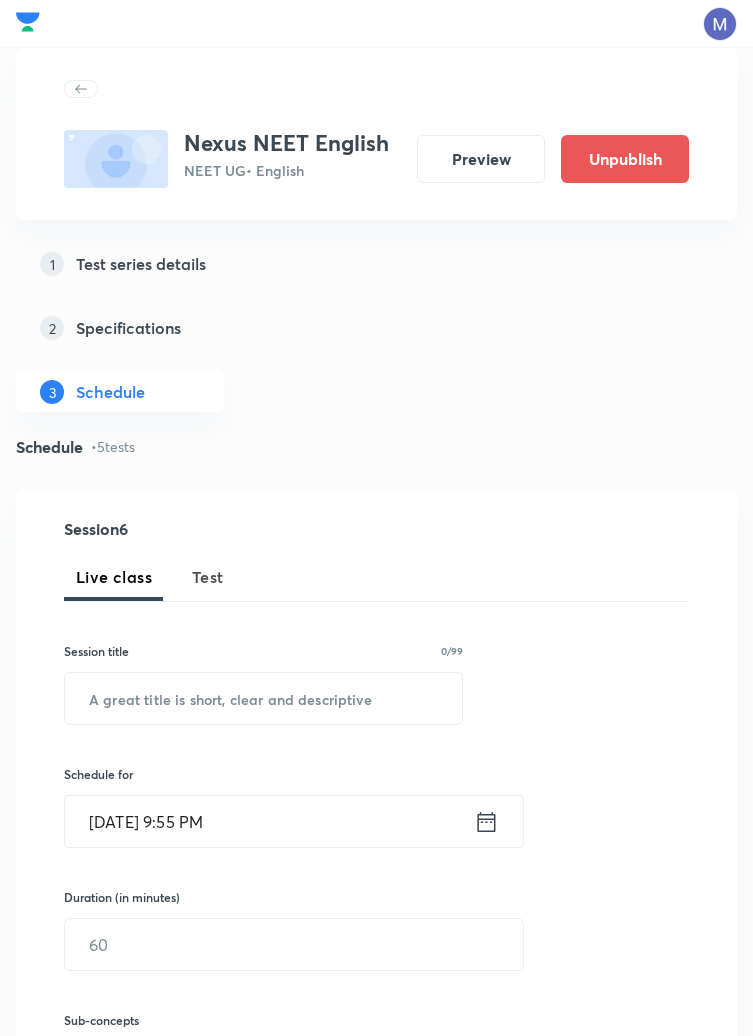 scroll, scrollTop: 0, scrollLeft: 0, axis: both 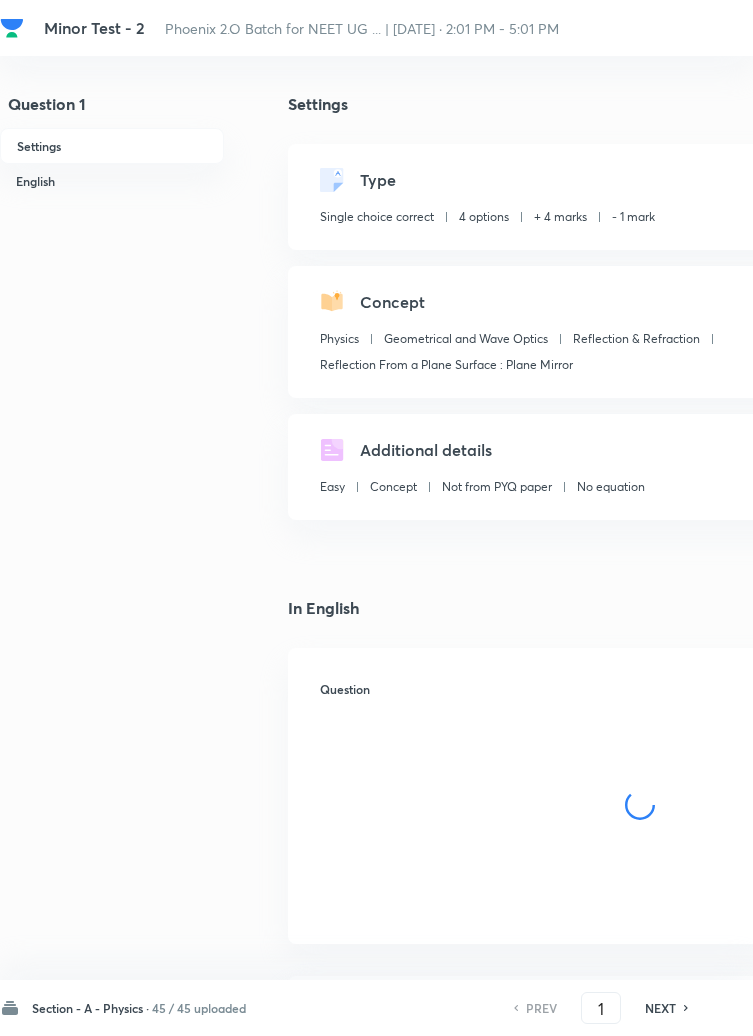 checkbox on "true" 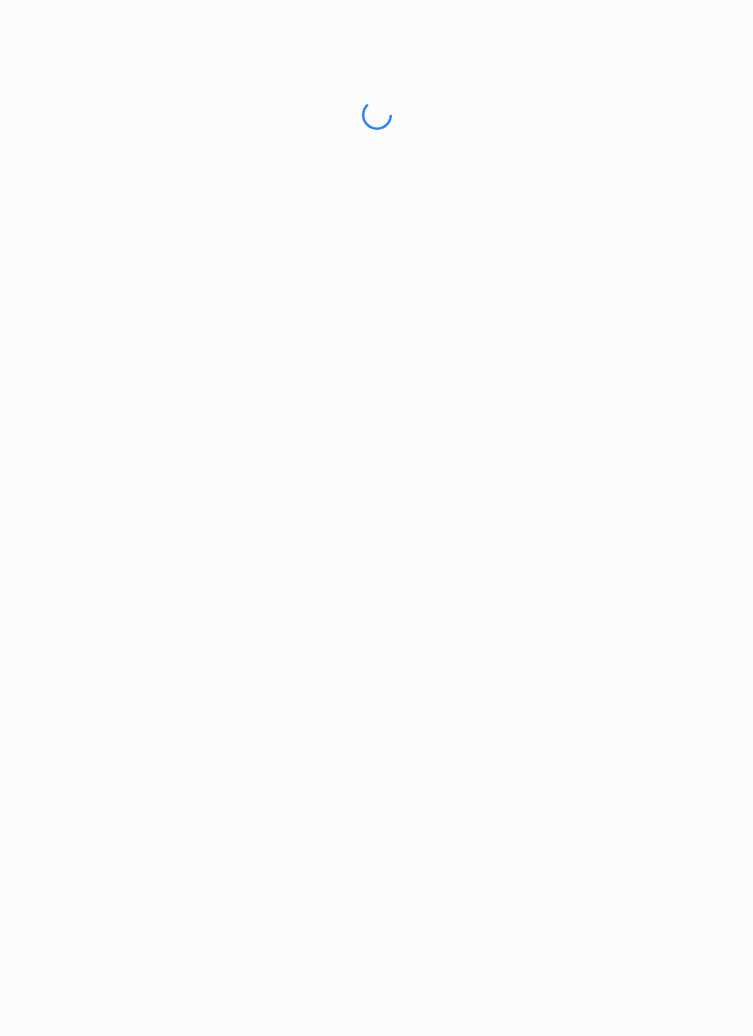 scroll, scrollTop: 0, scrollLeft: 0, axis: both 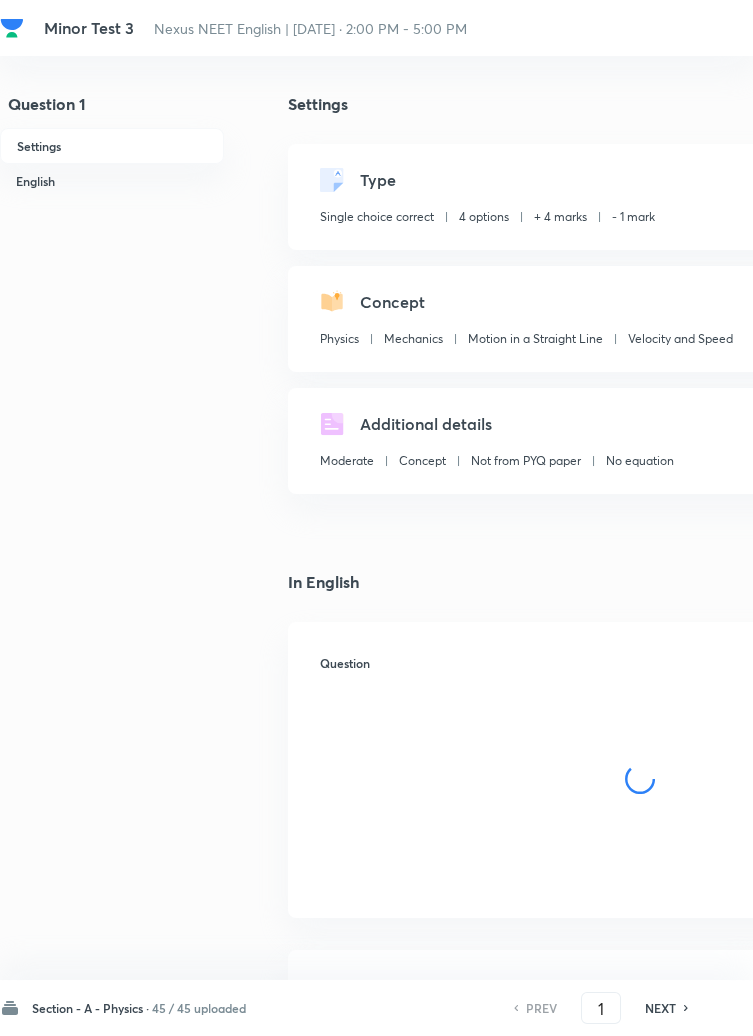 checkbox on "true" 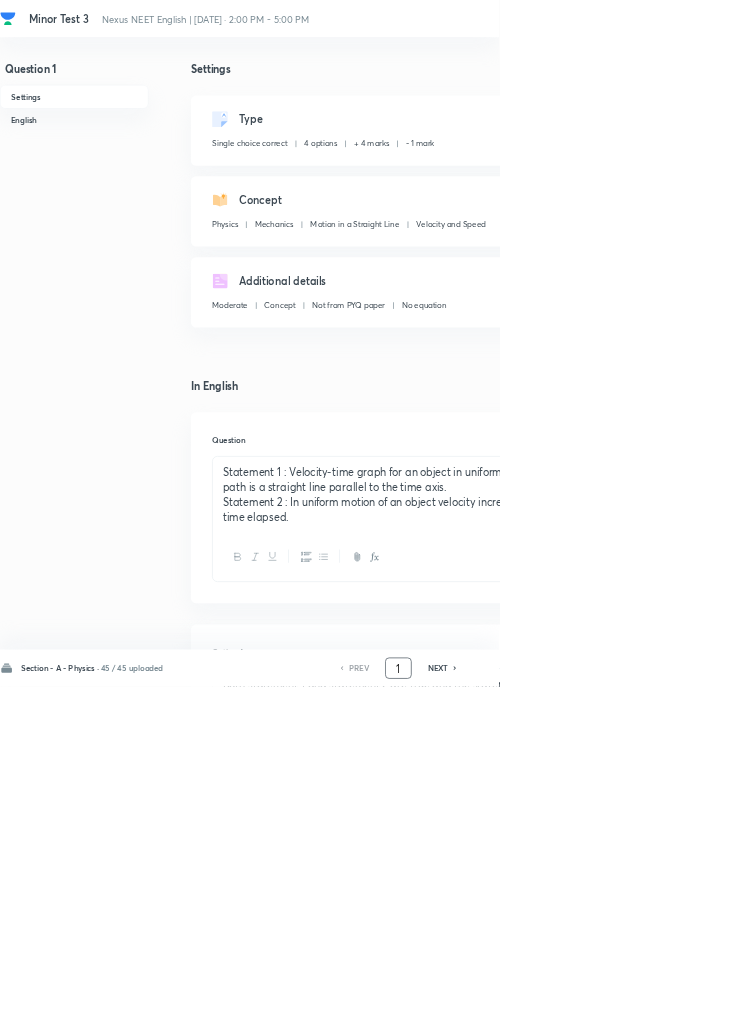 click on "1" at bounding box center (601, 1008) 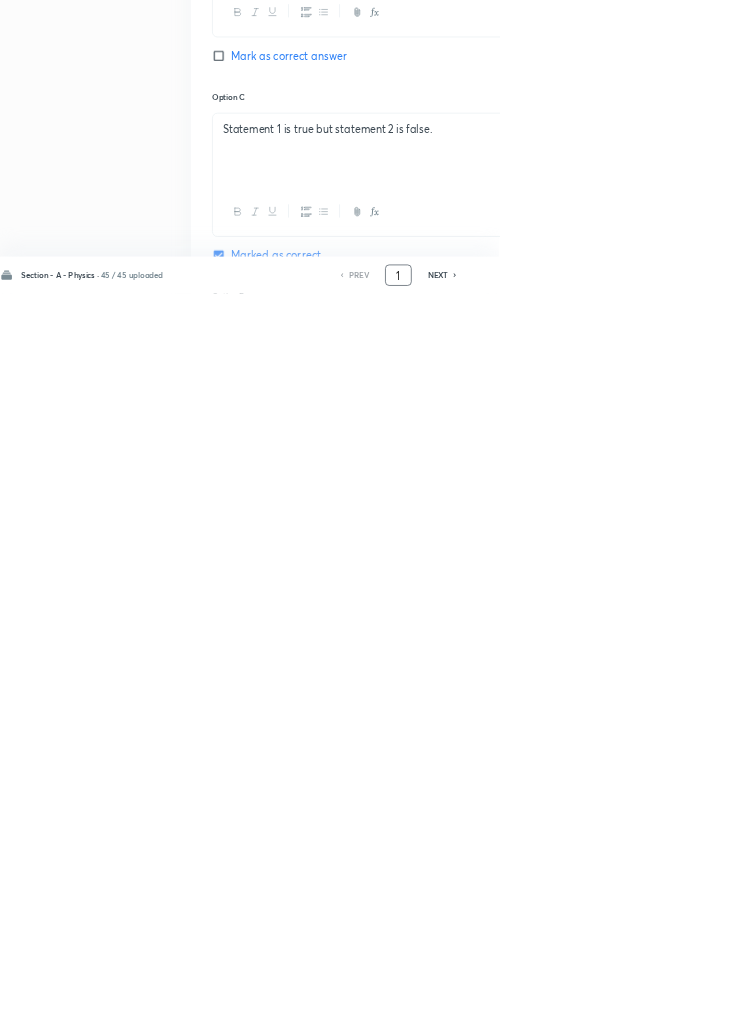 scroll, scrollTop: 950, scrollLeft: 0, axis: vertical 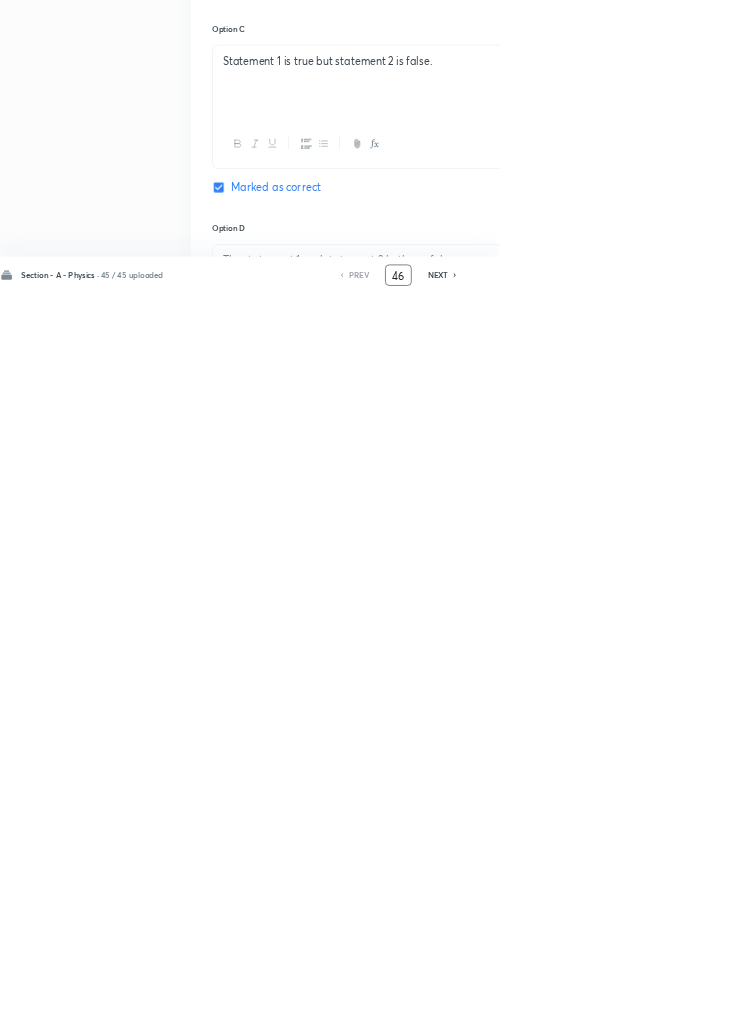 type on "46" 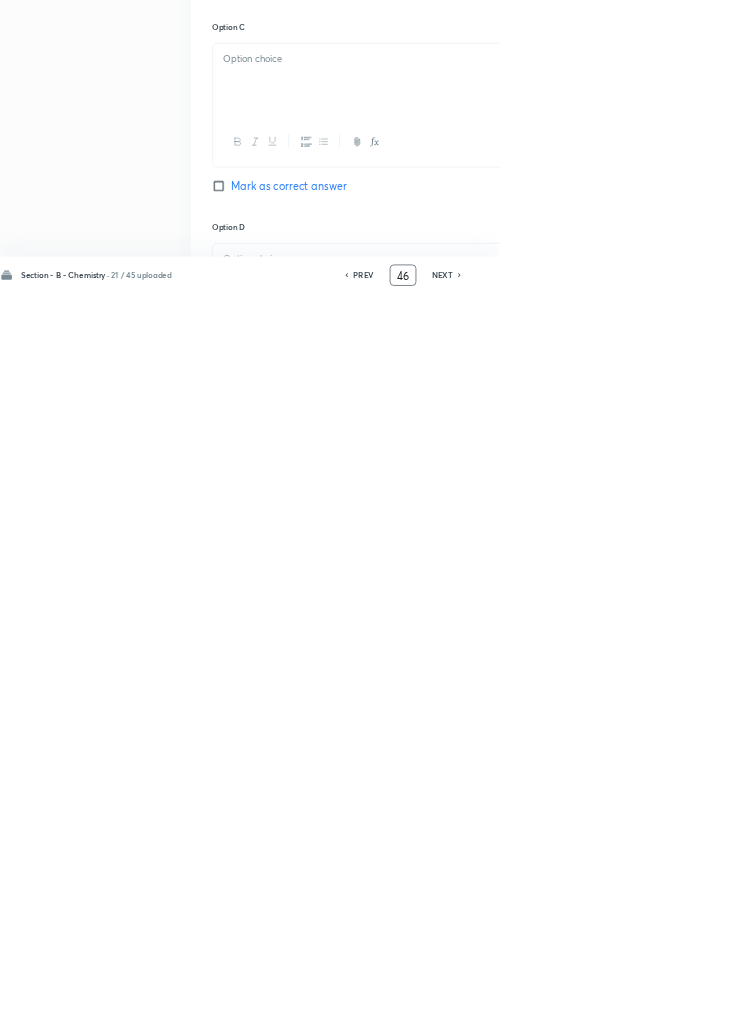 checkbox on "false" 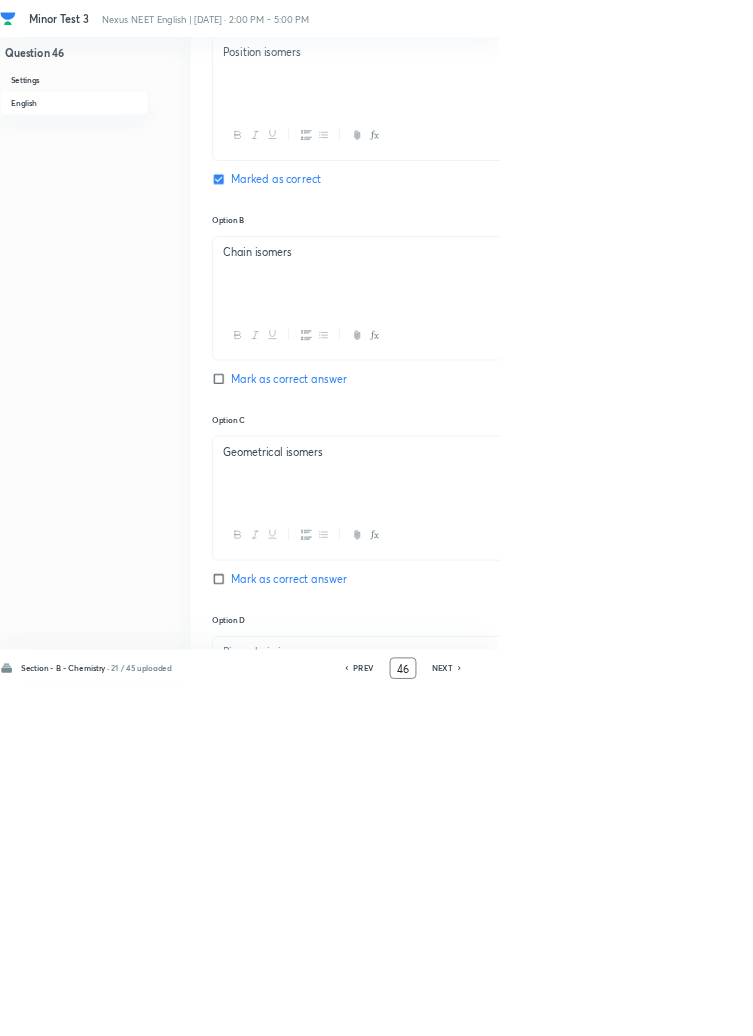 click 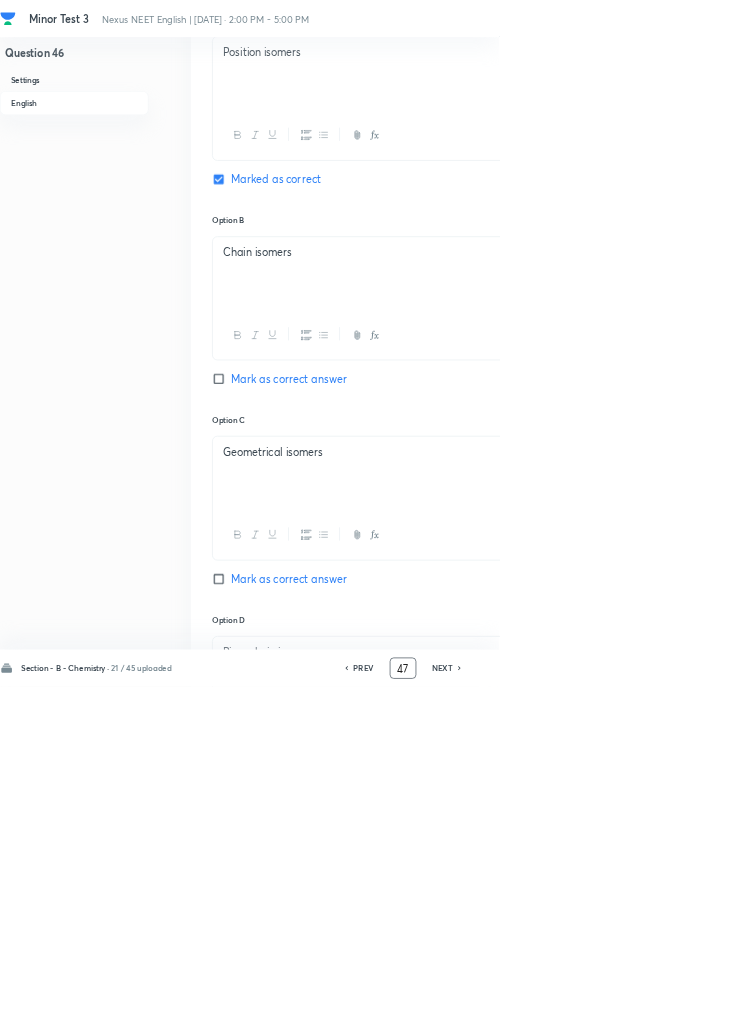 checkbox on "true" 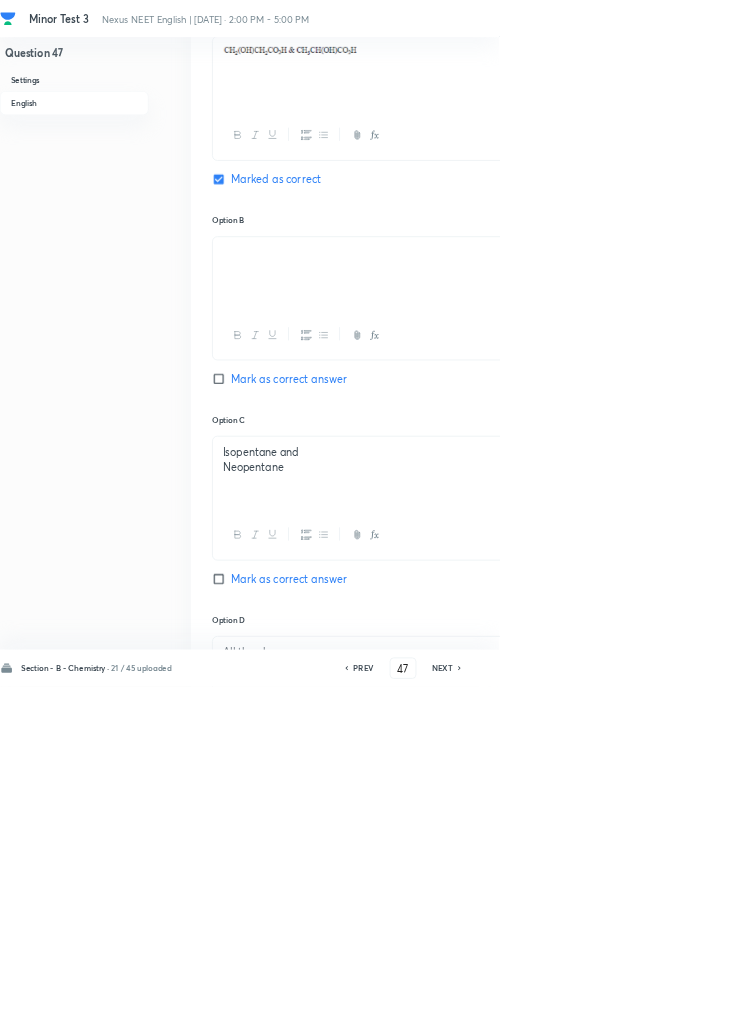 click 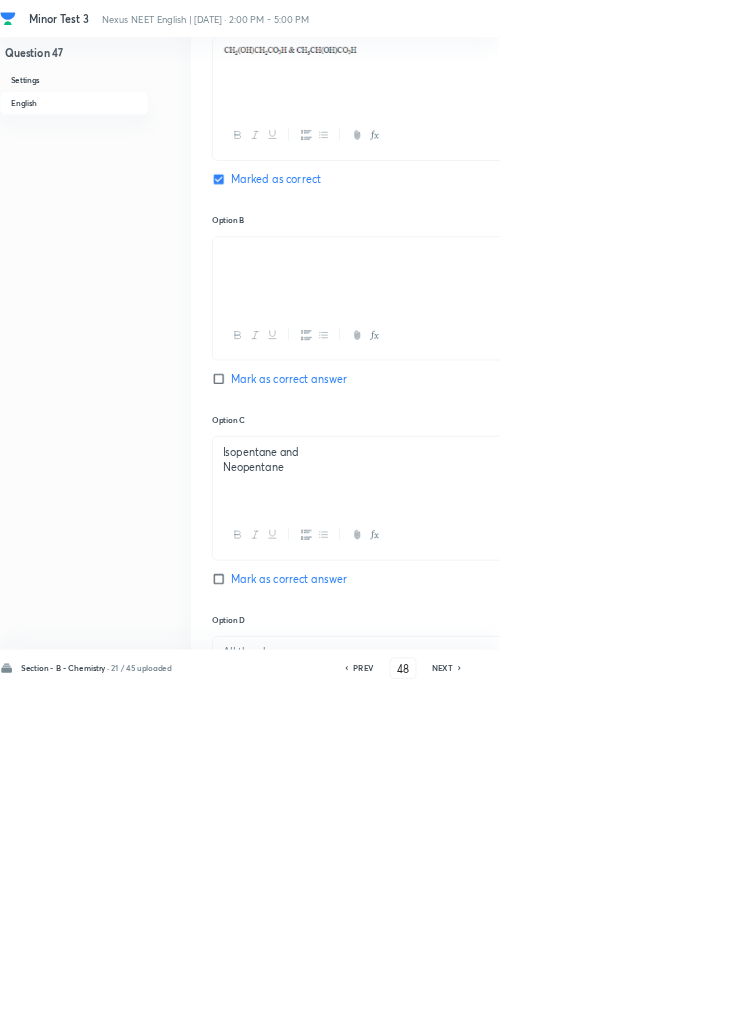 checkbox on "true" 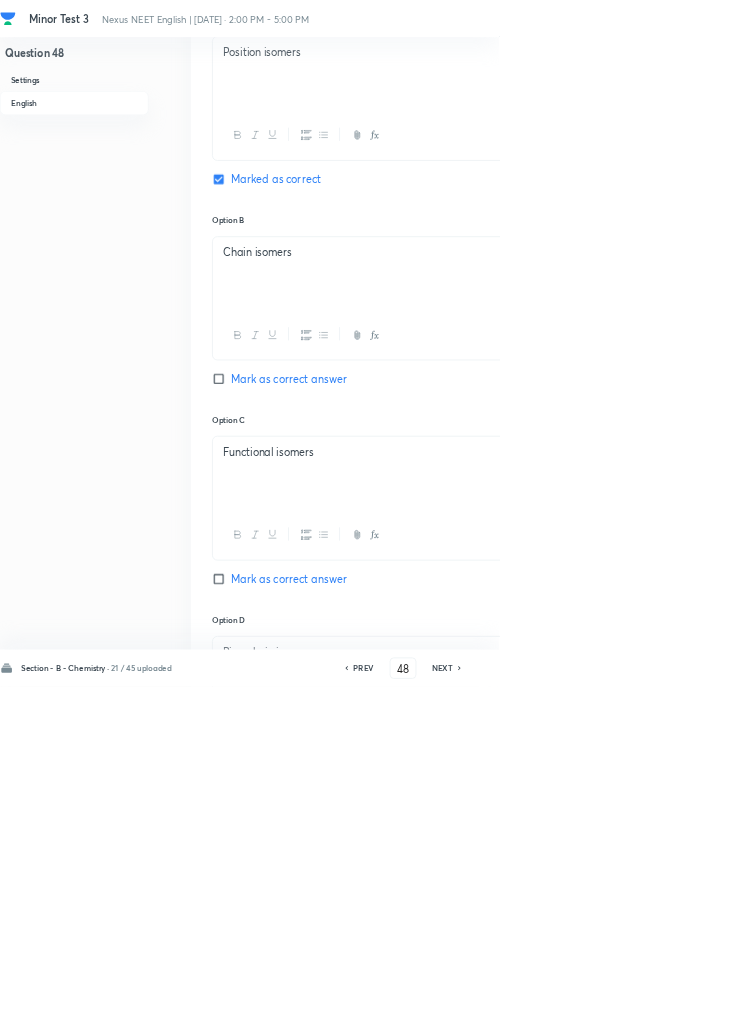click on "NEXT" at bounding box center [667, 1008] 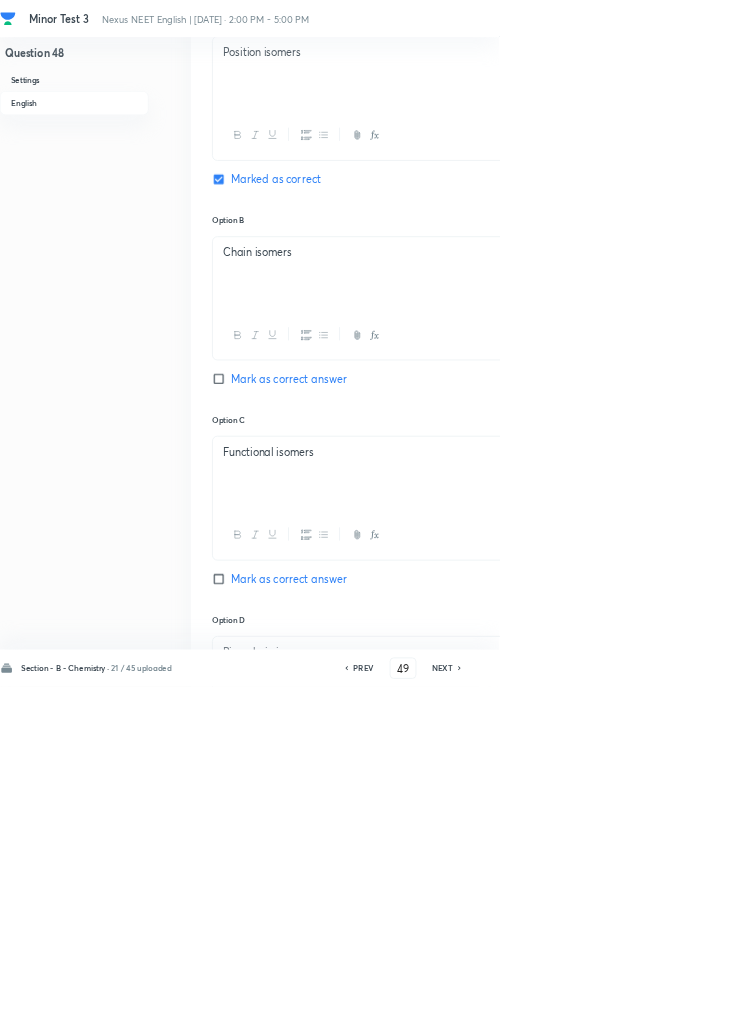 checkbox on "true" 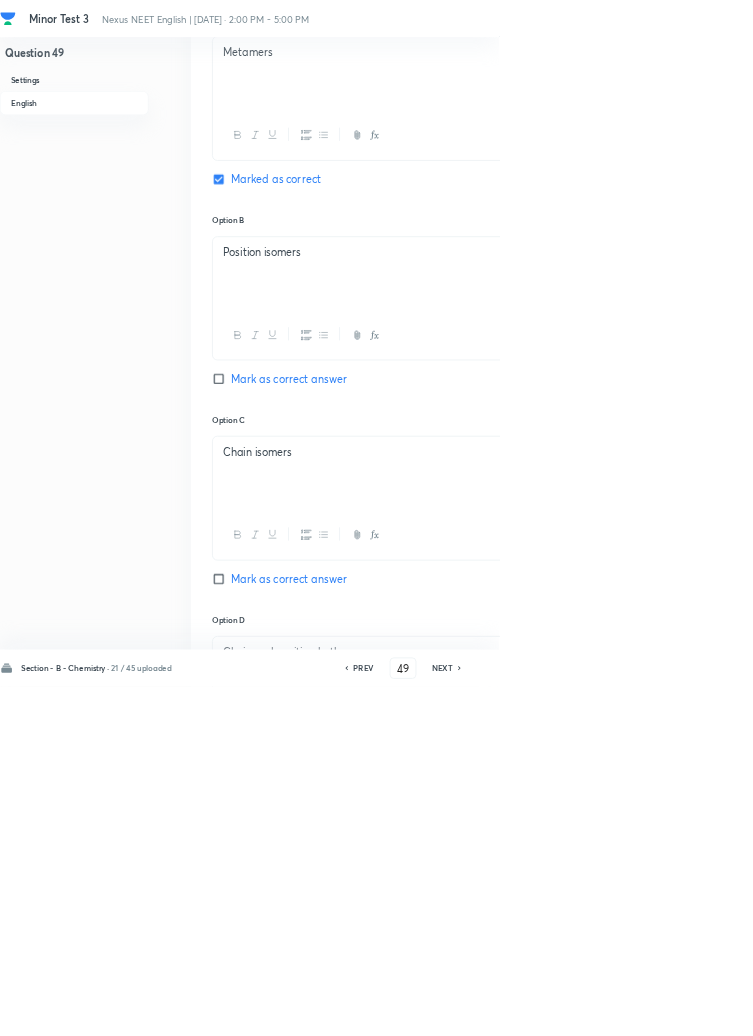 click 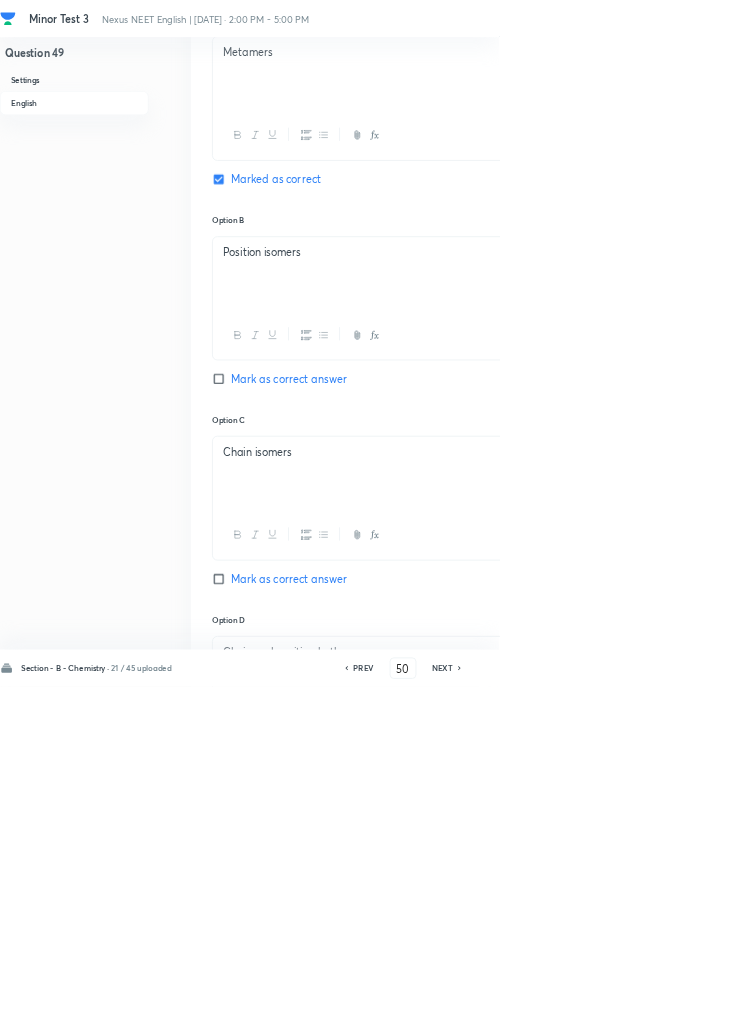 checkbox on "false" 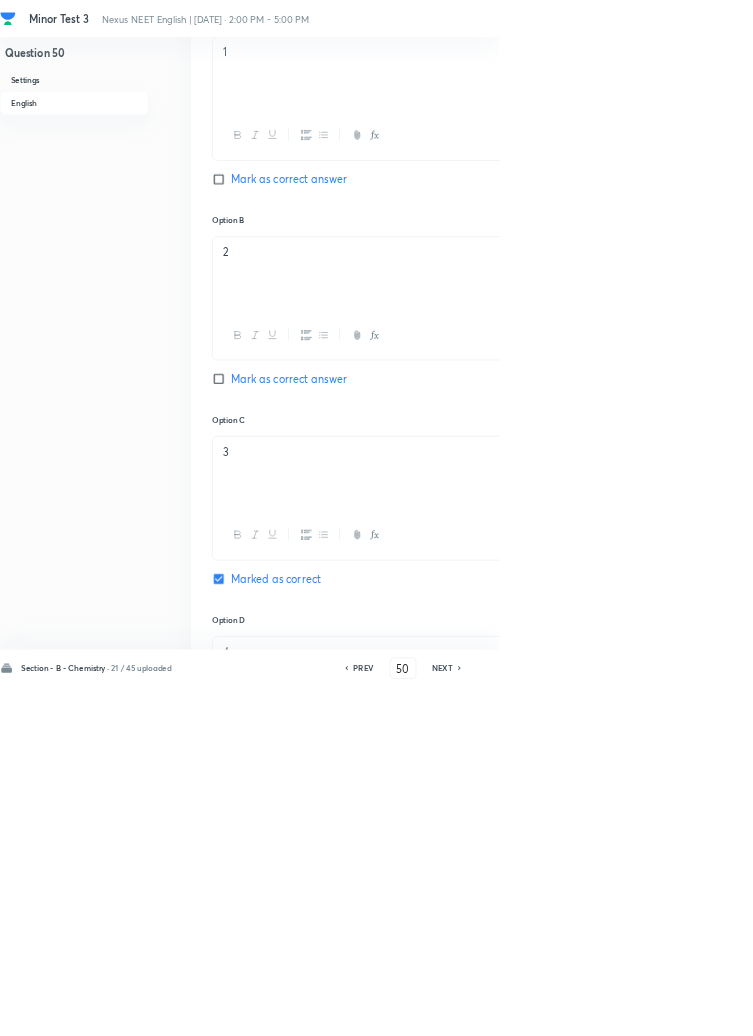 checkbox on "true" 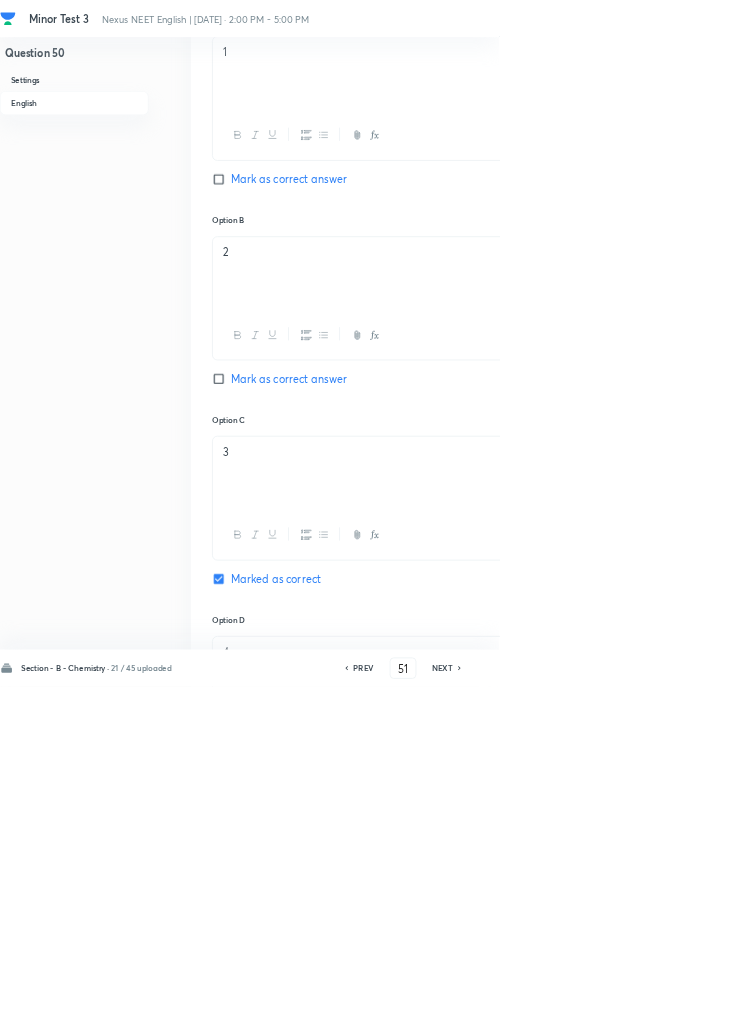 checkbox on "false" 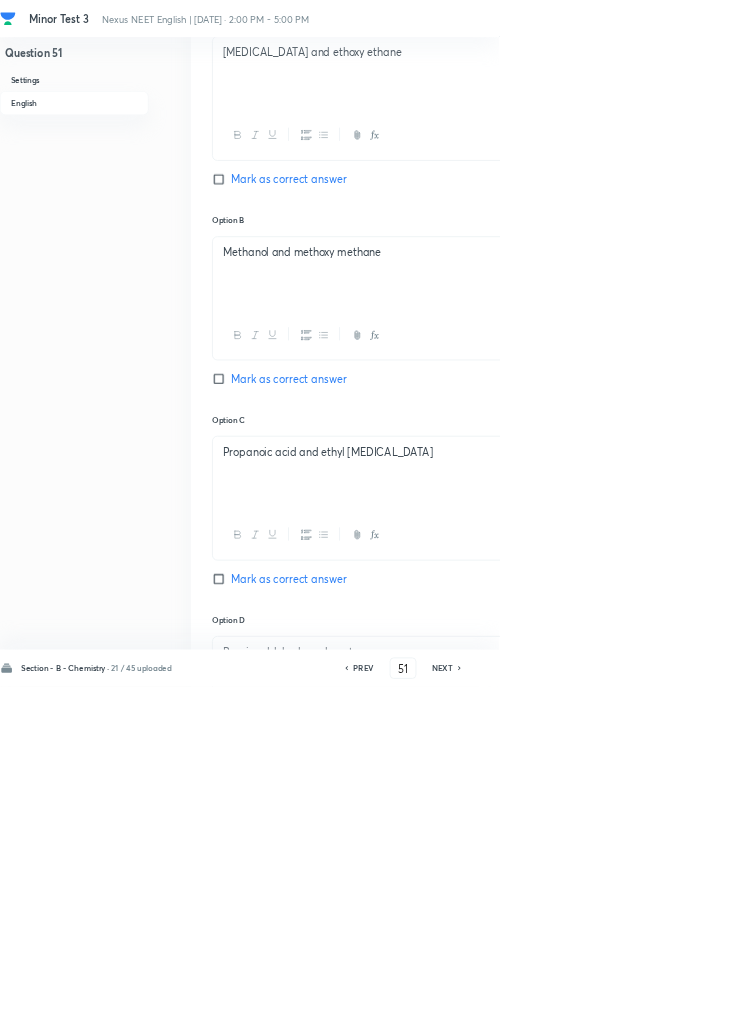 click 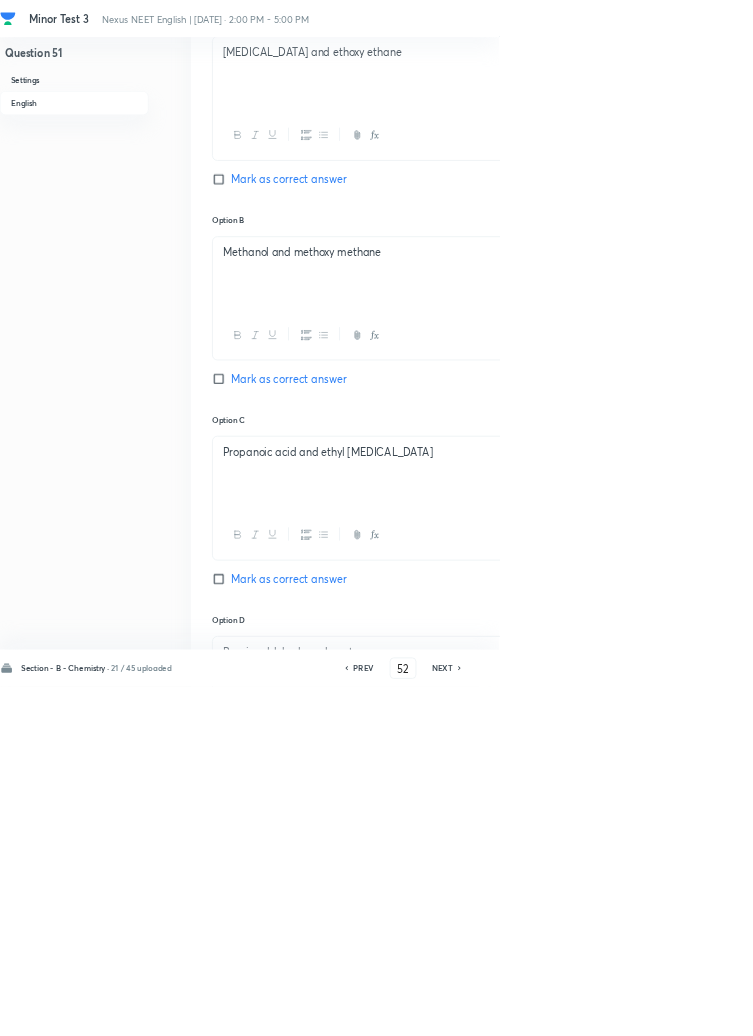 checkbox on "true" 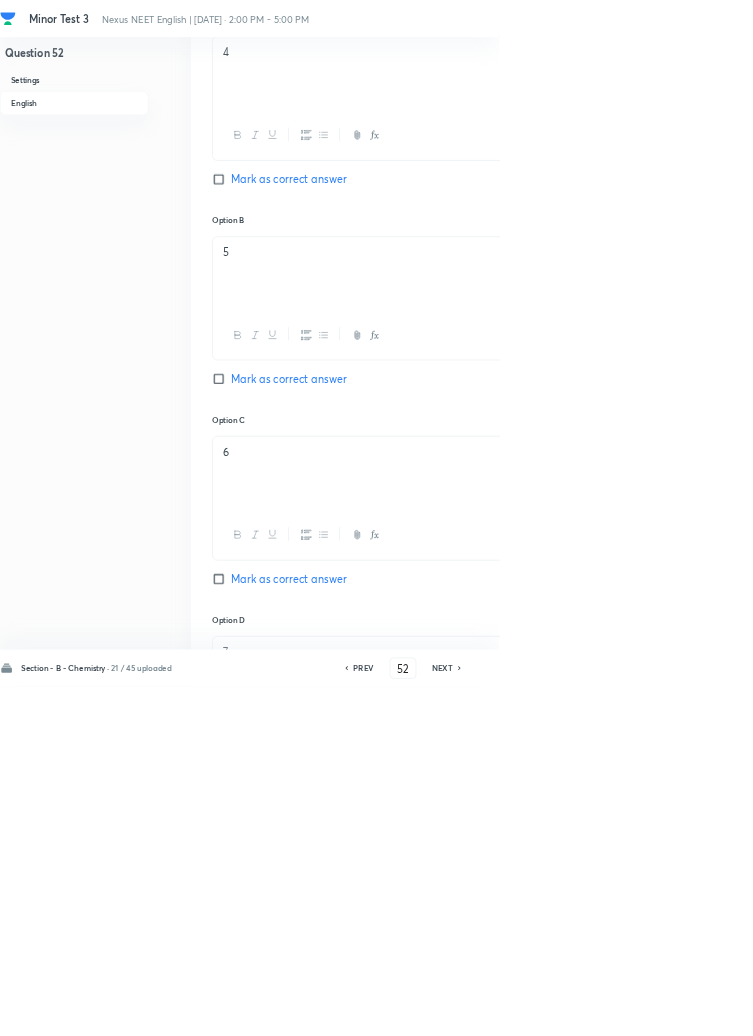 click 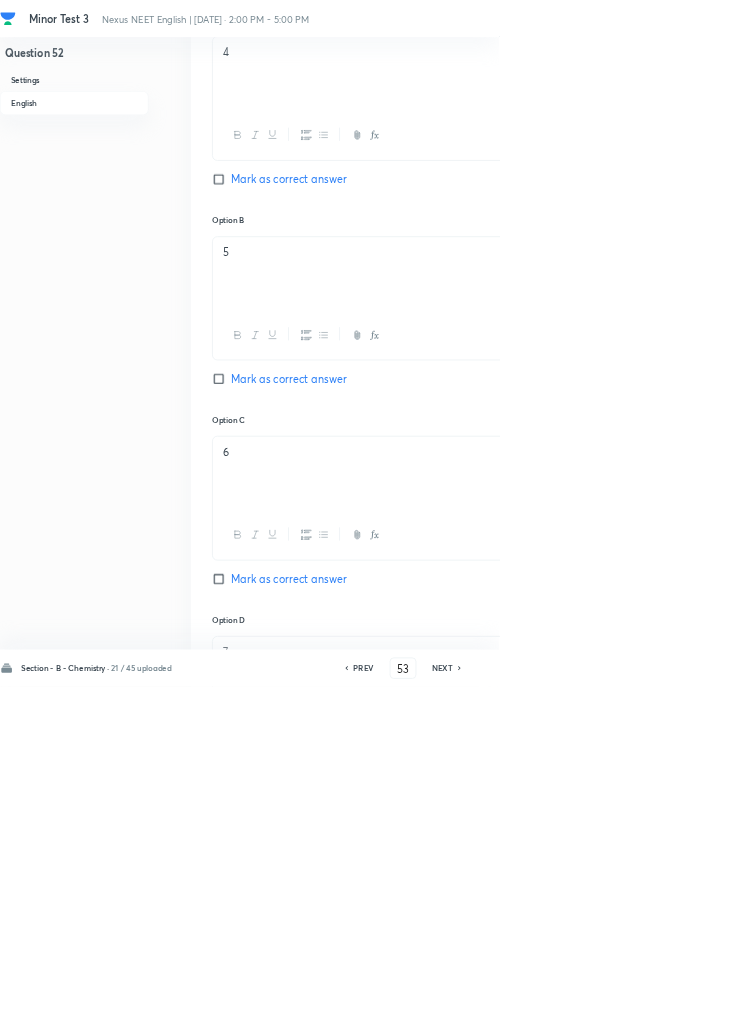 checkbox on "false" 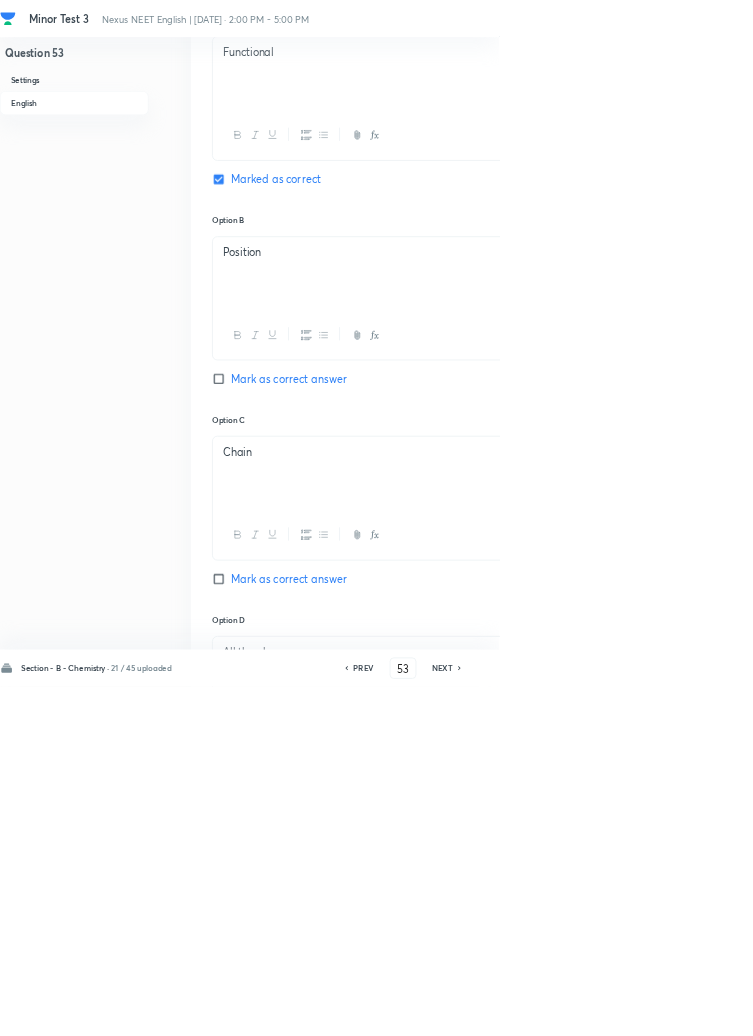 click 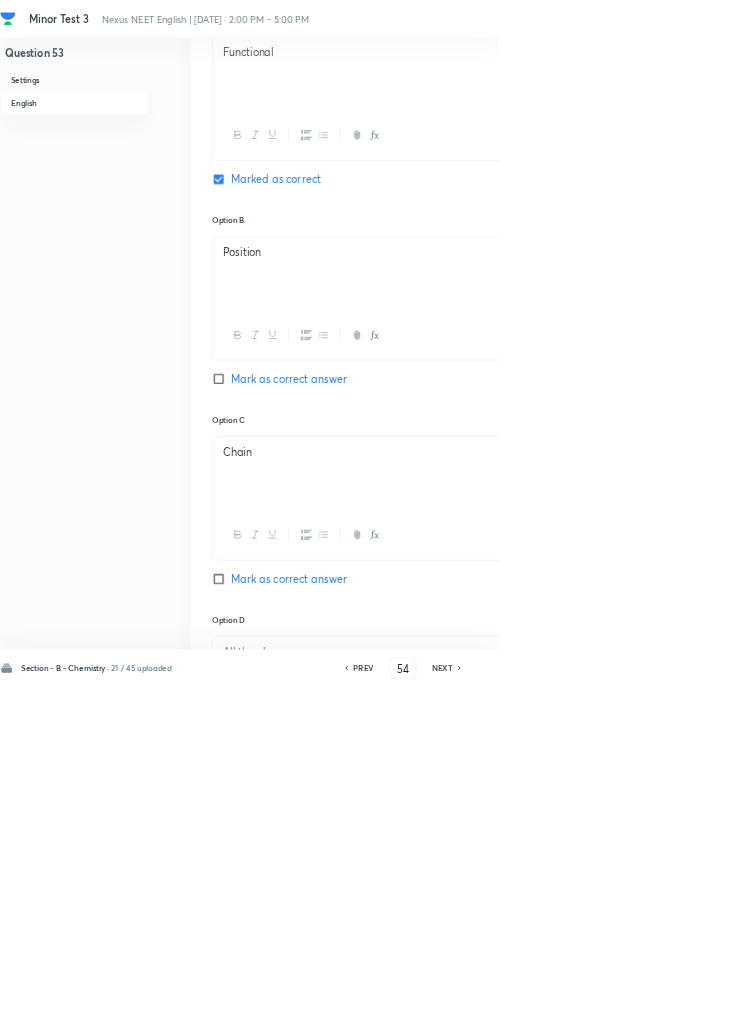 checkbox on "false" 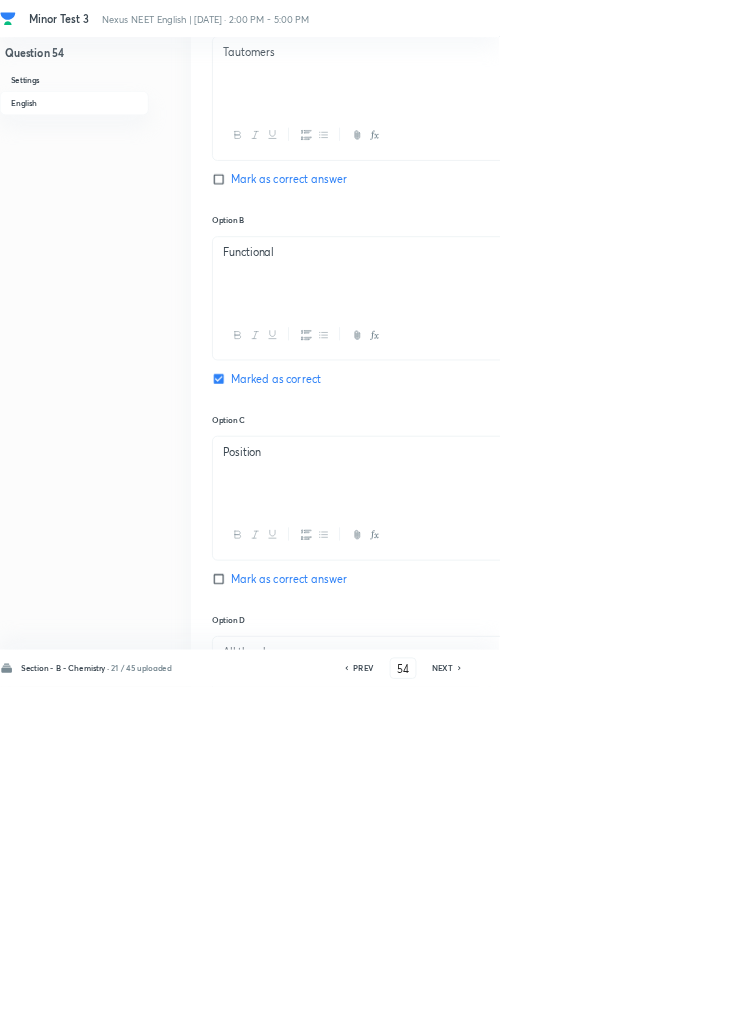click 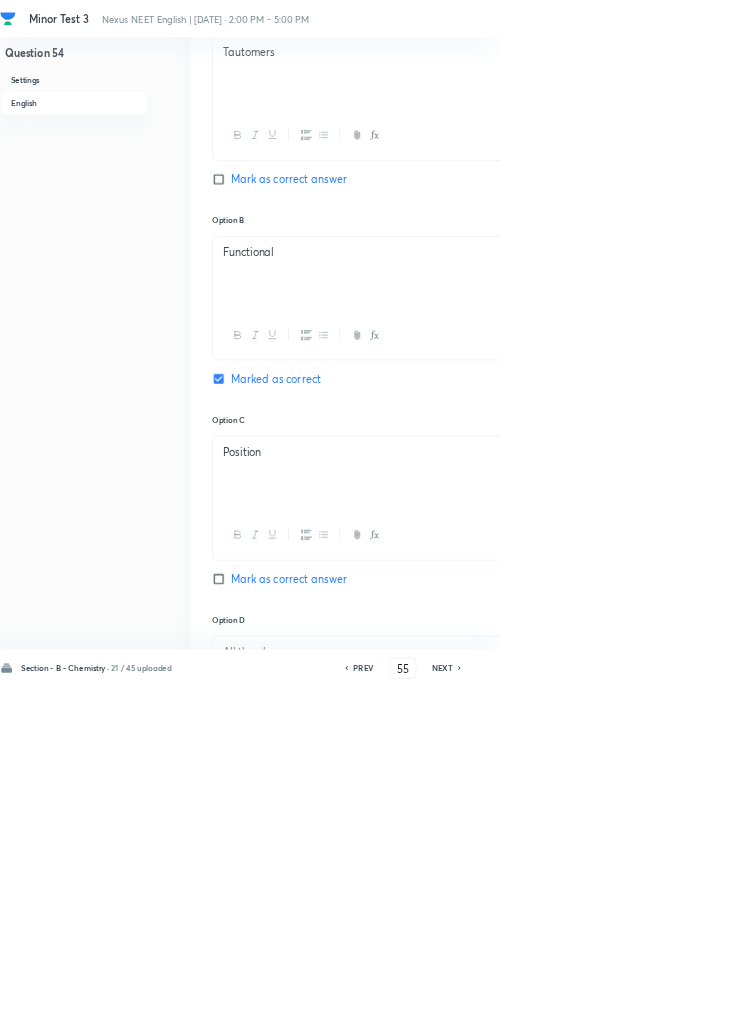 checkbox on "false" 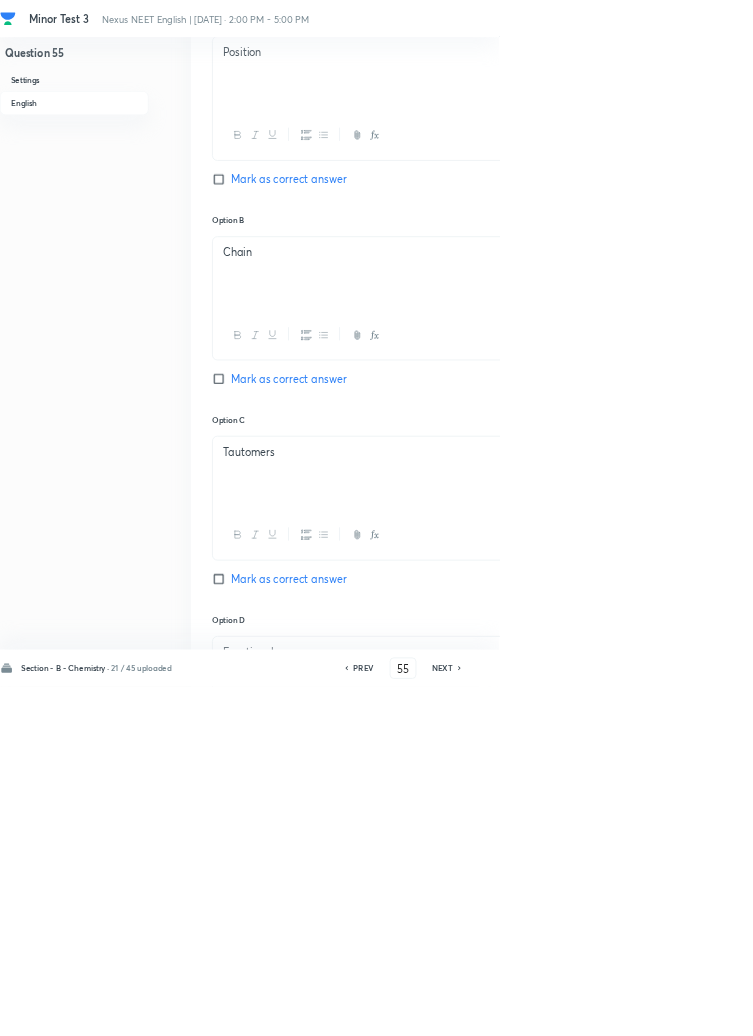 click 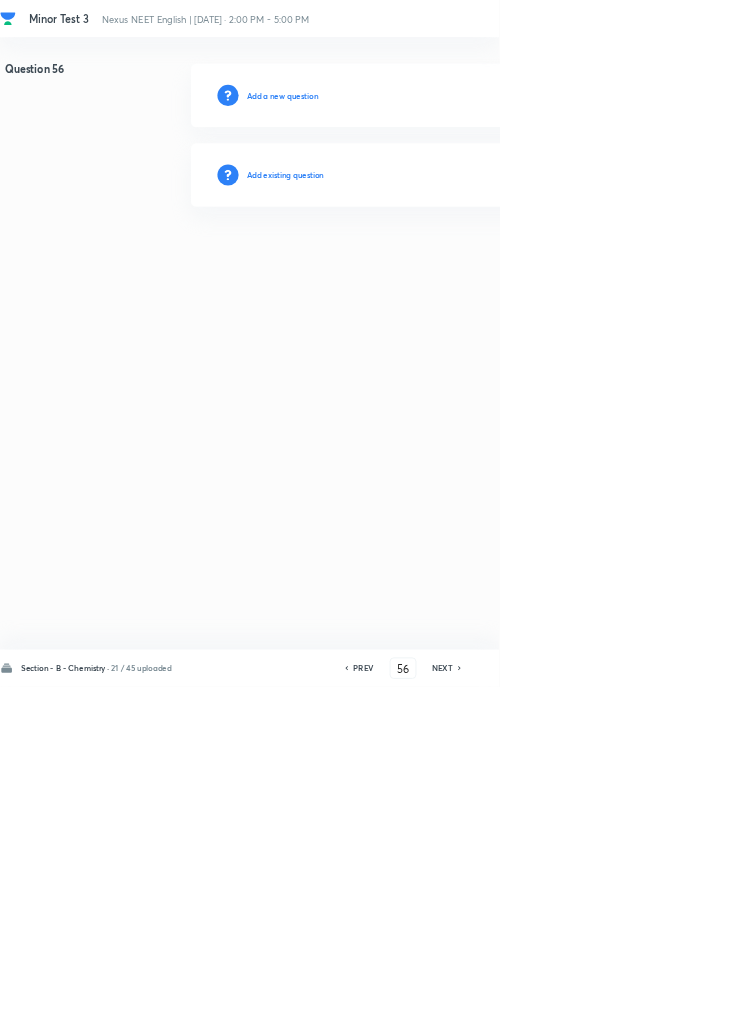 scroll, scrollTop: 0, scrollLeft: 0, axis: both 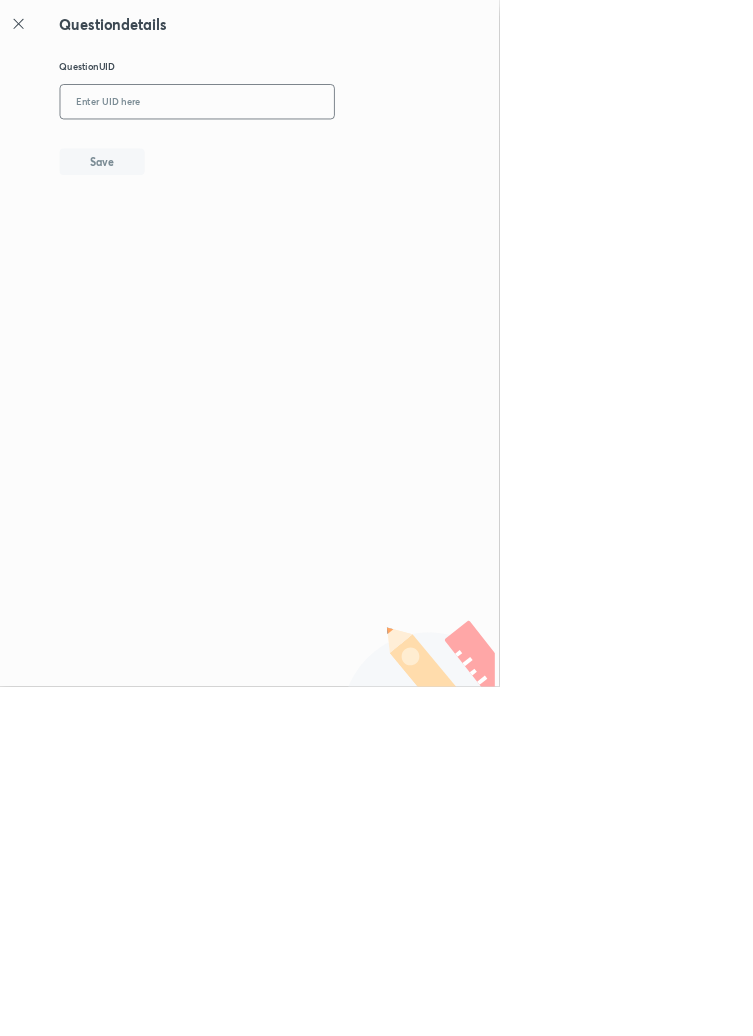 click at bounding box center [297, 154] 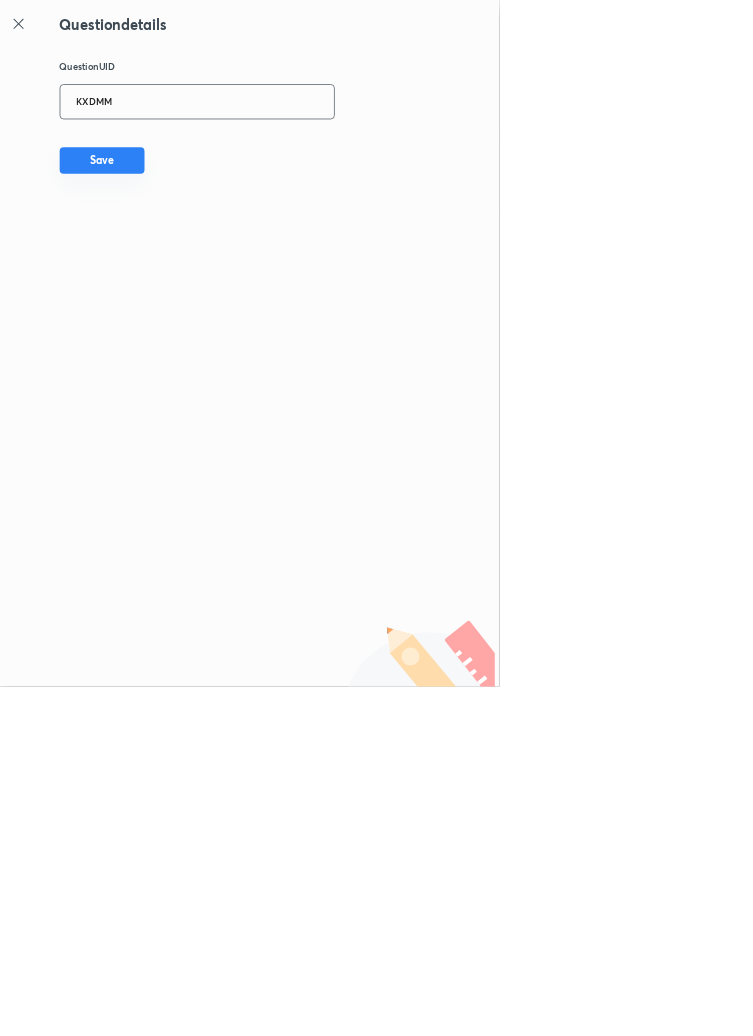 type on "KXDMM" 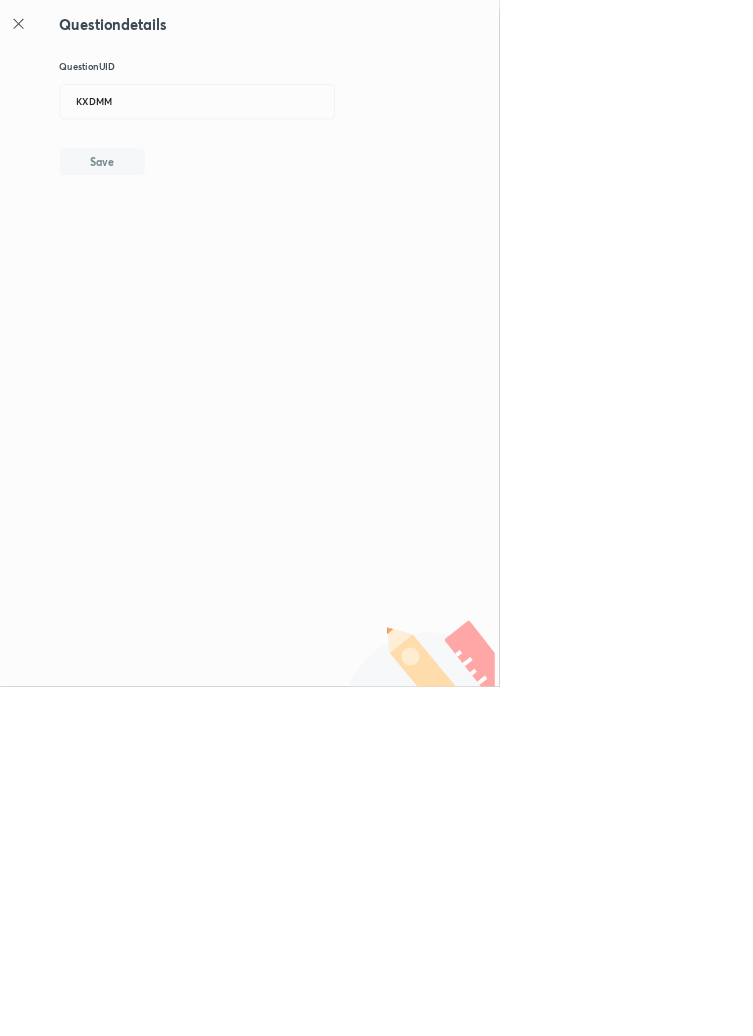 type 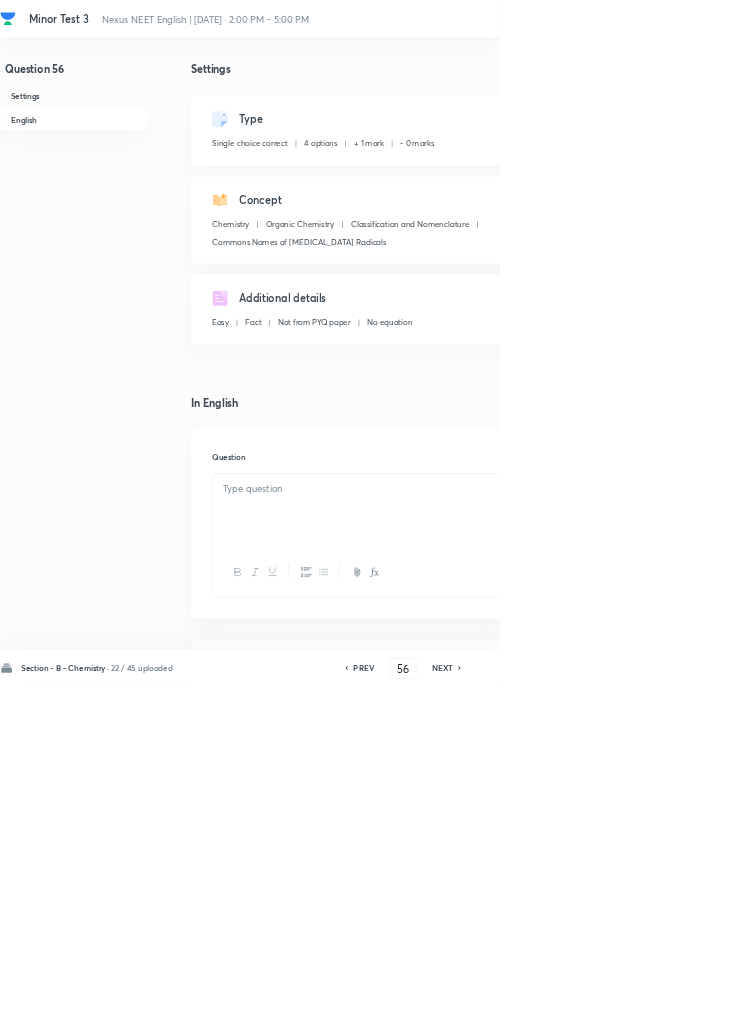 checkbox on "true" 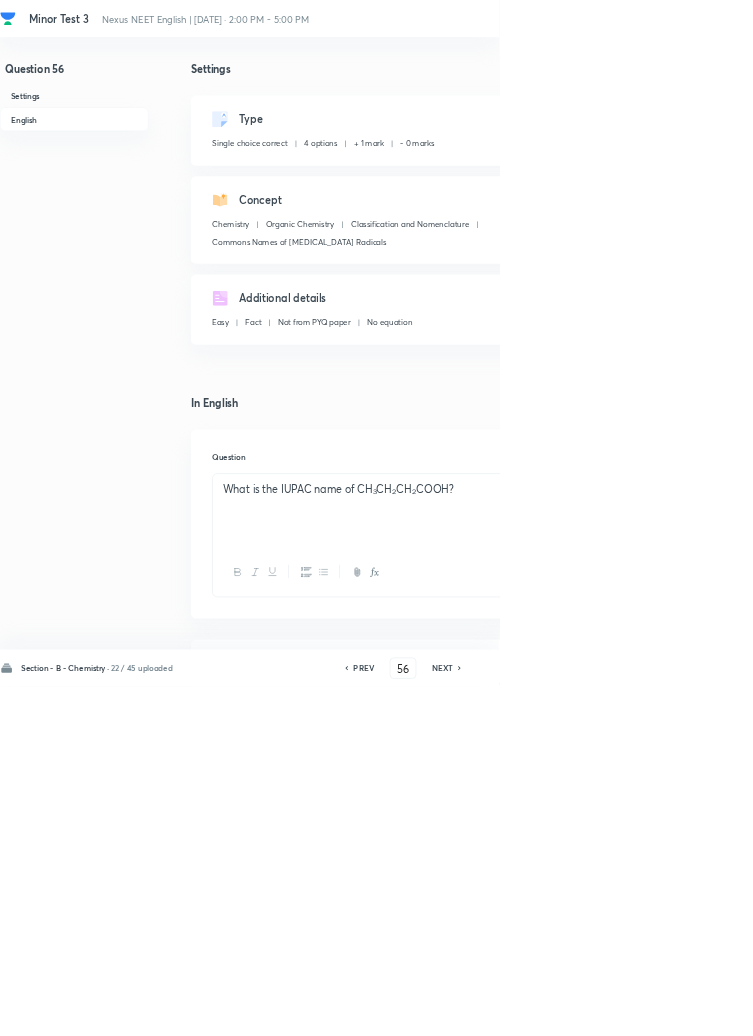click 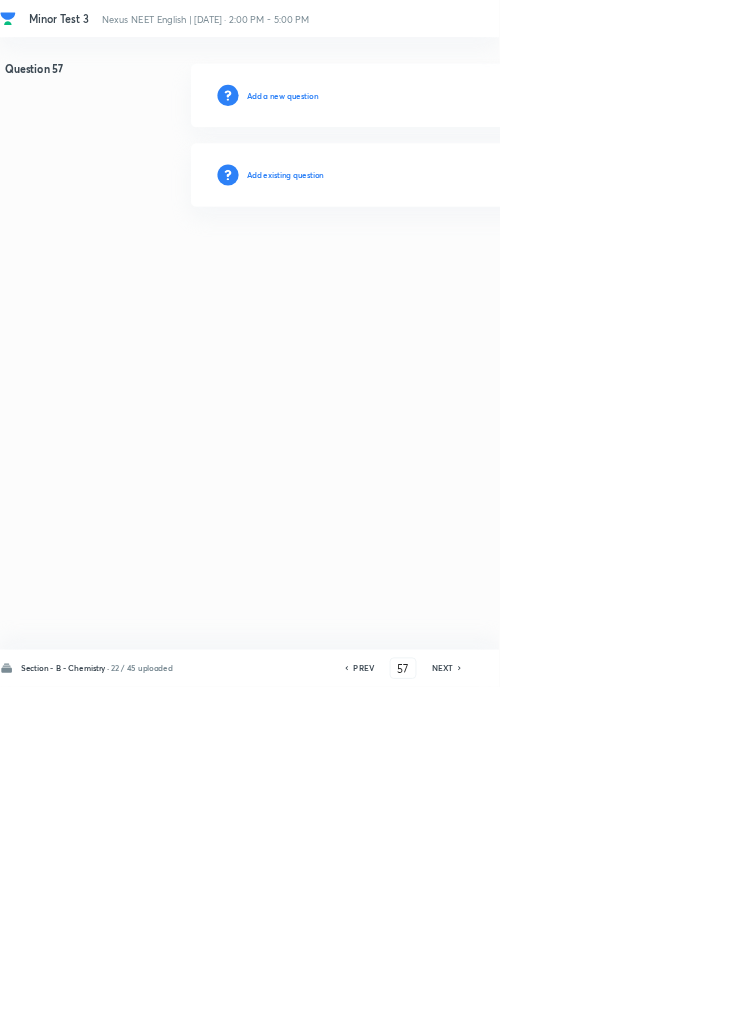 click on "Add existing question" at bounding box center [430, 264] 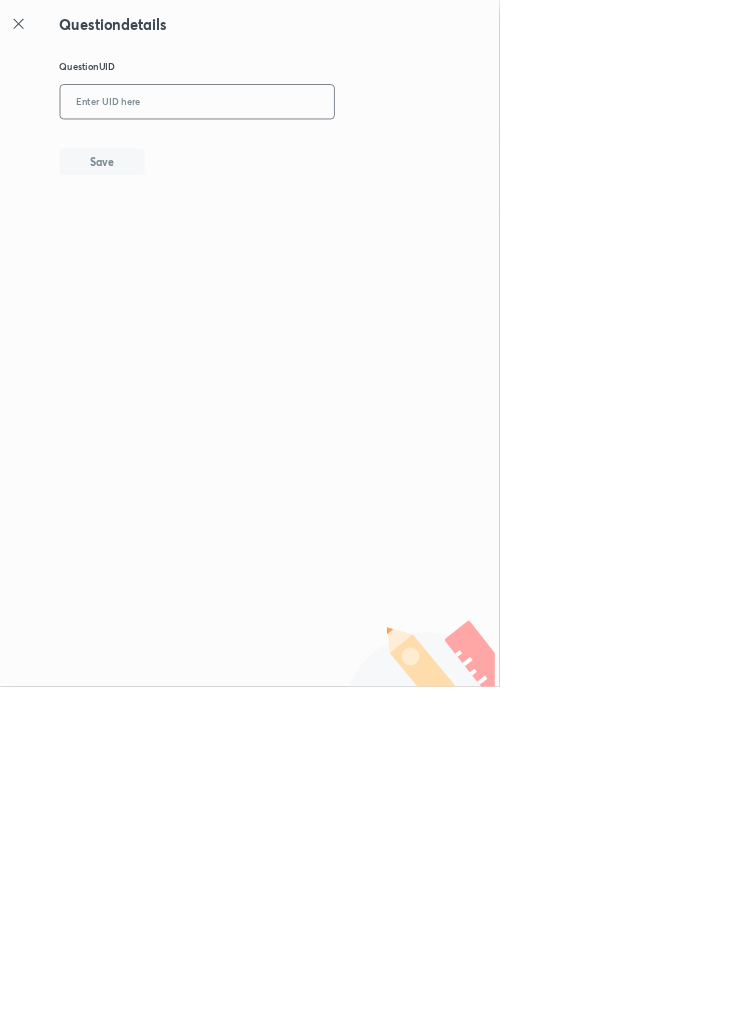 click at bounding box center [297, 154] 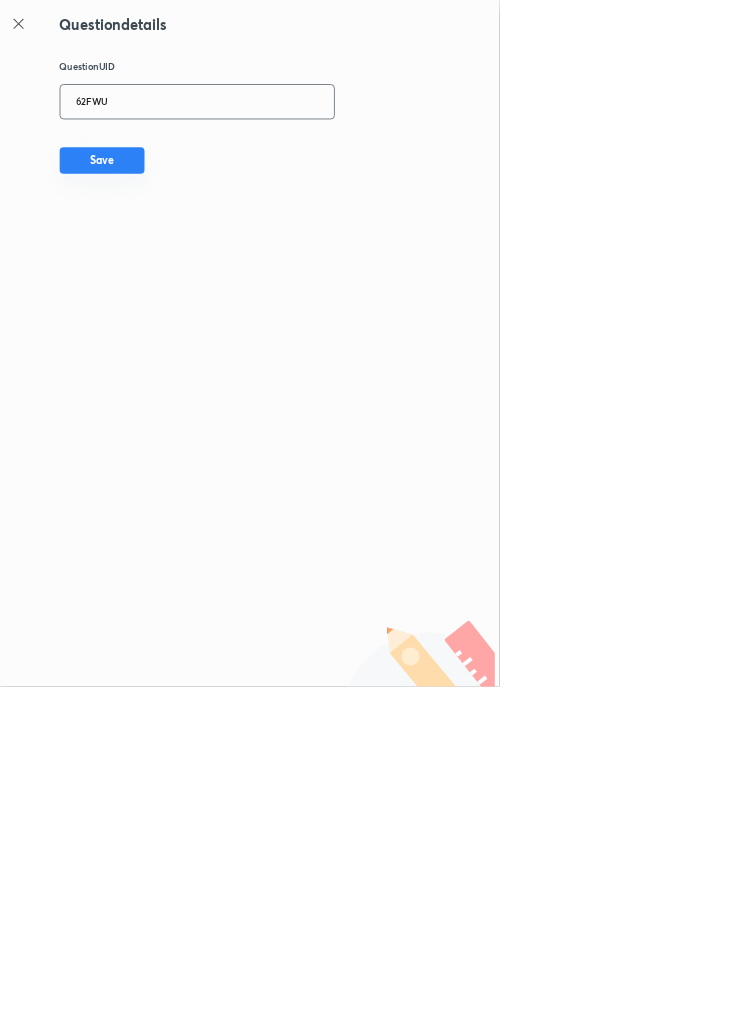 type on "62FWU" 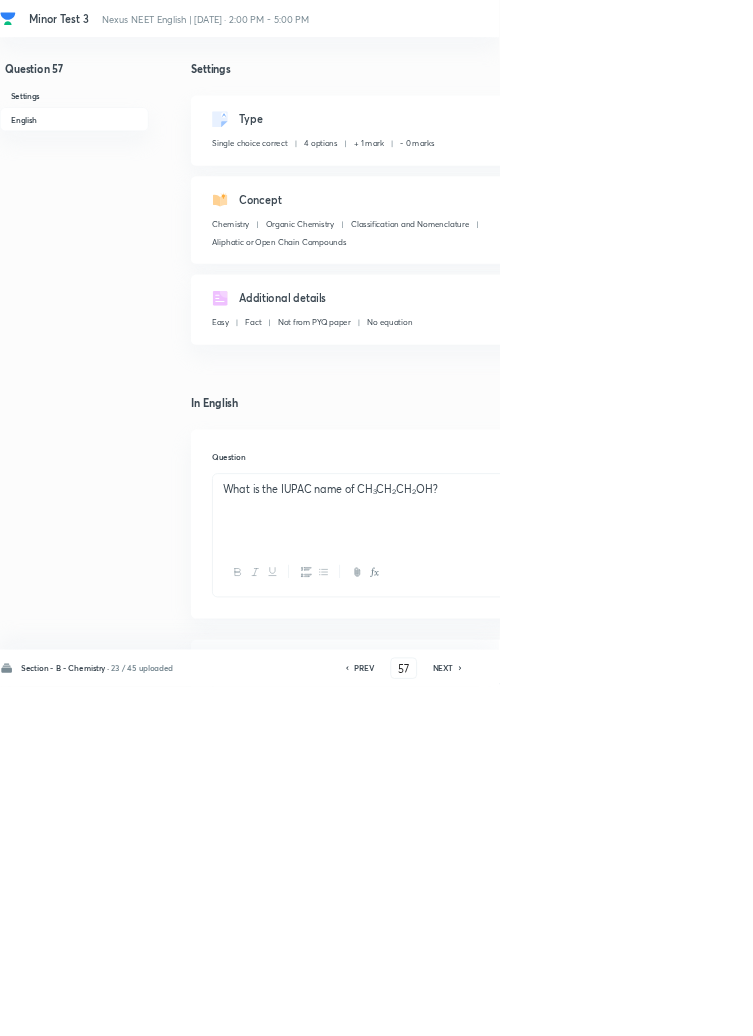 click on "PREV" at bounding box center [549, 1008] 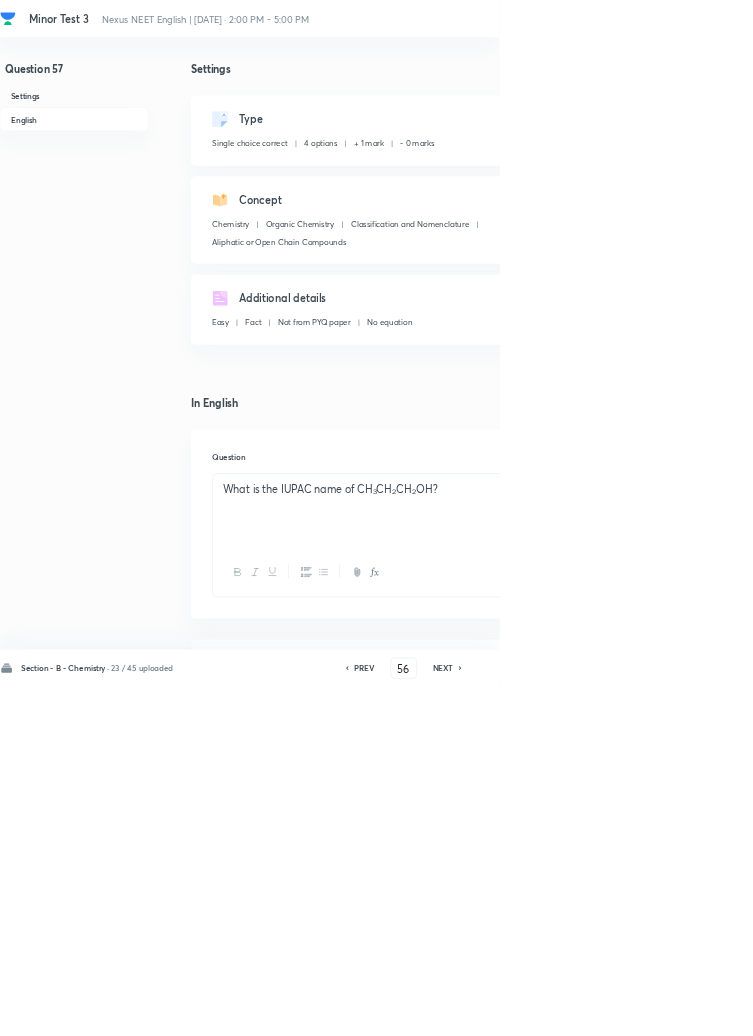 checkbox on "false" 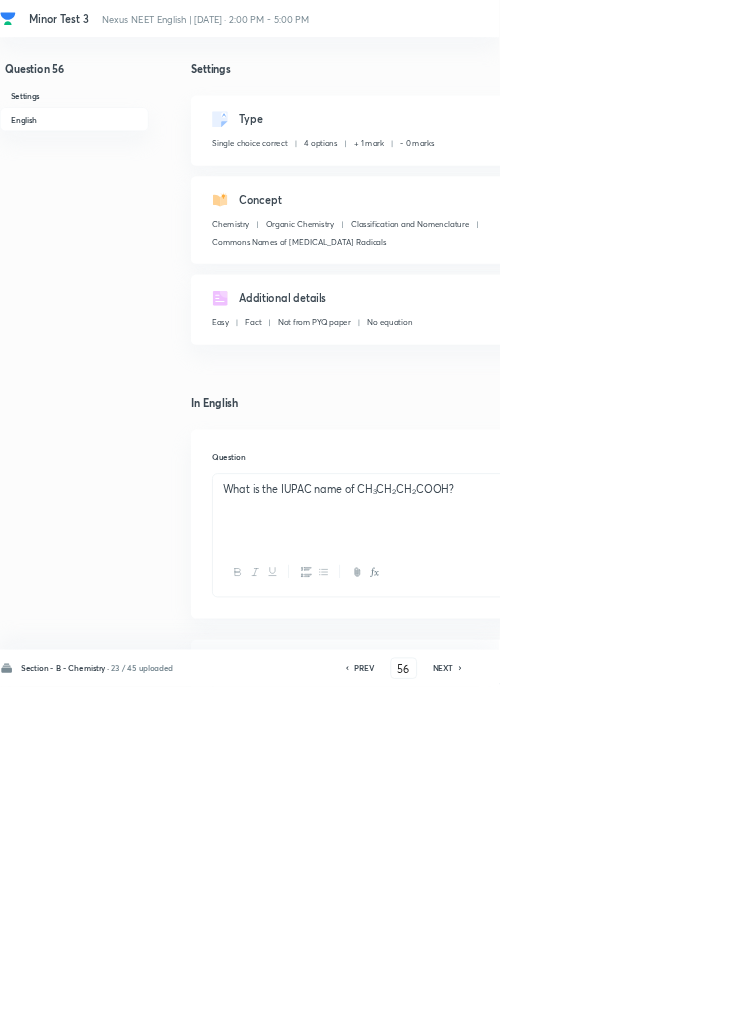 checkbox on "true" 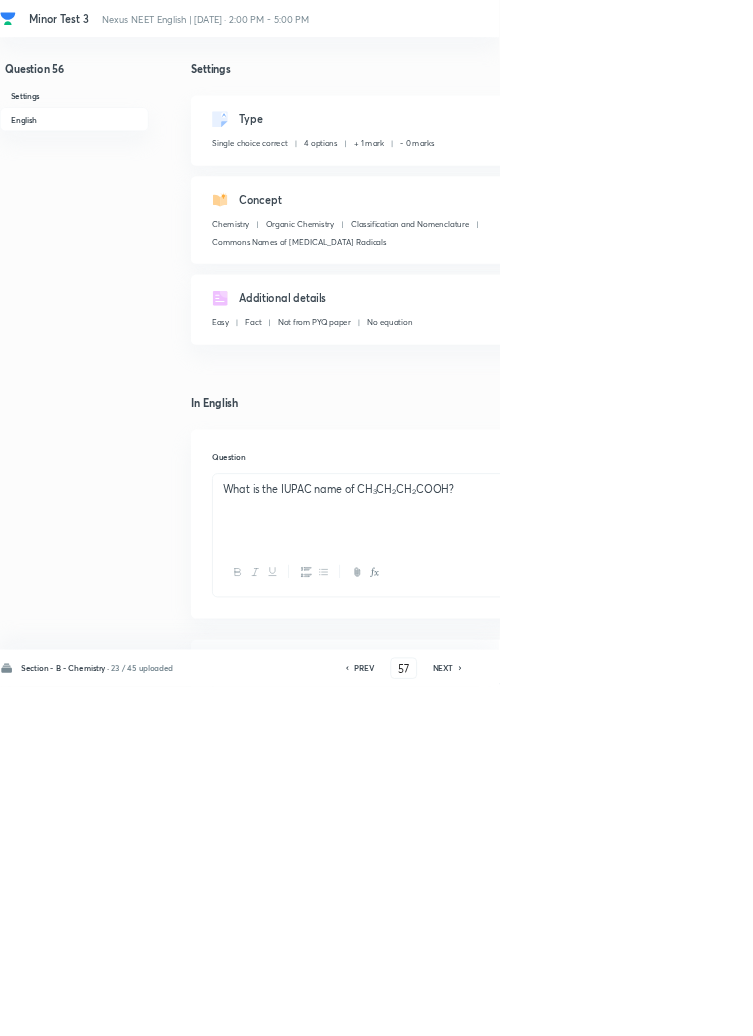 checkbox on "false" 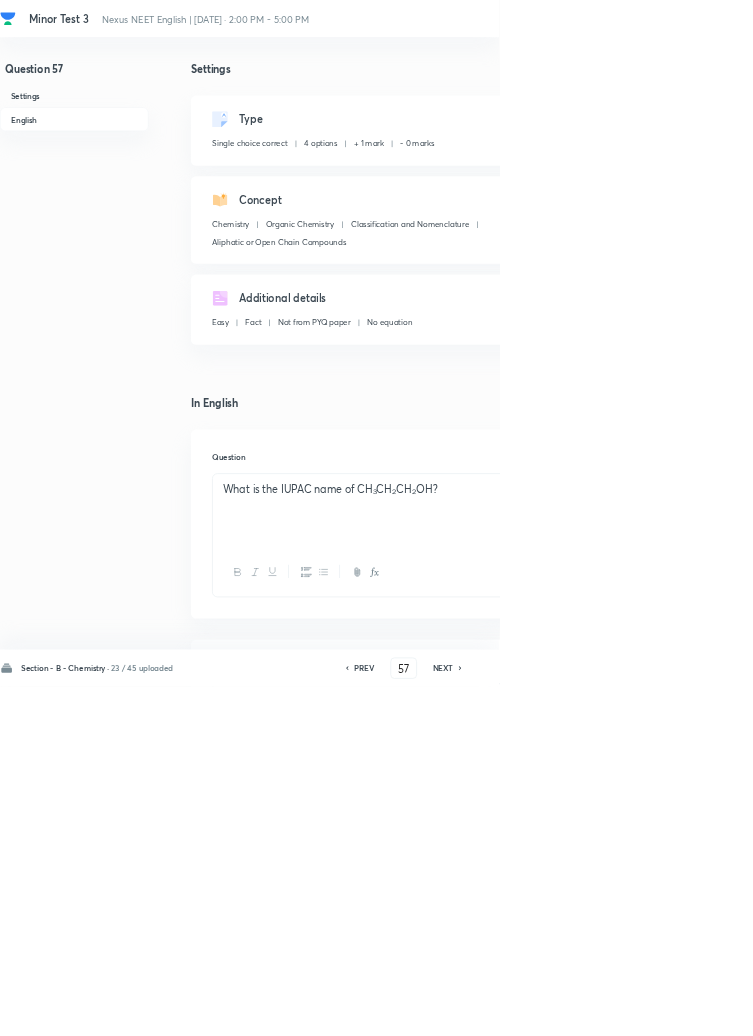 click 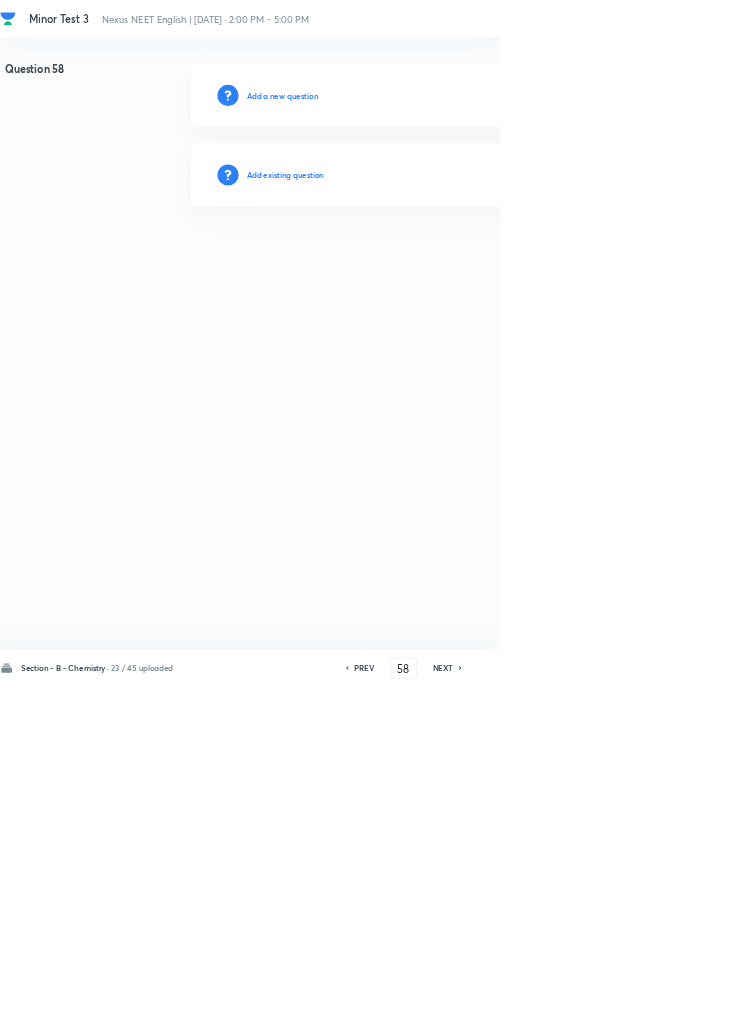 click on "Add existing question" at bounding box center (430, 264) 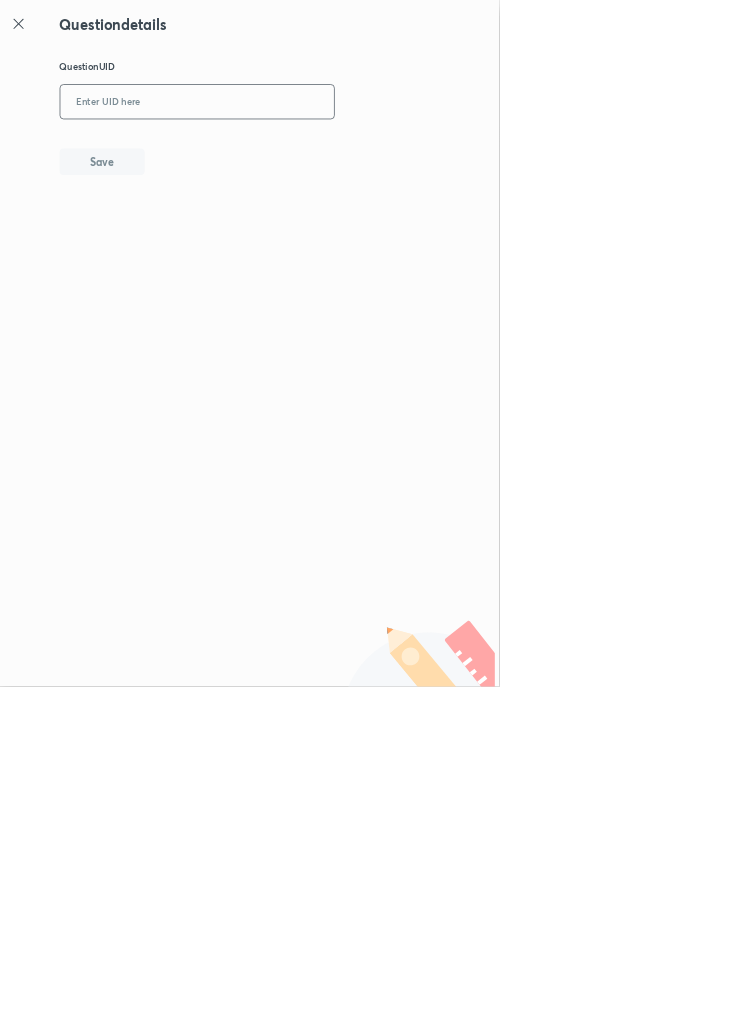 click at bounding box center [297, 154] 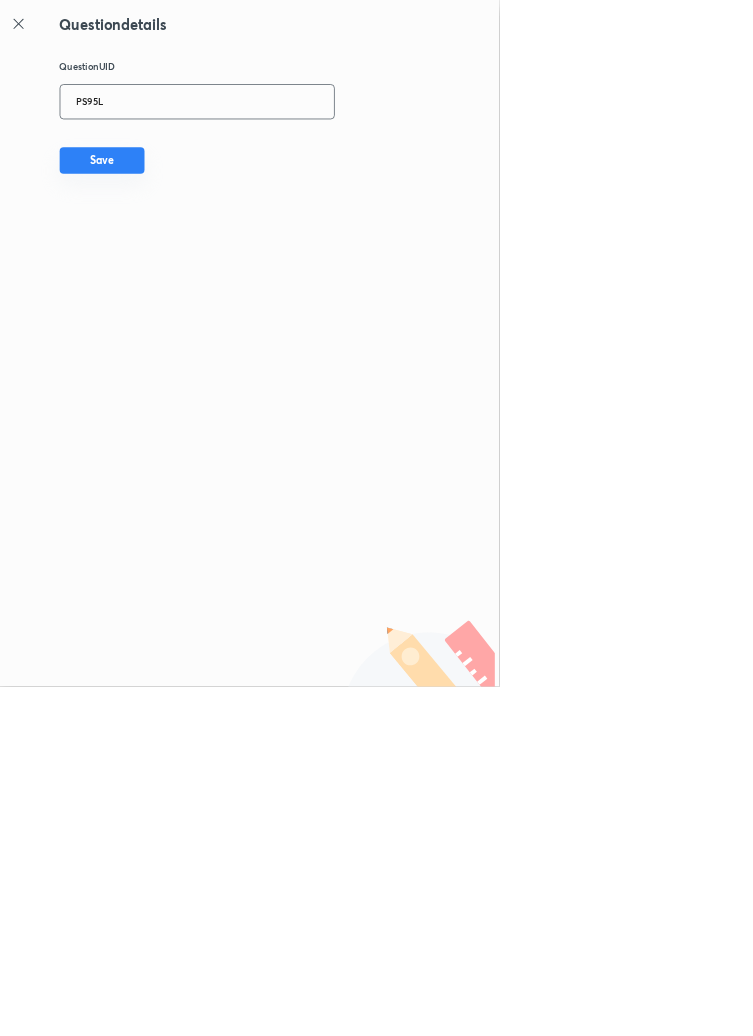 type on "PS95L" 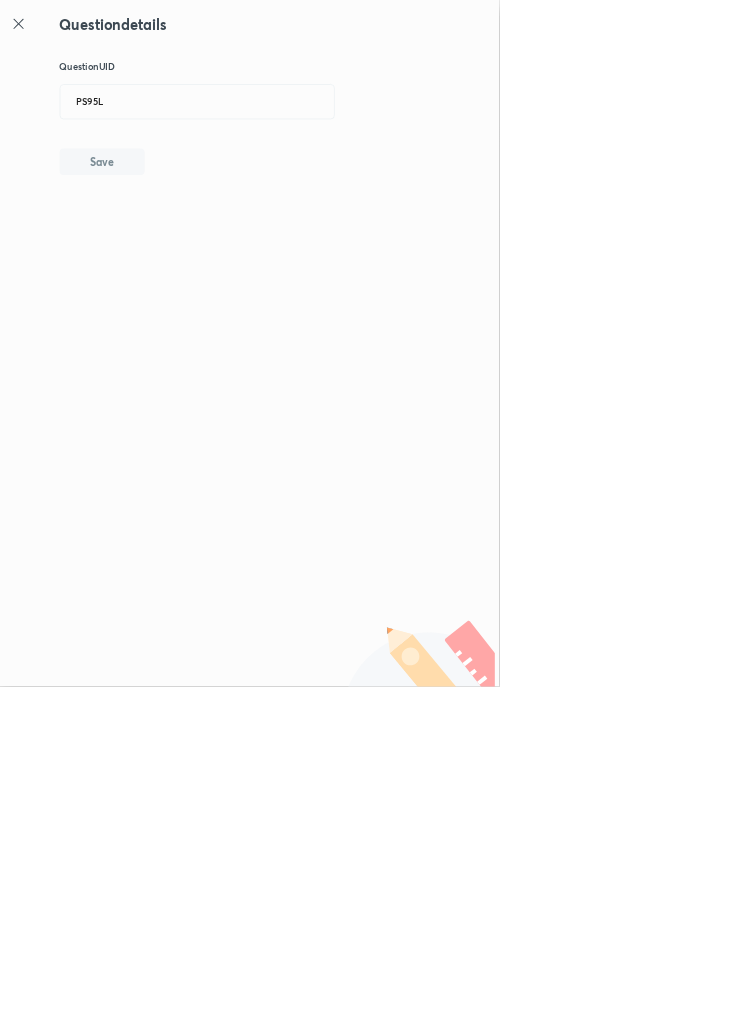 type 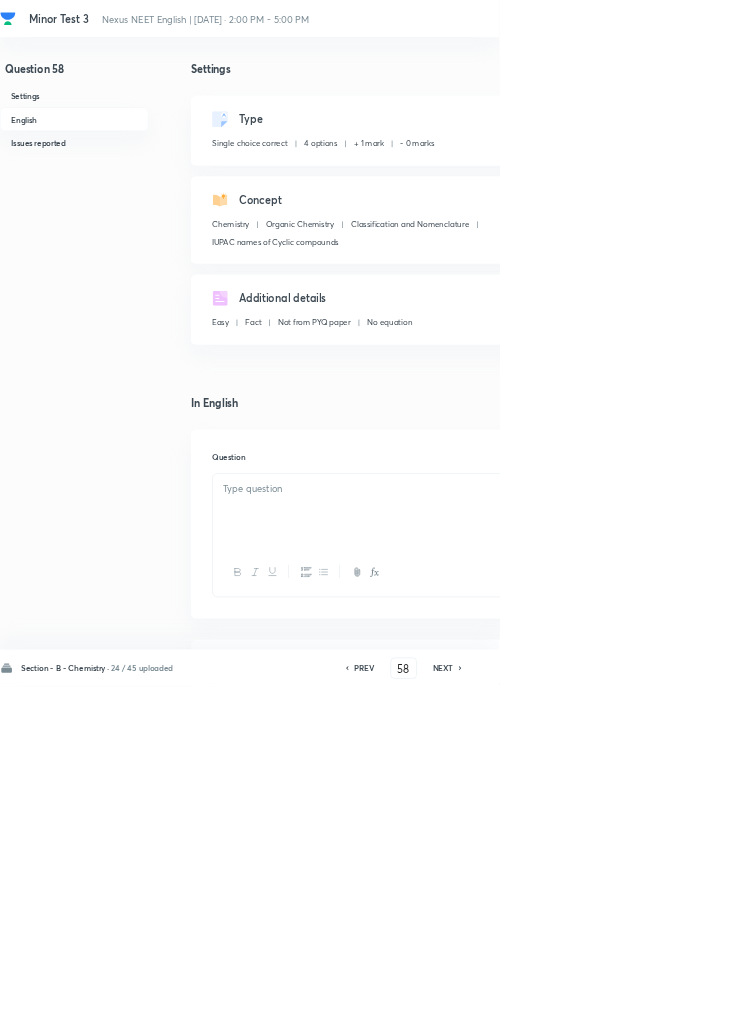 checkbox on "true" 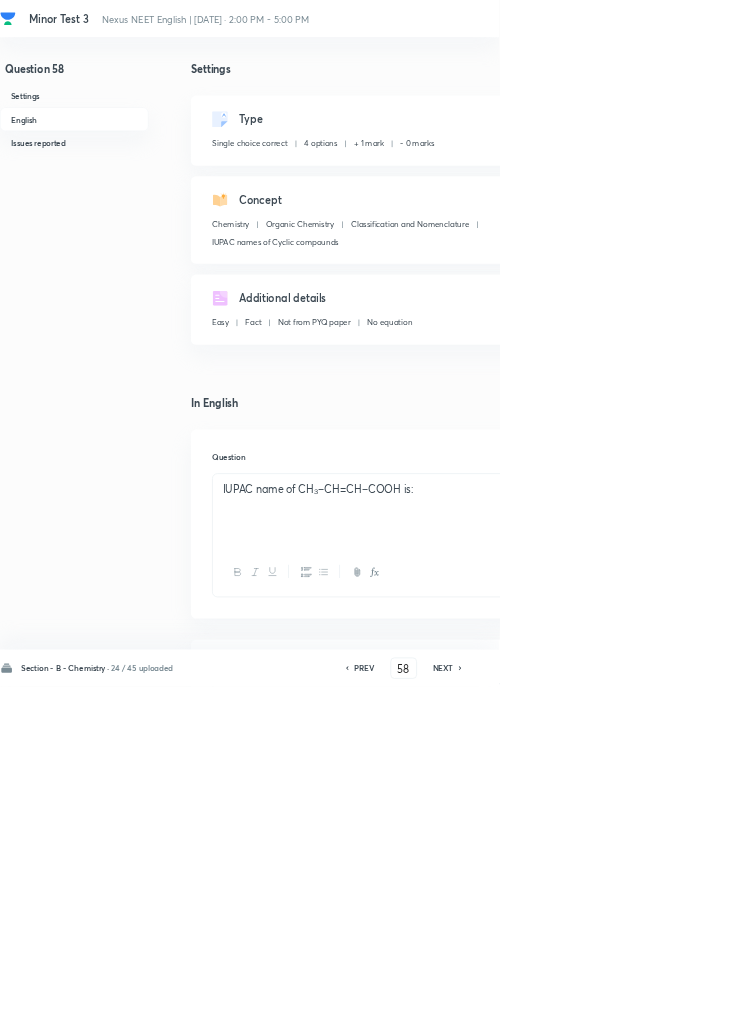 click on "NEXT" at bounding box center (668, 1008) 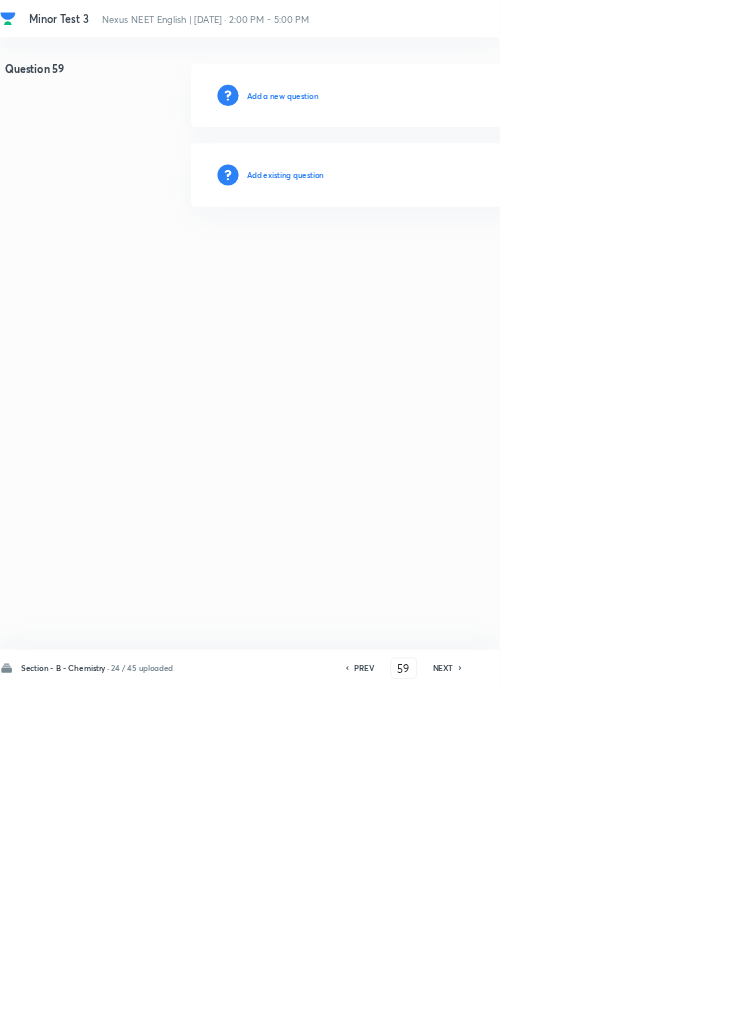 click on "Add existing question" at bounding box center [430, 264] 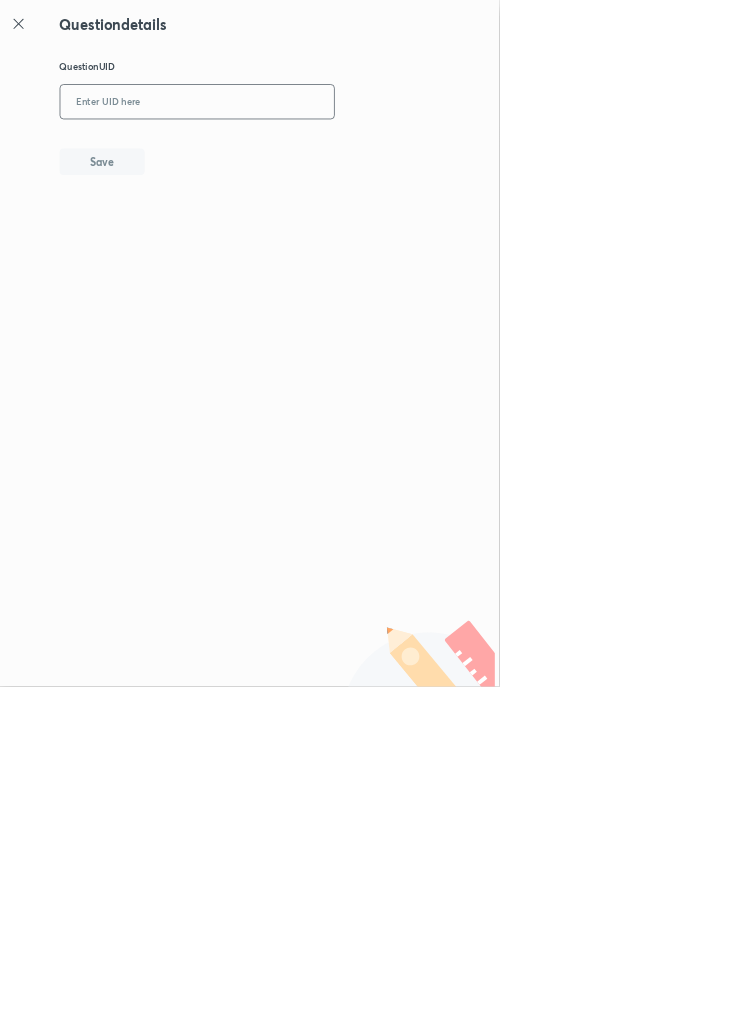 click at bounding box center (297, 154) 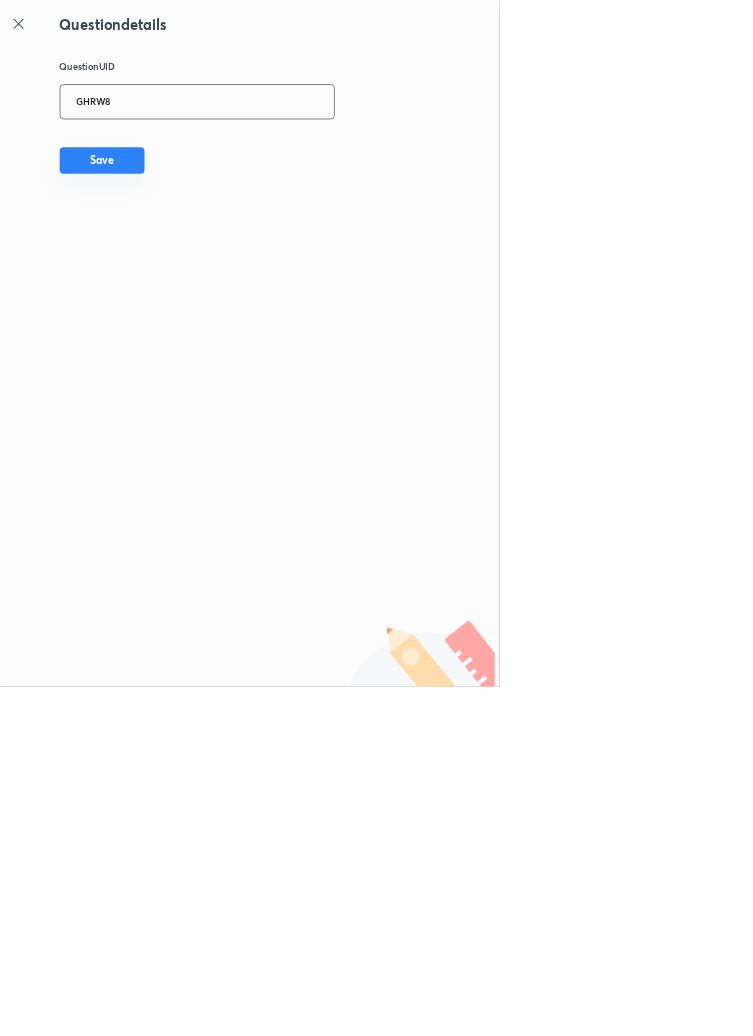 type on "GHRW8" 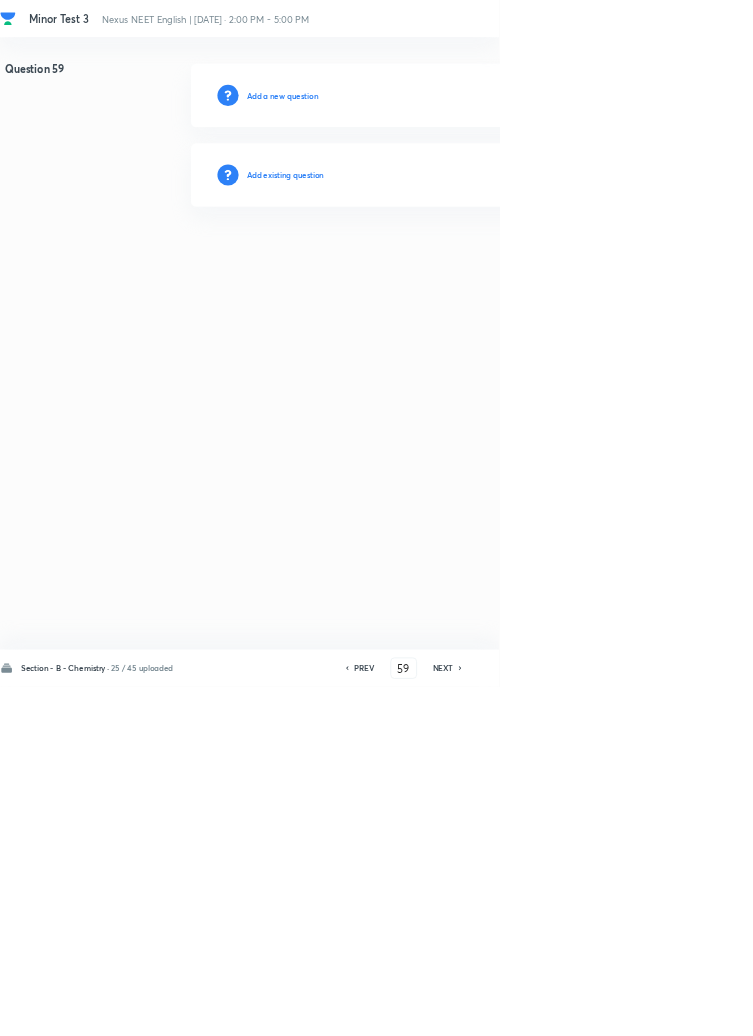 type 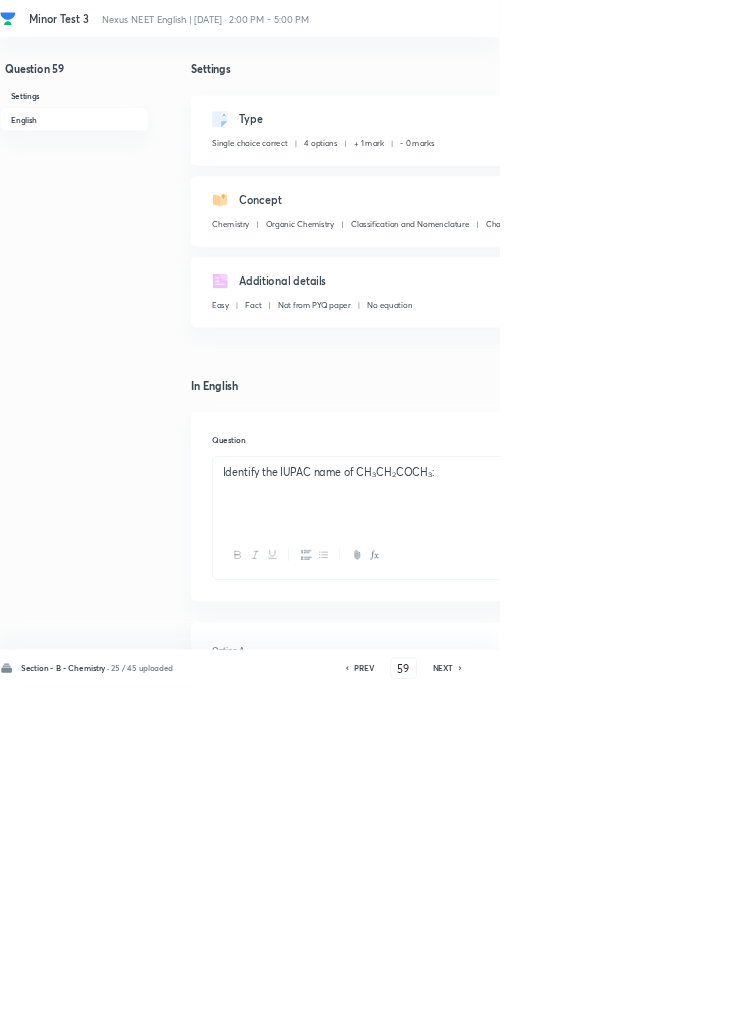 click 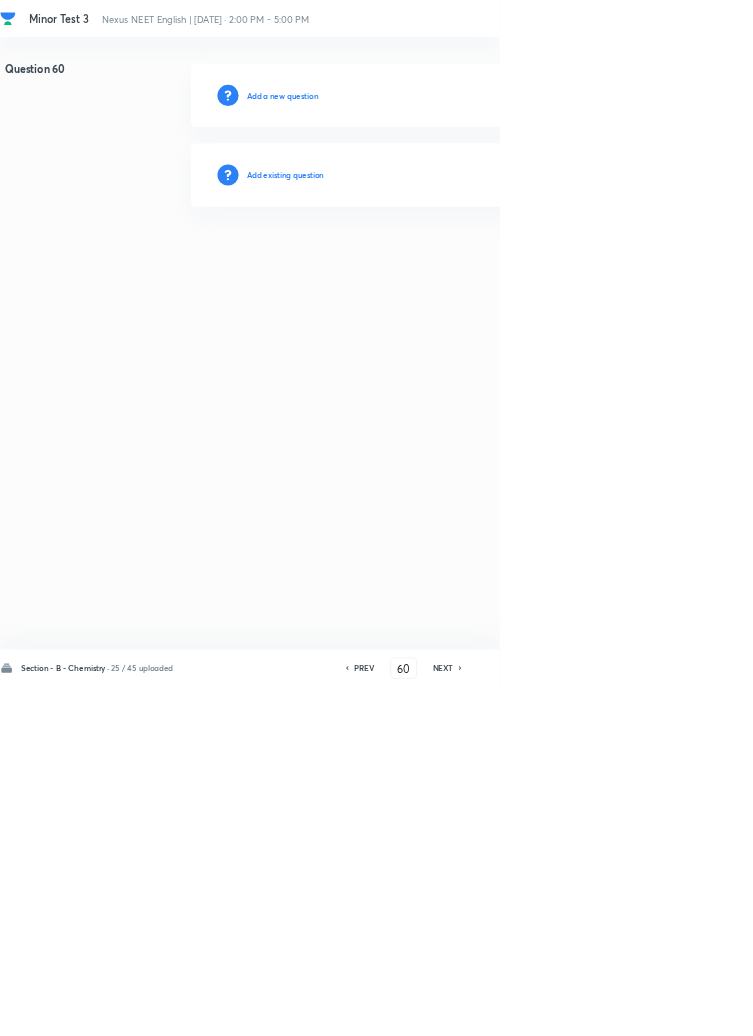 click on "Add existing question" at bounding box center [430, 264] 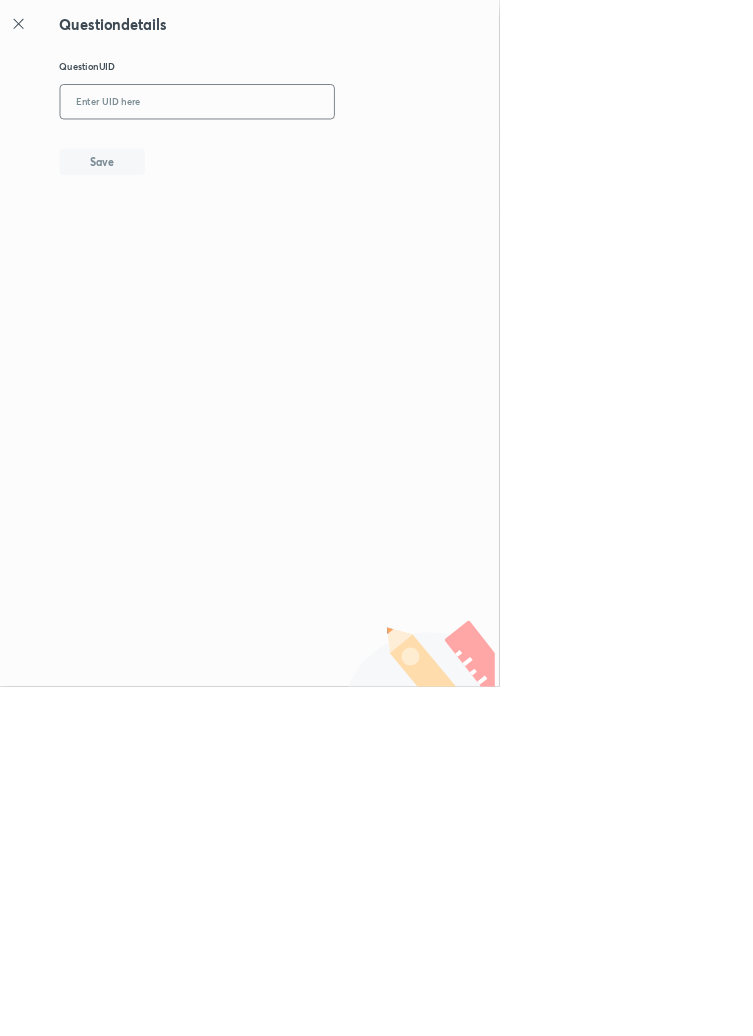 click at bounding box center (297, 154) 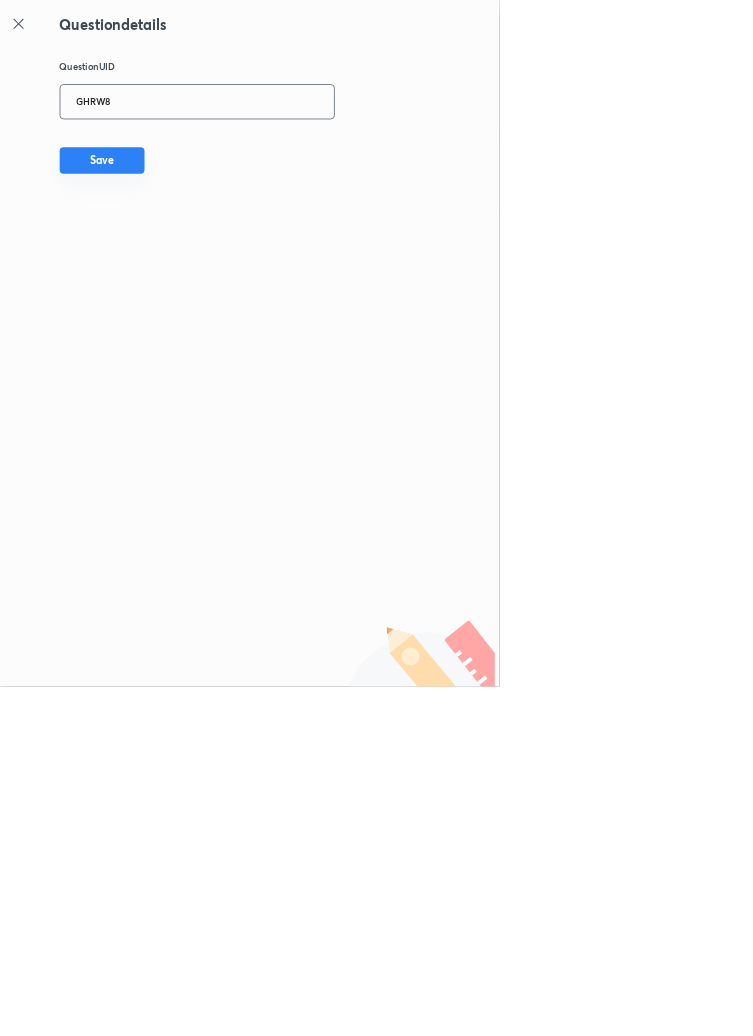 click on "Save" at bounding box center [154, 242] 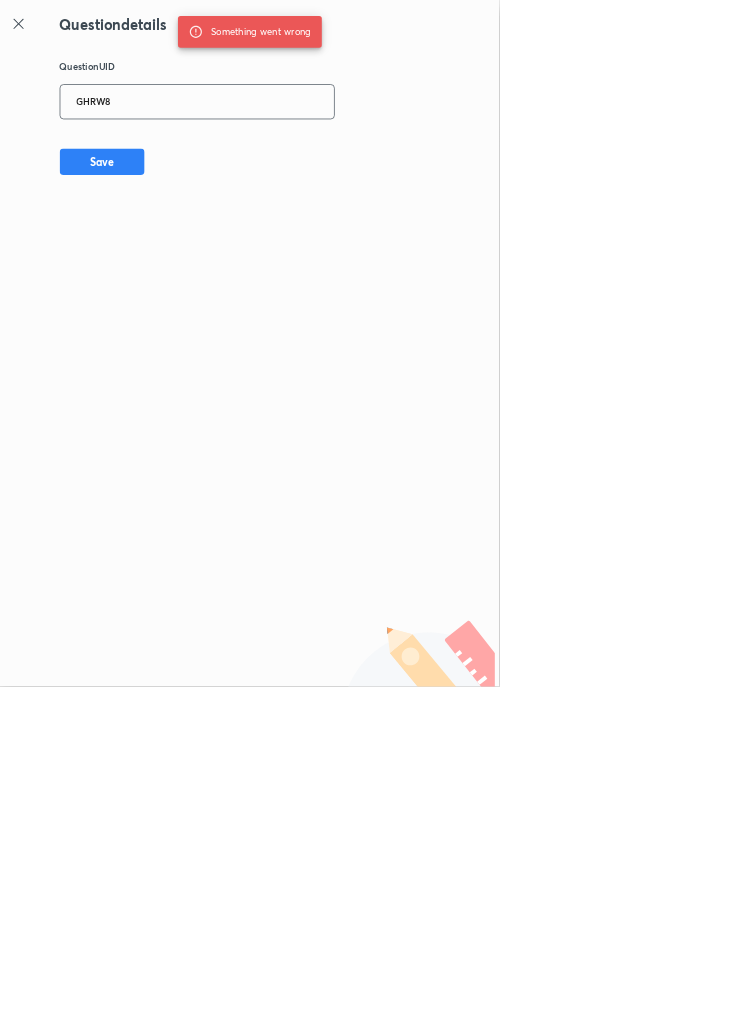 click on "GHRW8" at bounding box center [297, 154] 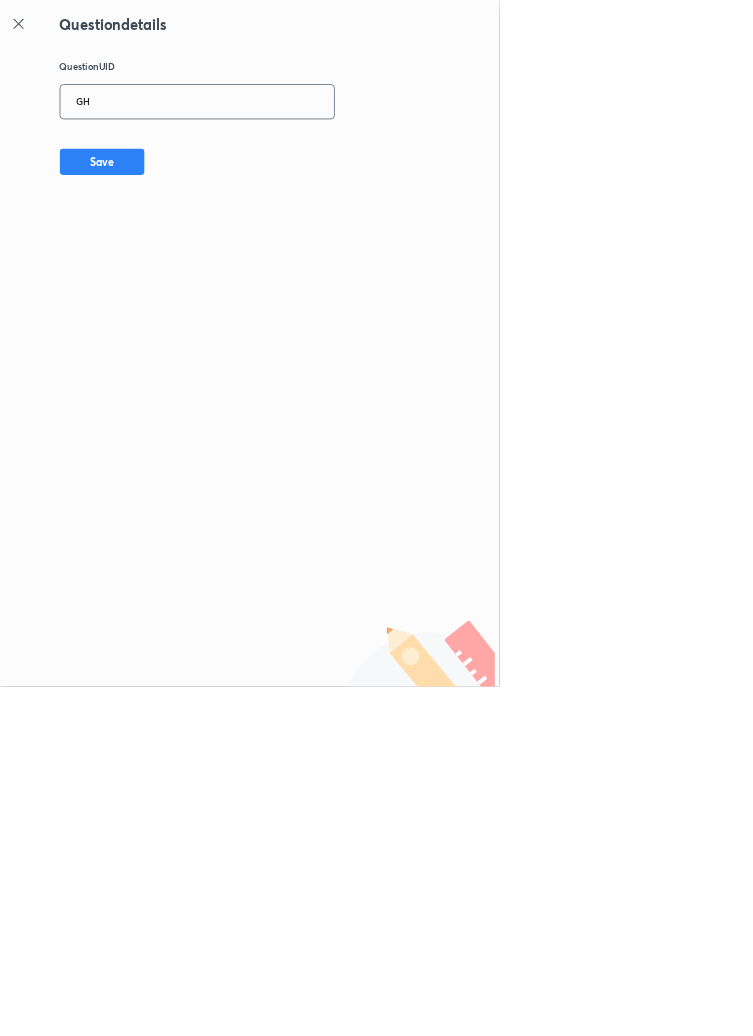 type on "G" 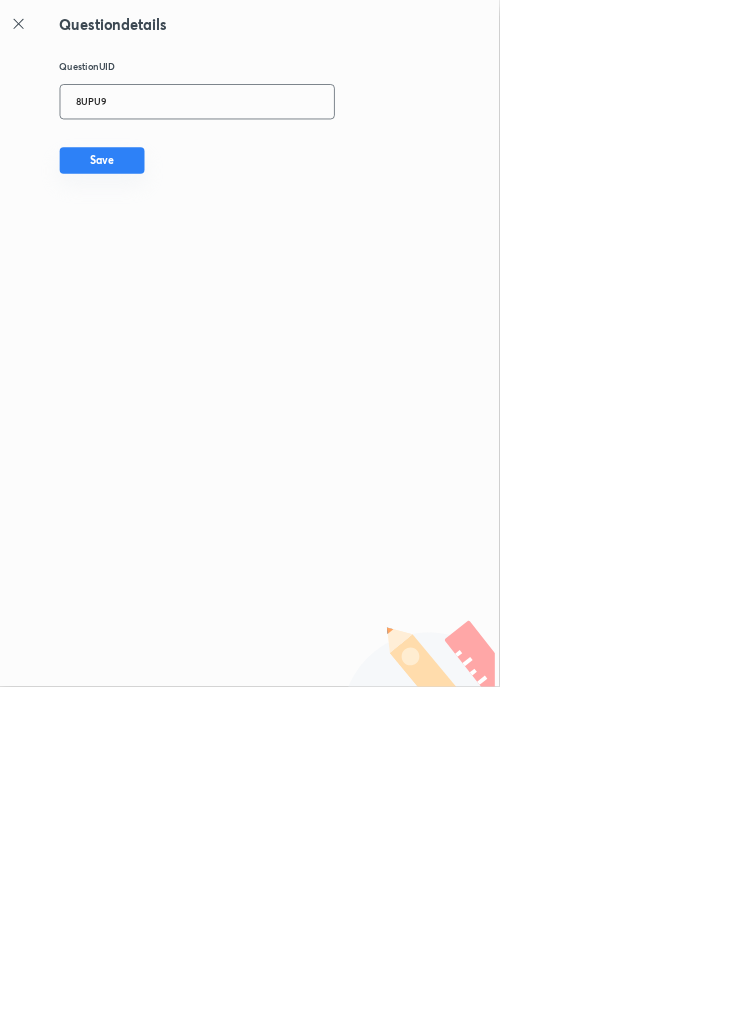 type on "8UPU9" 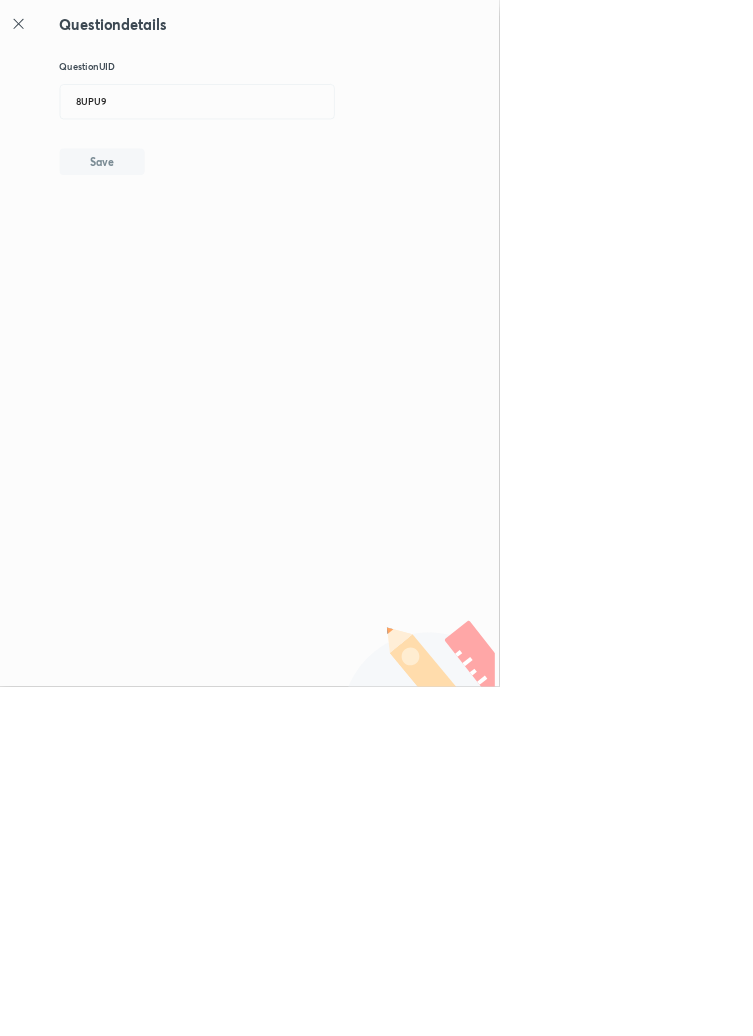 type 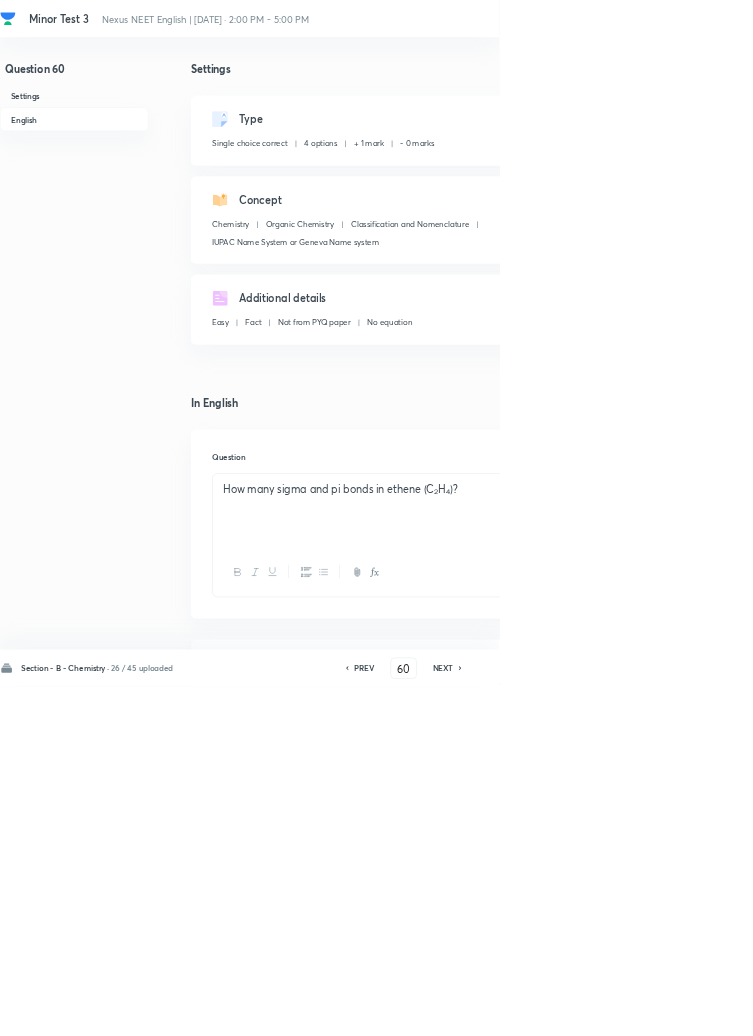 click on "NEXT" at bounding box center (668, 1008) 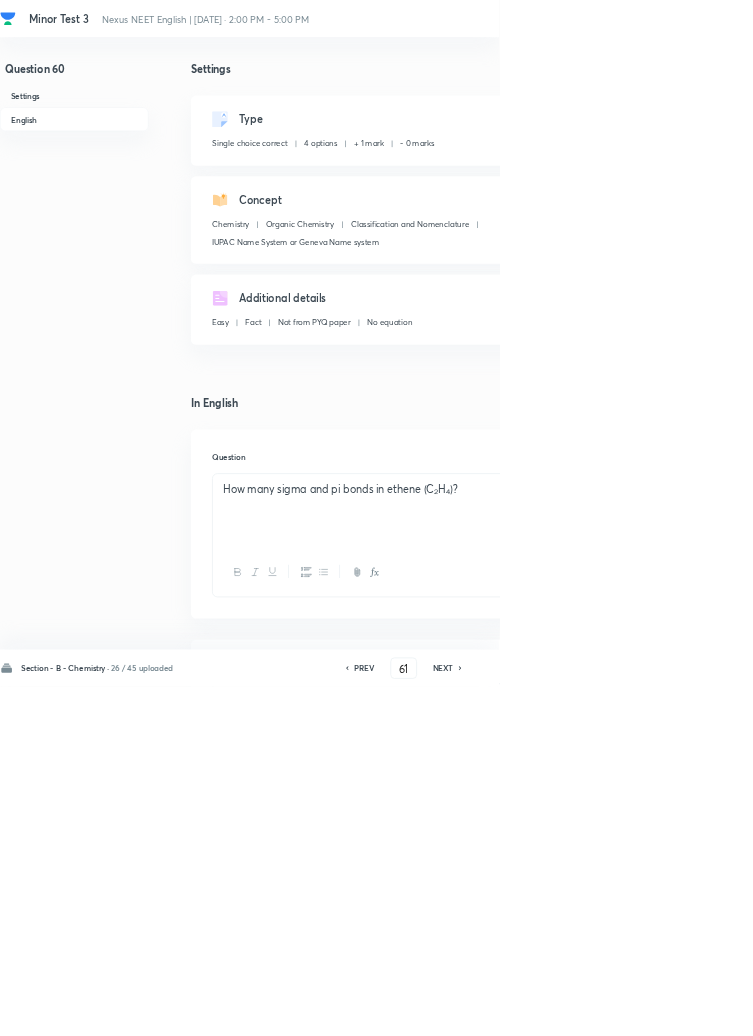 checkbox on "false" 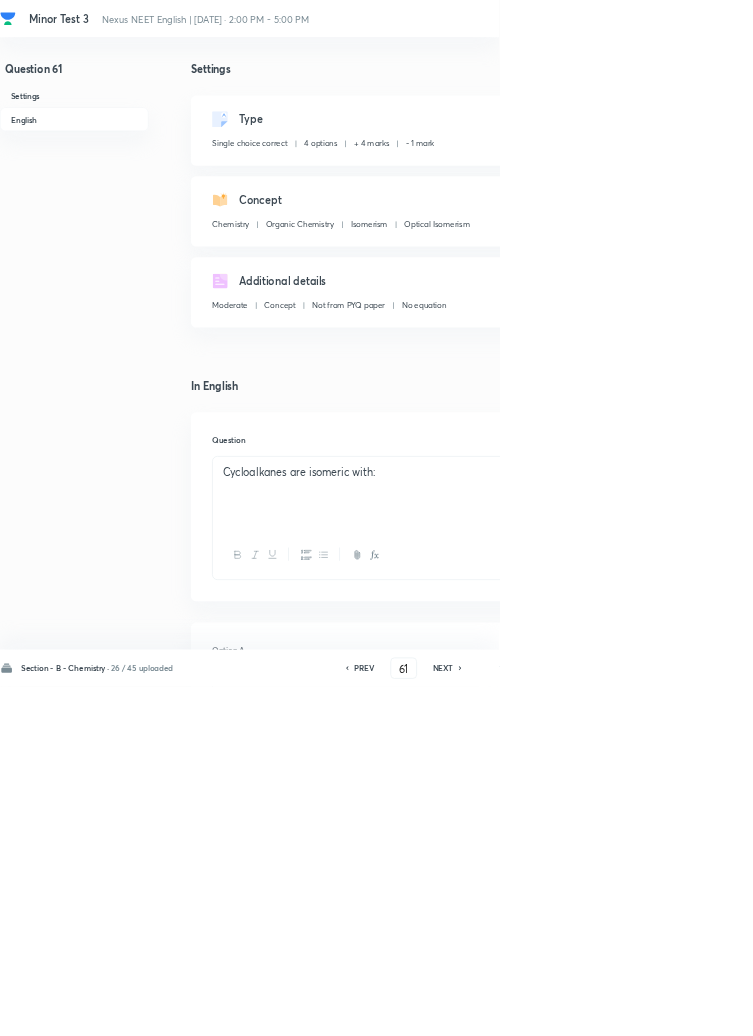 click 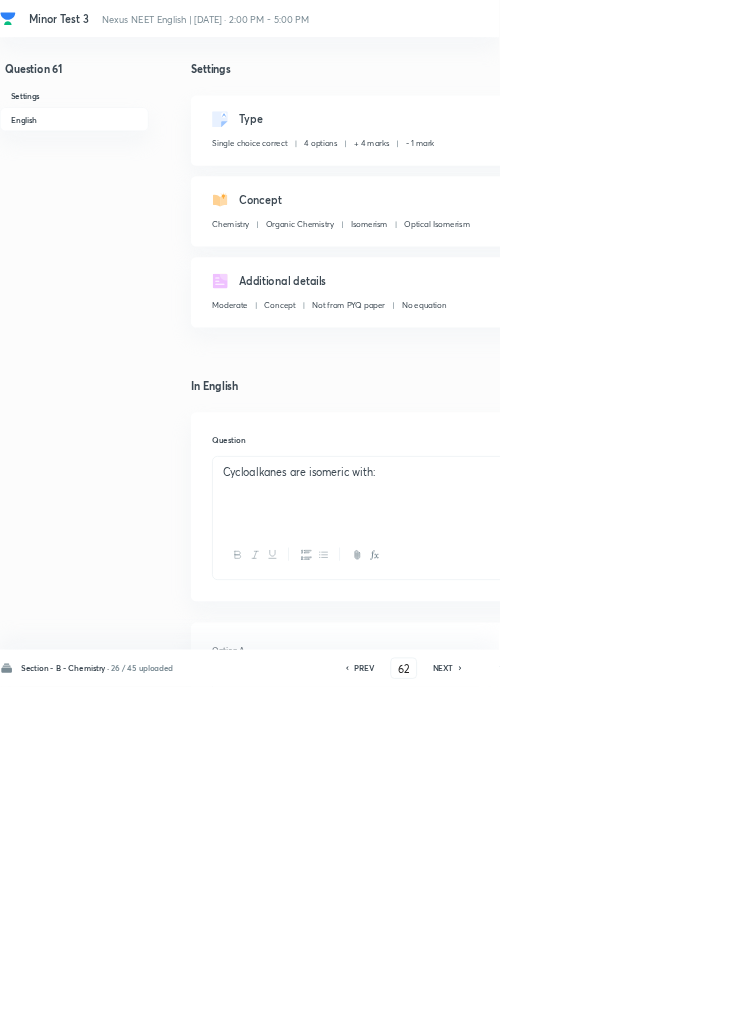 checkbox on "false" 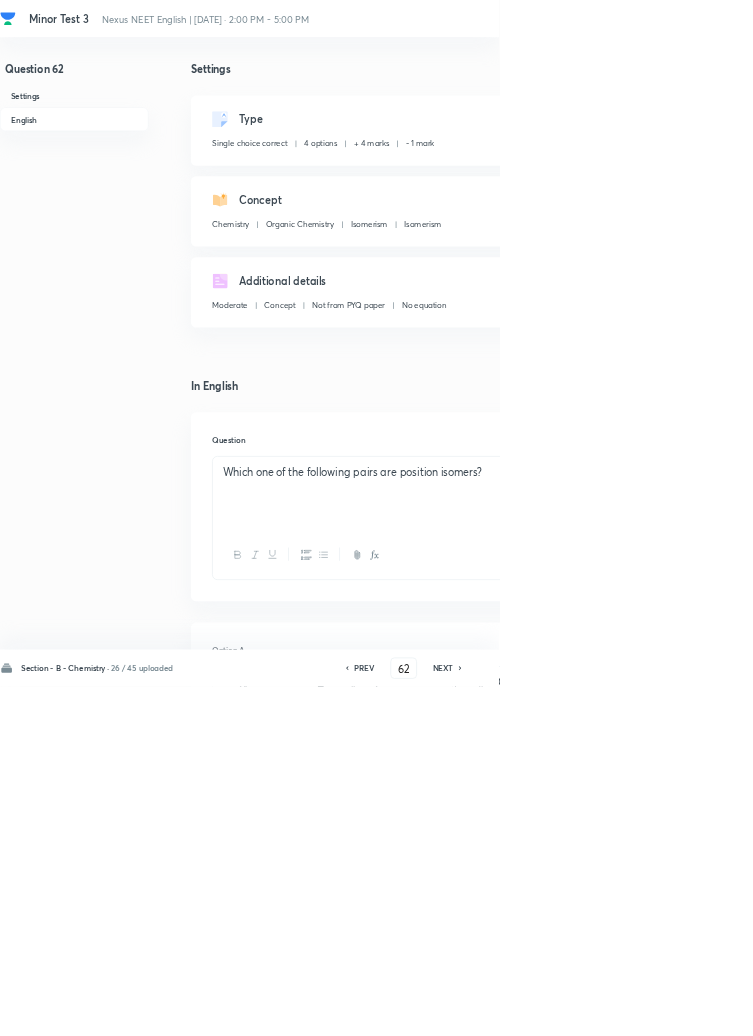 click 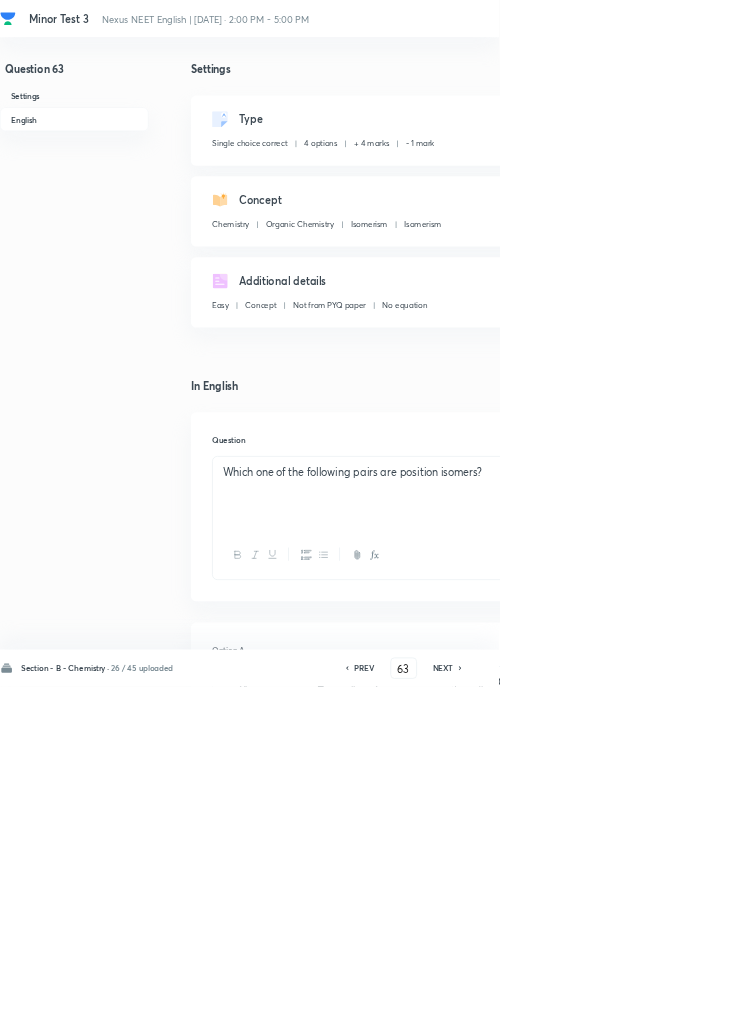 checkbox on "true" 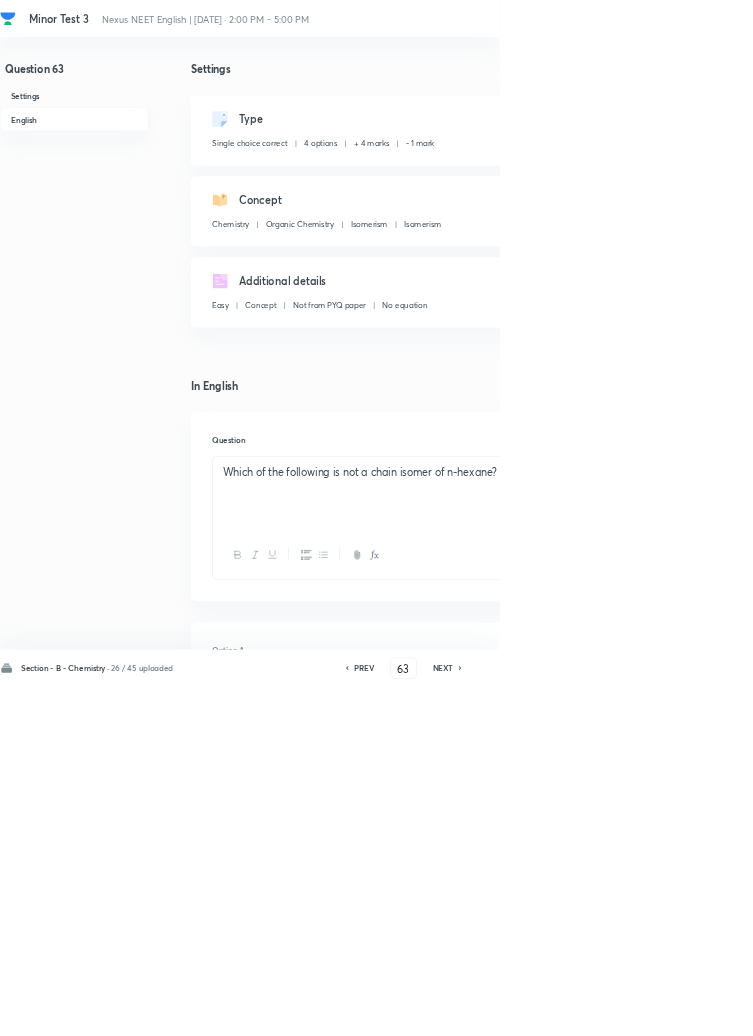 click 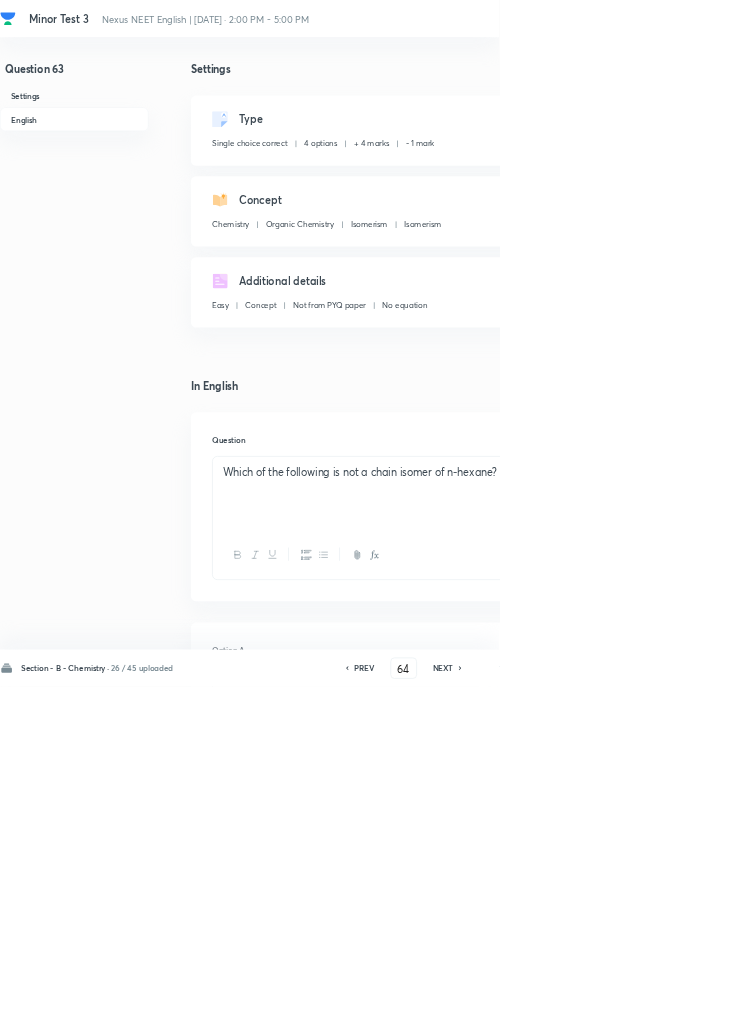 checkbox on "false" 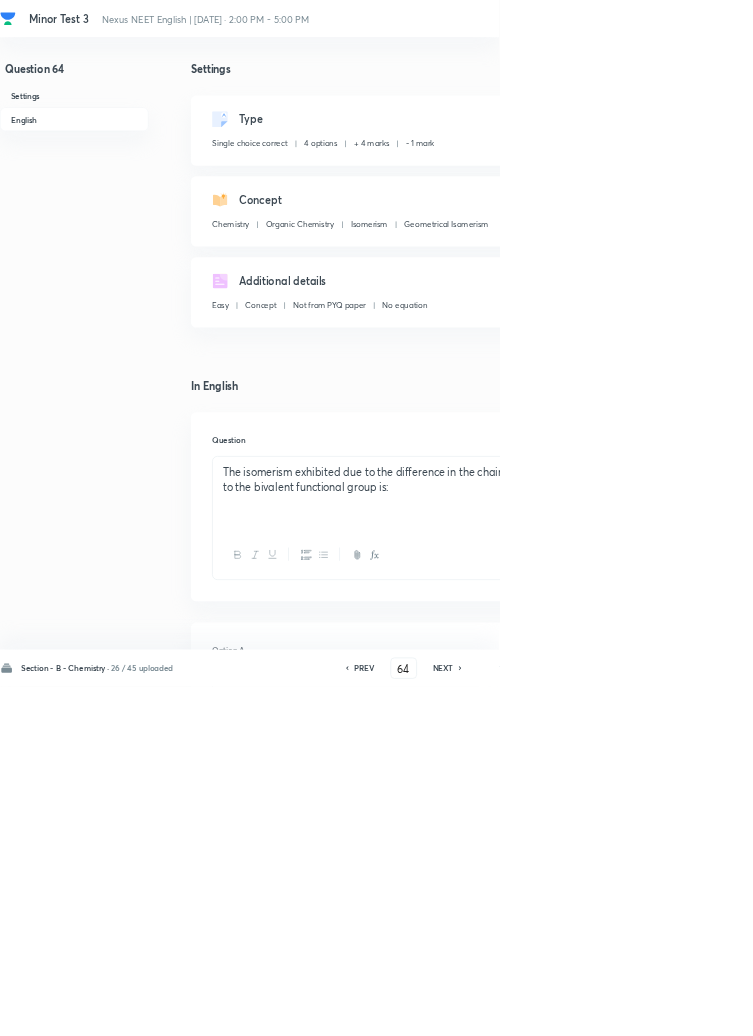 click 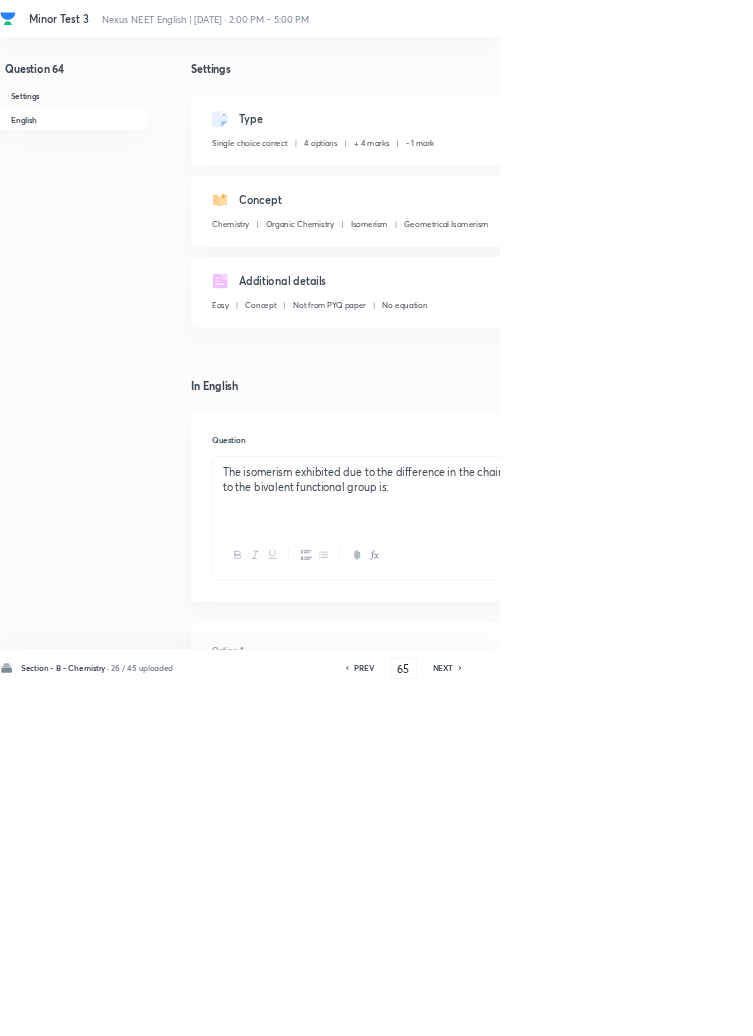 checkbox on "false" 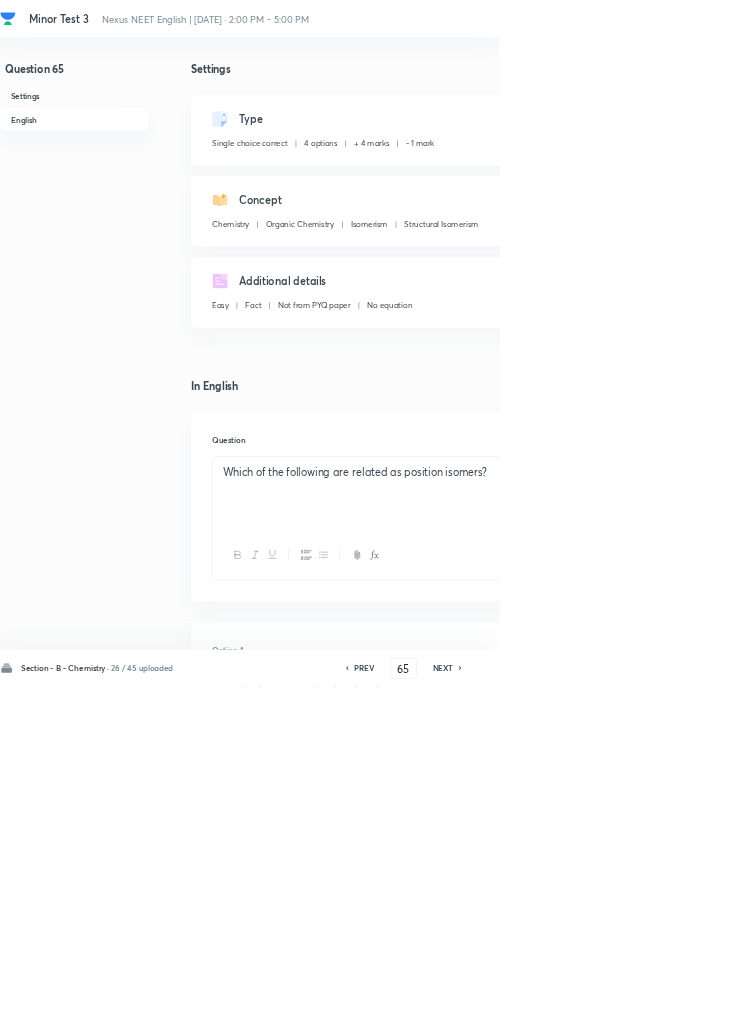 checkbox on "true" 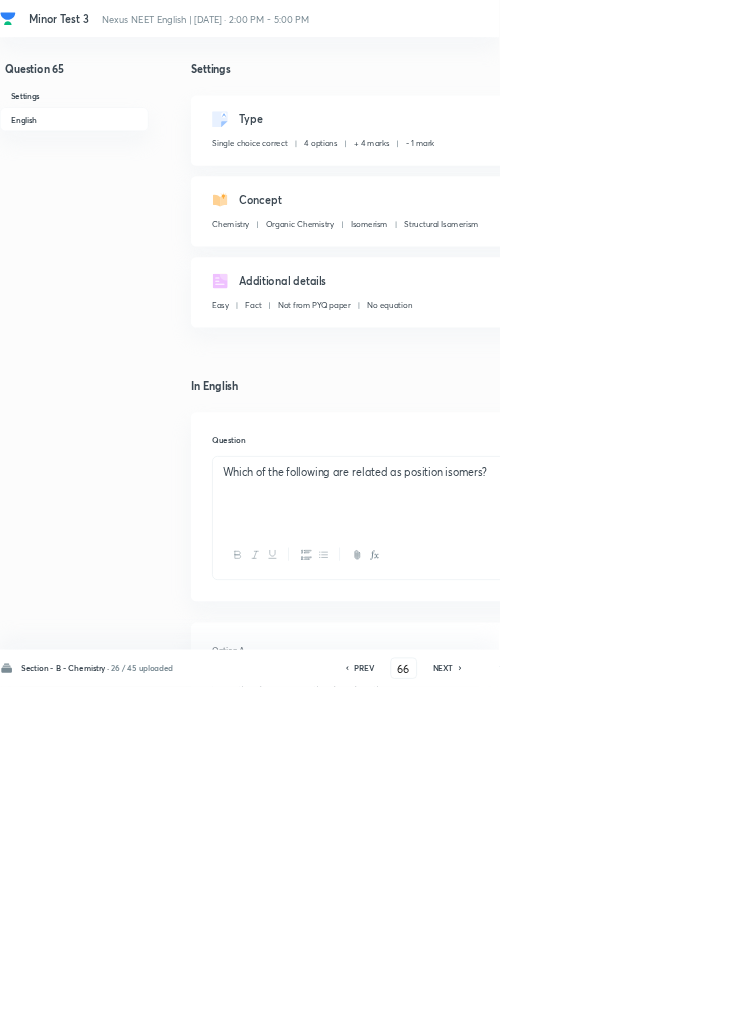 checkbox on "false" 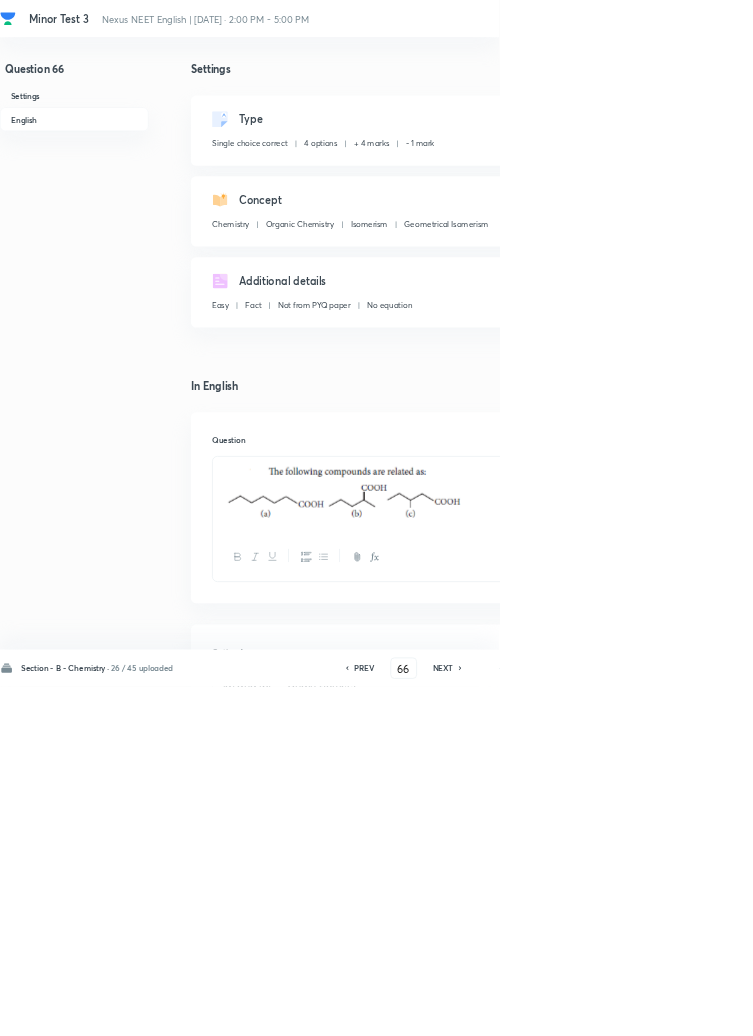 click 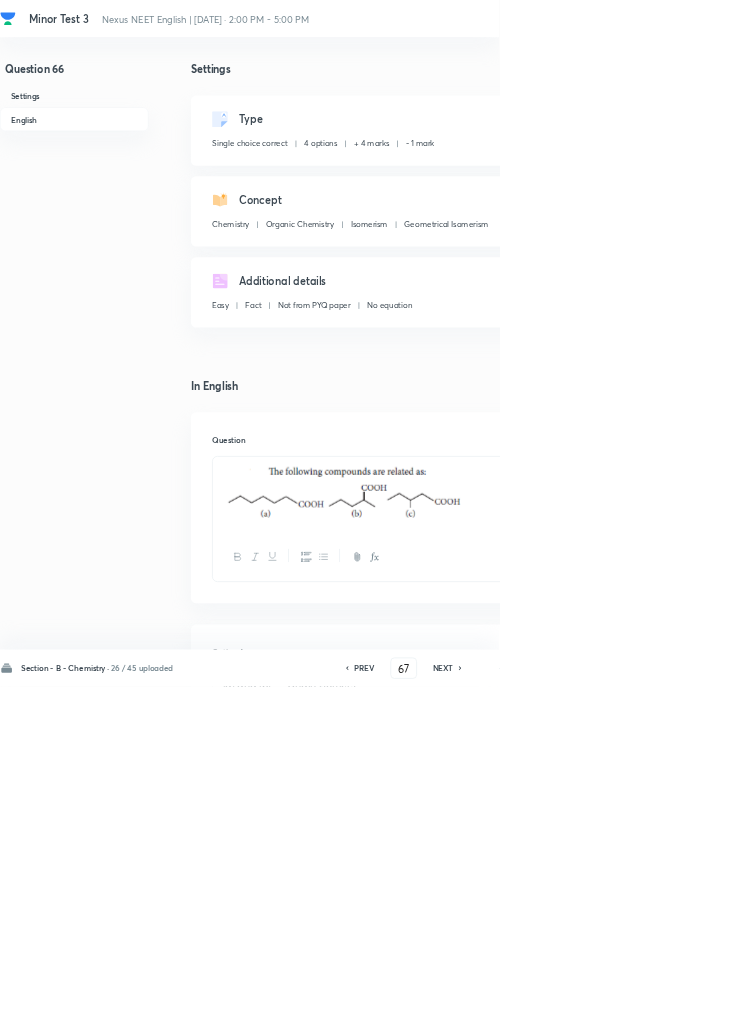 checkbox on "true" 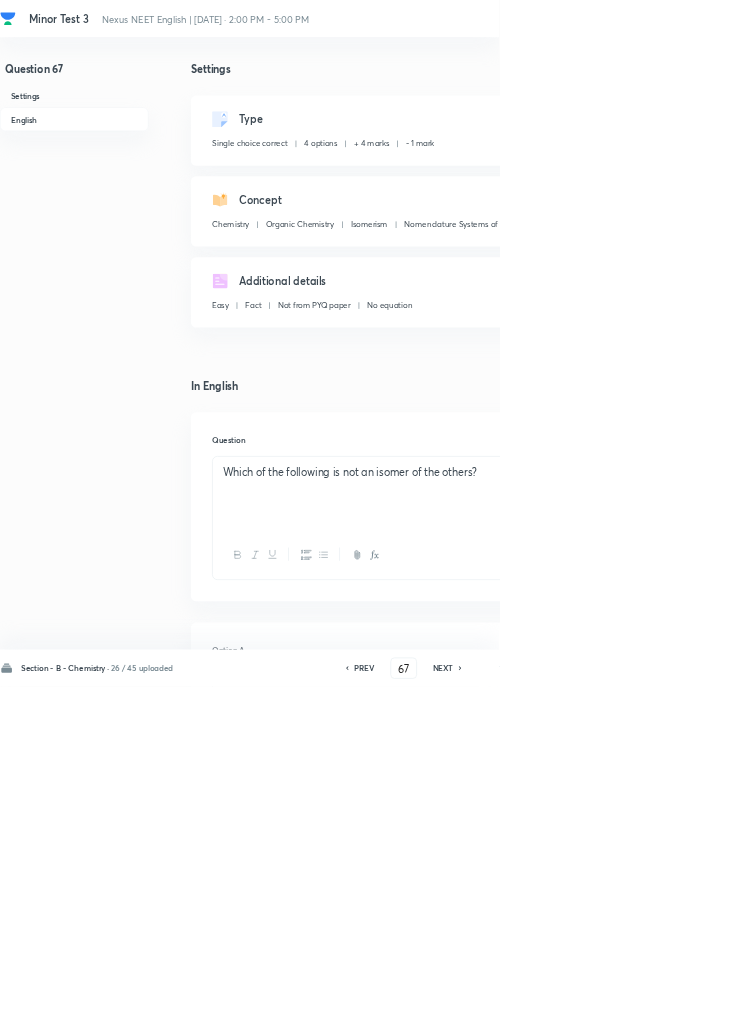 click 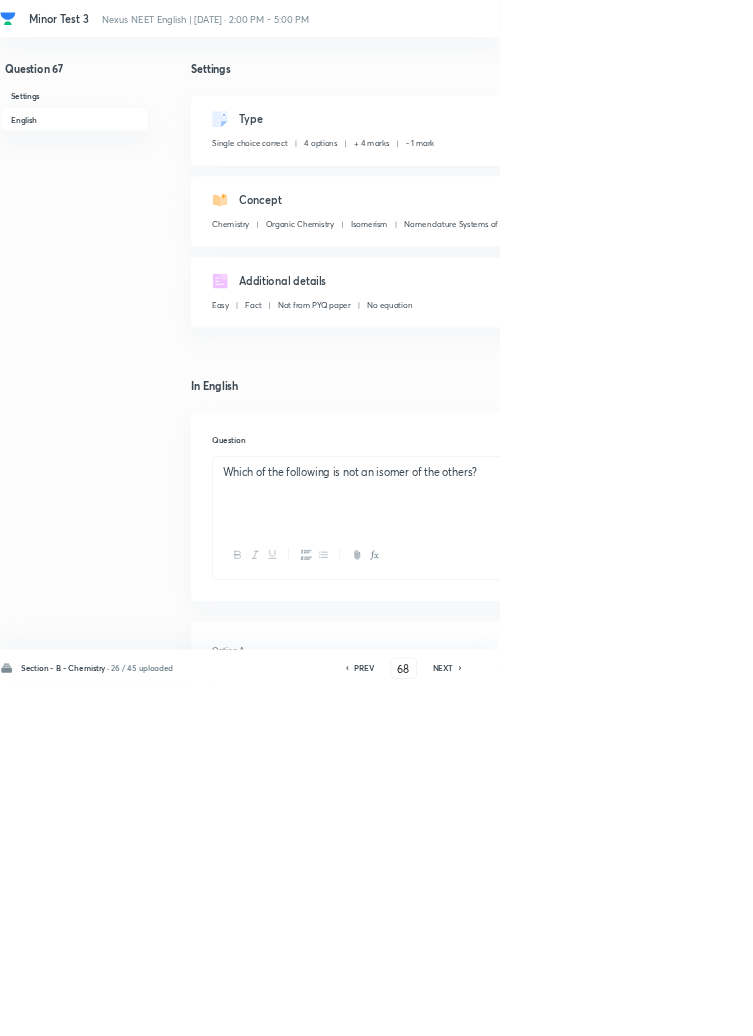 checkbox on "true" 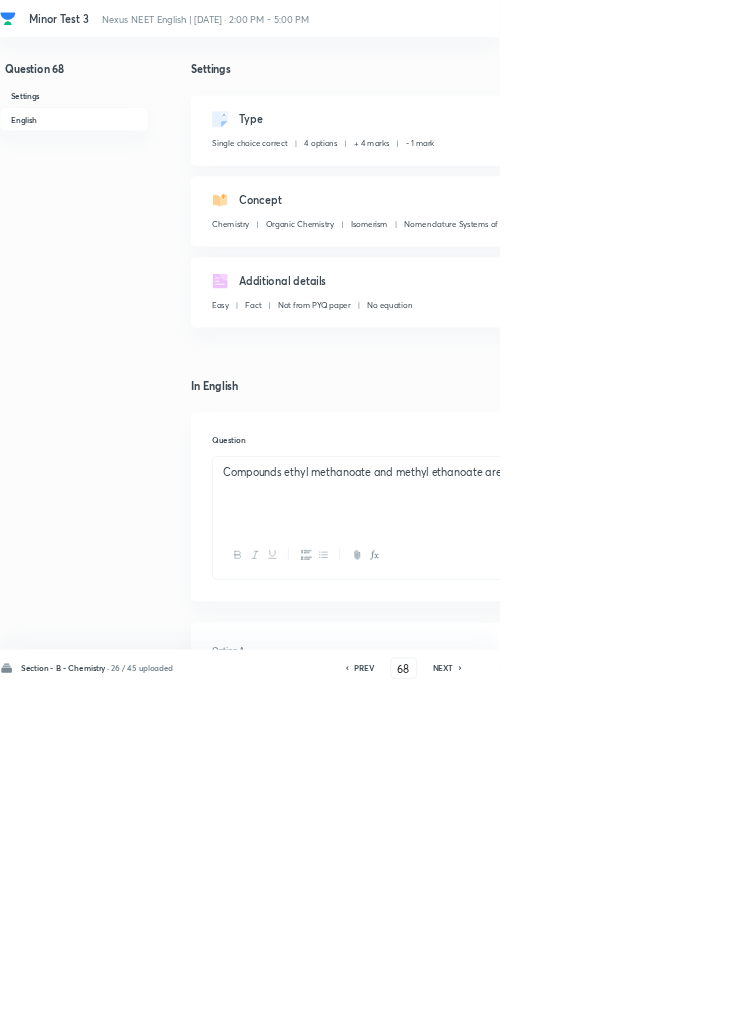 click 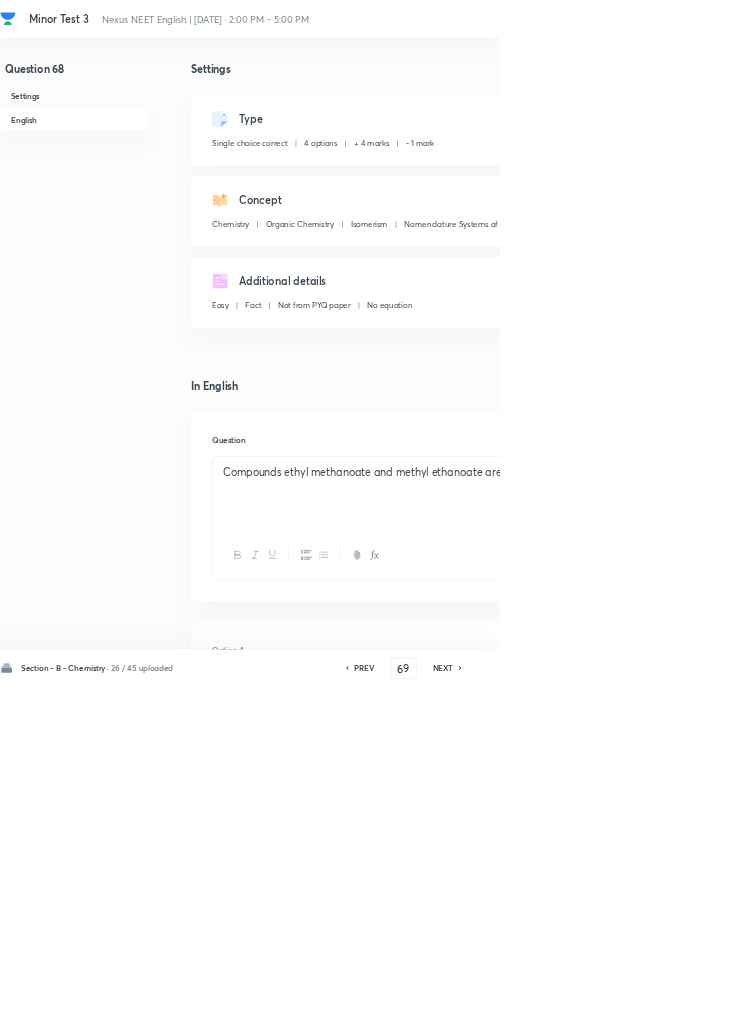 checkbox on "true" 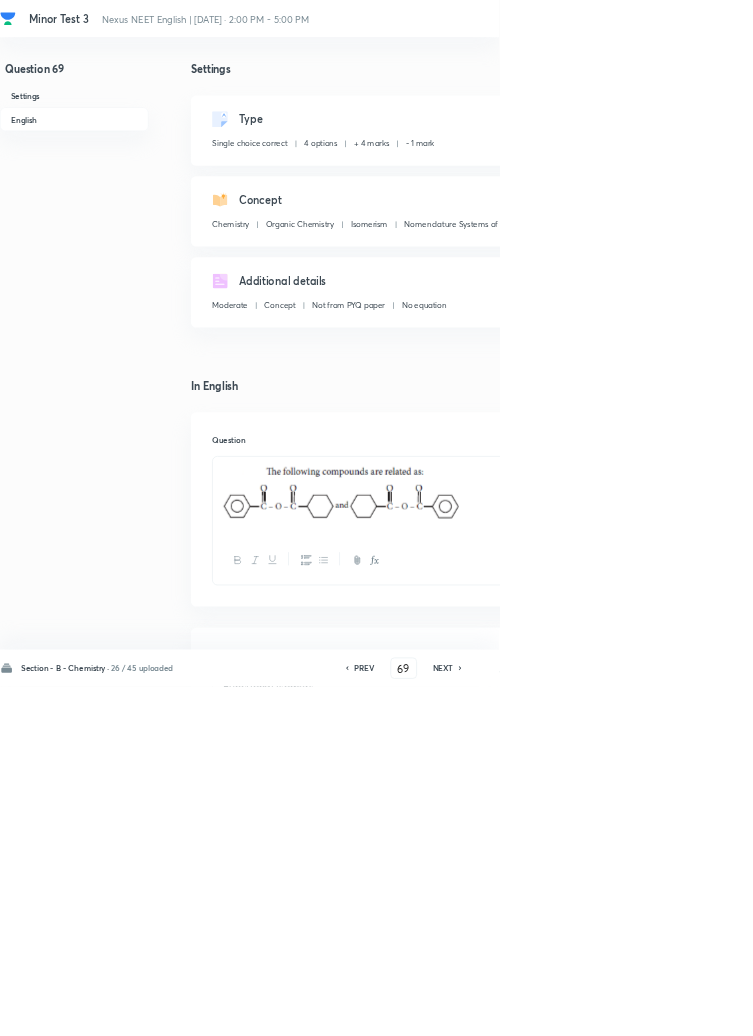click 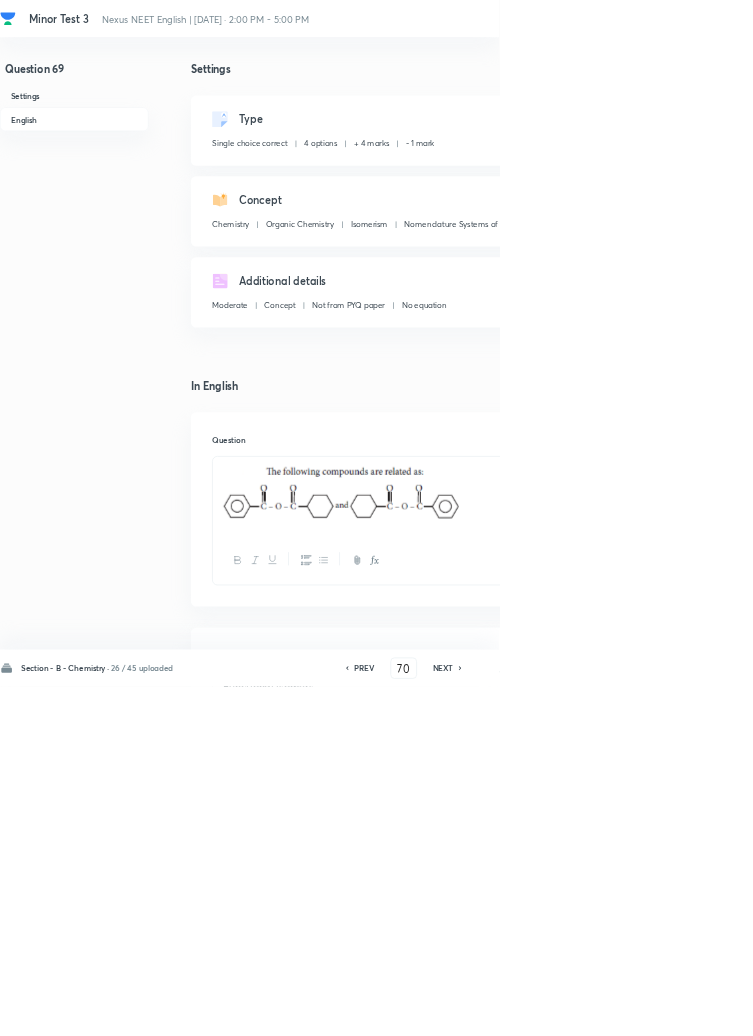 checkbox on "false" 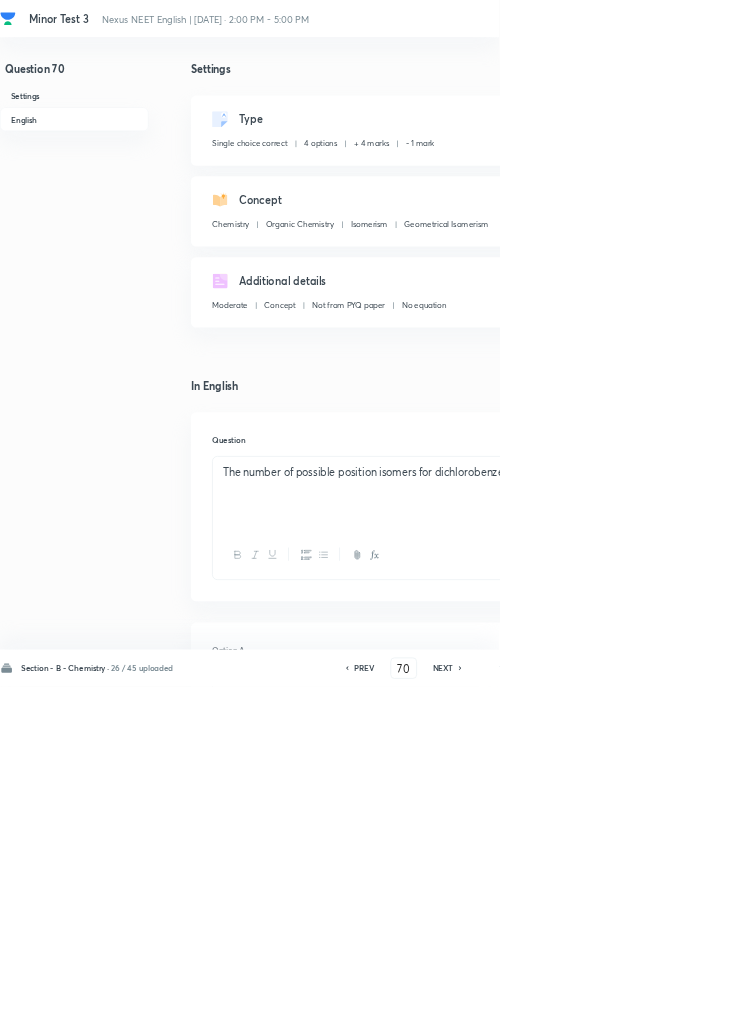click 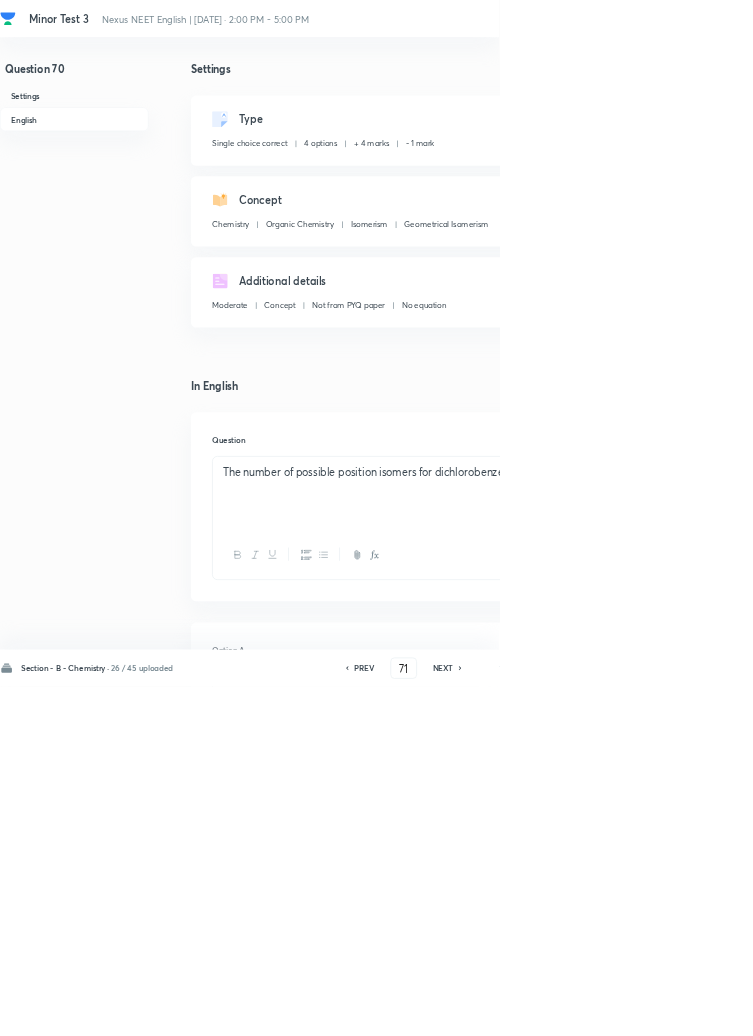 checkbox on "false" 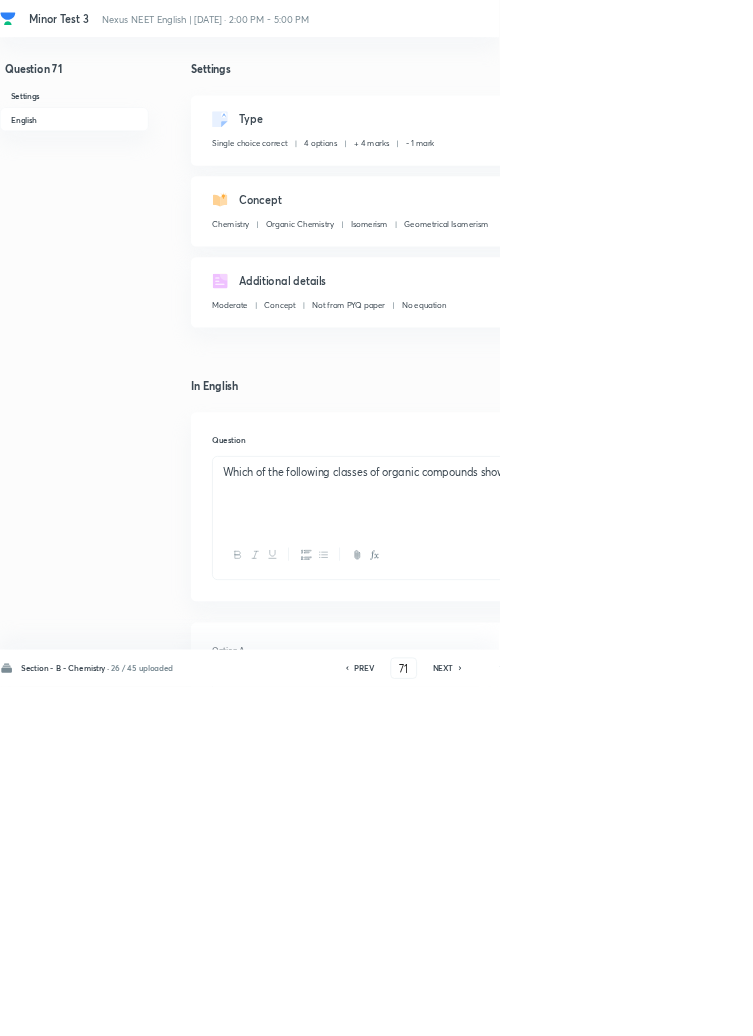 click on "NEXT" at bounding box center [668, 1008] 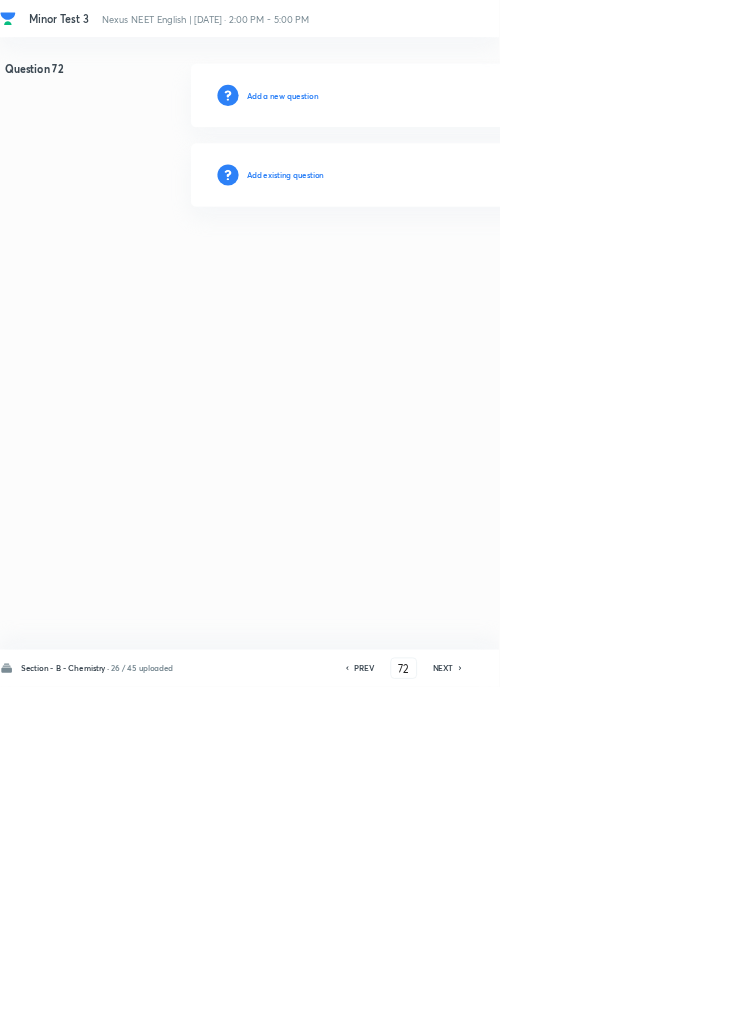 click on "Add existing question" at bounding box center [430, 264] 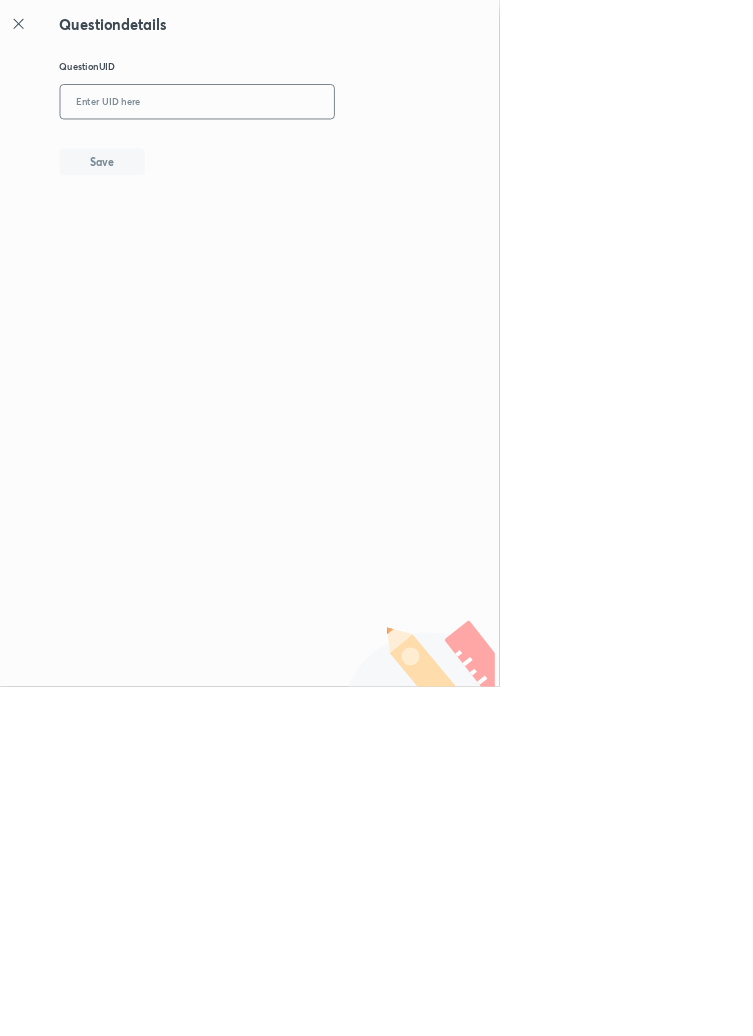 click at bounding box center [297, 154] 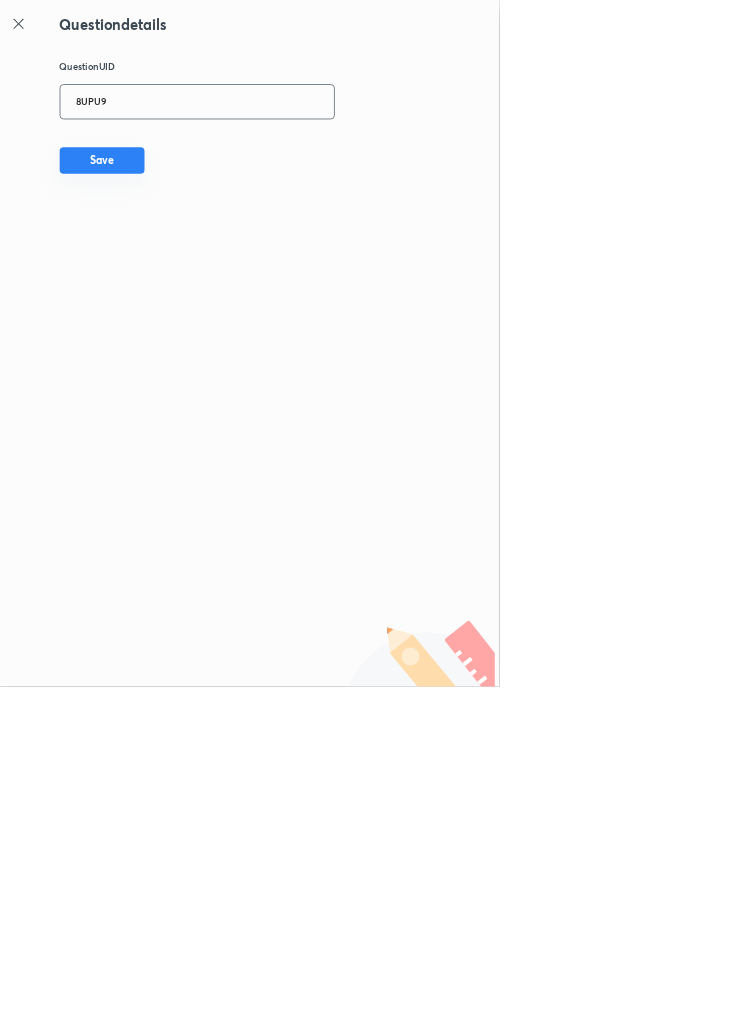 click on "Save" at bounding box center (154, 242) 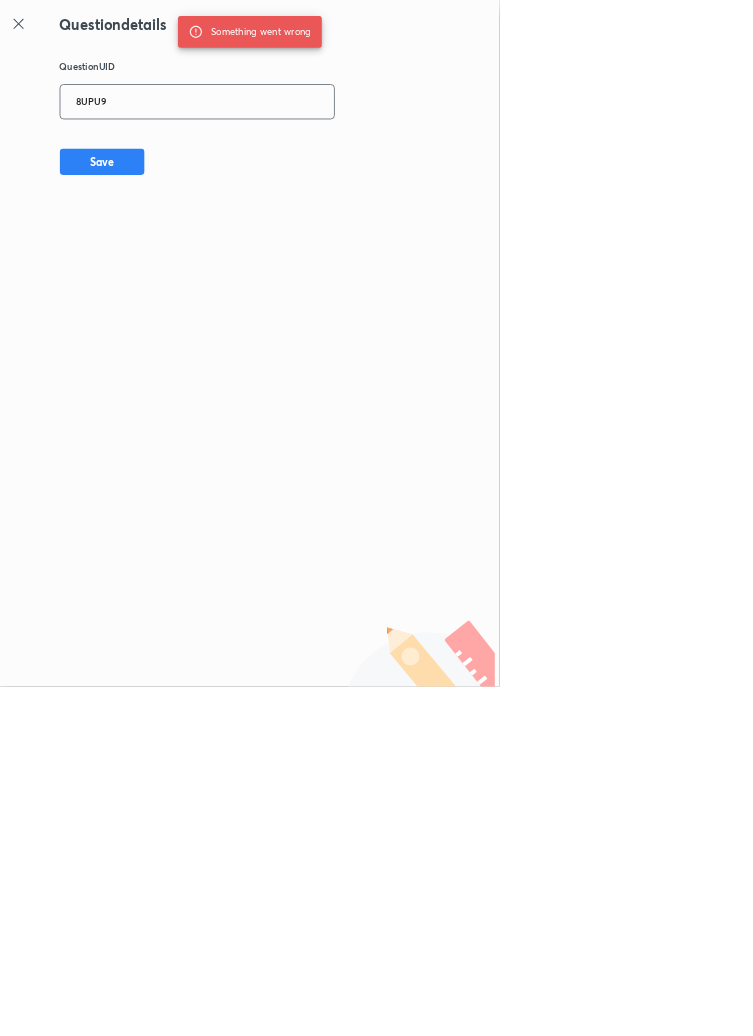 click on "8UPU9" at bounding box center [297, 154] 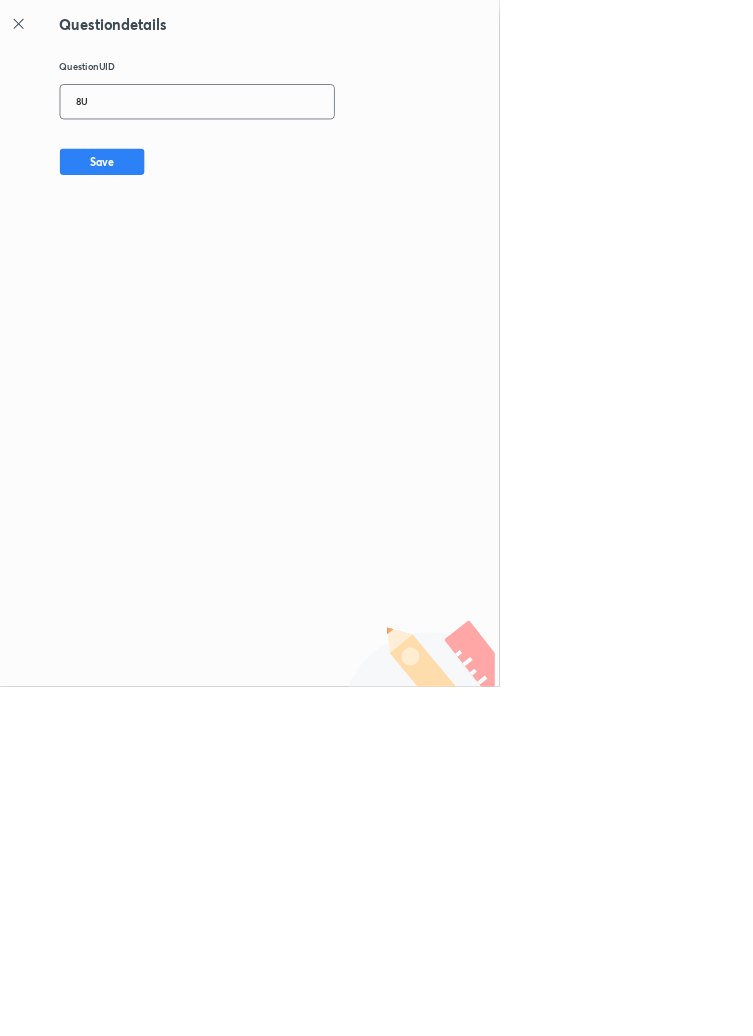 type on "8" 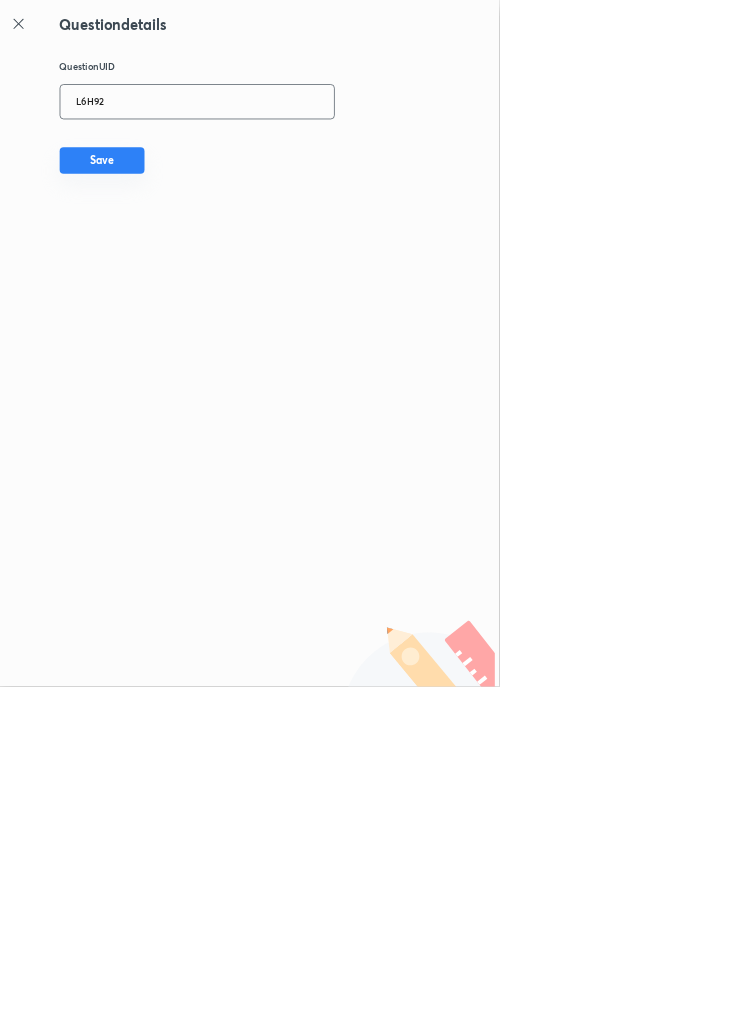 type on "L6H92" 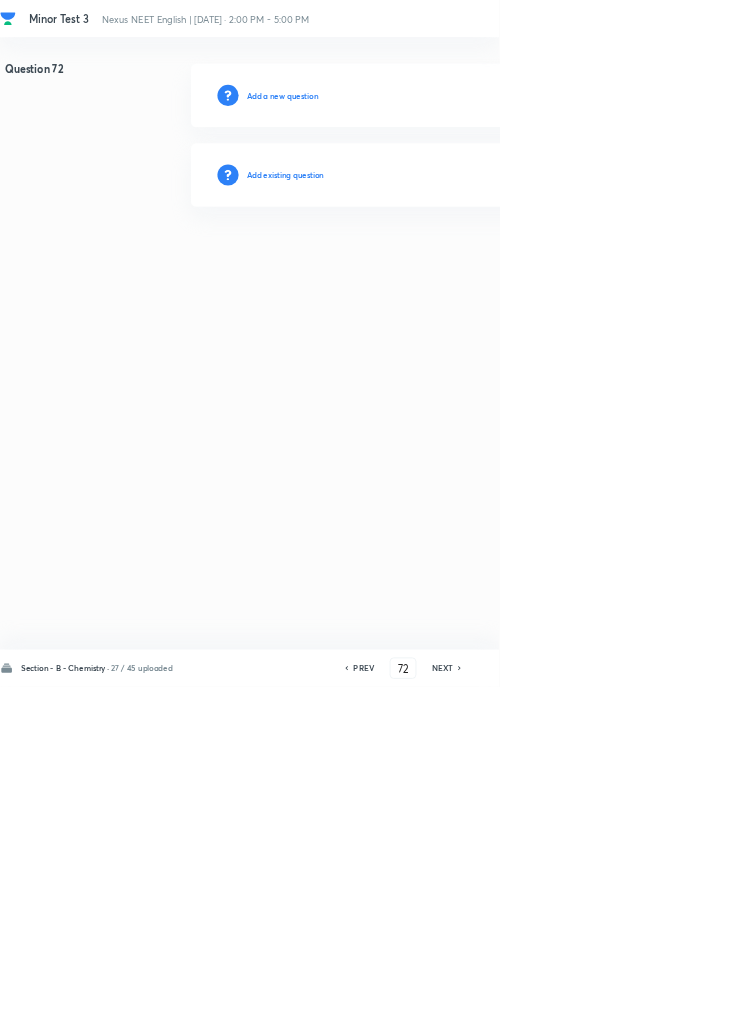 type 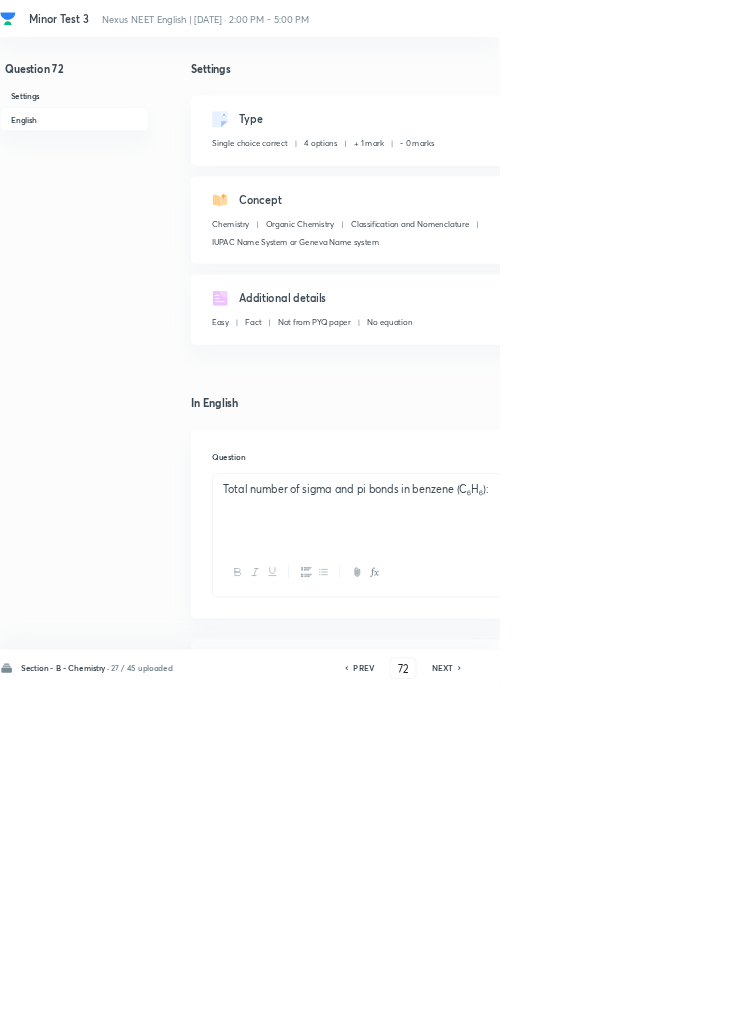 click 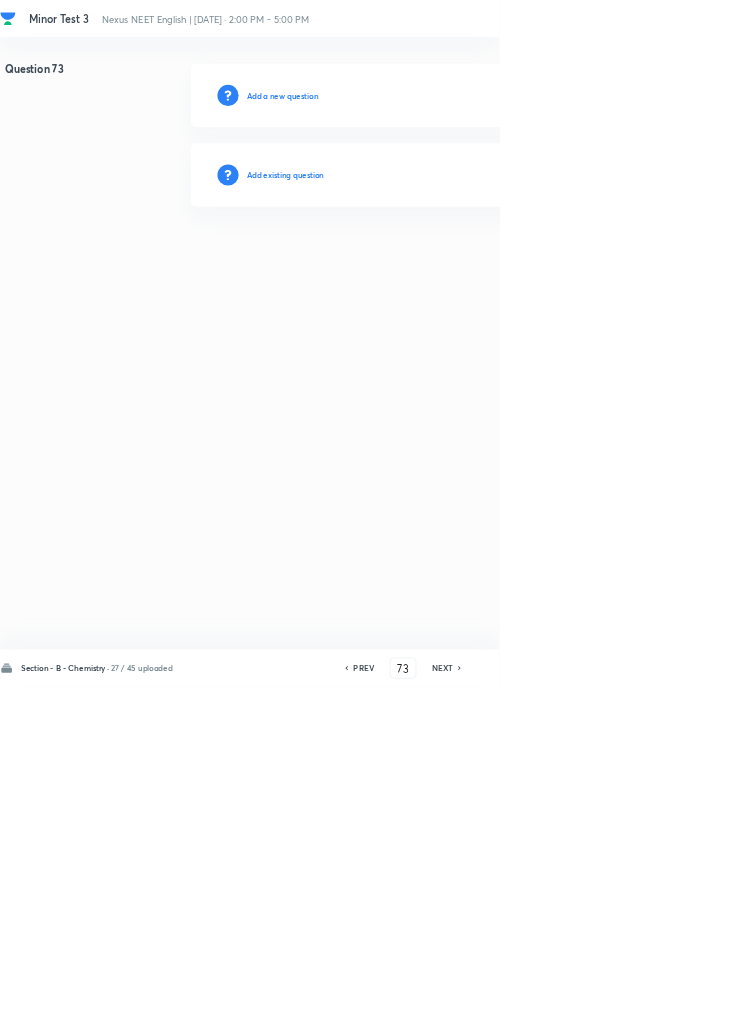 click on "Add existing question" at bounding box center [430, 264] 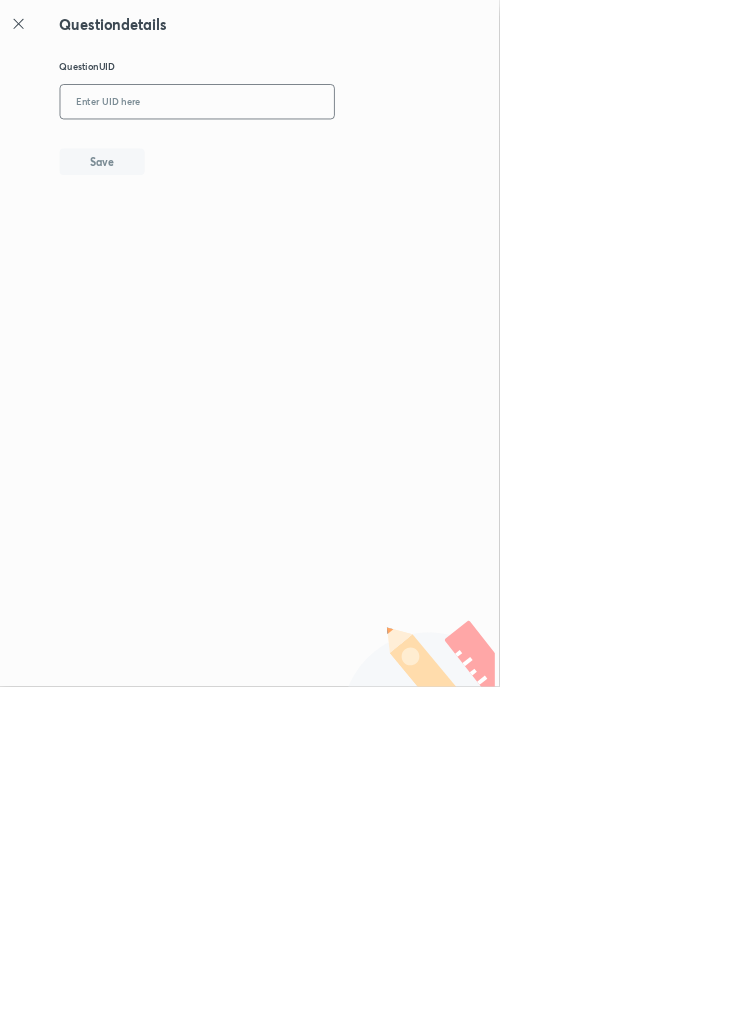 click at bounding box center [297, 154] 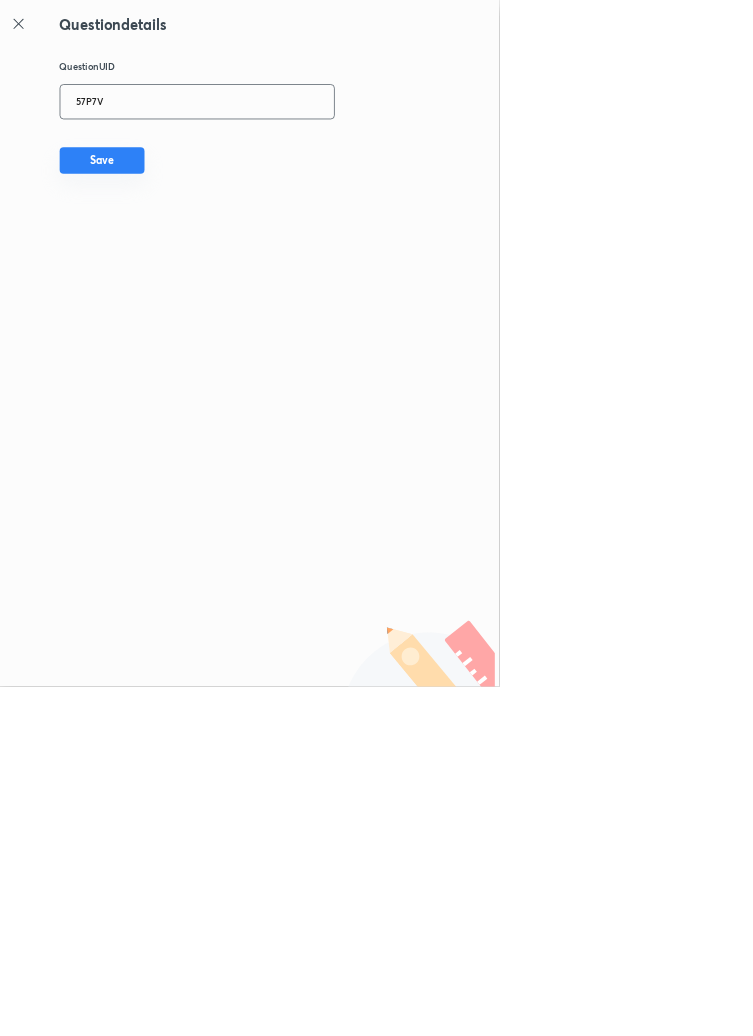 type on "57P7V" 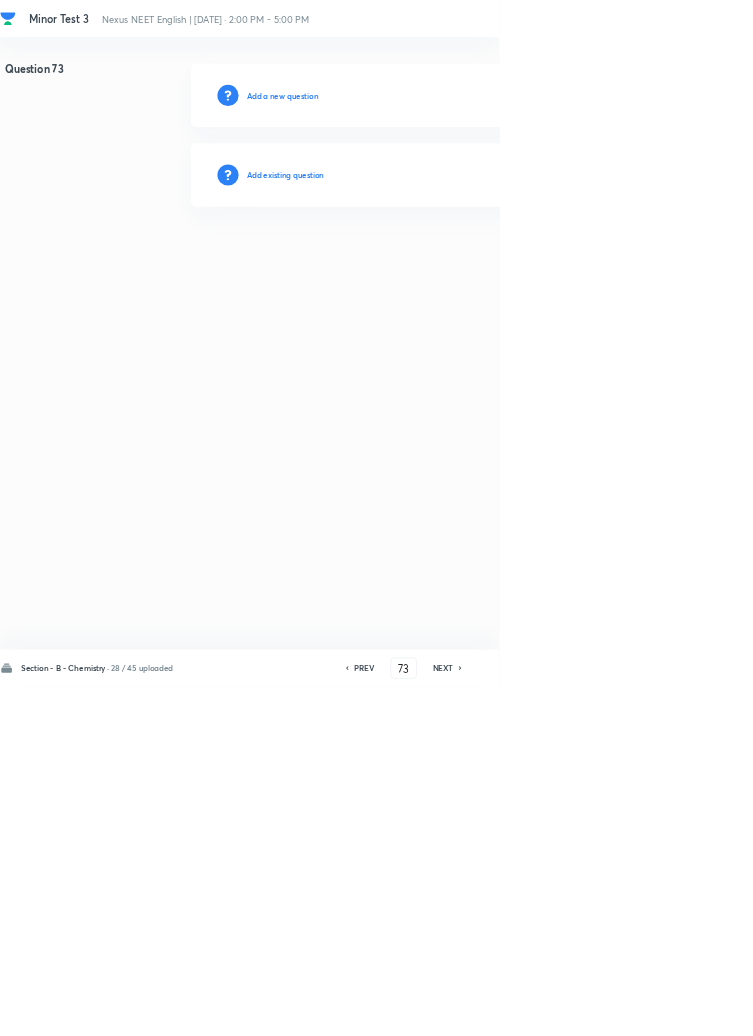 type 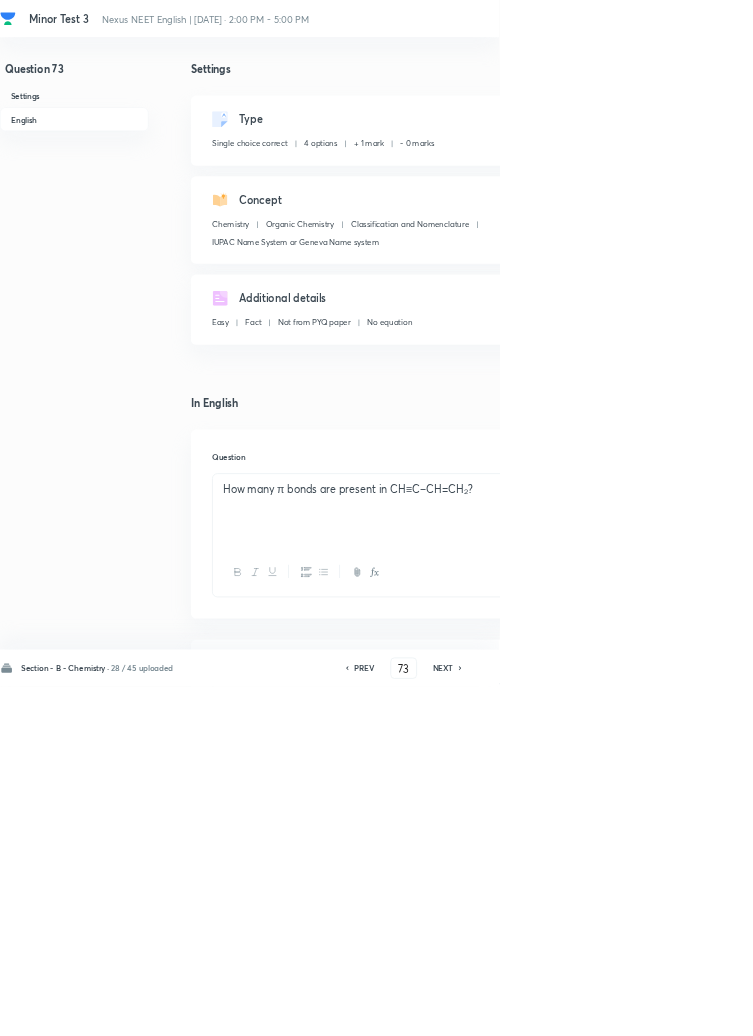 click 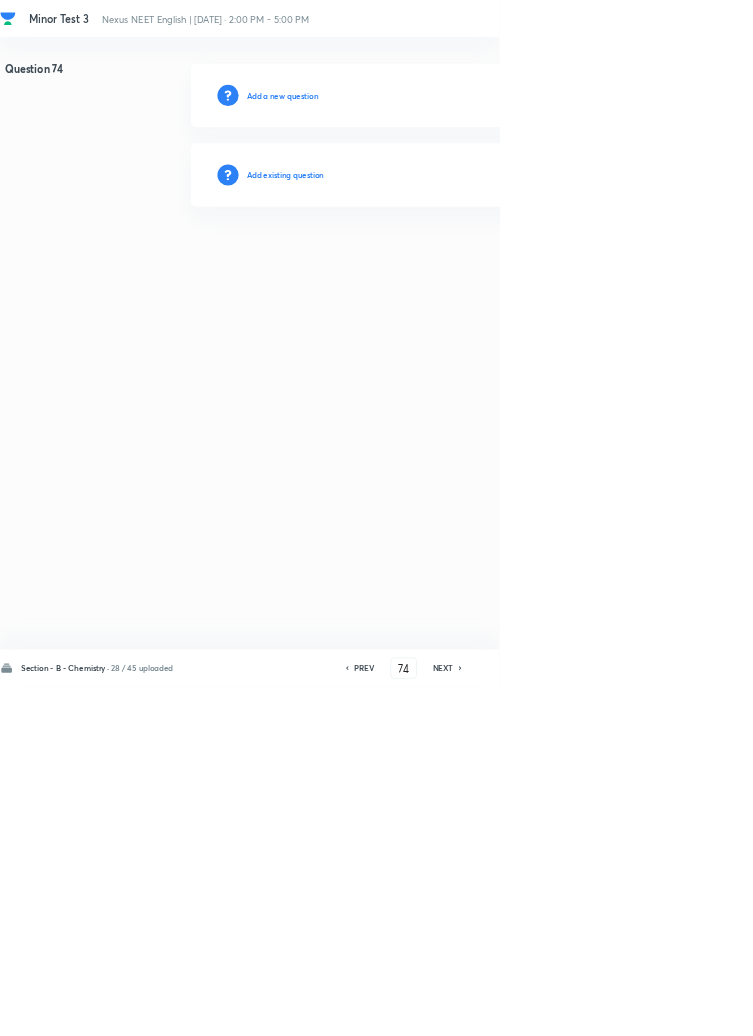 click on "Add existing question" at bounding box center [712, 264] 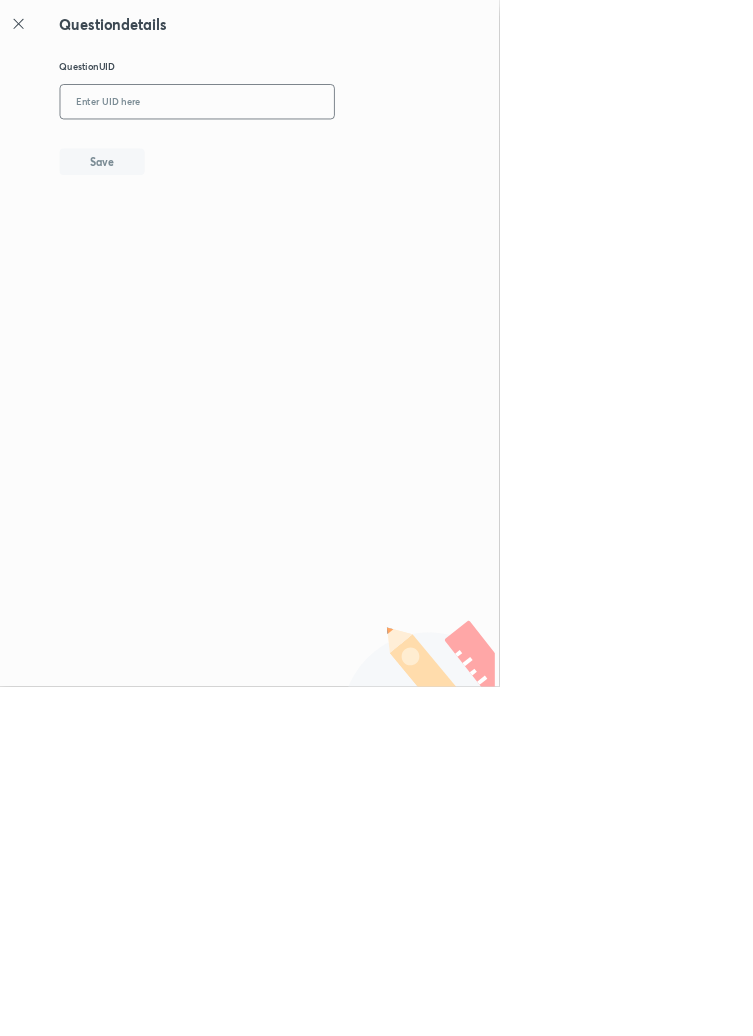 click at bounding box center (297, 154) 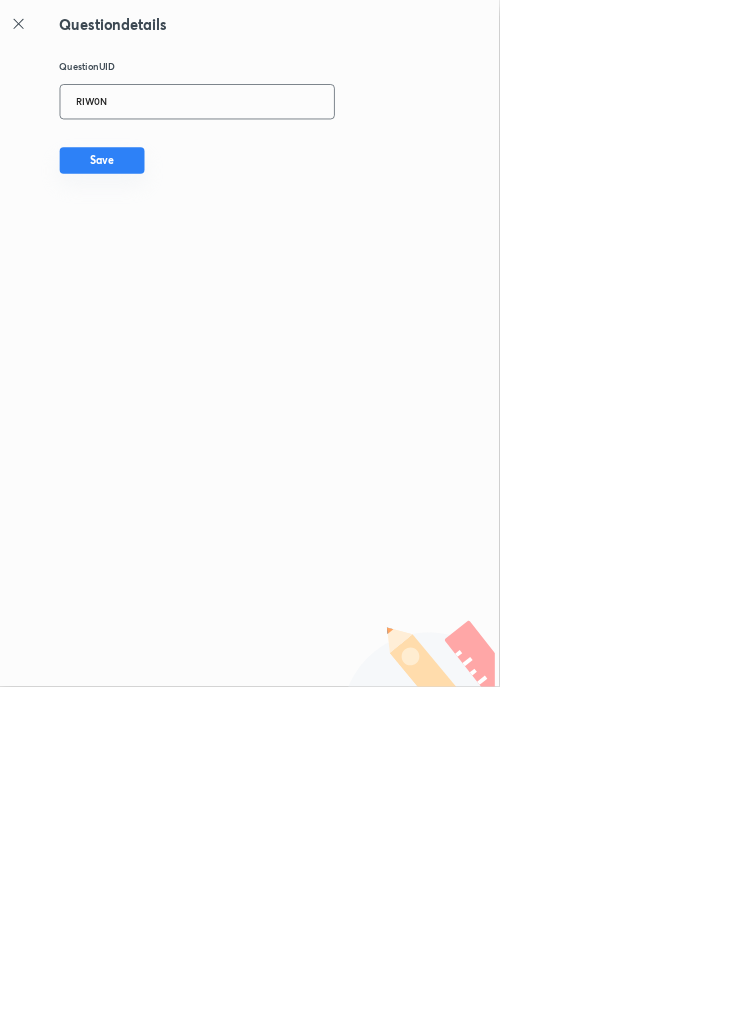 type on "RIW0N" 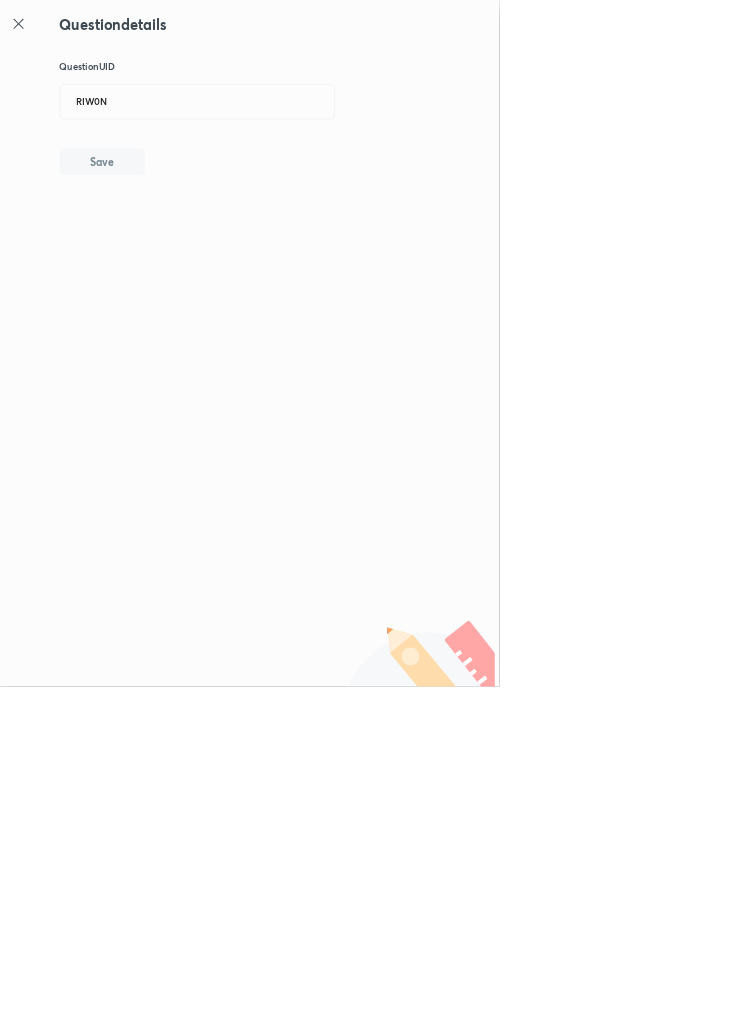 type 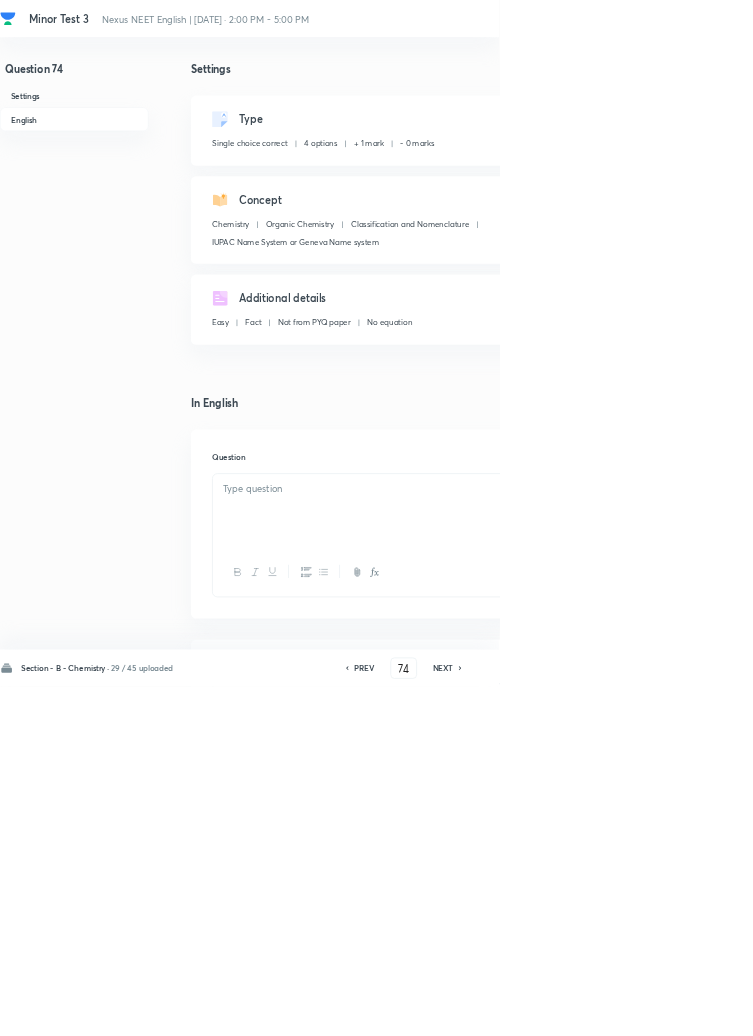 checkbox on "true" 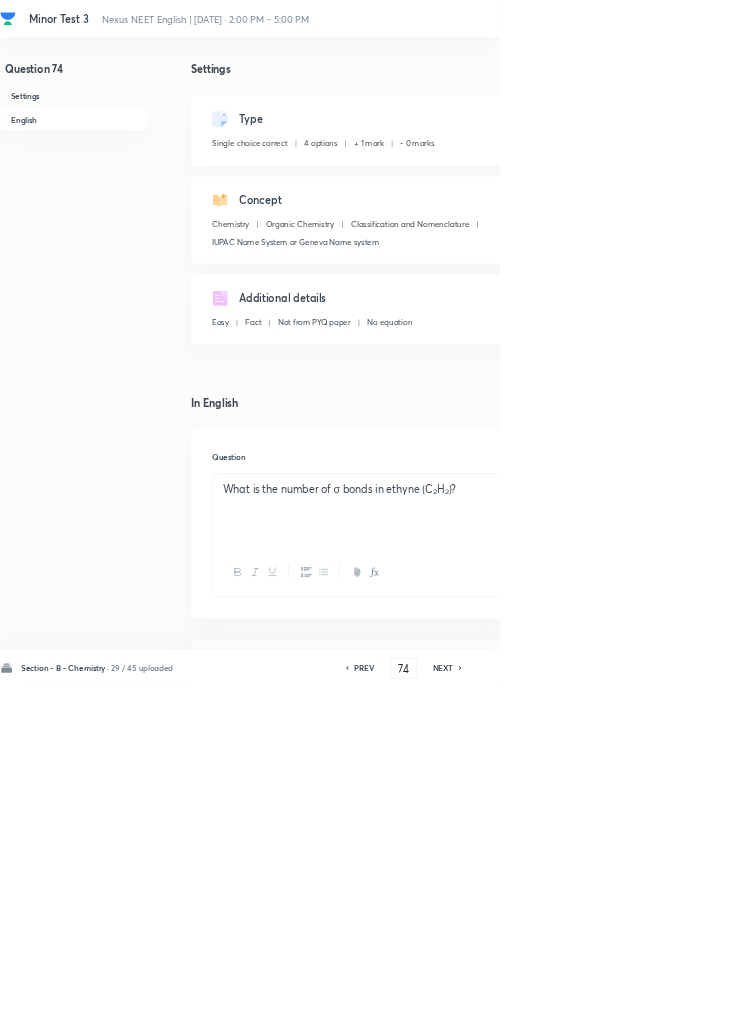 click on "PREV" at bounding box center [549, 1008] 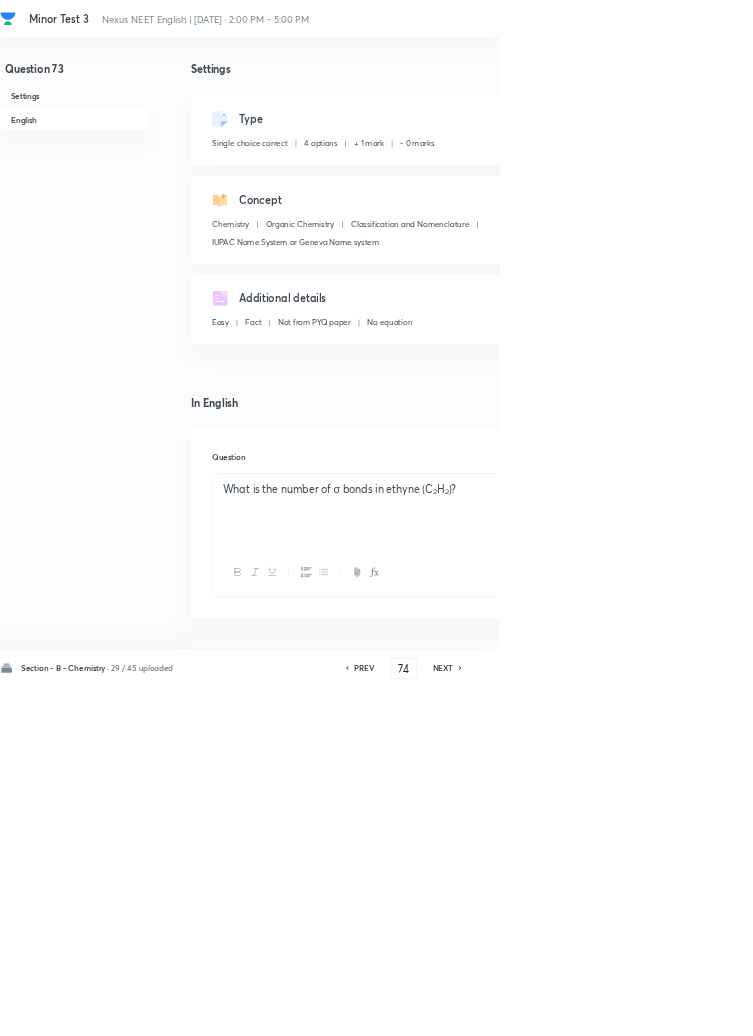 type on "73" 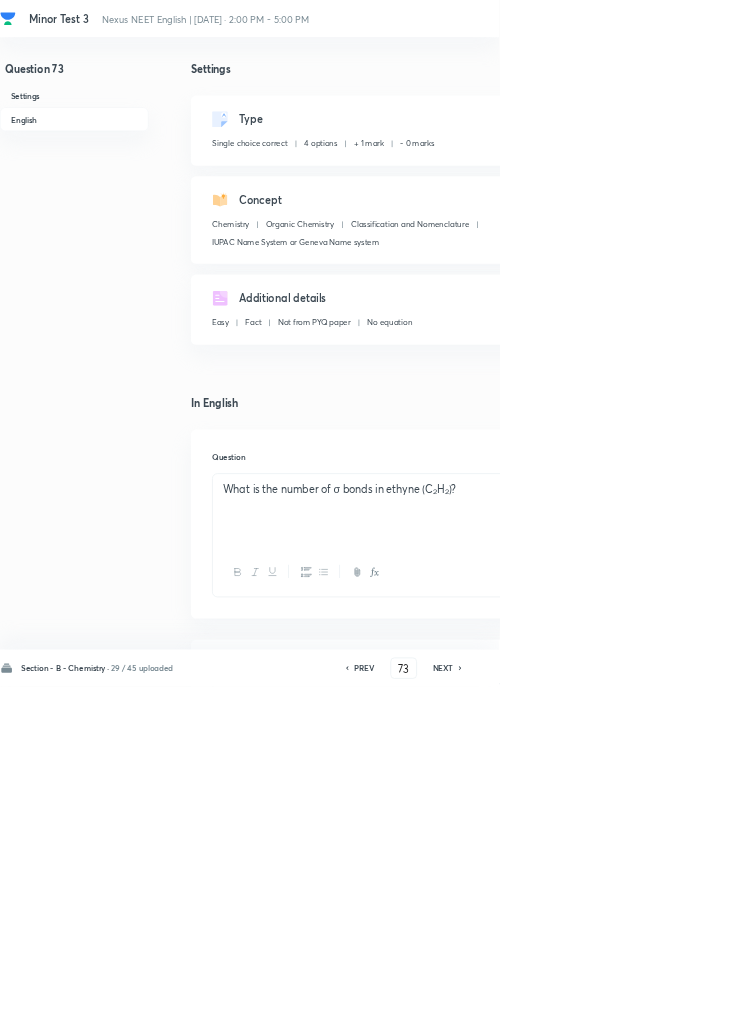 checkbox on "true" 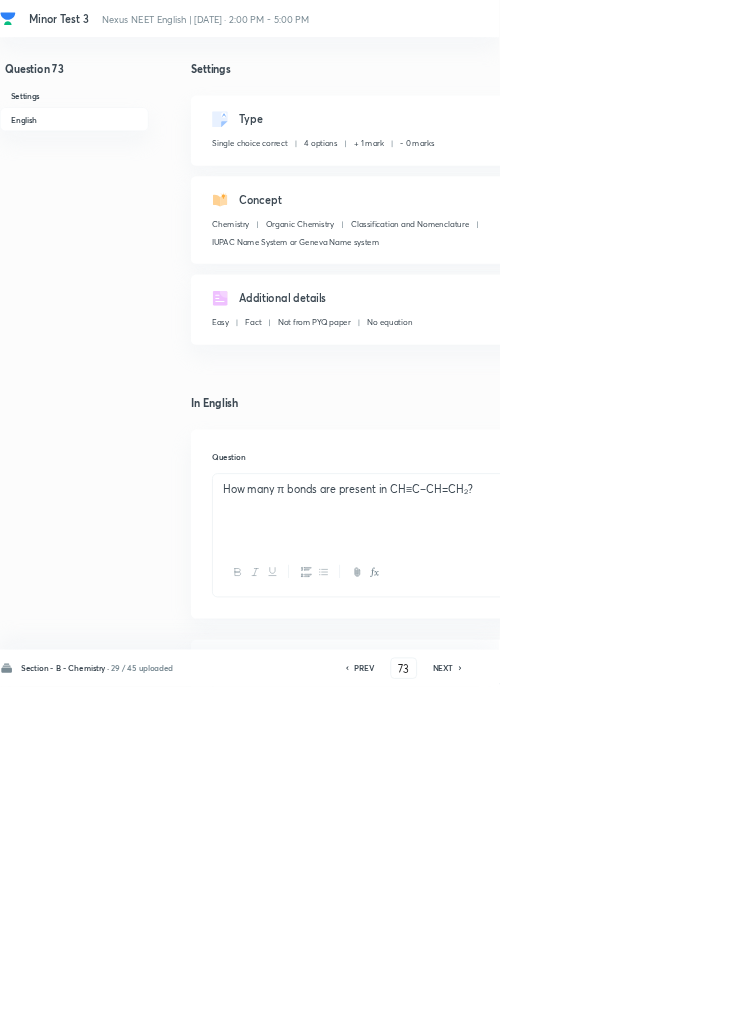 click on "PREV" at bounding box center (549, 1008) 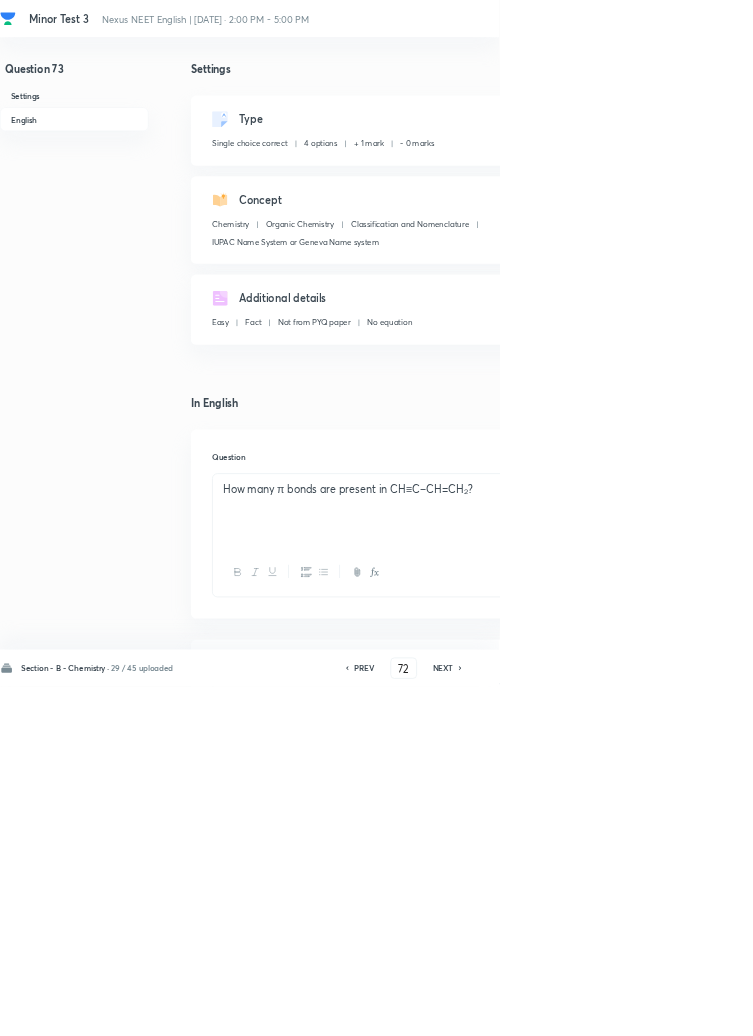 checkbox on "false" 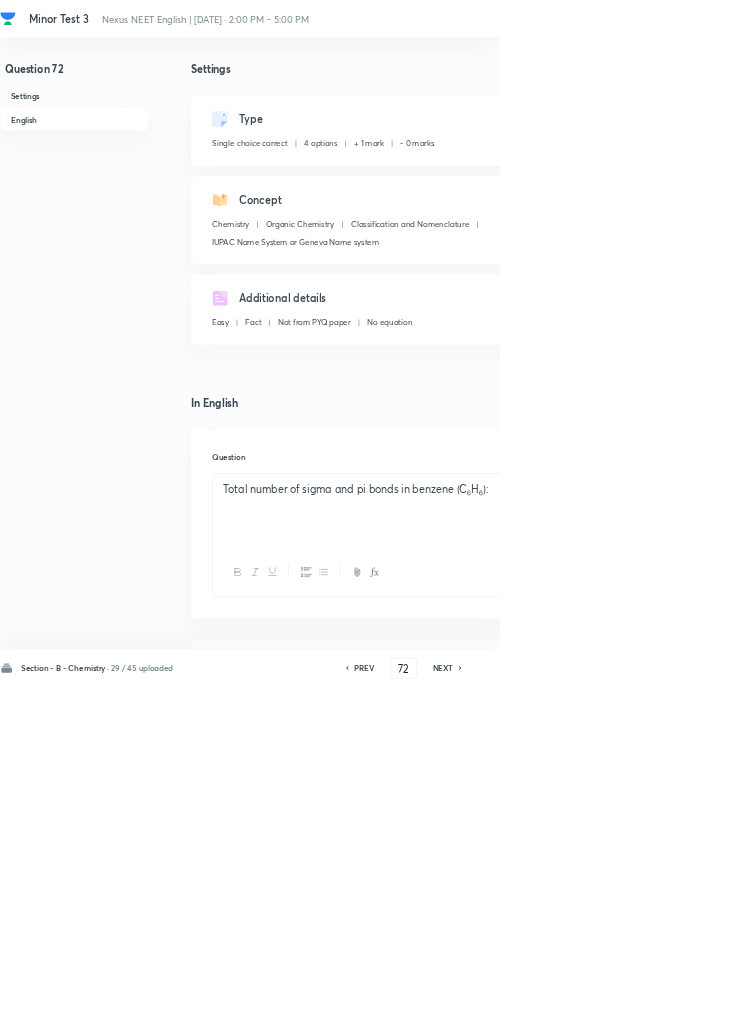 click 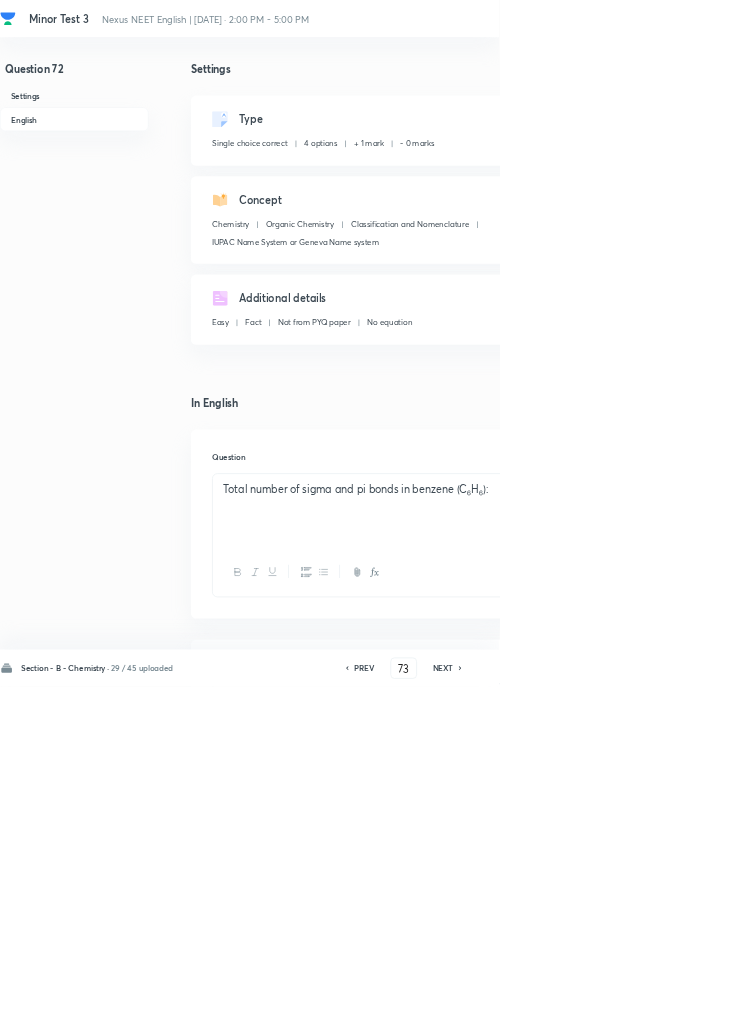 checkbox on "false" 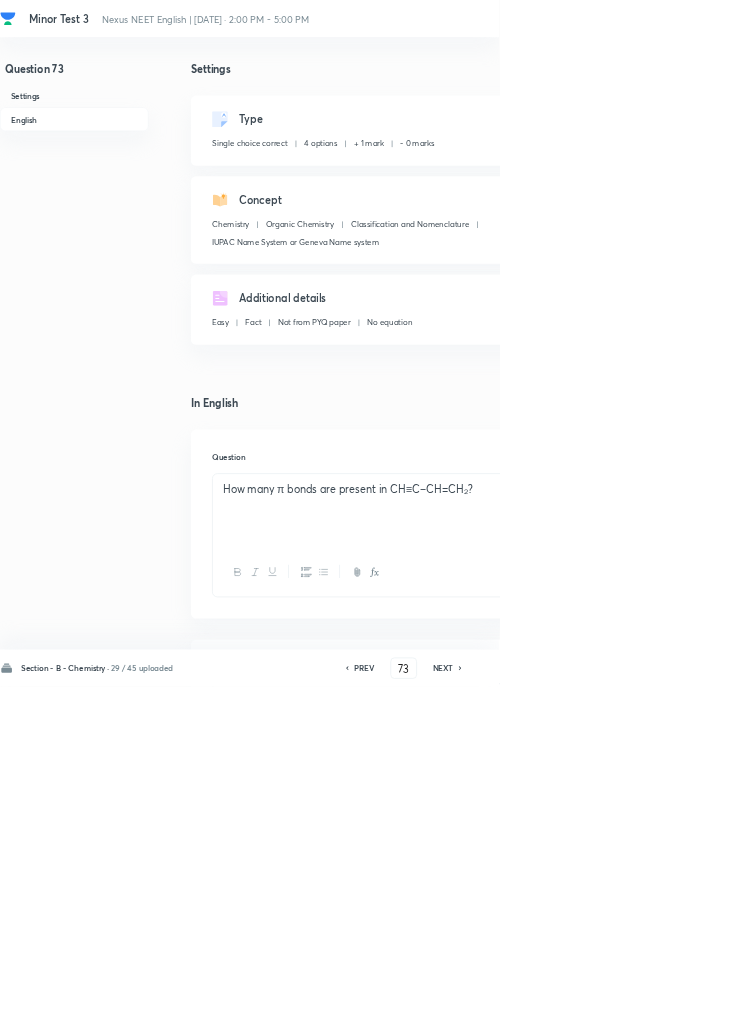 click 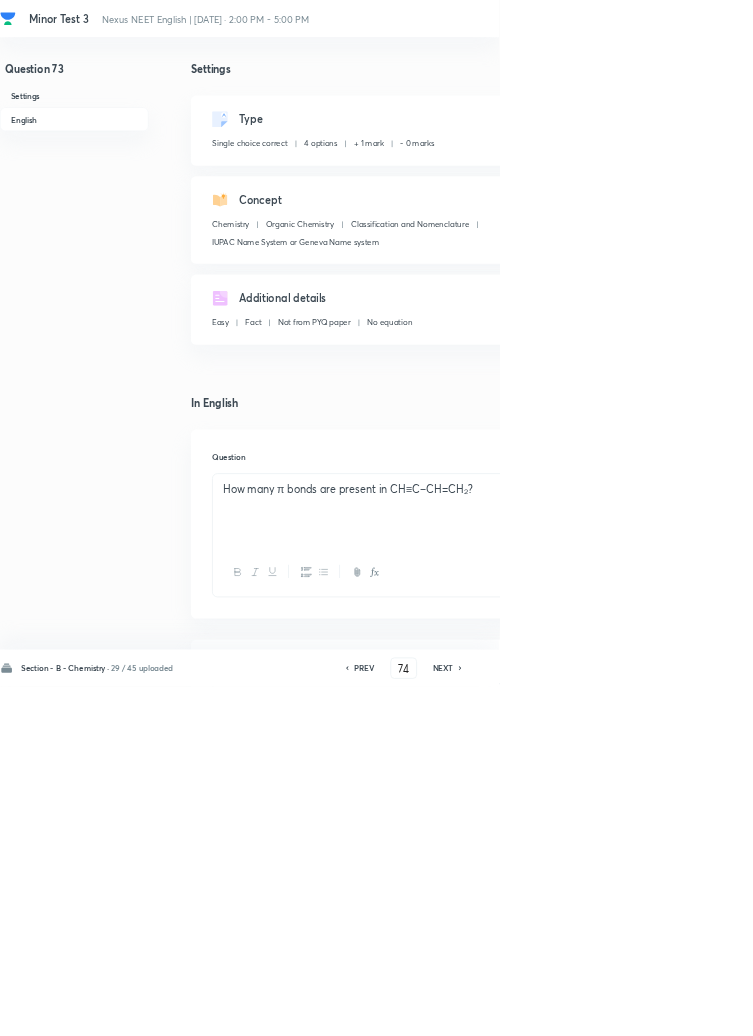 checkbox on "true" 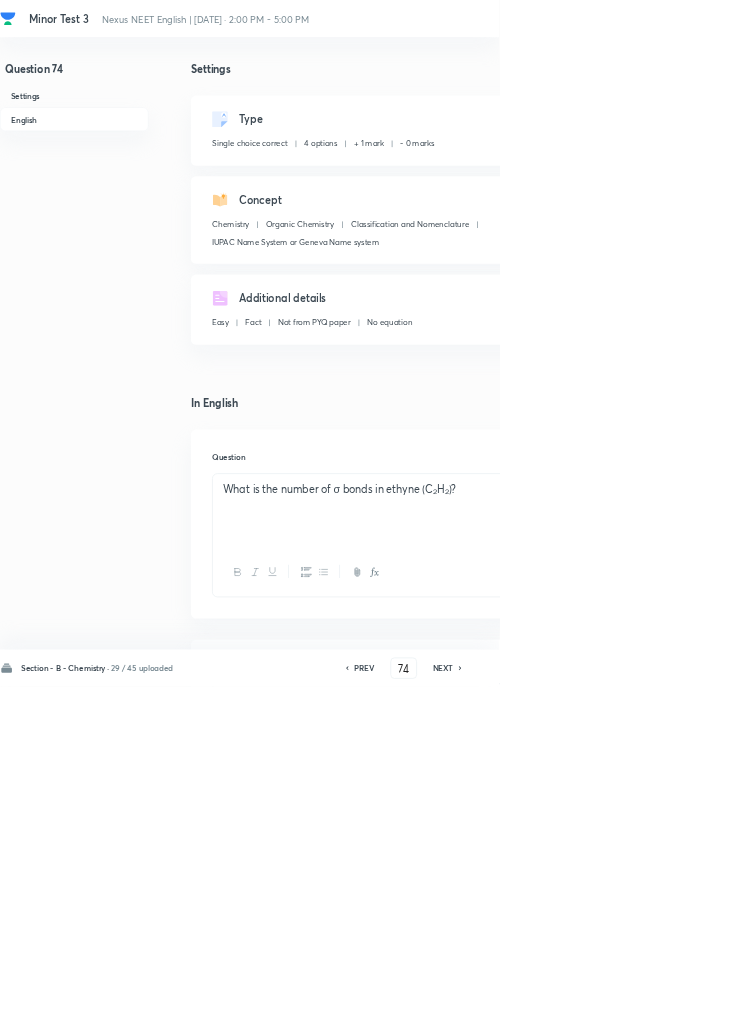 click 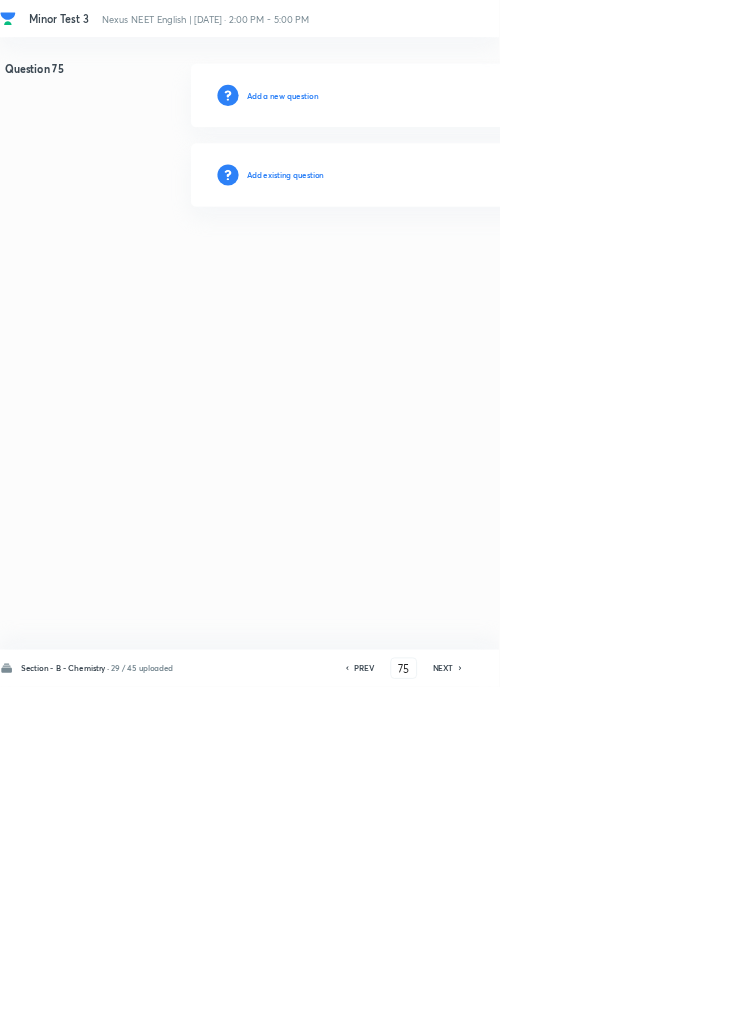 click on "Add existing question" at bounding box center (430, 264) 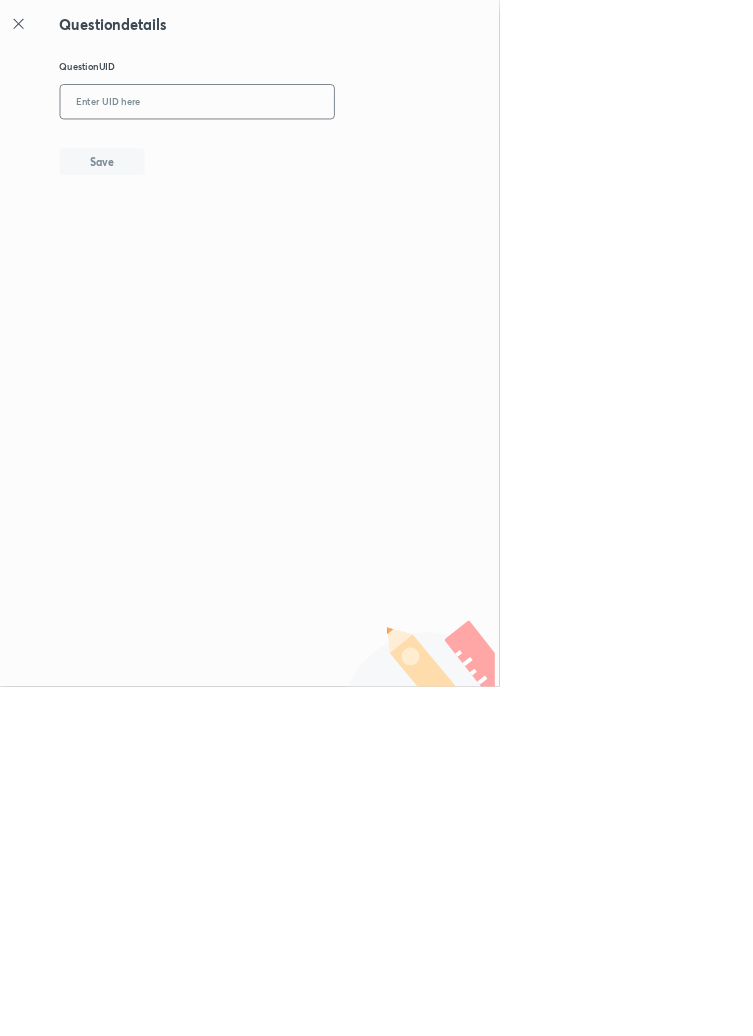 click at bounding box center [297, 154] 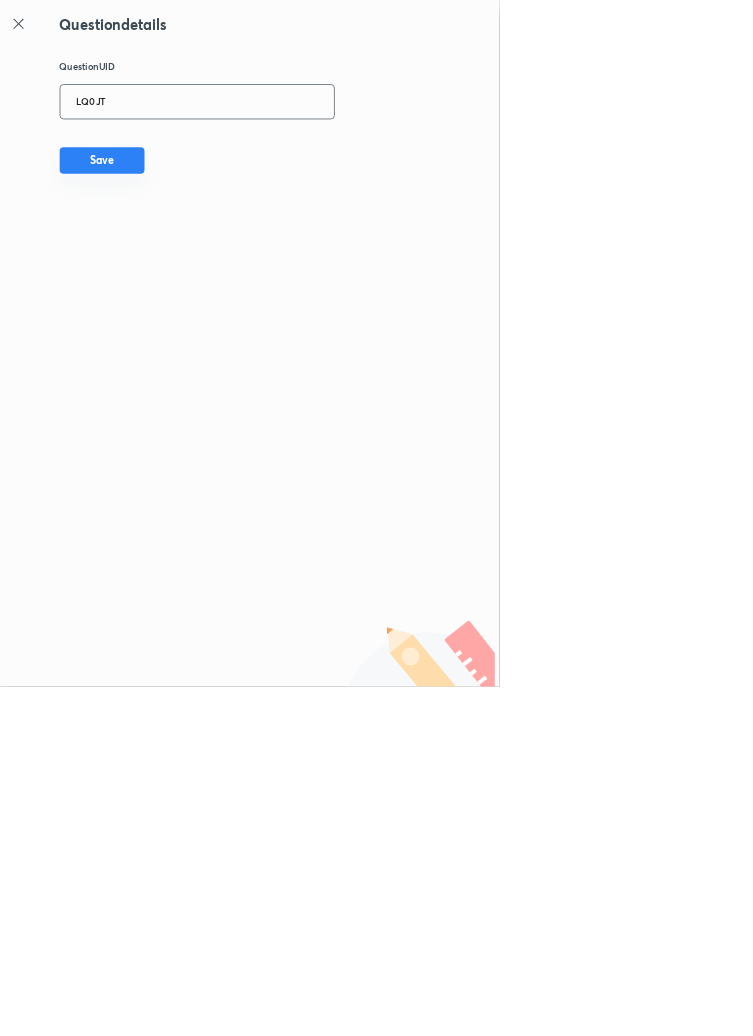 type on "LQ0JT" 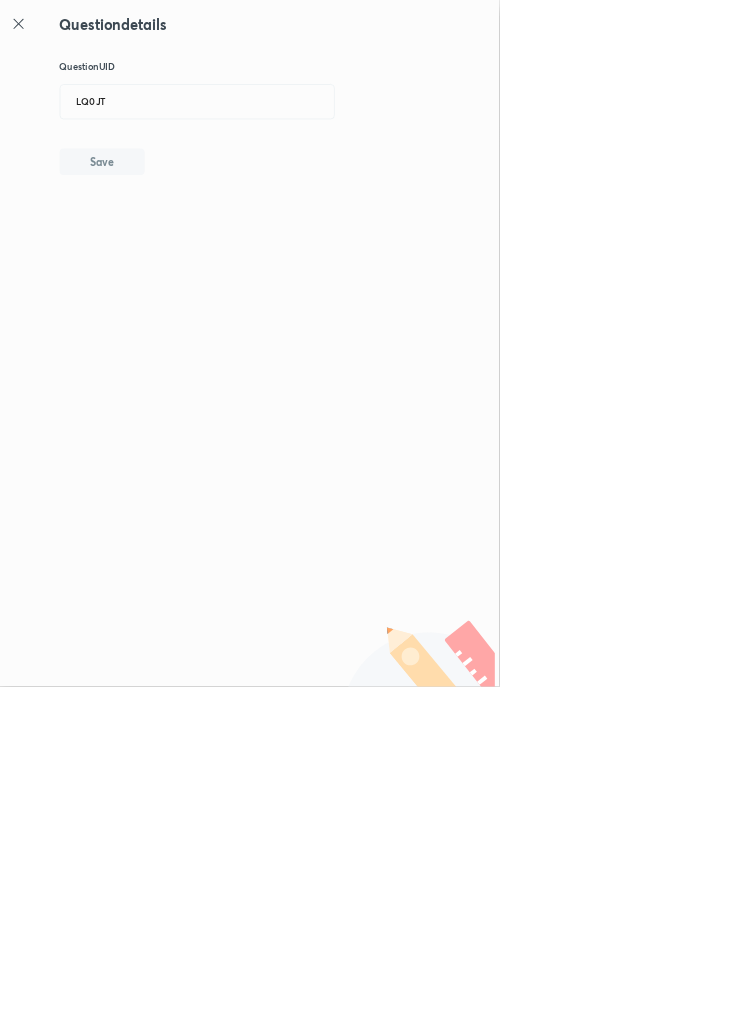 type 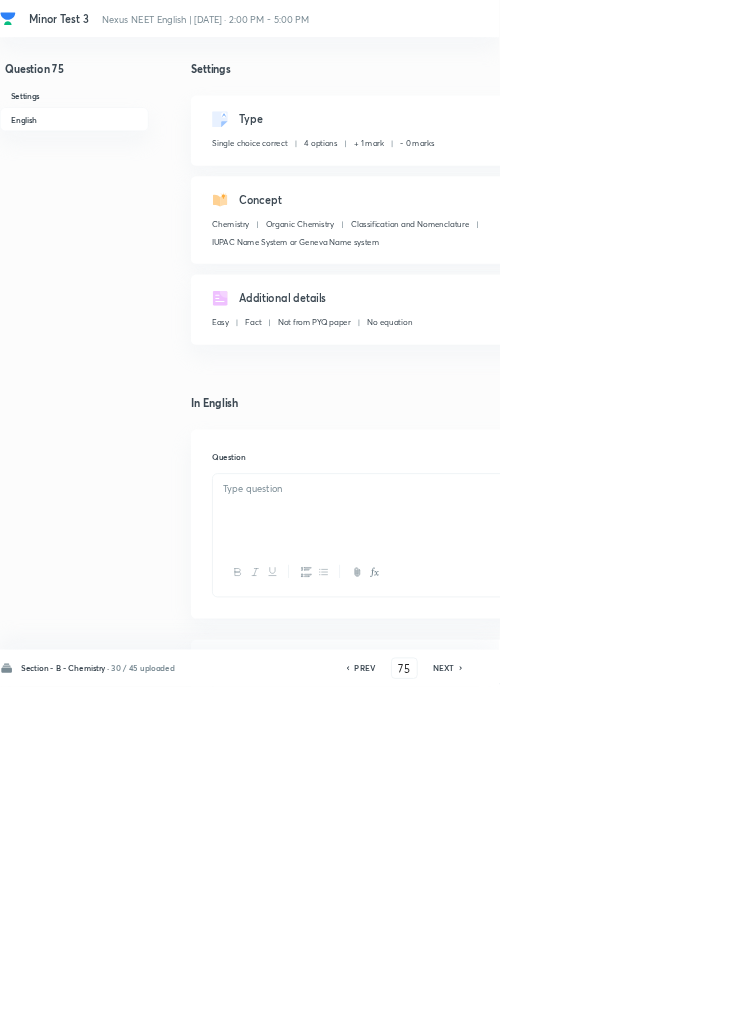 checkbox on "true" 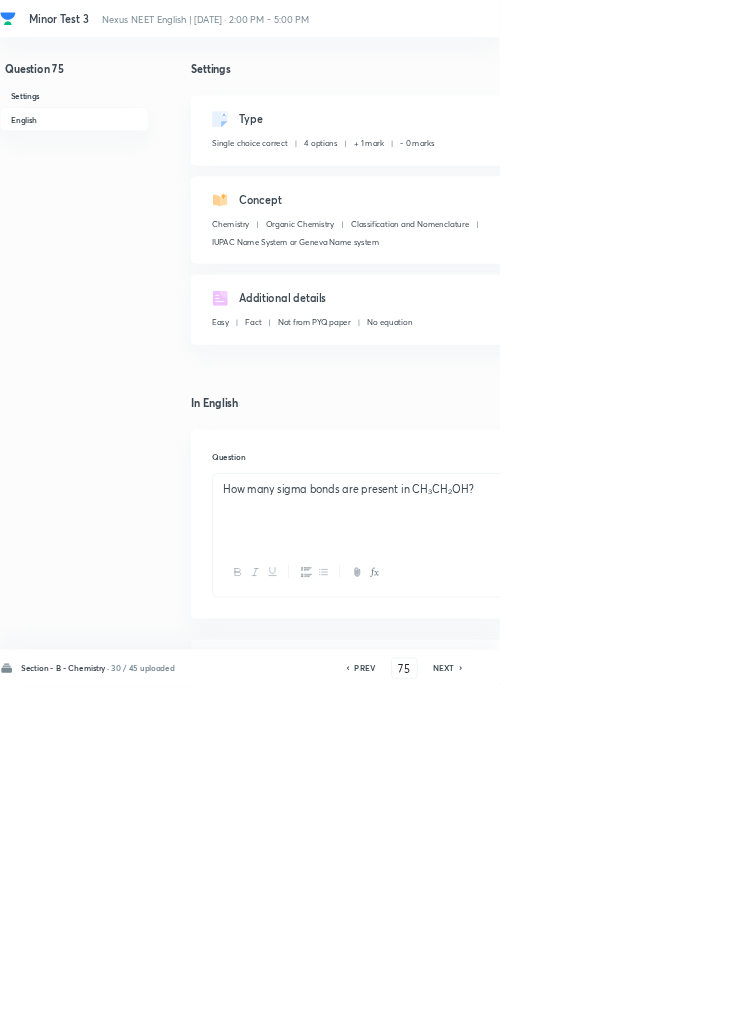 click 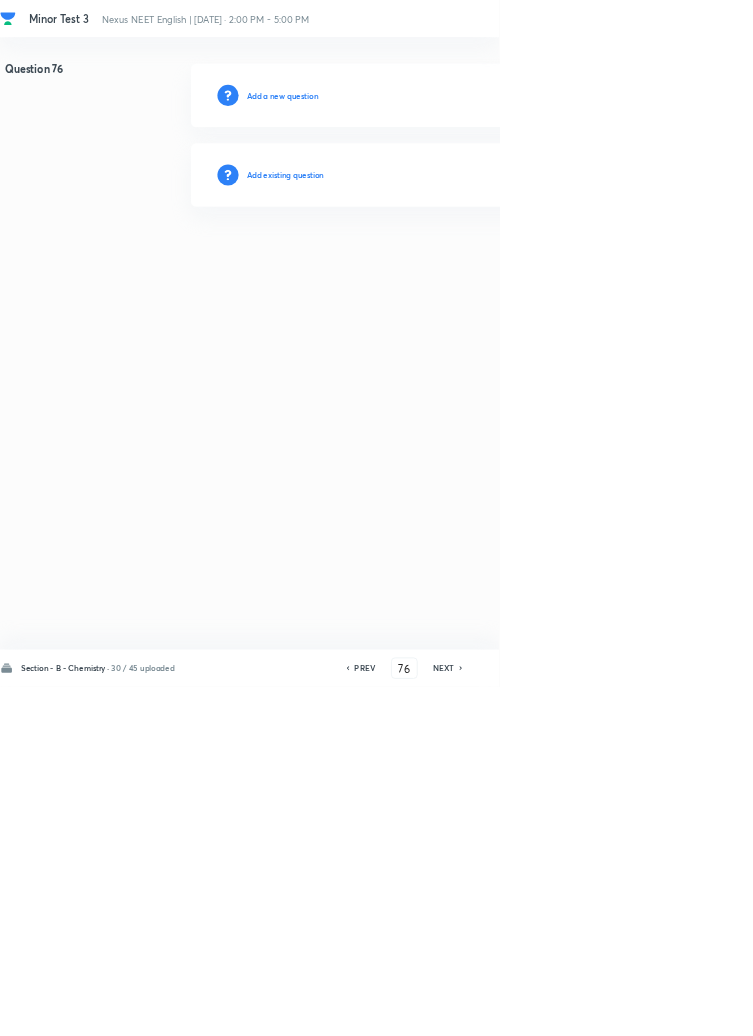 click on "Add existing question" at bounding box center [430, 264] 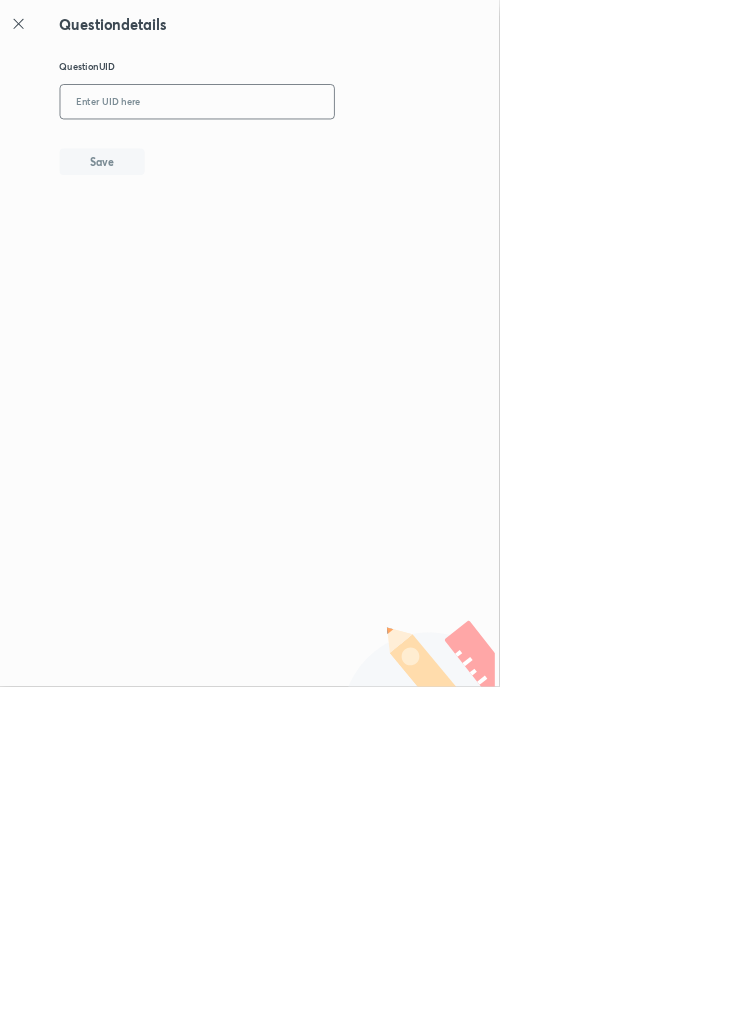 click at bounding box center (297, 154) 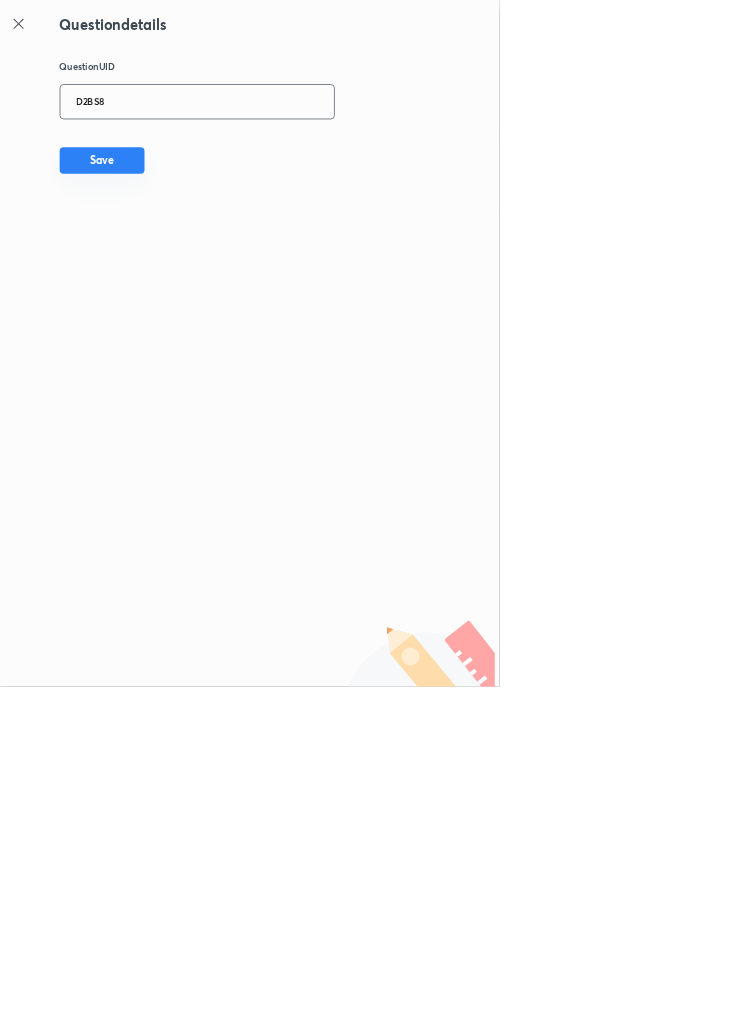 type on "D2BS8" 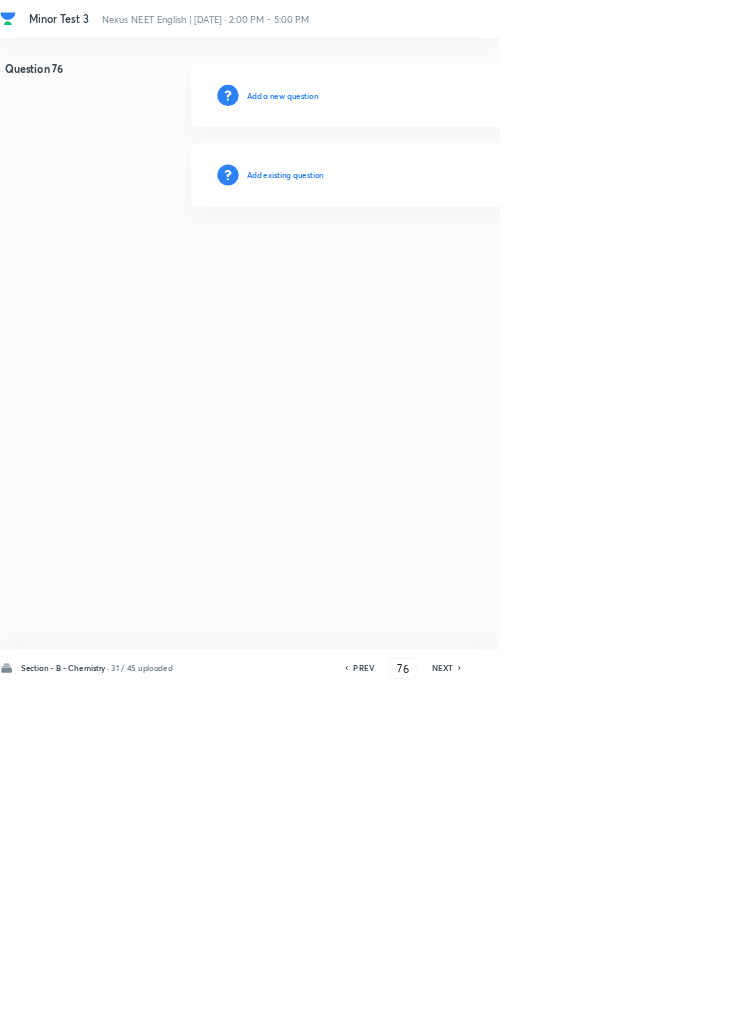 type 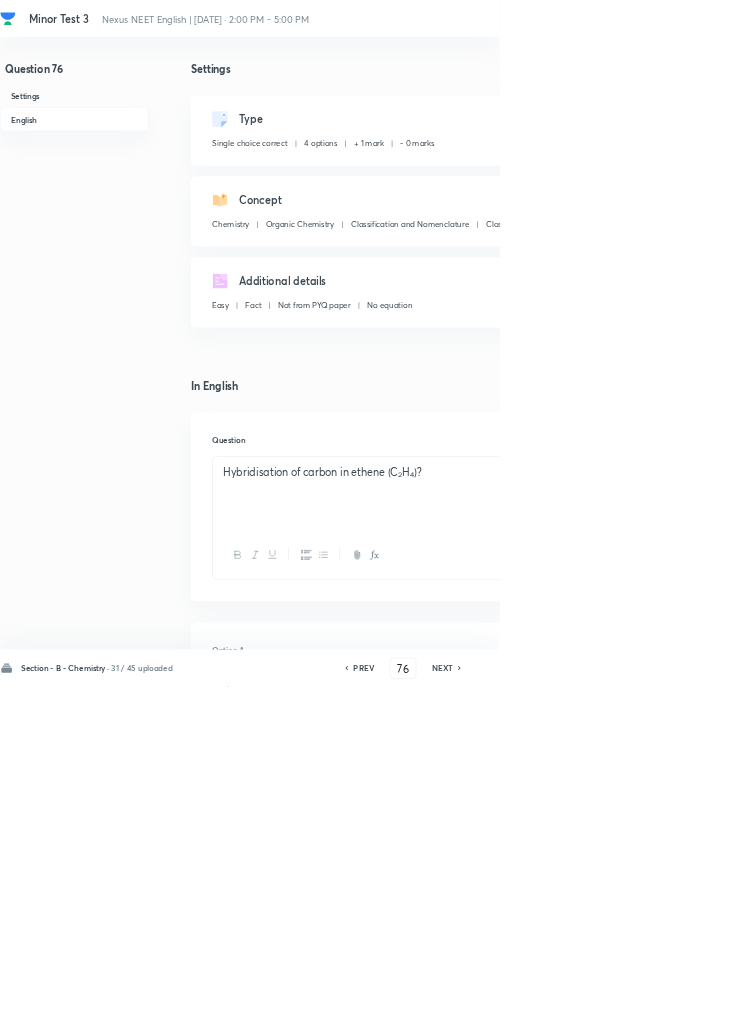 click 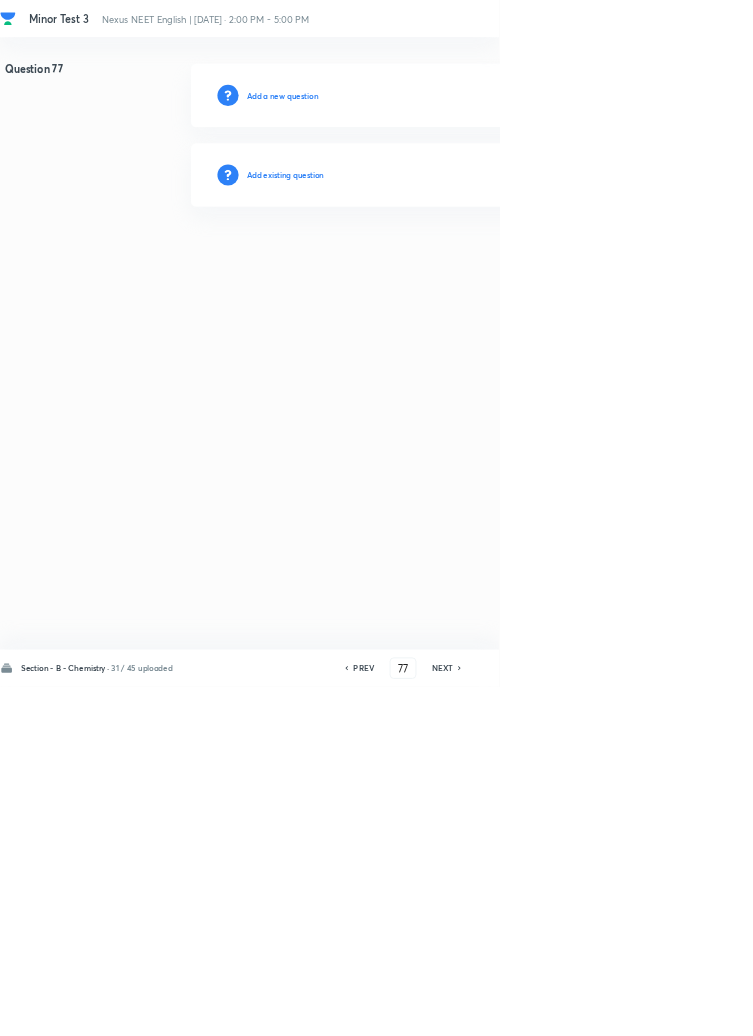 click on "Add existing question" at bounding box center [430, 264] 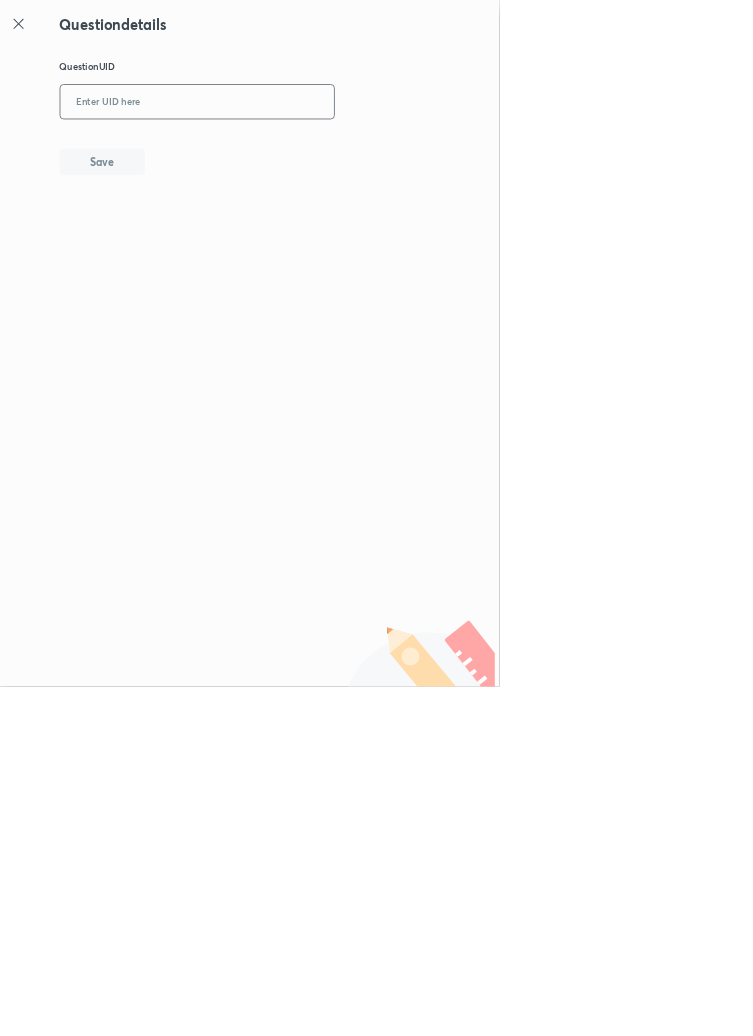 click at bounding box center (297, 154) 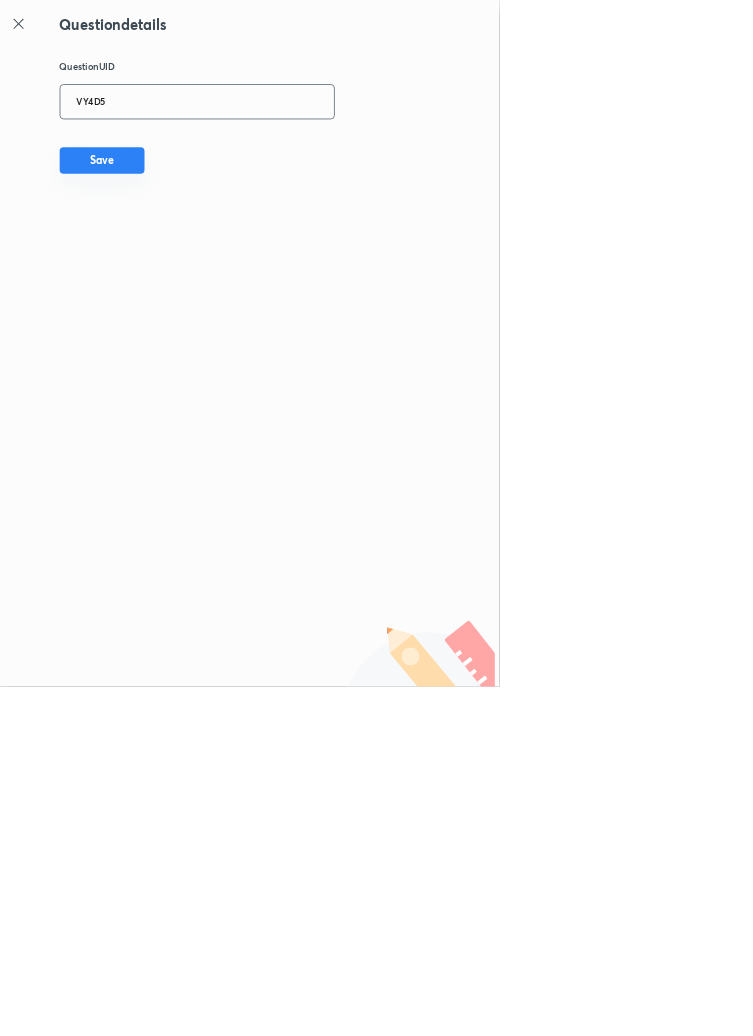 type on "VY4D5" 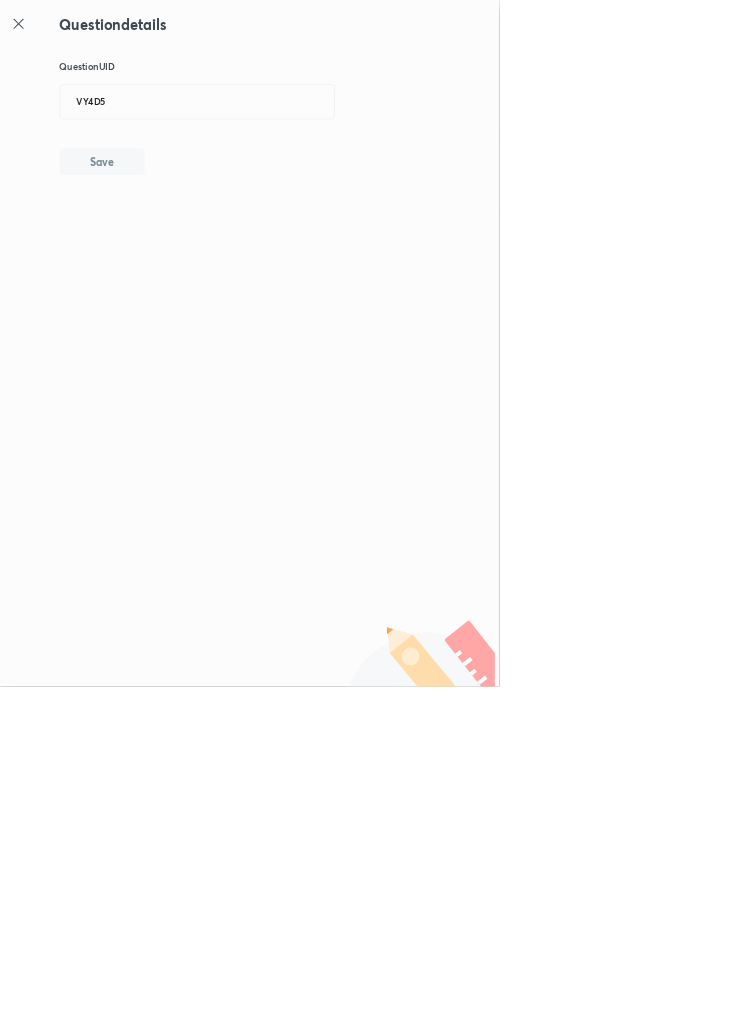 type 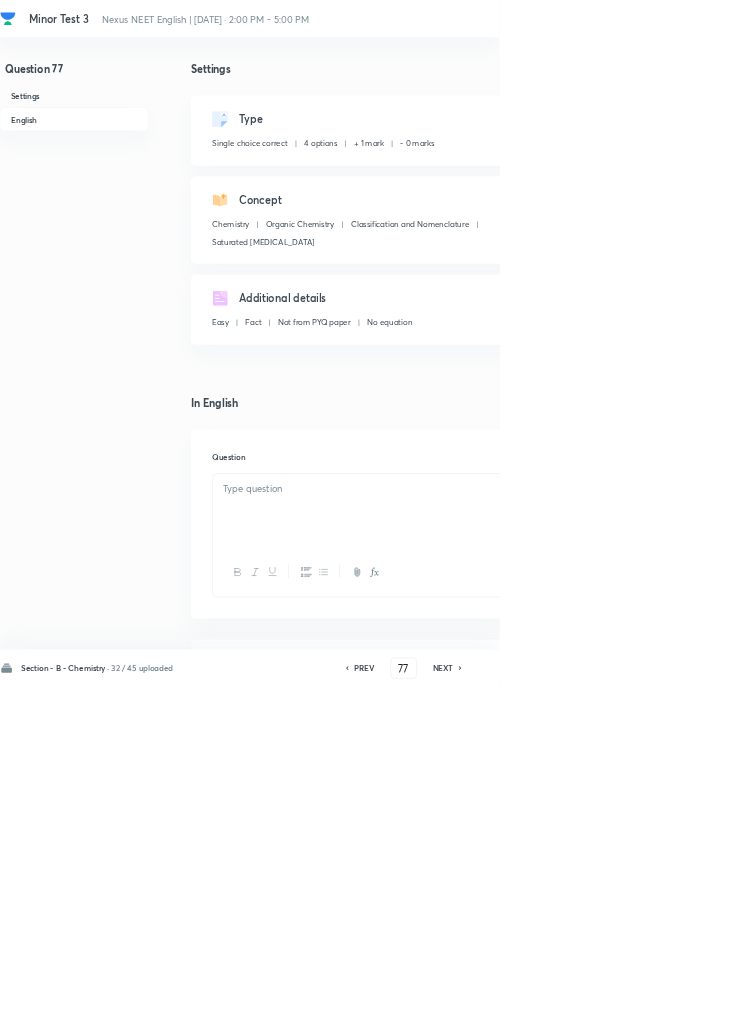 checkbox on "true" 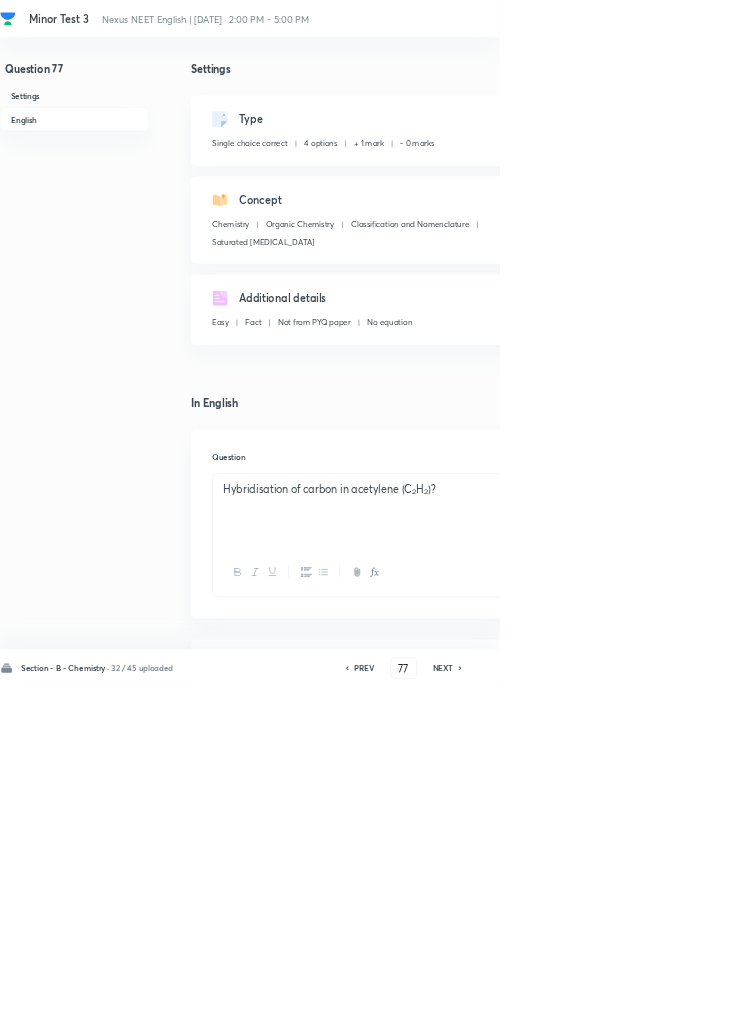 click 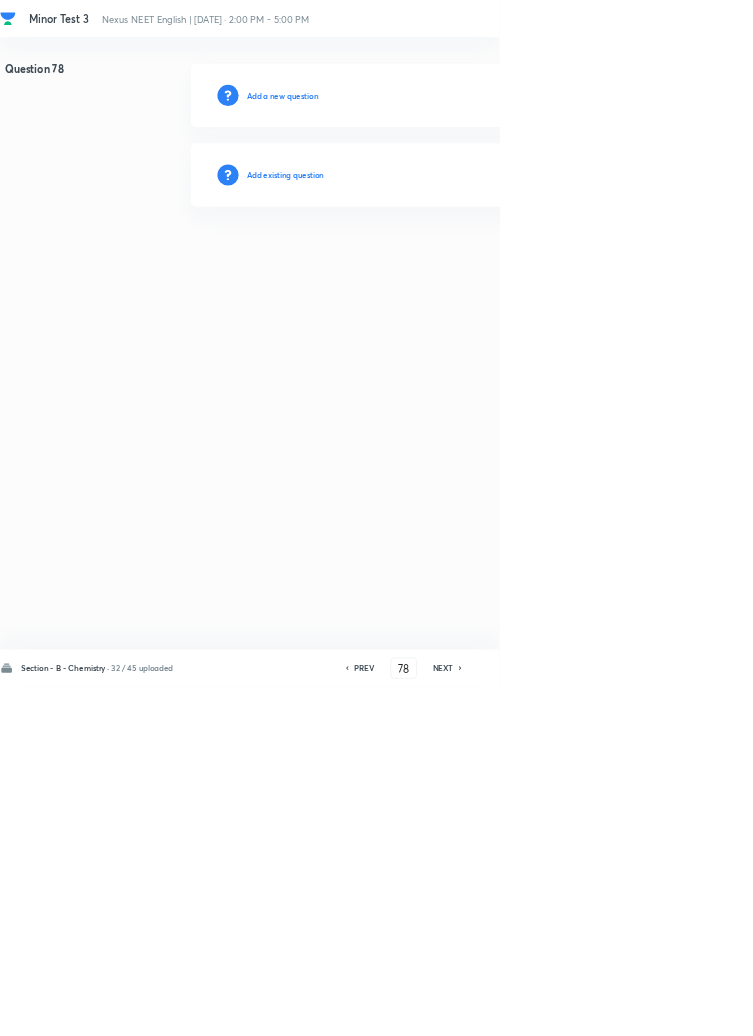 click on "Add existing question" at bounding box center [430, 264] 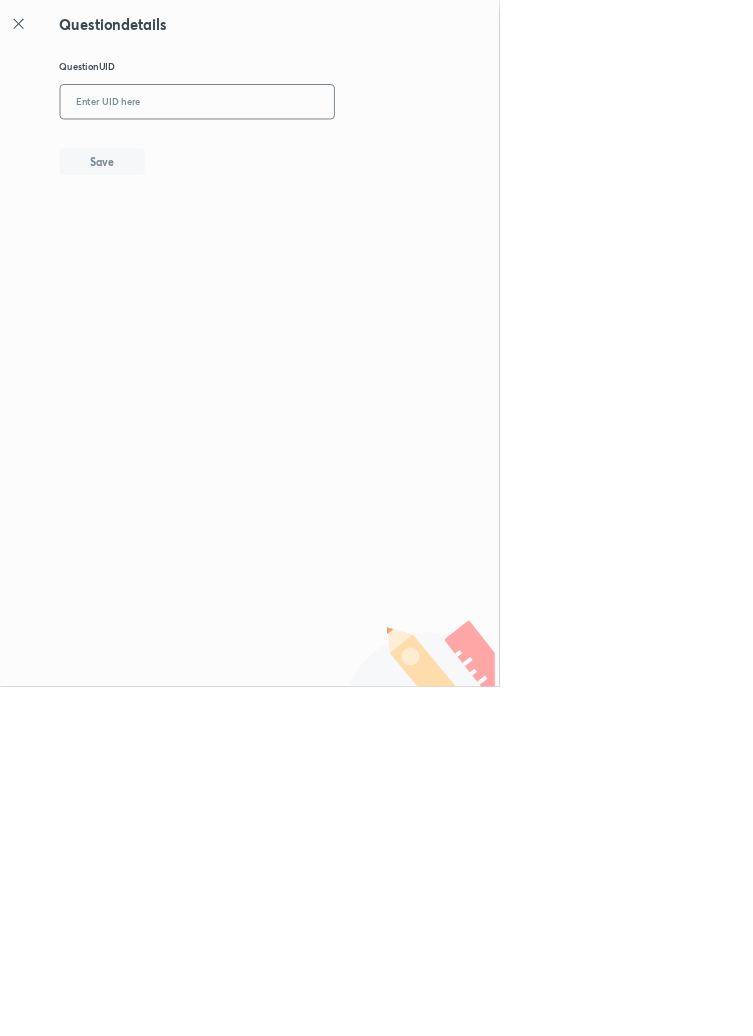 click at bounding box center [297, 154] 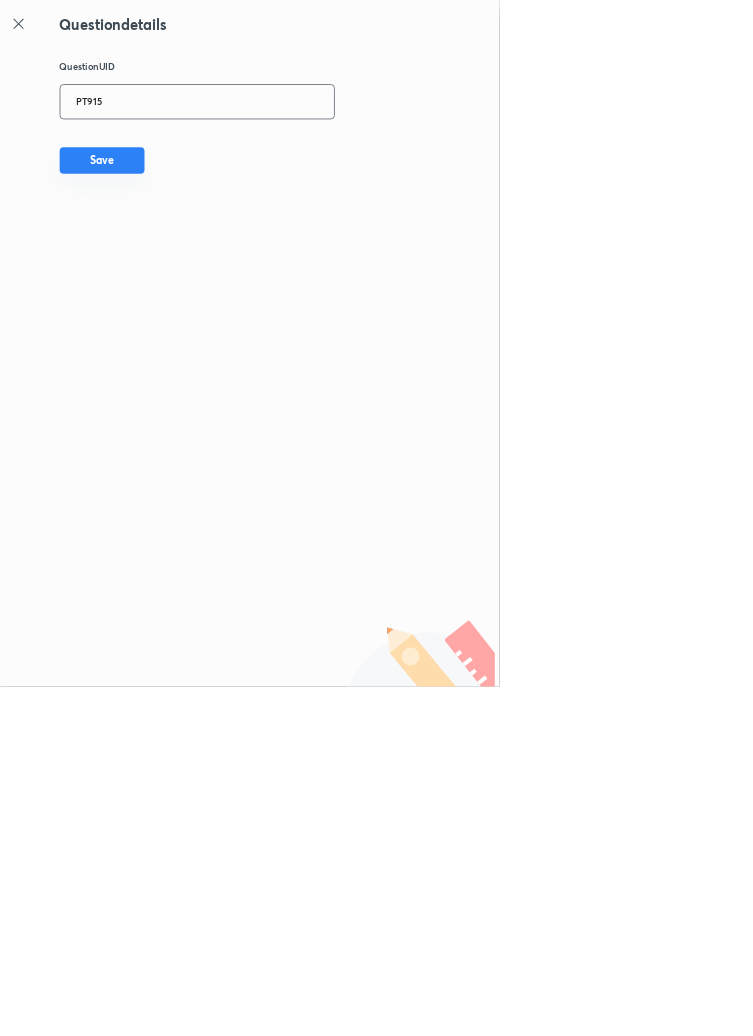 click on "Save" at bounding box center [154, 242] 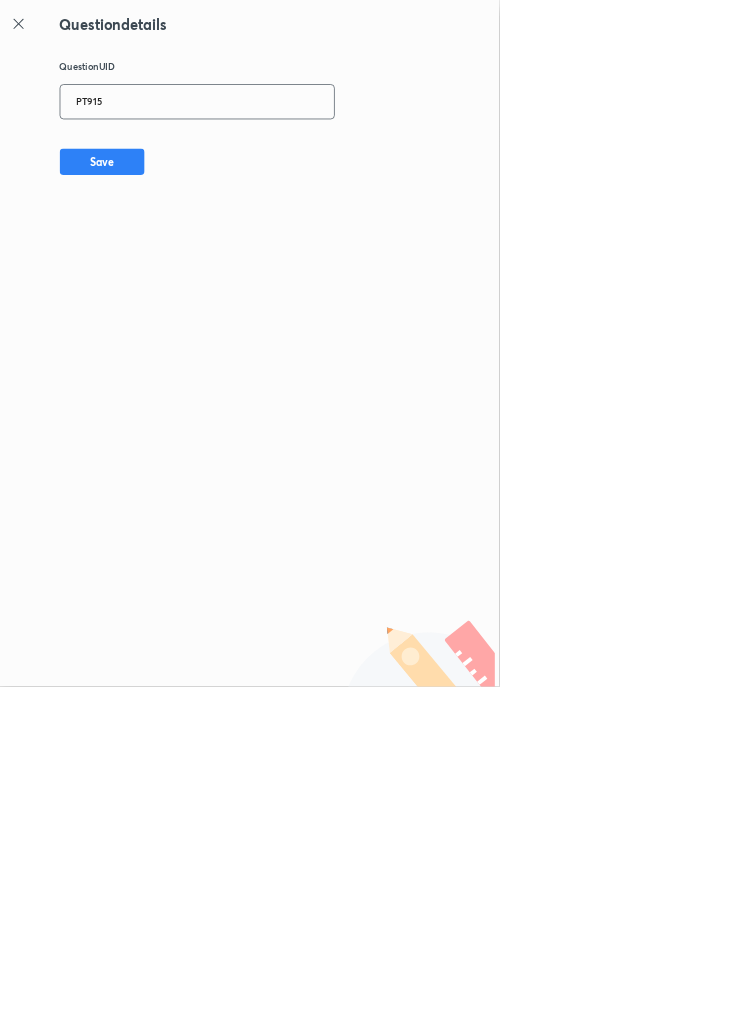 click on "PT915" at bounding box center (297, 154) 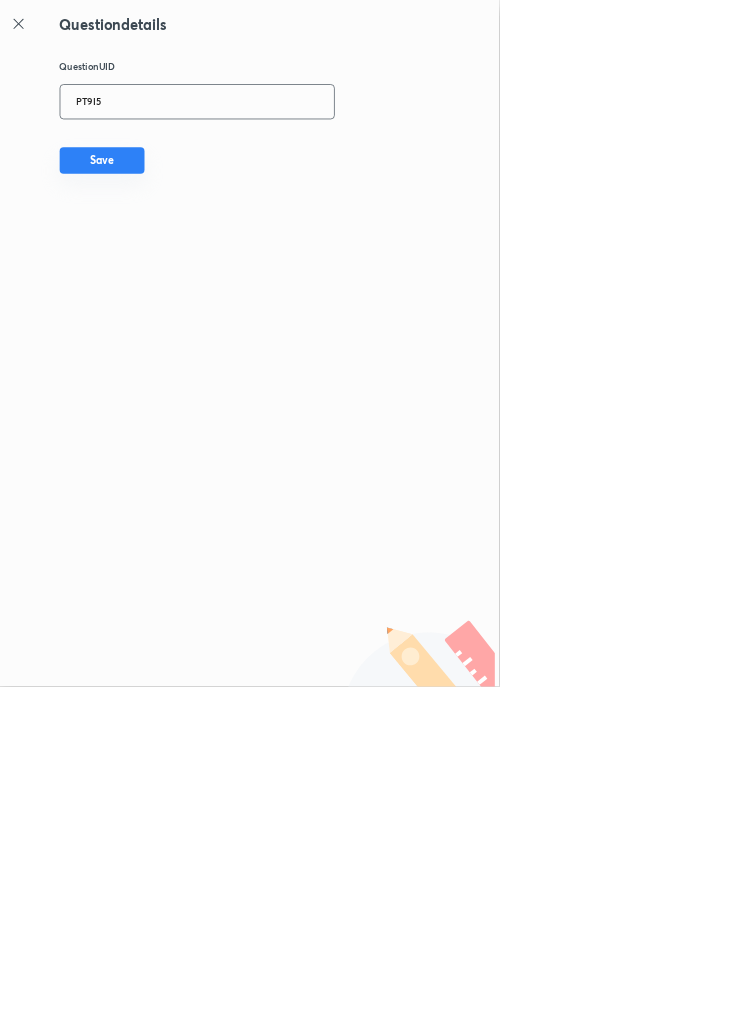 type on "PT9I5" 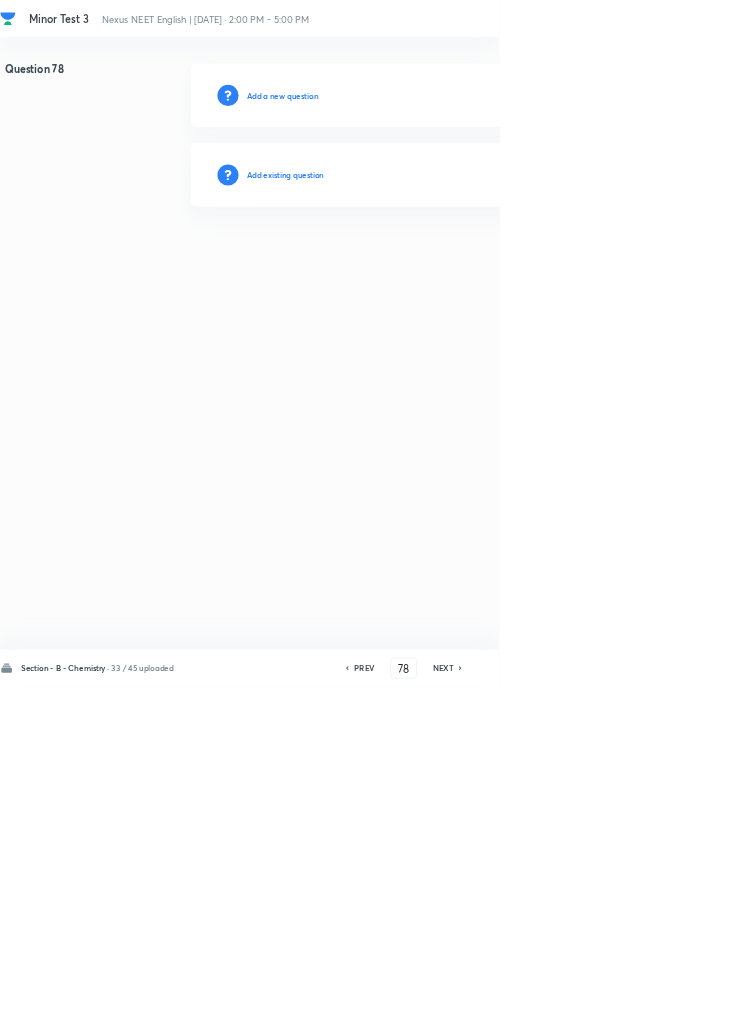 type 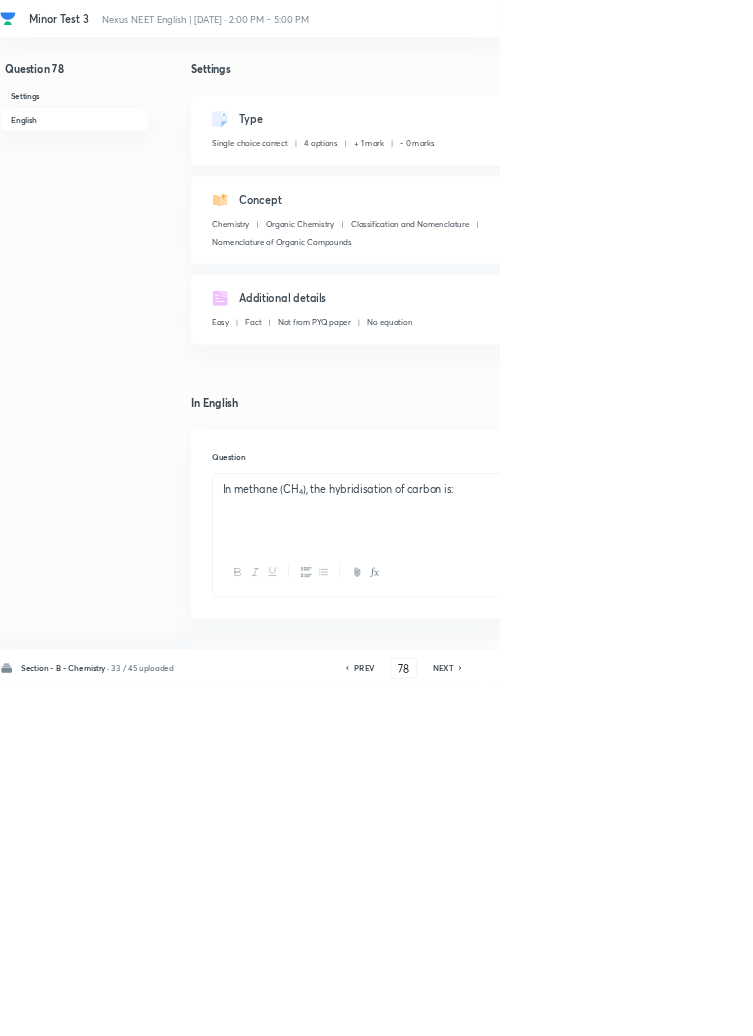 click 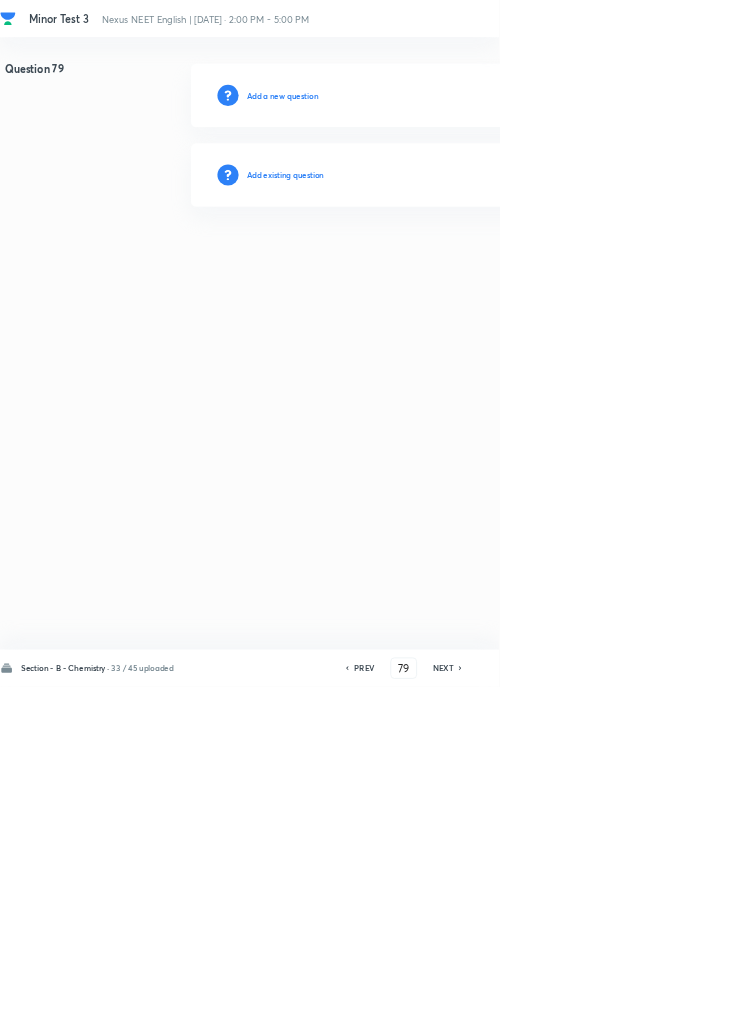 click on "Add existing question" at bounding box center [430, 264] 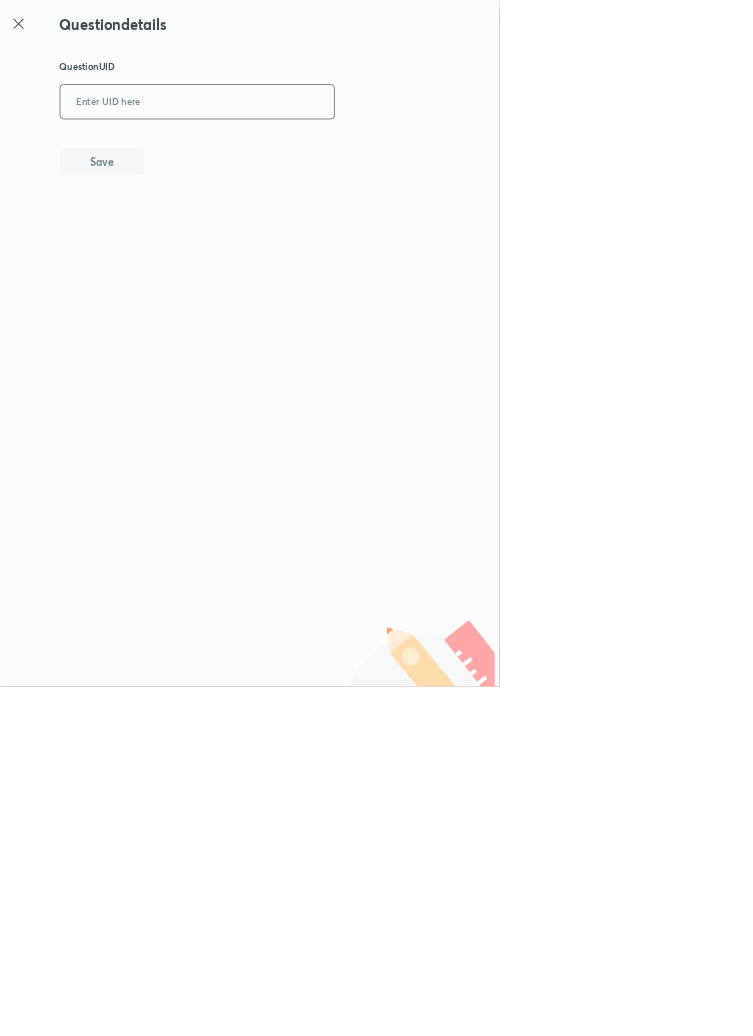 click at bounding box center [297, 154] 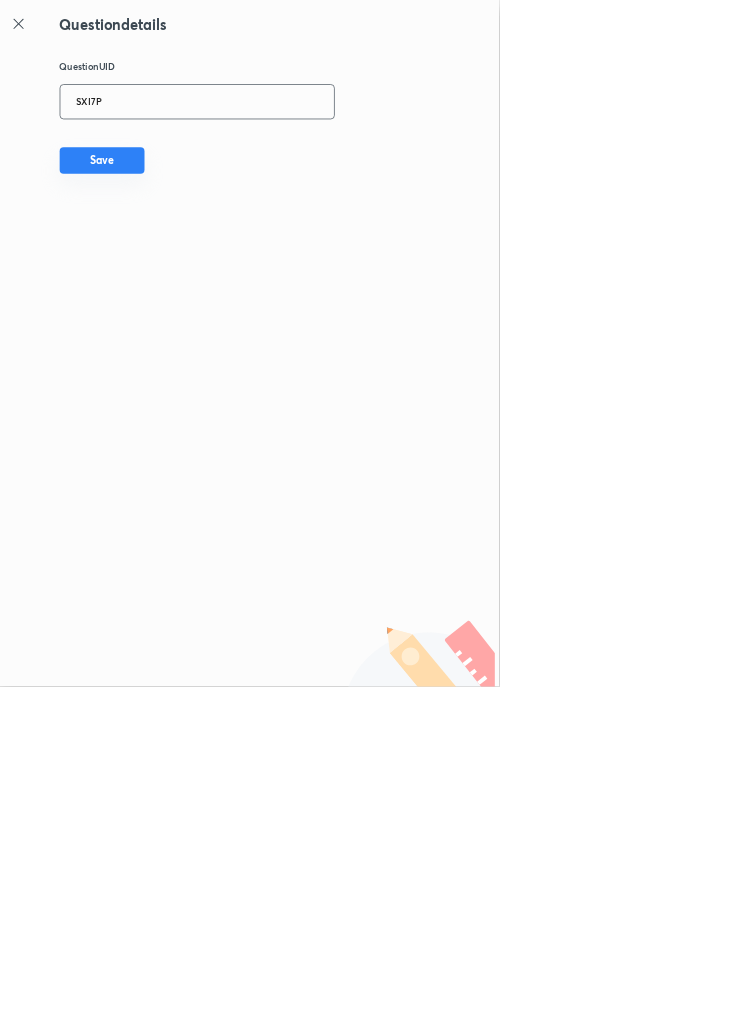 type on "SXI7P" 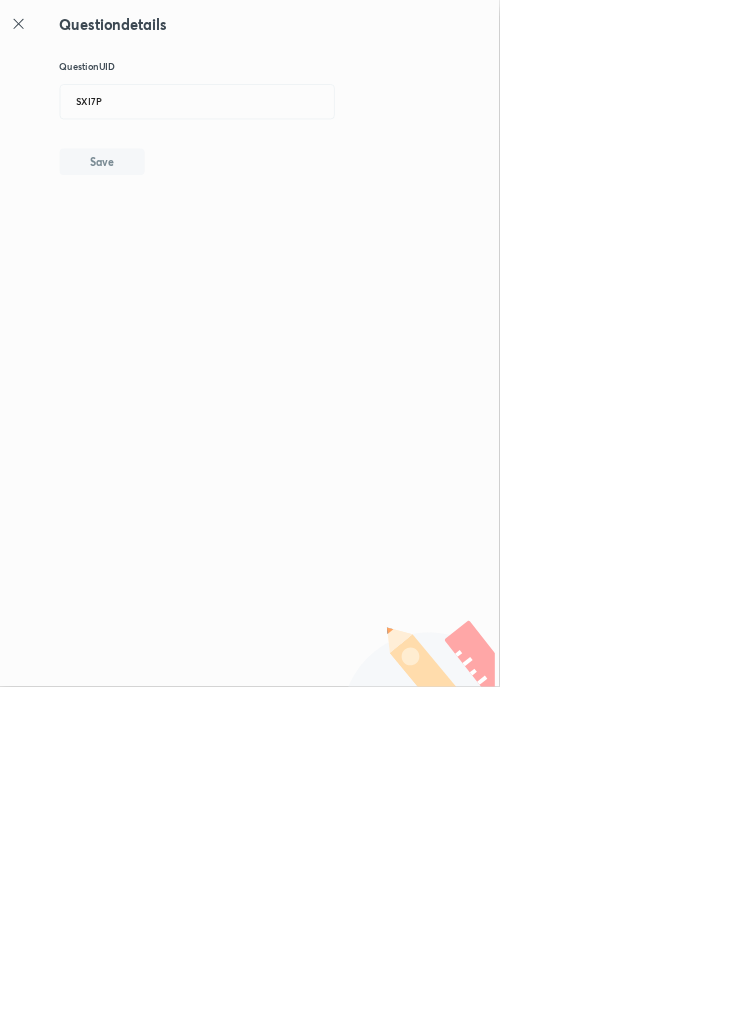 type 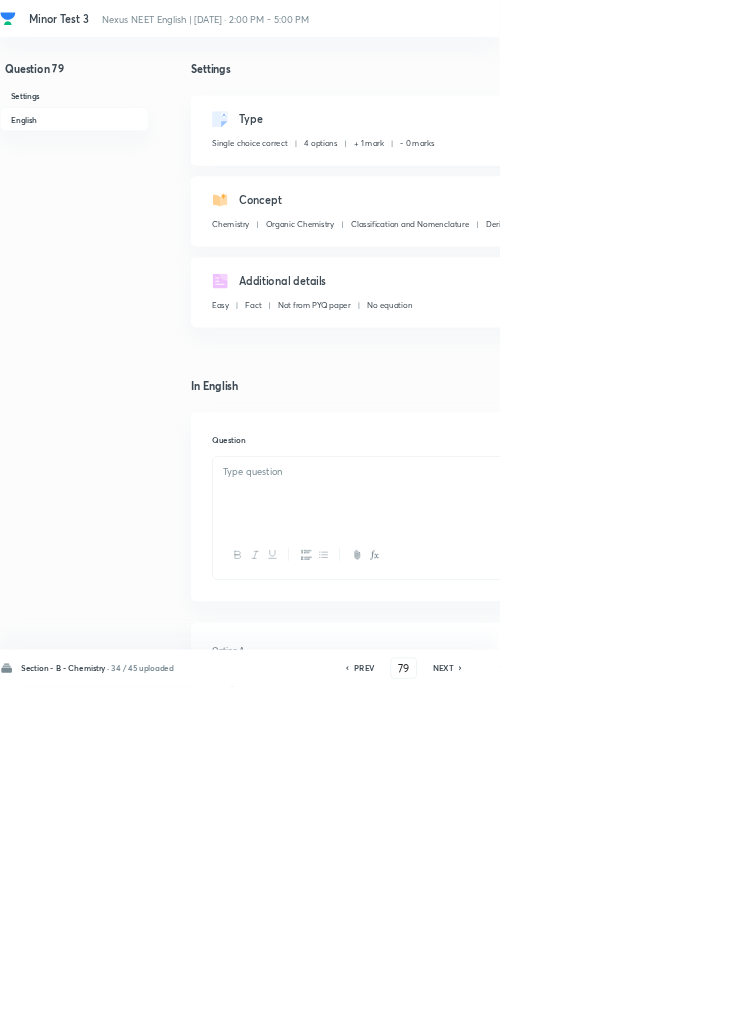 checkbox on "true" 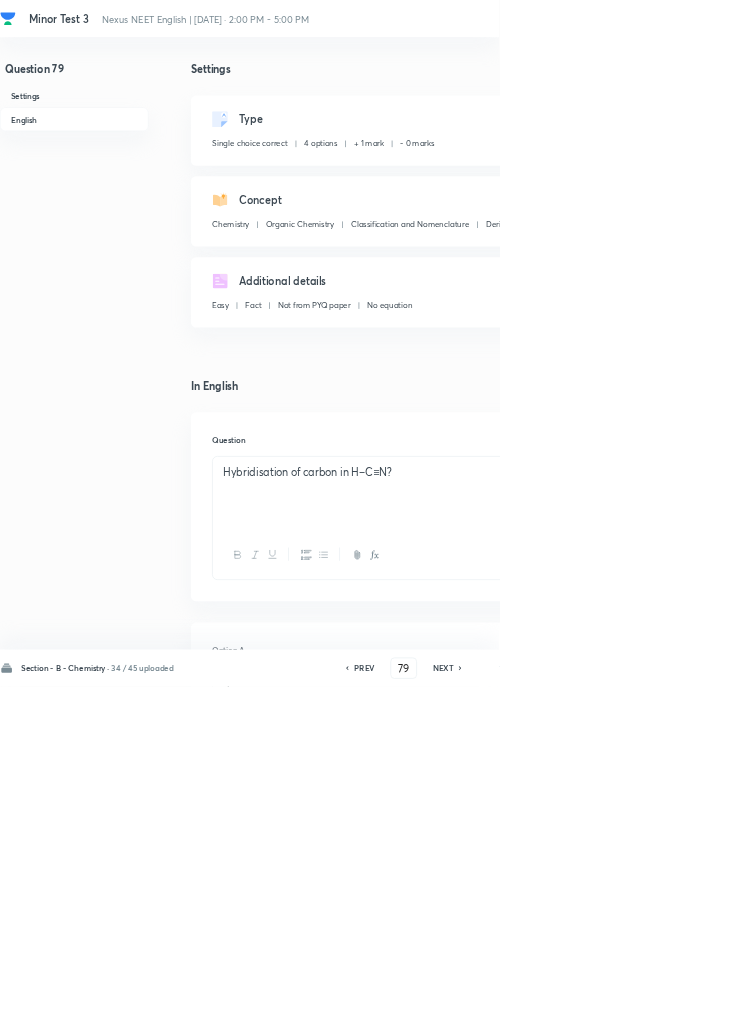 click 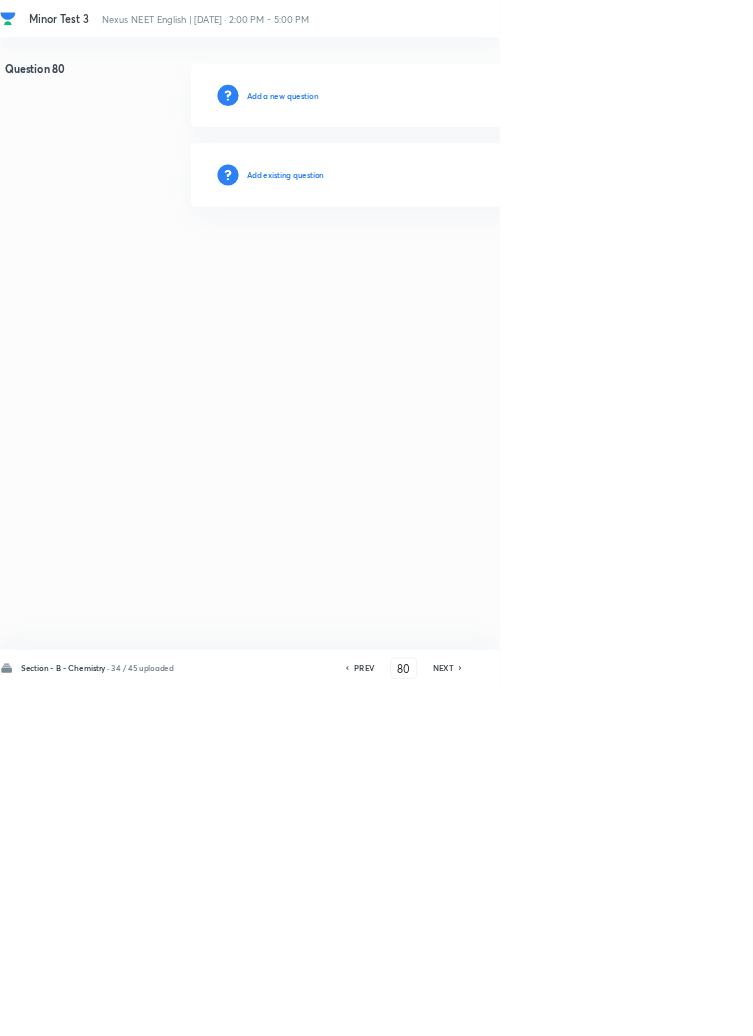 click on "Add existing question" at bounding box center [430, 264] 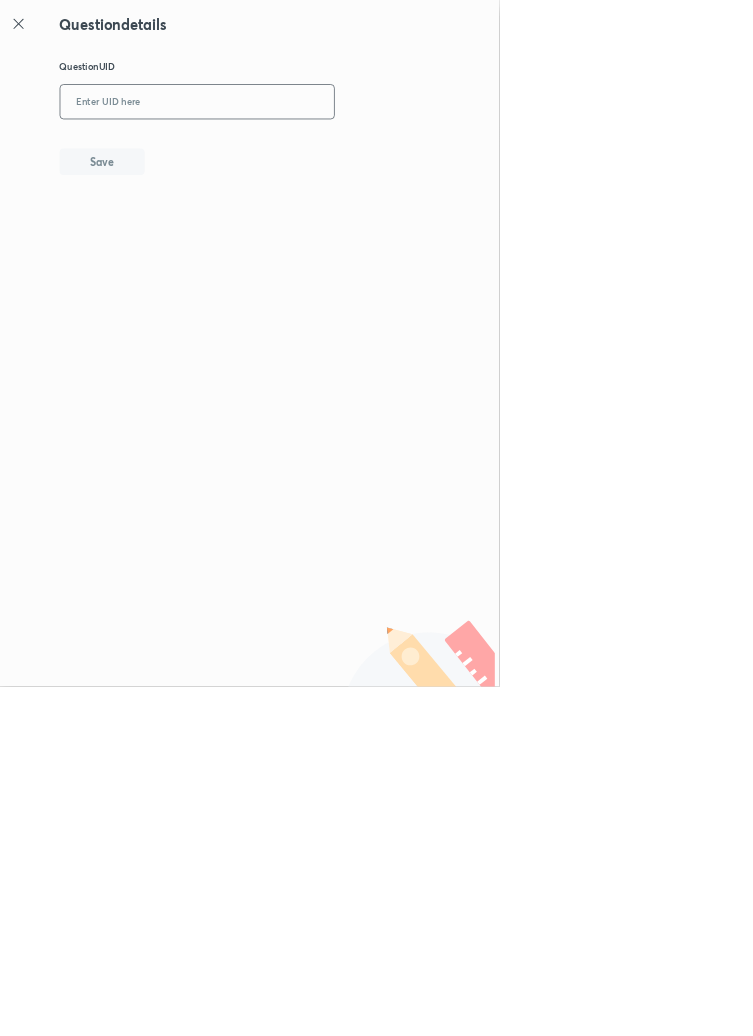 click at bounding box center [297, 154] 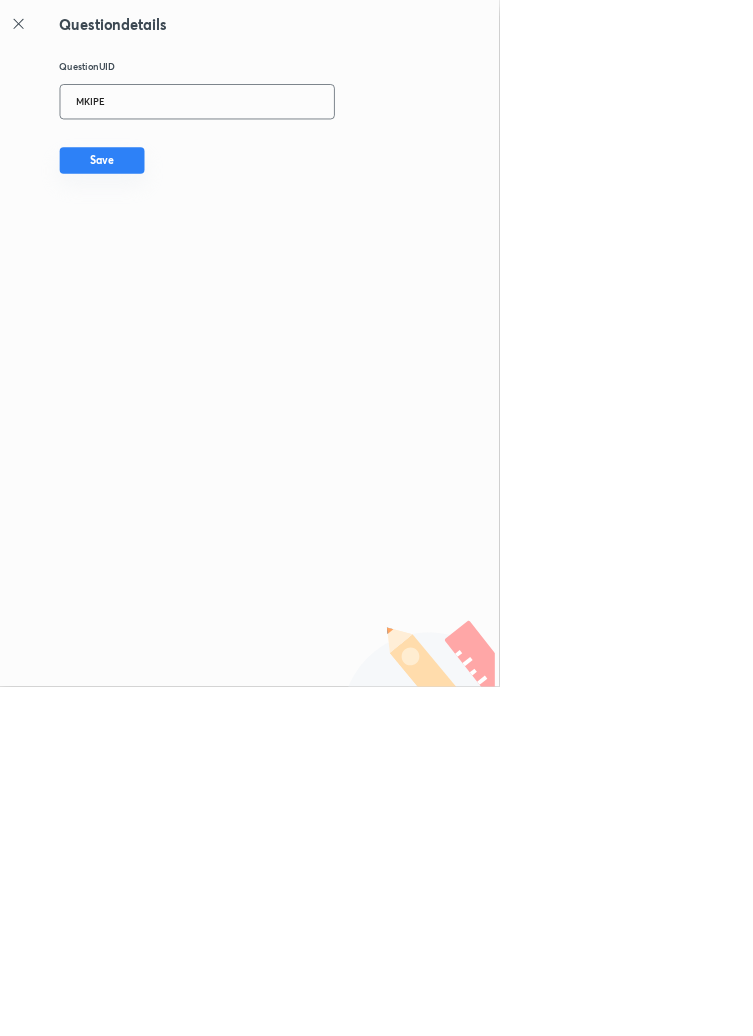 type on "MKIPE" 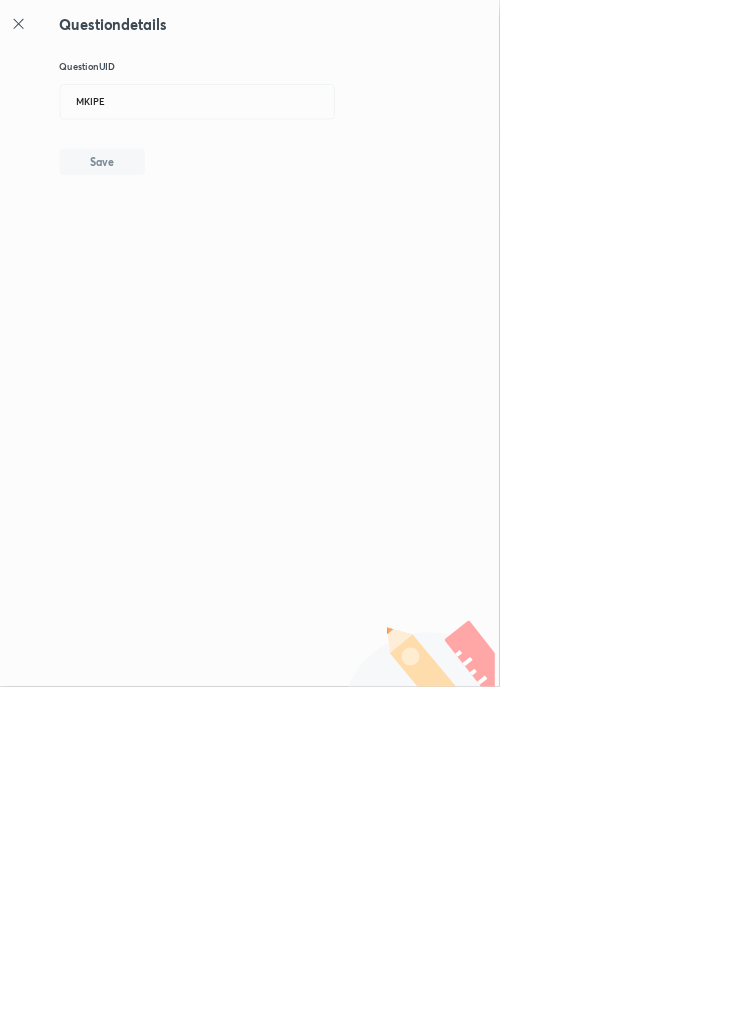 type 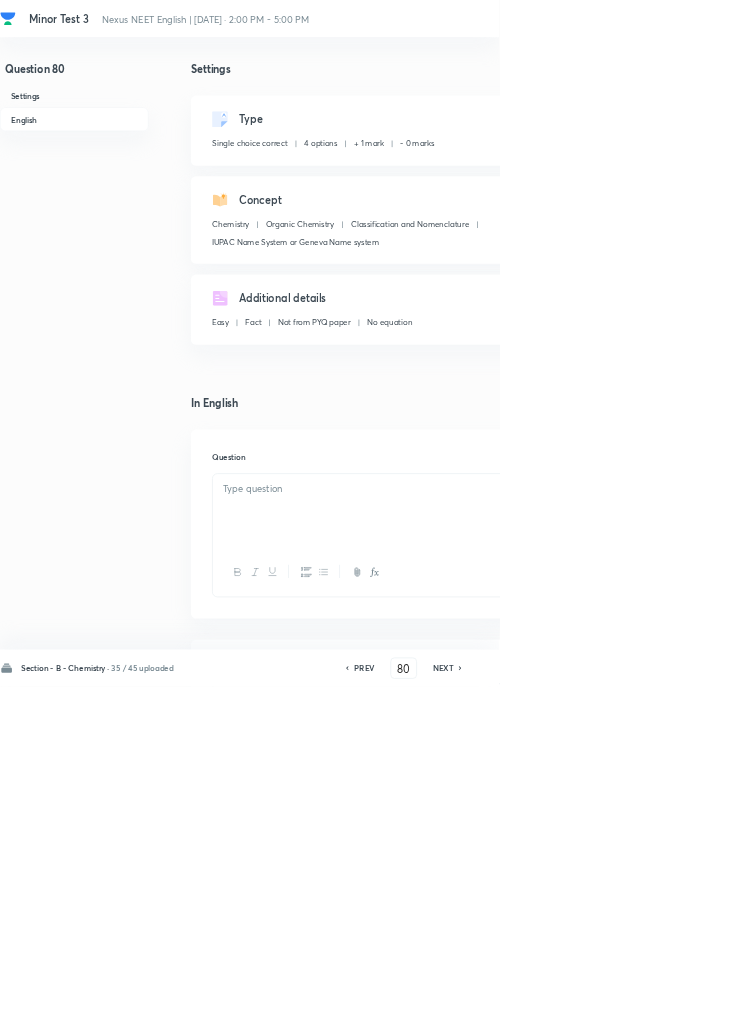 checkbox on "true" 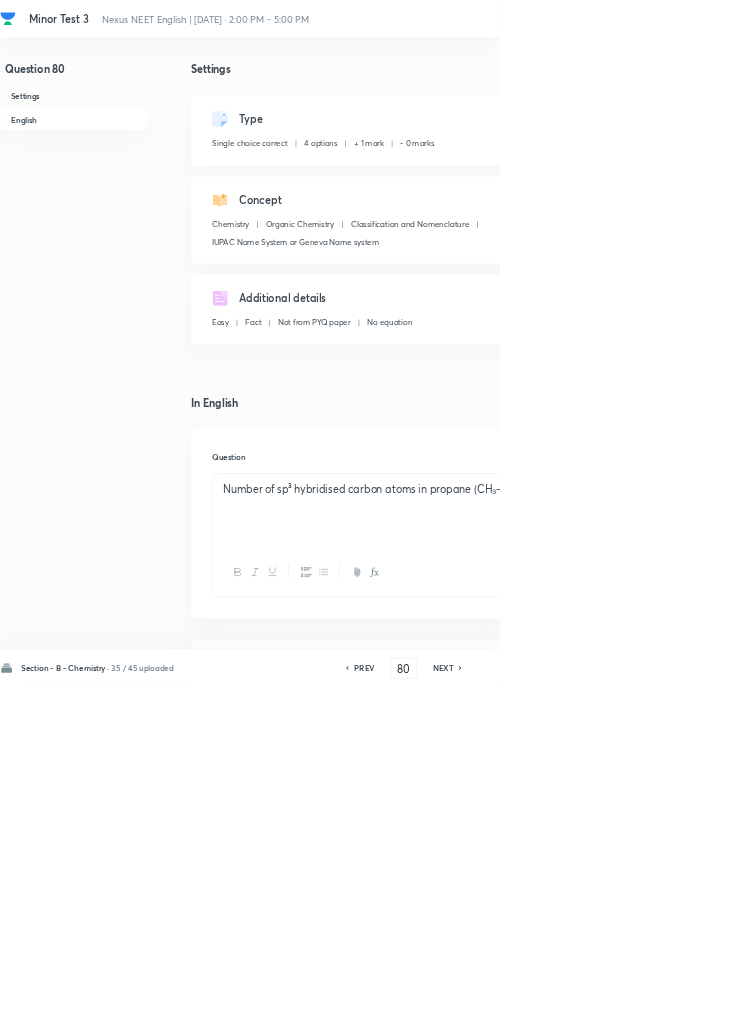 click 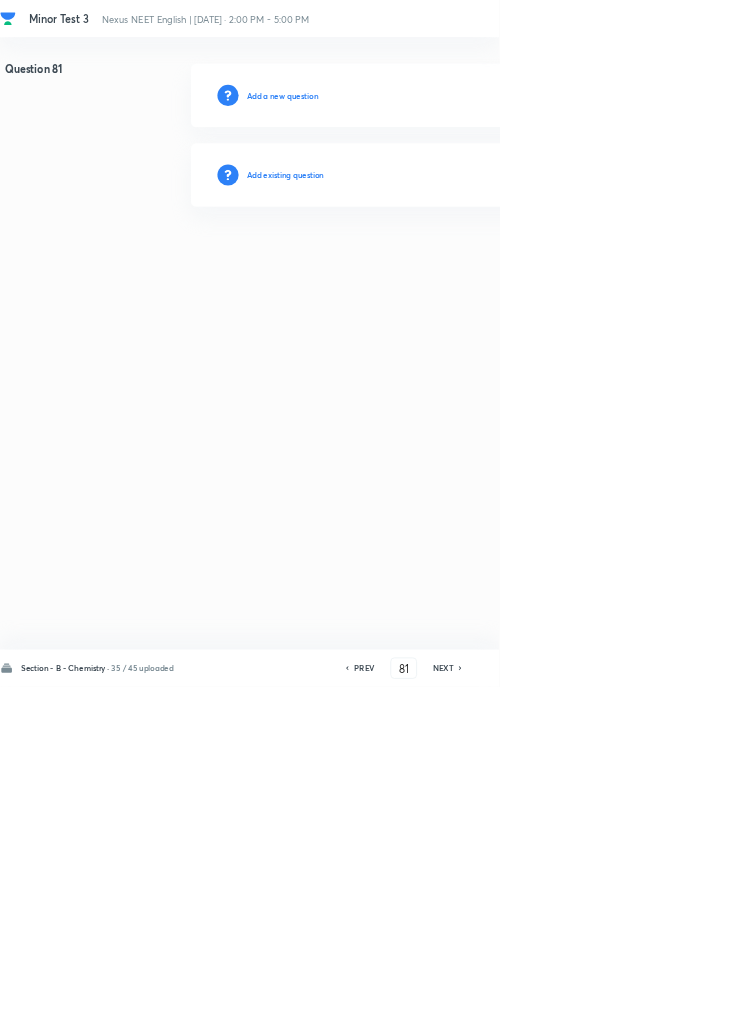 click on "Add existing question" at bounding box center (430, 264) 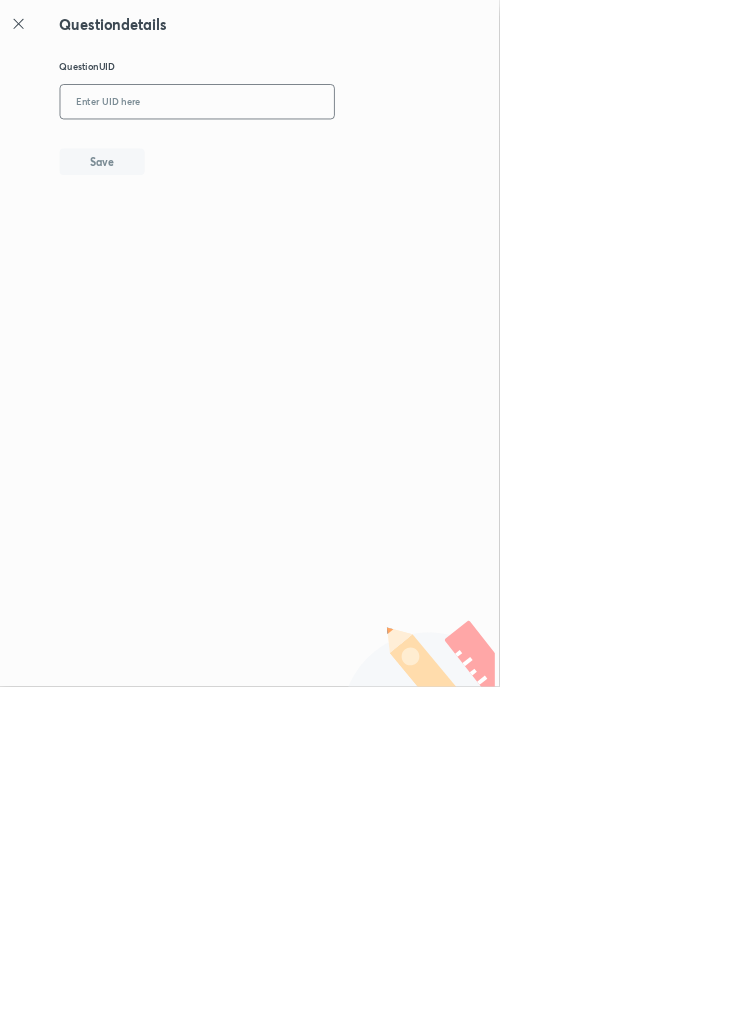 click at bounding box center [297, 154] 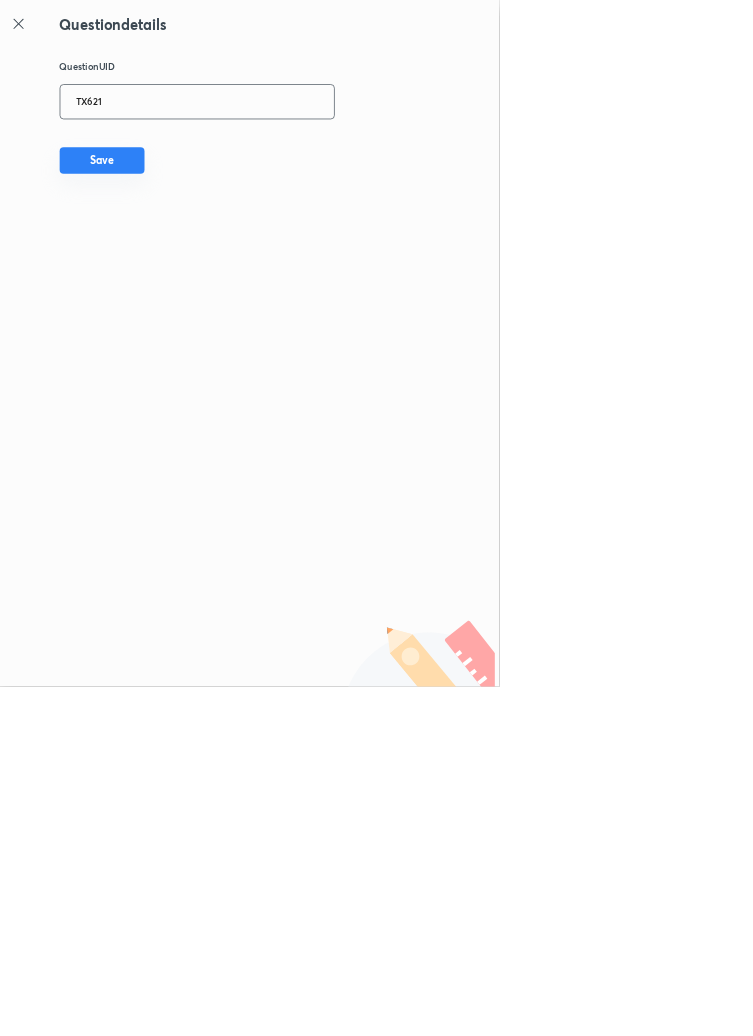 type on "TX621" 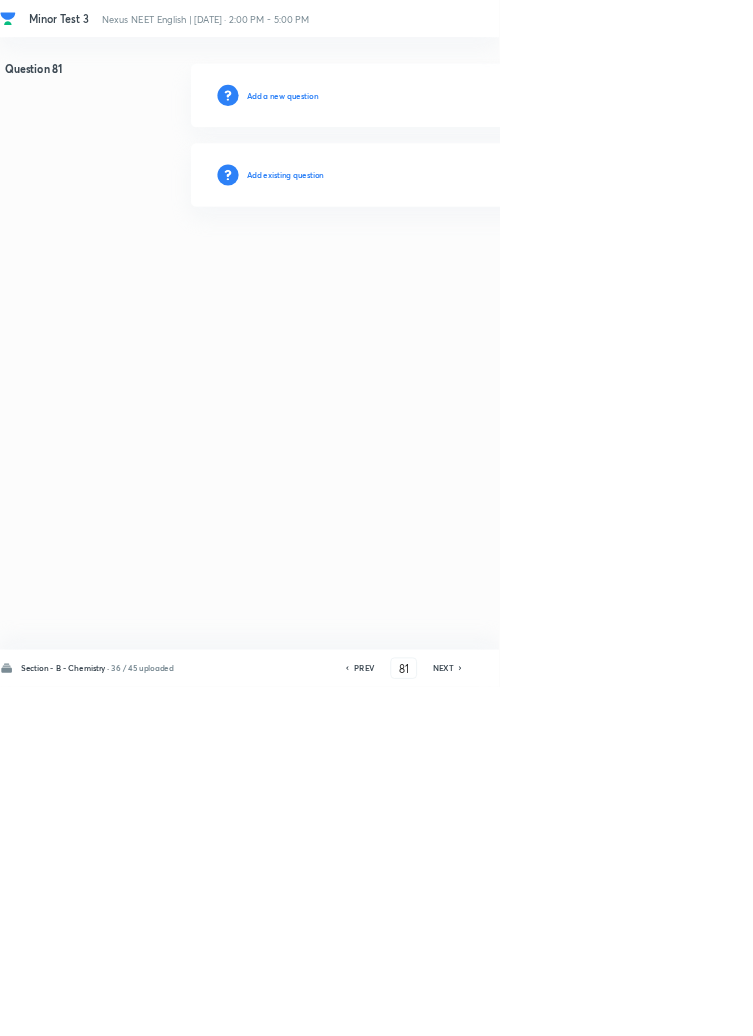 type 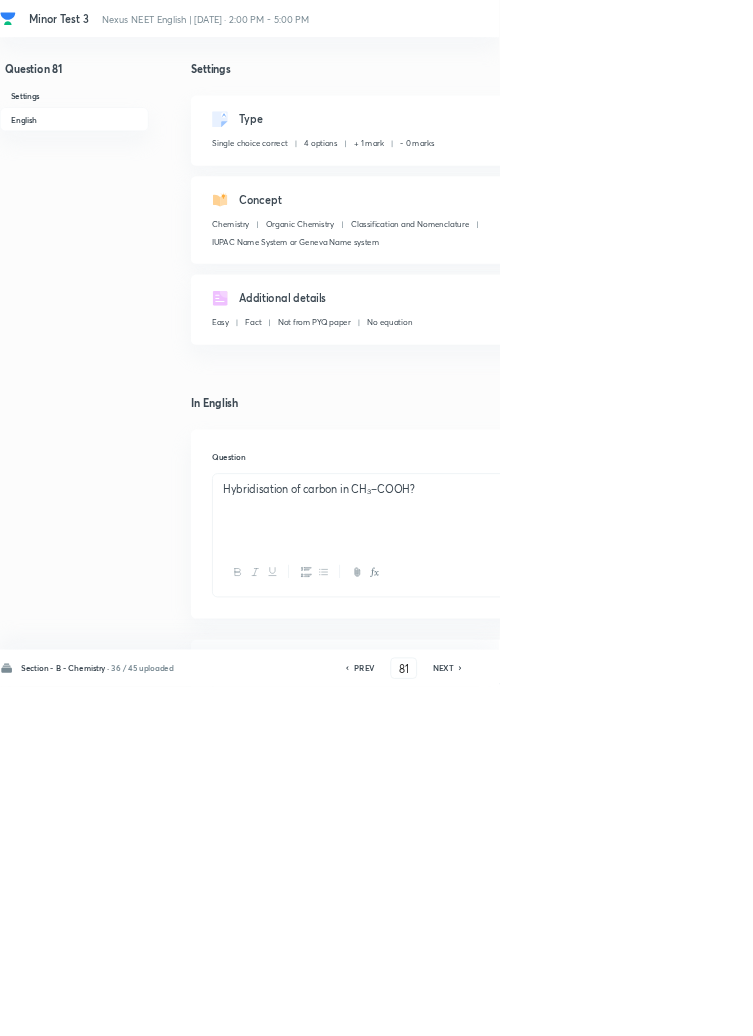 click 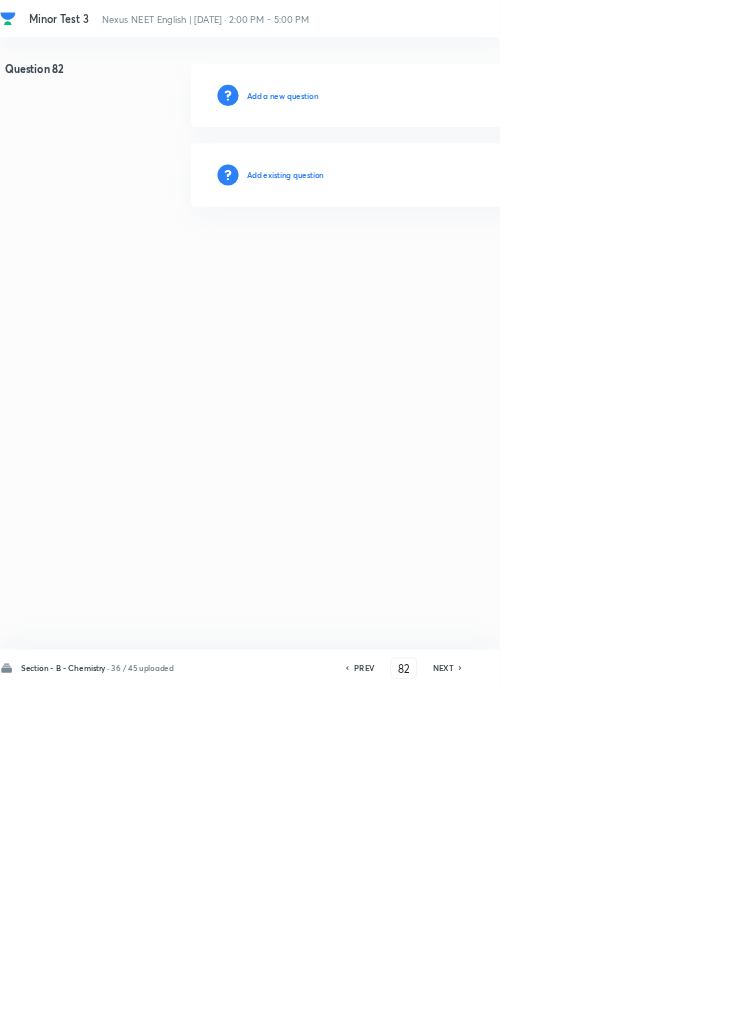 click on "Add existing question" at bounding box center (430, 264) 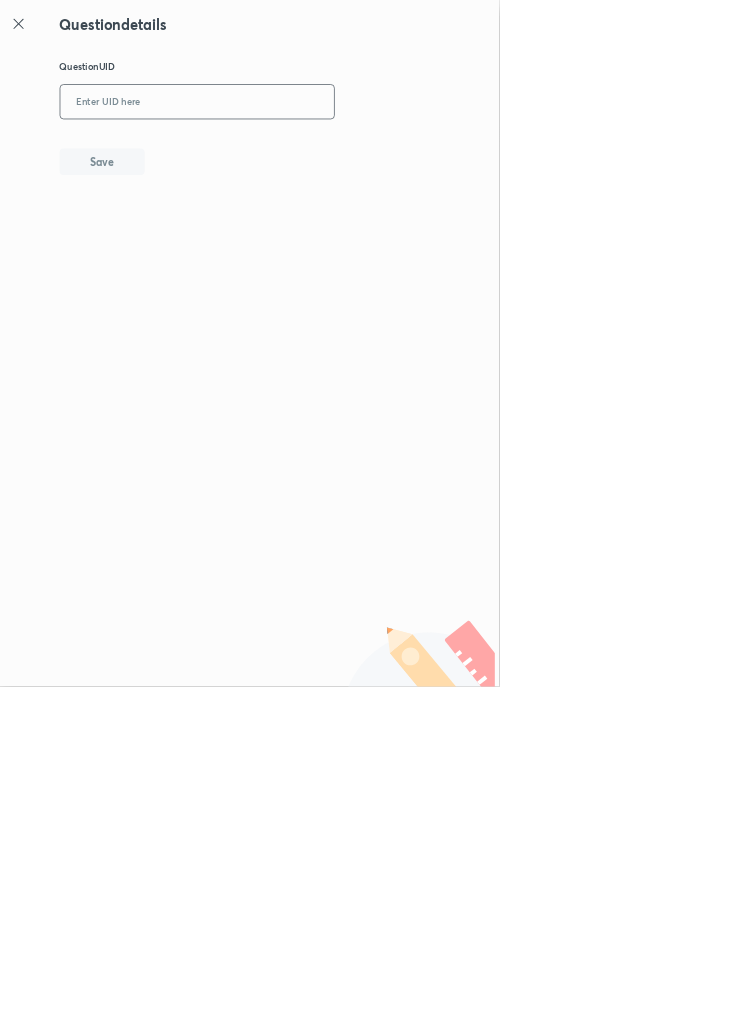 click at bounding box center (297, 154) 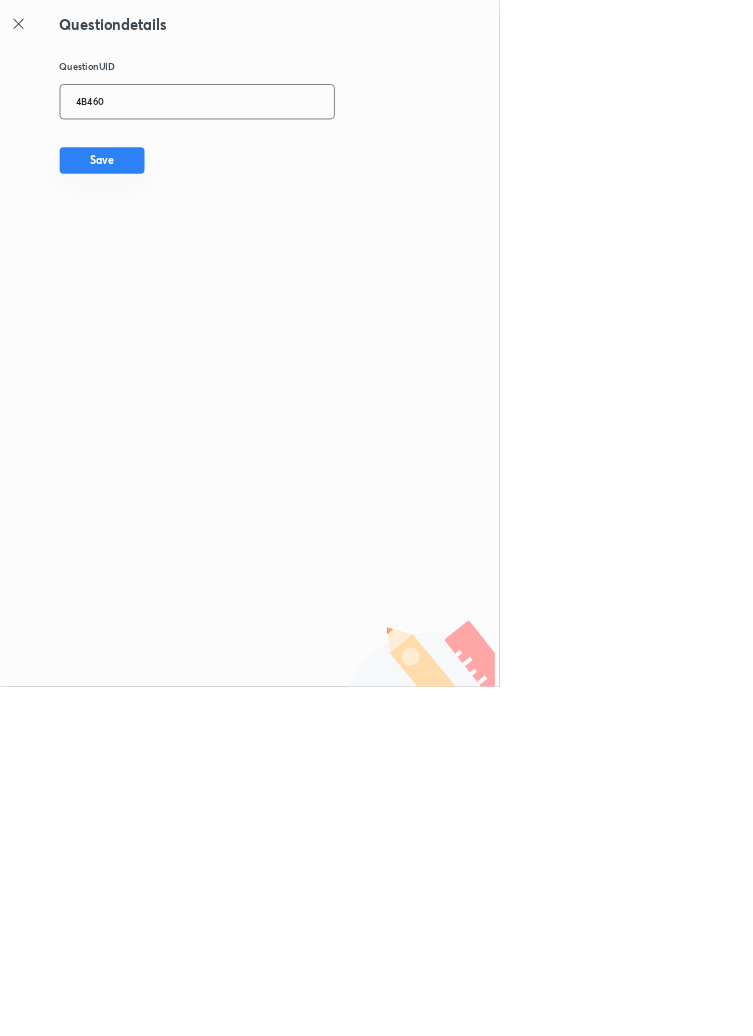 type on "4B460" 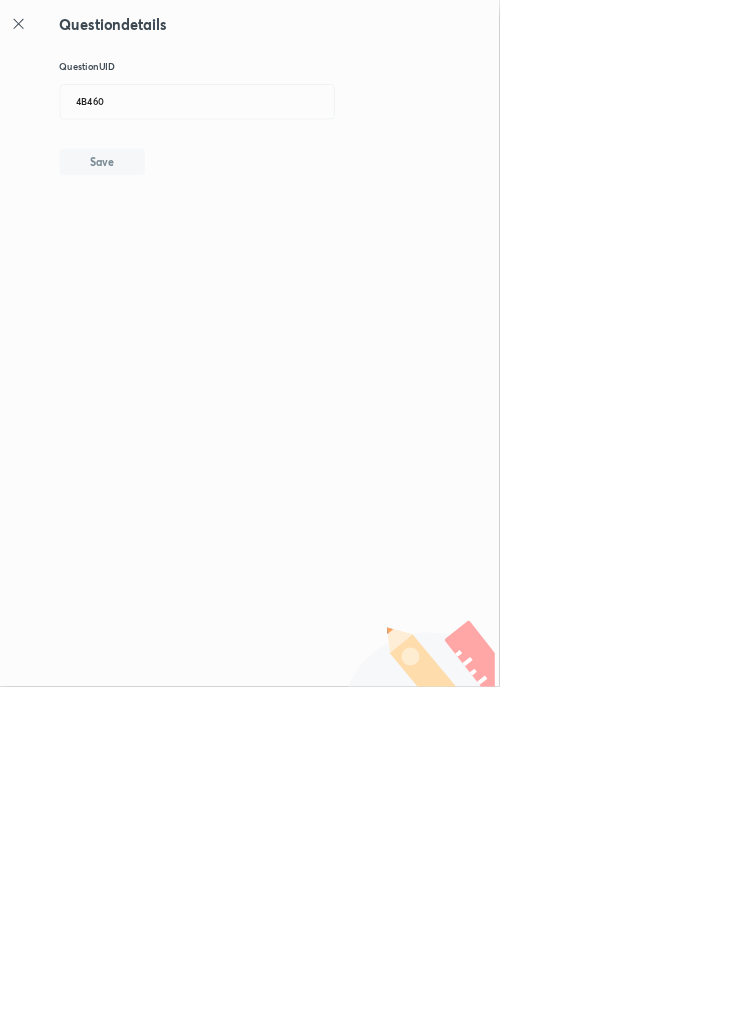 type 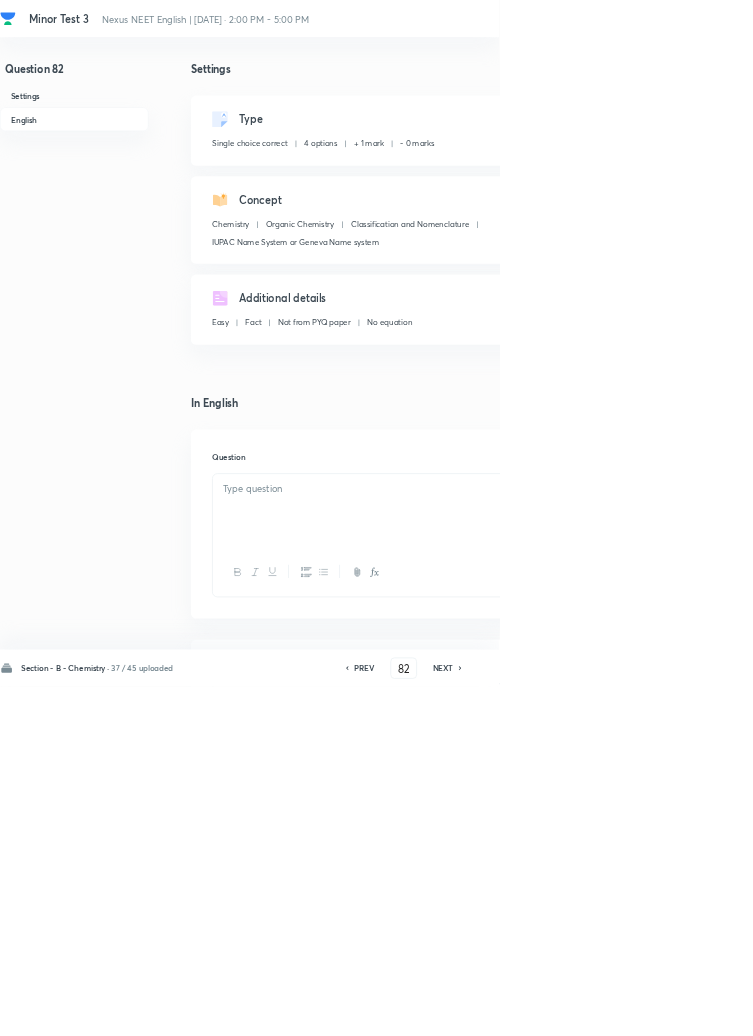 checkbox on "true" 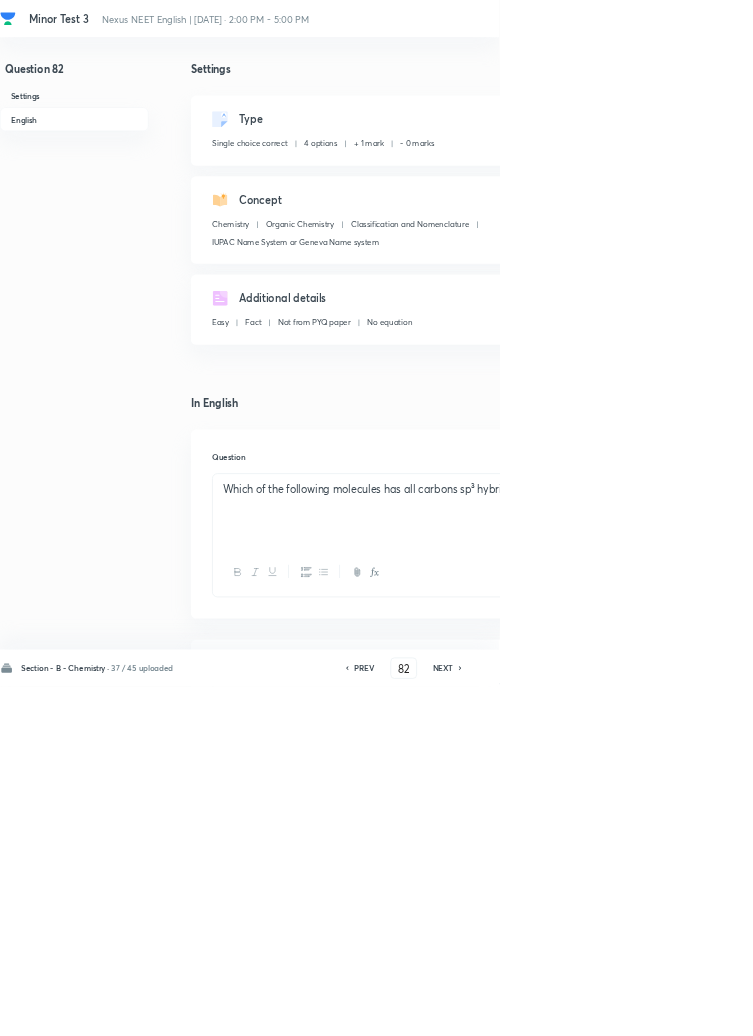 click 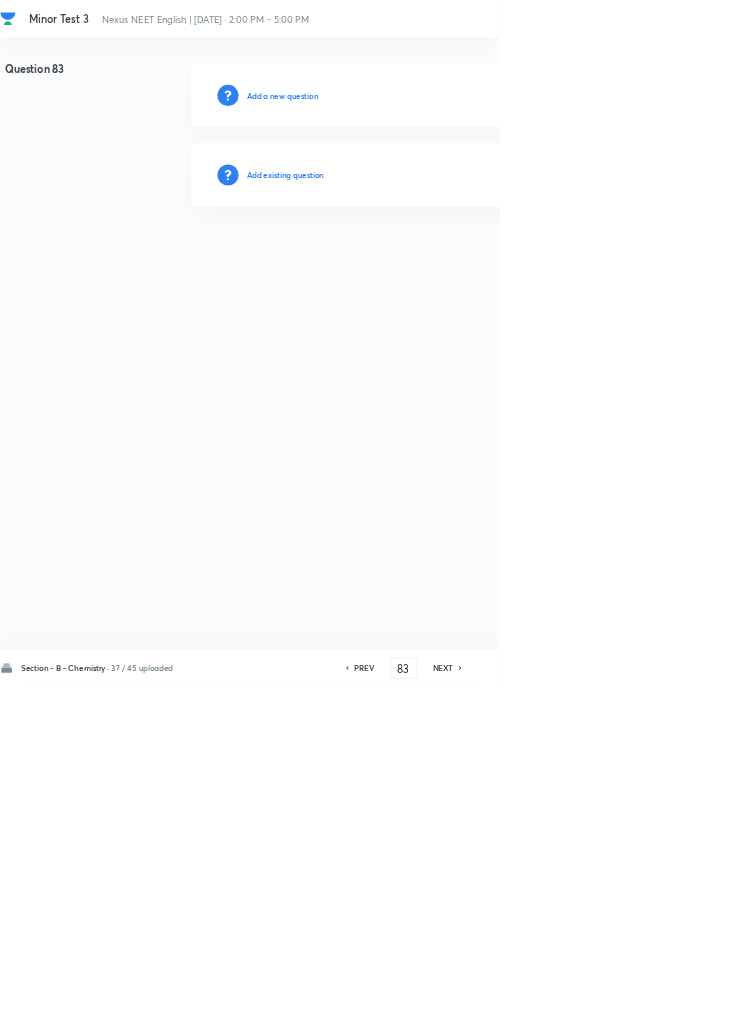 click on "Add existing question" at bounding box center (430, 264) 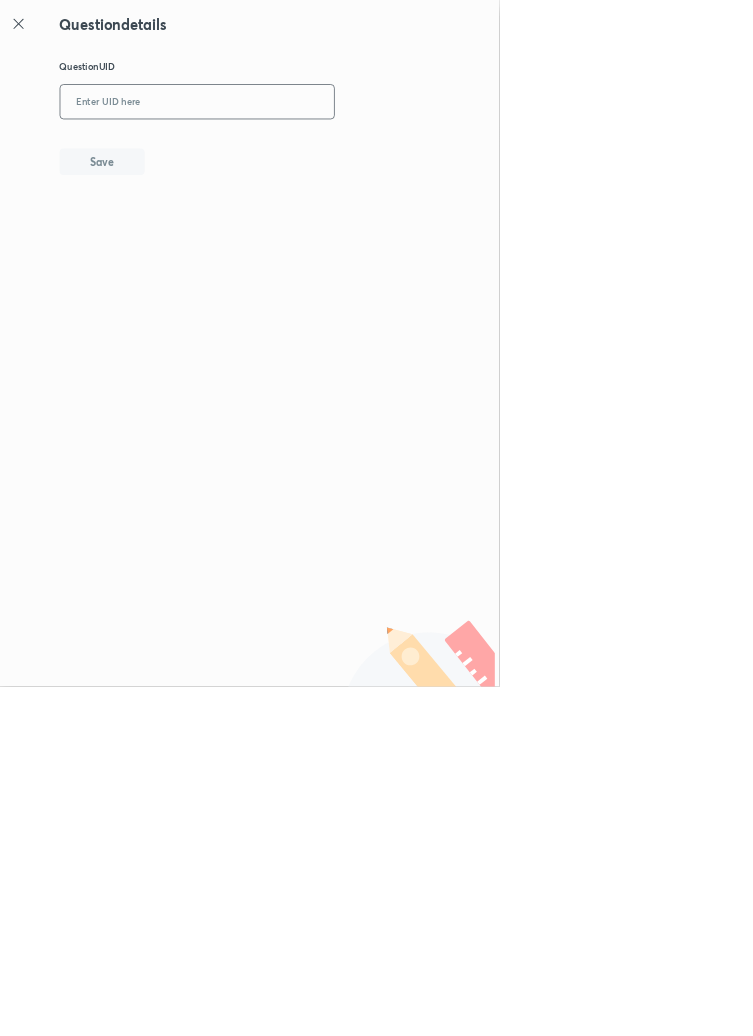 click at bounding box center (297, 154) 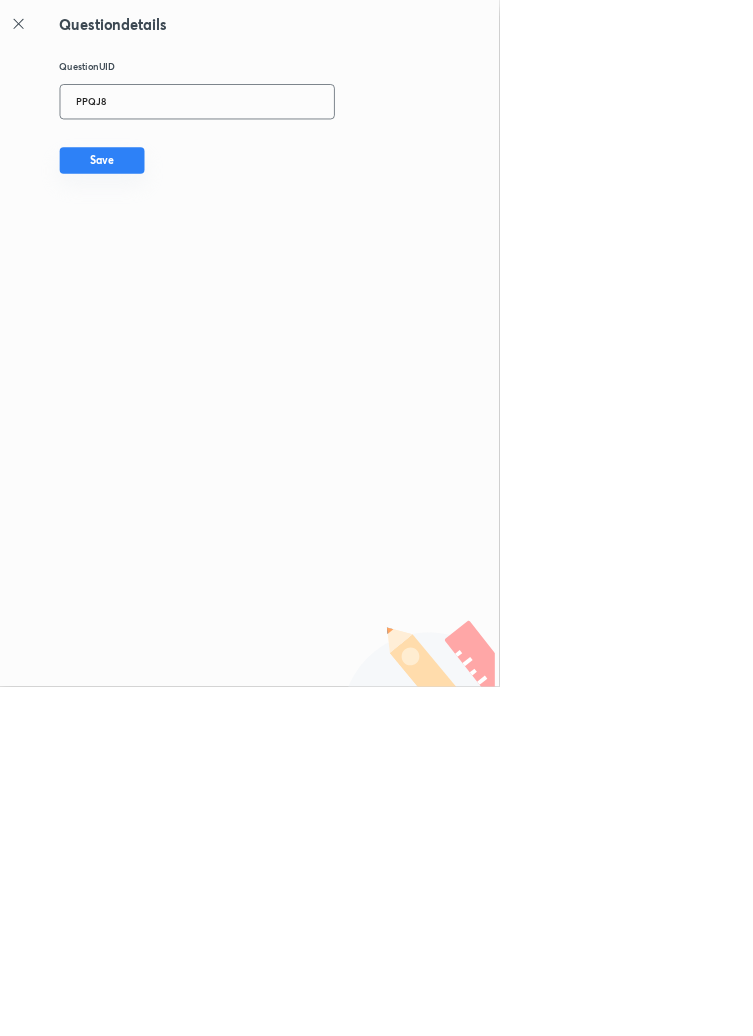 type on "PPQJ8" 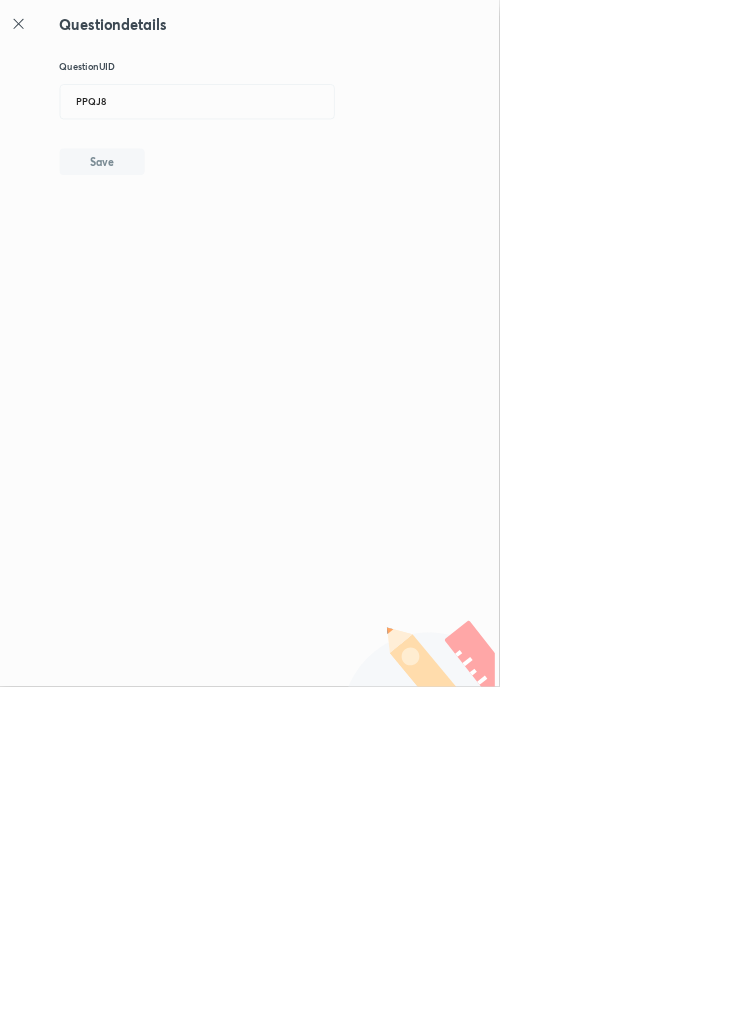 type 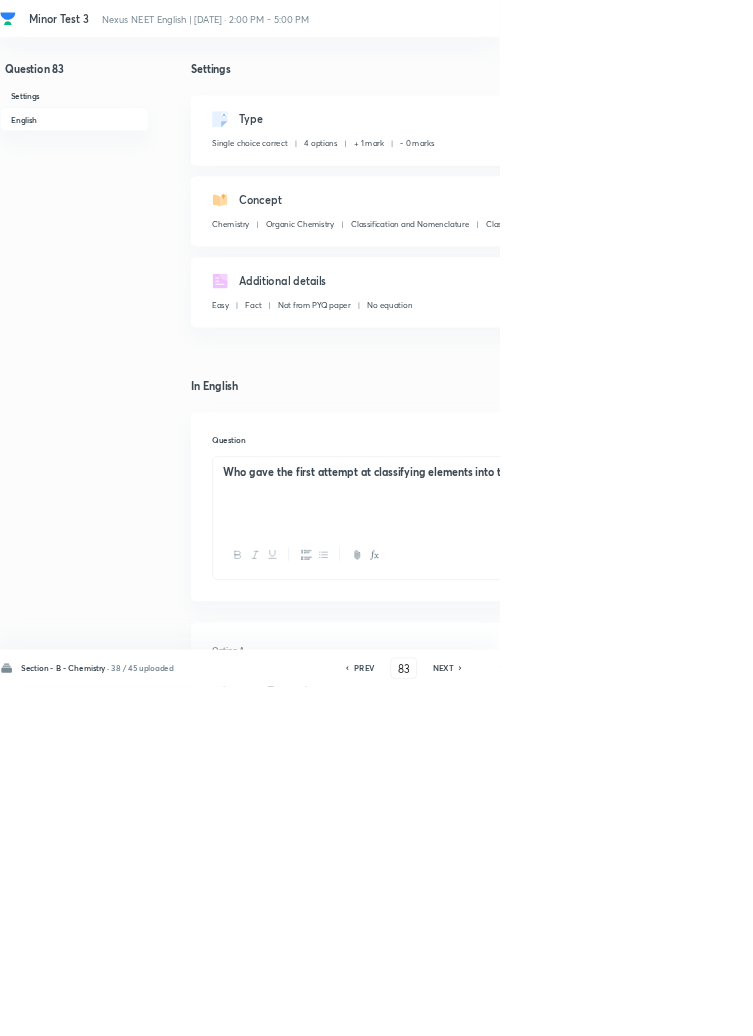 click 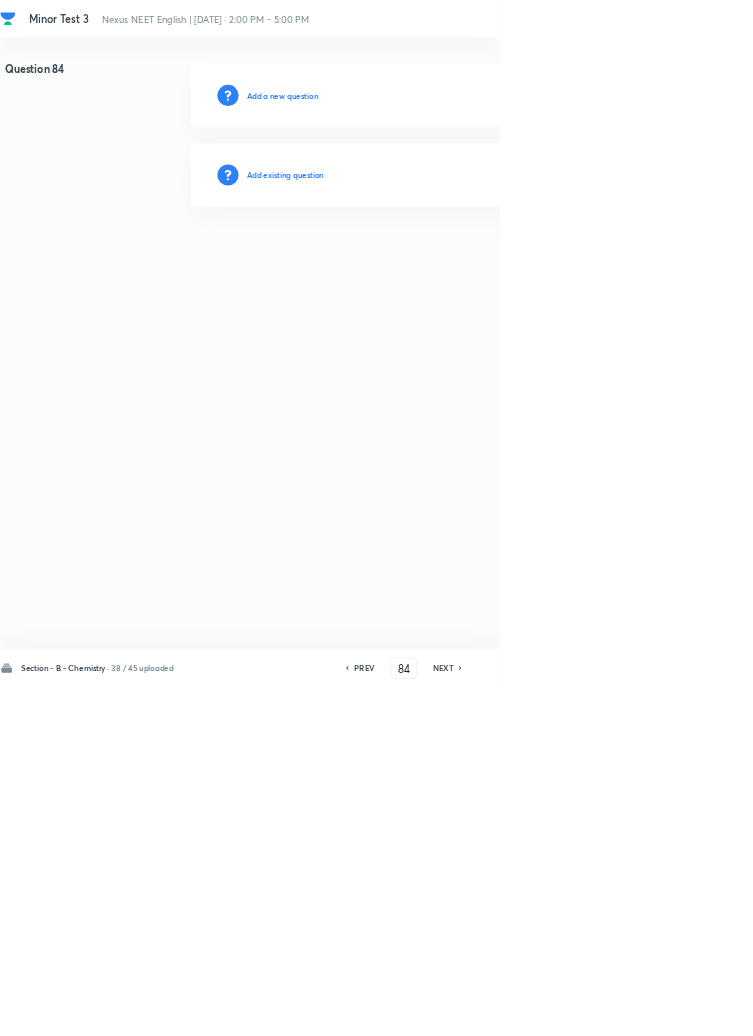 click on "Add existing question" at bounding box center (430, 264) 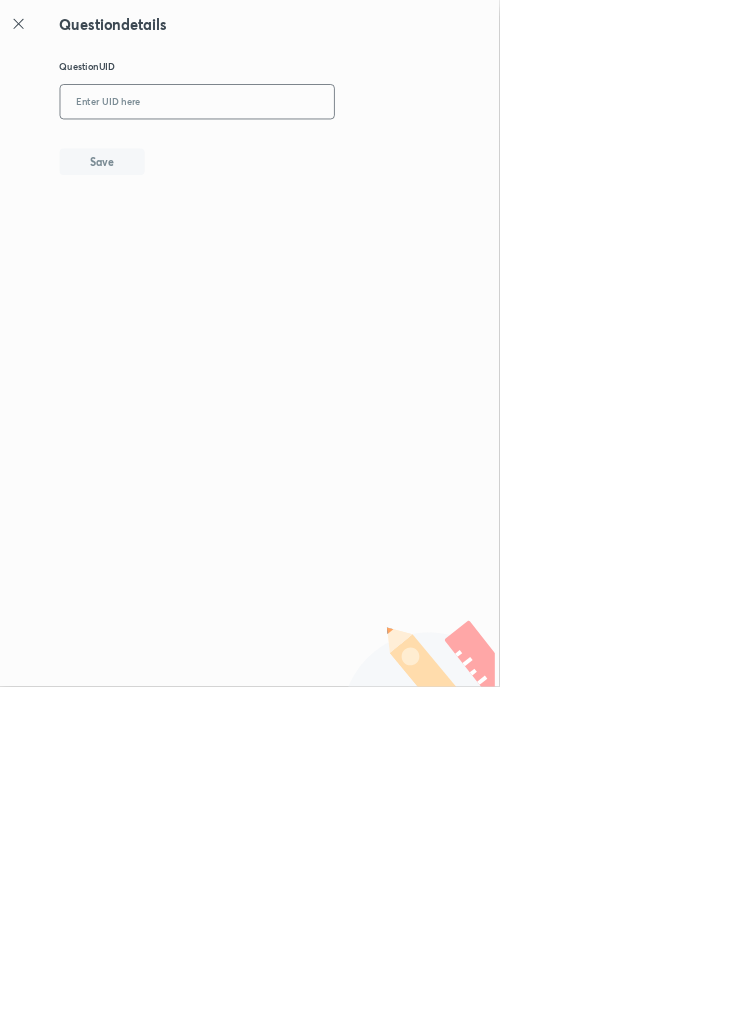 click at bounding box center (297, 154) 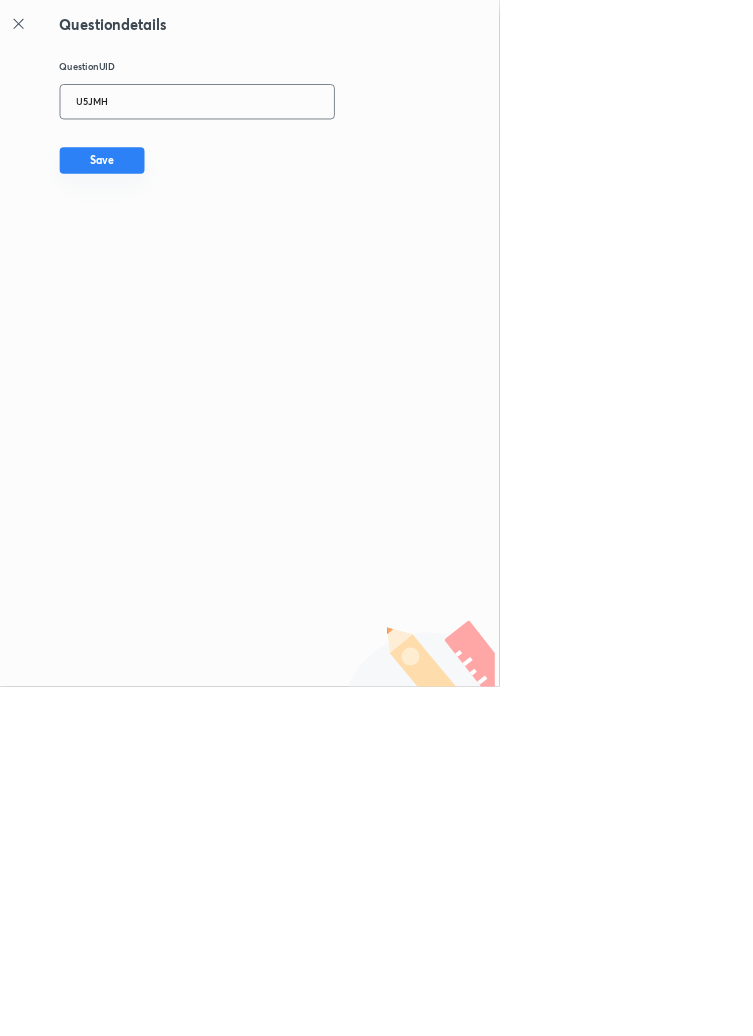 type on "U5JMH" 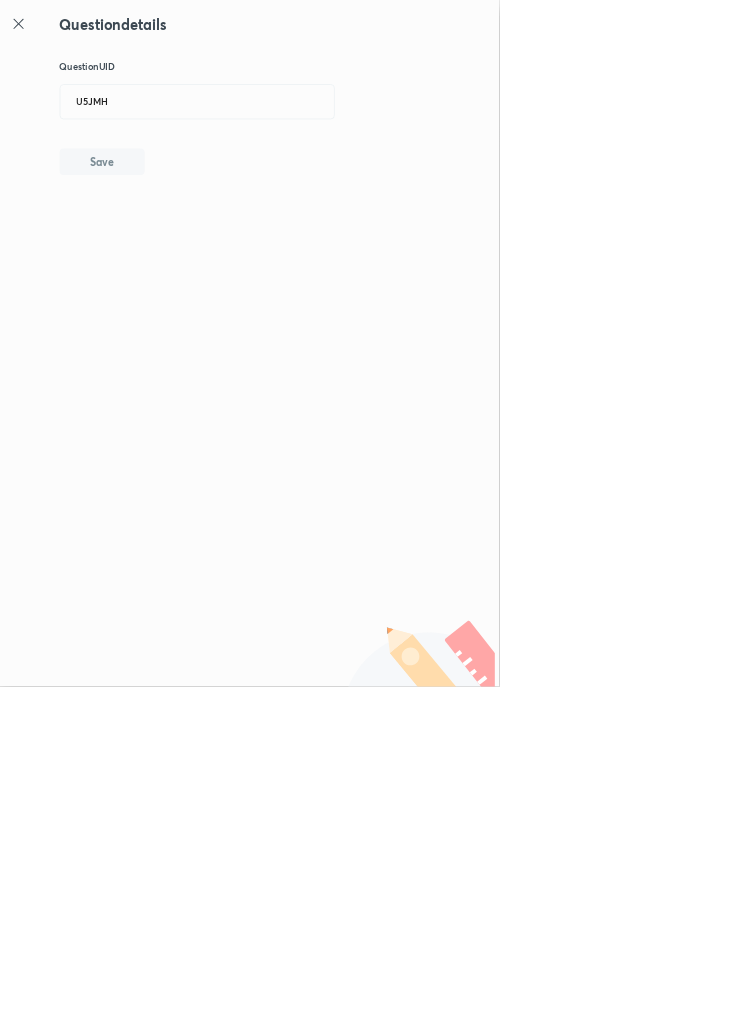 type 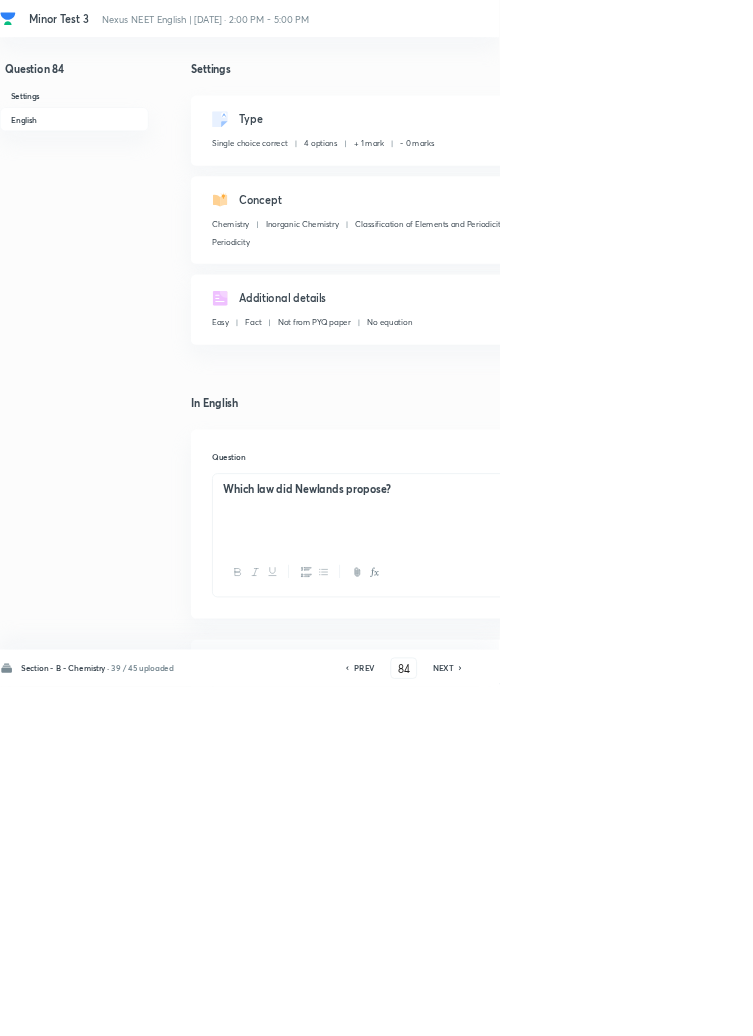 click 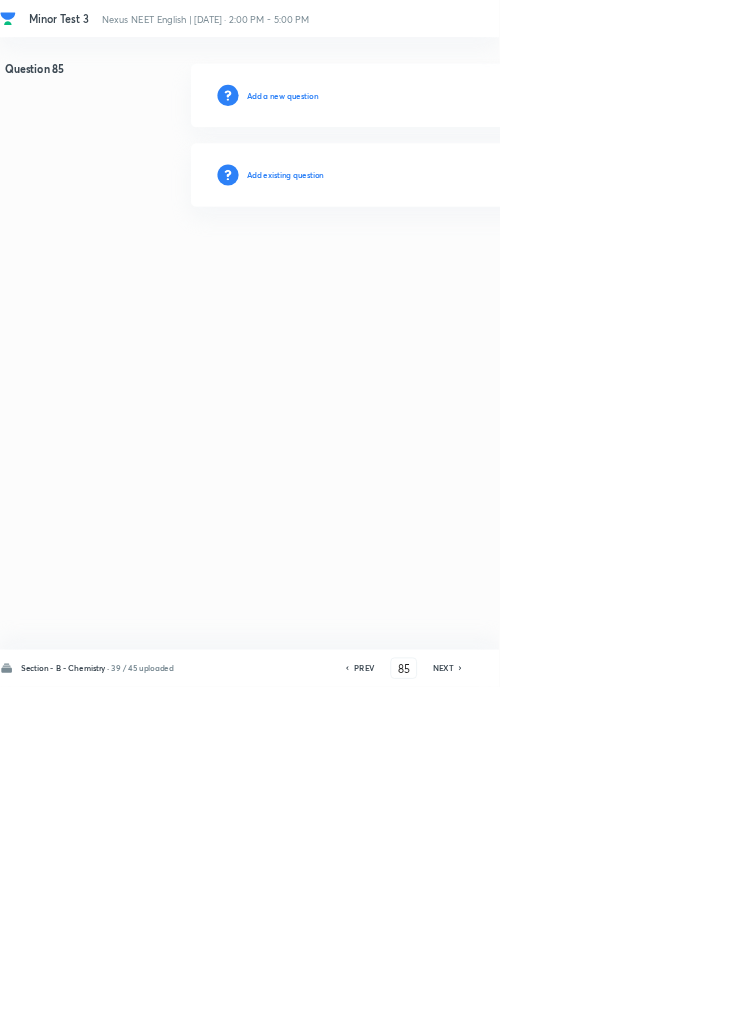 click on "Add existing question" at bounding box center [430, 264] 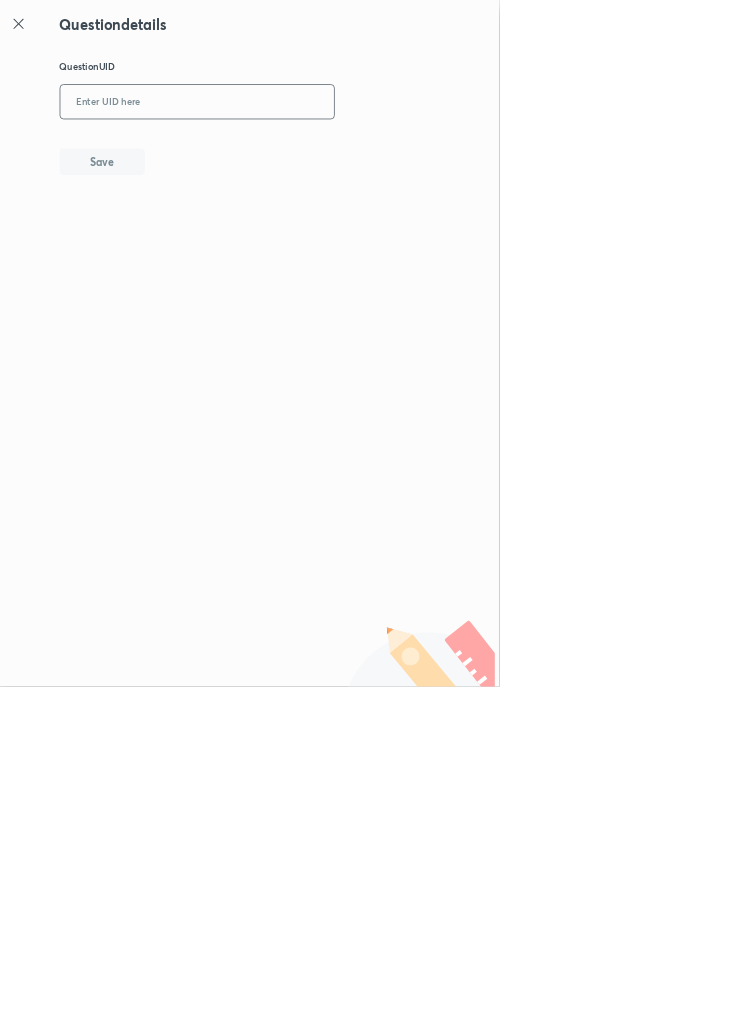 click at bounding box center [297, 154] 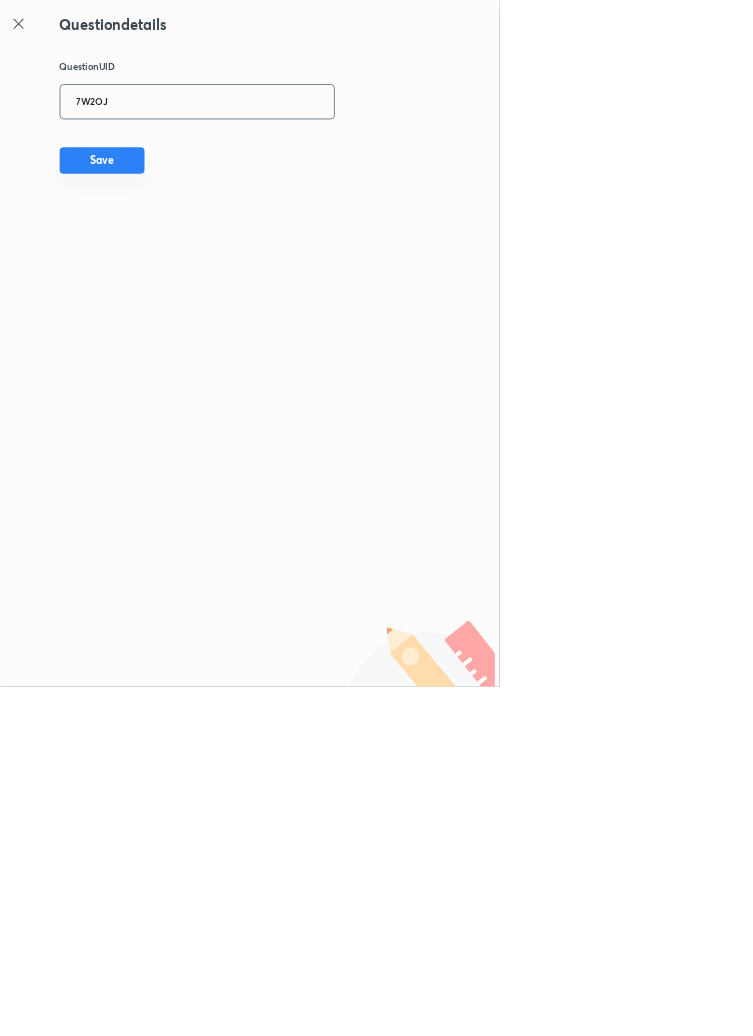 type on "7W2OJ" 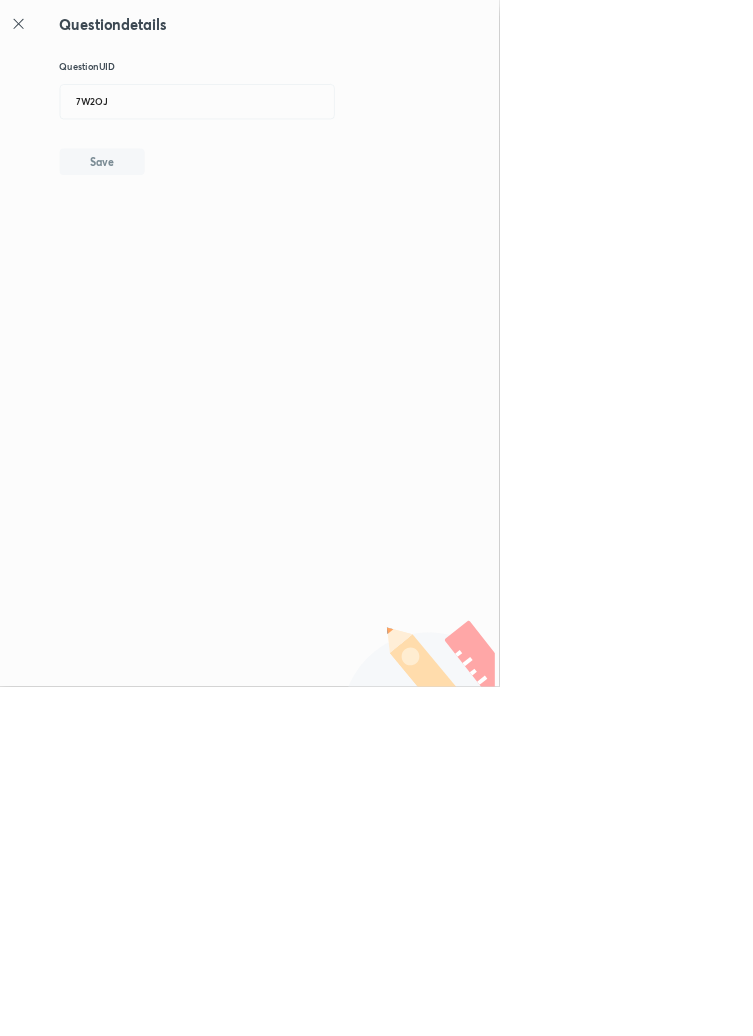 type 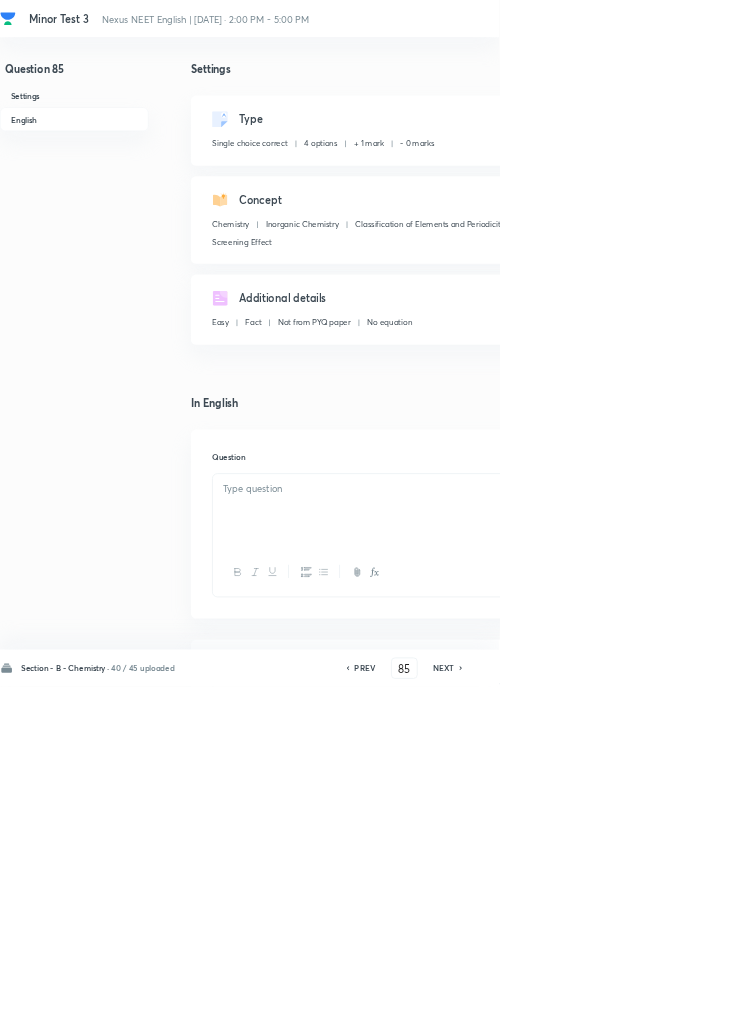 checkbox on "true" 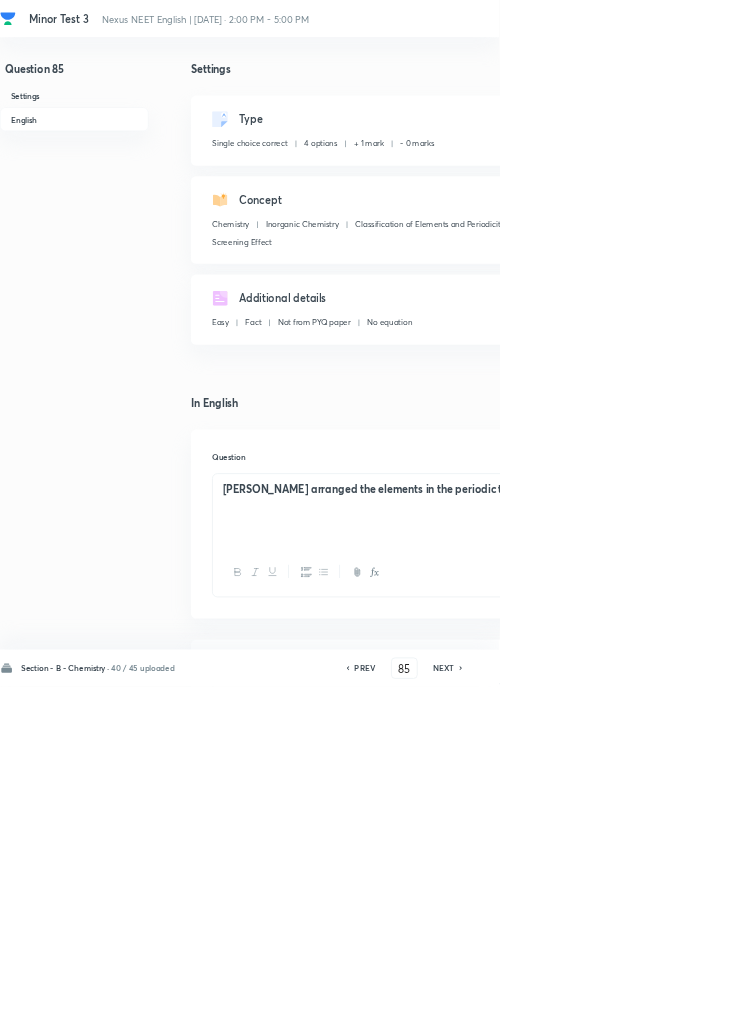 click 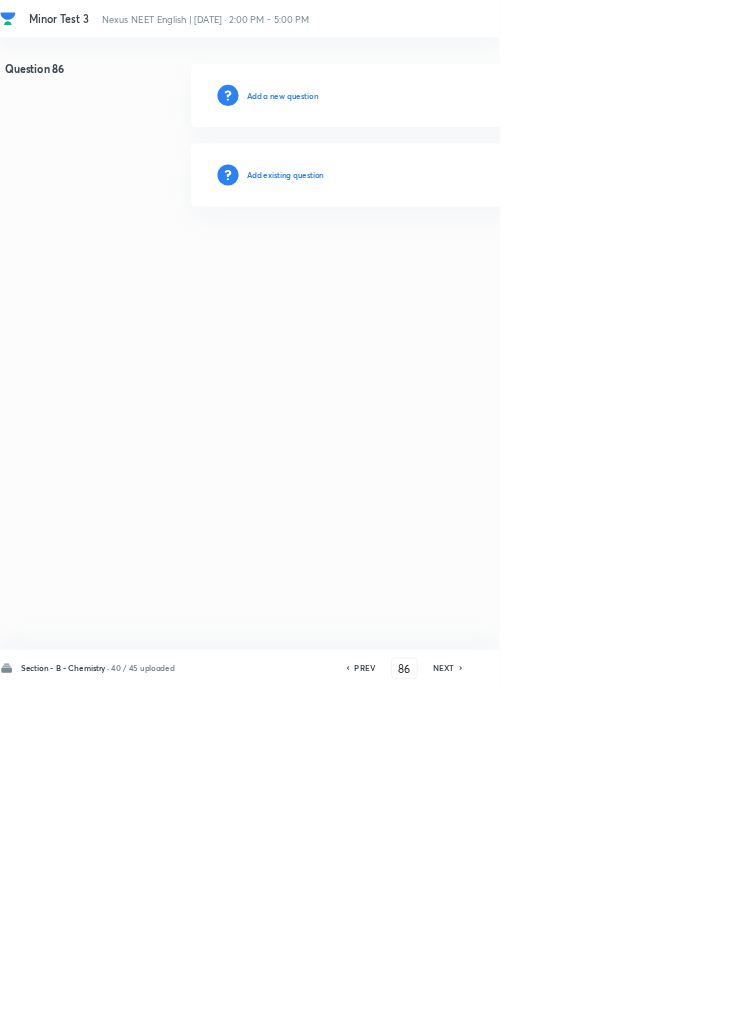 click on "Add existing question" at bounding box center (430, 264) 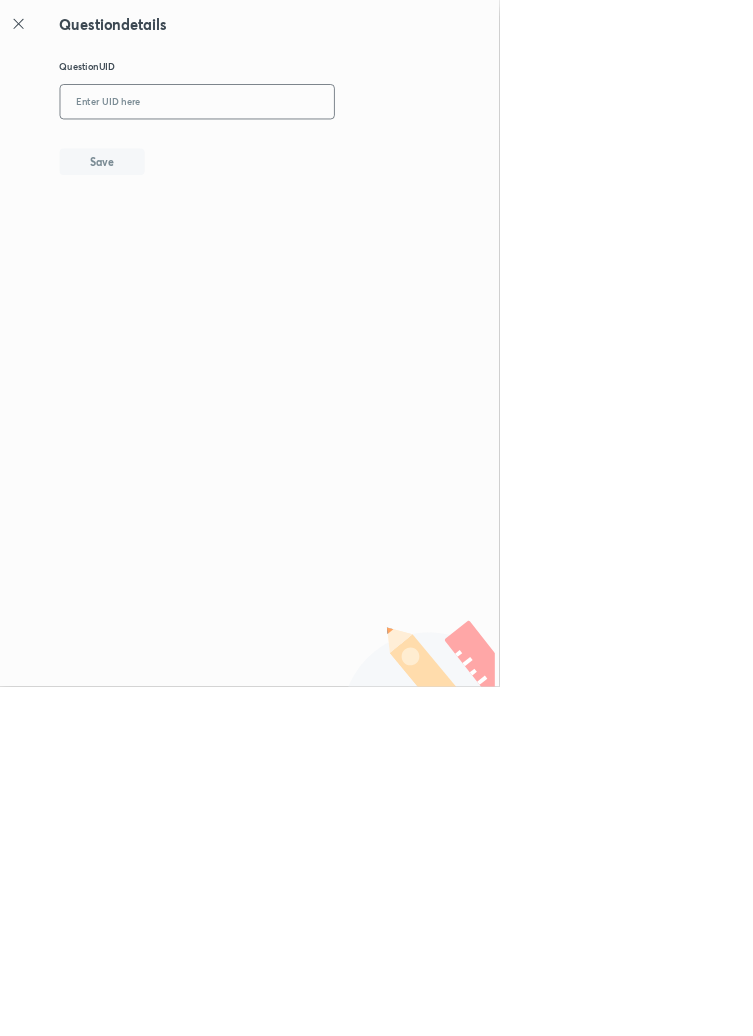 click at bounding box center (297, 154) 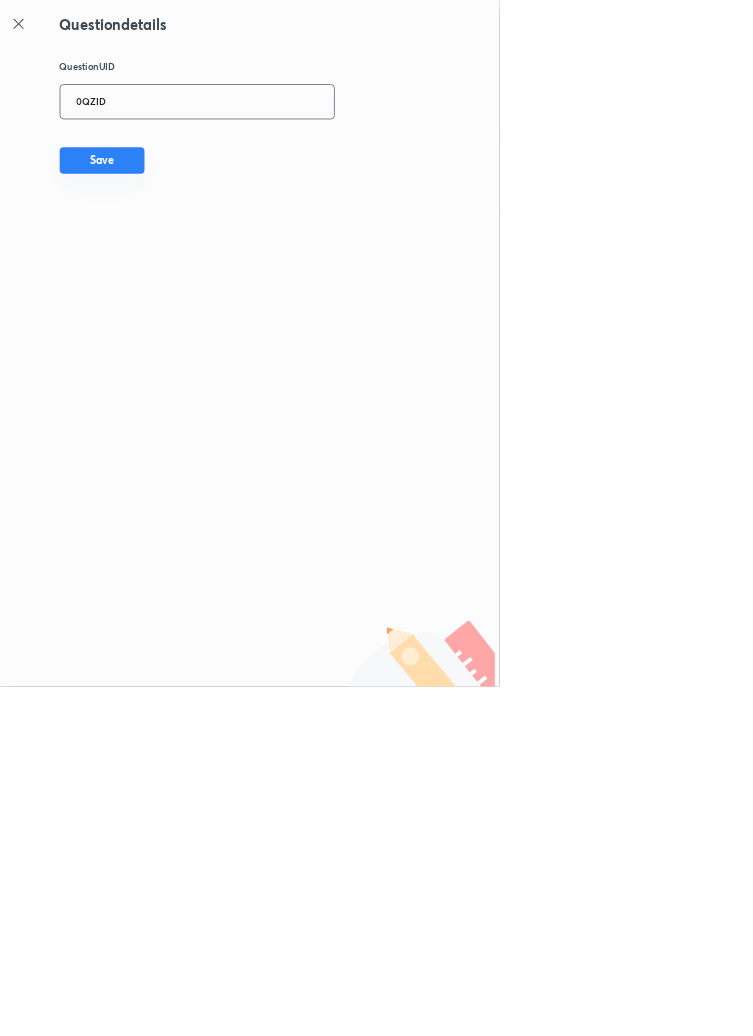 type on "0QZID" 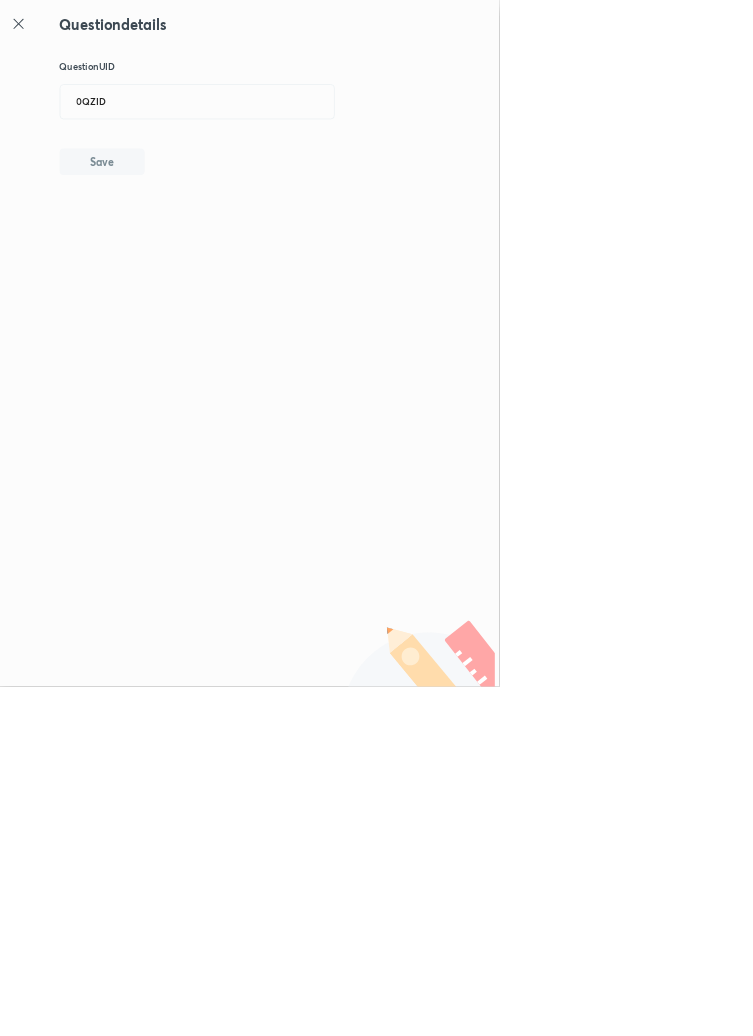 type 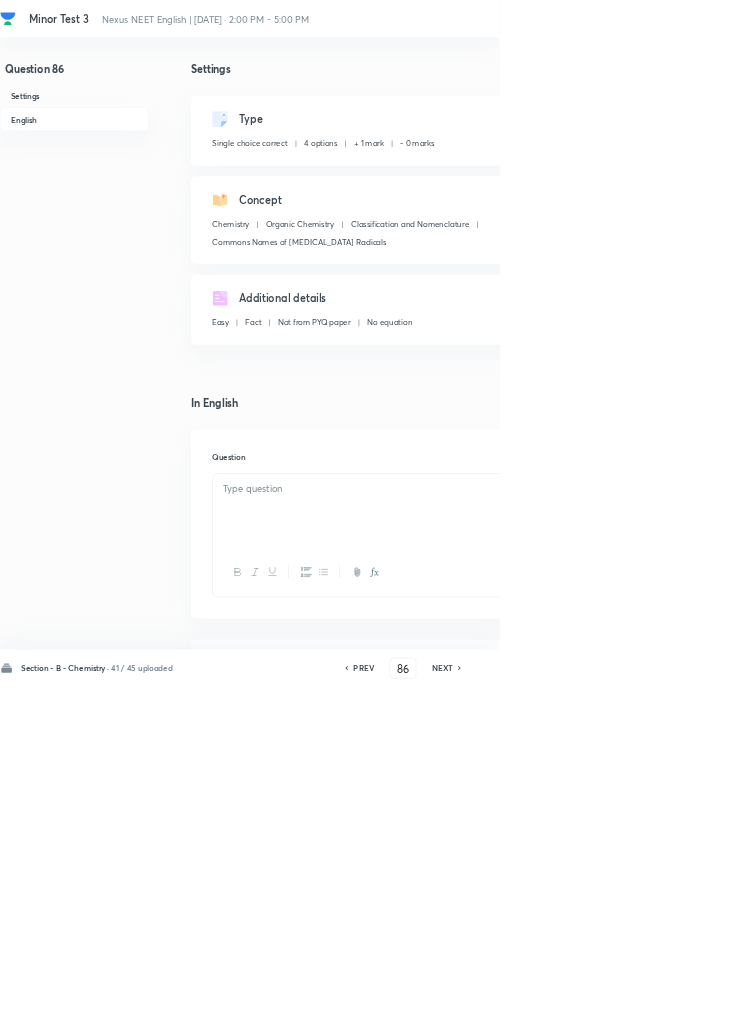 checkbox on "true" 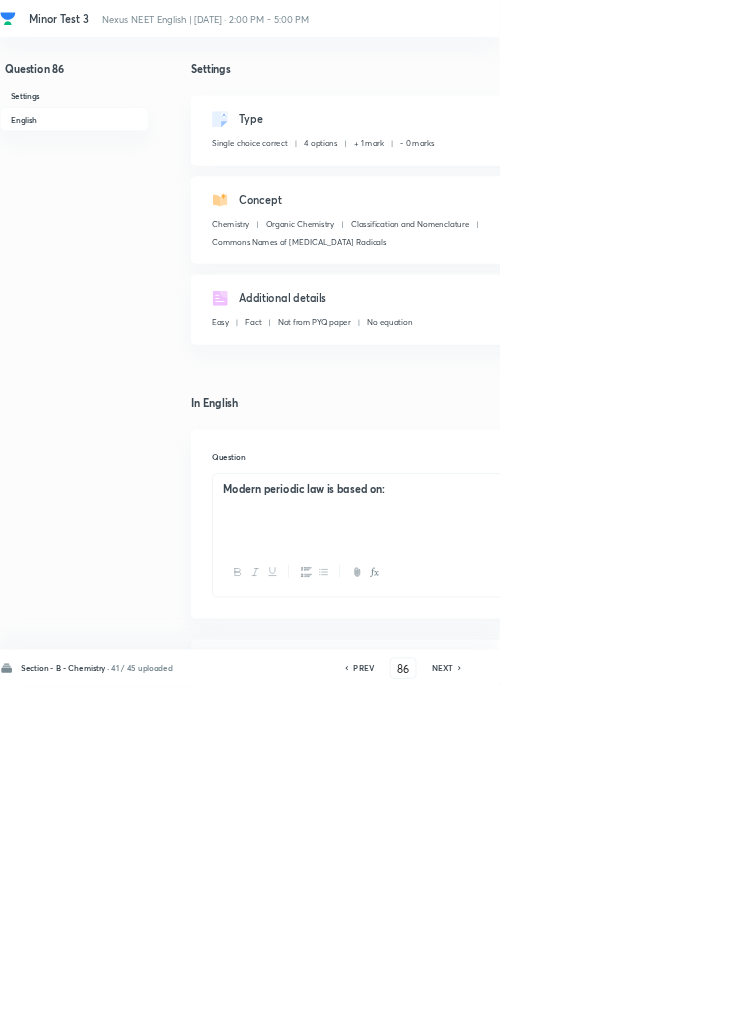 click 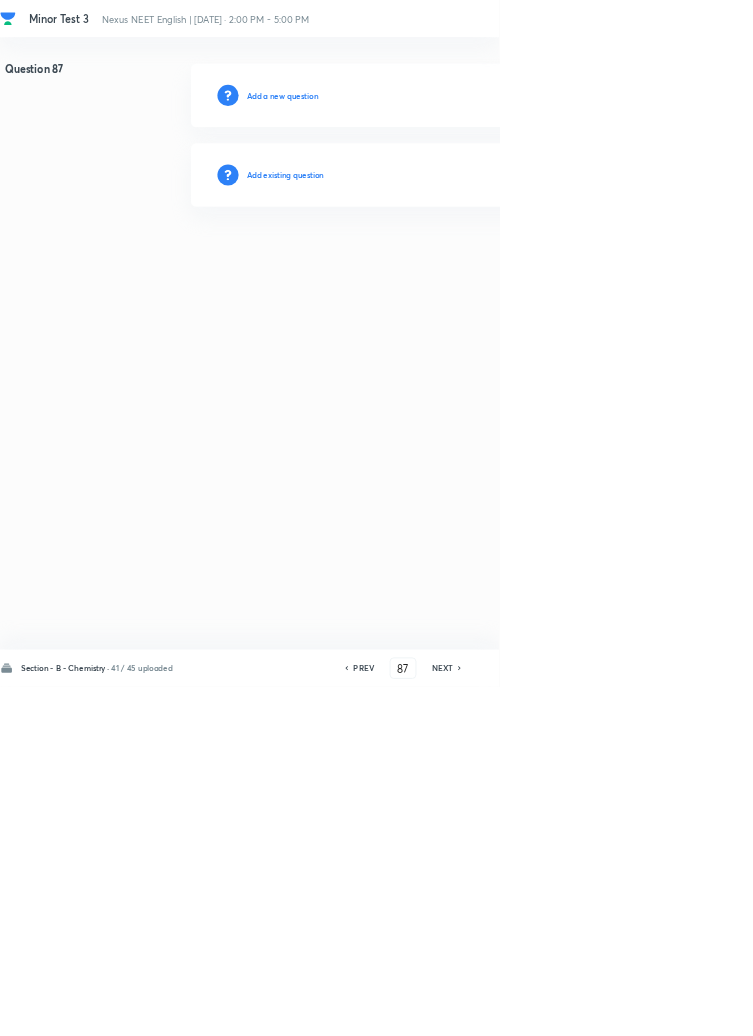 click on "Add existing question" at bounding box center [430, 264] 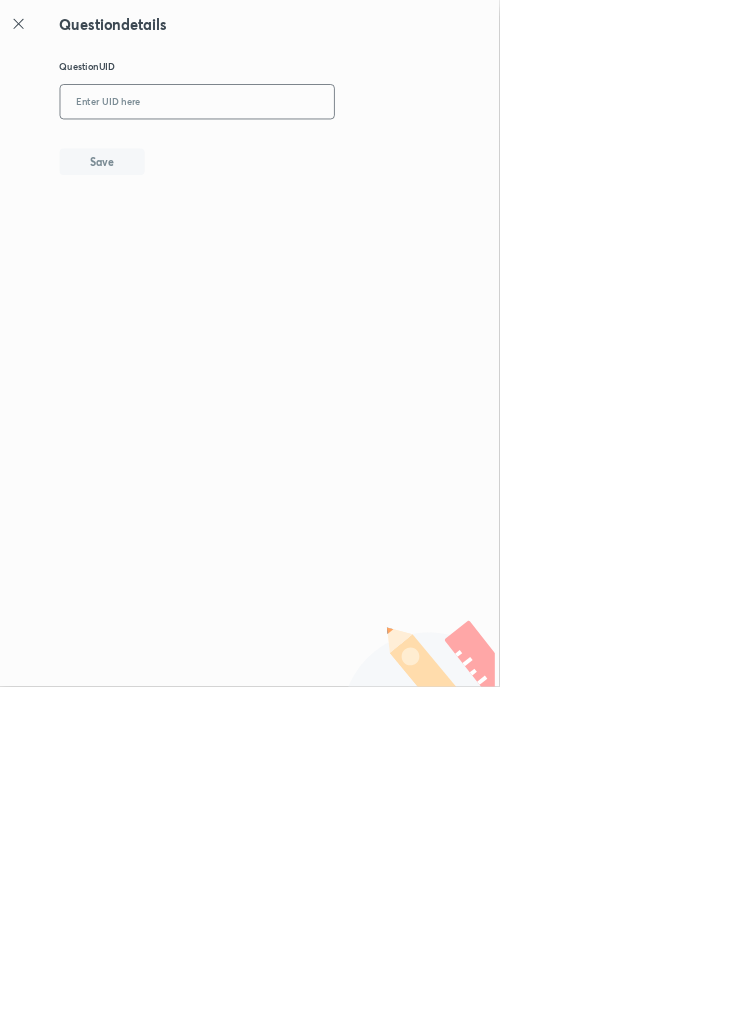click at bounding box center (297, 154) 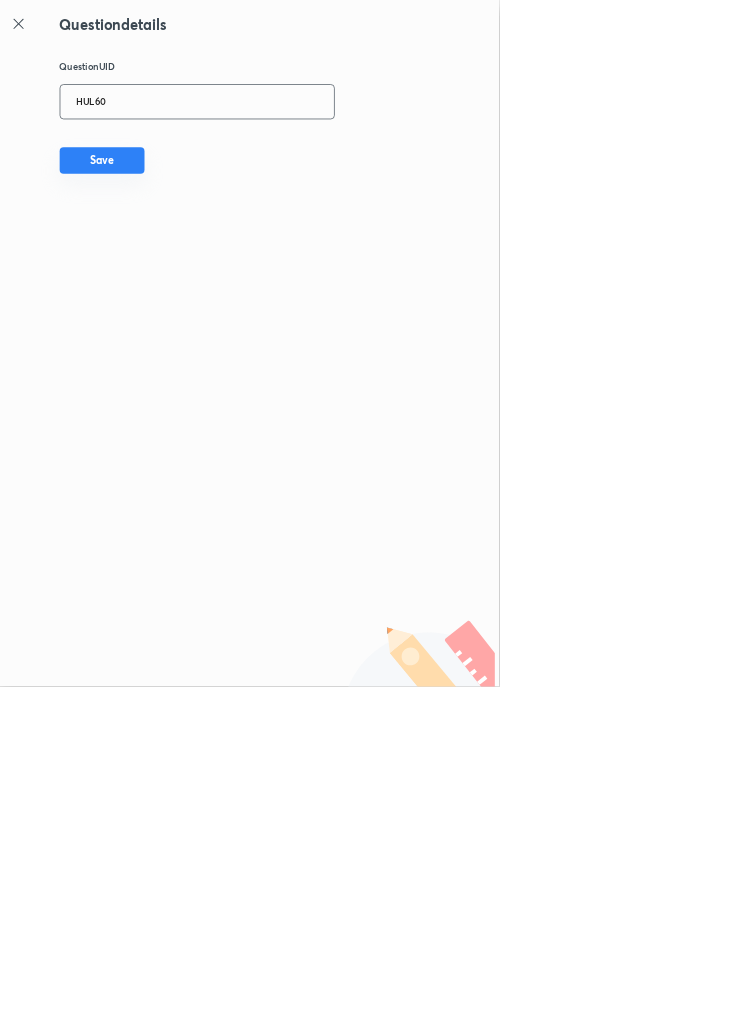 type on "HUL60" 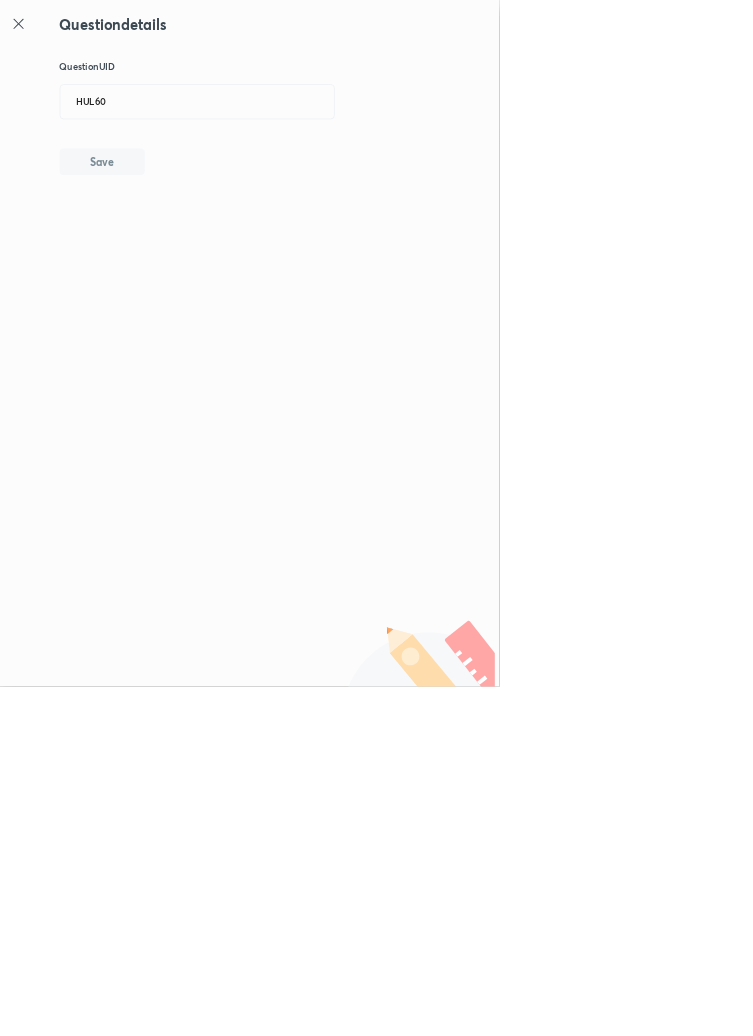type 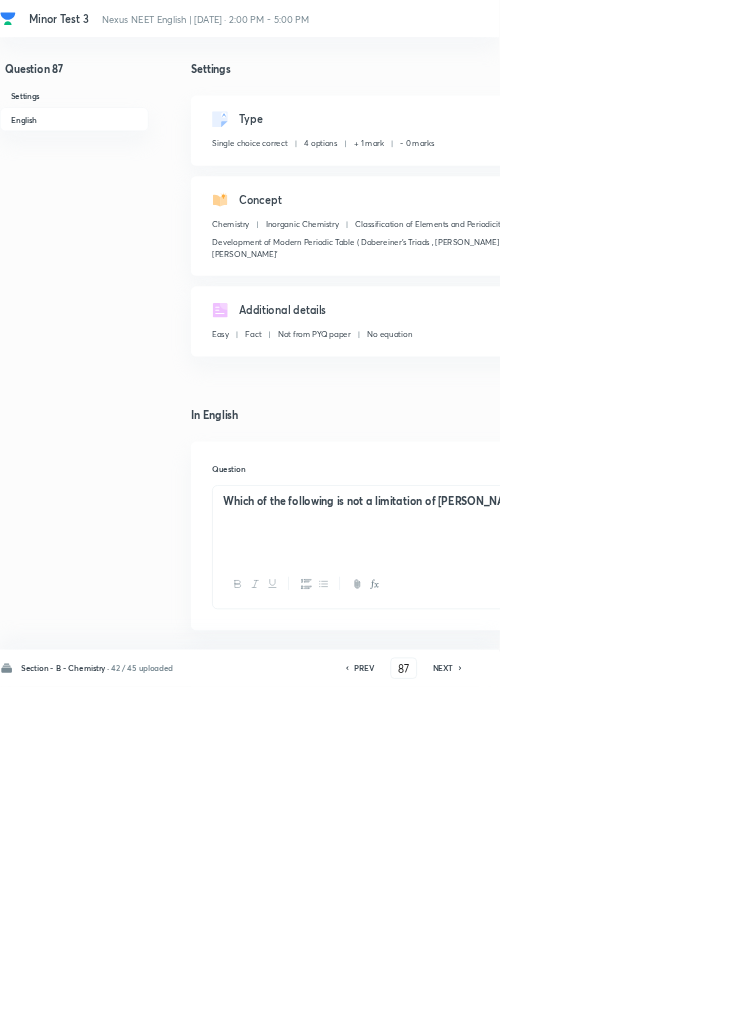 click 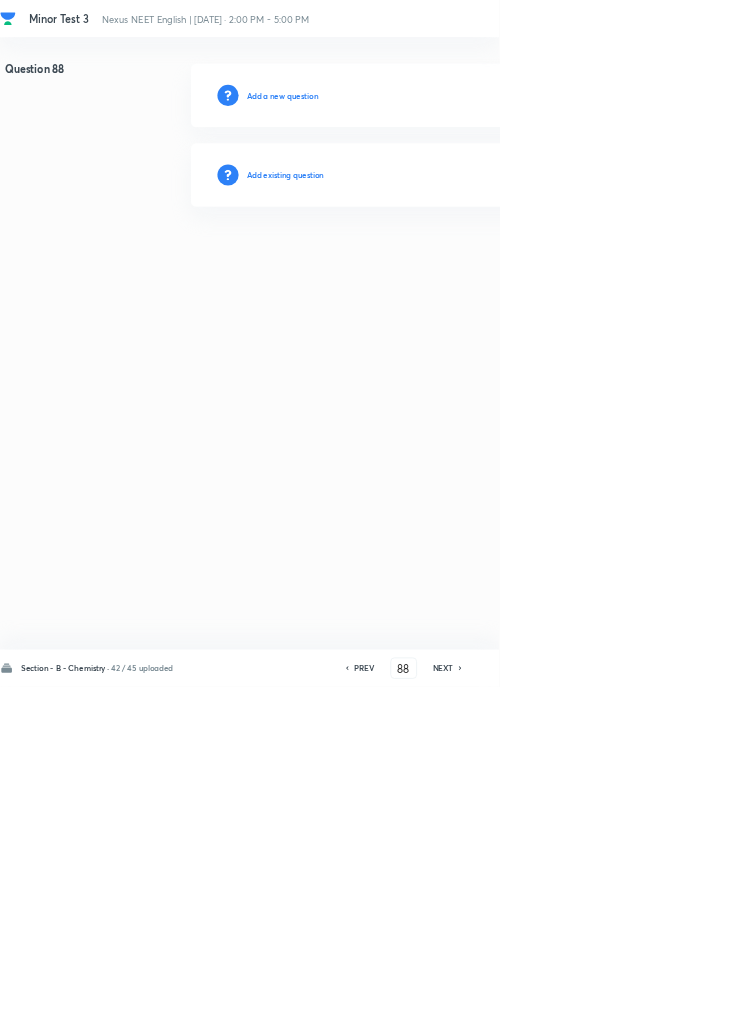 click on "Add existing question" at bounding box center (712, 264) 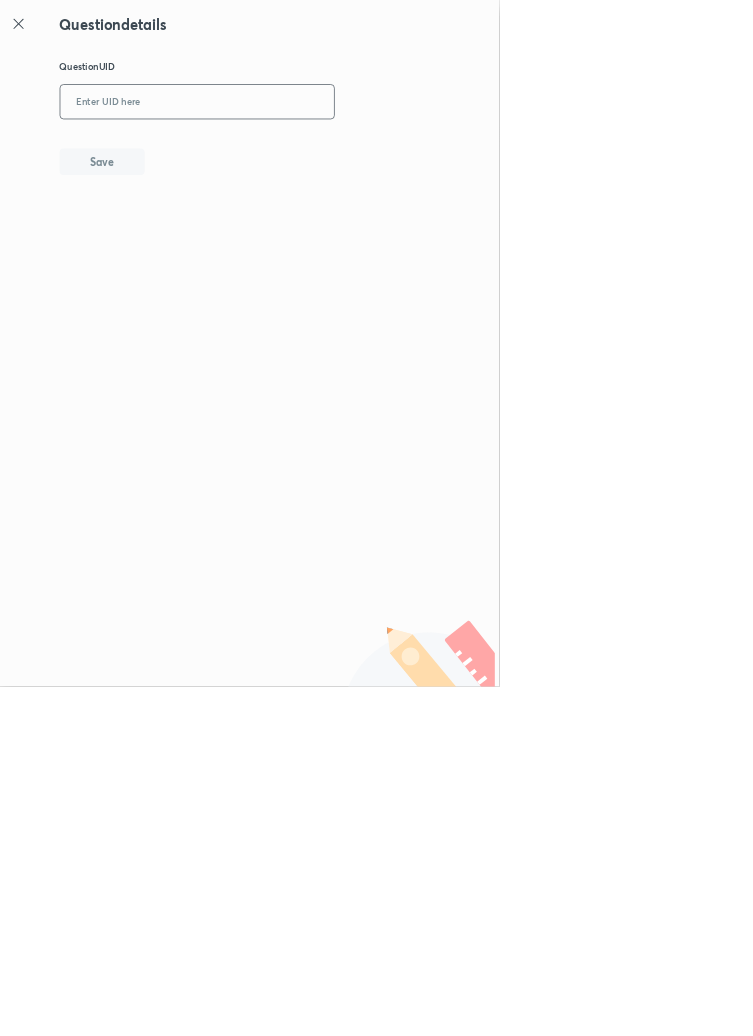 click at bounding box center (297, 154) 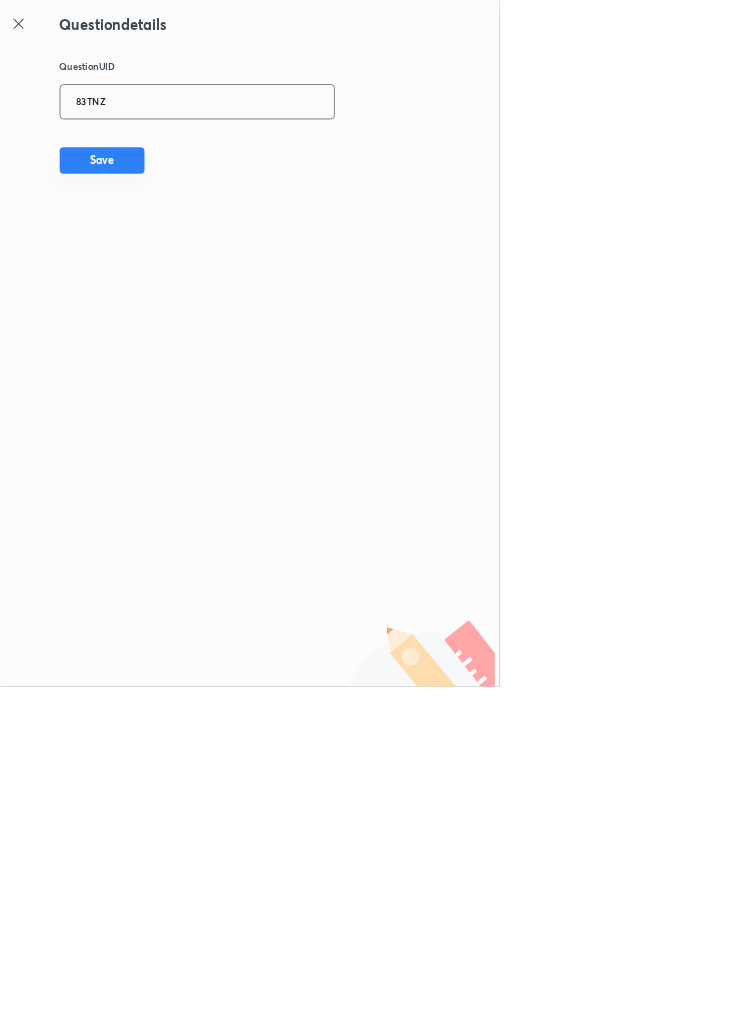 type on "83TNZ" 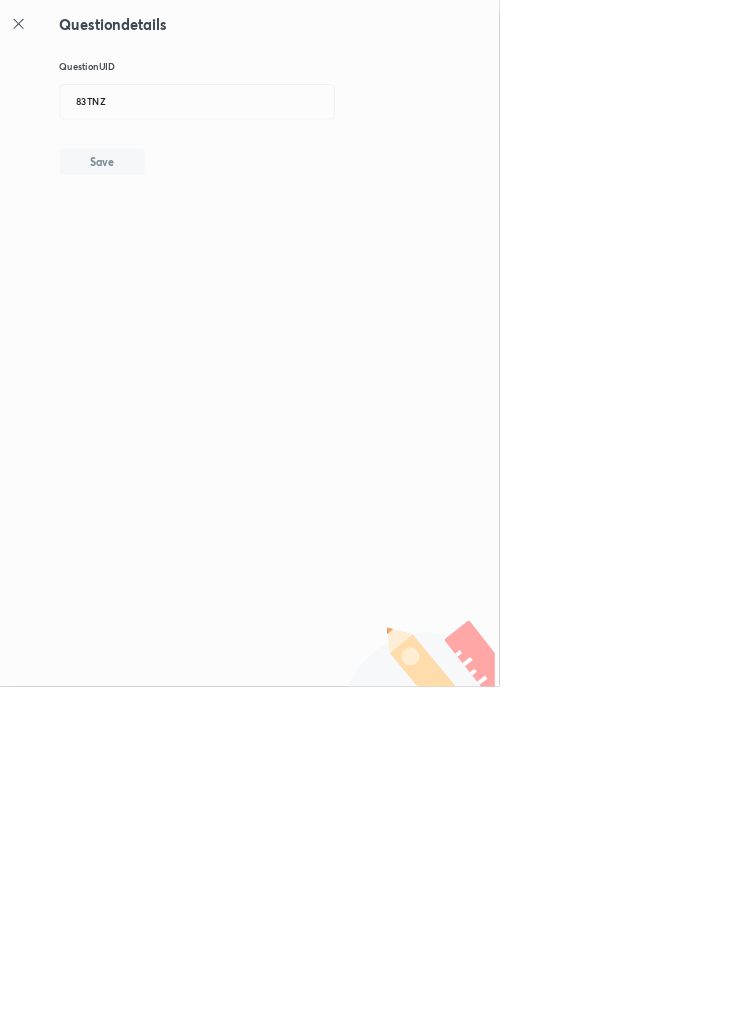 type 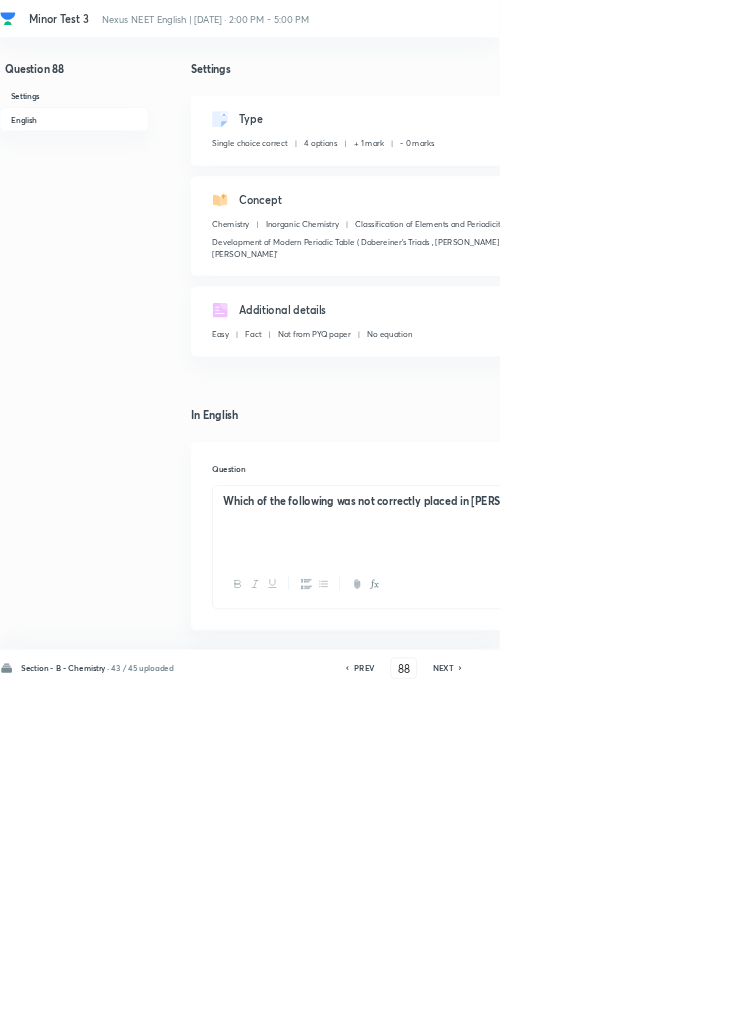 click 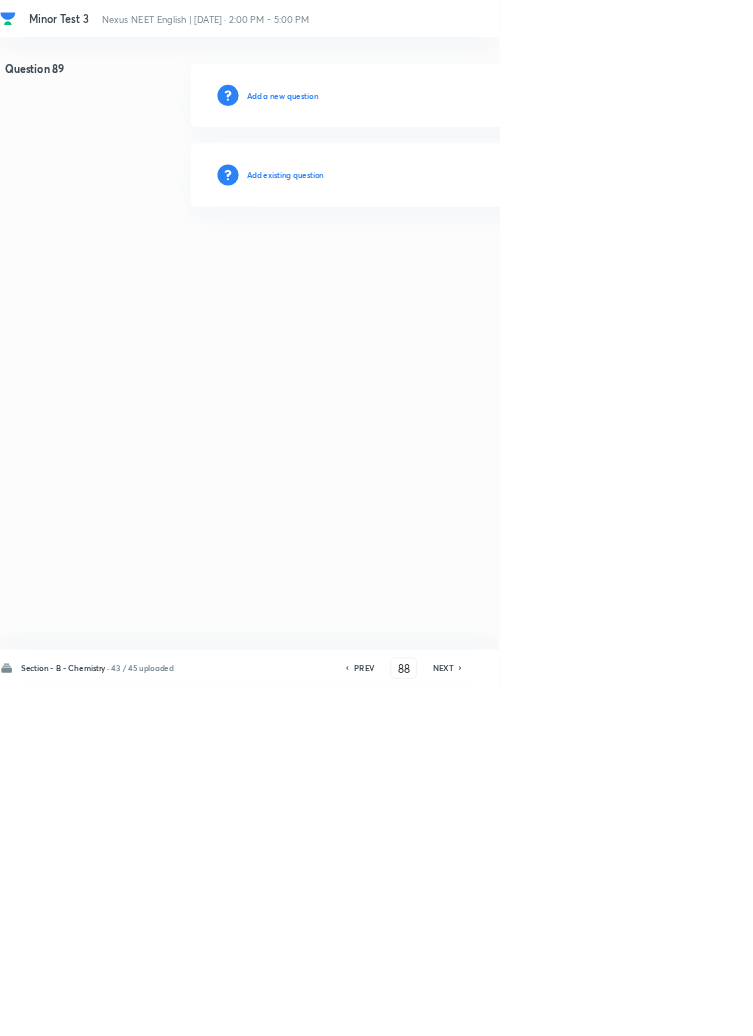 type on "89" 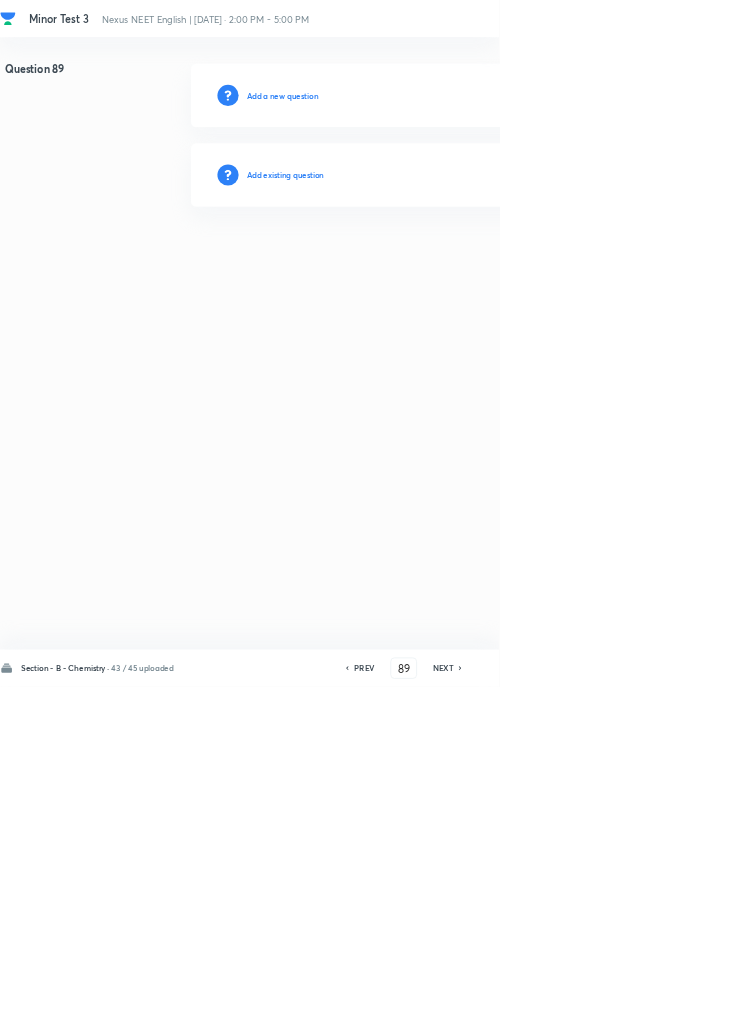 click on "Add existing question" at bounding box center [430, 264] 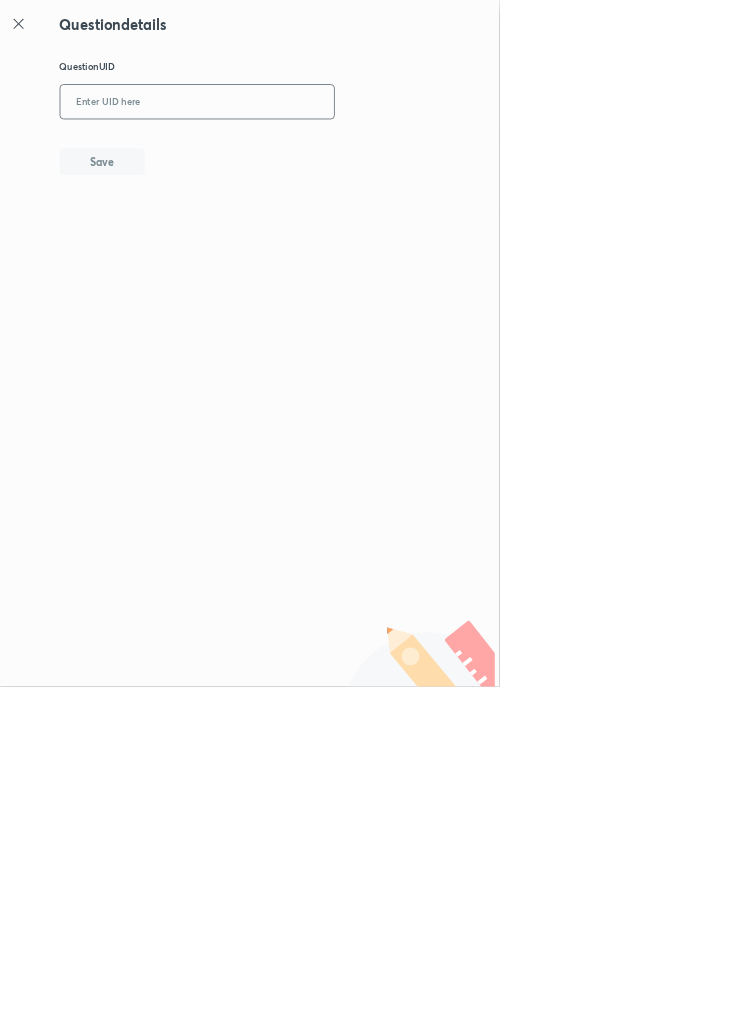 click at bounding box center [297, 154] 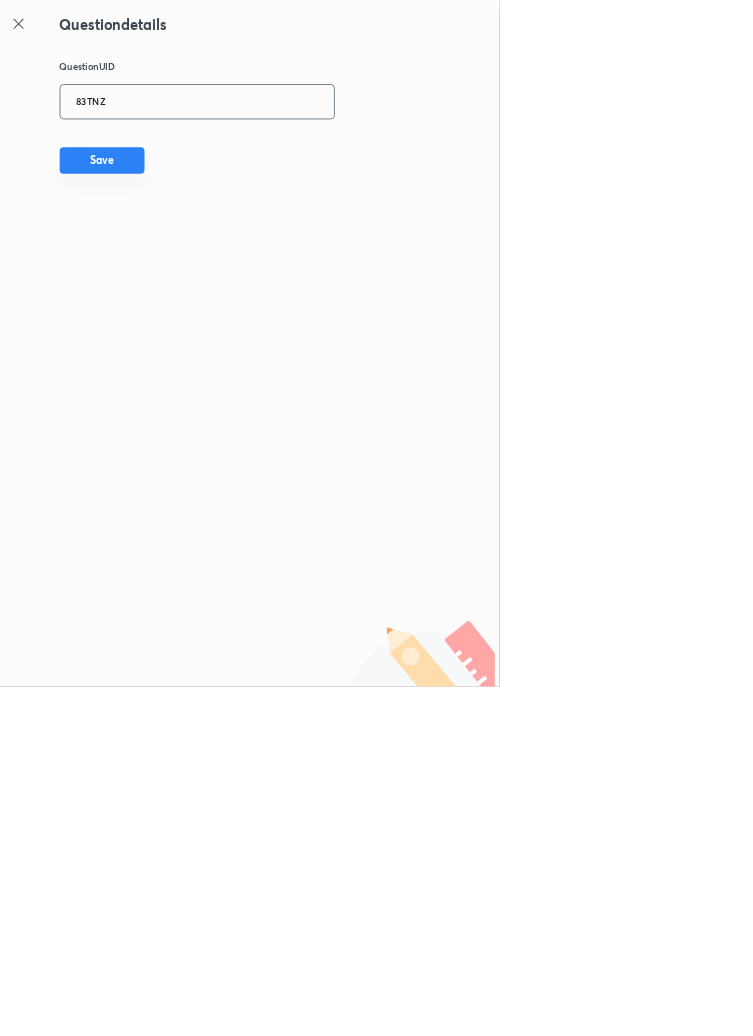 click on "Save" at bounding box center (154, 242) 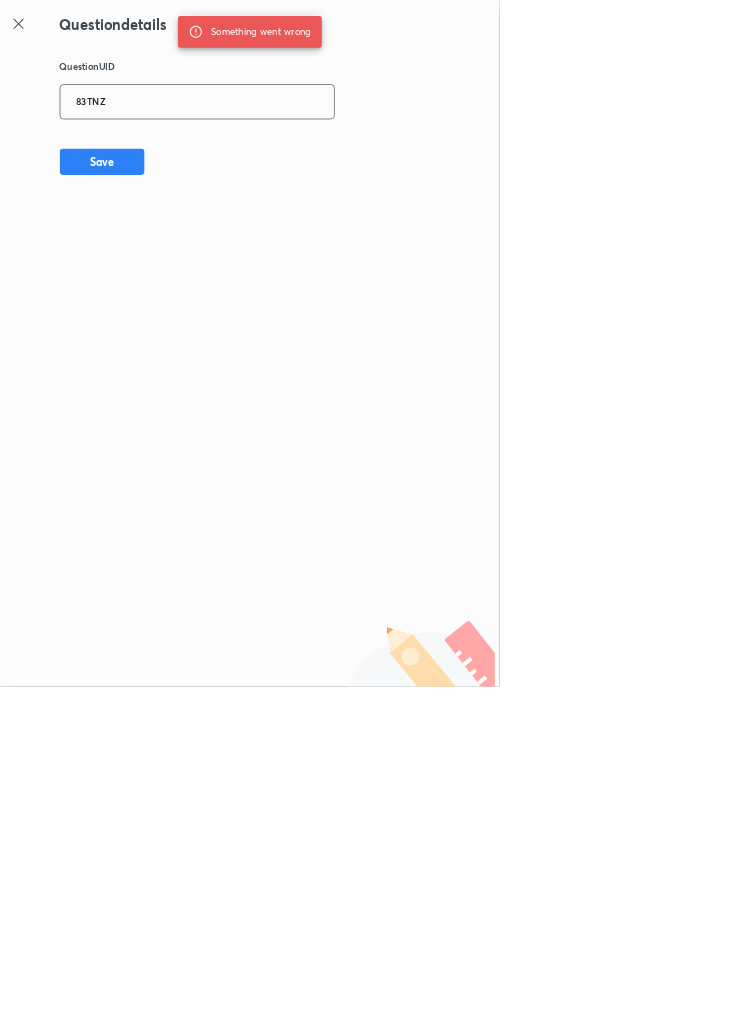 click on "83TNZ" at bounding box center (297, 154) 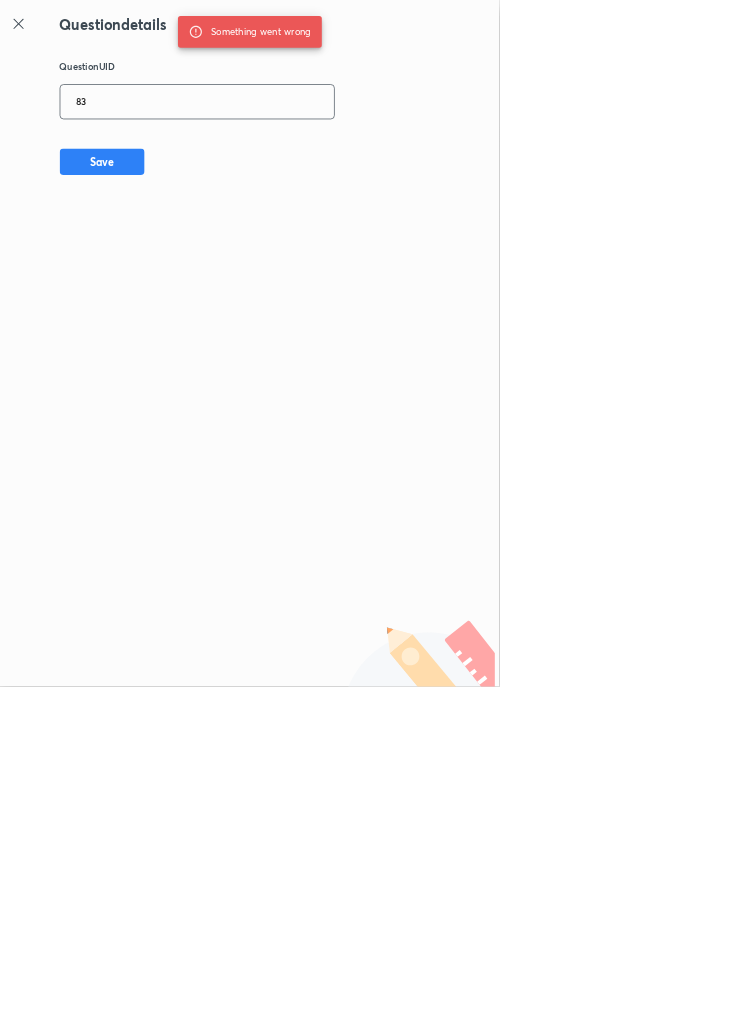 type on "8" 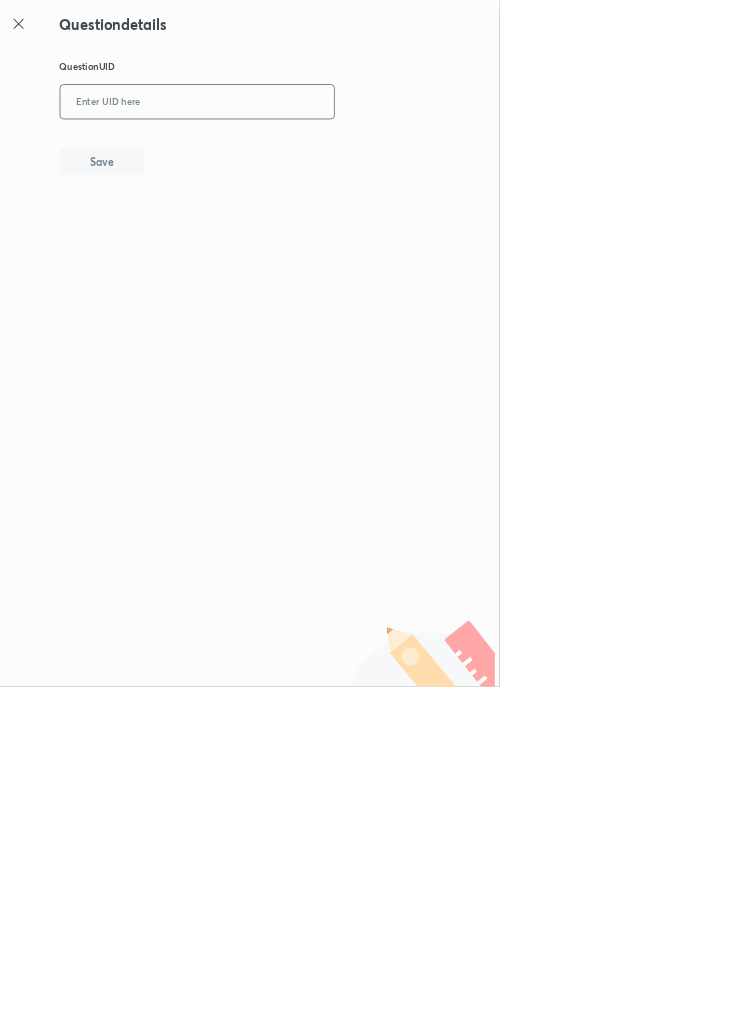 click at bounding box center (297, 154) 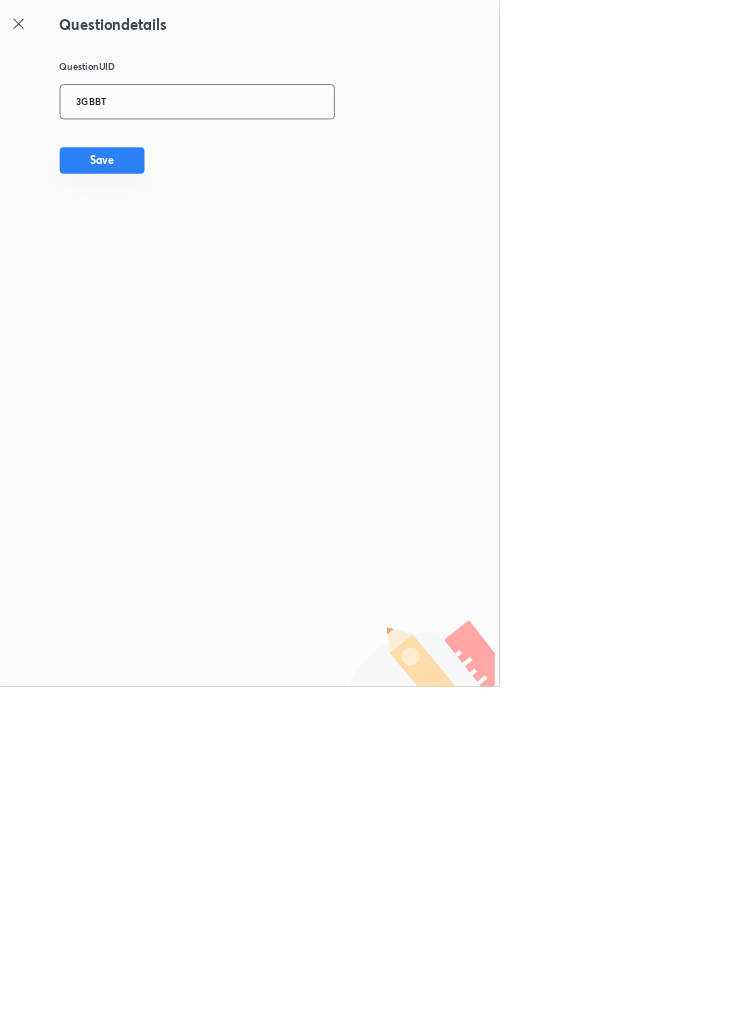 type on "3GBBT" 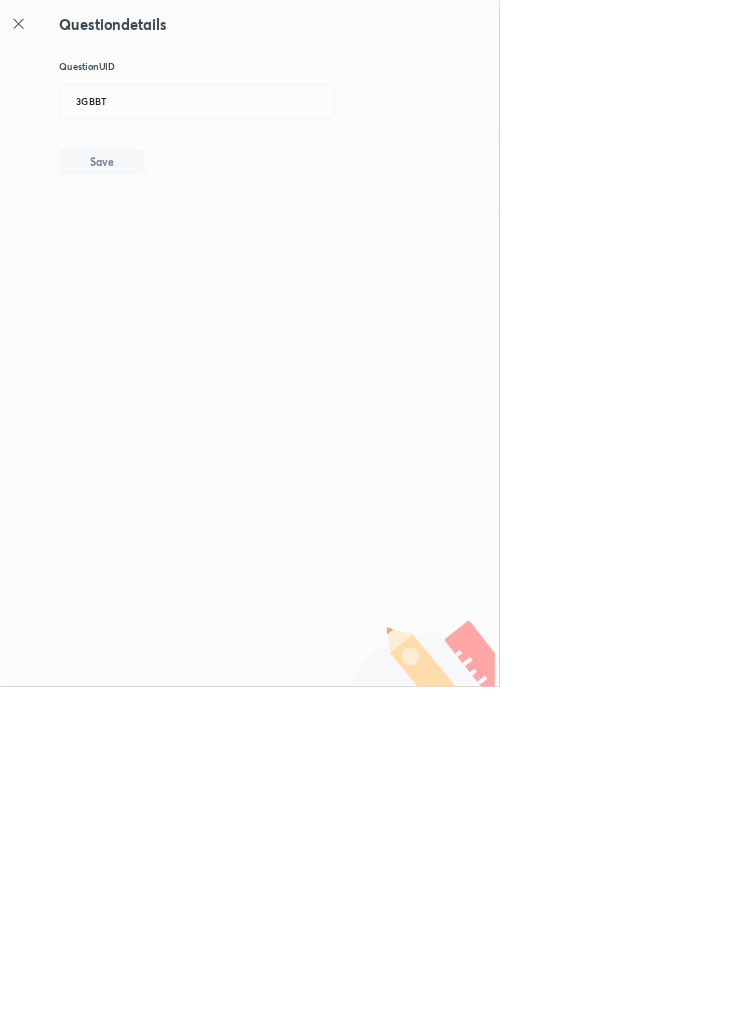 type 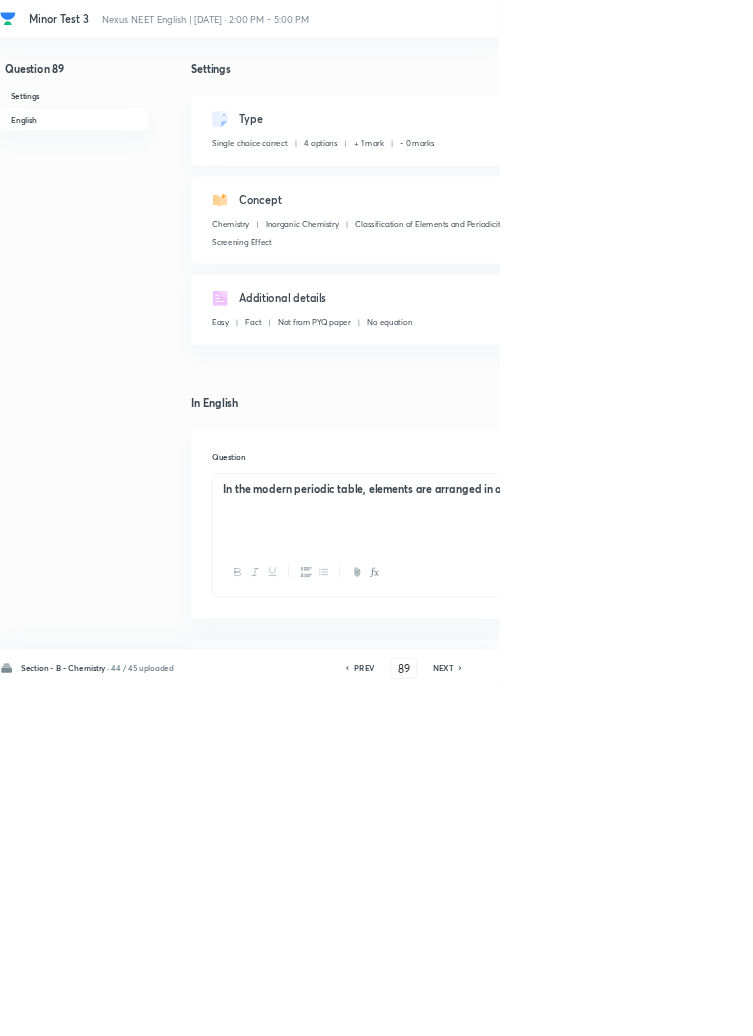 click 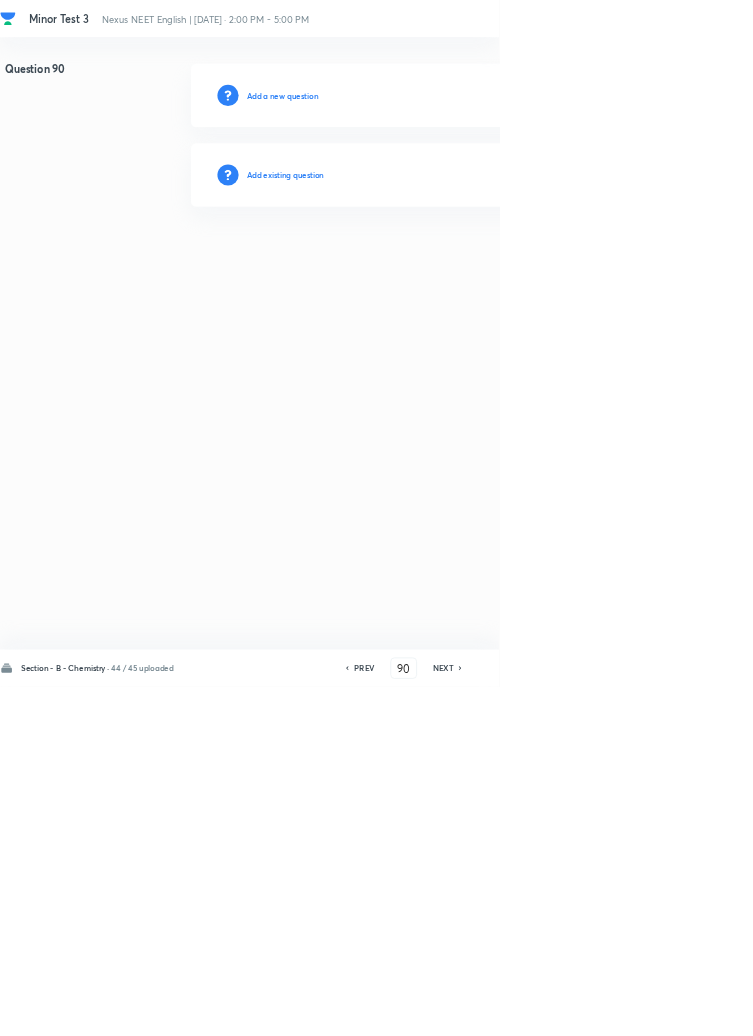 click on "Add existing question" at bounding box center (430, 264) 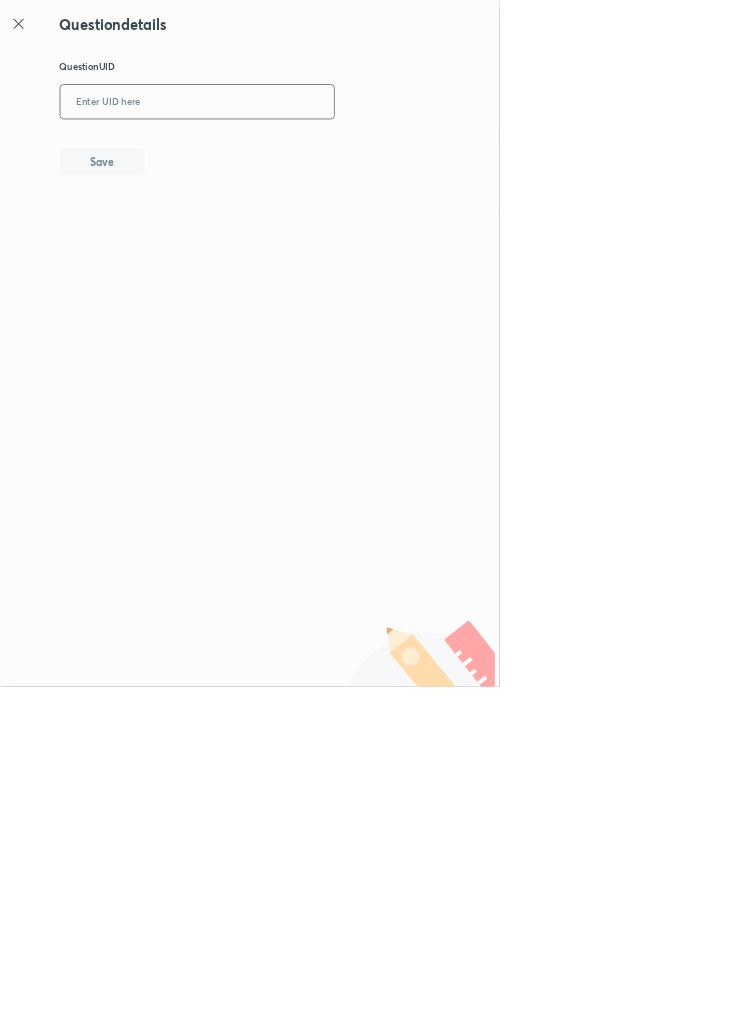 click at bounding box center [297, 154] 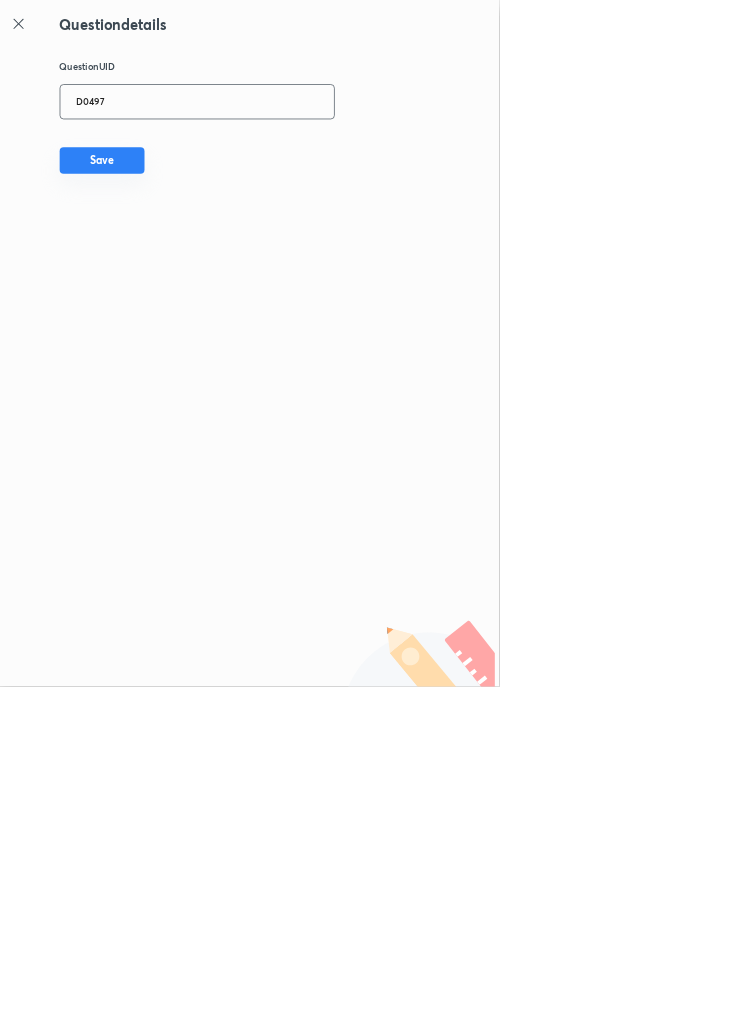 type on "D0497" 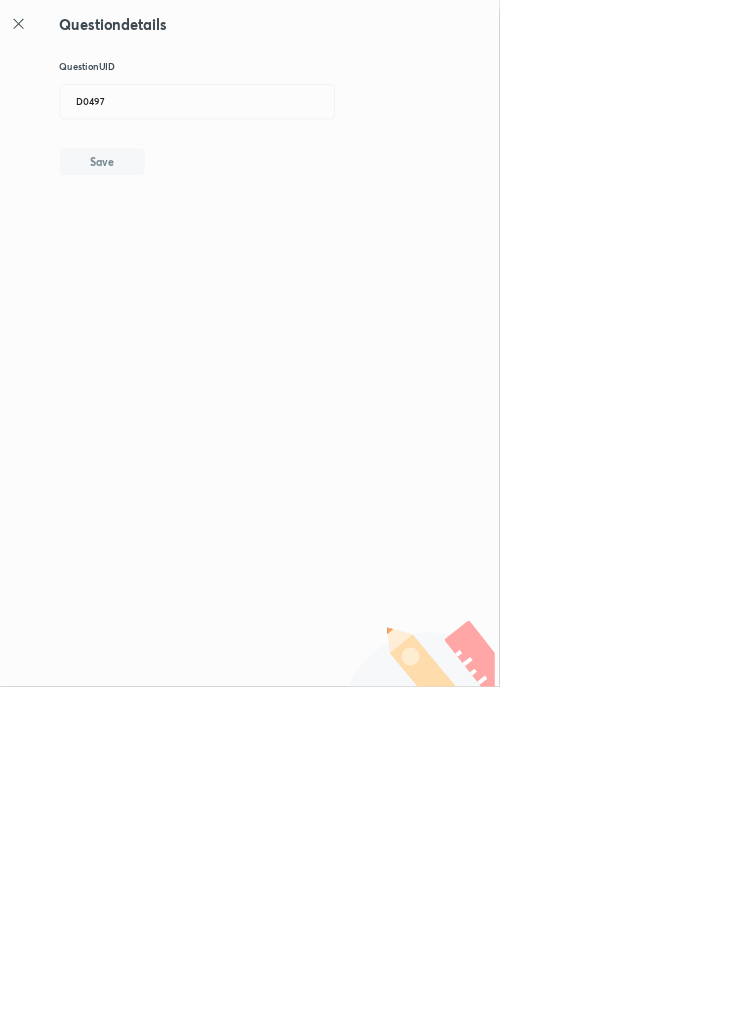 type 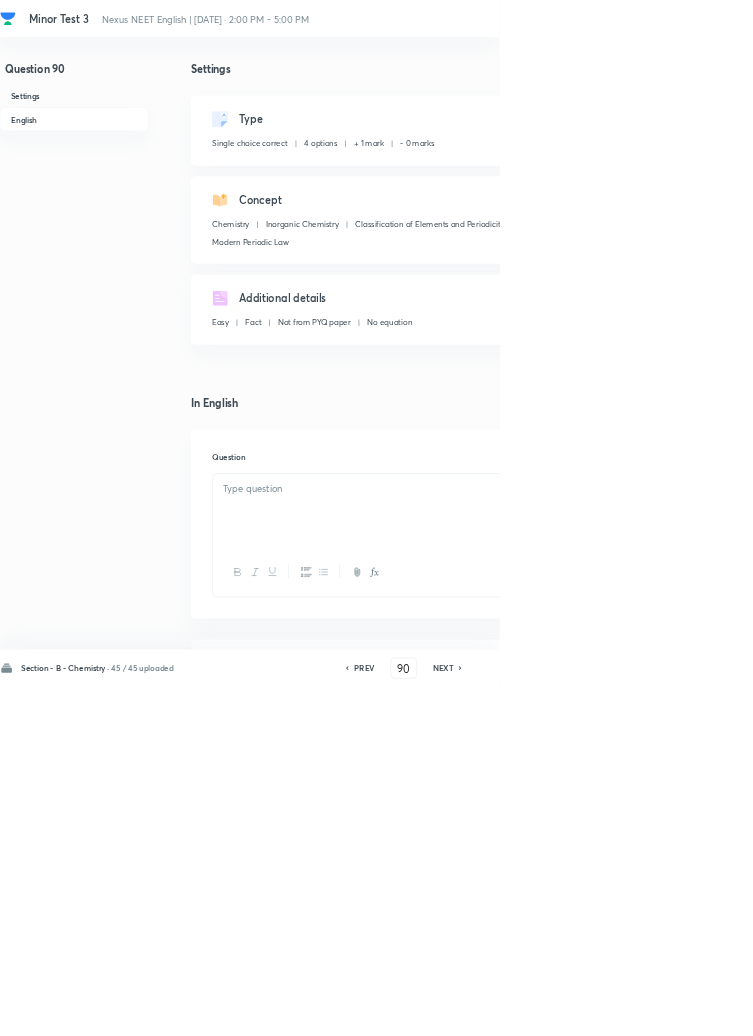 checkbox on "true" 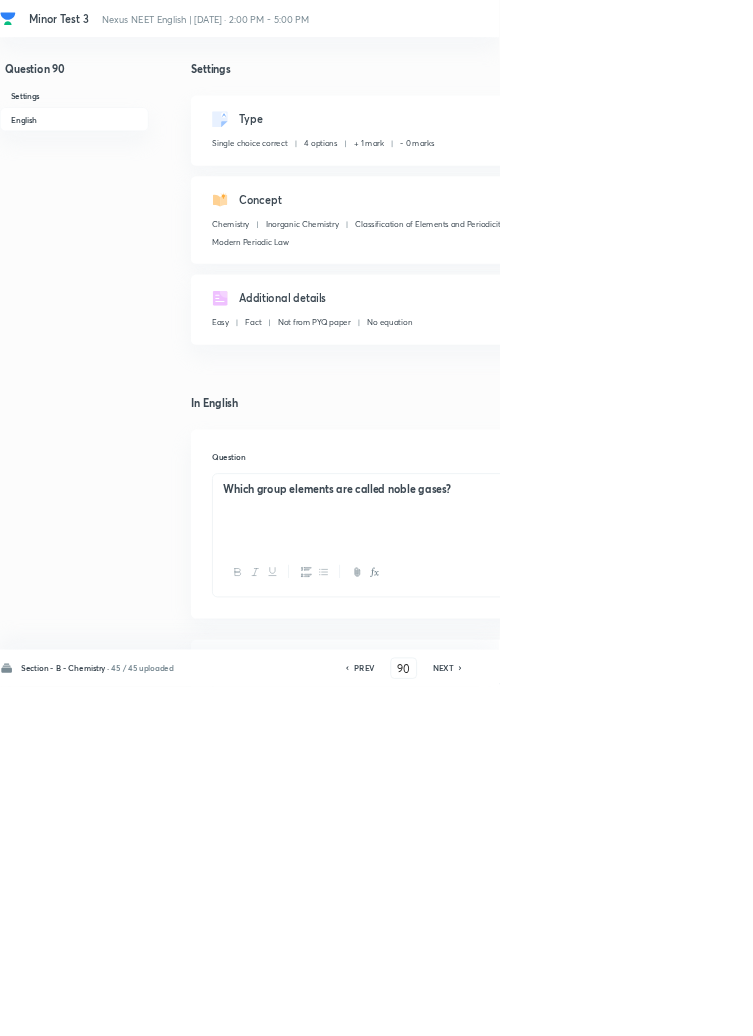 click on "Edit" at bounding box center [920, 182] 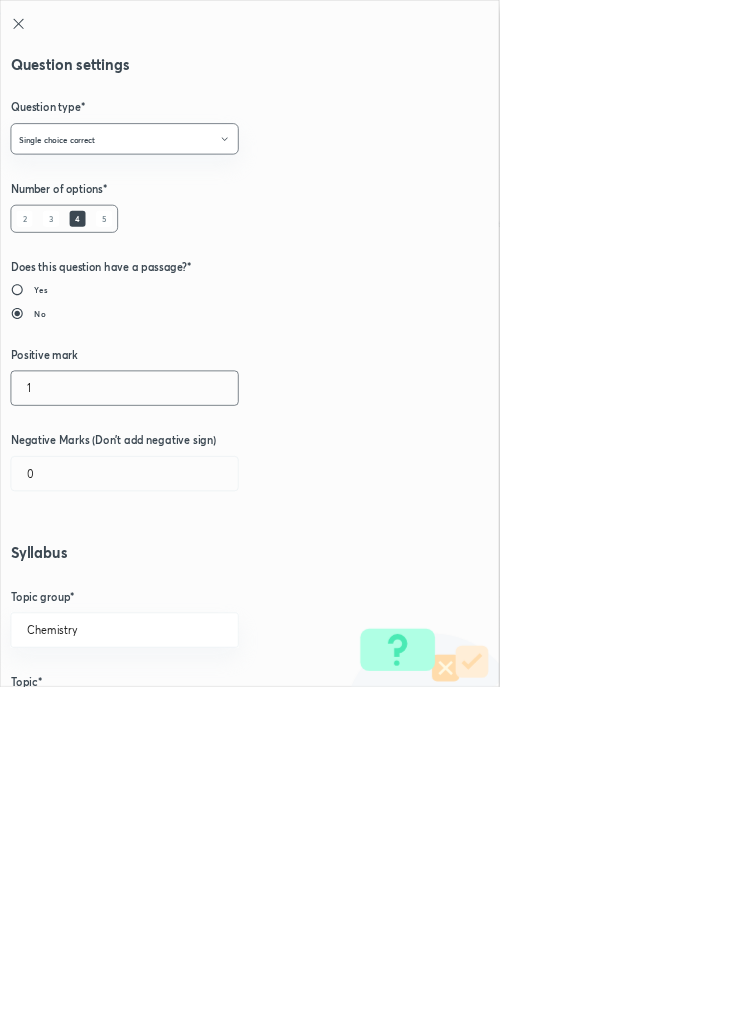 click on "1" at bounding box center (188, 585) 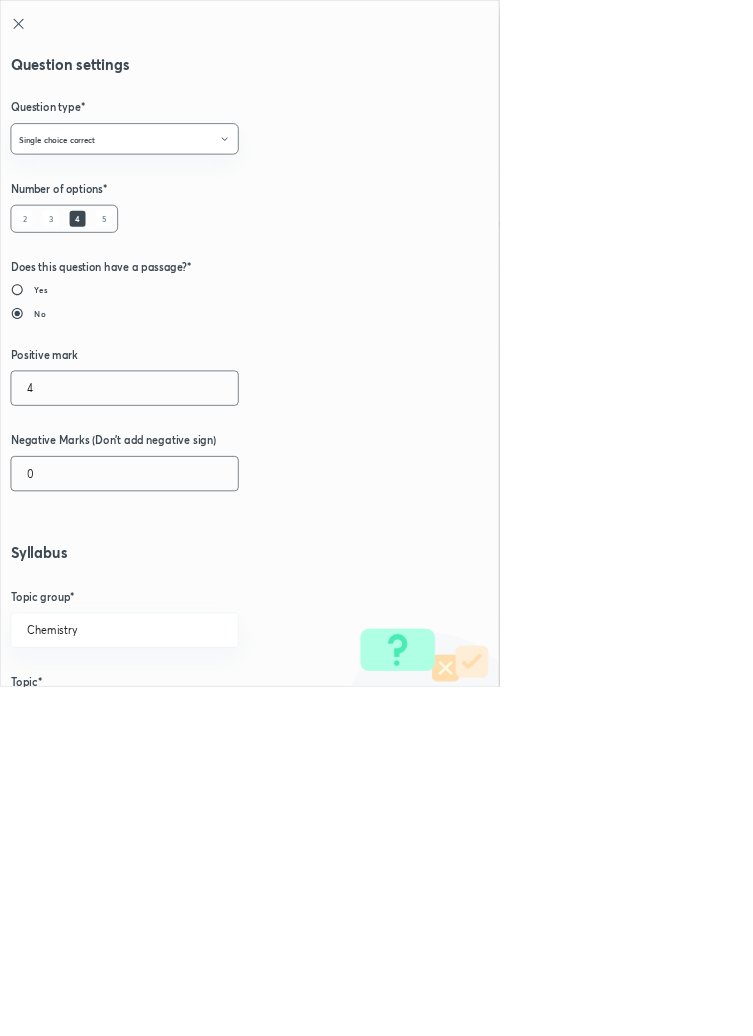 type on "4" 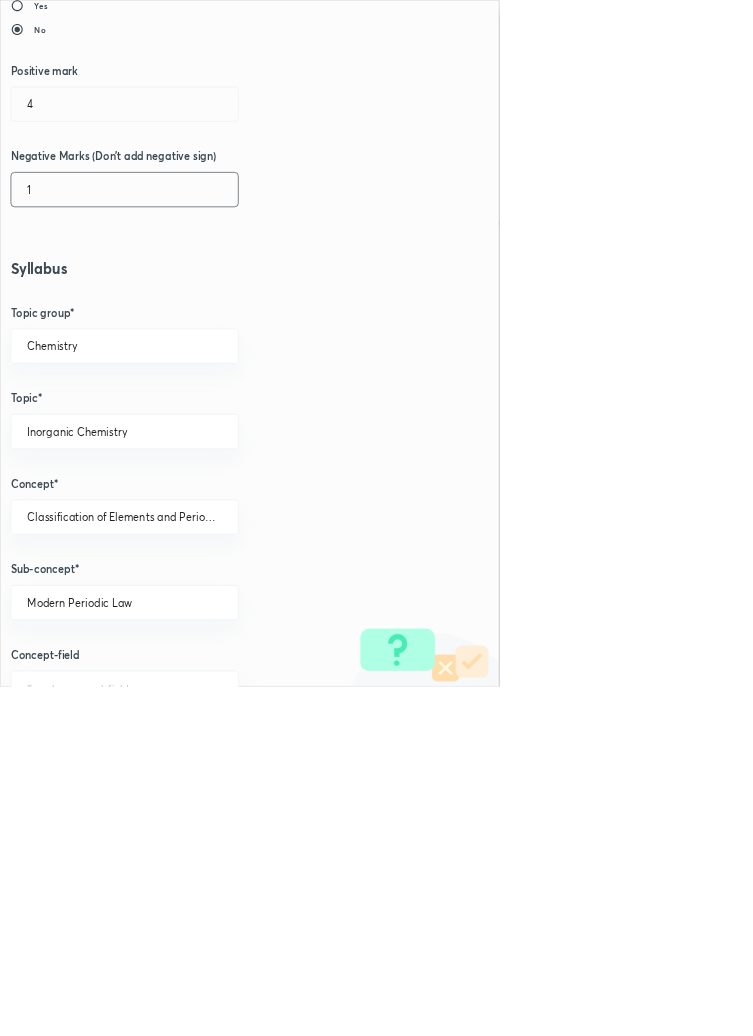 scroll, scrollTop: 1125, scrollLeft: 0, axis: vertical 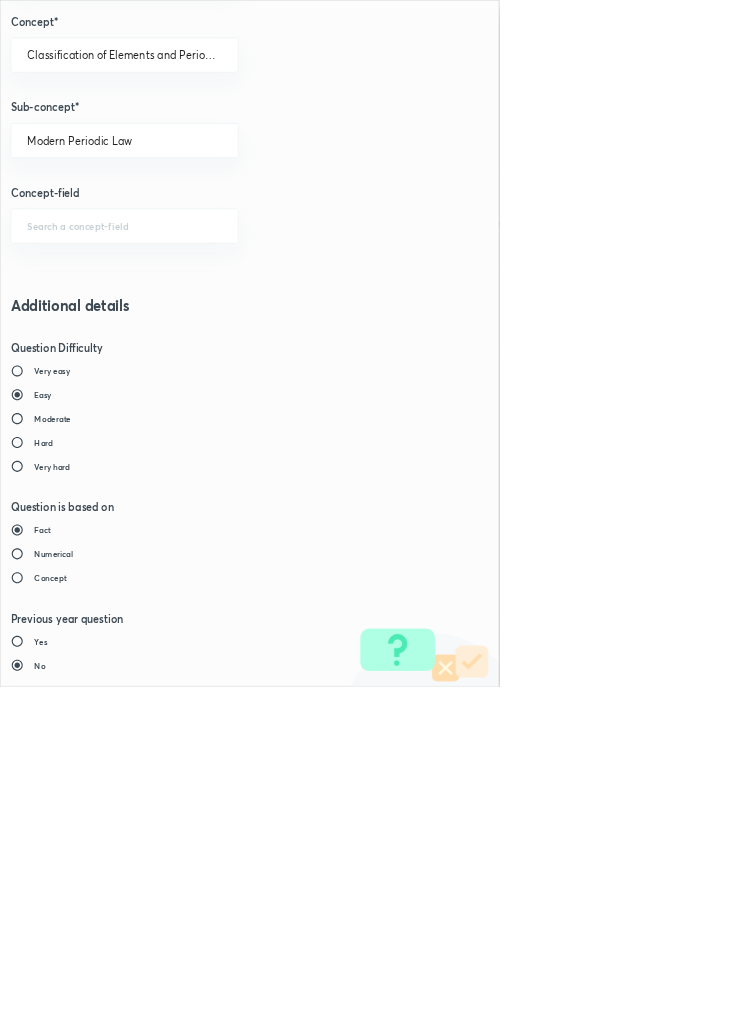 type on "1" 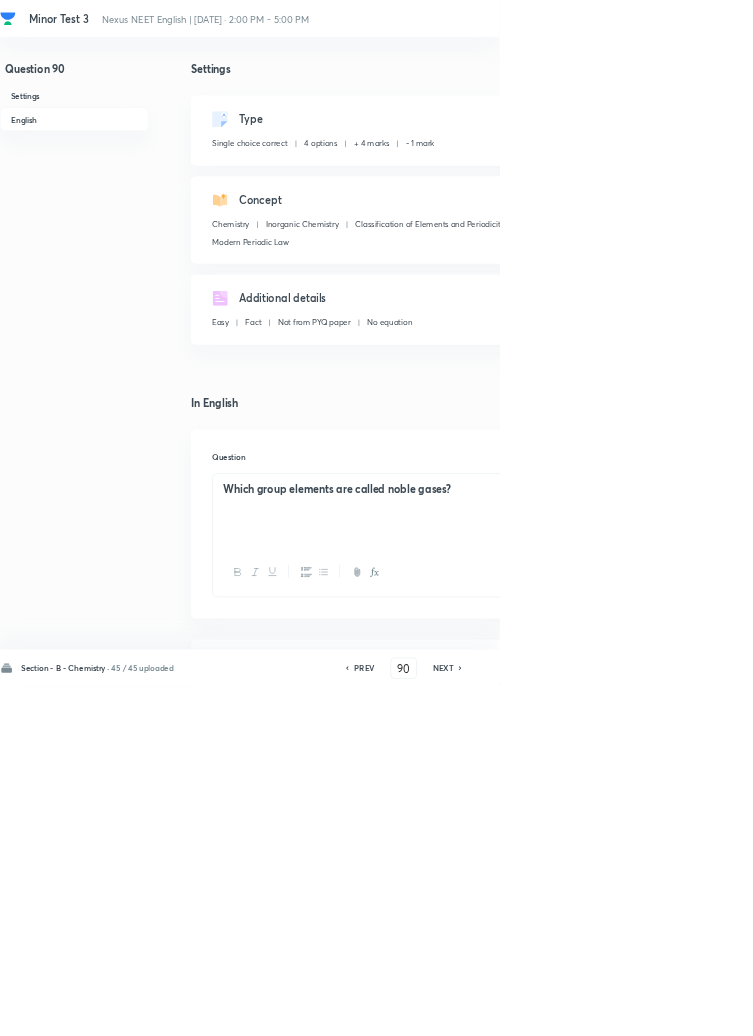 click on "Save" at bounding box center (1096, 1006) 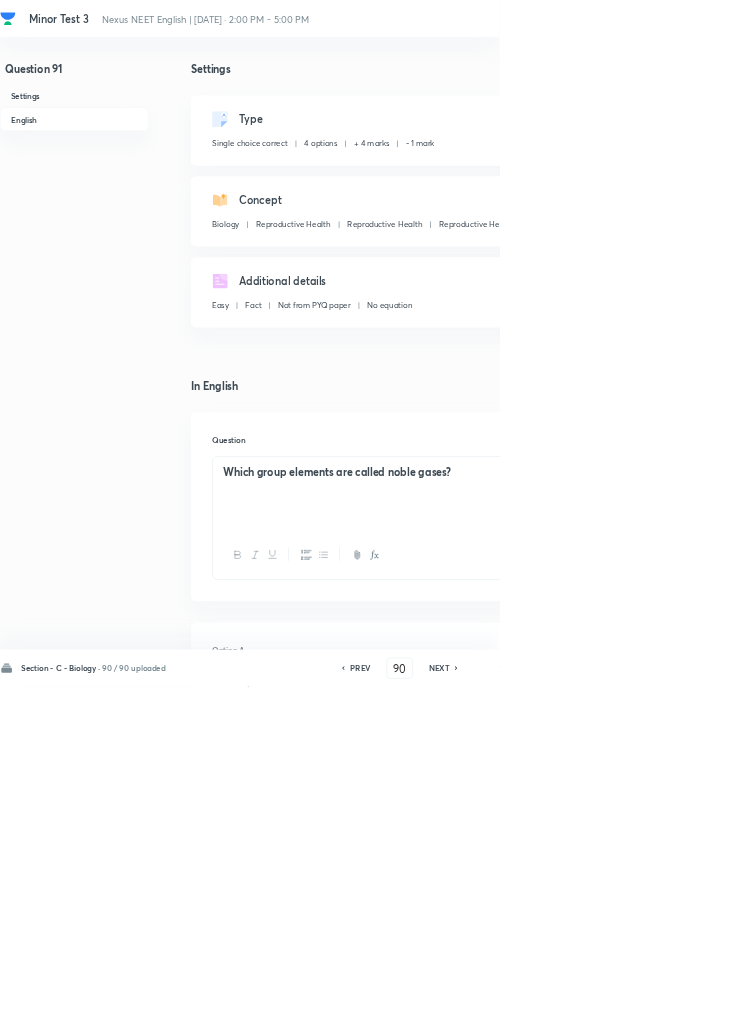 type on "91" 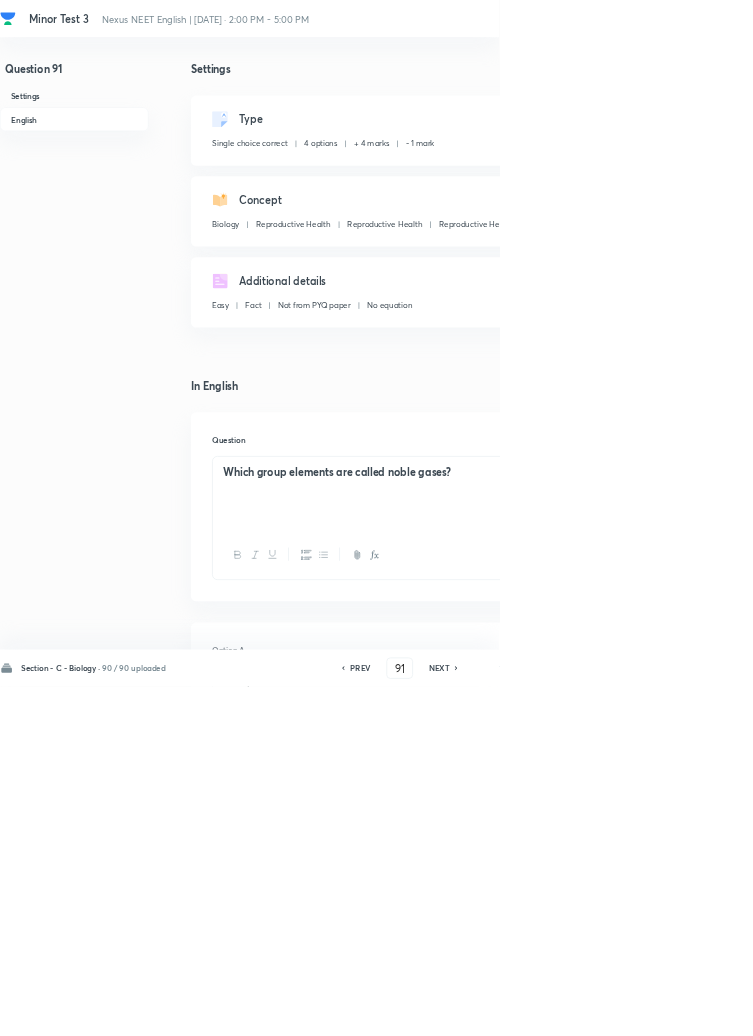 checkbox on "false" 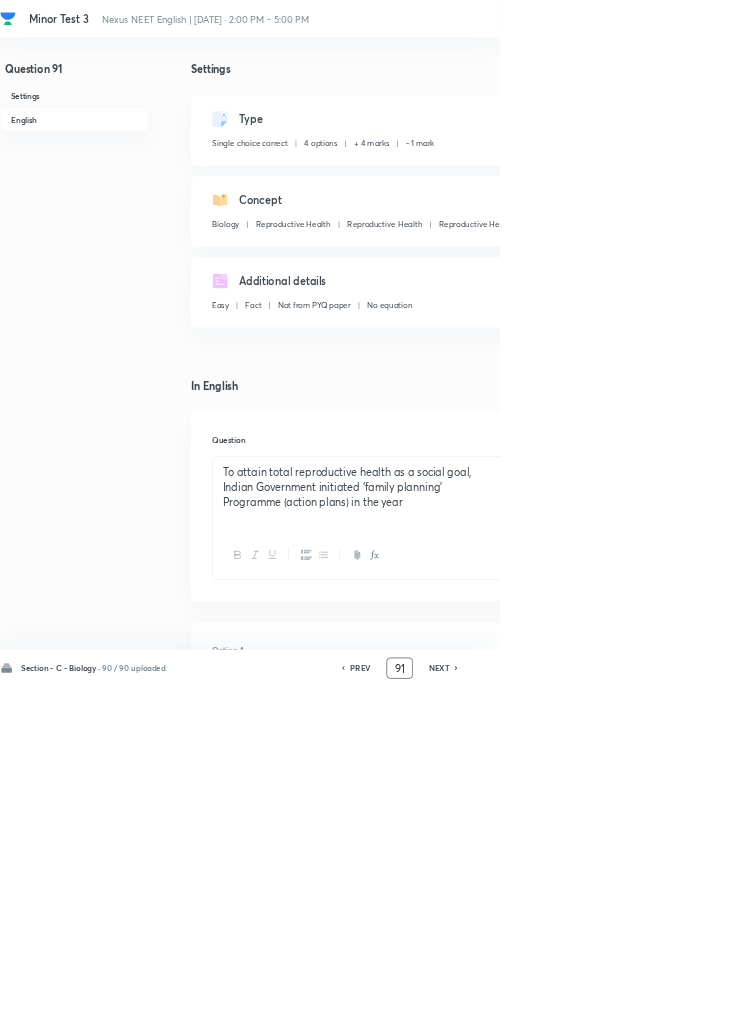 click on "91" at bounding box center (603, 1008) 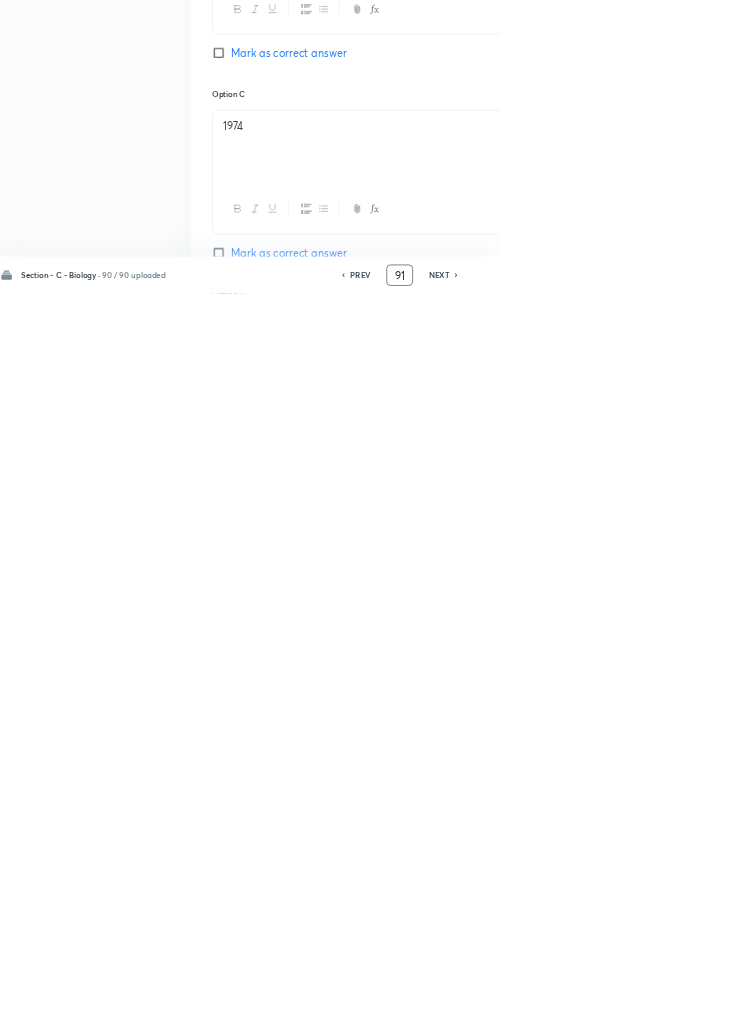 scroll, scrollTop: 950, scrollLeft: 0, axis: vertical 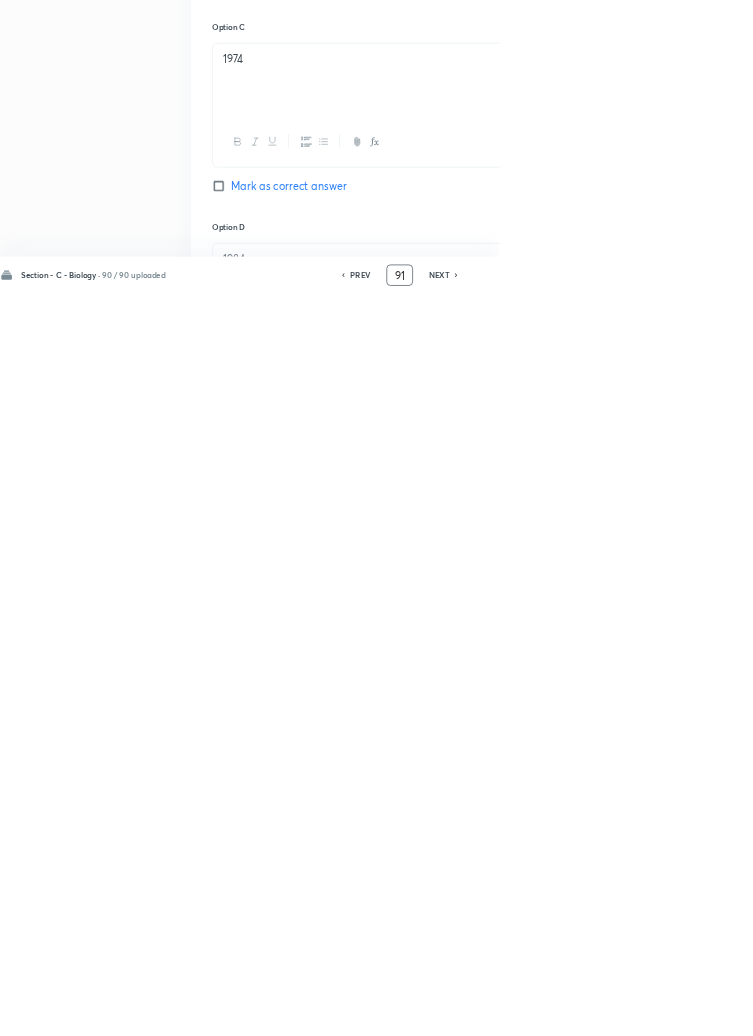 type on "9" 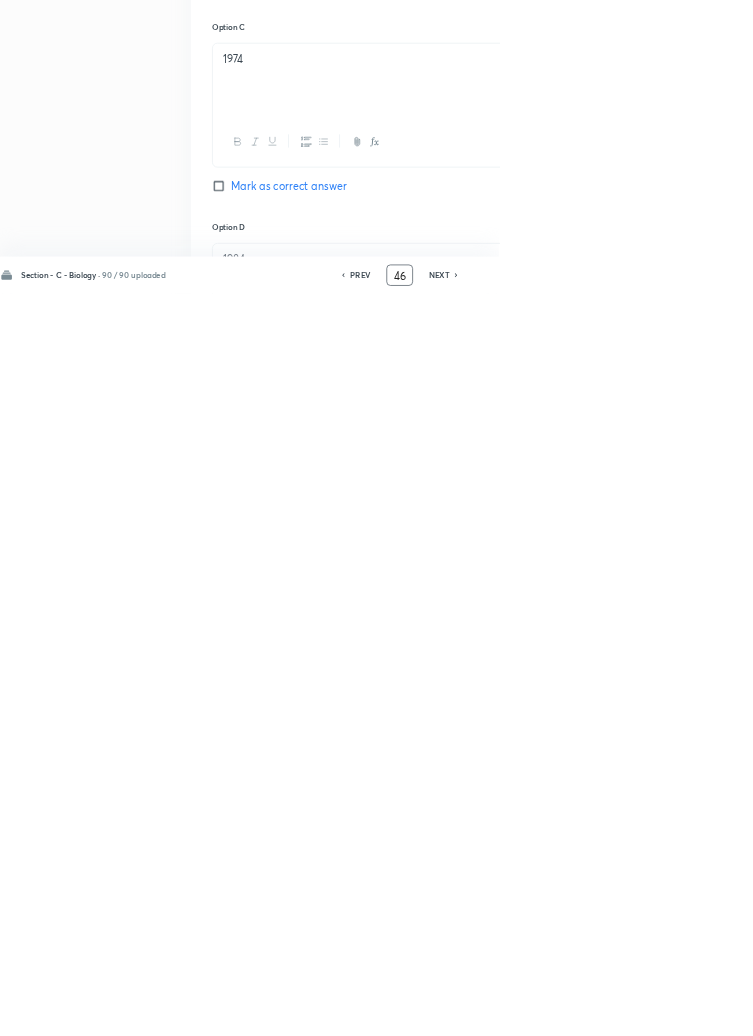 type on "46" 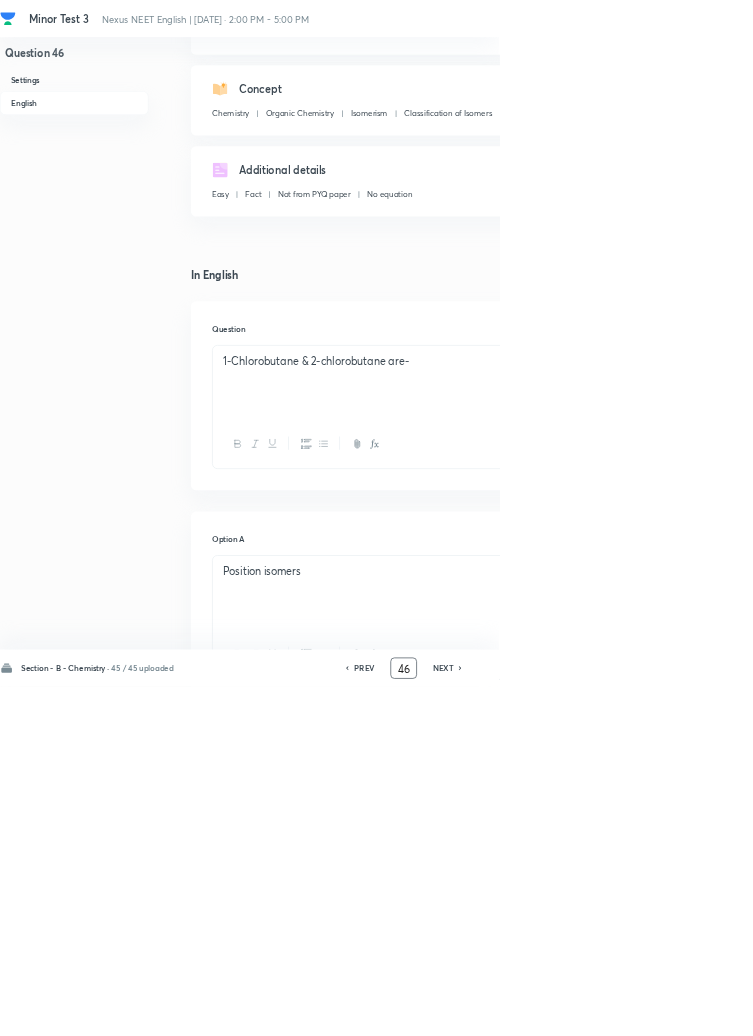 scroll, scrollTop: 954, scrollLeft: 0, axis: vertical 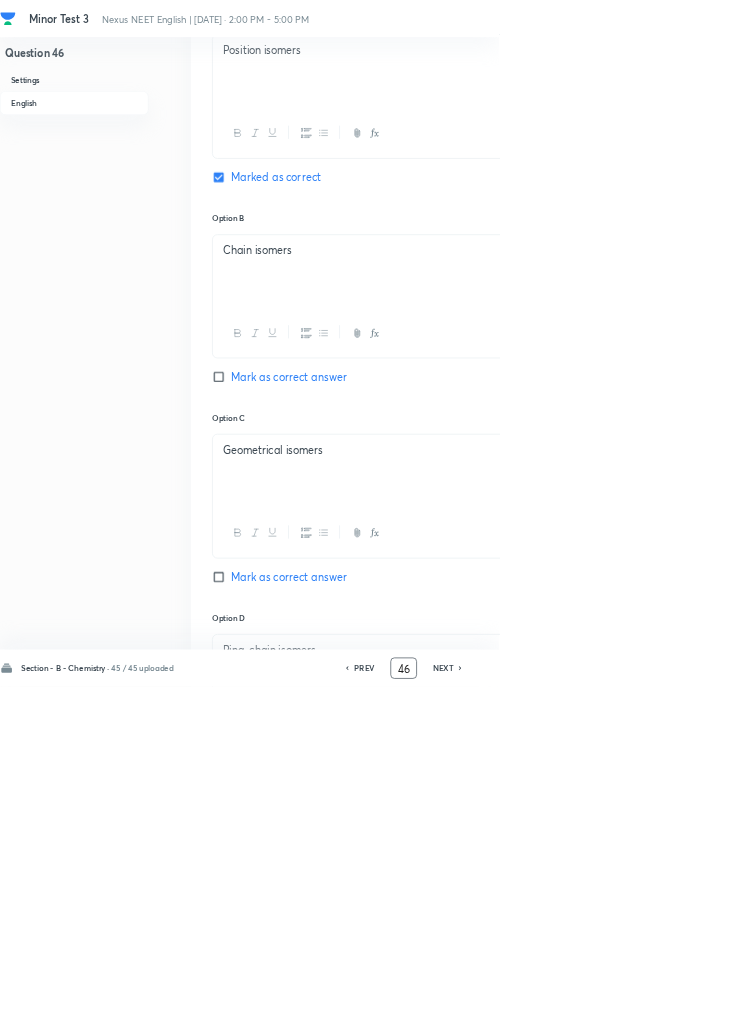 click 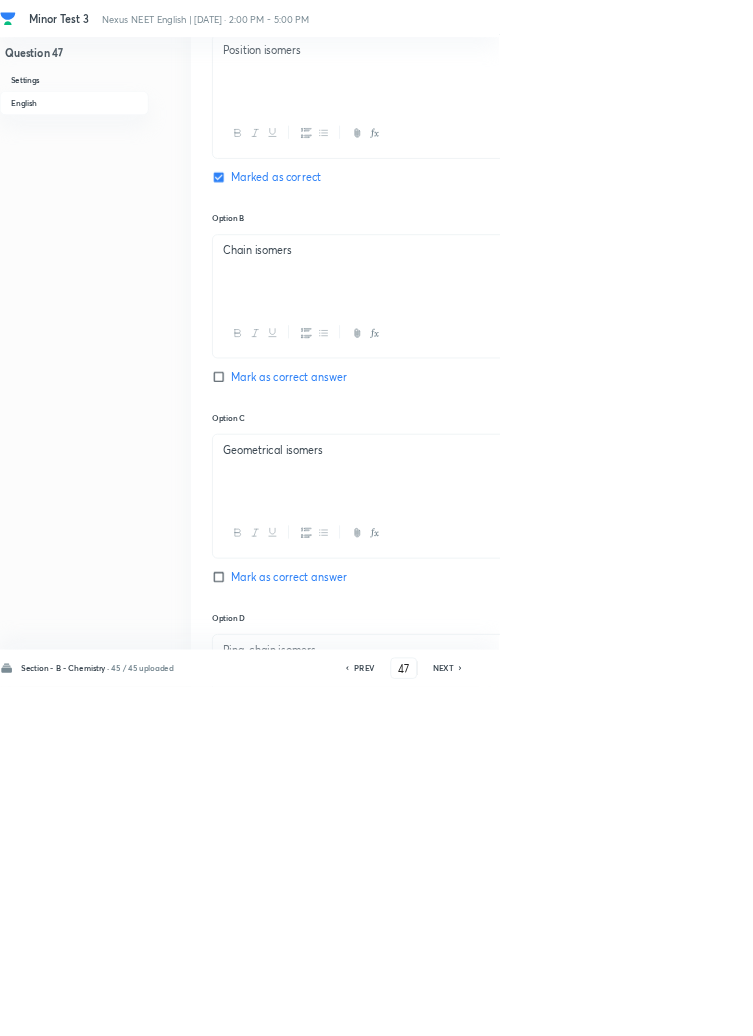 checkbox on "true" 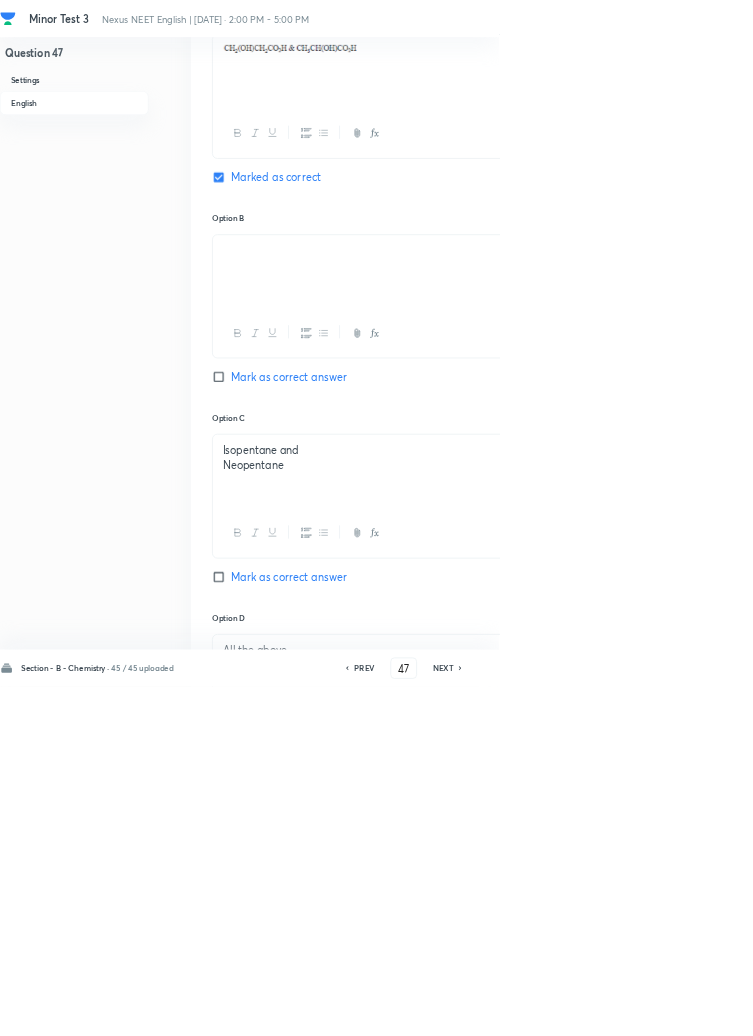 click 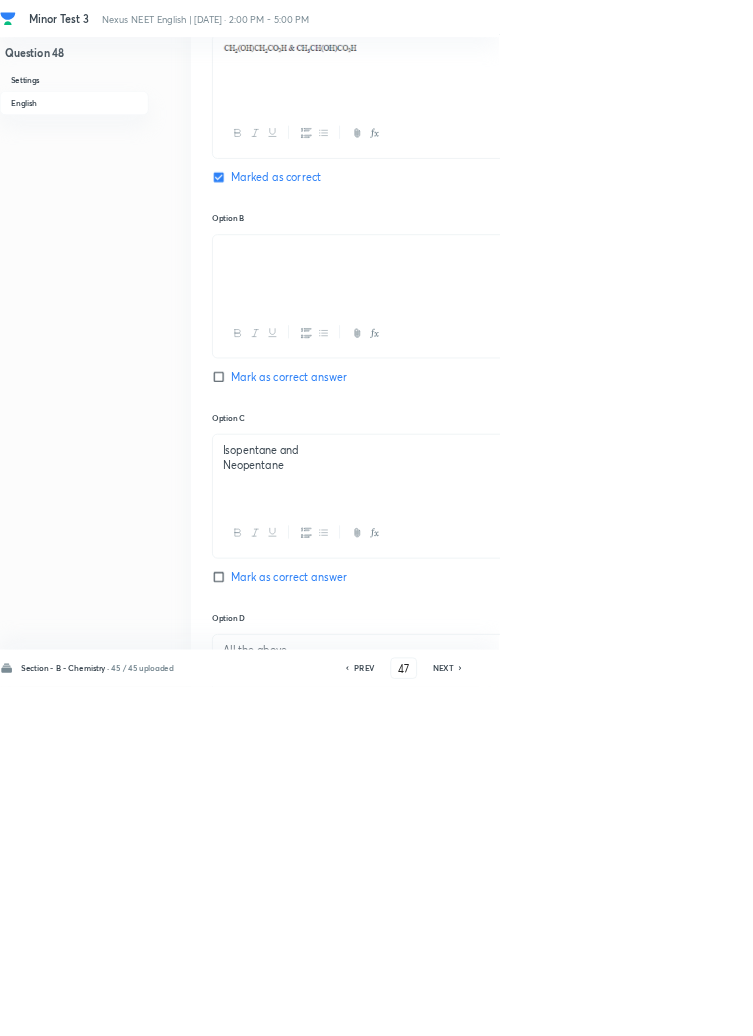 type on "48" 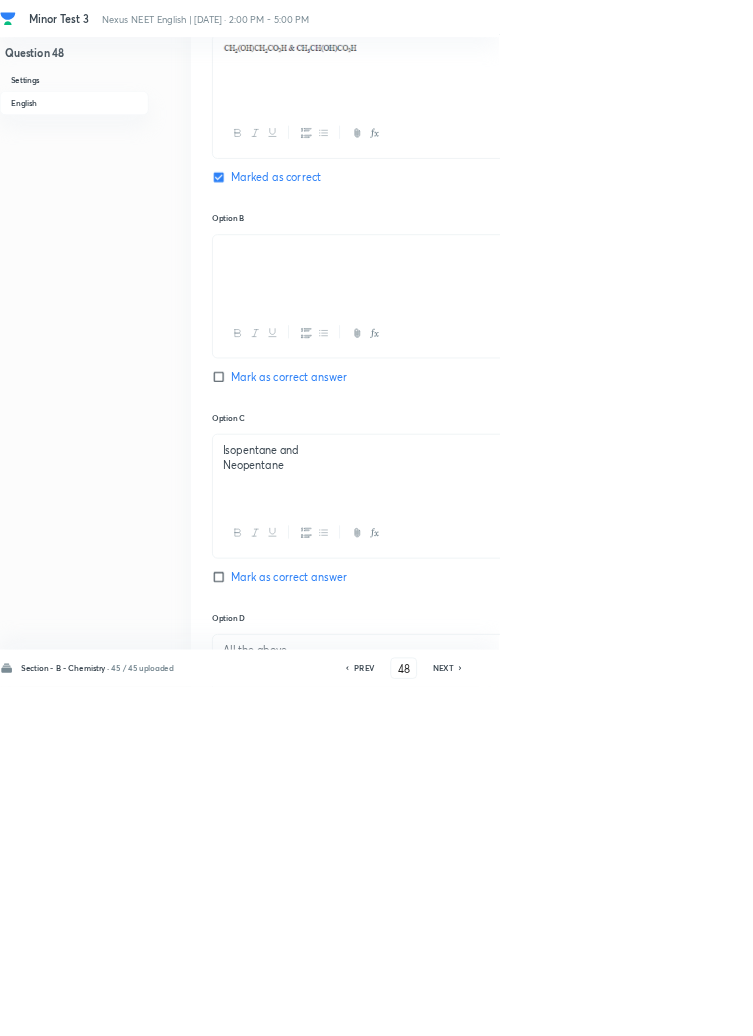 checkbox on "true" 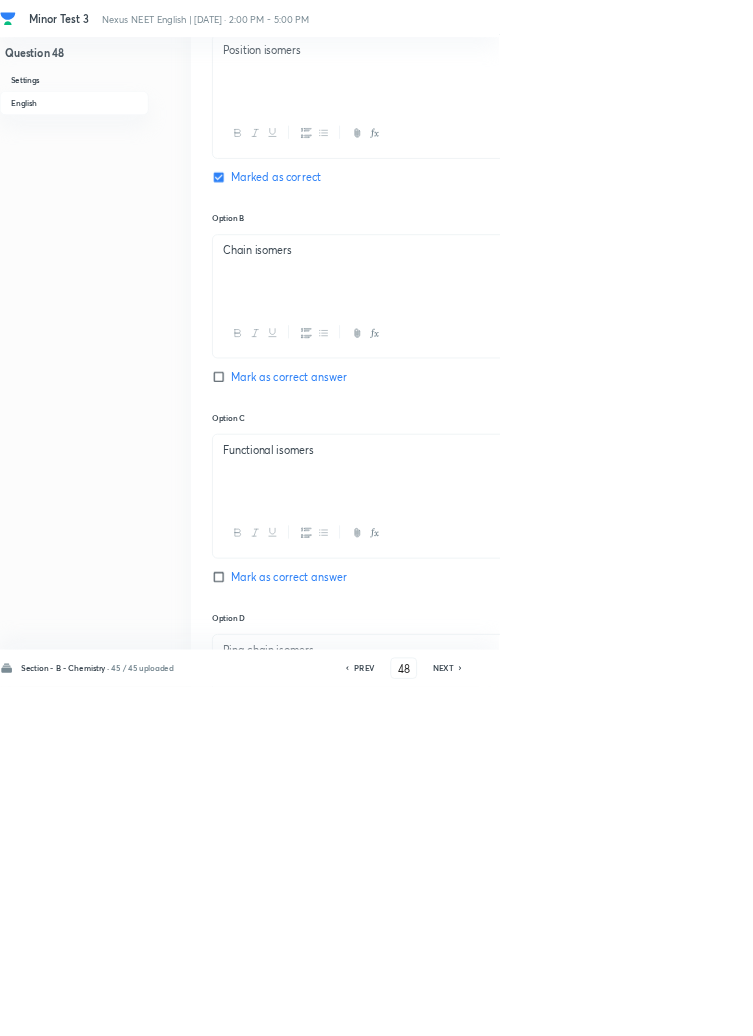 click 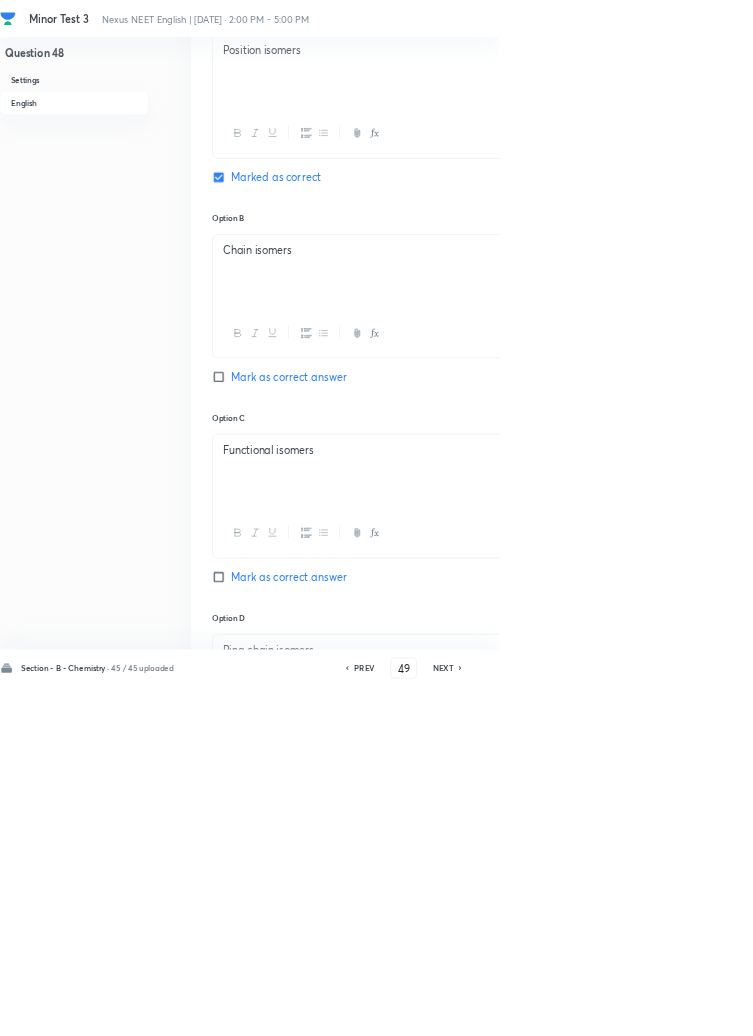 checkbox on "true" 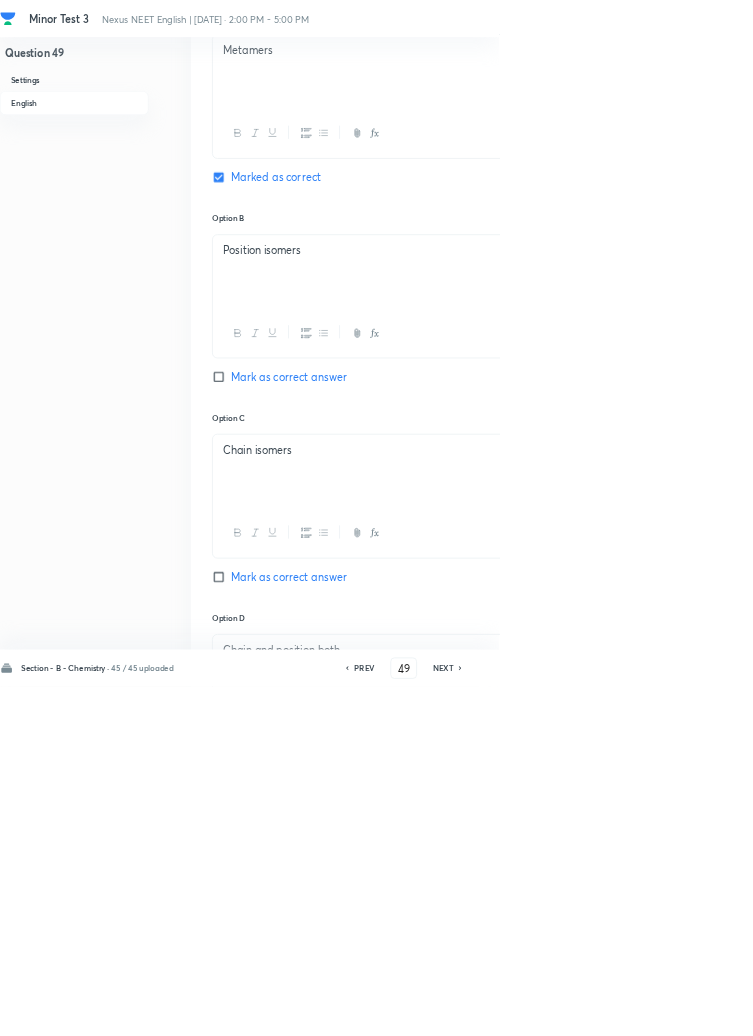click 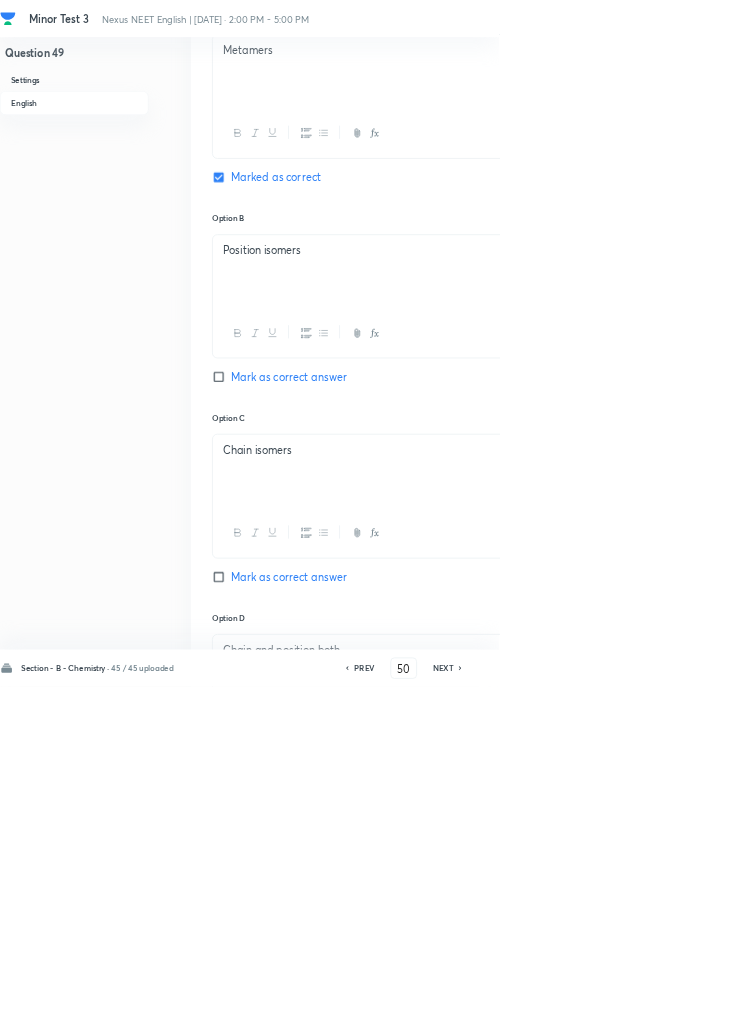 checkbox on "false" 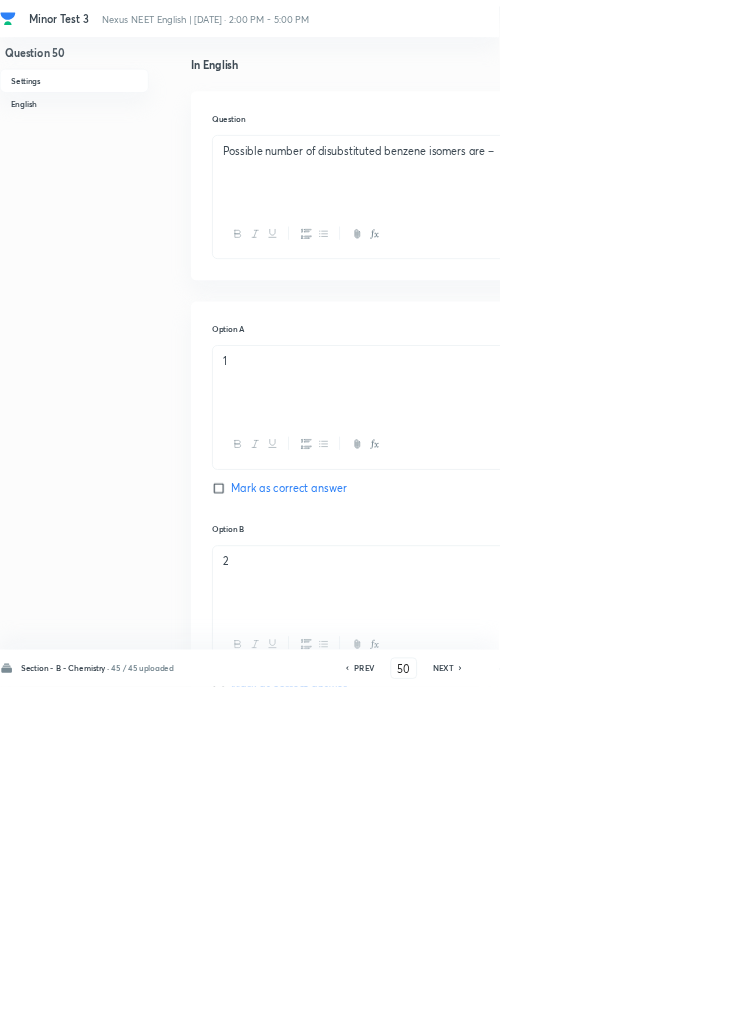 scroll, scrollTop: 0, scrollLeft: 0, axis: both 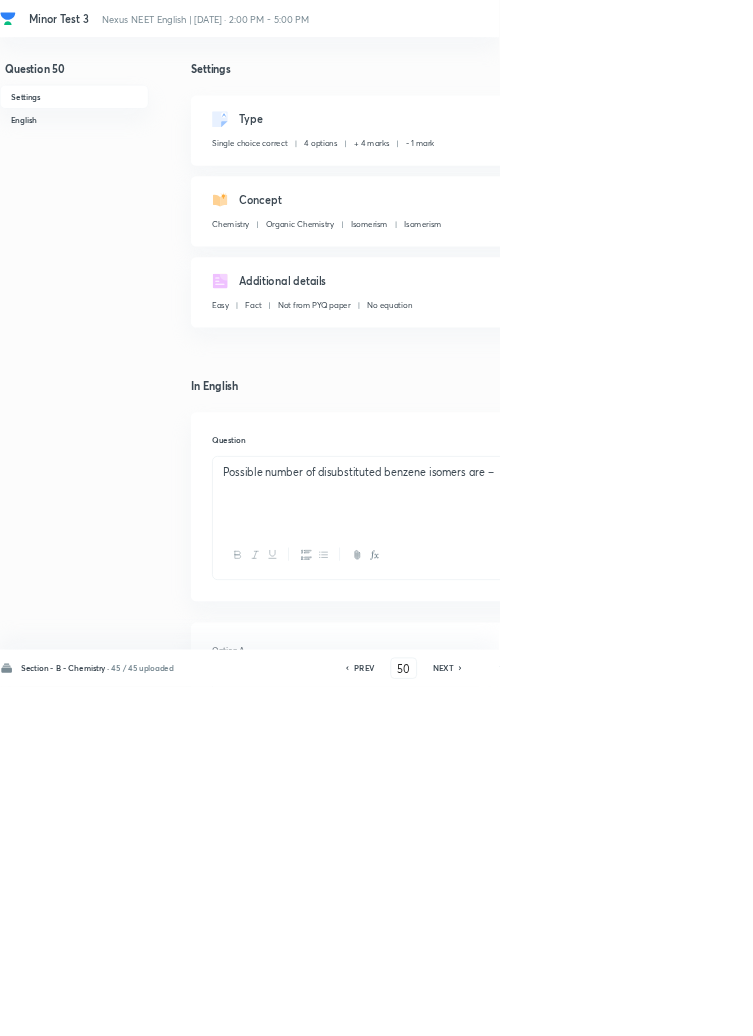 click on "PREV" at bounding box center (549, 1008) 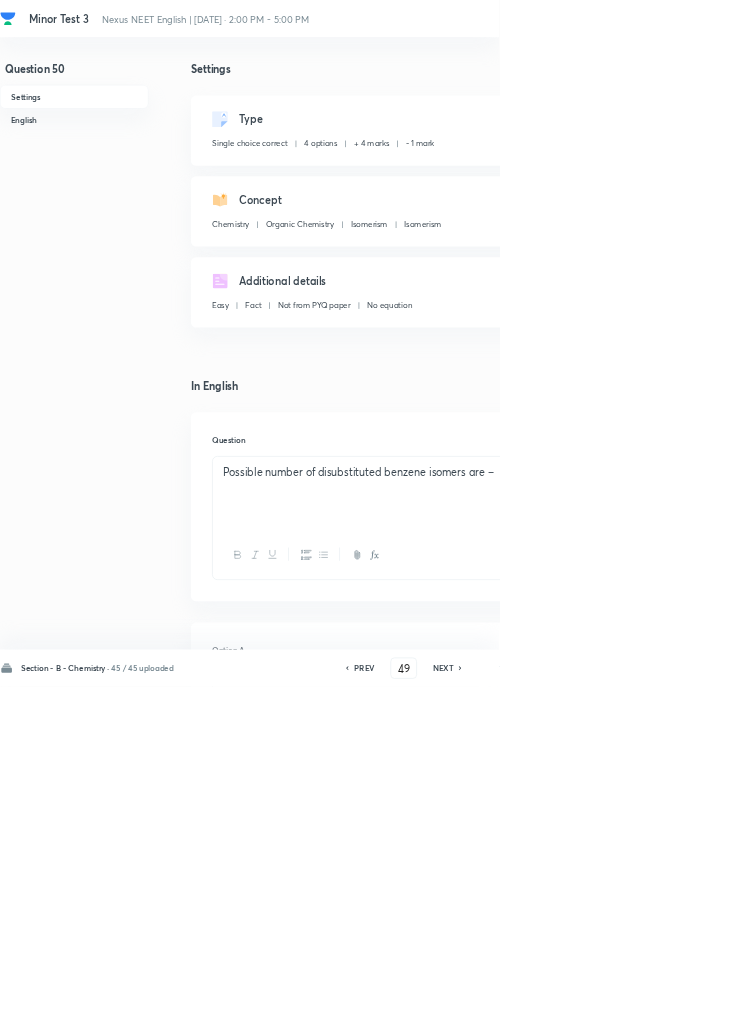 checkbox on "false" 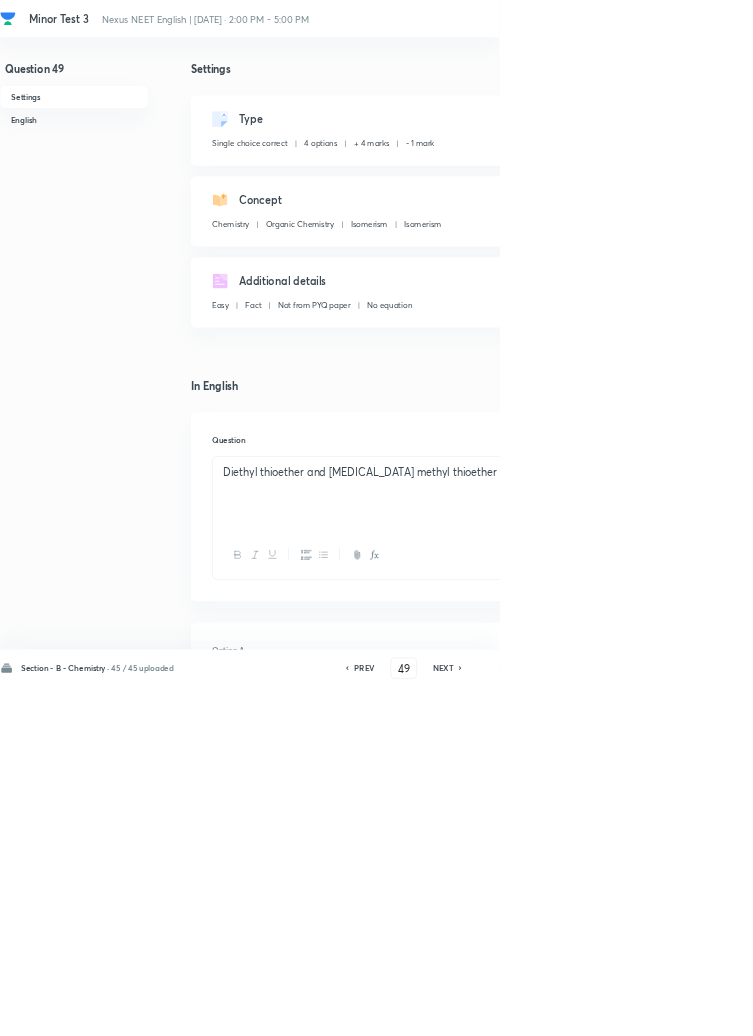 click on "PREV" at bounding box center [549, 1008] 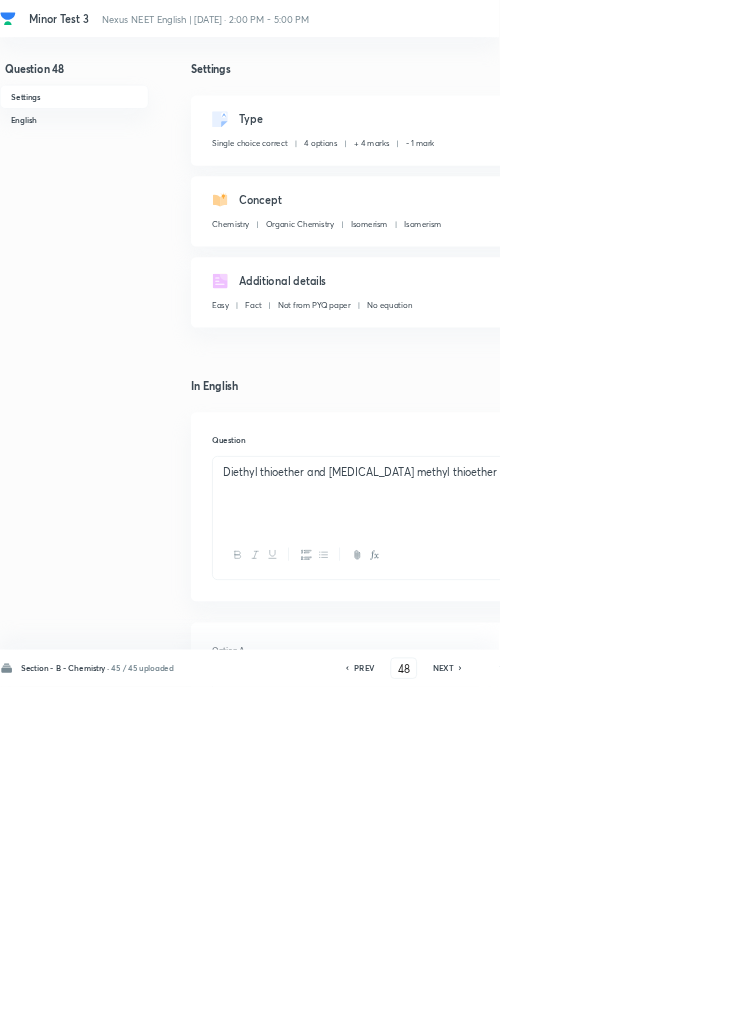 checkbox on "true" 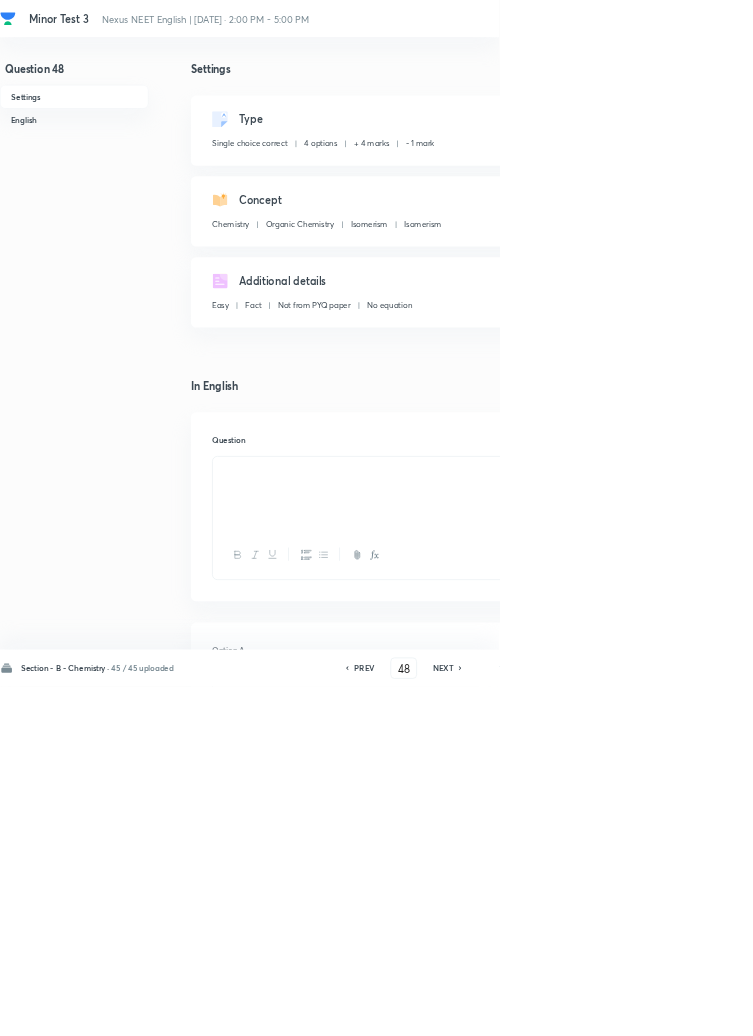 click on "PREV" at bounding box center [549, 1008] 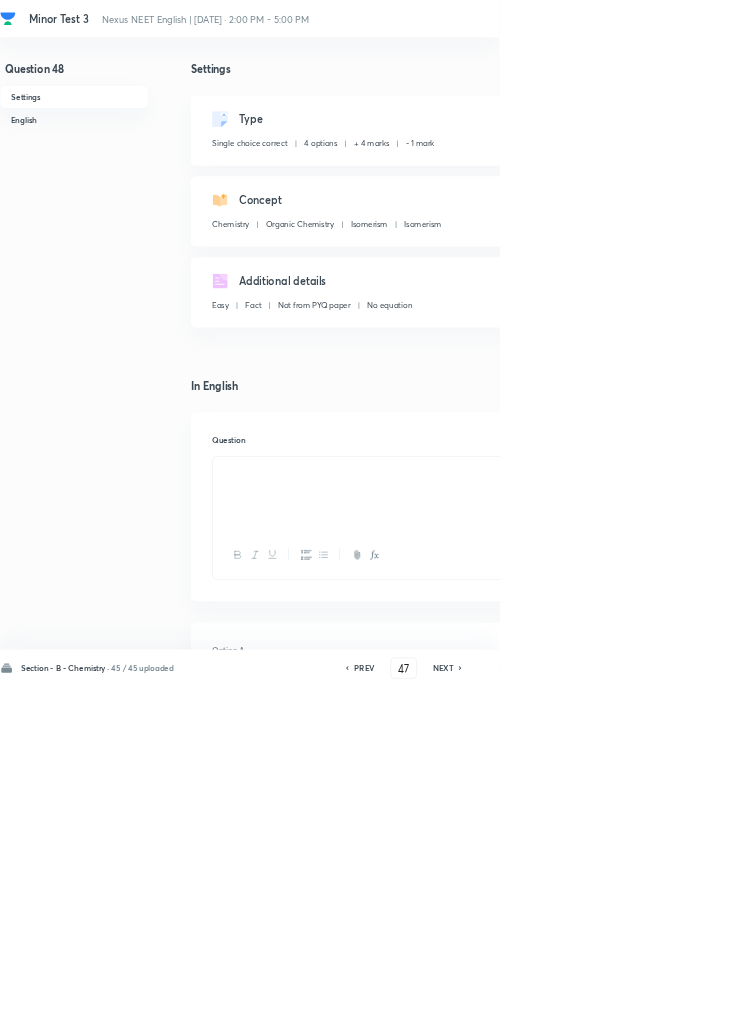 checkbox on "true" 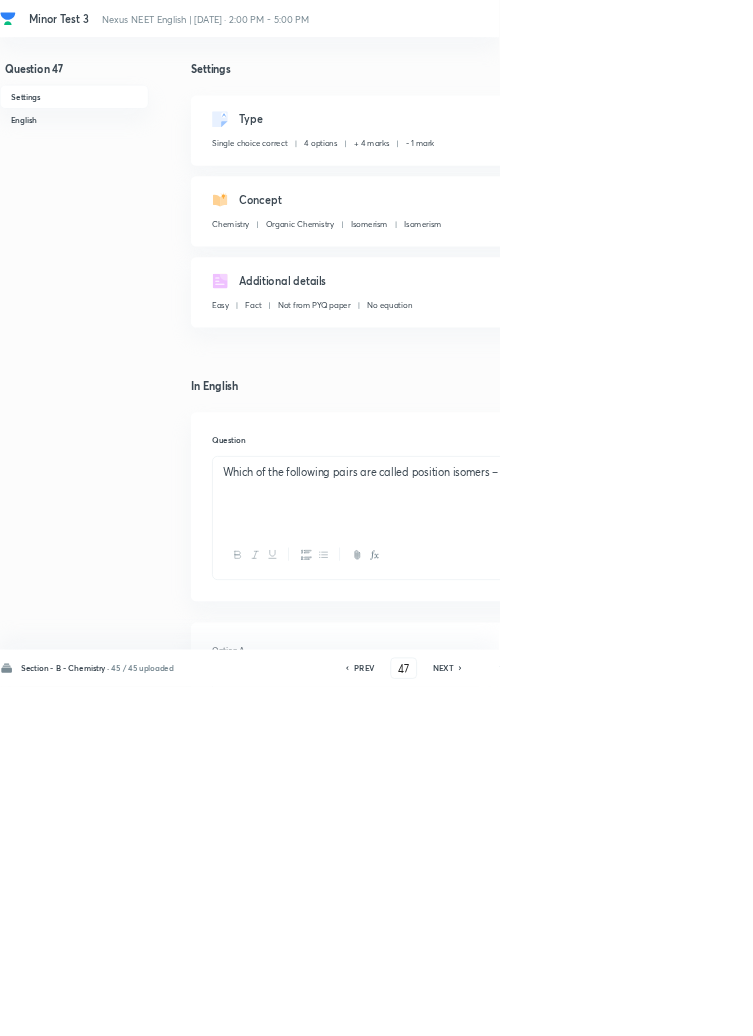 click on "PREV" at bounding box center [549, 1008] 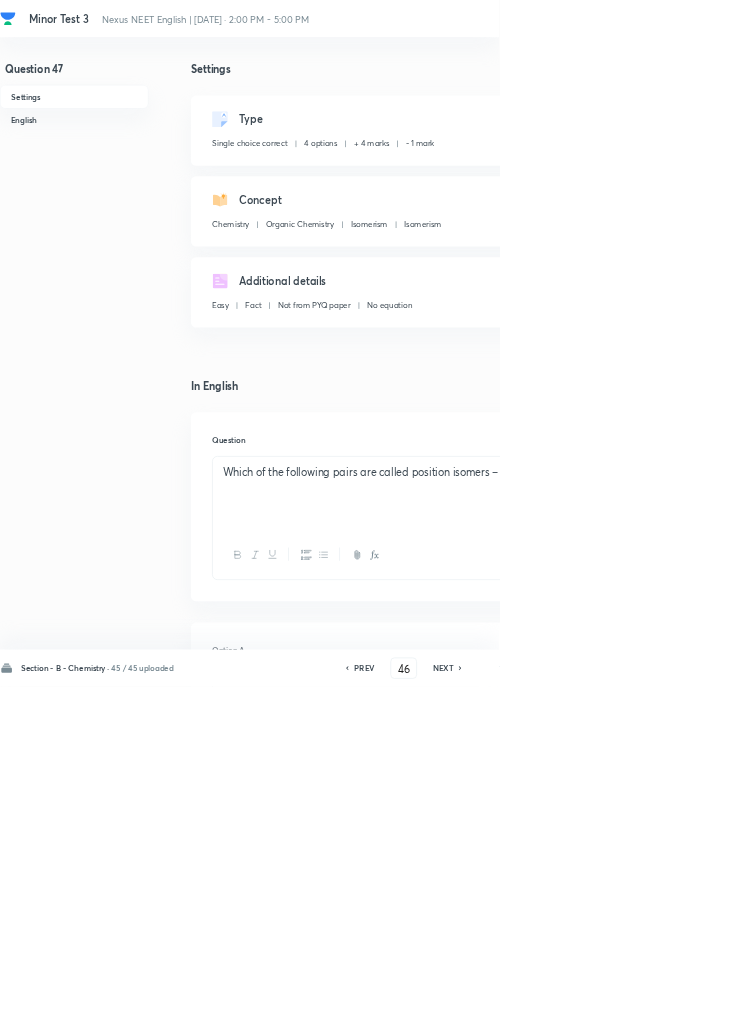 checkbox on "true" 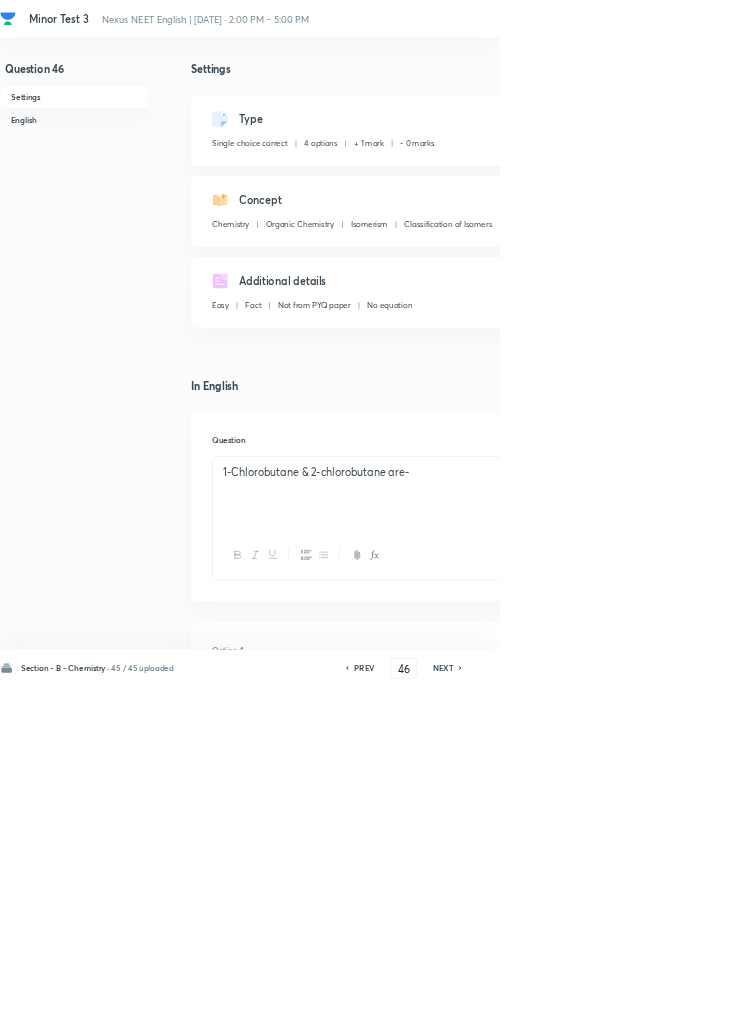 click on "Edit" at bounding box center (920, 182) 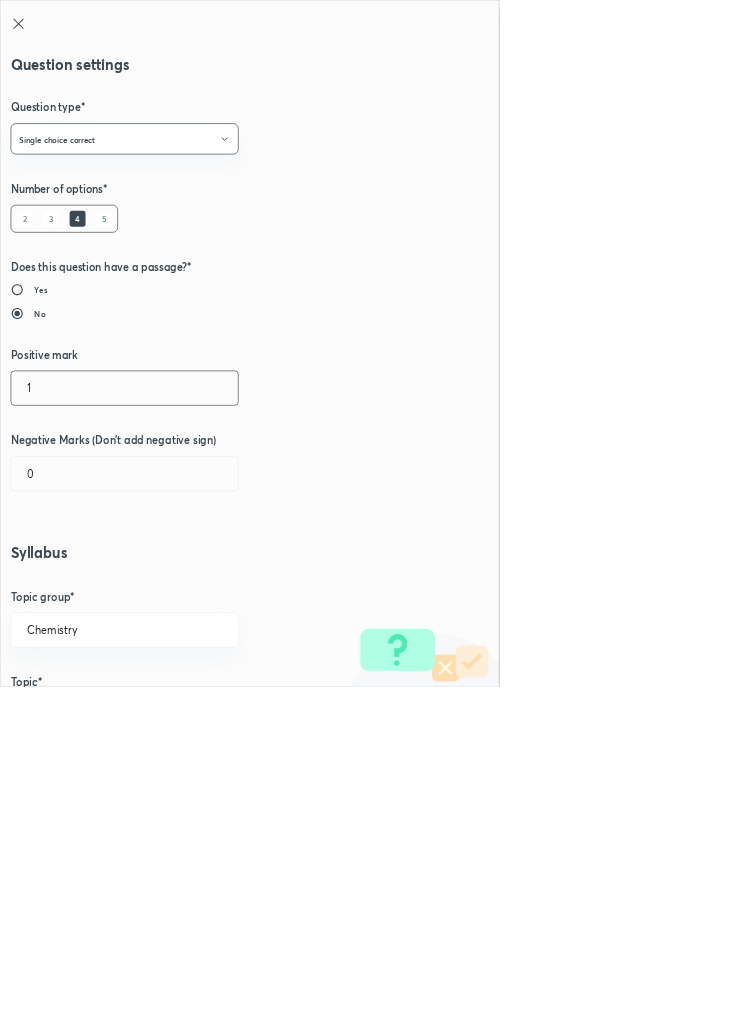 click on "1" at bounding box center [188, 585] 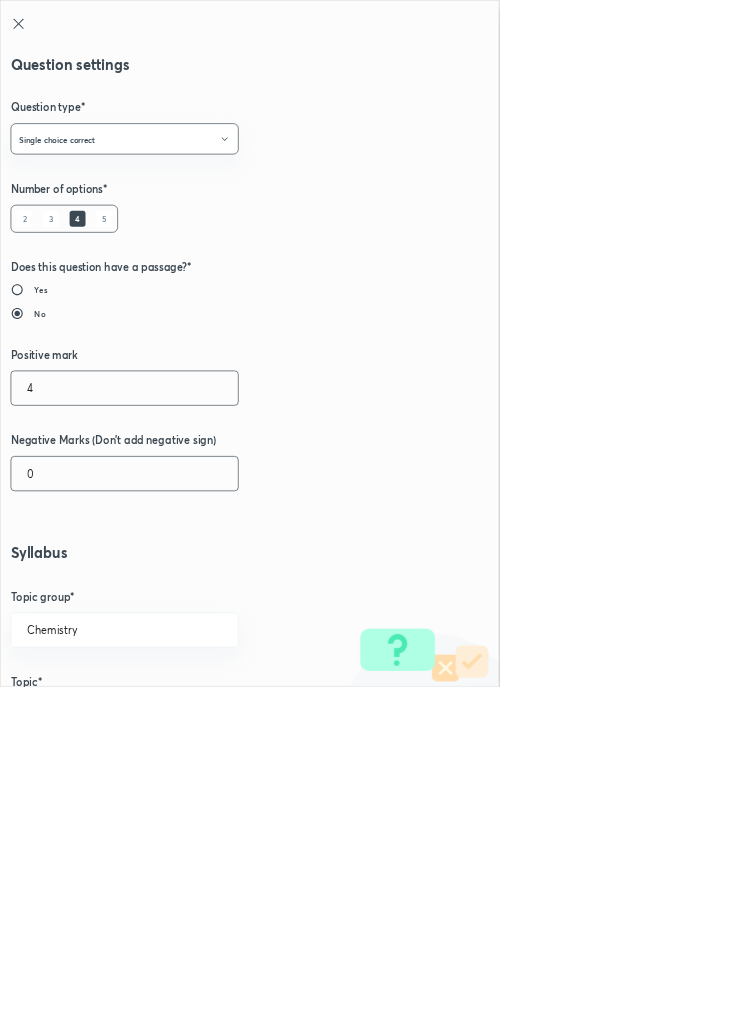 type on "4" 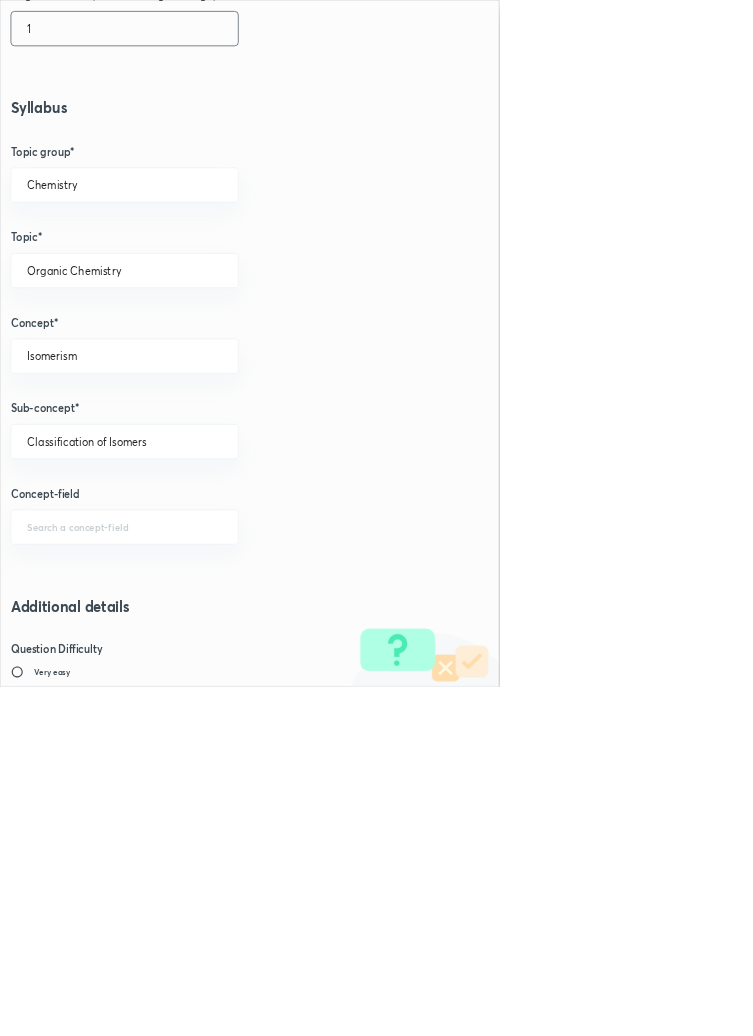 scroll, scrollTop: 1125, scrollLeft: 0, axis: vertical 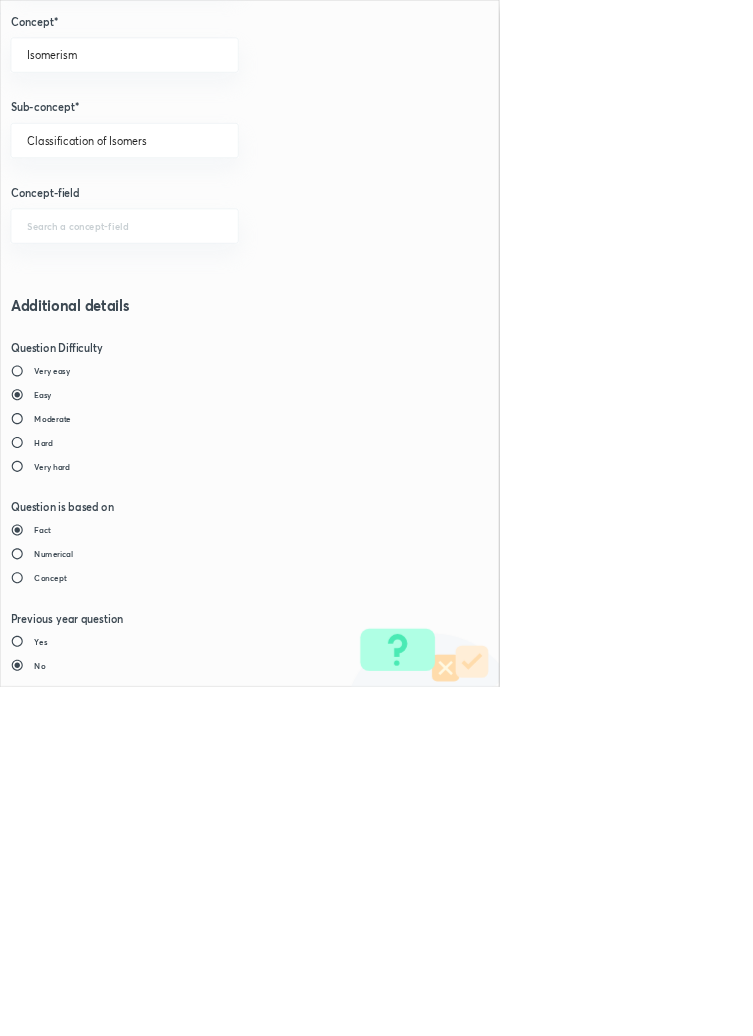 type on "1" 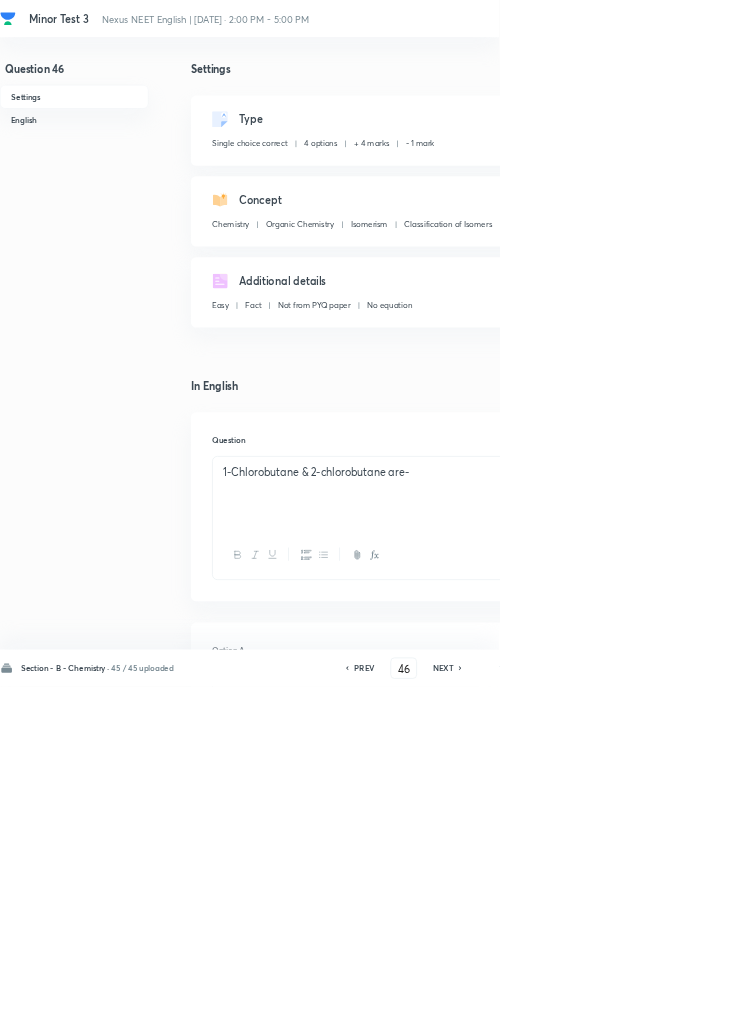 click on "Save" at bounding box center [1096, 1006] 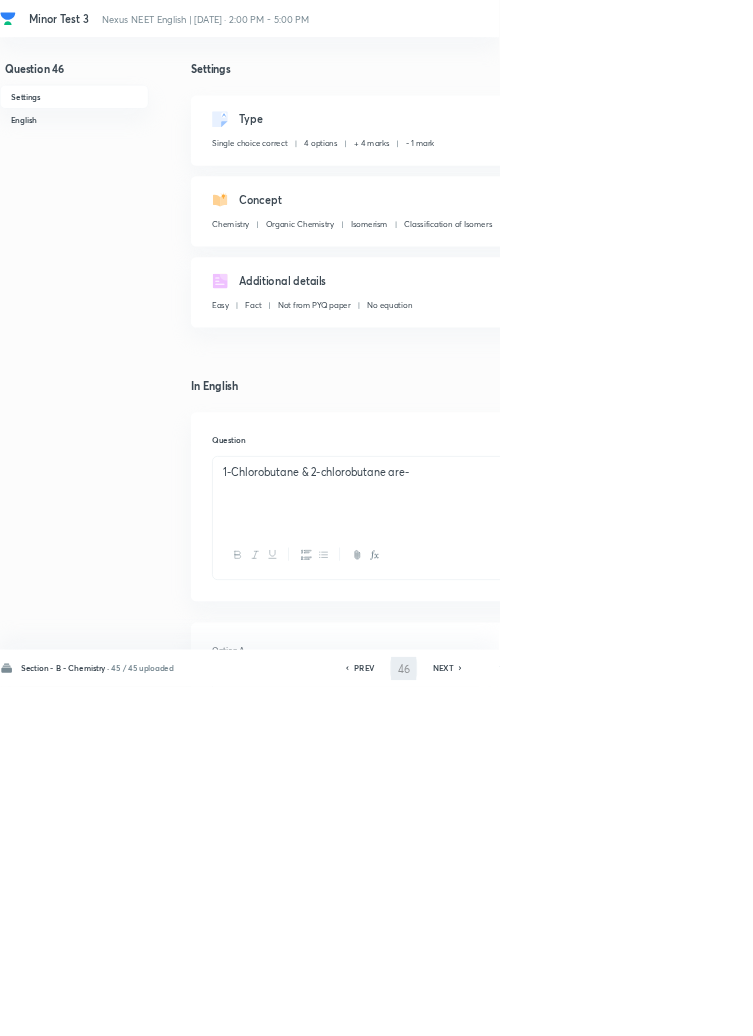 type on "47" 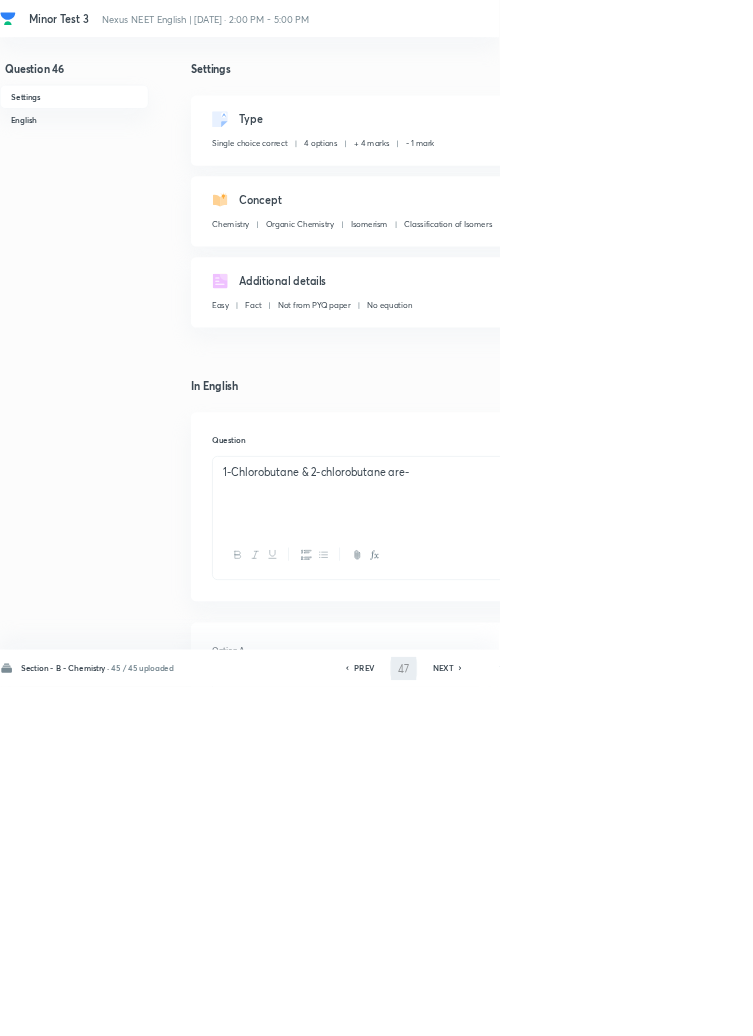 checkbox on "true" 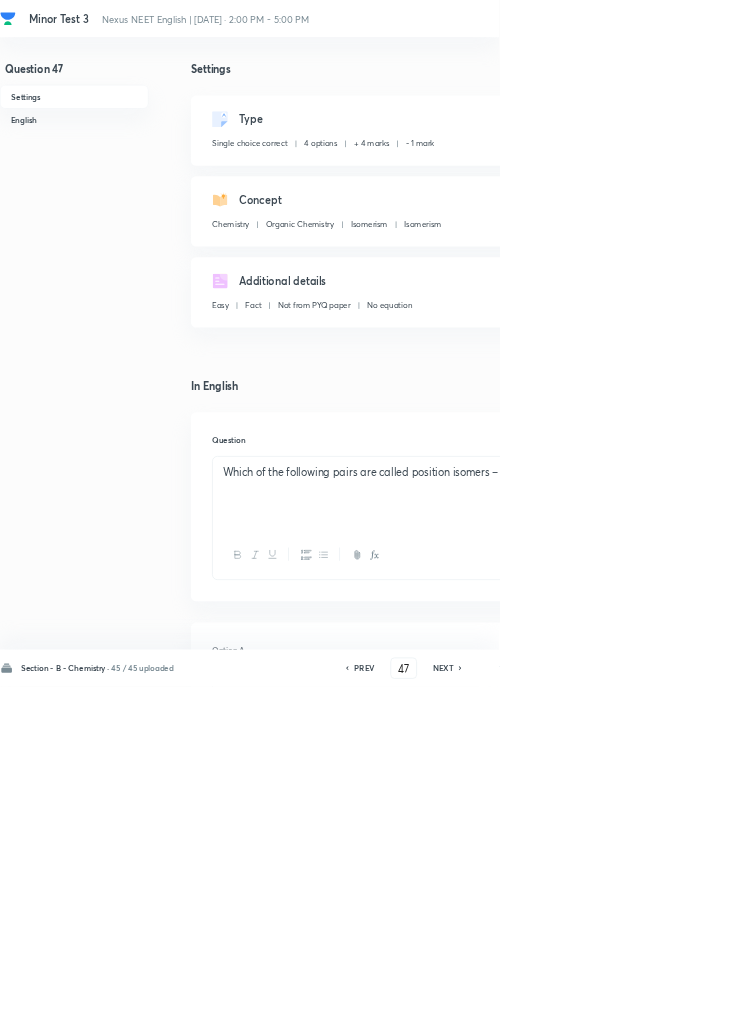 click 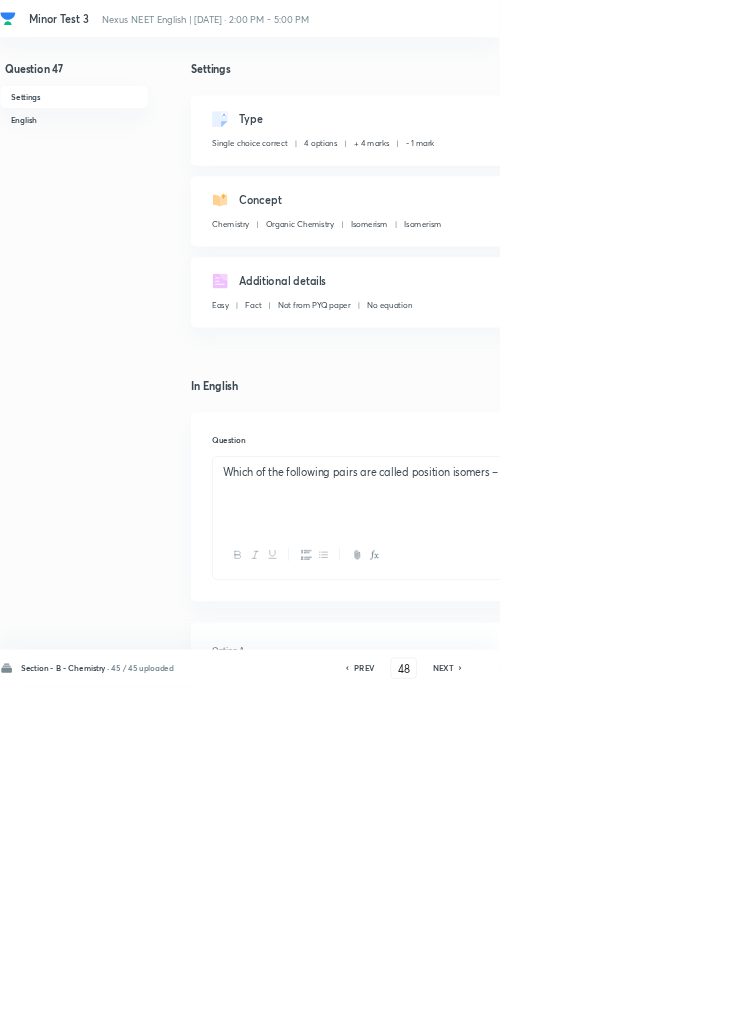 checkbox on "true" 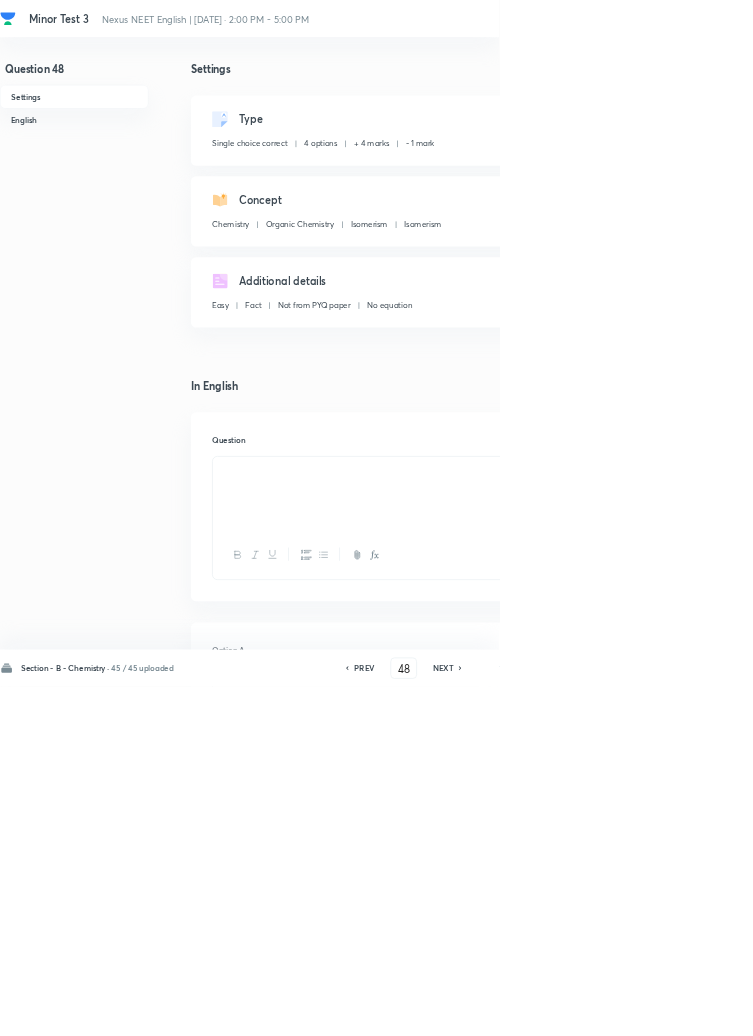 click 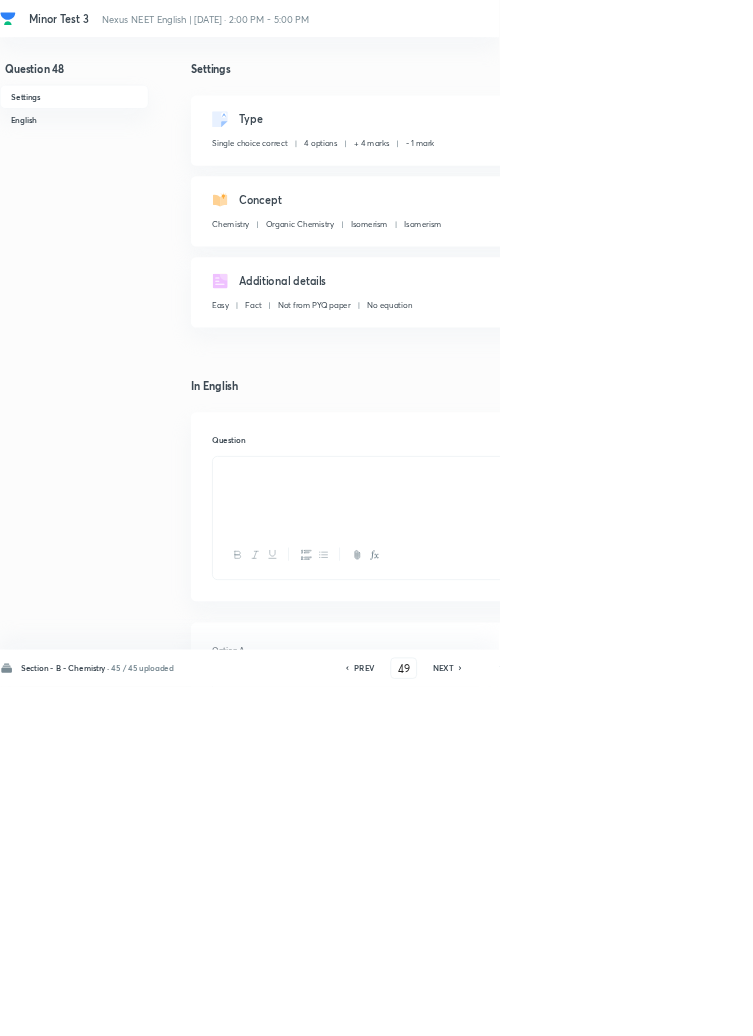checkbox on "true" 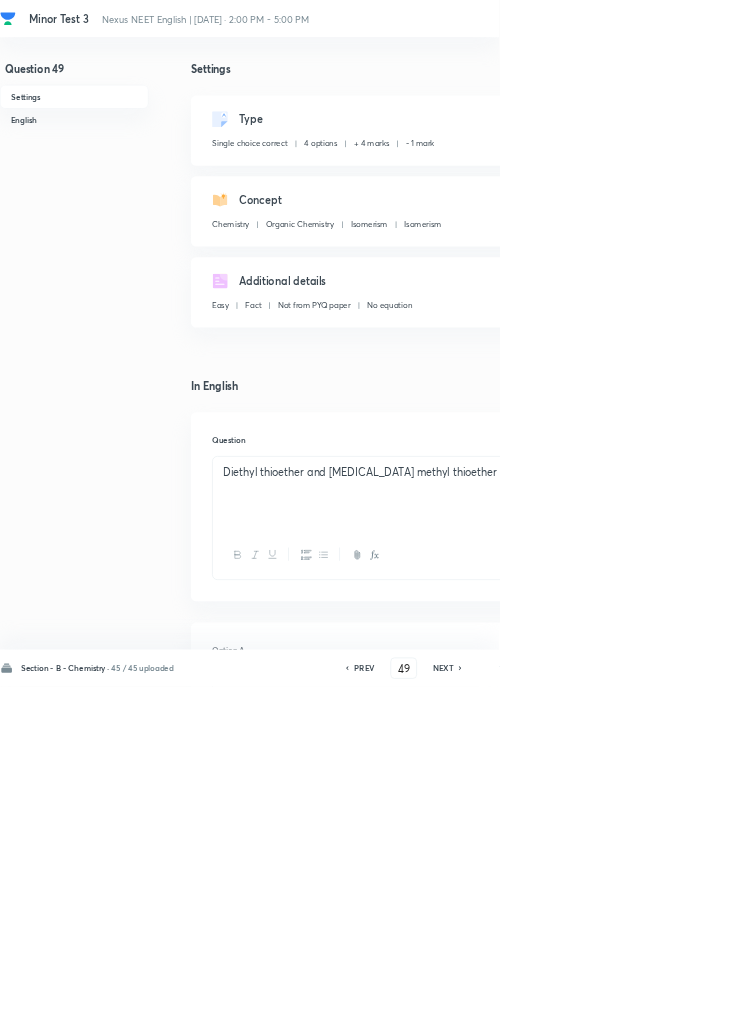 click 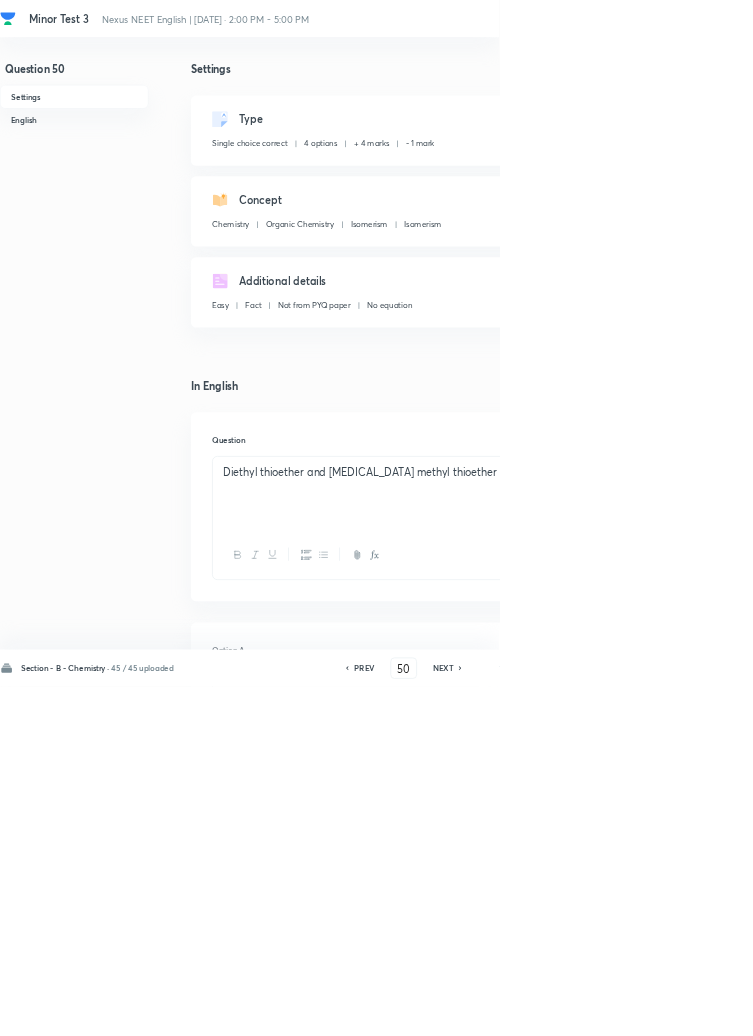 checkbox on "false" 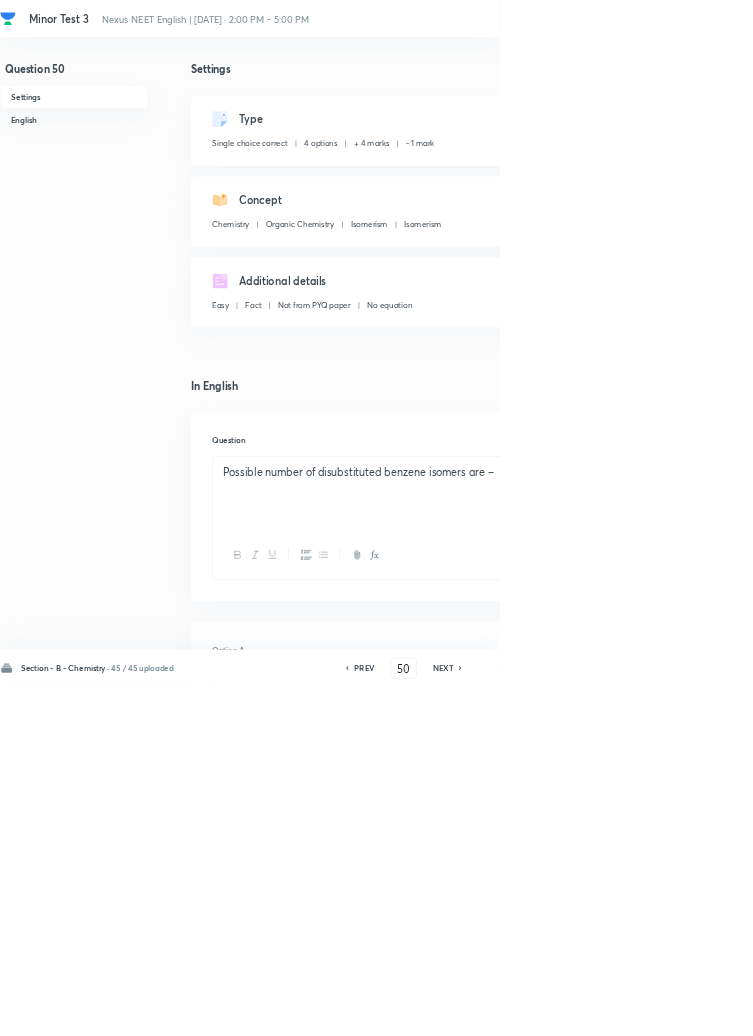 click 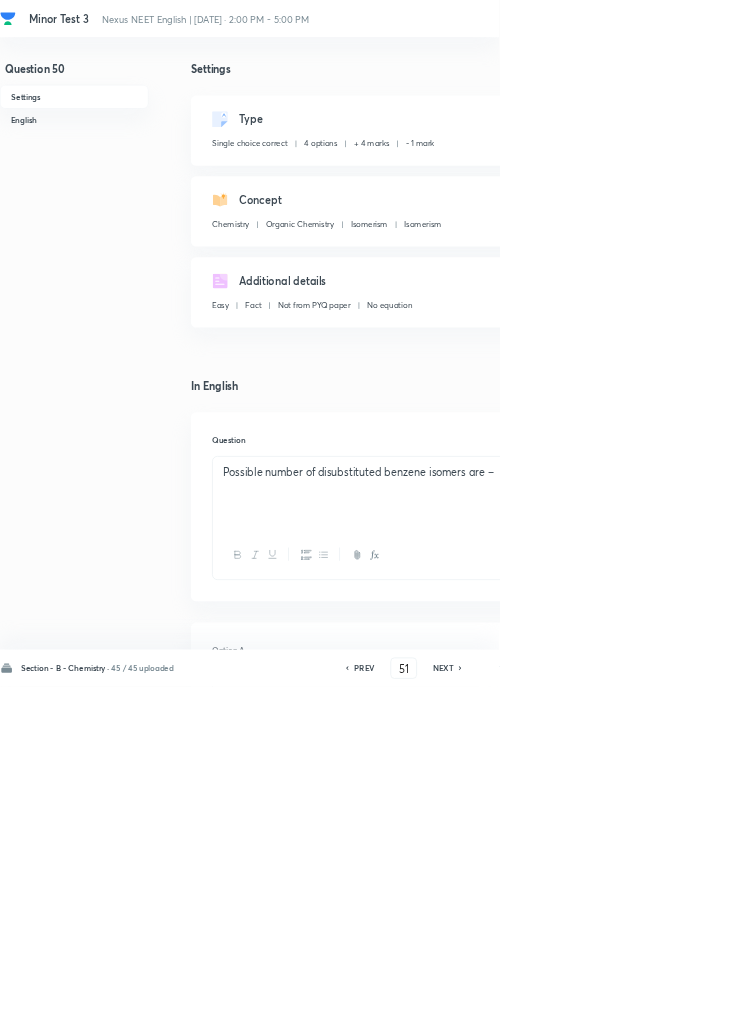 checkbox on "false" 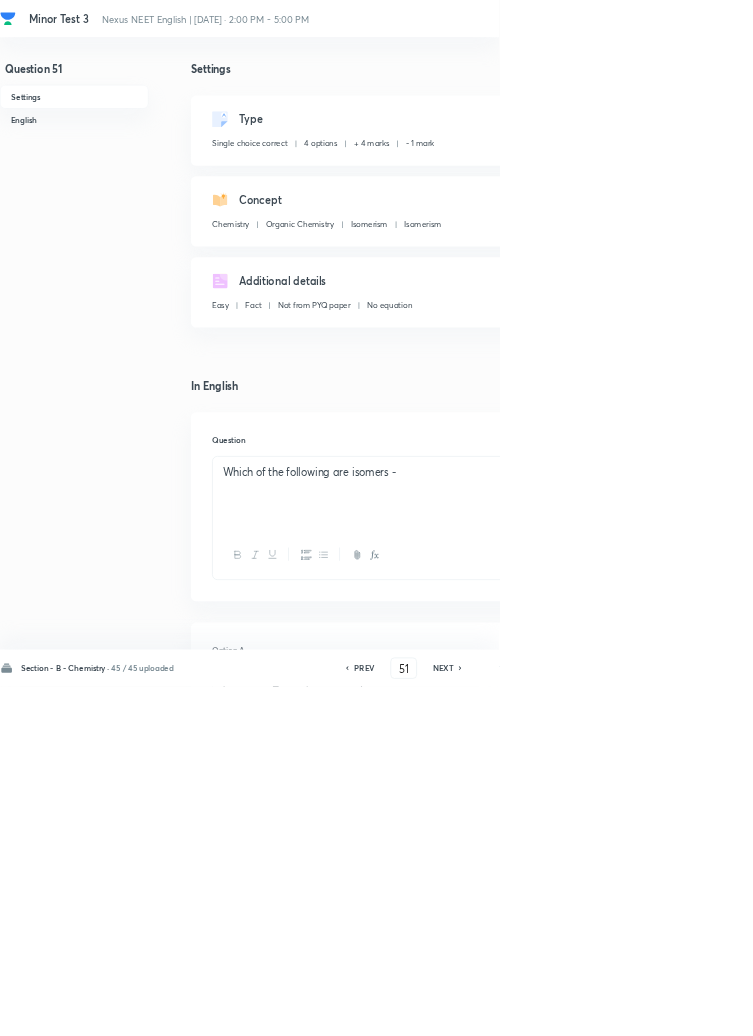 click 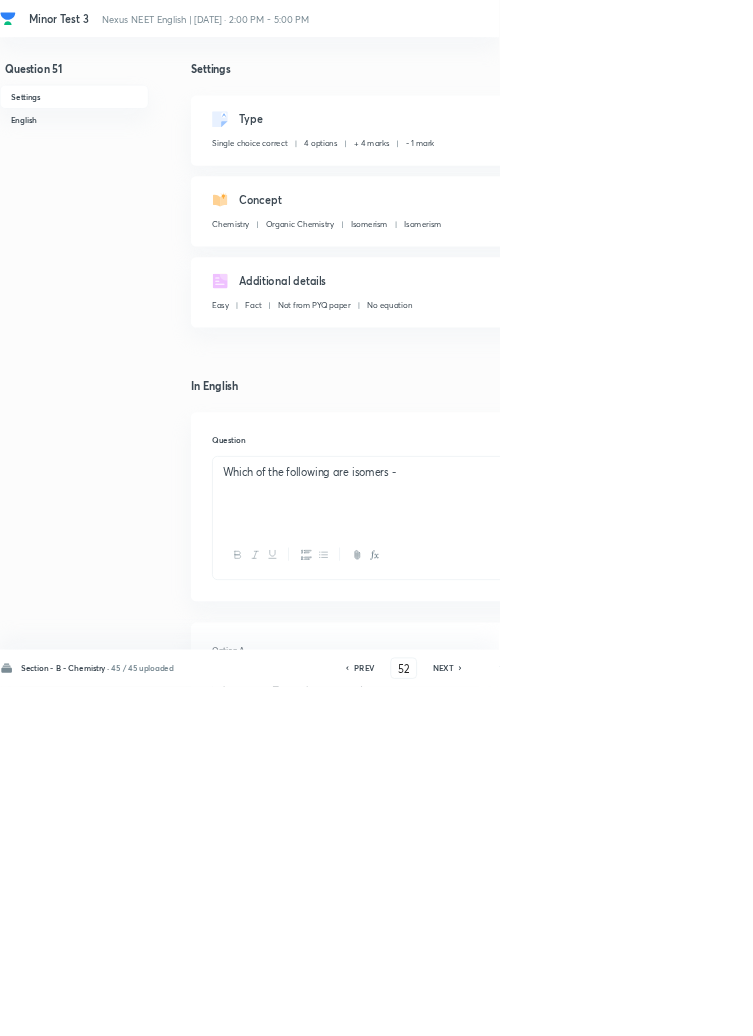 checkbox on "true" 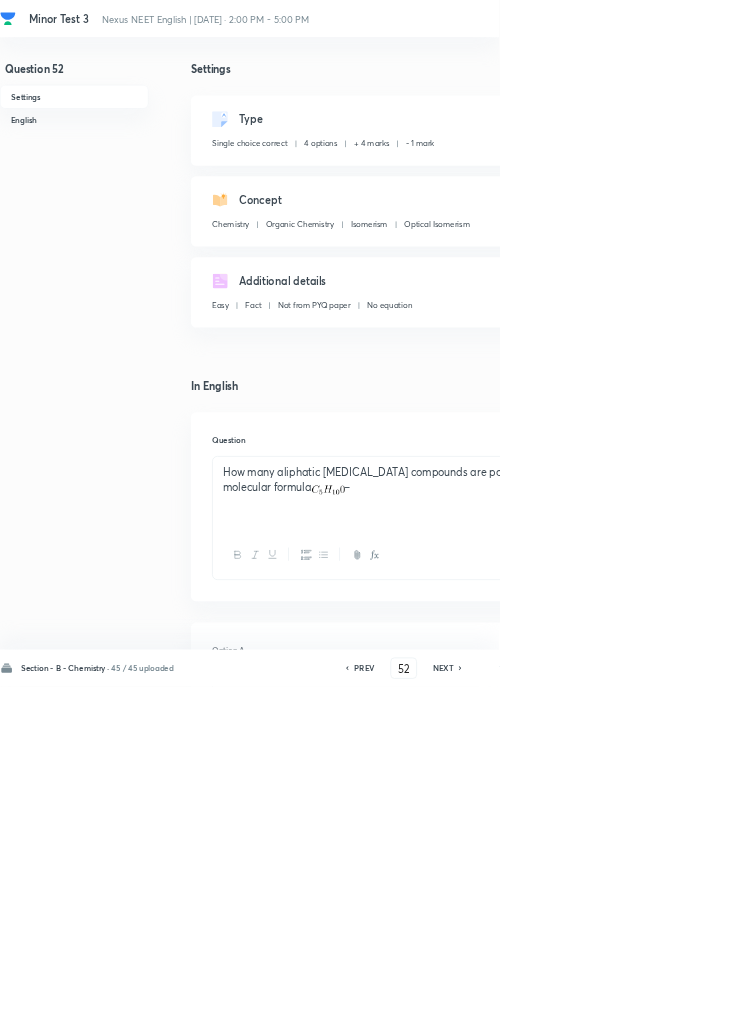 click 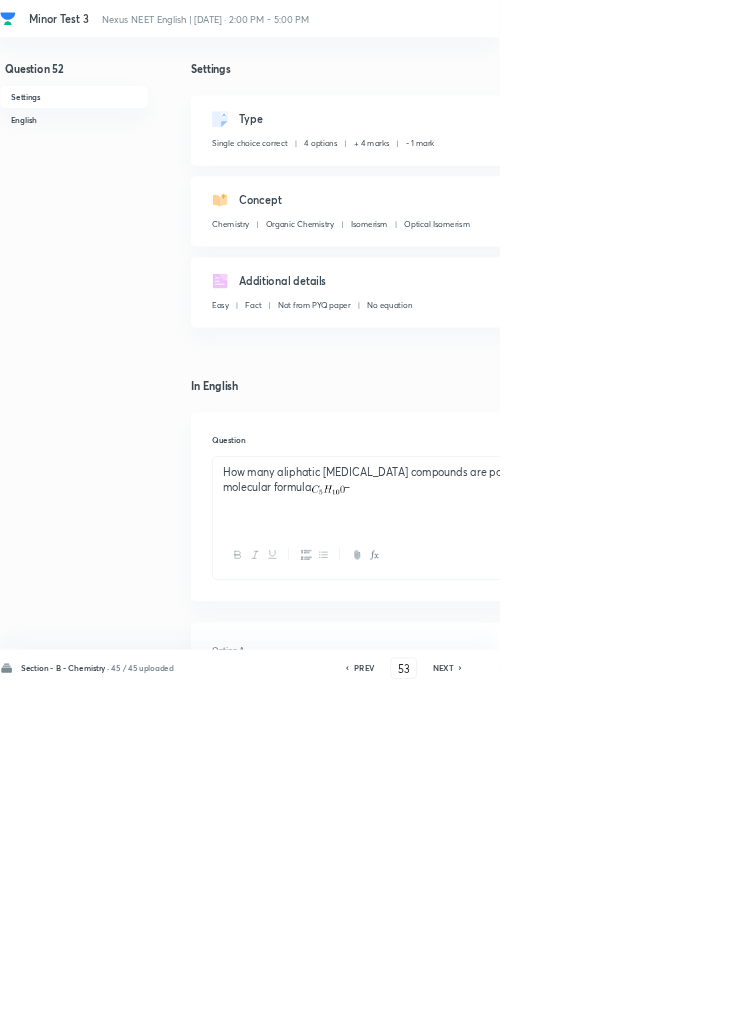 type 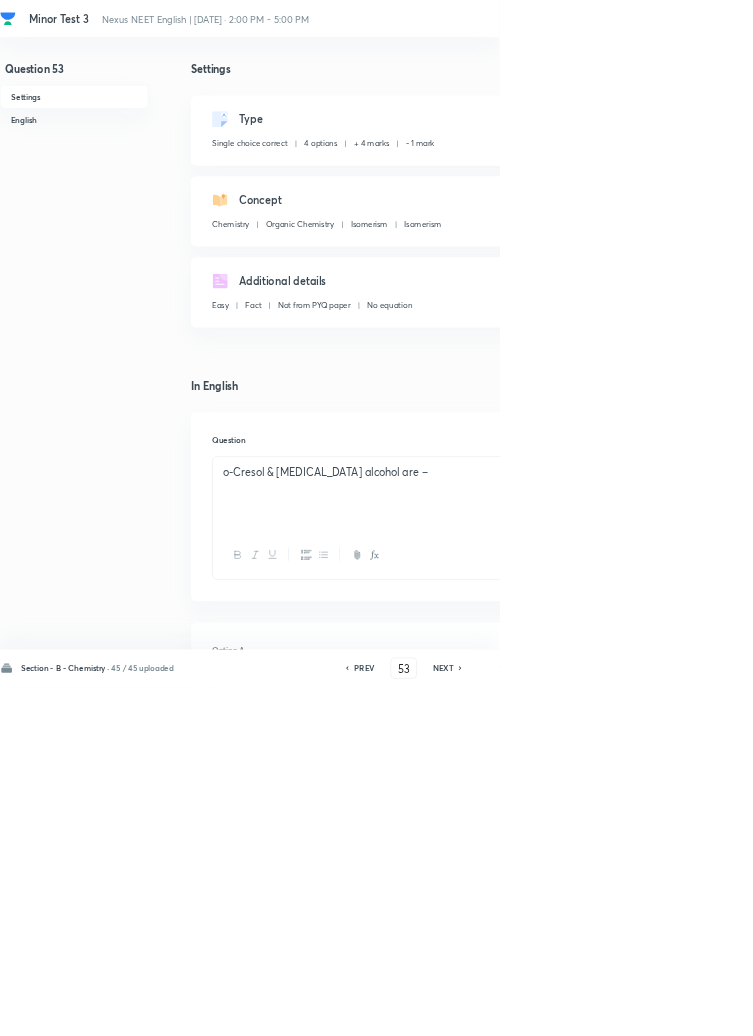 click 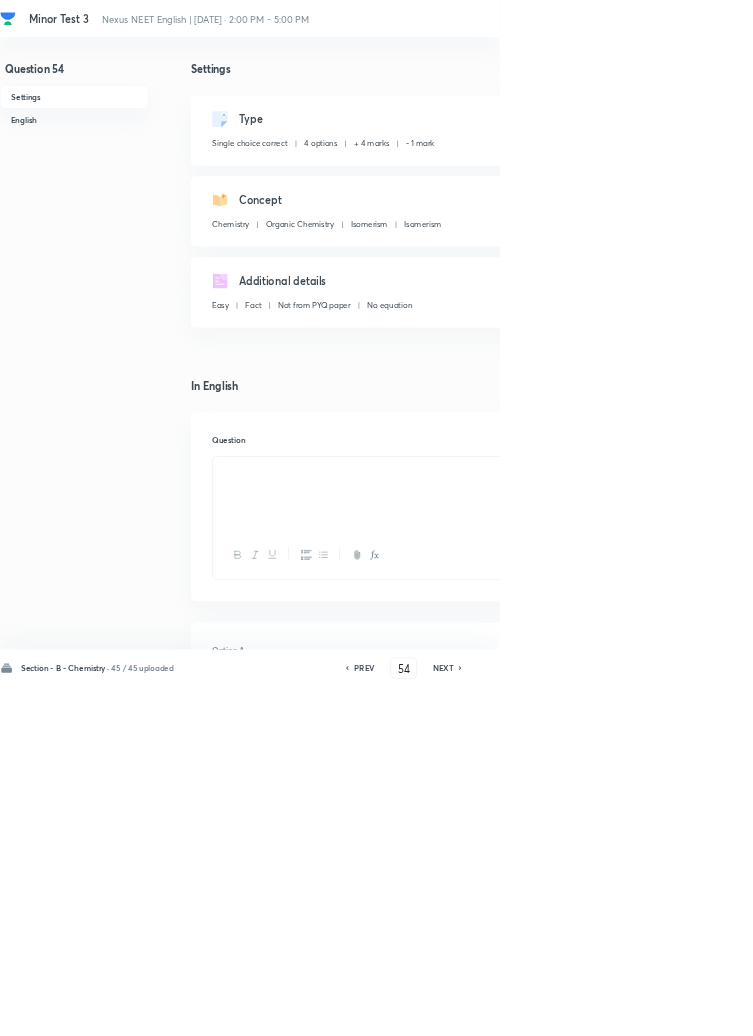 click 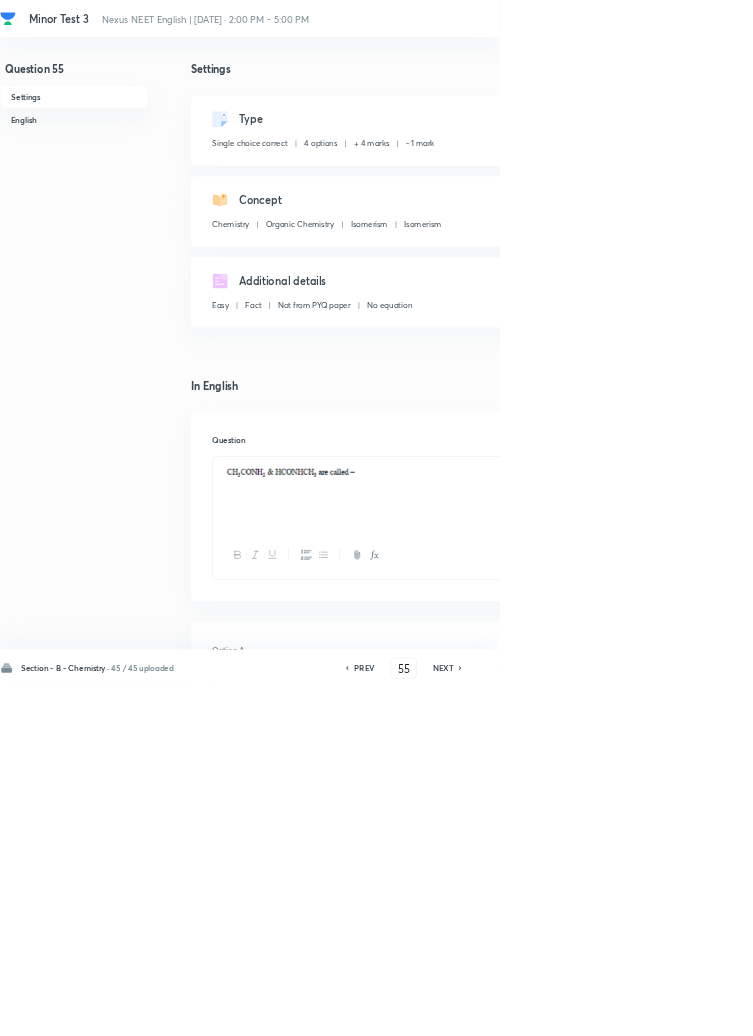 click 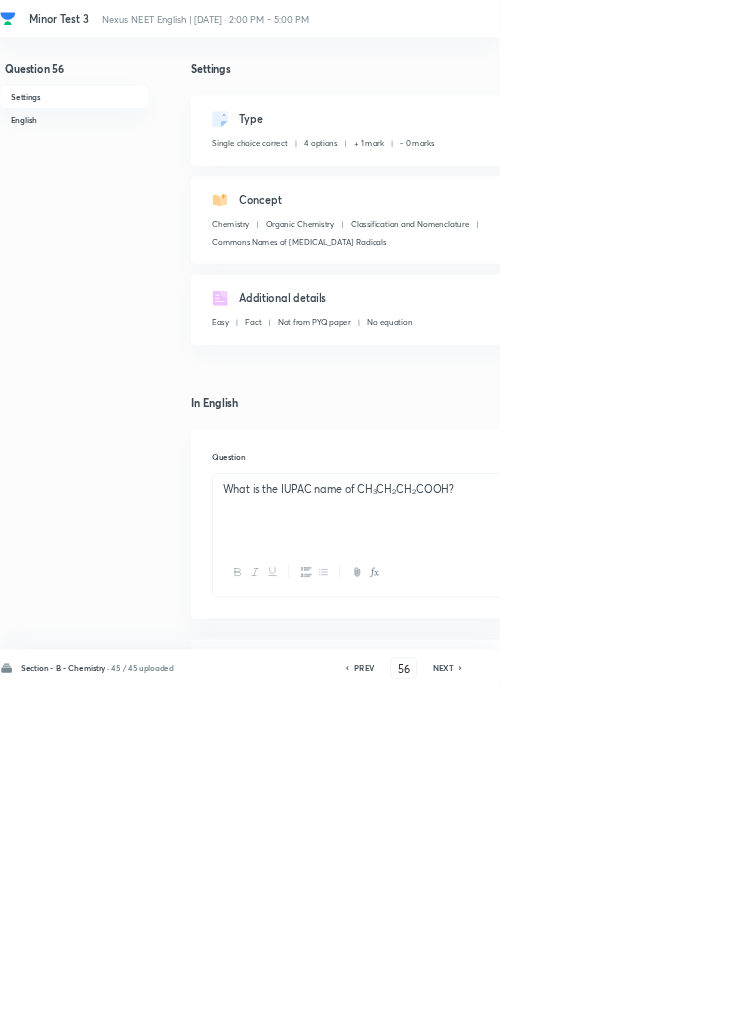 click on "NEXT" at bounding box center (668, 1008) 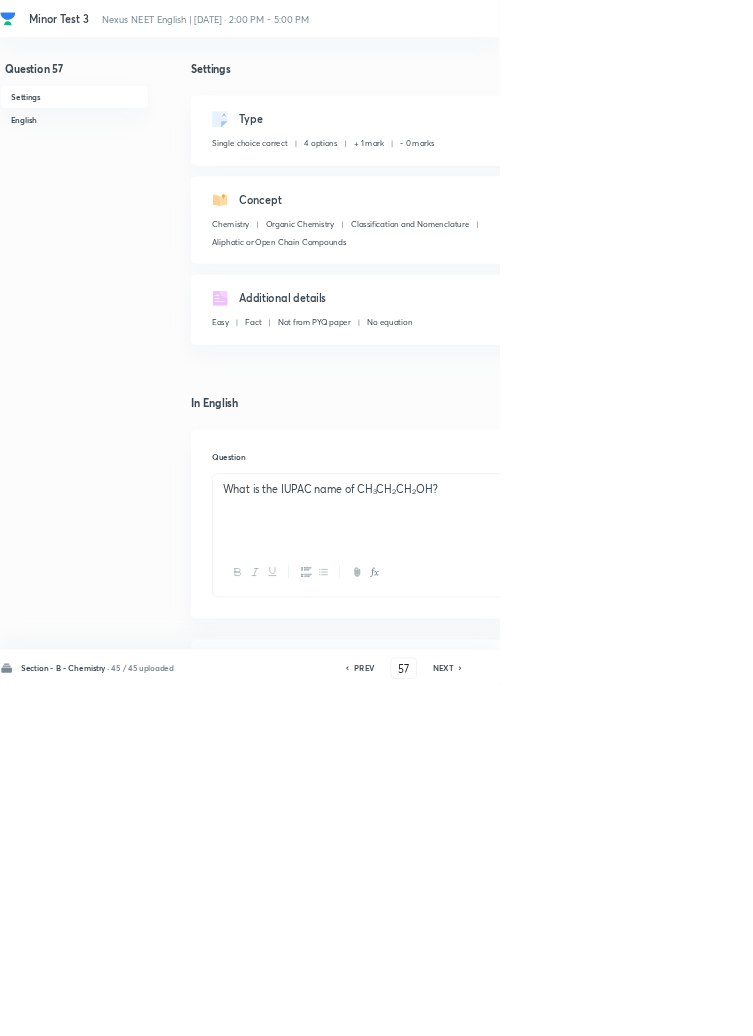 click on "PREV" at bounding box center [549, 1008] 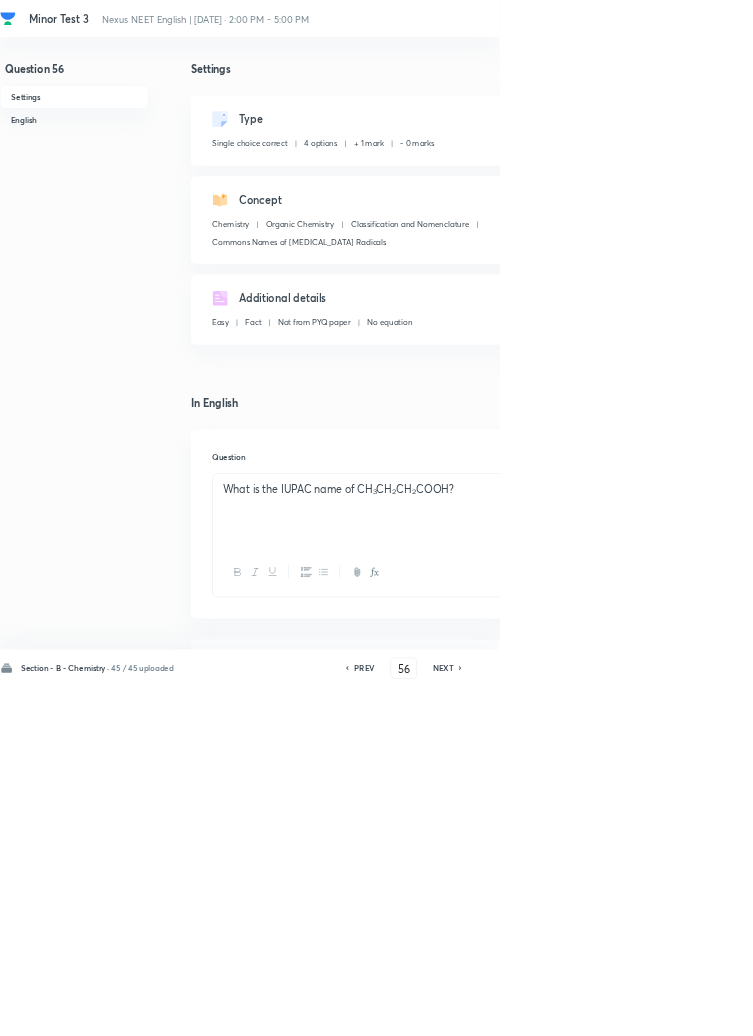 click on "PREV" at bounding box center (549, 1008) 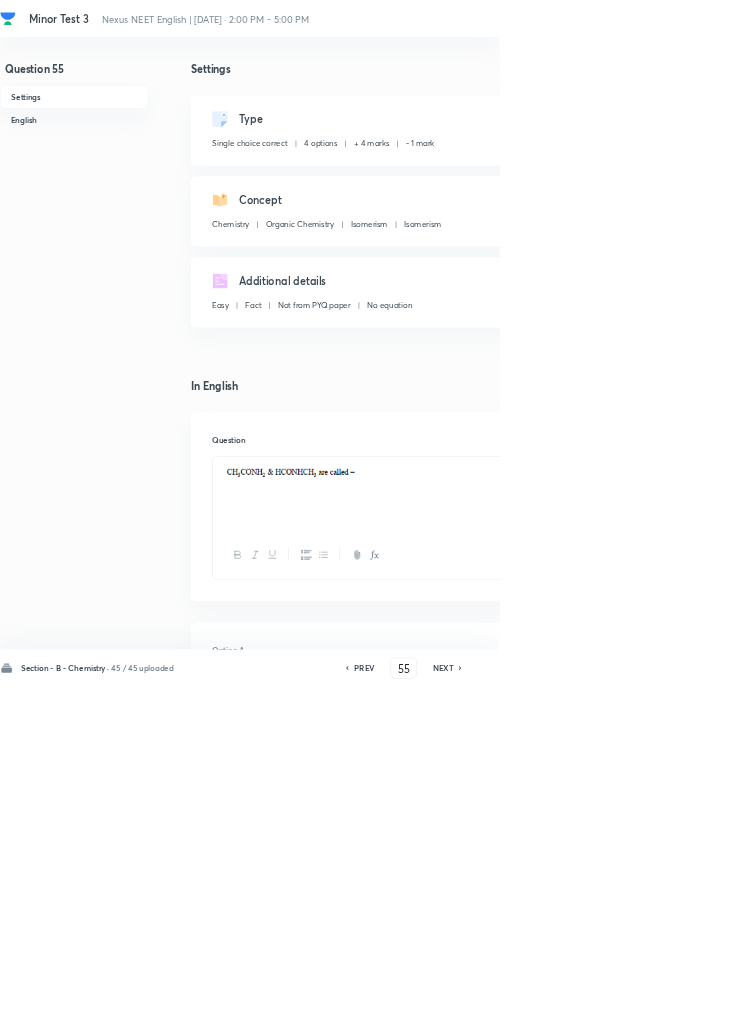 click 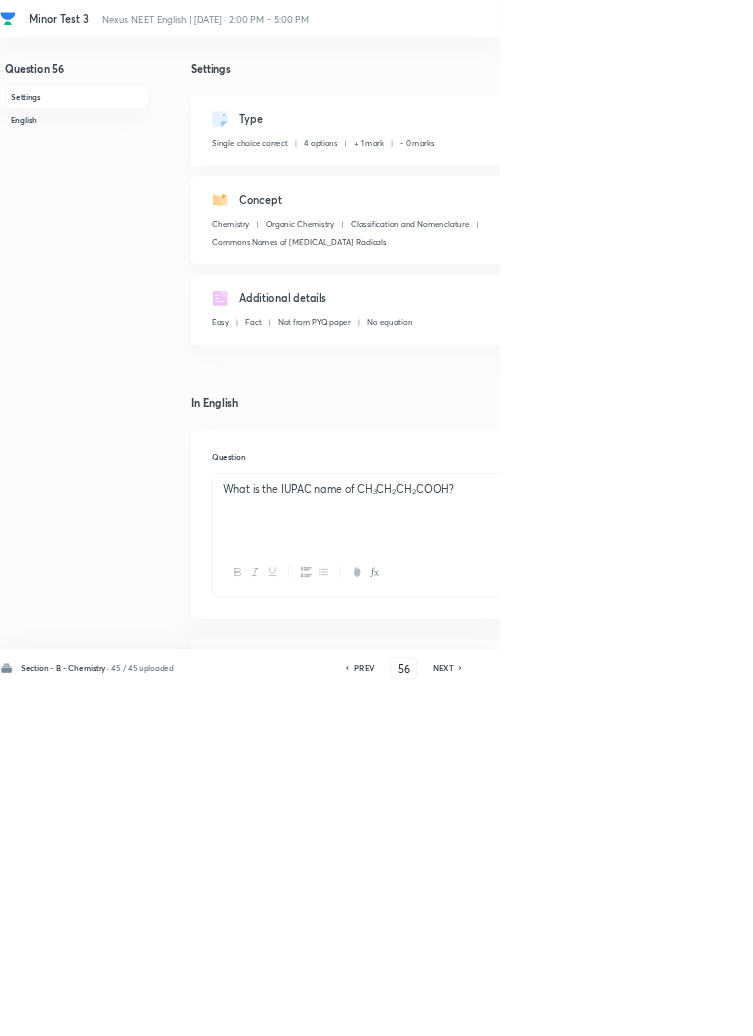 click on "Edit" at bounding box center [920, 182] 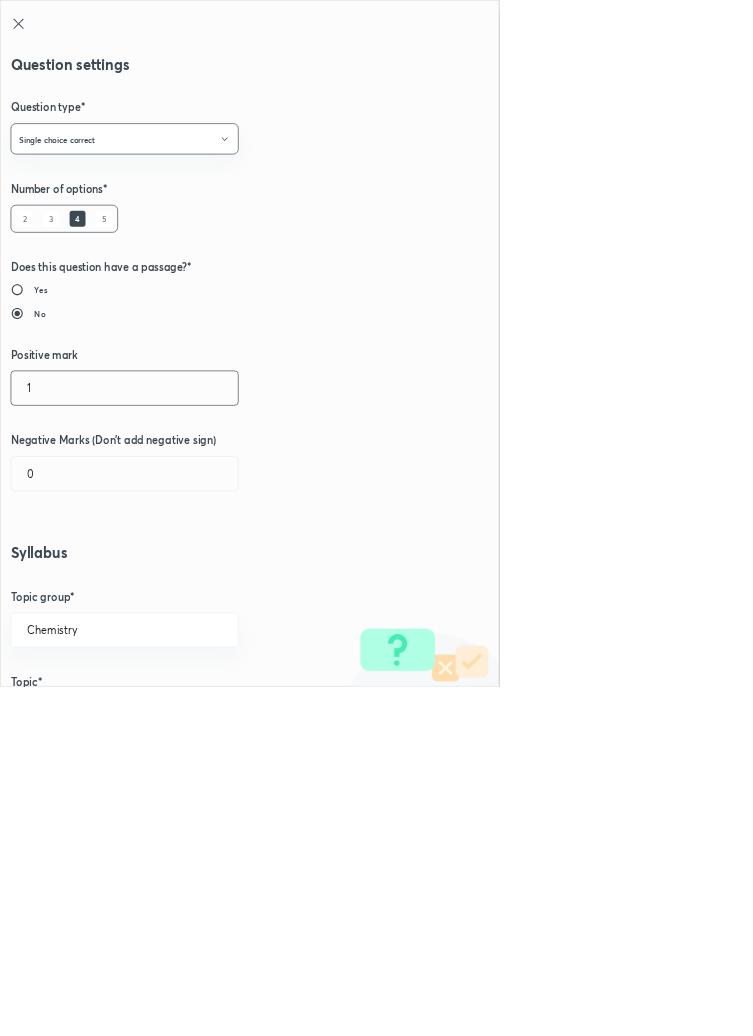 click on "1" at bounding box center [188, 585] 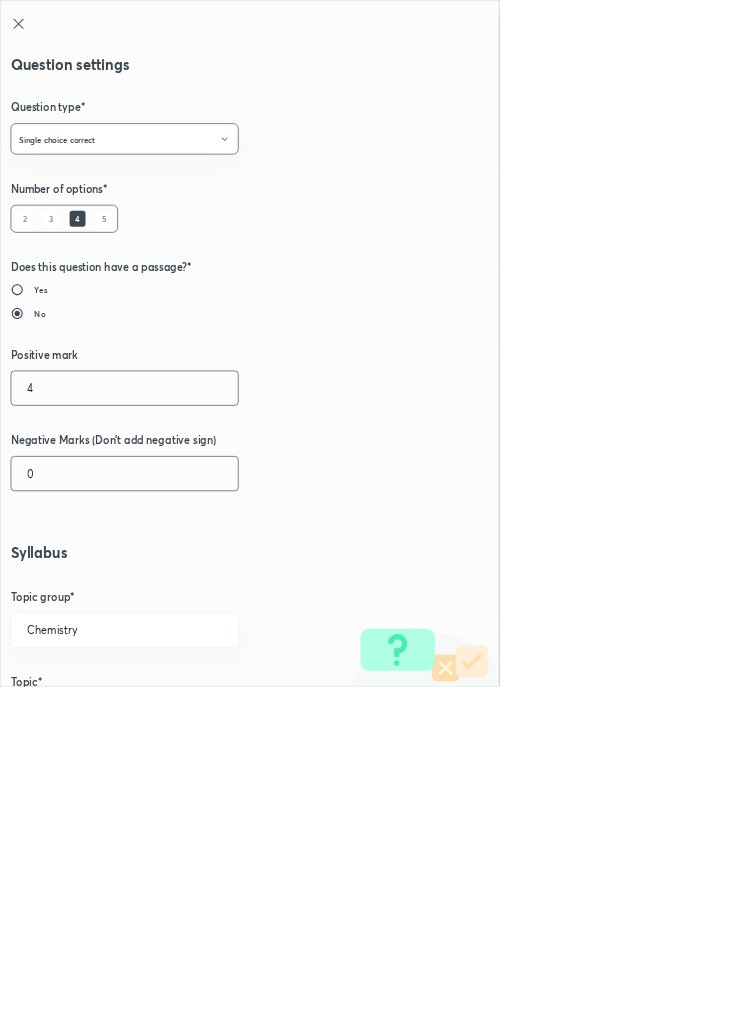 click on "0" at bounding box center [188, 714] 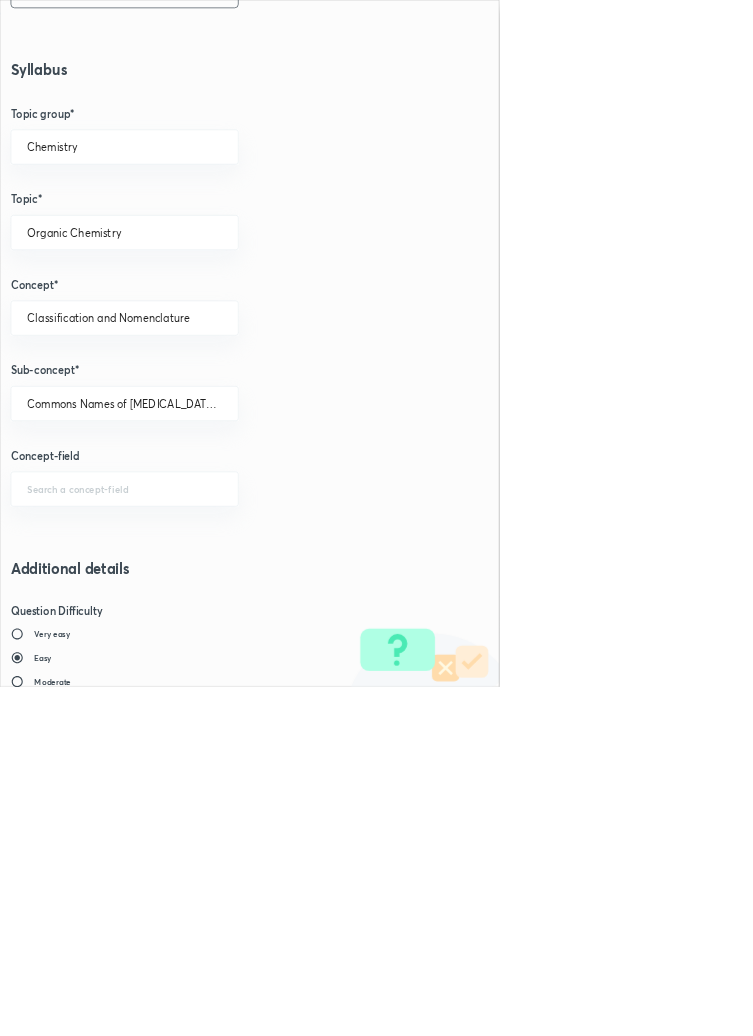 scroll, scrollTop: 1125, scrollLeft: 0, axis: vertical 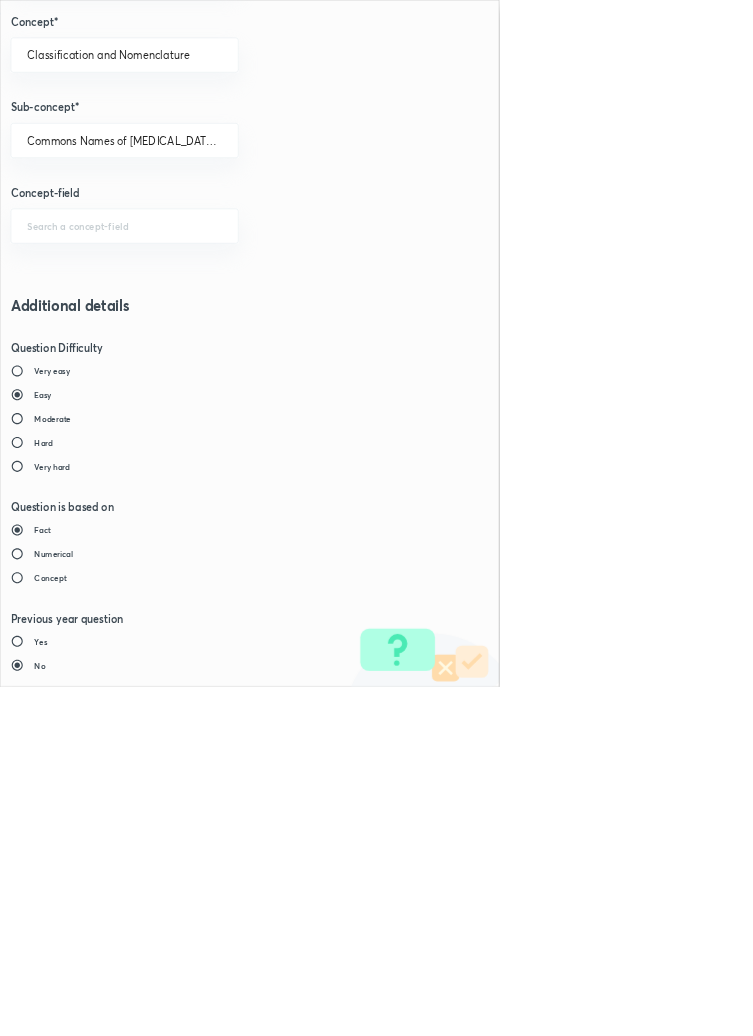 click on "Save" at bounding box center [80, 1476] 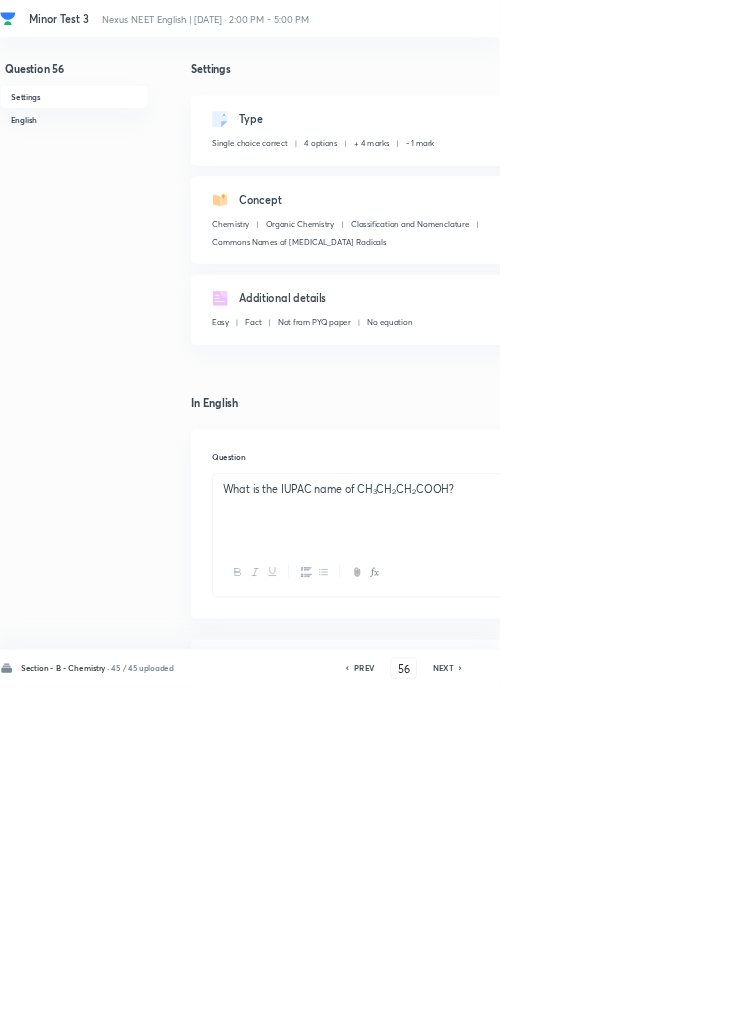 click on "Save" at bounding box center [1096, 1006] 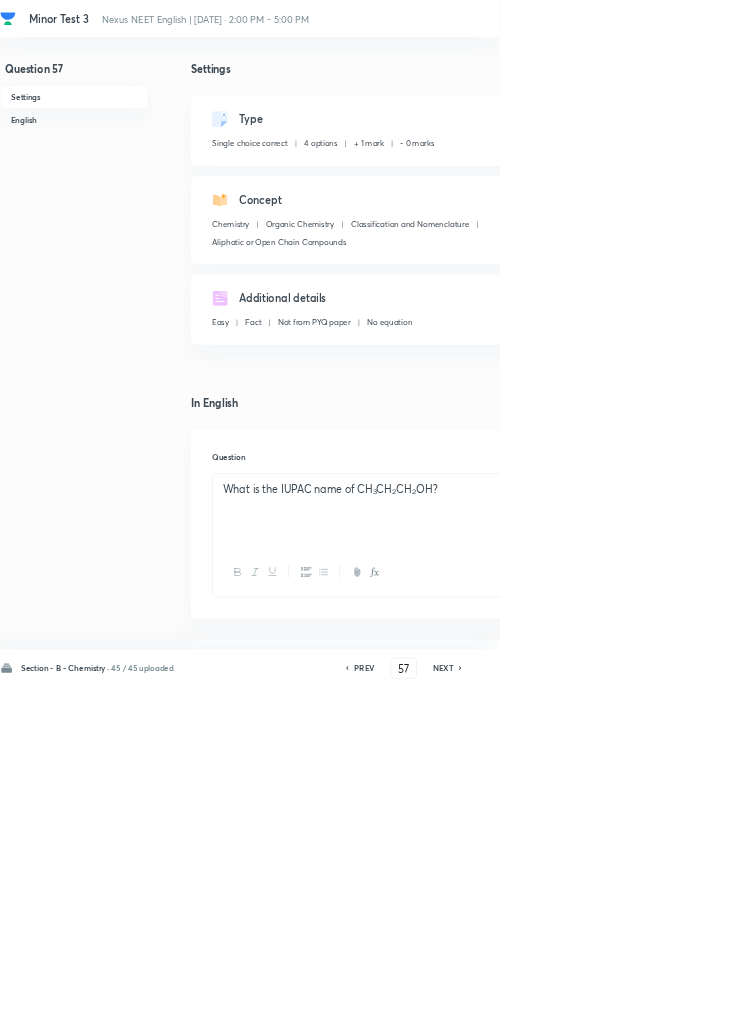 click on "Edit" at bounding box center (920, 182) 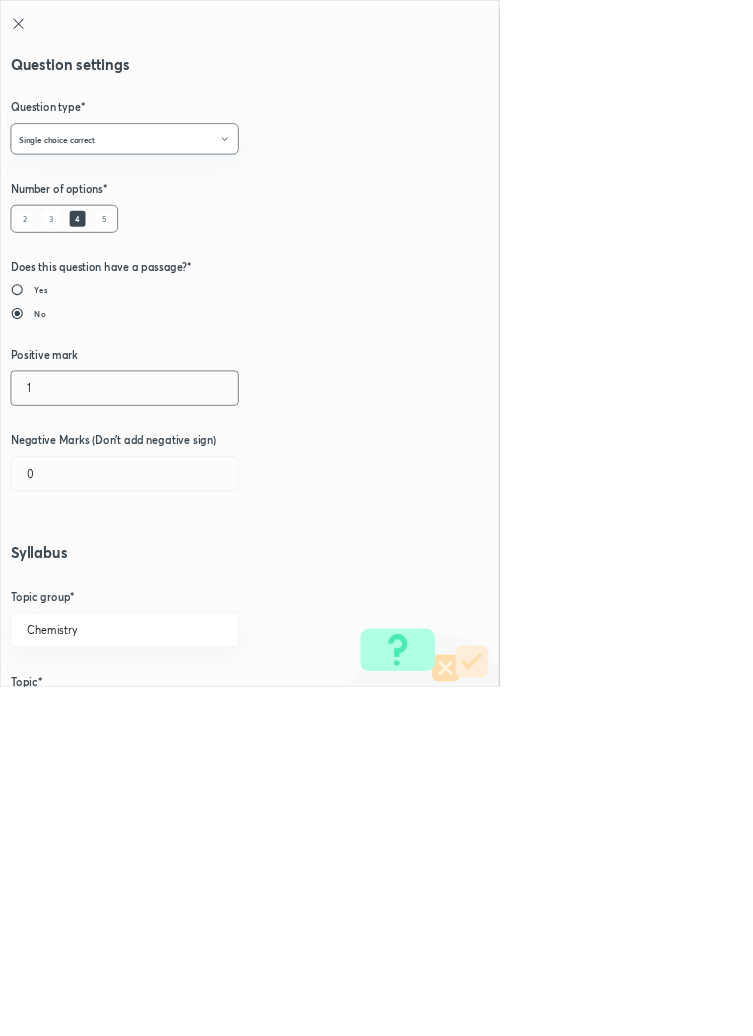 click on "1" at bounding box center [188, 585] 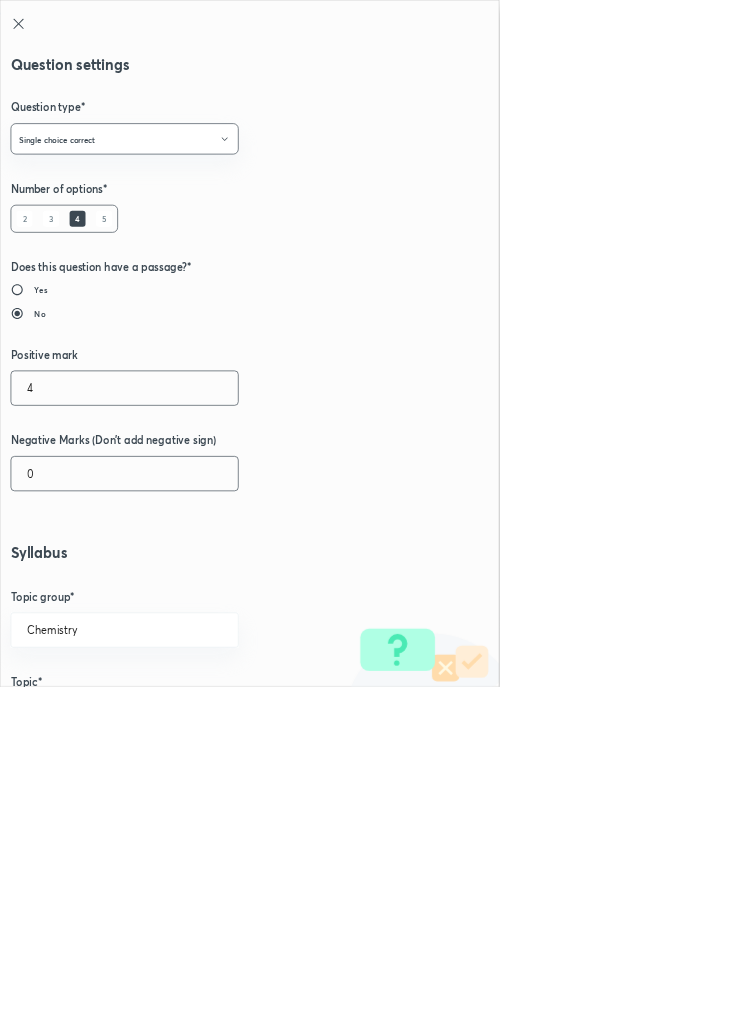 click on "0" at bounding box center [188, 714] 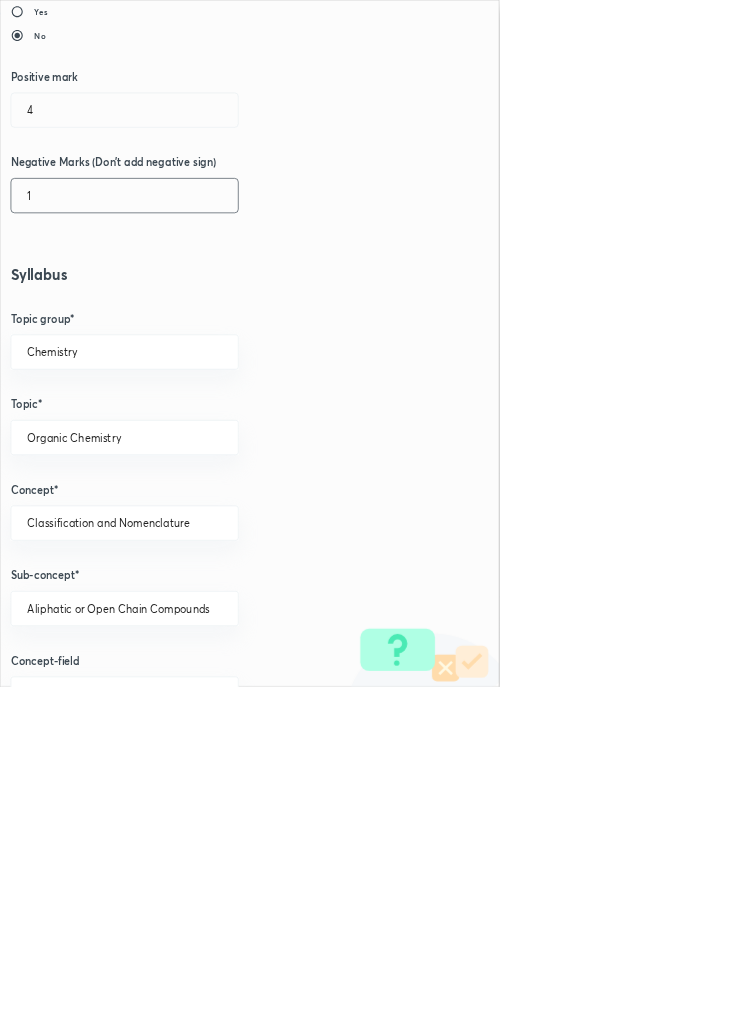 scroll, scrollTop: 1125, scrollLeft: 0, axis: vertical 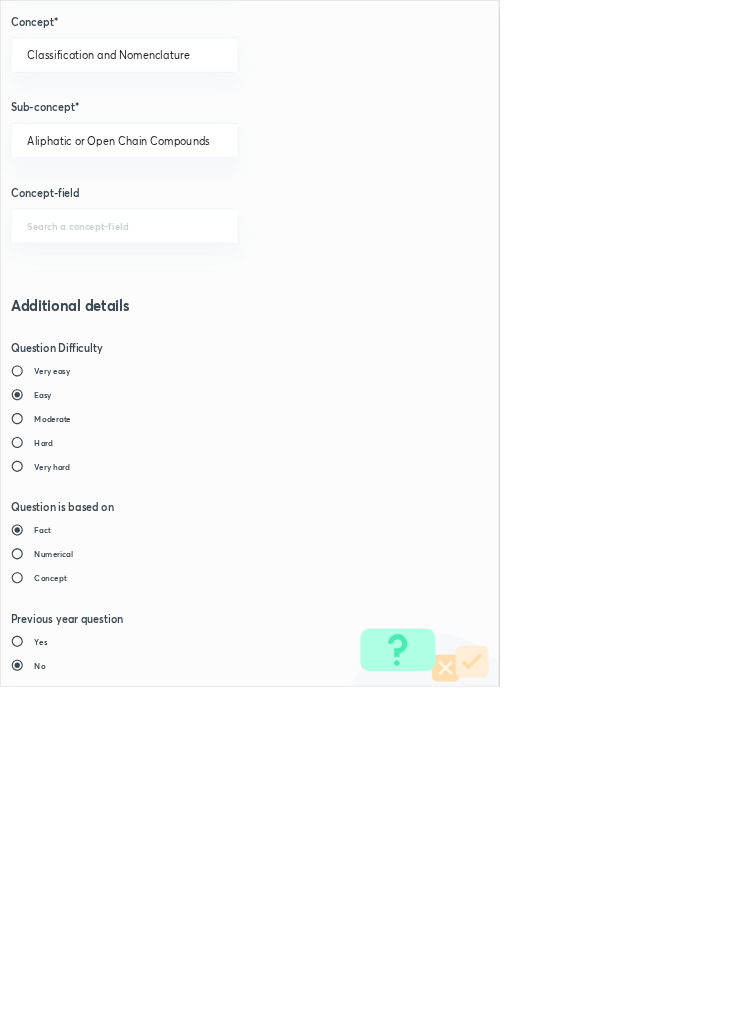 click on "Save" at bounding box center [80, 1476] 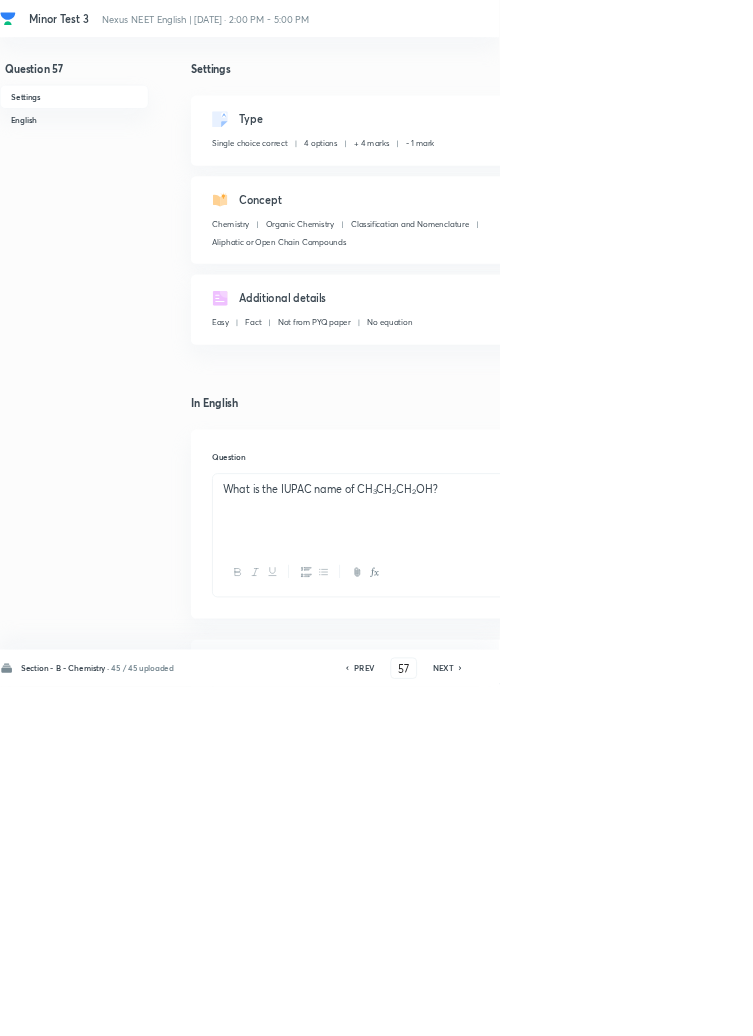 click on "Save" at bounding box center [1096, 1006] 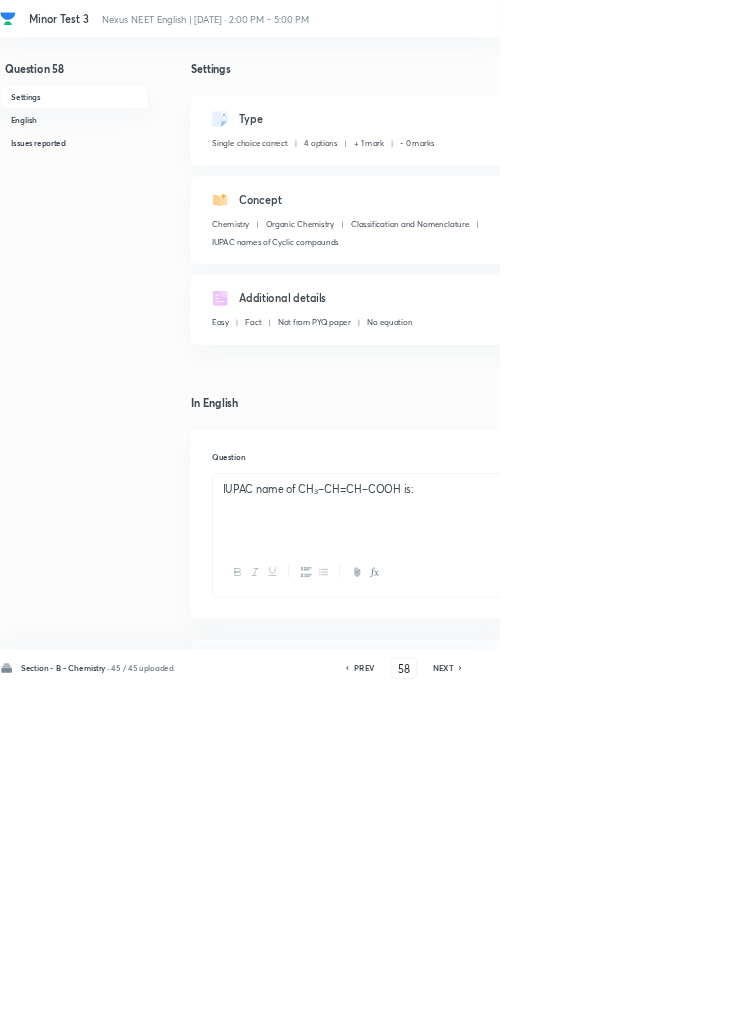 click on "Edit" at bounding box center (920, 182) 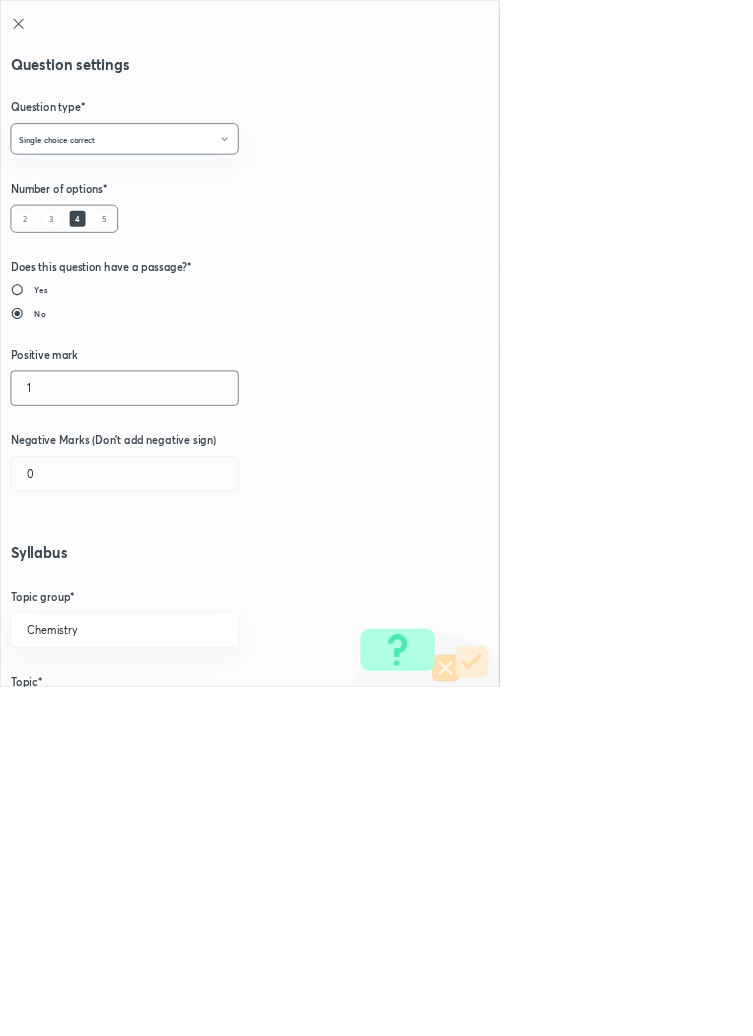 click on "1" at bounding box center [188, 585] 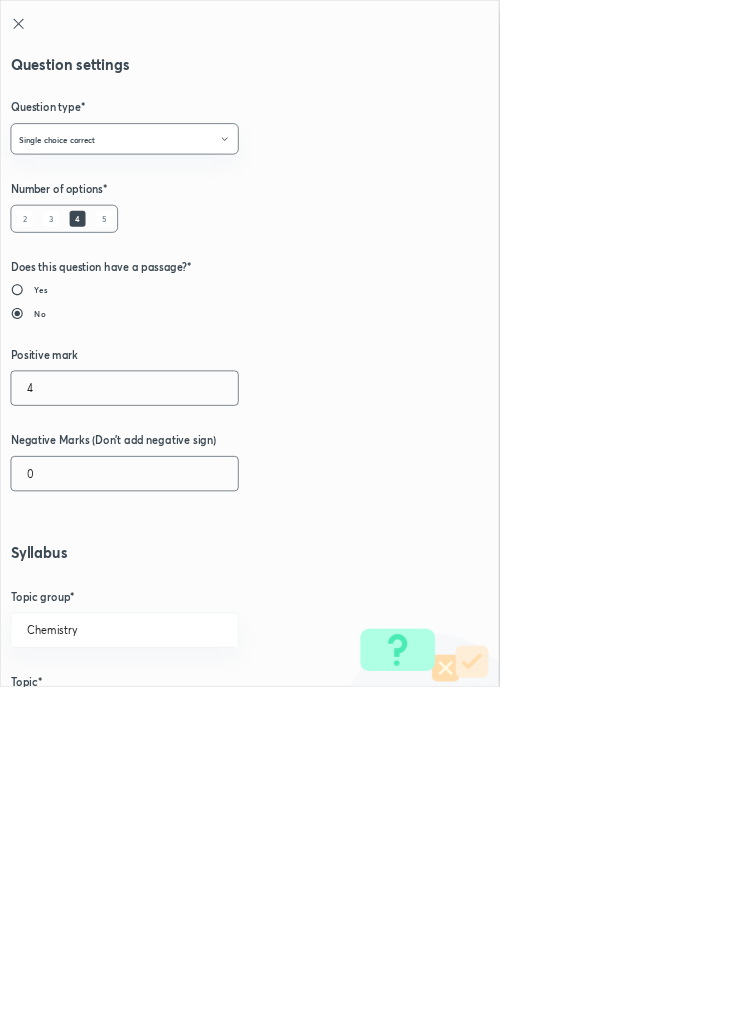 click on "0" at bounding box center (188, 714) 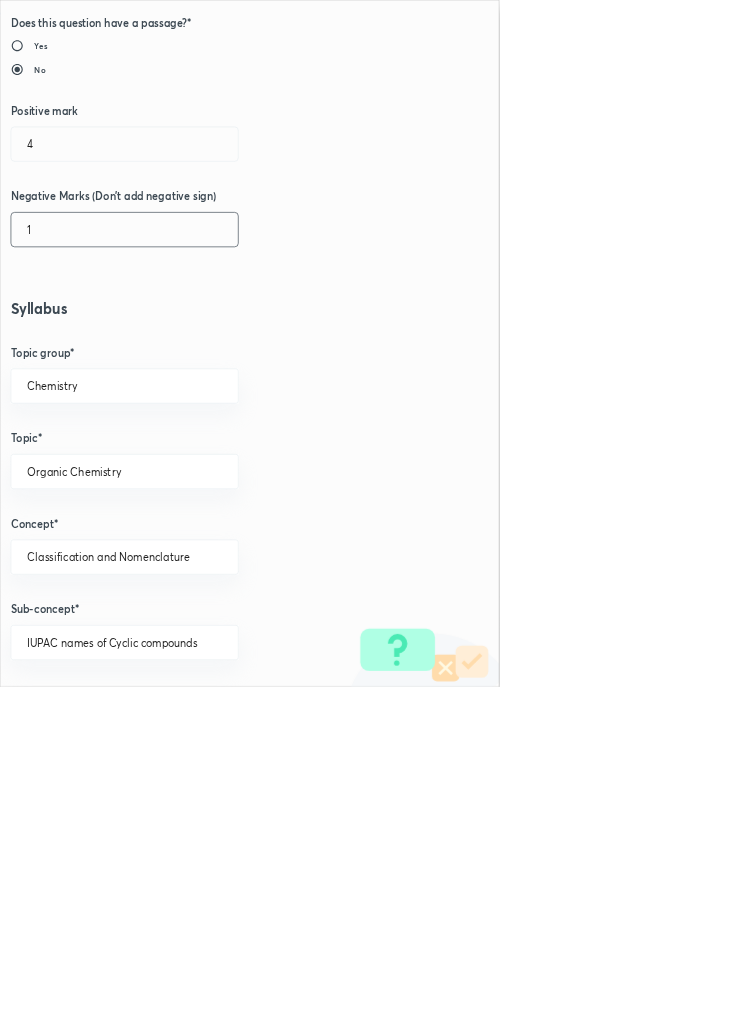 scroll, scrollTop: 1125, scrollLeft: 0, axis: vertical 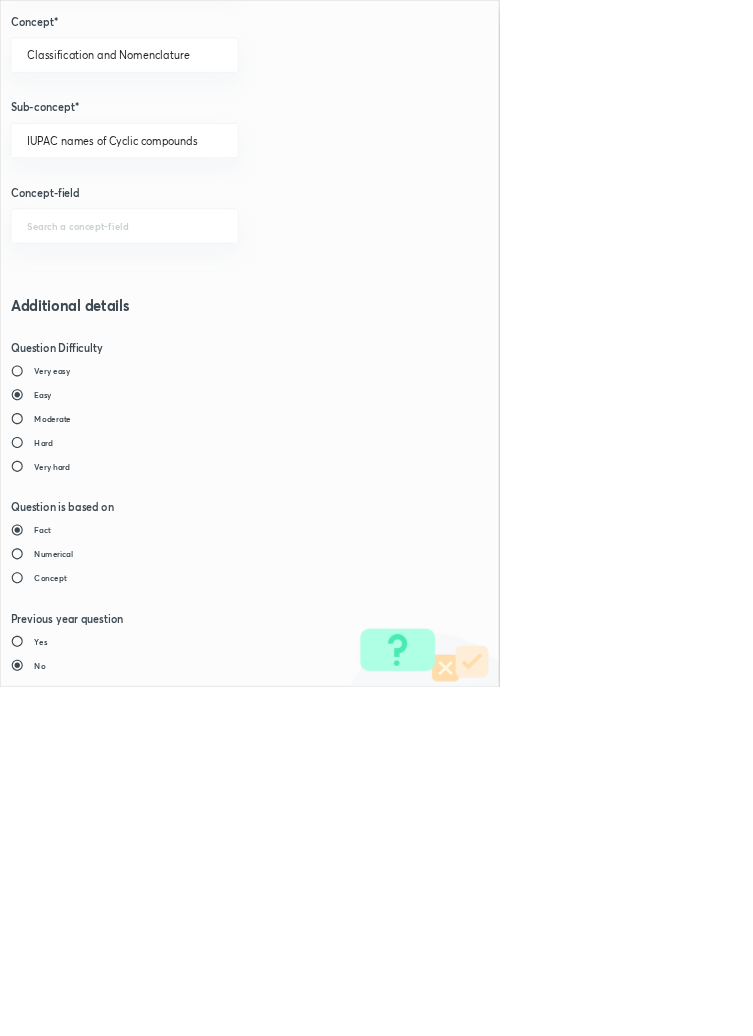 click on "Save" at bounding box center [80, 1476] 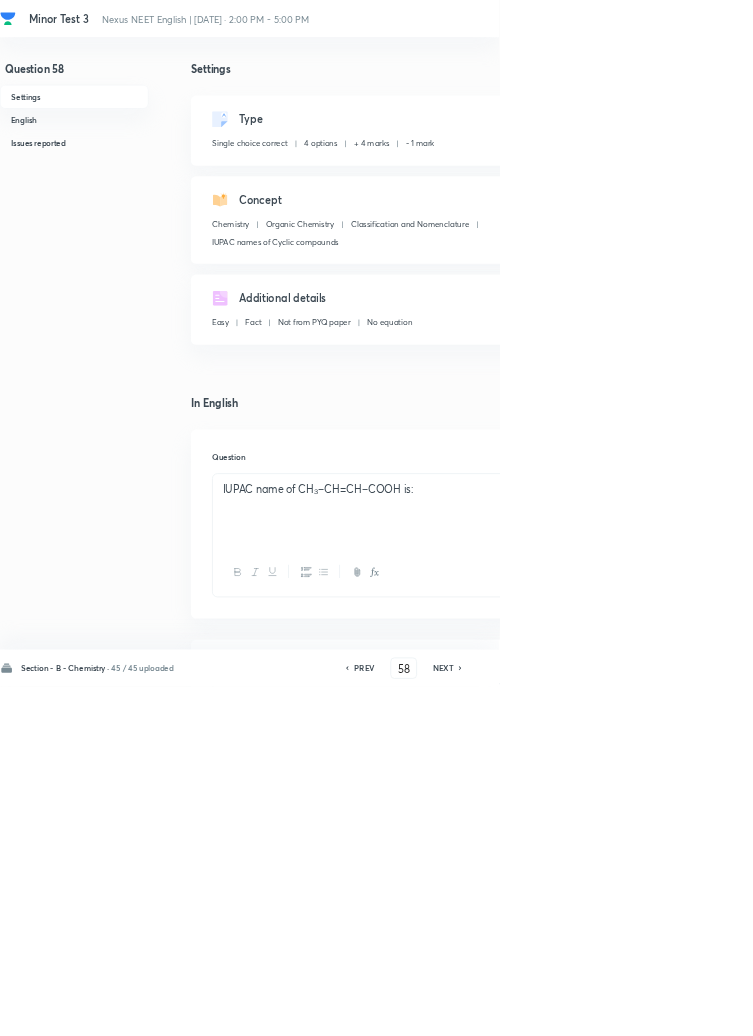 click on "Save" at bounding box center [1096, 1006] 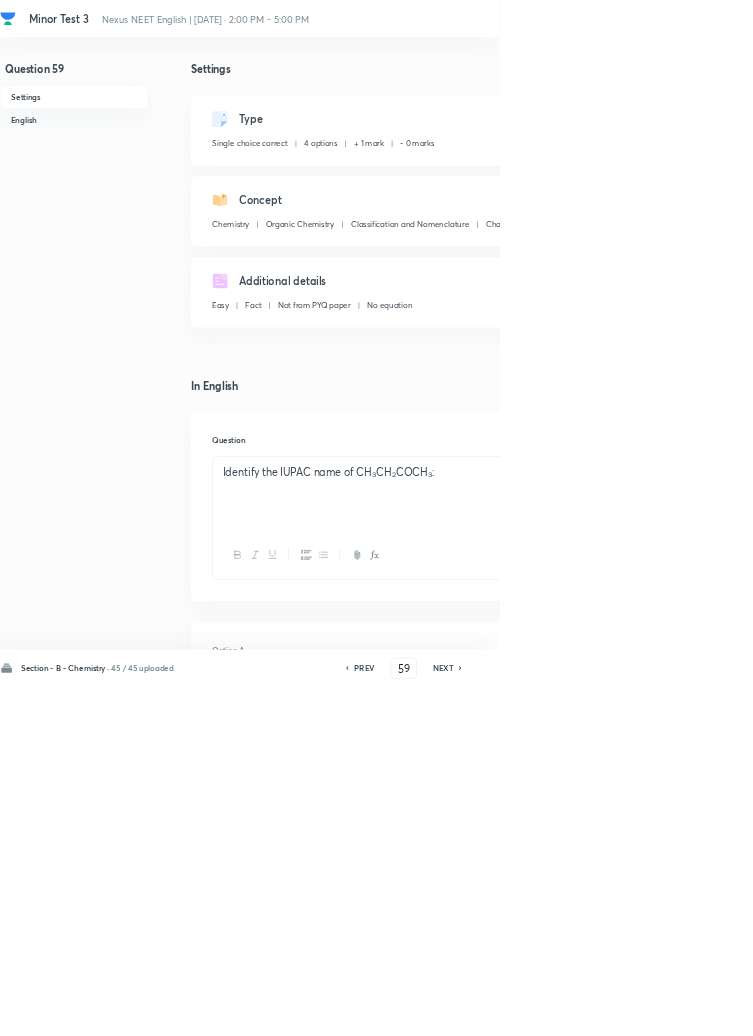 click on "Type Single choice correct 4 options + 1 mark - 0 marks Edit" at bounding box center (640, 197) 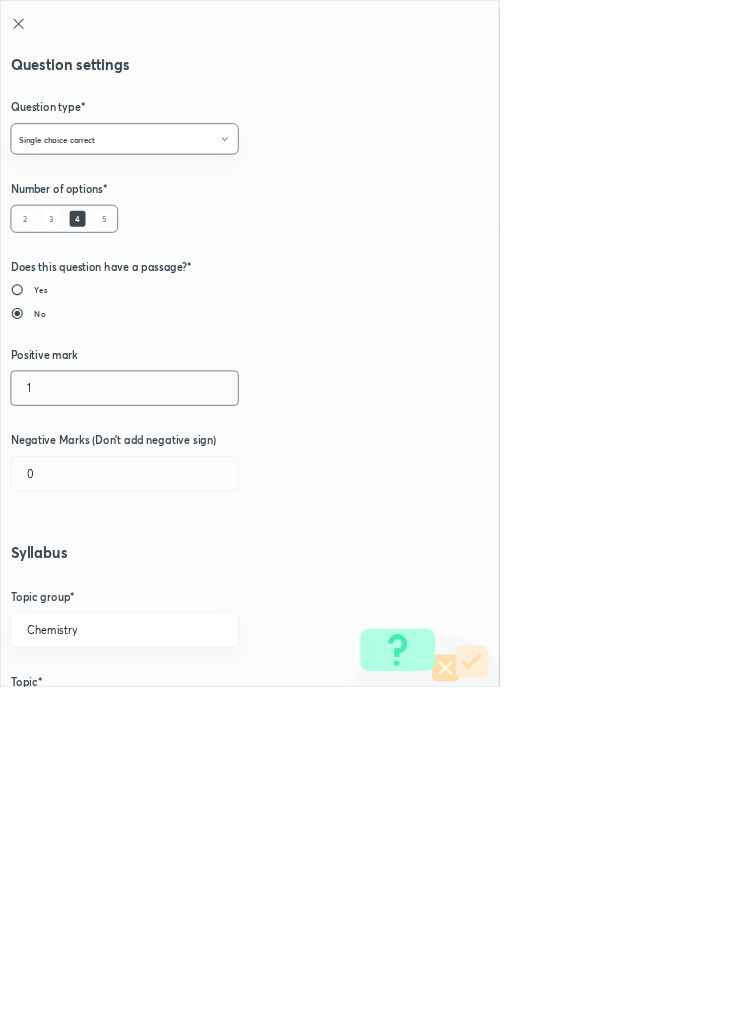 click on "1" at bounding box center [188, 585] 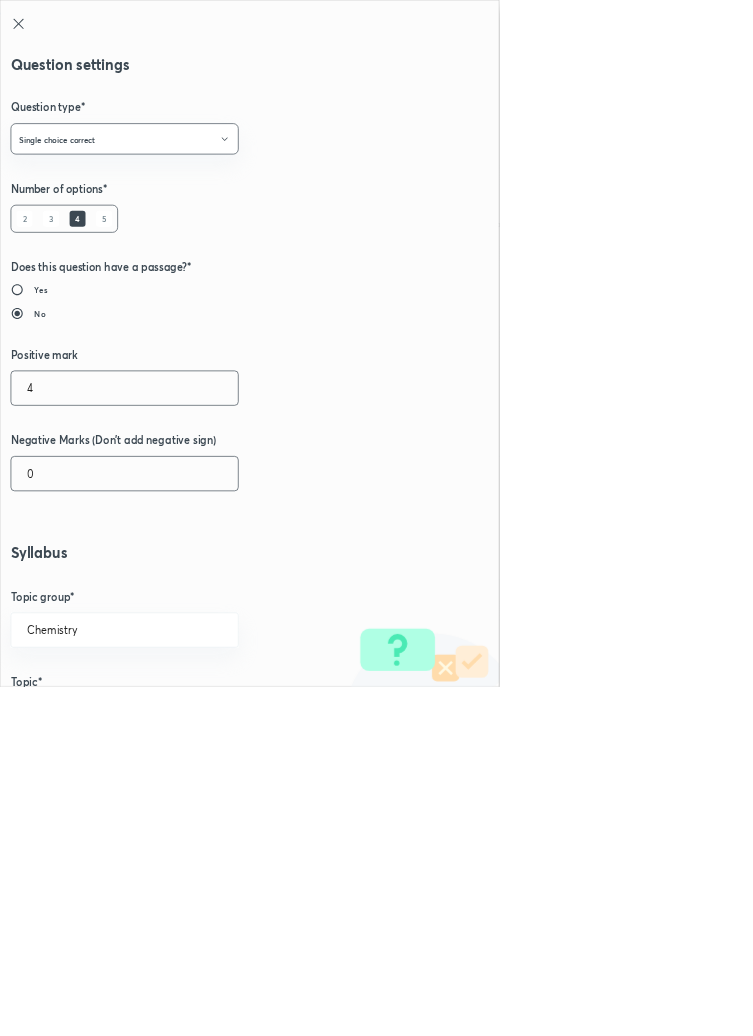 click on "0" at bounding box center (188, 714) 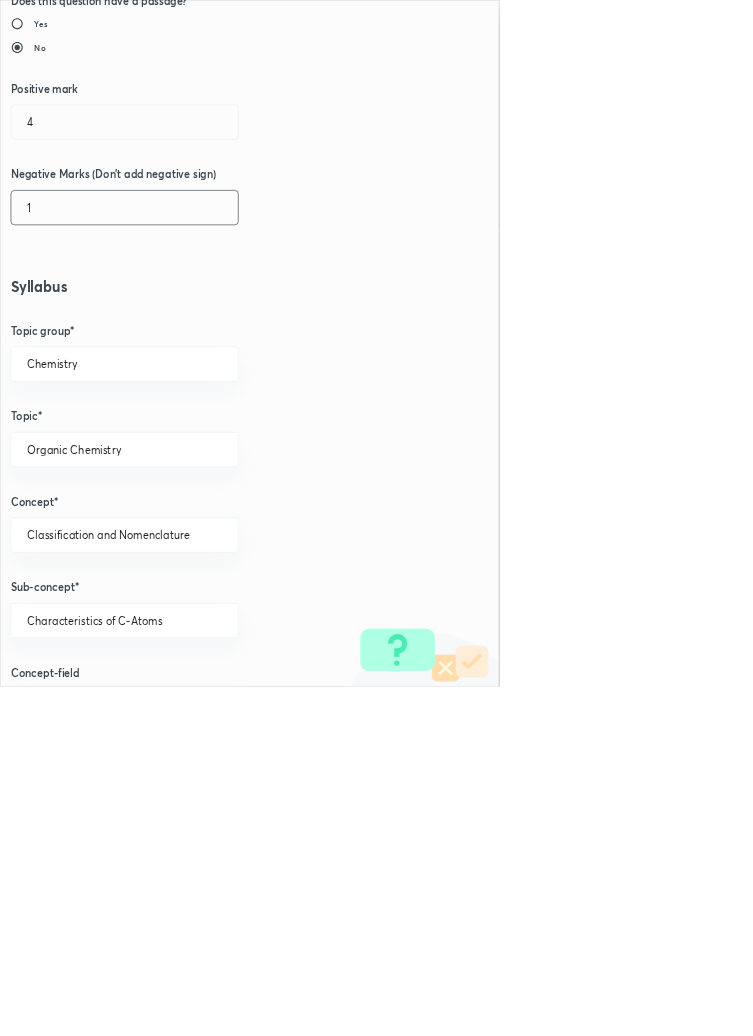 scroll, scrollTop: 1125, scrollLeft: 0, axis: vertical 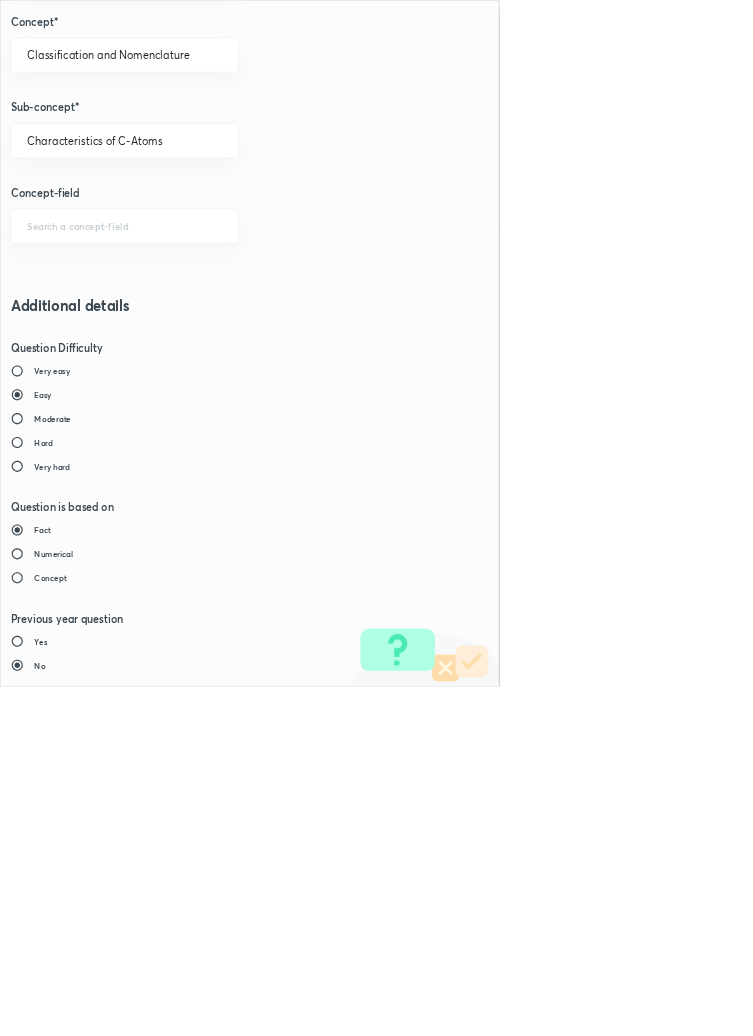 click on "Save" at bounding box center (80, 1476) 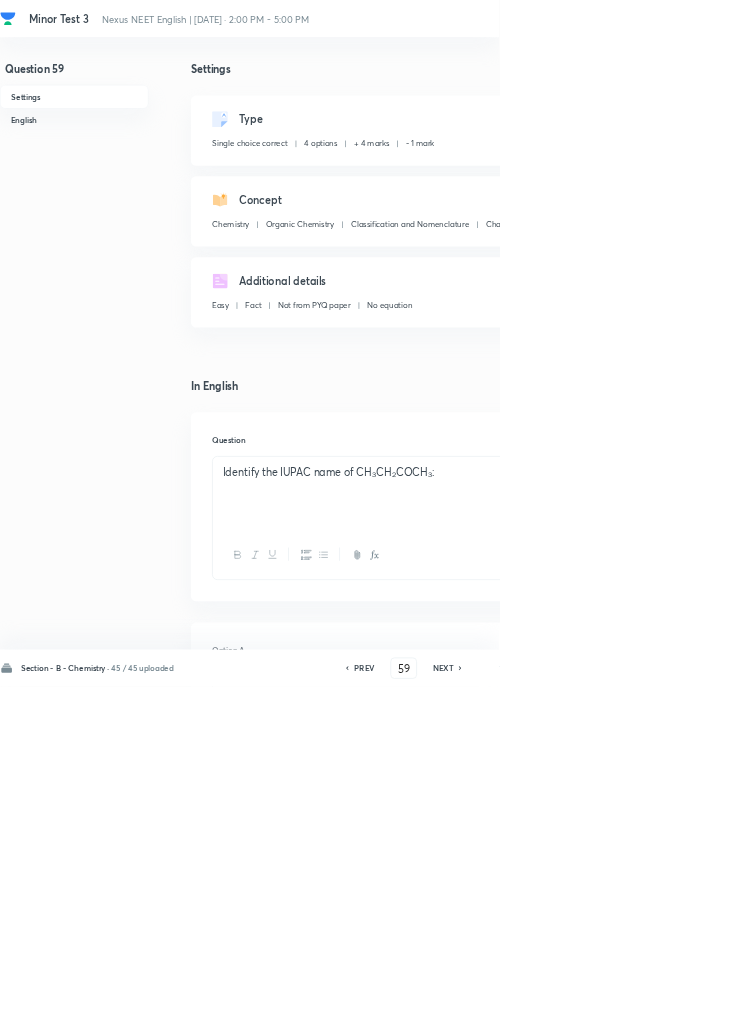 click on "Save" at bounding box center [1096, 1006] 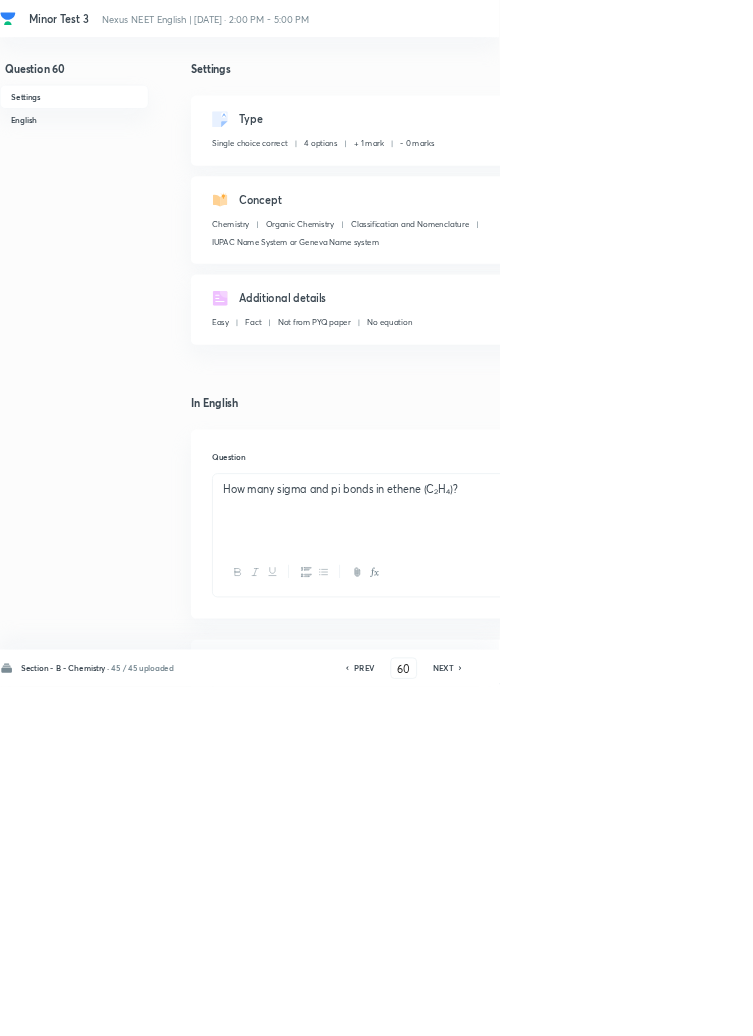 click on "Edit" at bounding box center (920, 182) 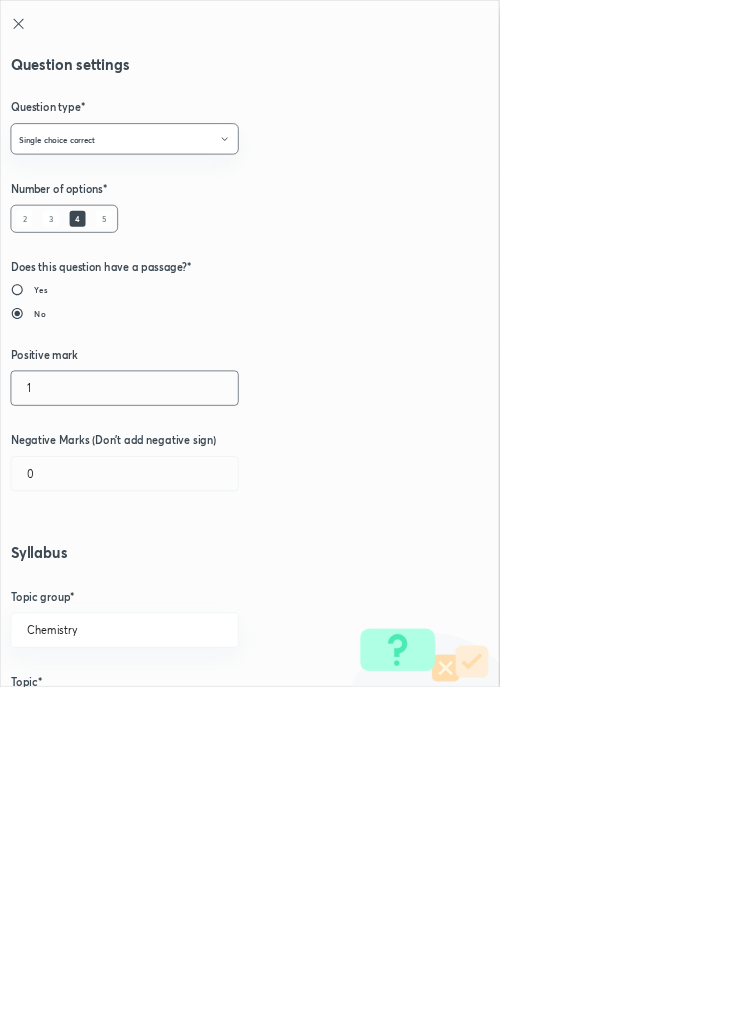 click on "1" at bounding box center (188, 585) 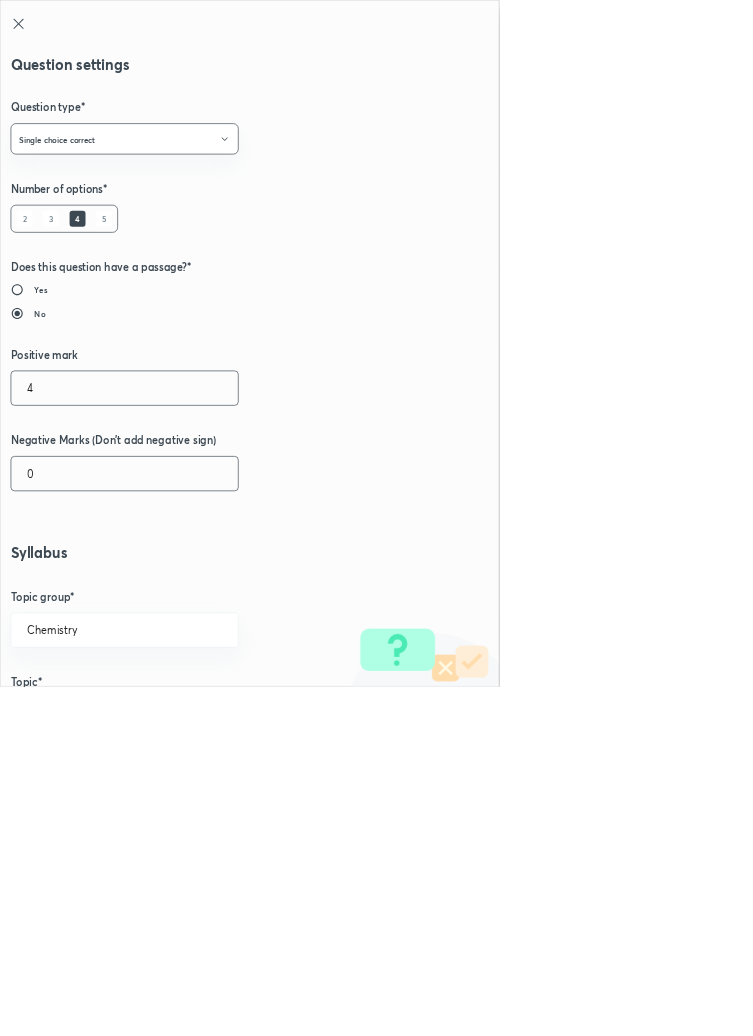 click on "0" at bounding box center [188, 714] 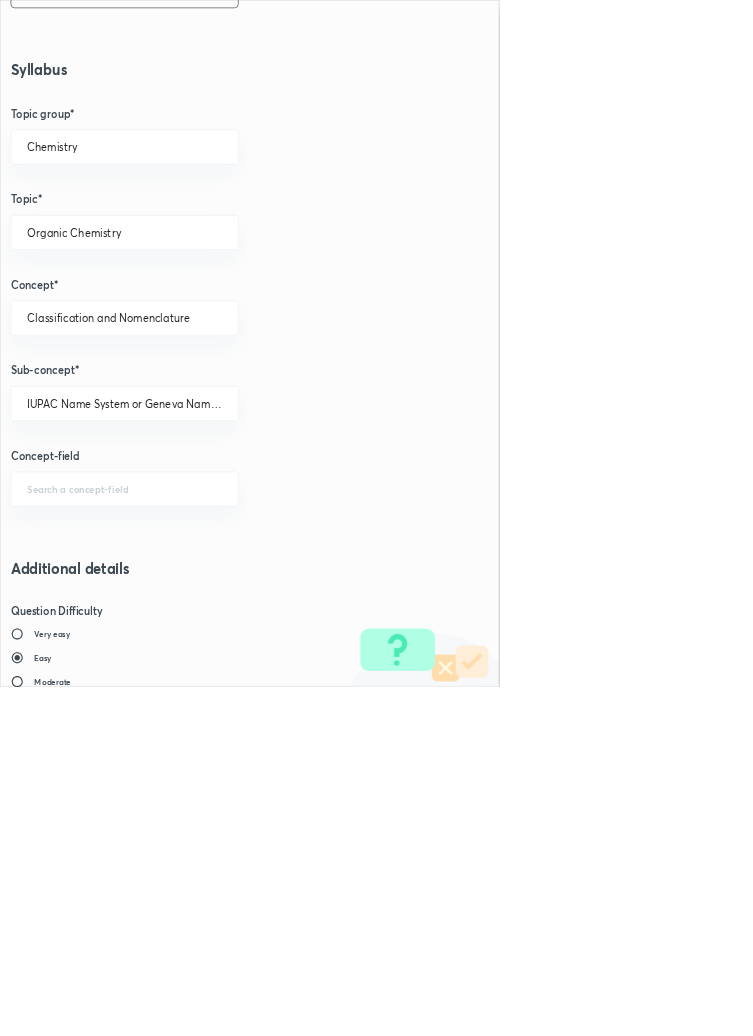 scroll, scrollTop: 1125, scrollLeft: 0, axis: vertical 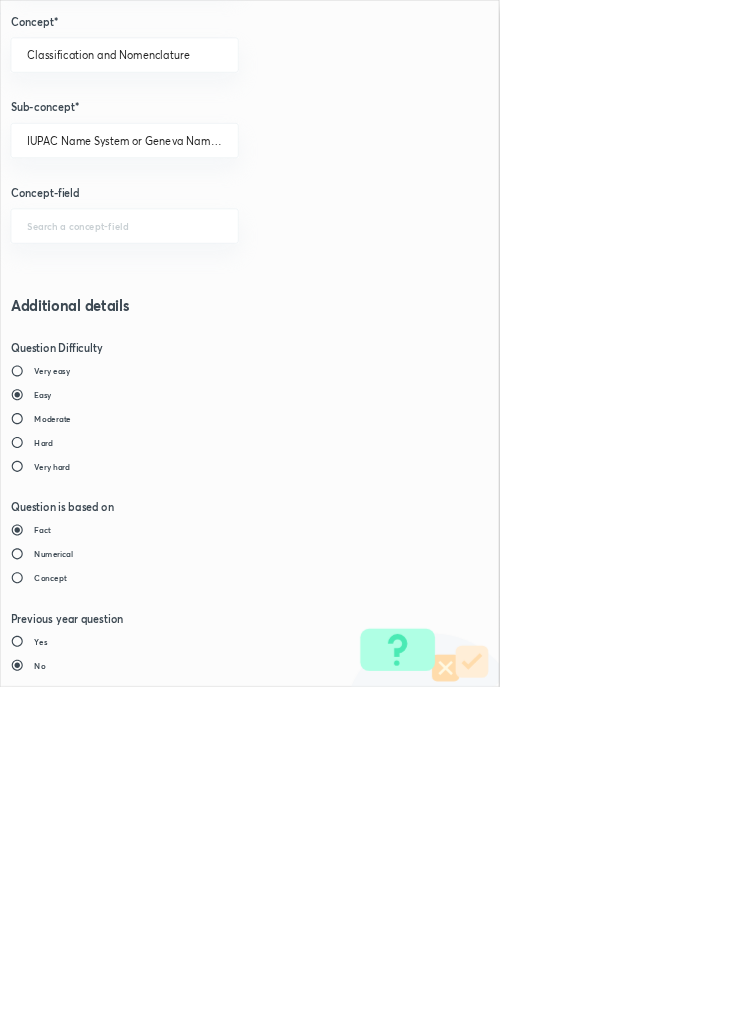 click on "Save" at bounding box center [80, 1476] 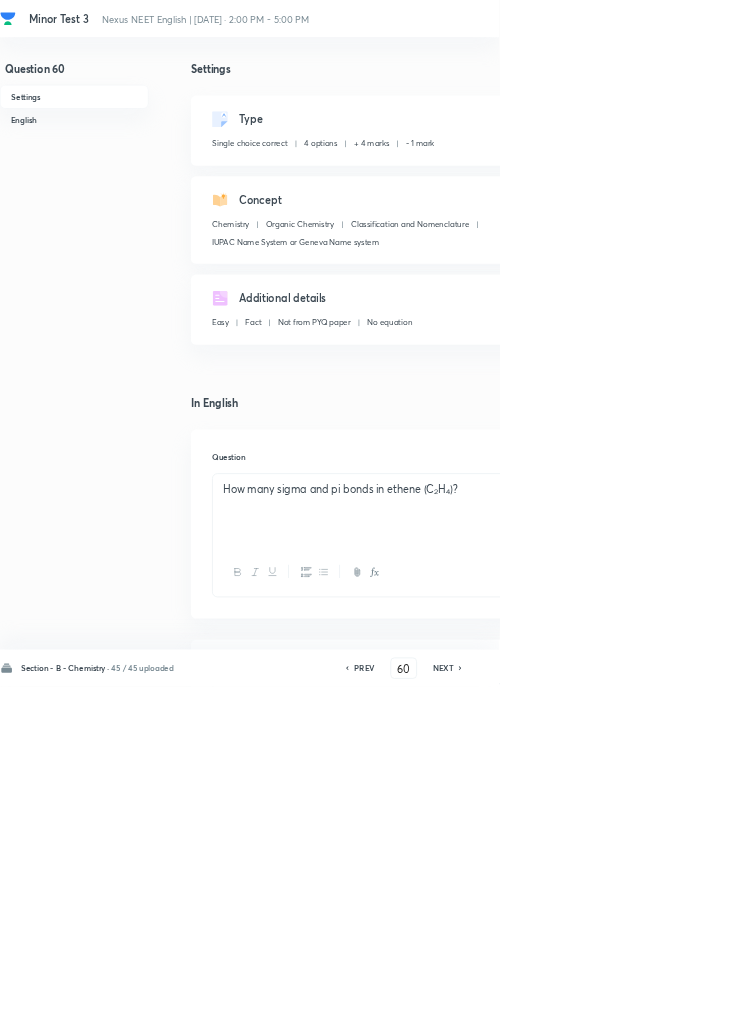 click on "Save" at bounding box center (1096, 1006) 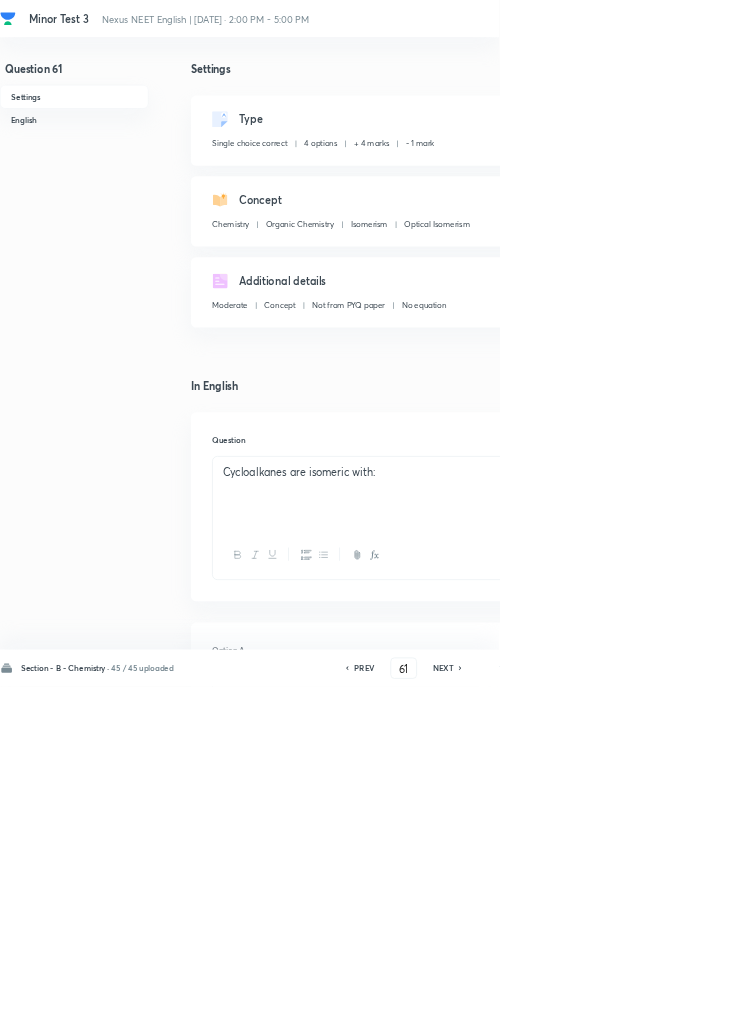 click 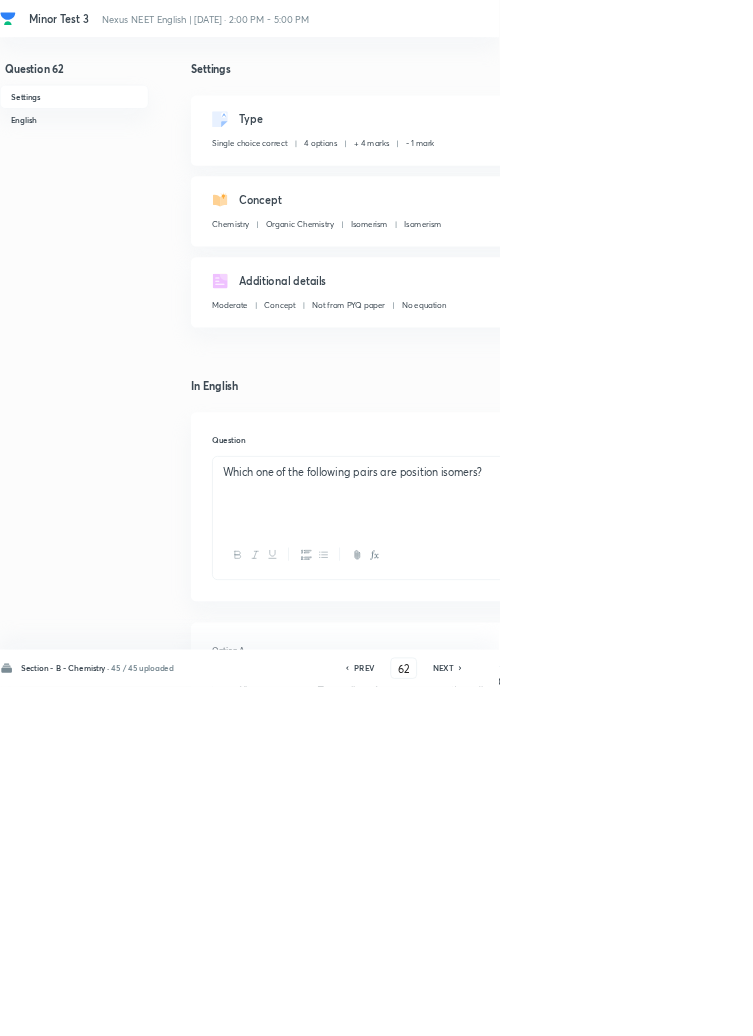 click 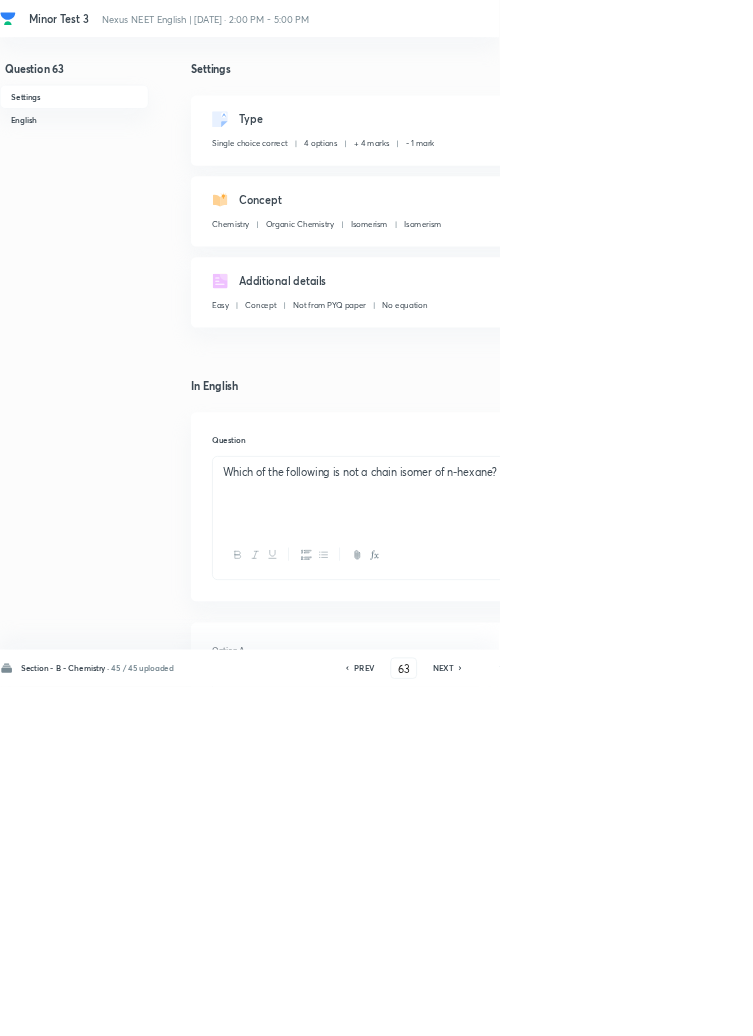 click 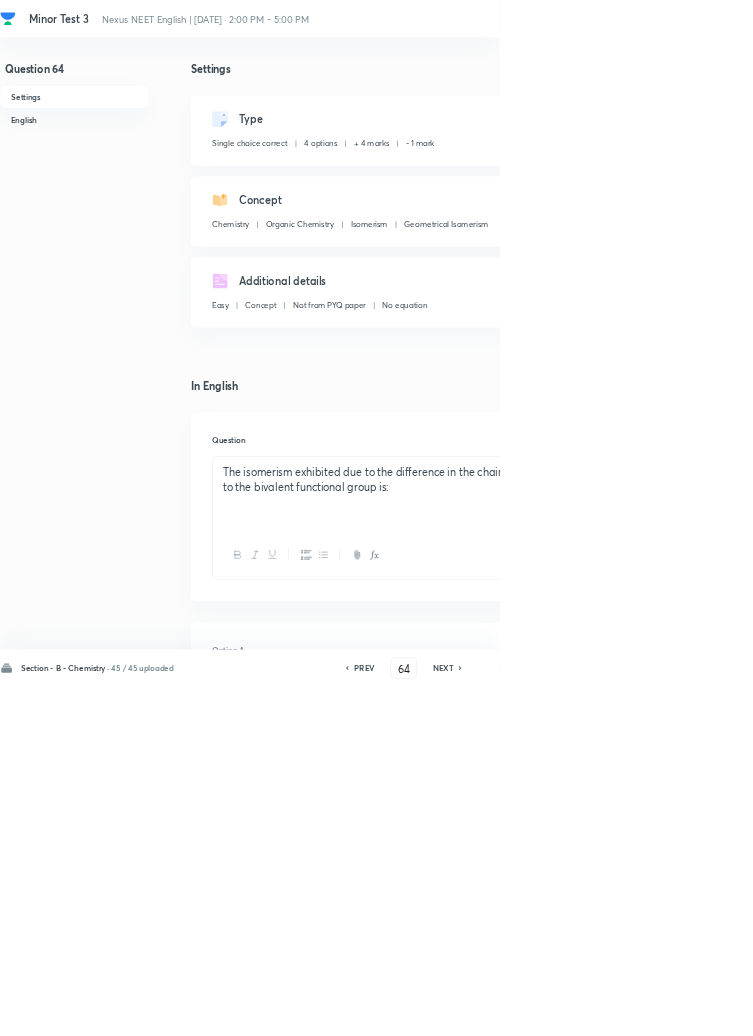 click 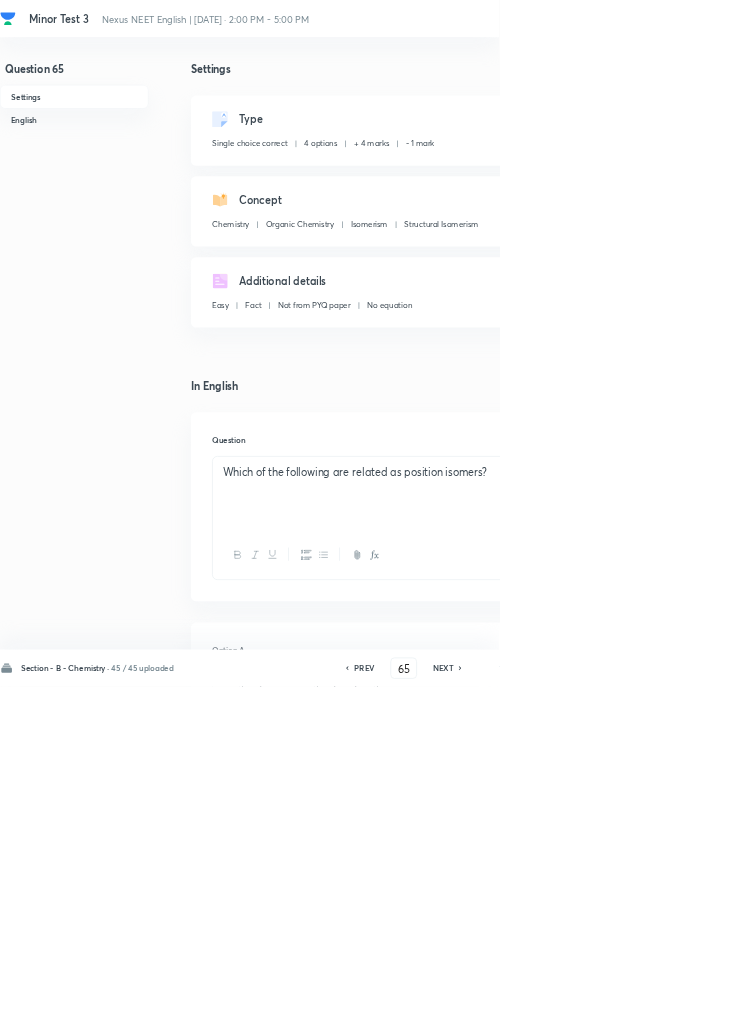 click 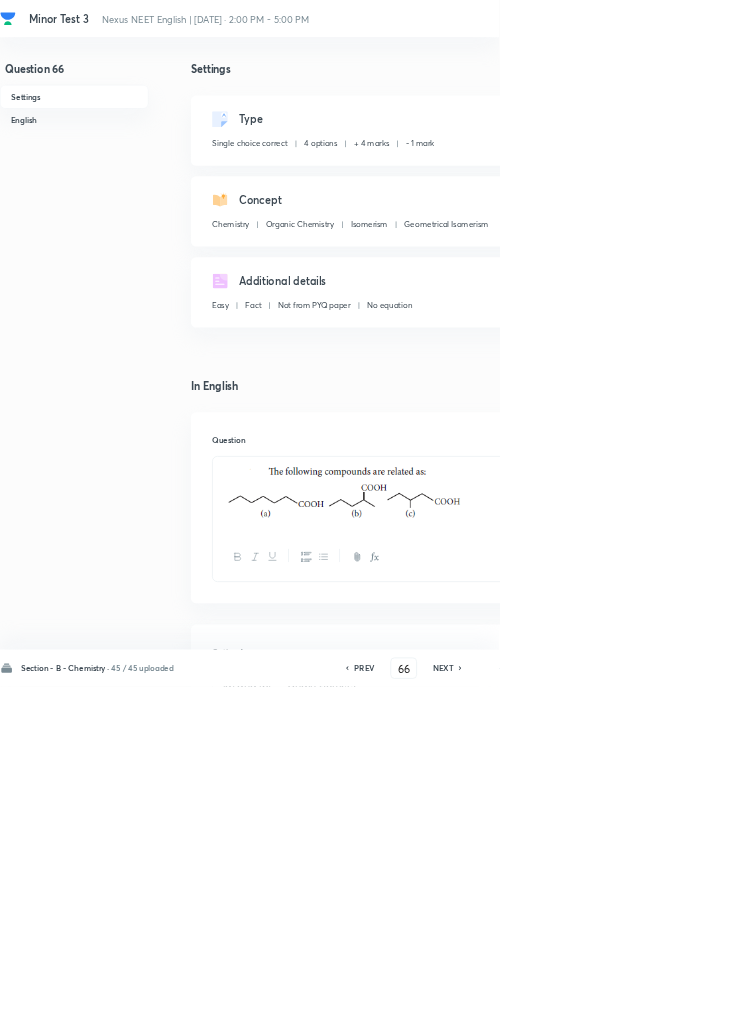 click 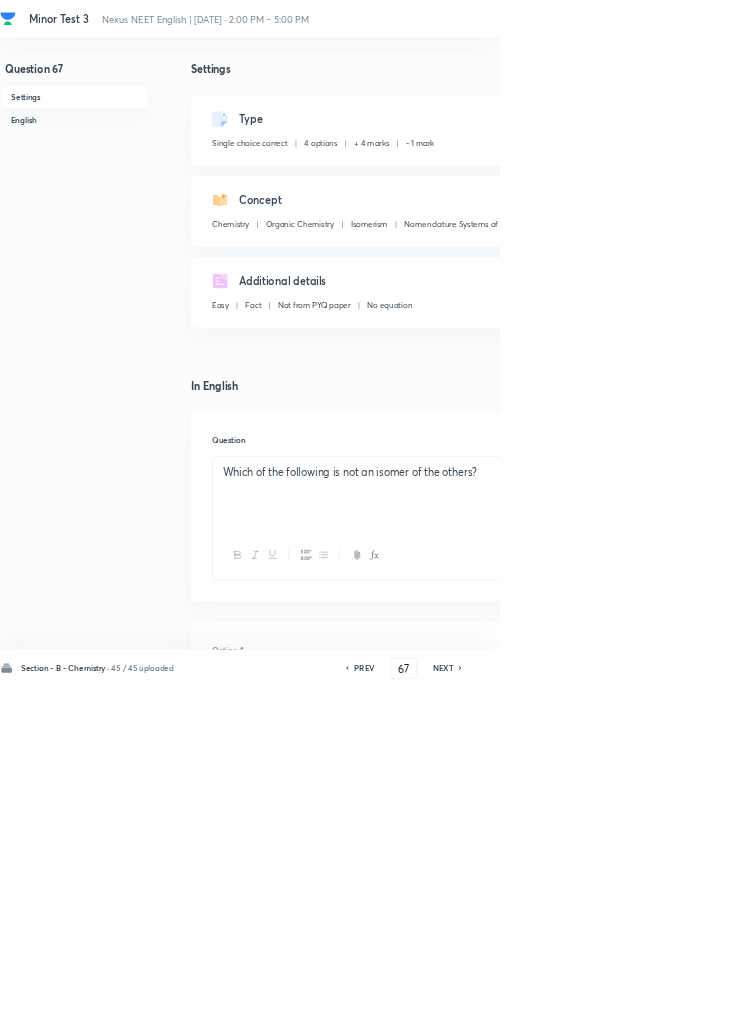 click 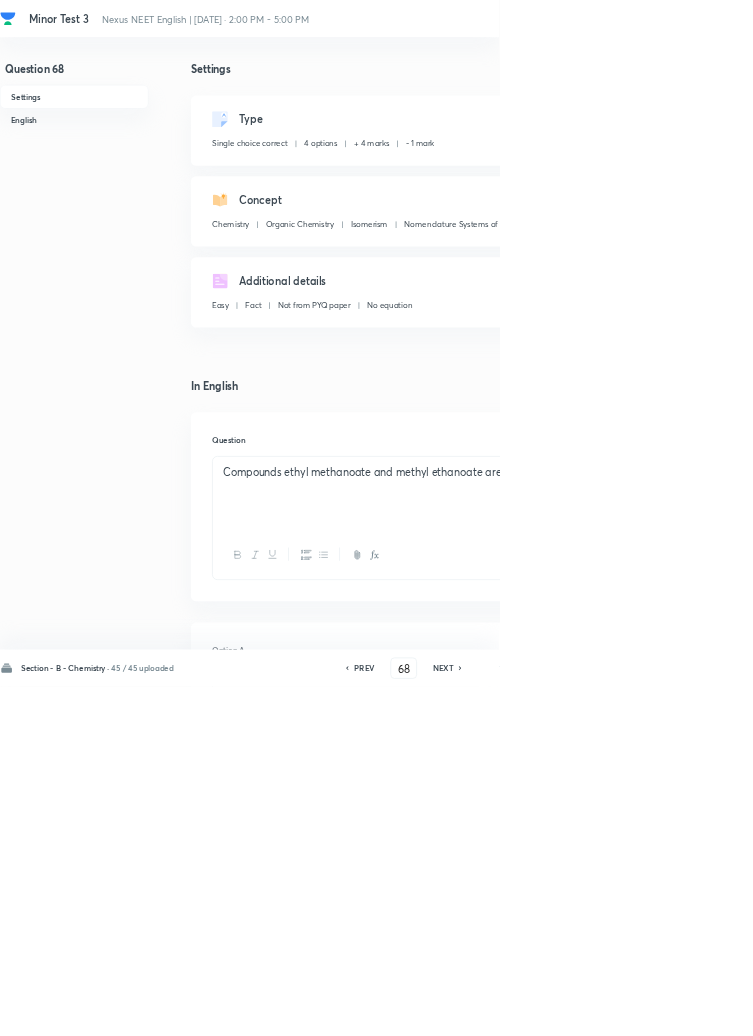click 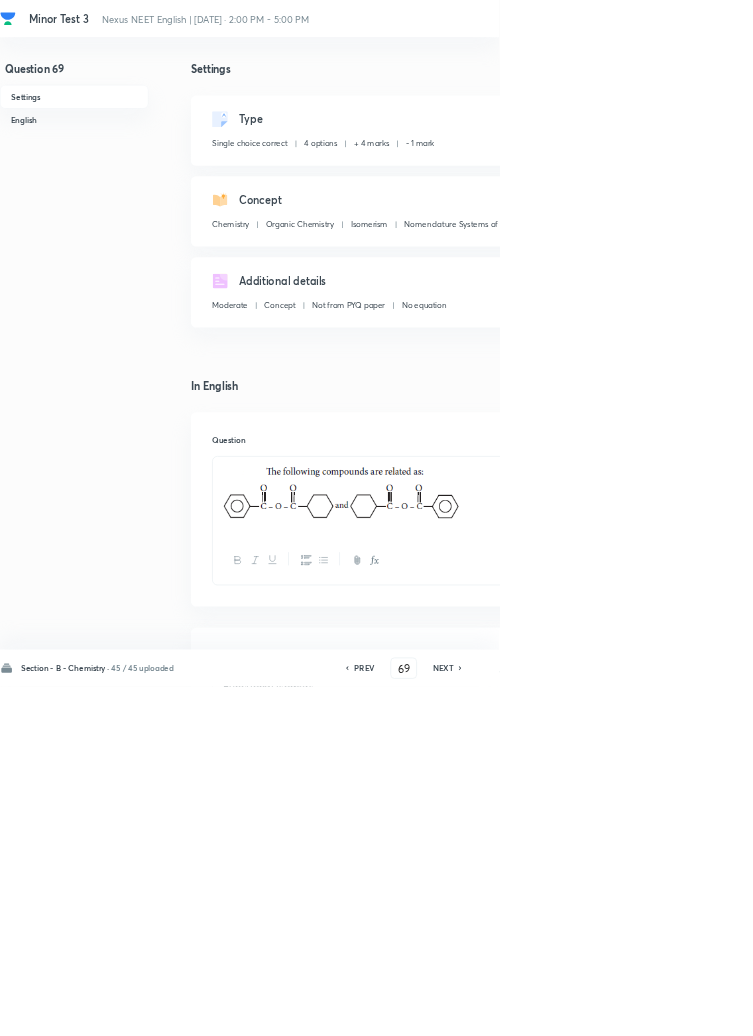 click 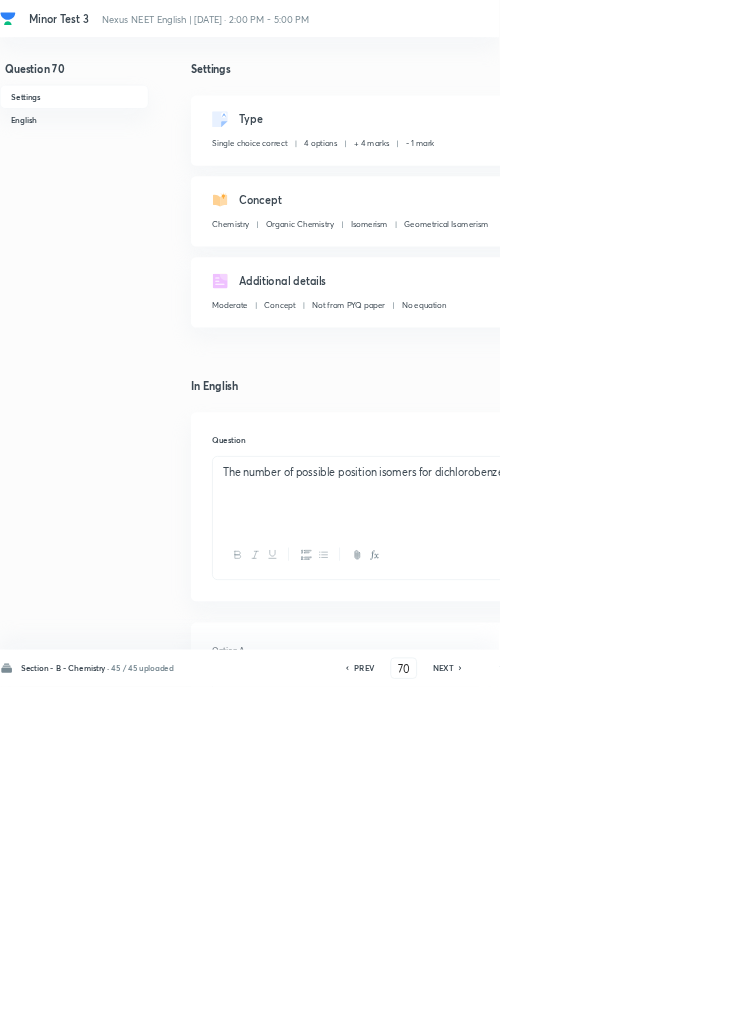 click 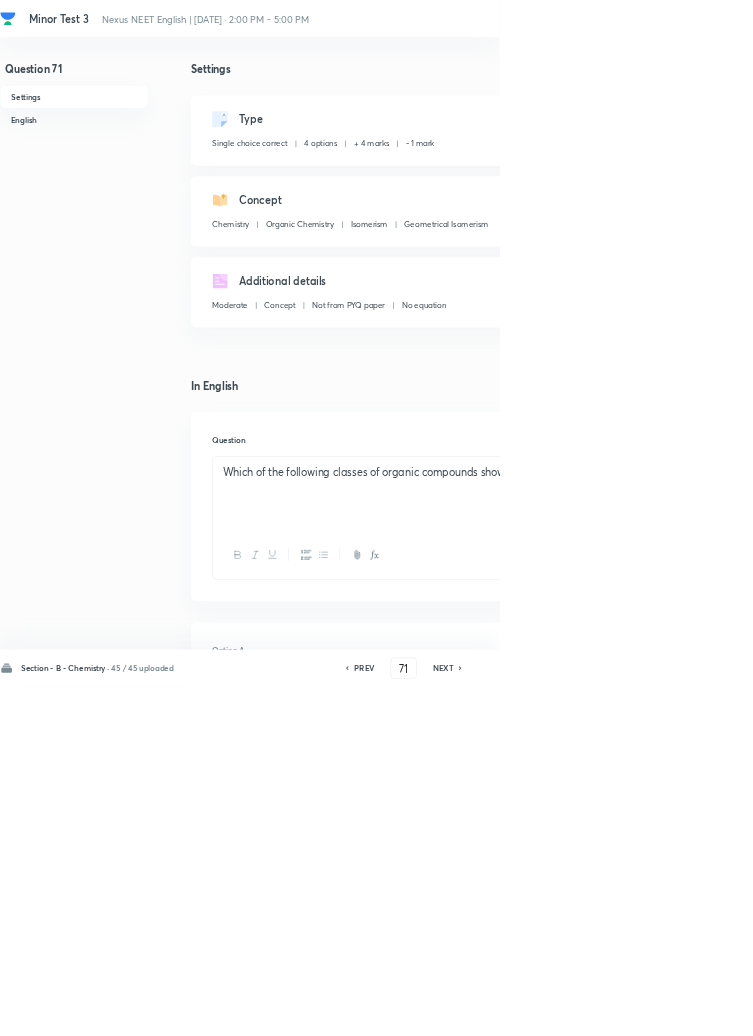 click 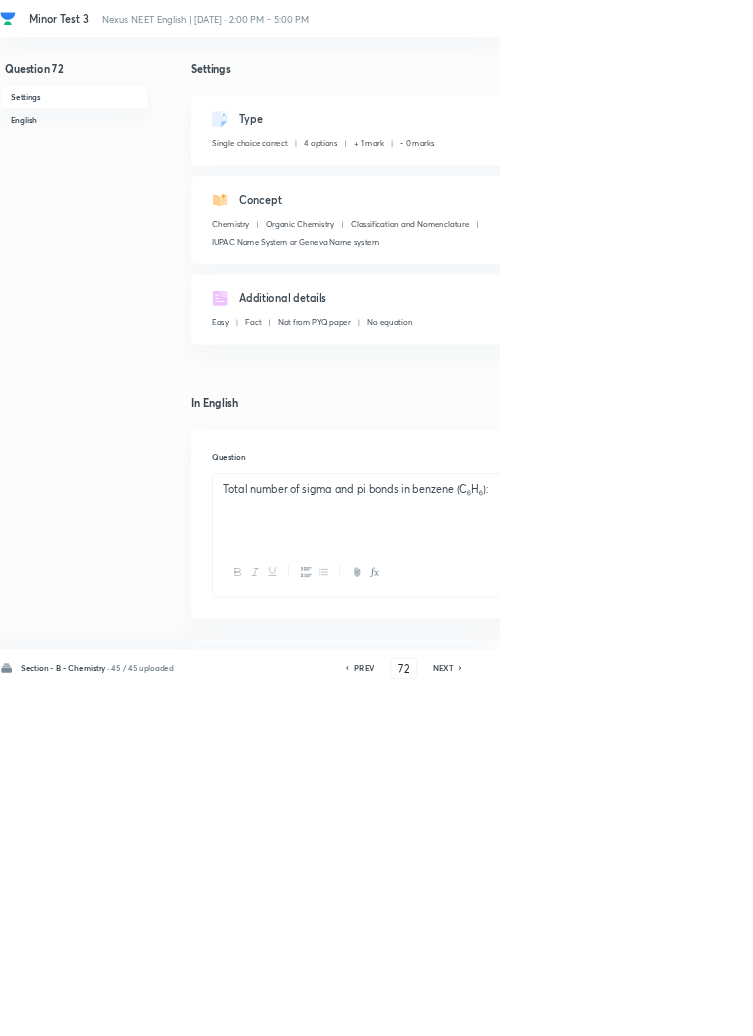 click on "Edit" at bounding box center (920, 182) 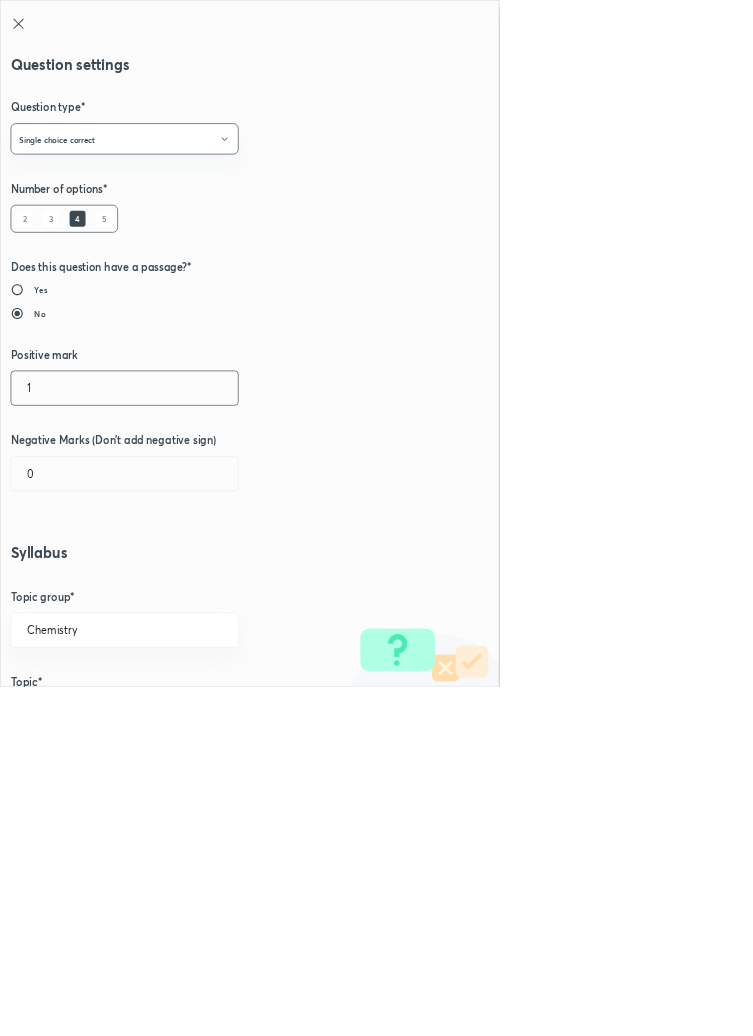 click on "1" at bounding box center [188, 585] 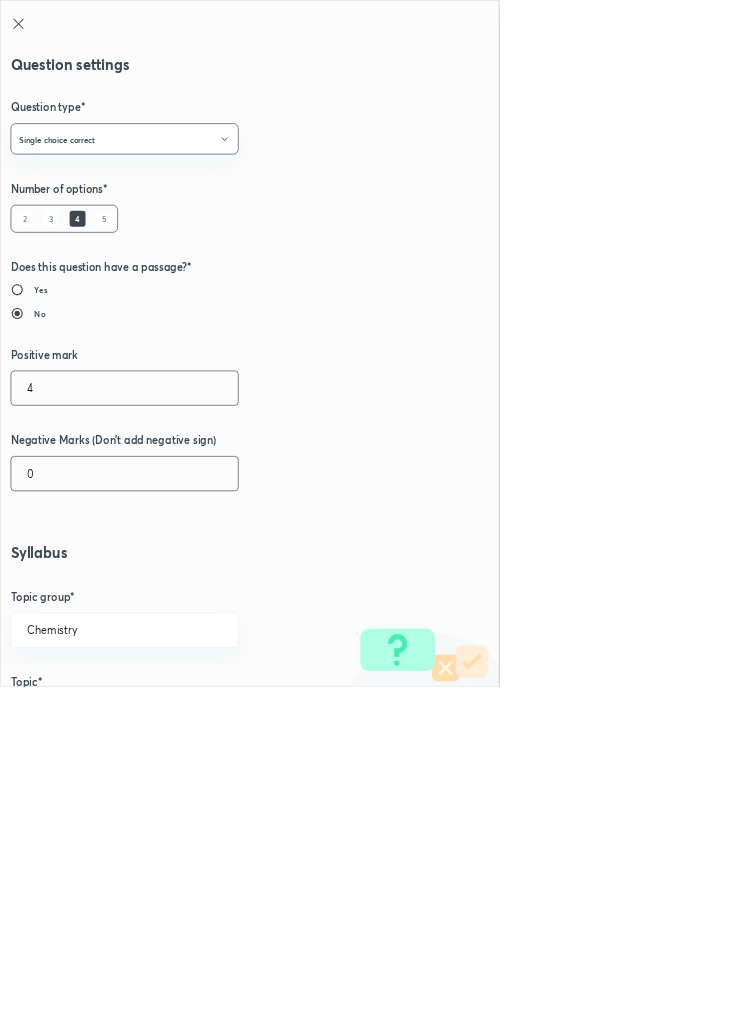 click on "0" at bounding box center [188, 714] 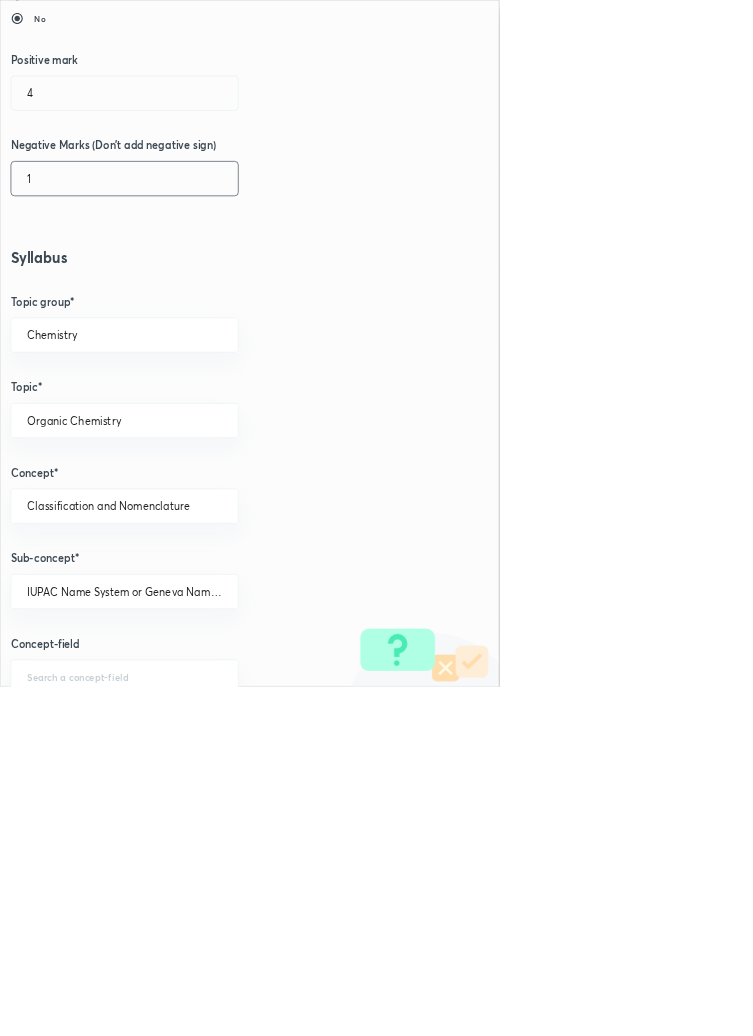 scroll, scrollTop: 1125, scrollLeft: 0, axis: vertical 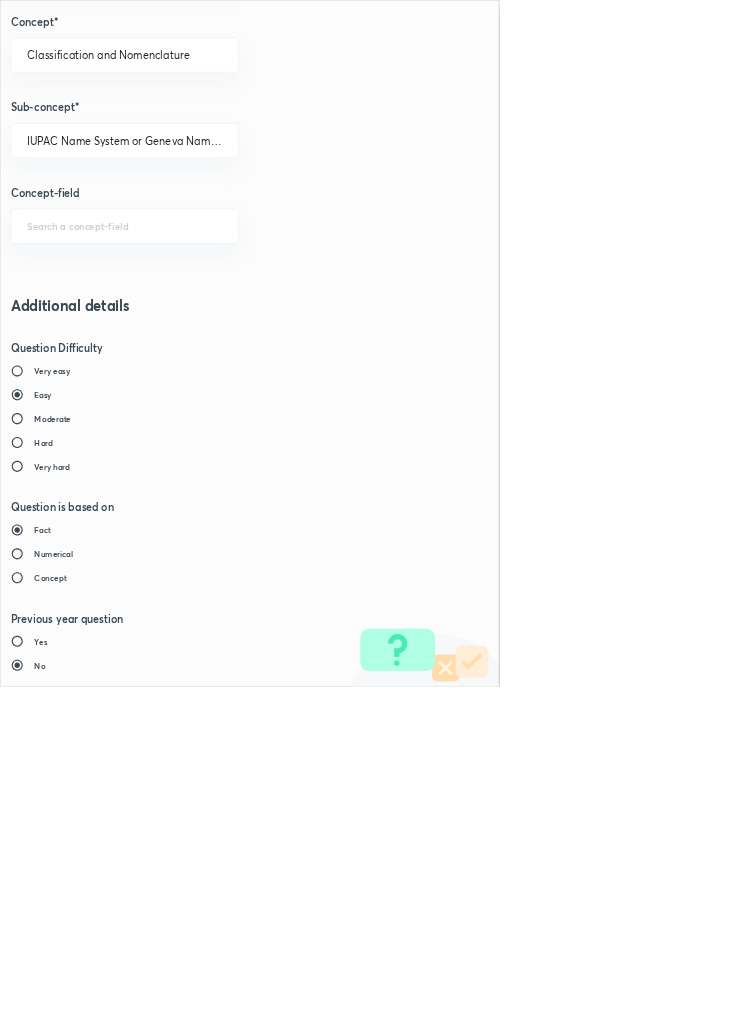 click on "Save" at bounding box center [80, 1476] 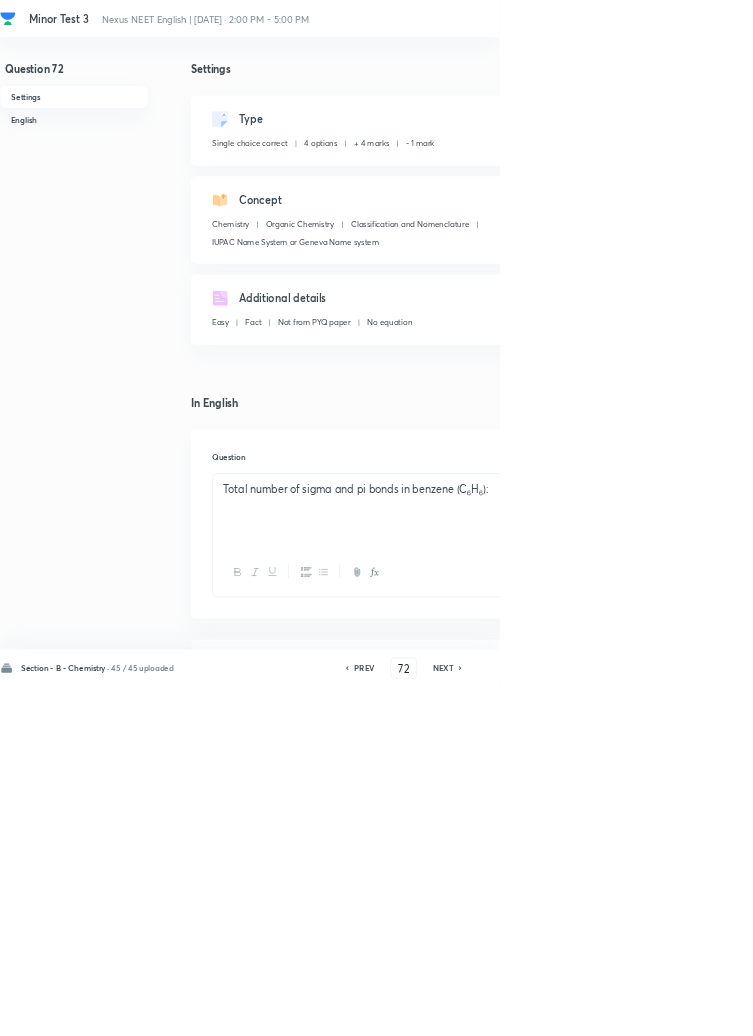 click on "Save" at bounding box center (1096, 1006) 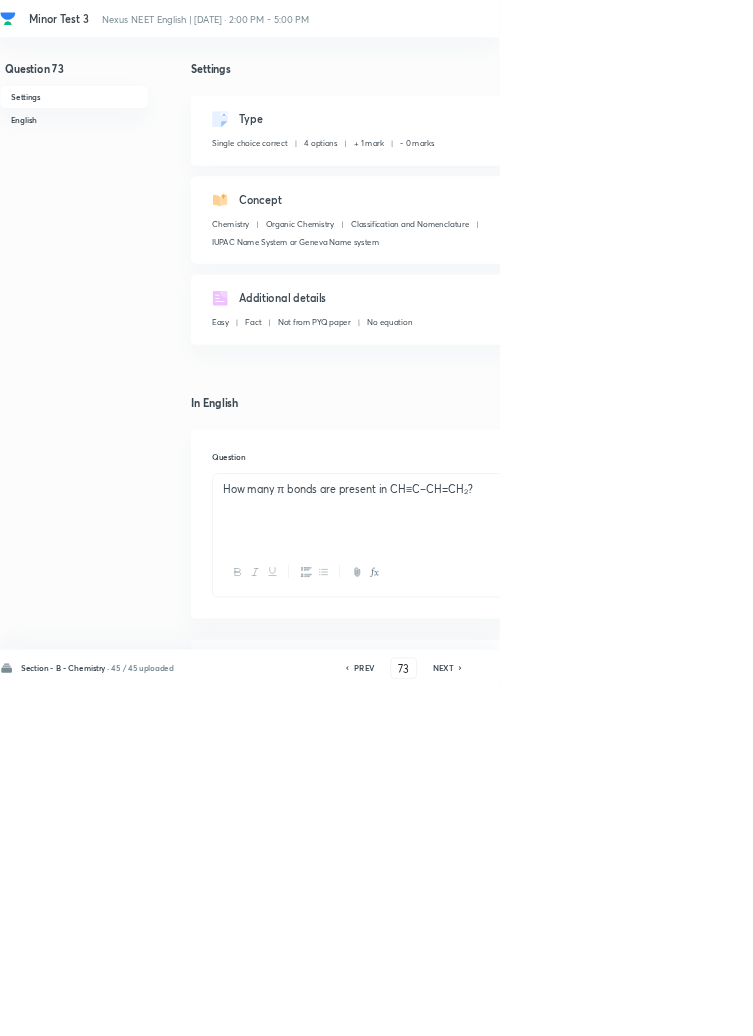 click on "Edit" at bounding box center (920, 182) 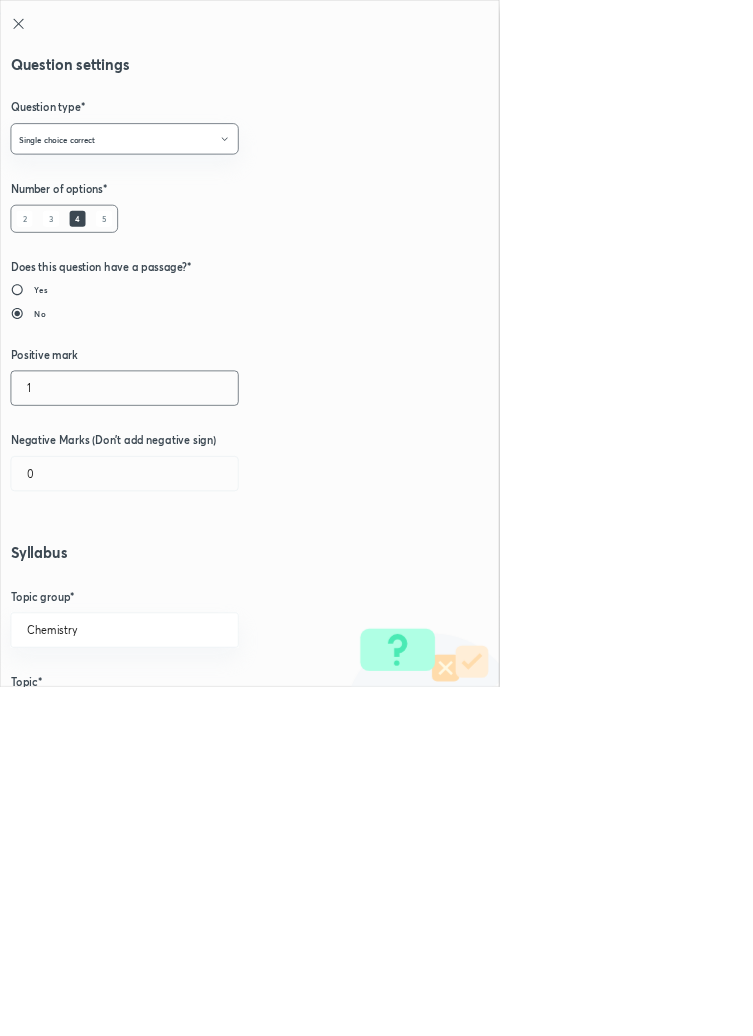 click on "1" at bounding box center [188, 585] 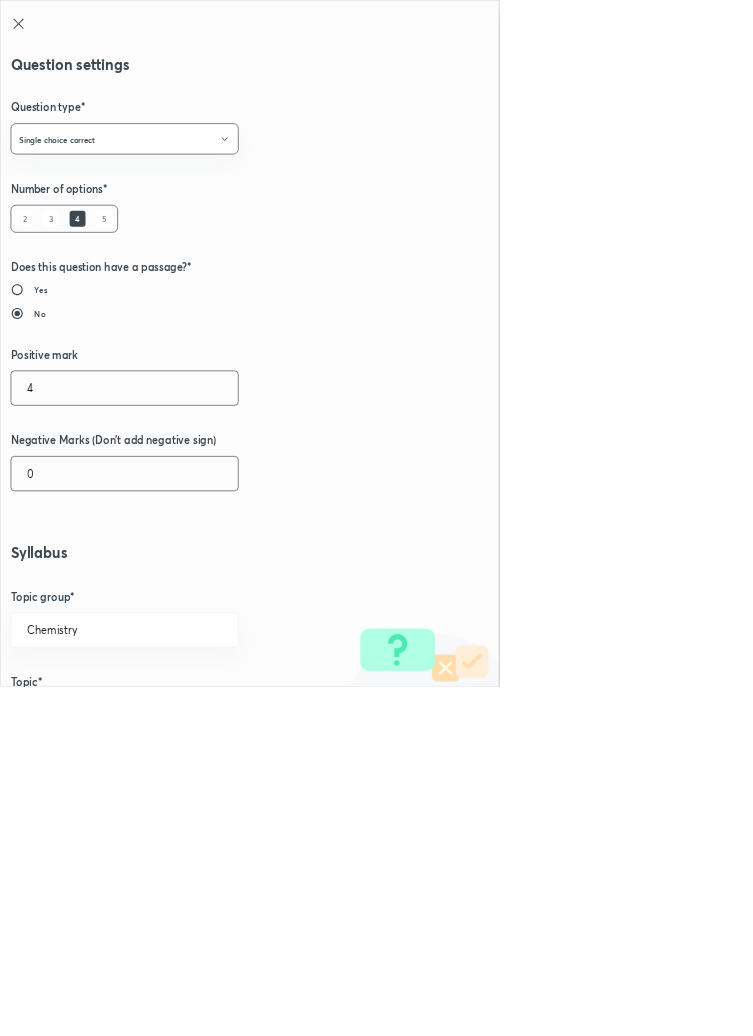click on "0" at bounding box center [188, 714] 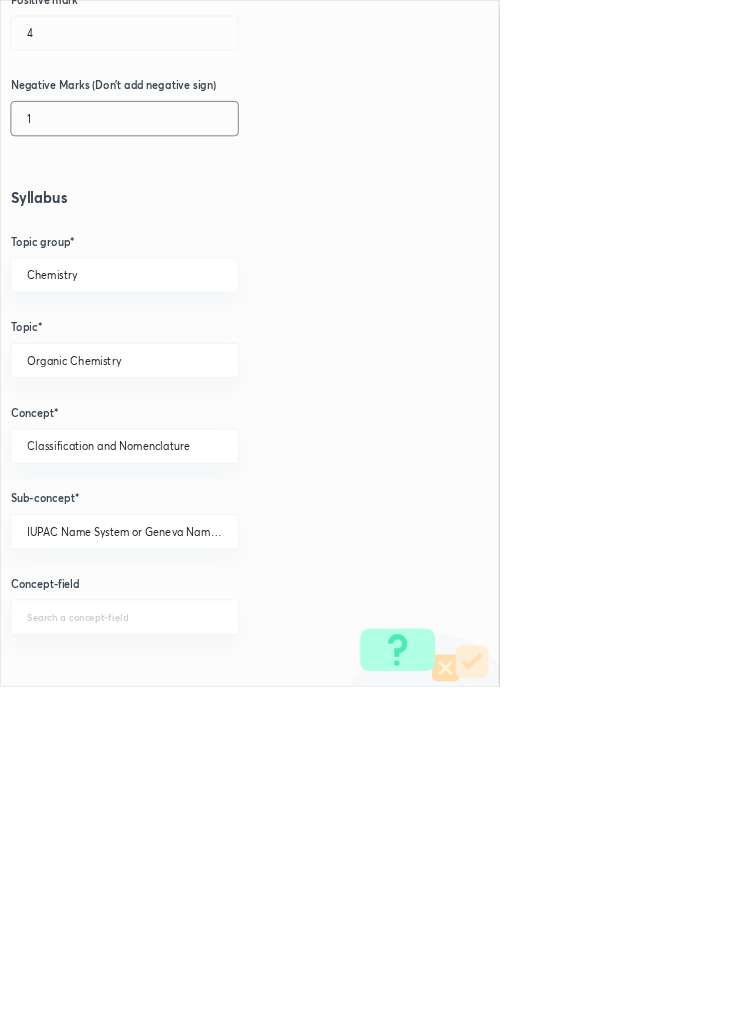 scroll, scrollTop: 1125, scrollLeft: 0, axis: vertical 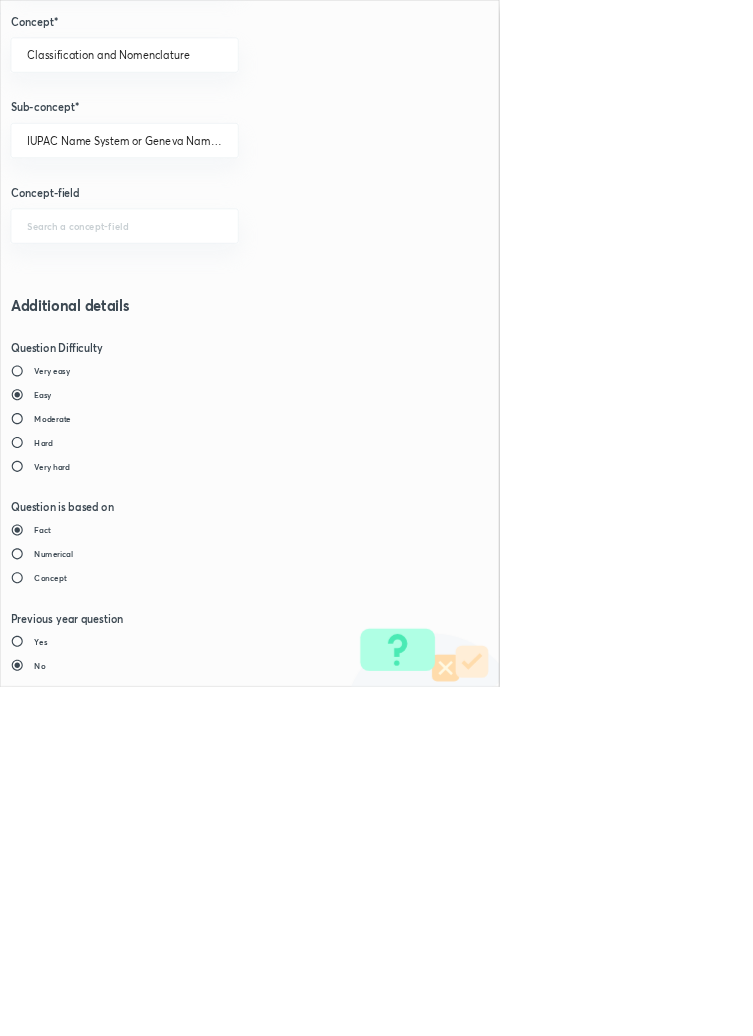 click on "Save" at bounding box center (80, 1476) 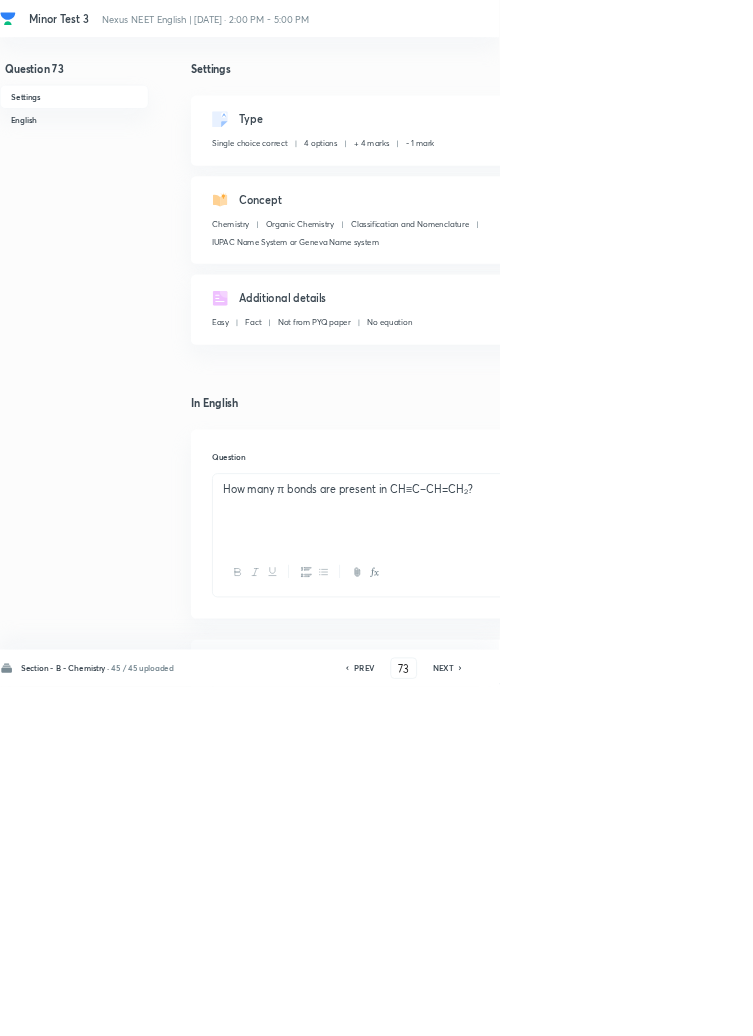 click on "Save" at bounding box center (1096, 1006) 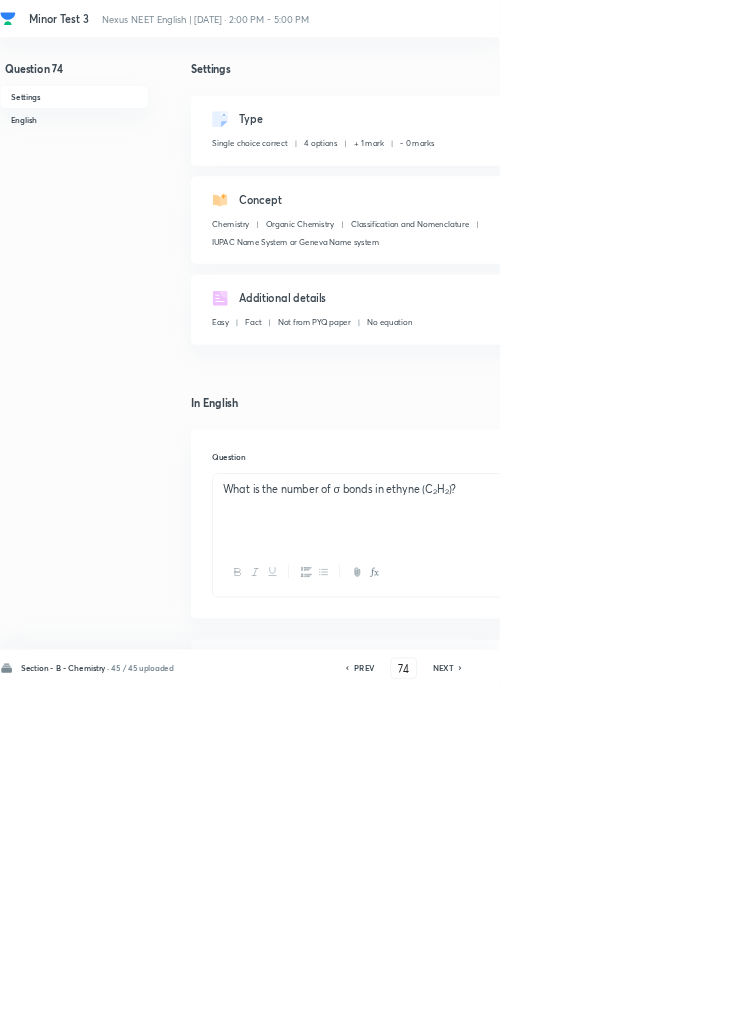 click on "Edit" at bounding box center [920, 182] 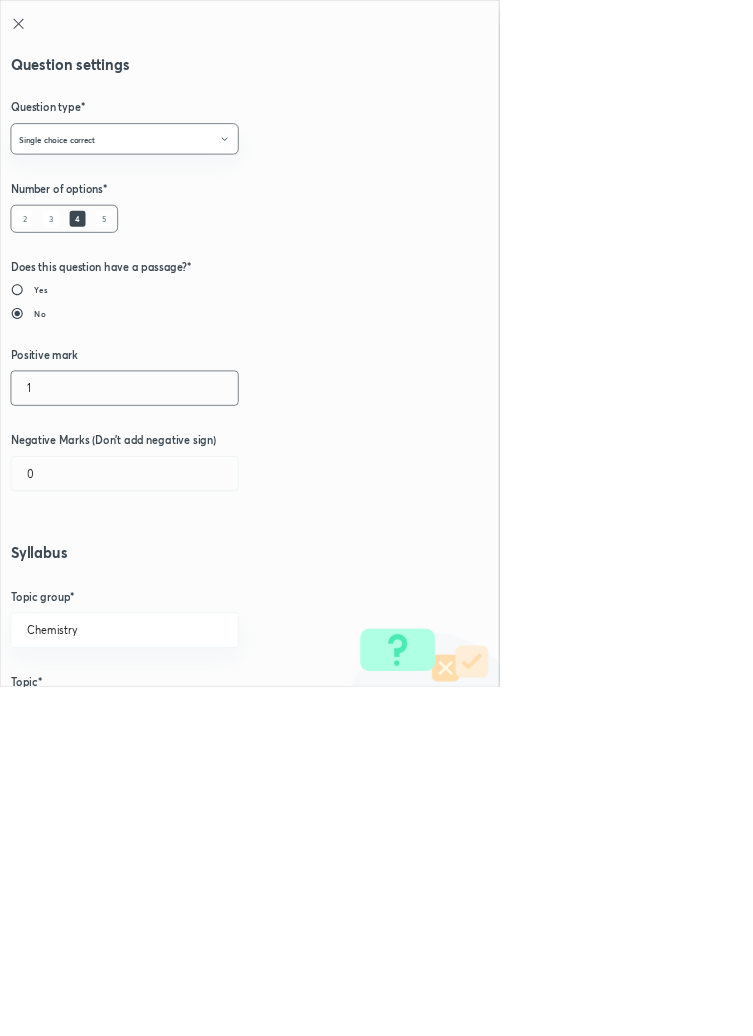 click on "1" at bounding box center [188, 585] 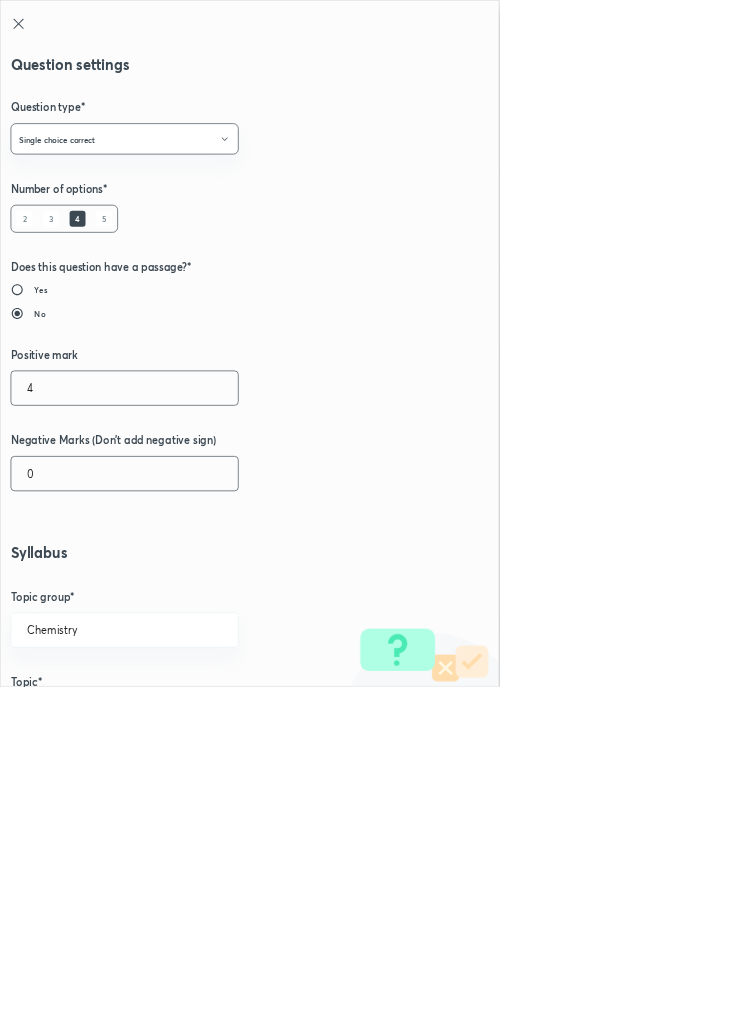 click on "0" at bounding box center [188, 714] 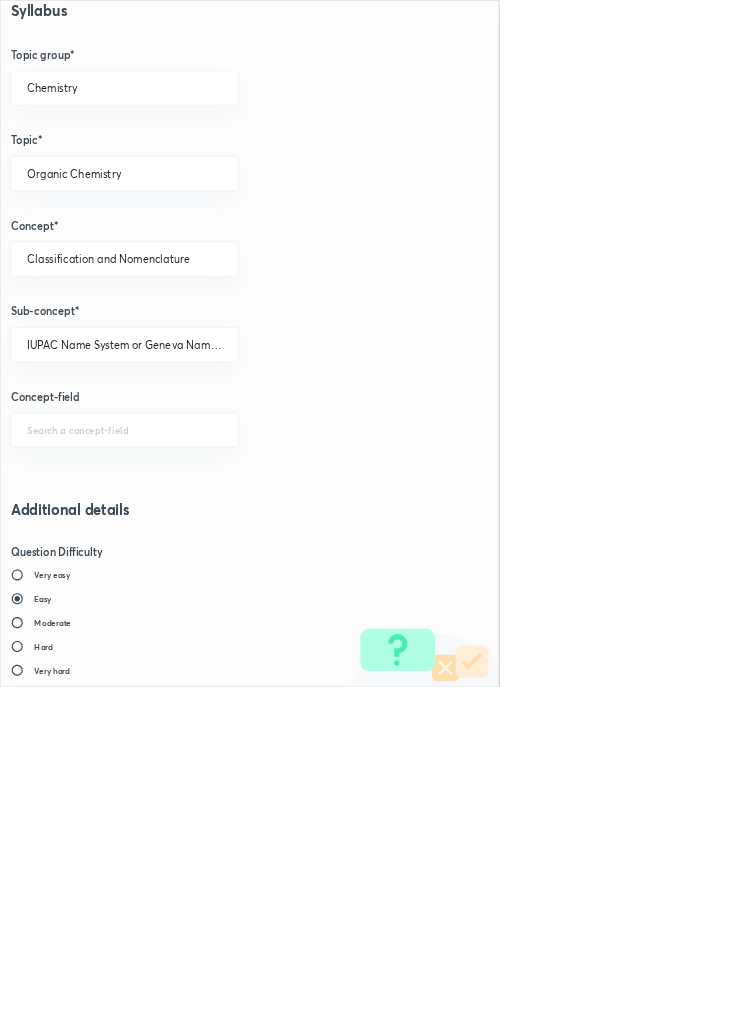 scroll, scrollTop: 1125, scrollLeft: 0, axis: vertical 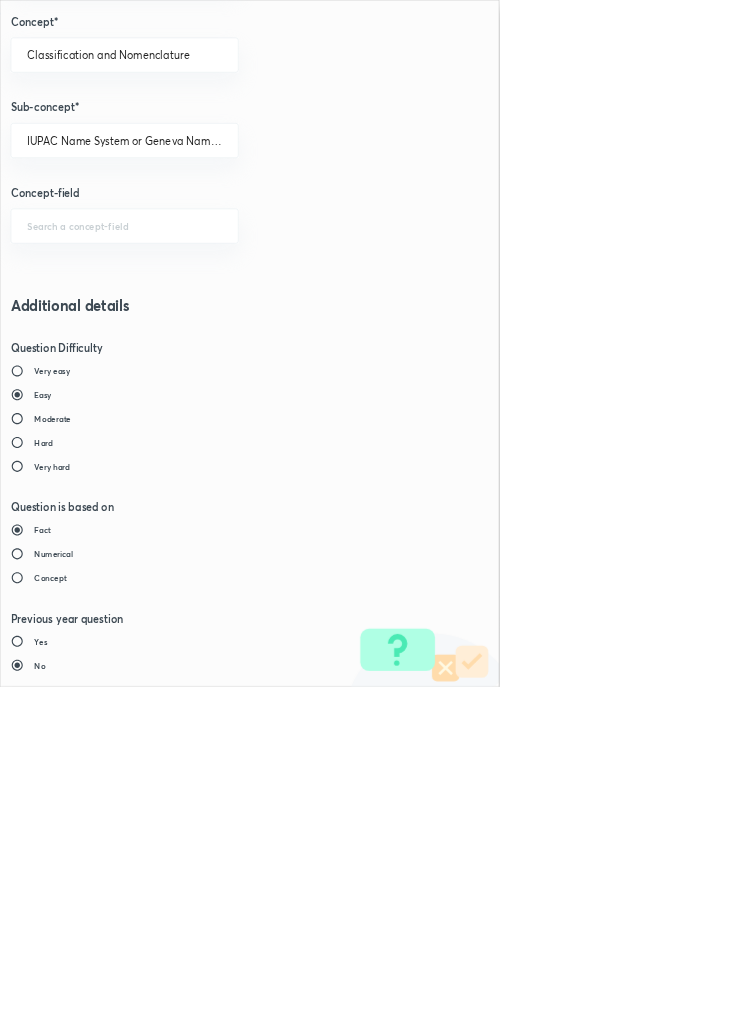 click on "Save" at bounding box center [80, 1476] 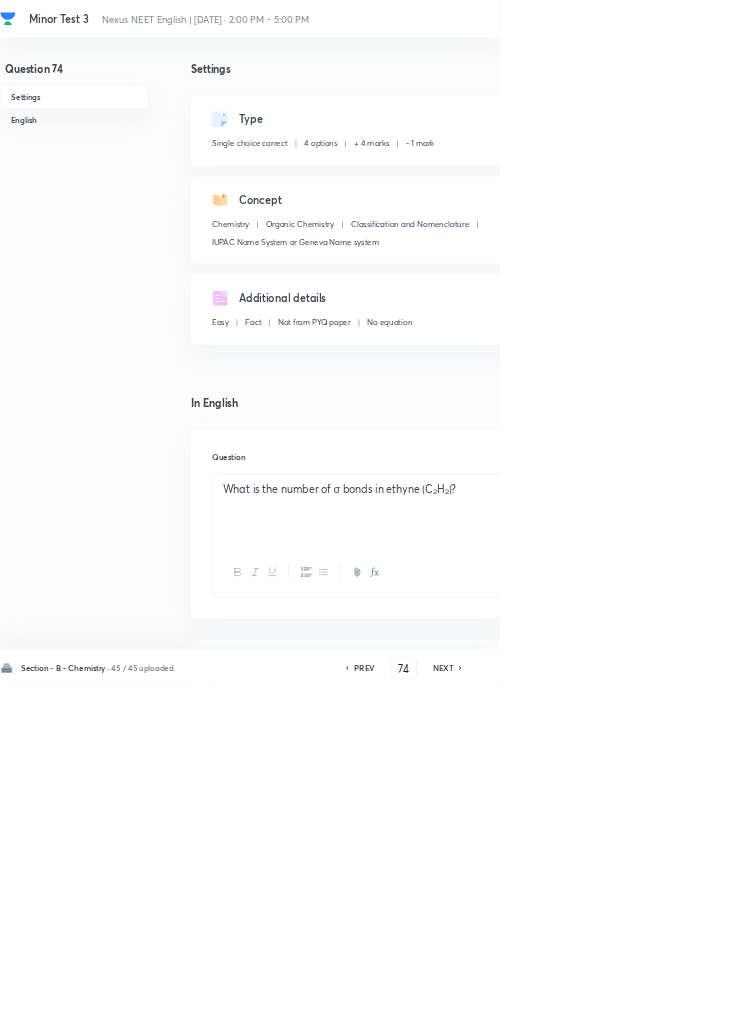 click on "Save" at bounding box center (1096, 1006) 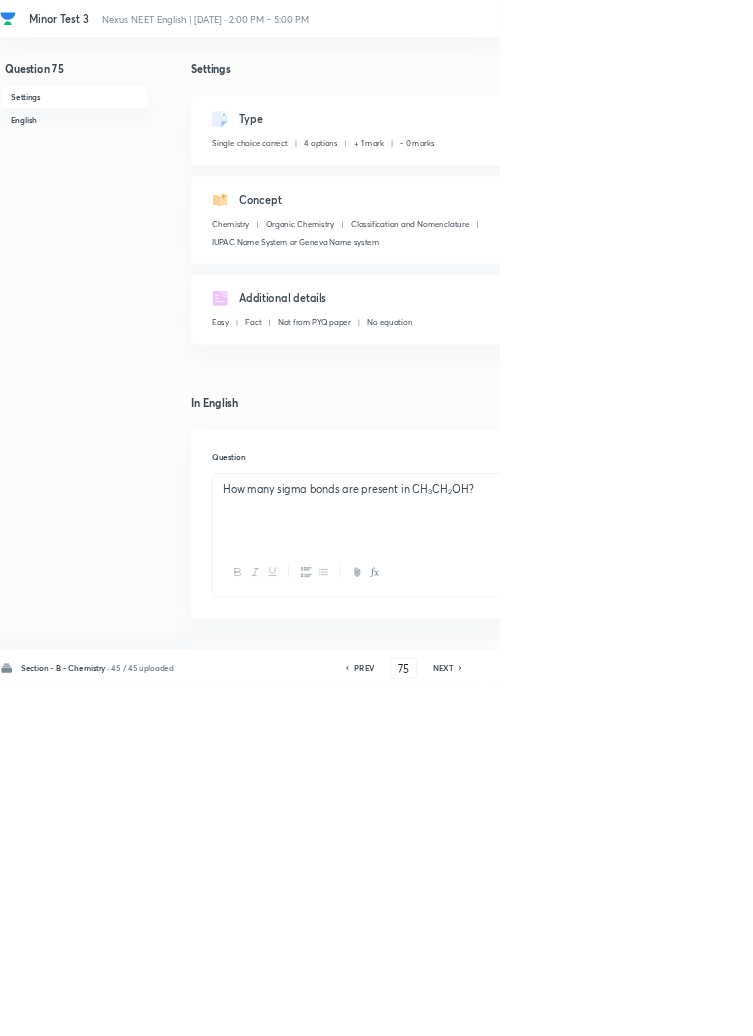 click on "Edit" at bounding box center [920, 182] 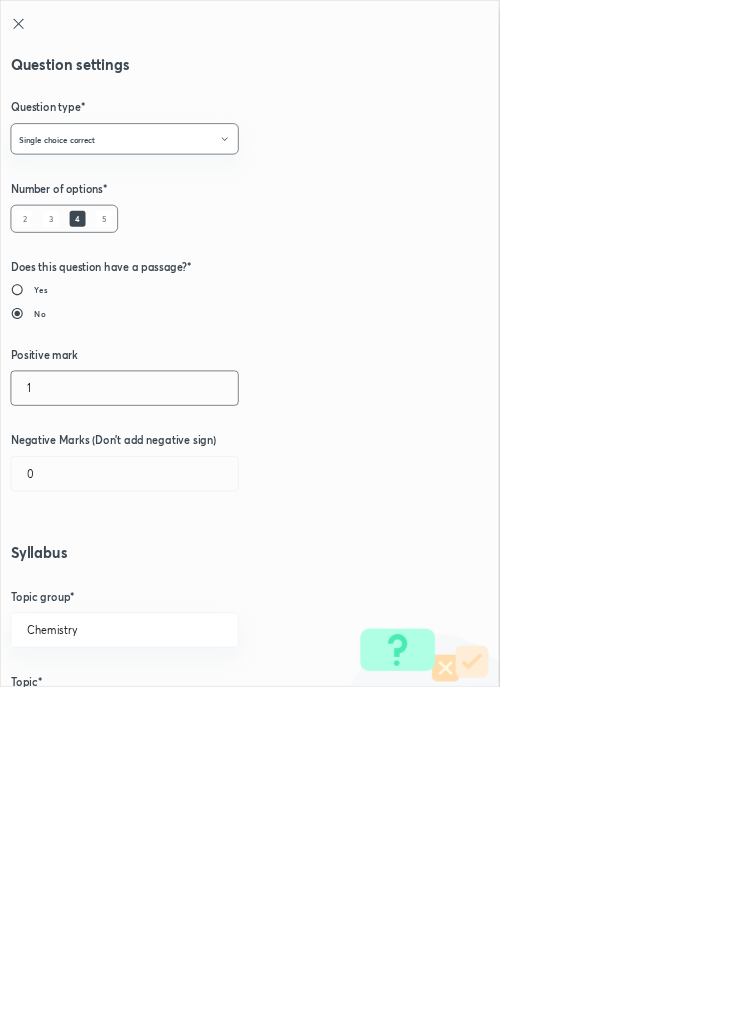 click on "1" at bounding box center (188, 585) 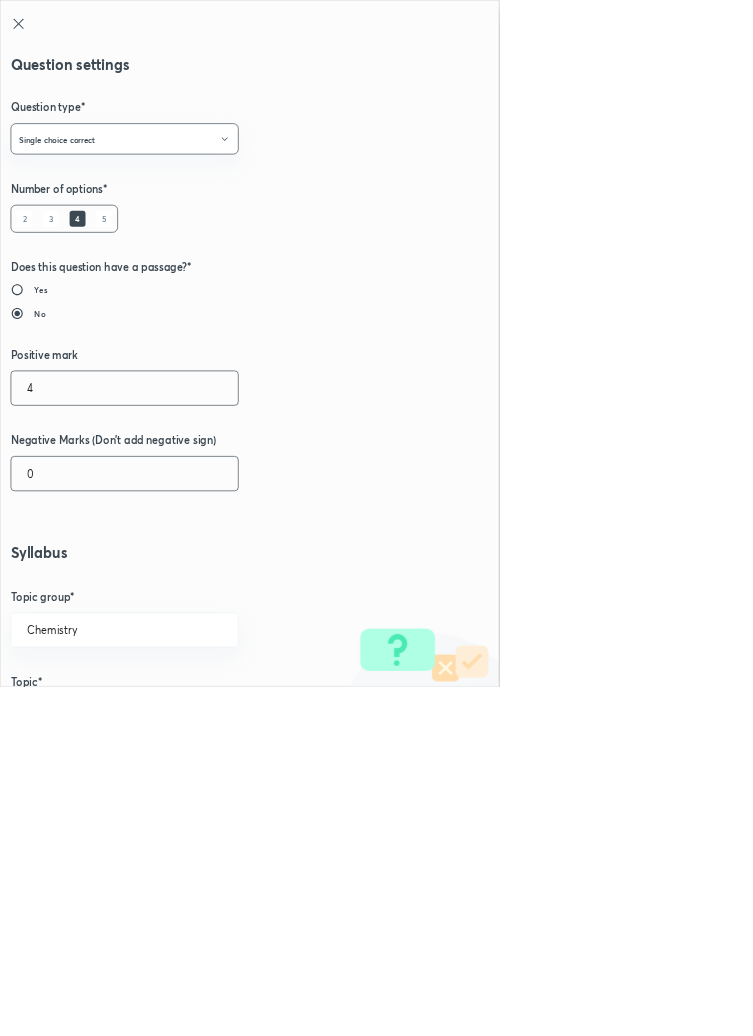 click on "0" at bounding box center (188, 714) 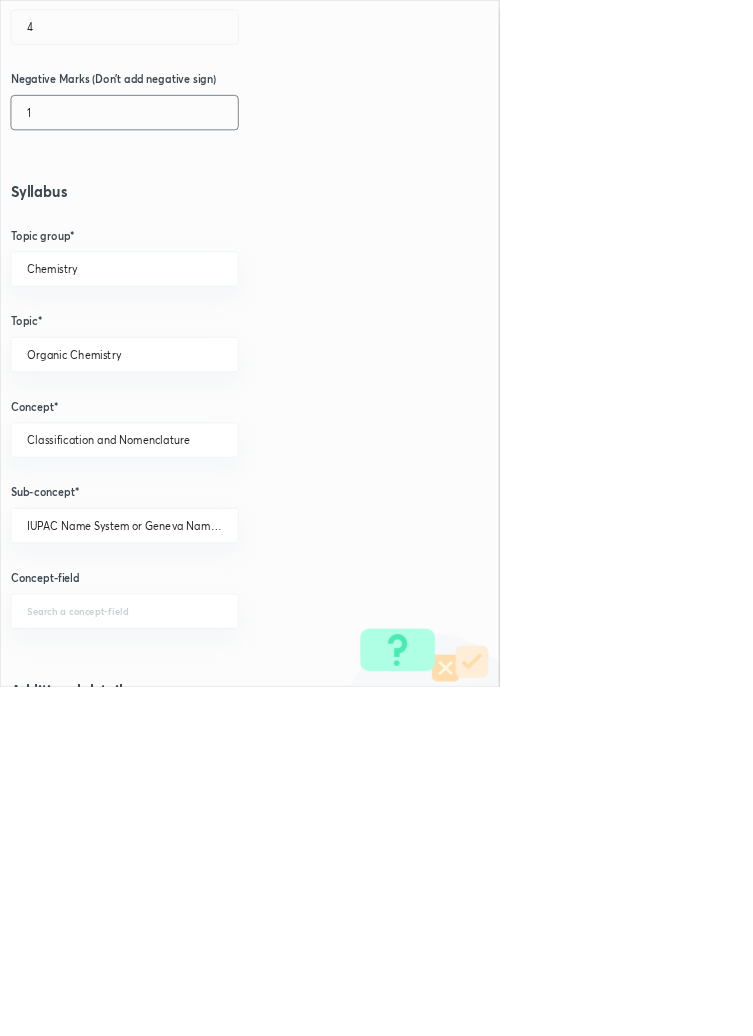 scroll, scrollTop: 1125, scrollLeft: 0, axis: vertical 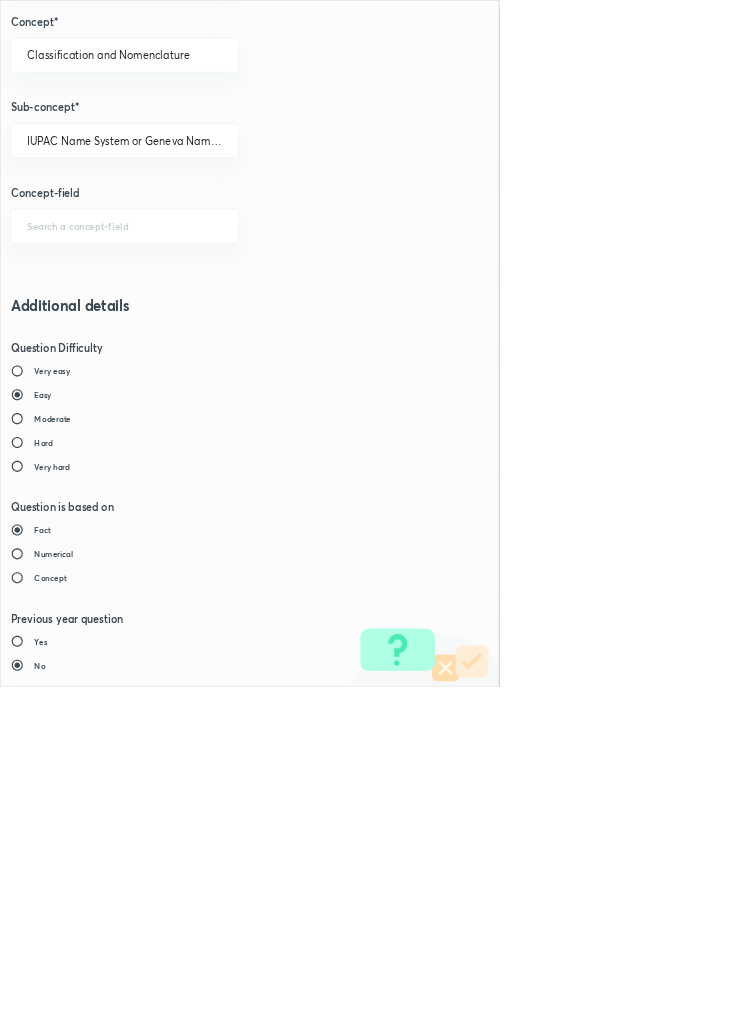 click on "Save" at bounding box center [80, 1476] 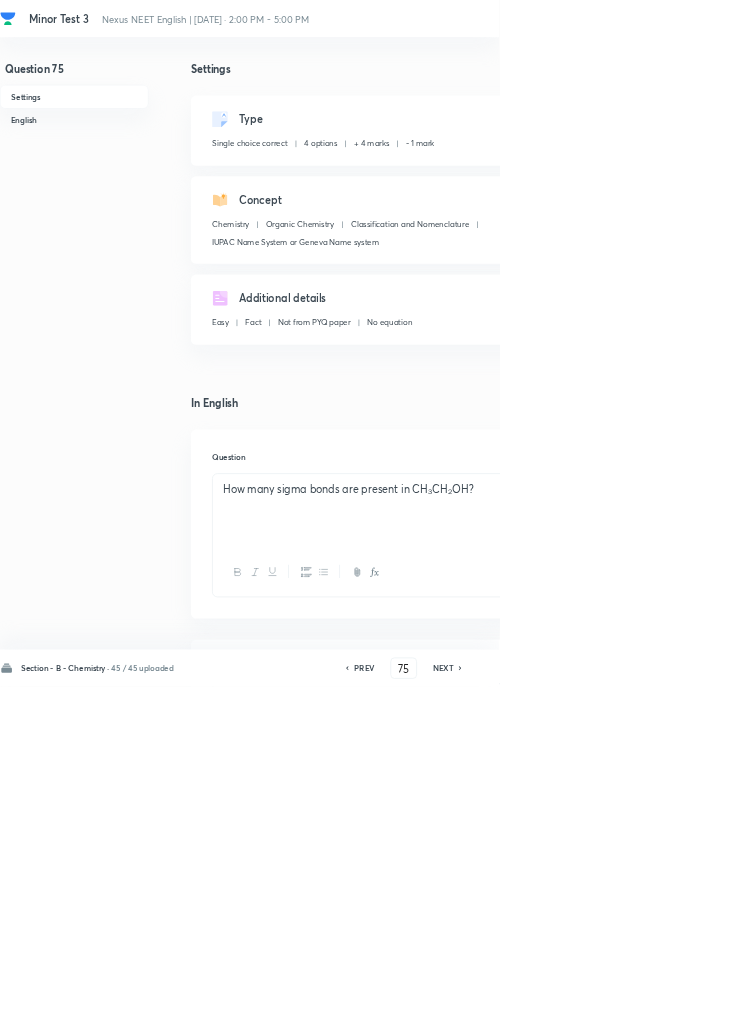 click on "Save" at bounding box center (1096, 1006) 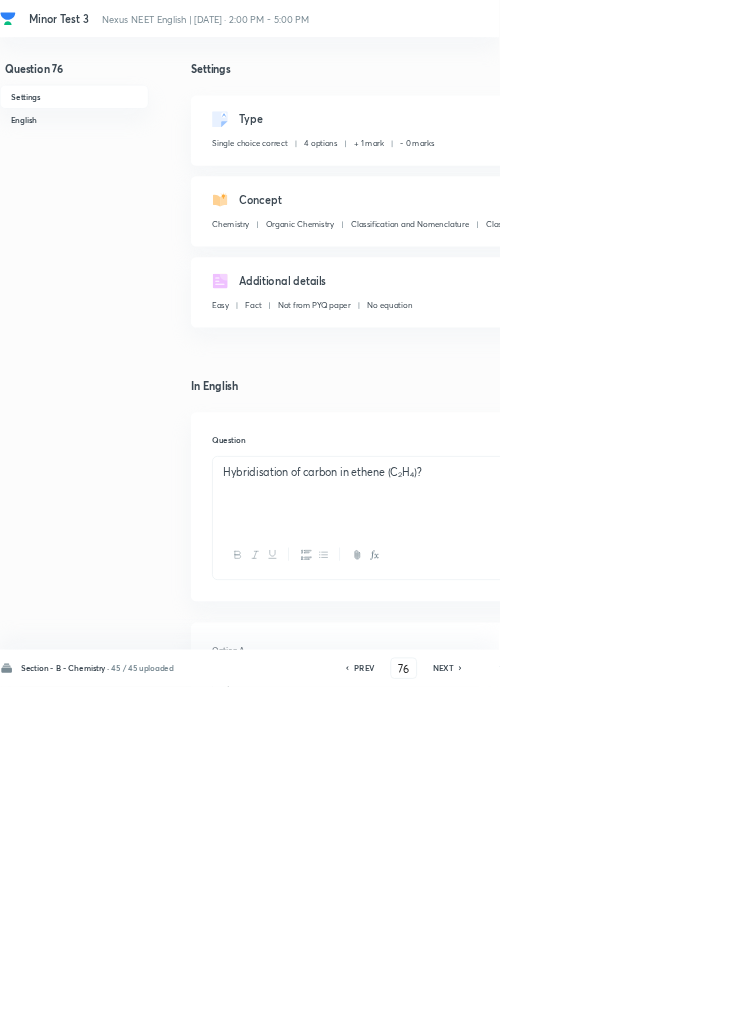 click on "Edit" at bounding box center (920, 182) 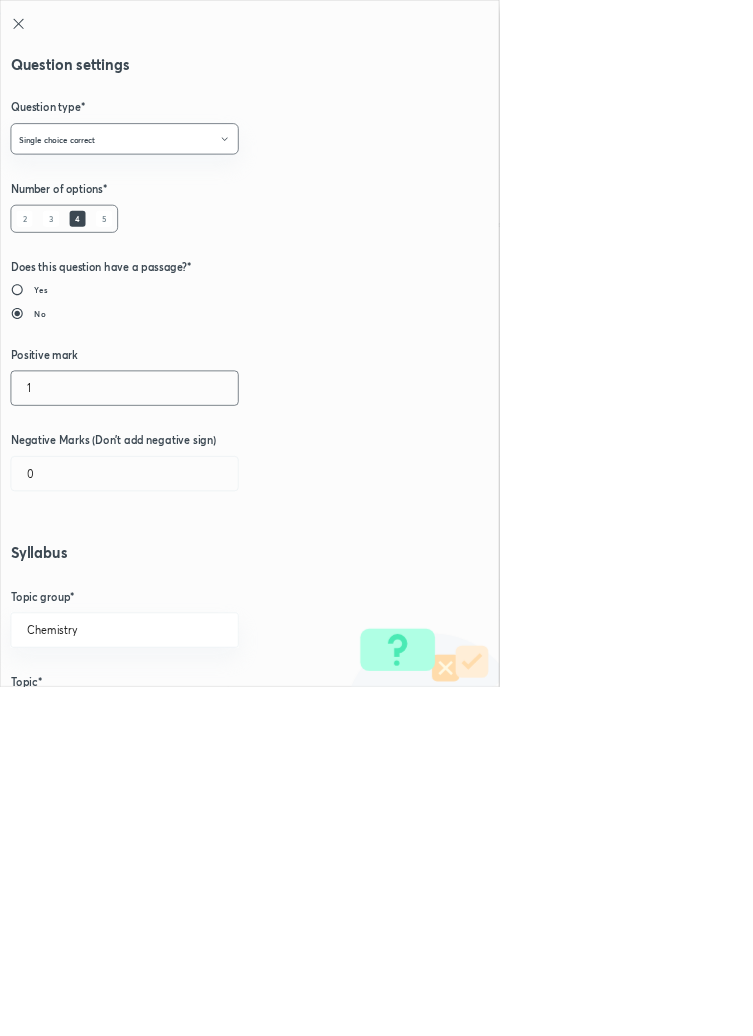 click on "1" at bounding box center (188, 585) 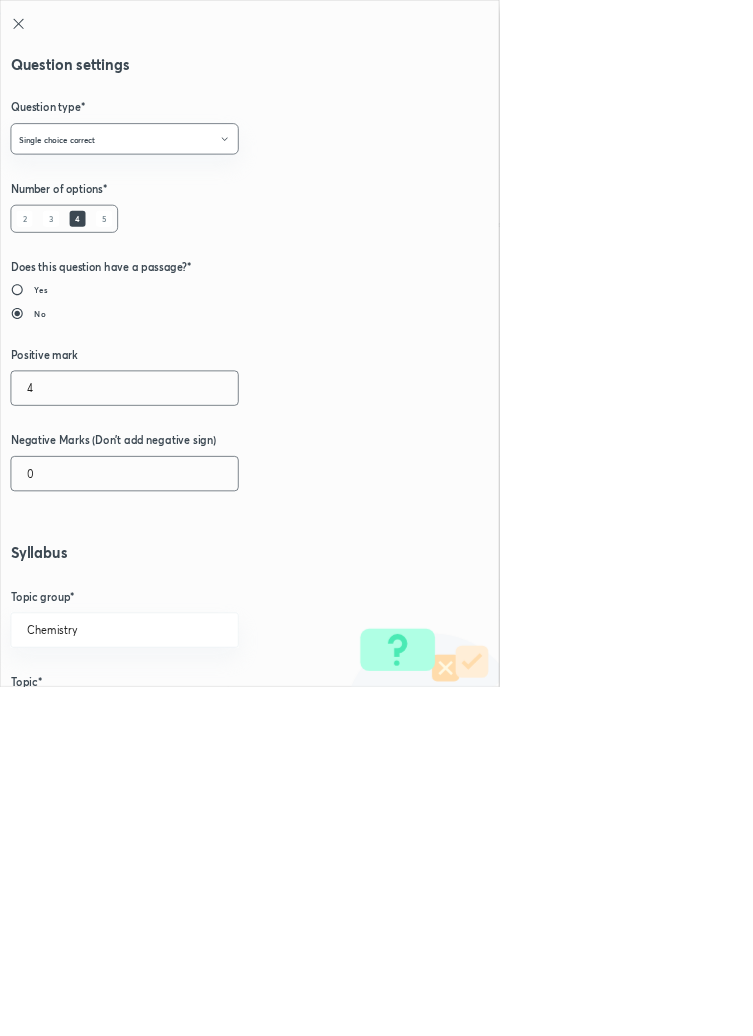 click on "0" at bounding box center (188, 714) 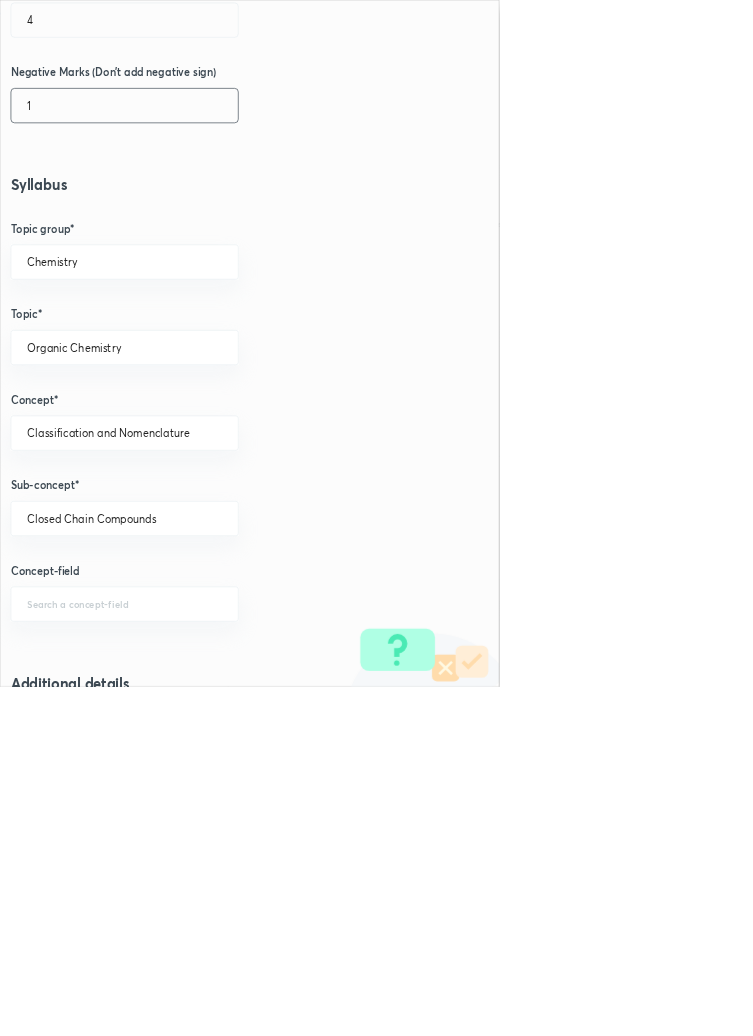scroll, scrollTop: 1125, scrollLeft: 0, axis: vertical 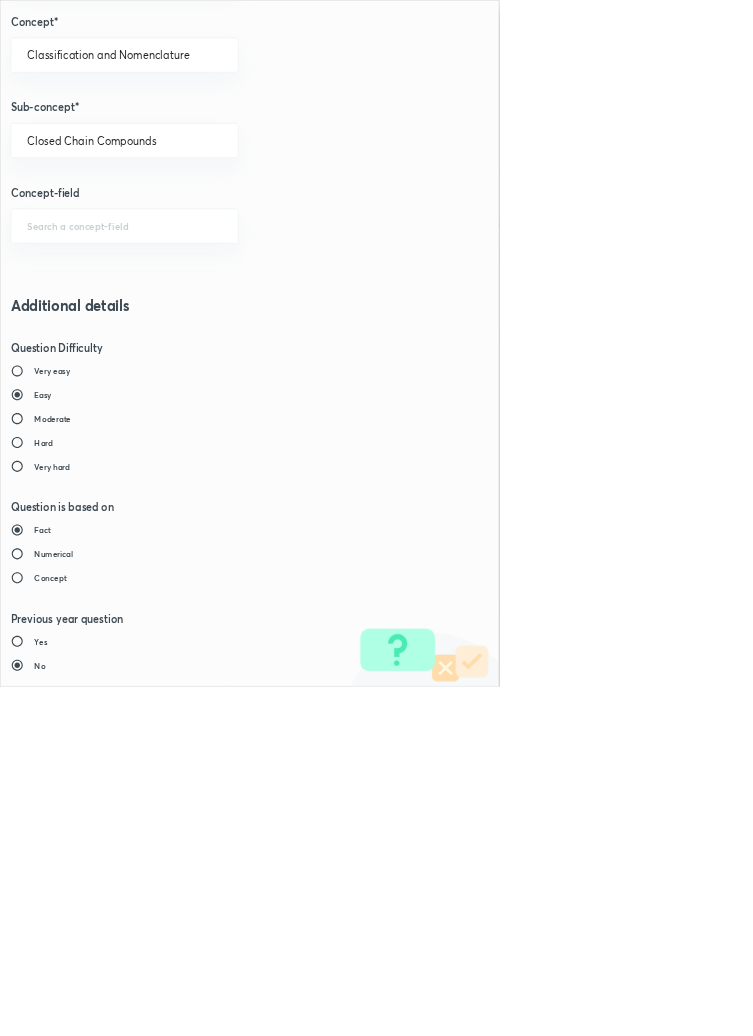 click on "Save" at bounding box center (80, 1476) 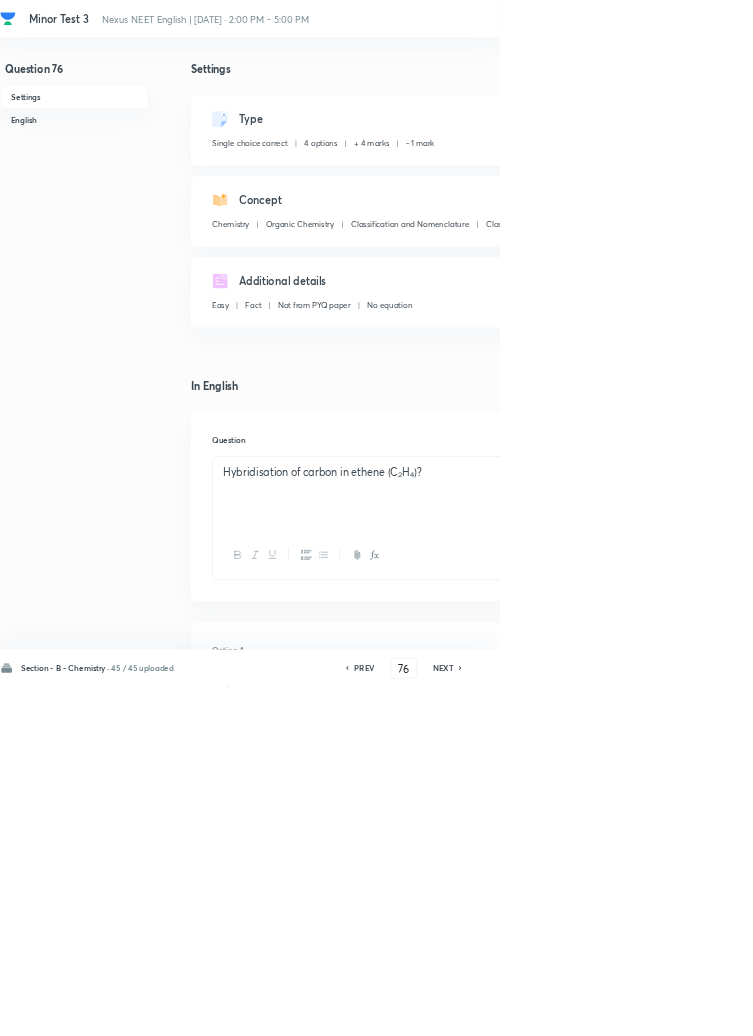 click 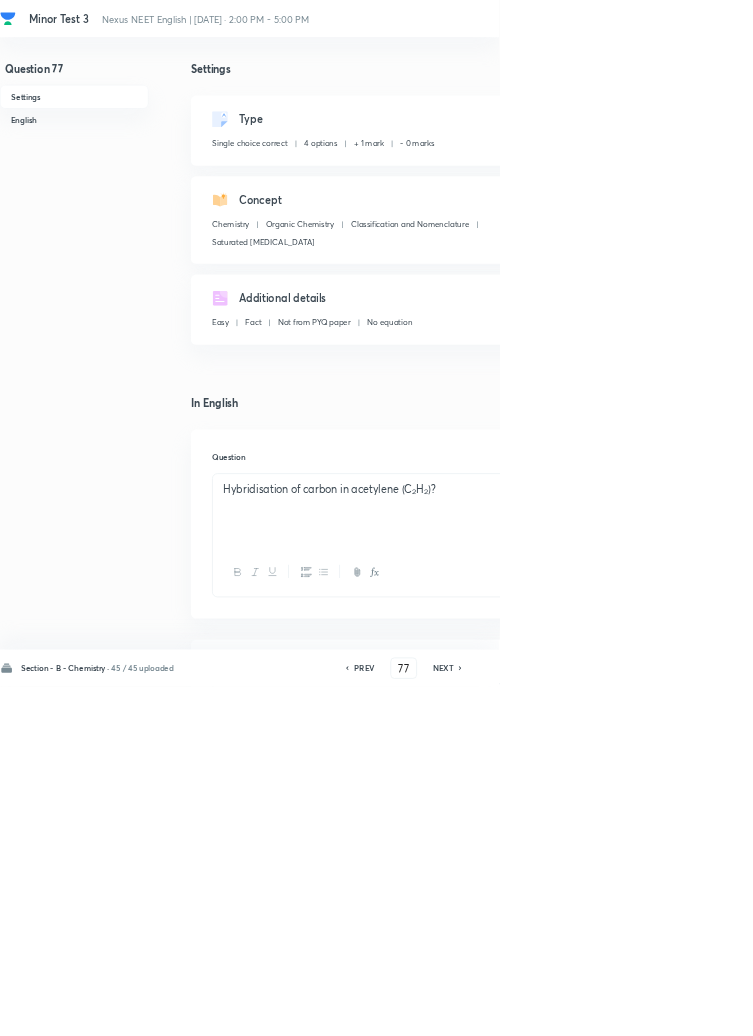 click on "Edit" at bounding box center (920, 182) 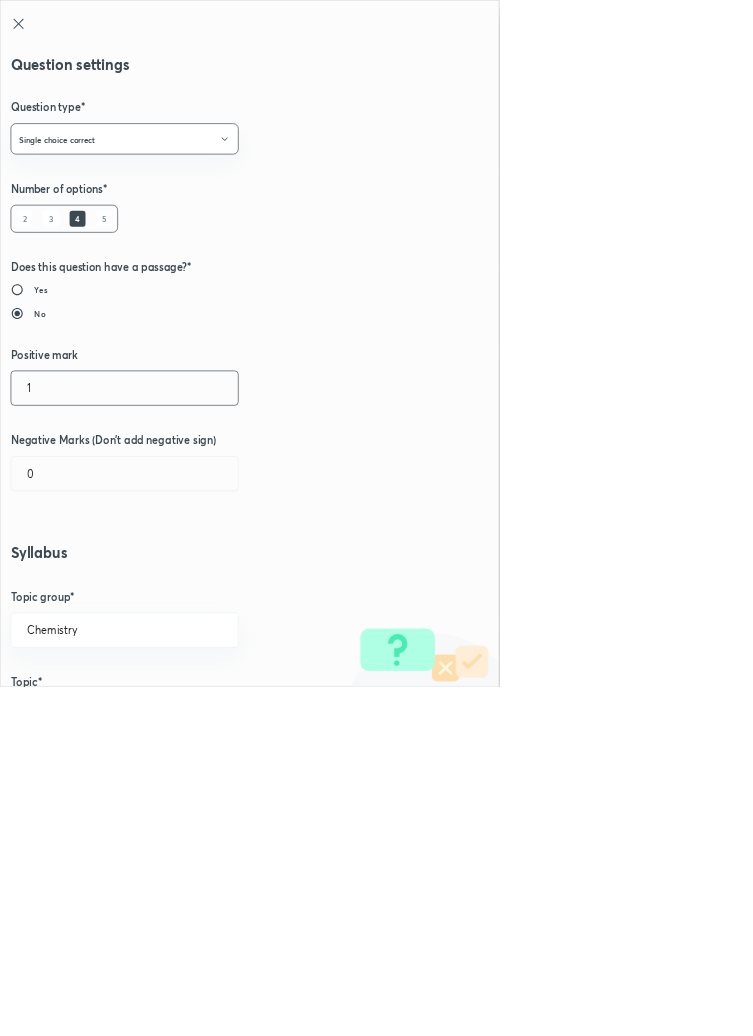 click on "1" at bounding box center (188, 585) 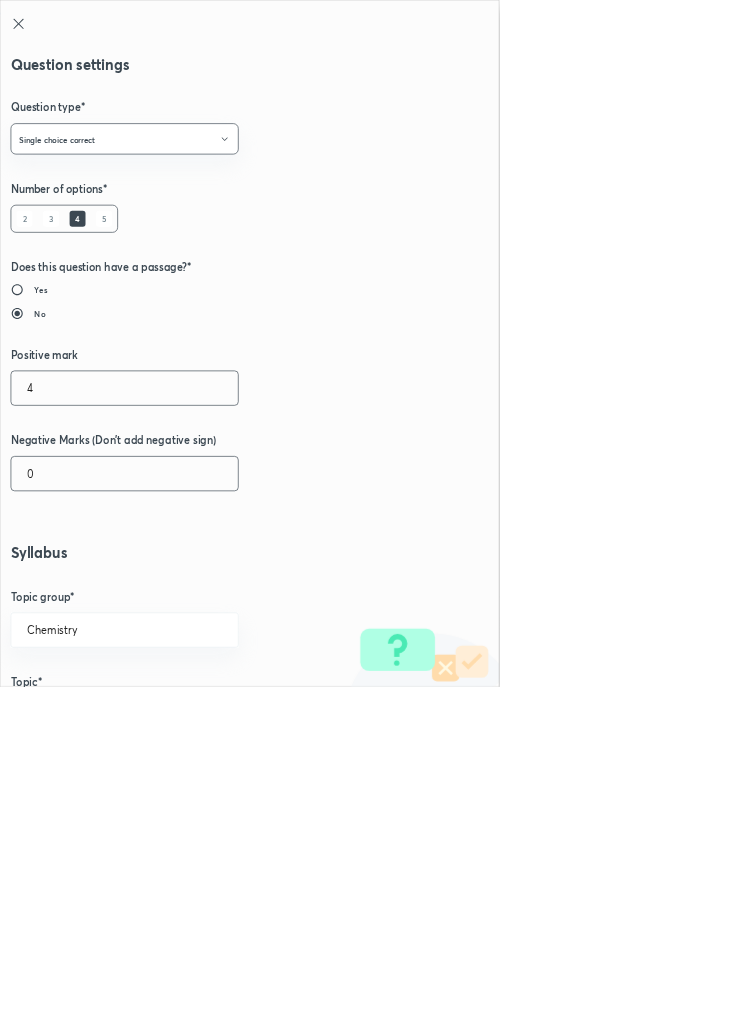 click on "0" at bounding box center [188, 714] 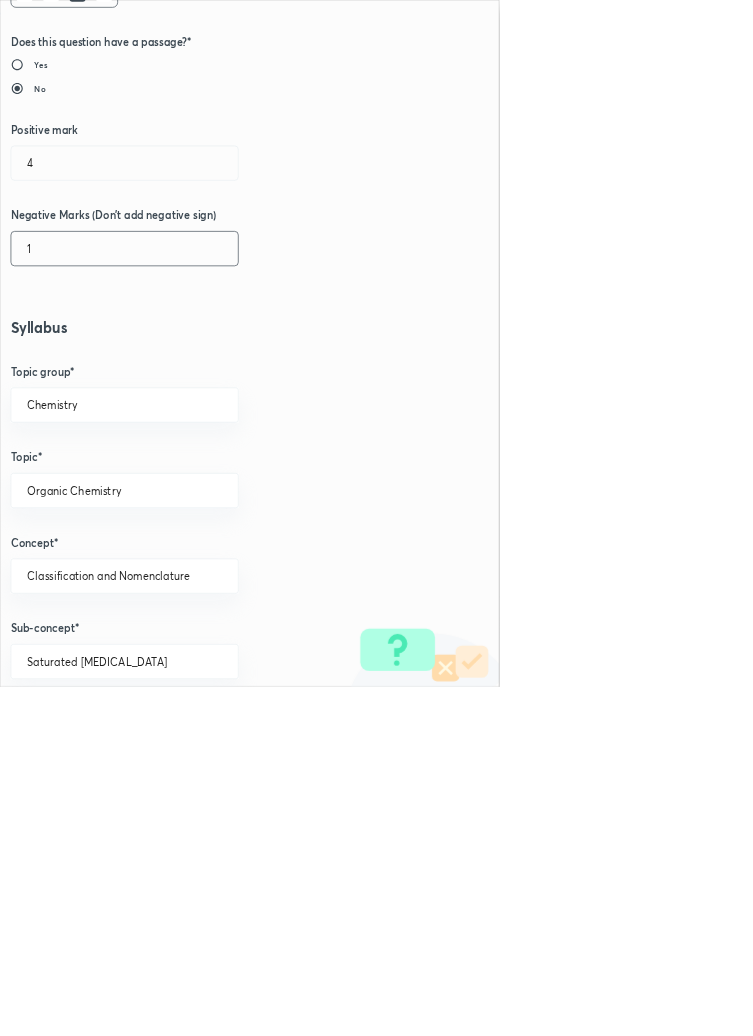 scroll, scrollTop: 1125, scrollLeft: 0, axis: vertical 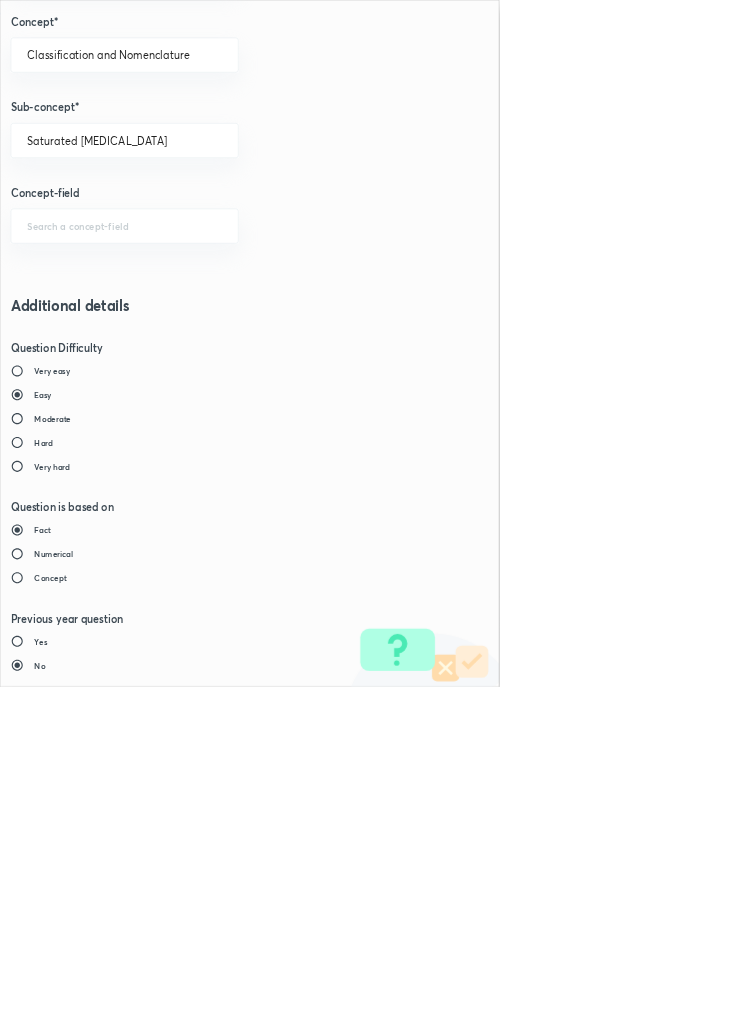 click on "Save" at bounding box center [80, 1476] 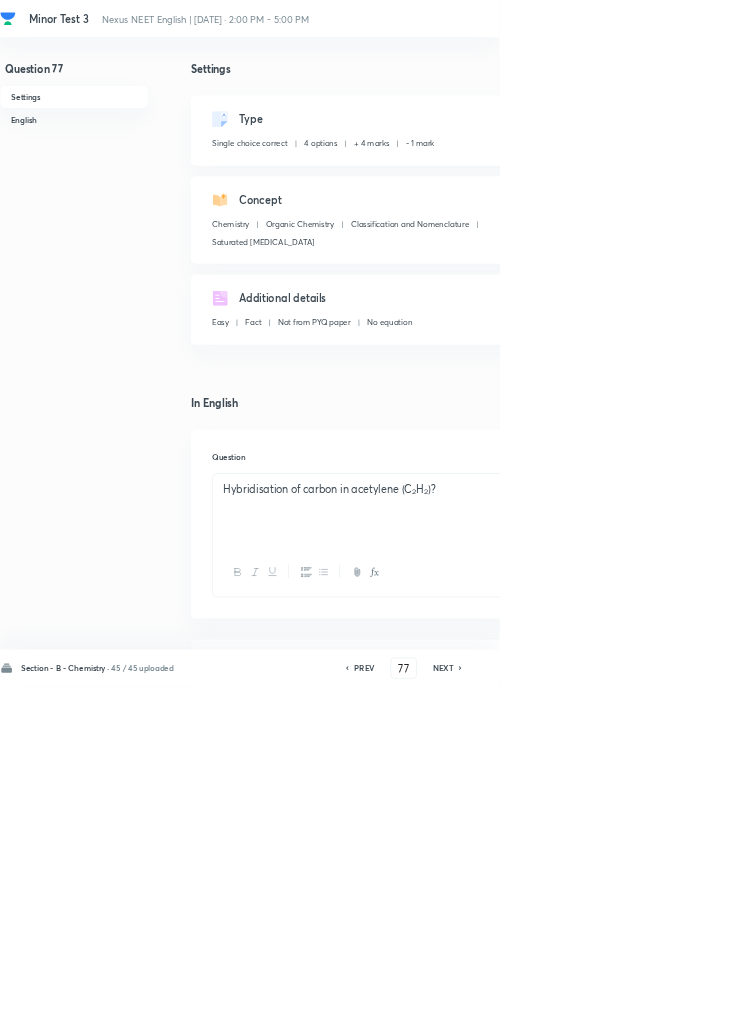 click on "Save" at bounding box center (1096, 1006) 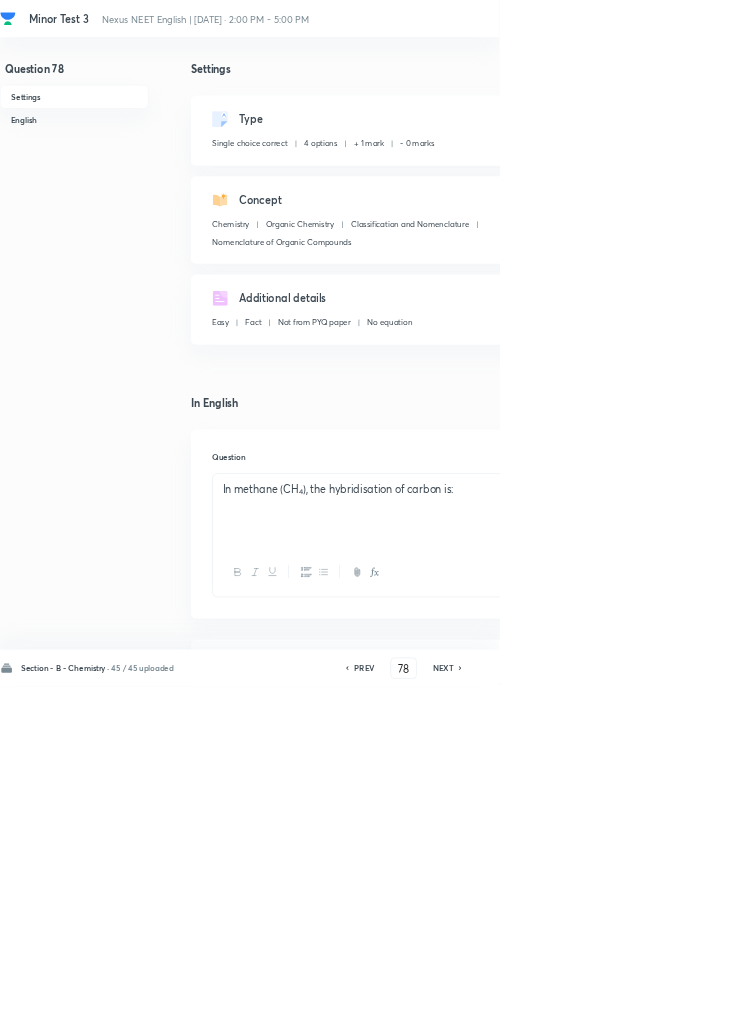 click on "Edit" at bounding box center [920, 182] 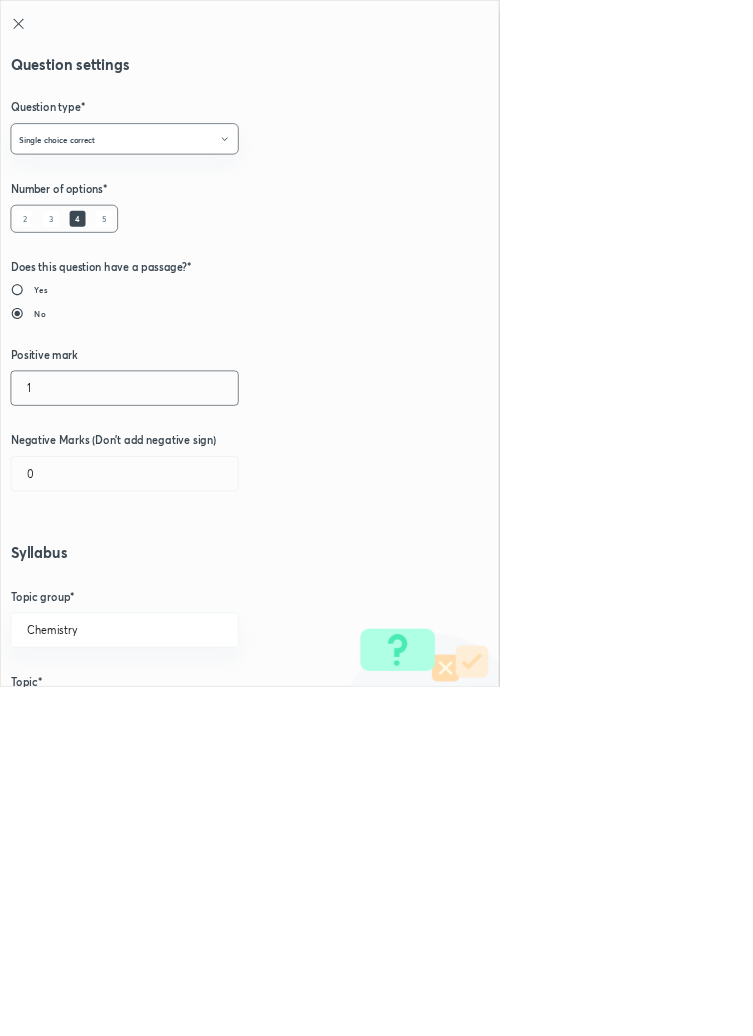 click on "1" at bounding box center [188, 585] 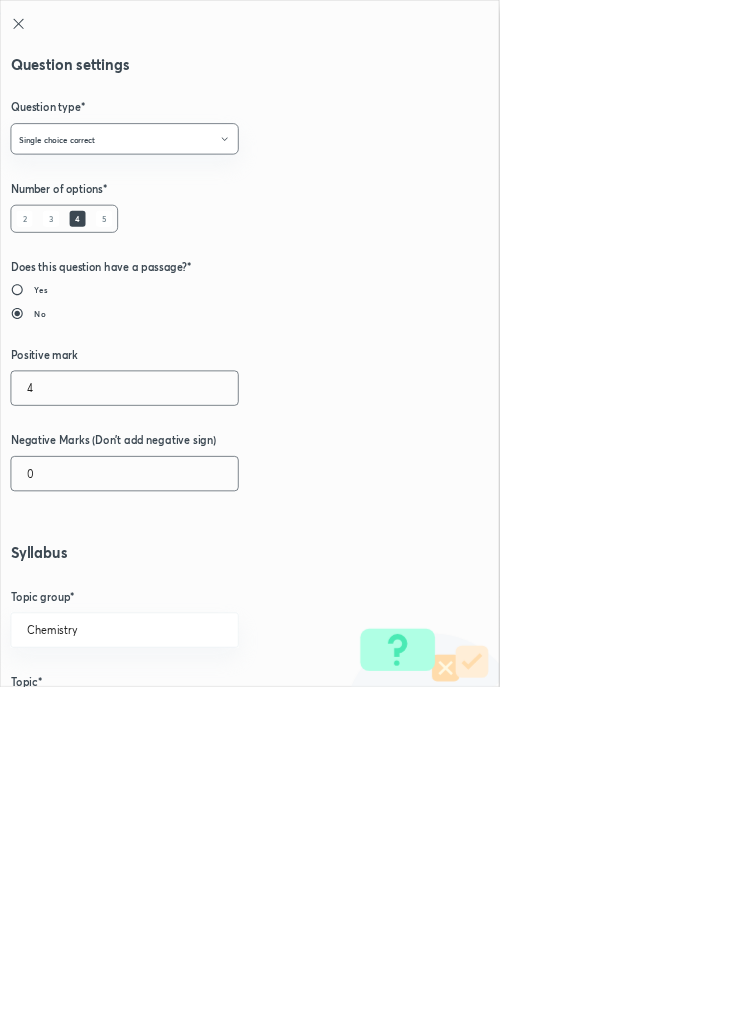 click on "0" at bounding box center (188, 714) 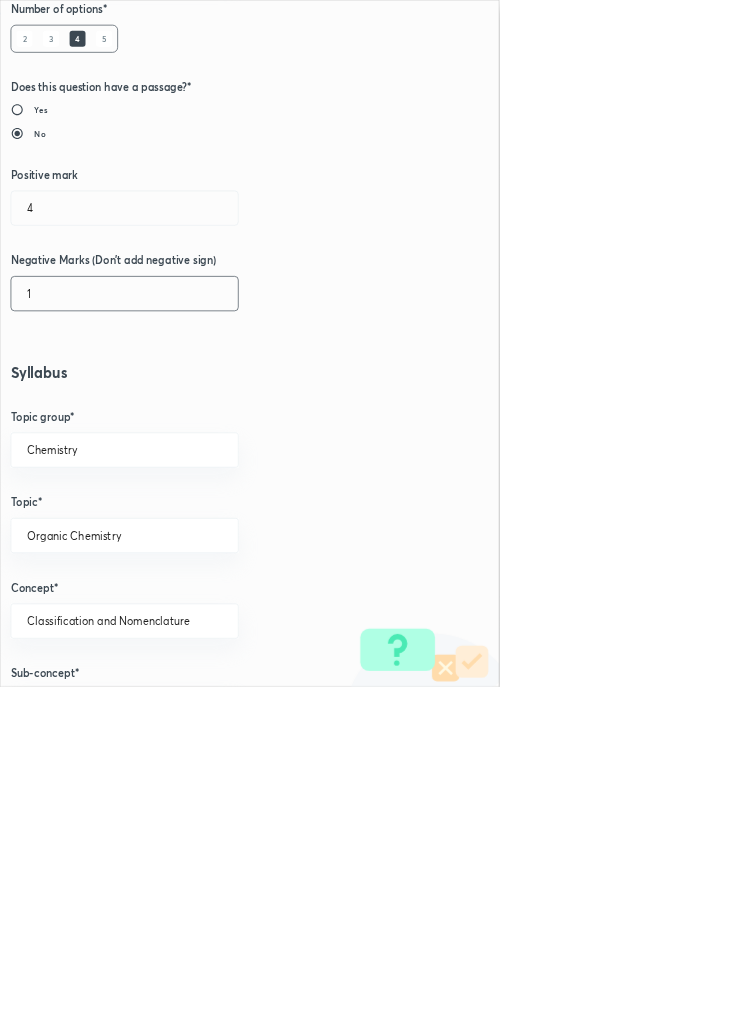 scroll, scrollTop: 1125, scrollLeft: 0, axis: vertical 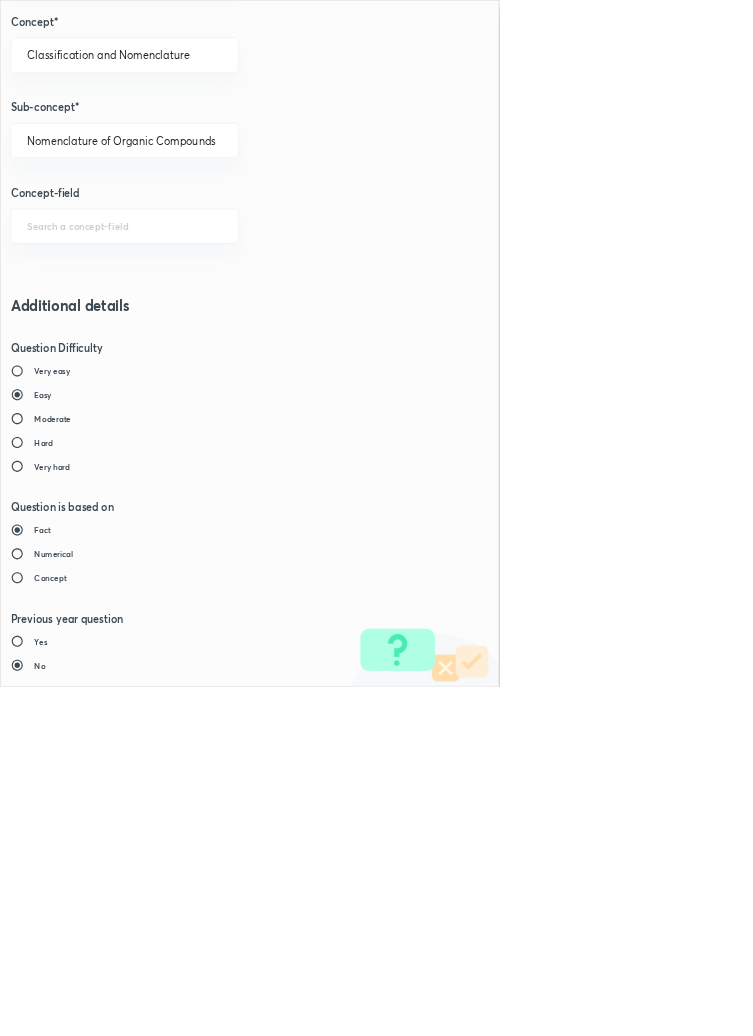 click on "Save" at bounding box center (80, 1476) 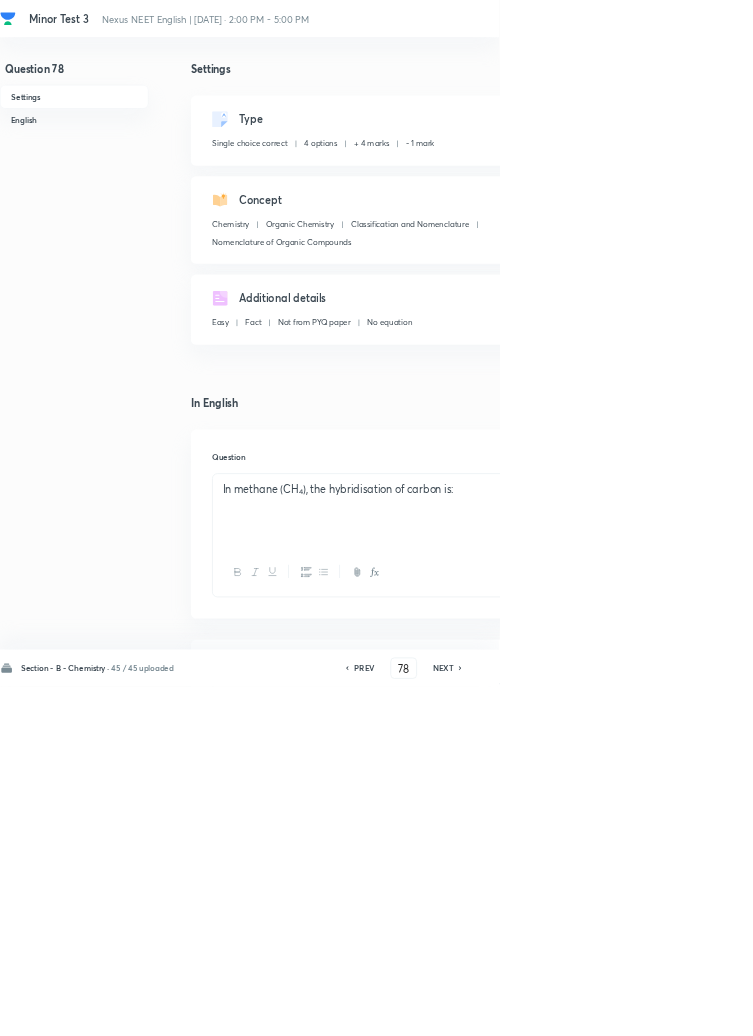 click on "Save" at bounding box center (1096, 1006) 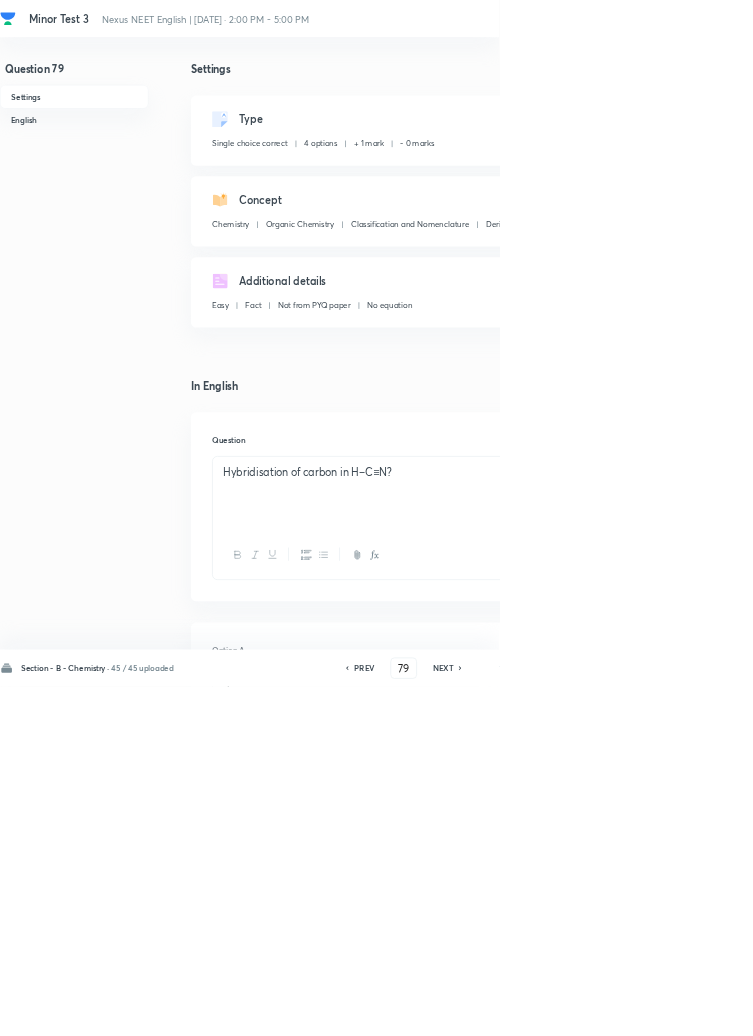 click on "Edit" at bounding box center [920, 182] 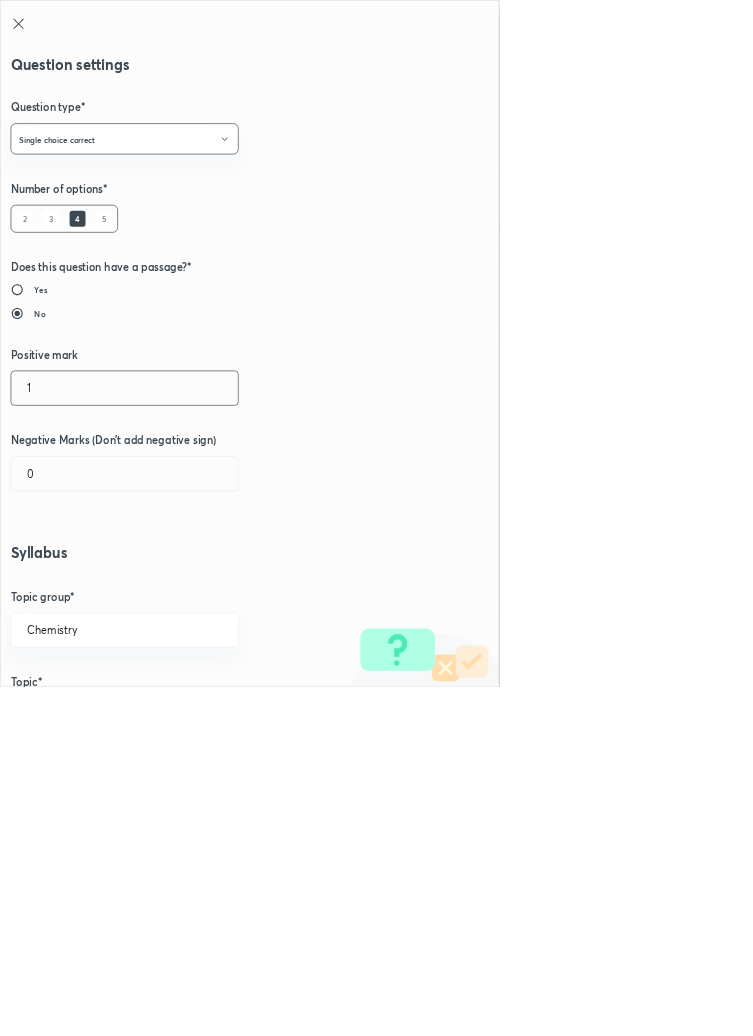 click on "1" at bounding box center (188, 585) 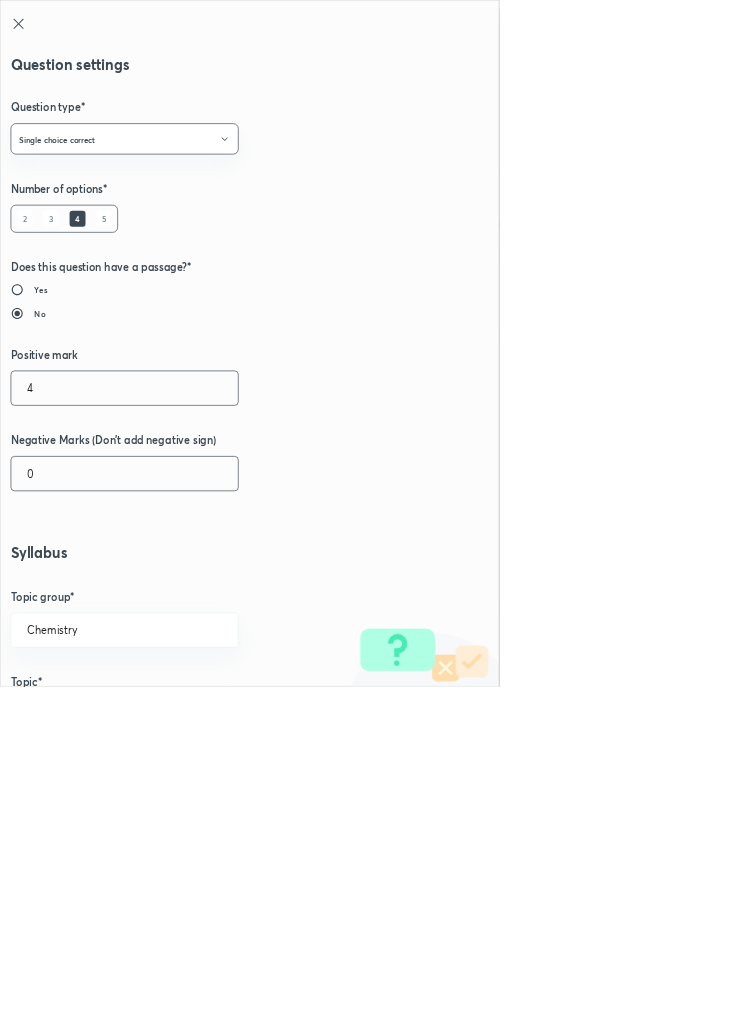 click on "0" at bounding box center (188, 714) 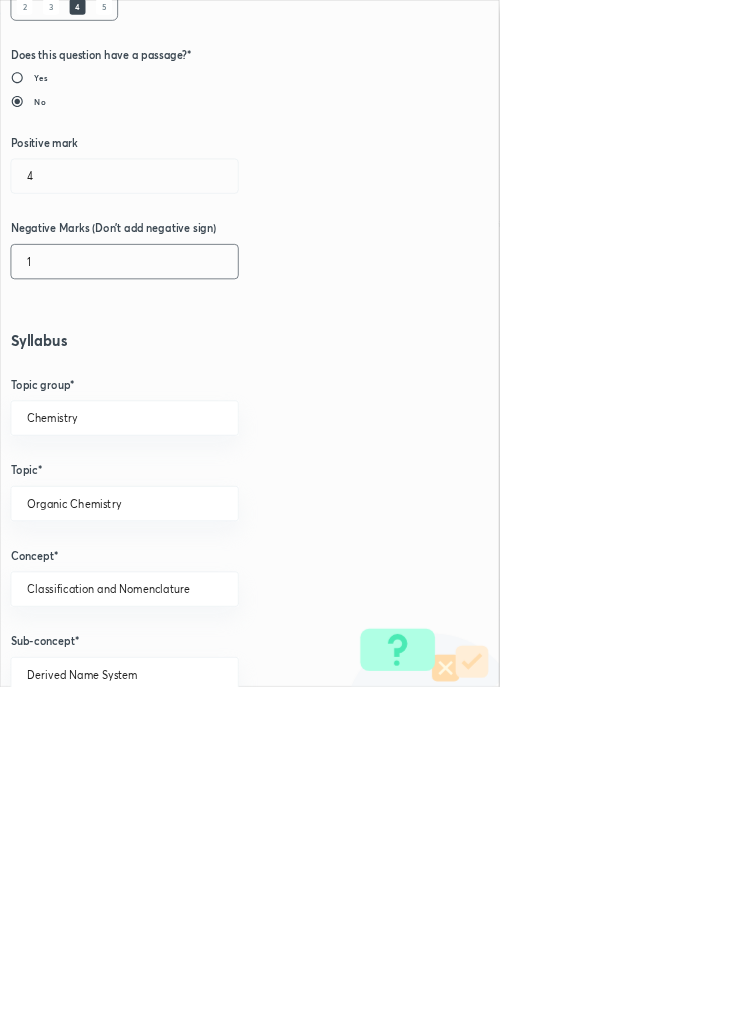 scroll, scrollTop: 1125, scrollLeft: 0, axis: vertical 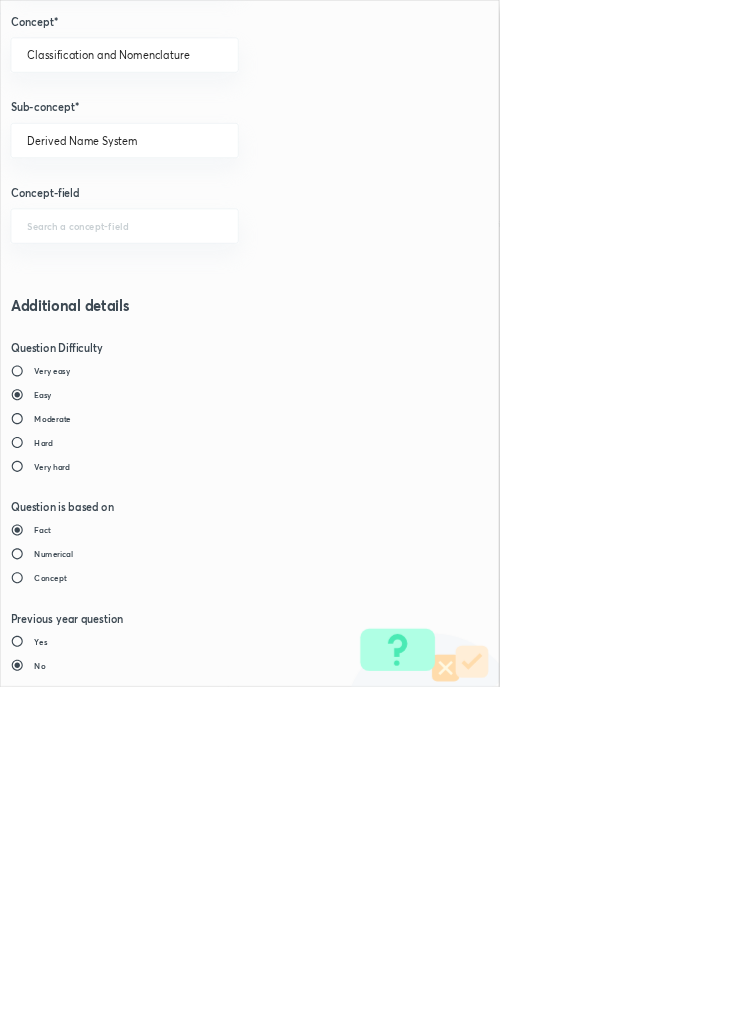 click on "Save" at bounding box center [80, 1476] 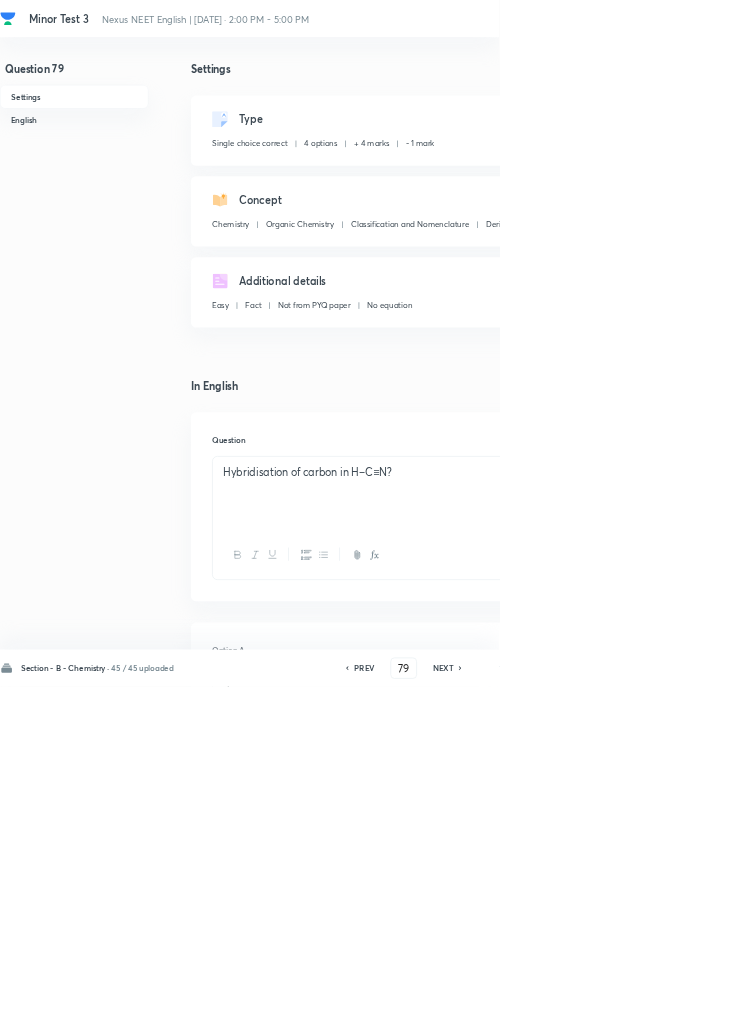 click on "Save" at bounding box center [1096, 1006] 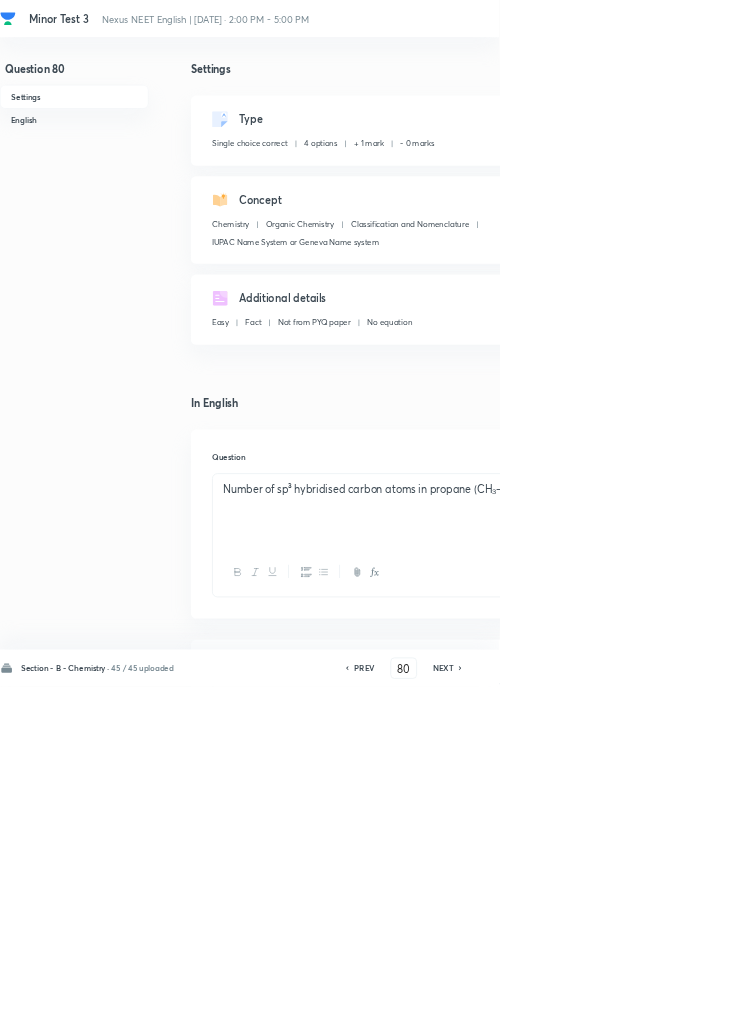 click on "Edit" at bounding box center [920, 182] 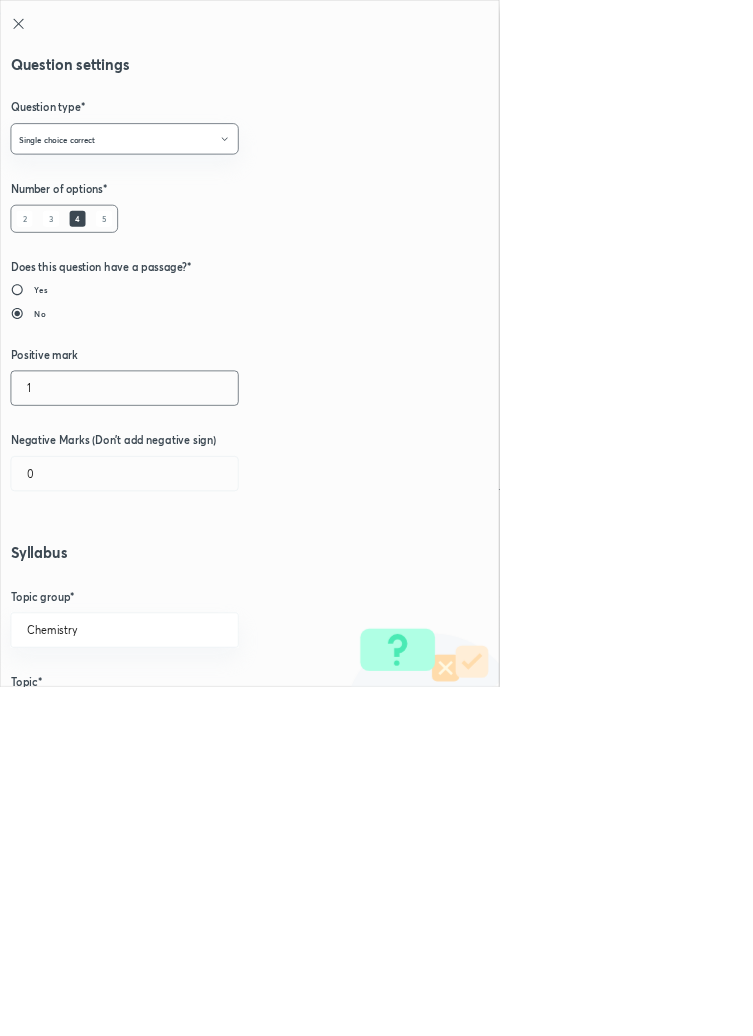 click on "1" at bounding box center (188, 585) 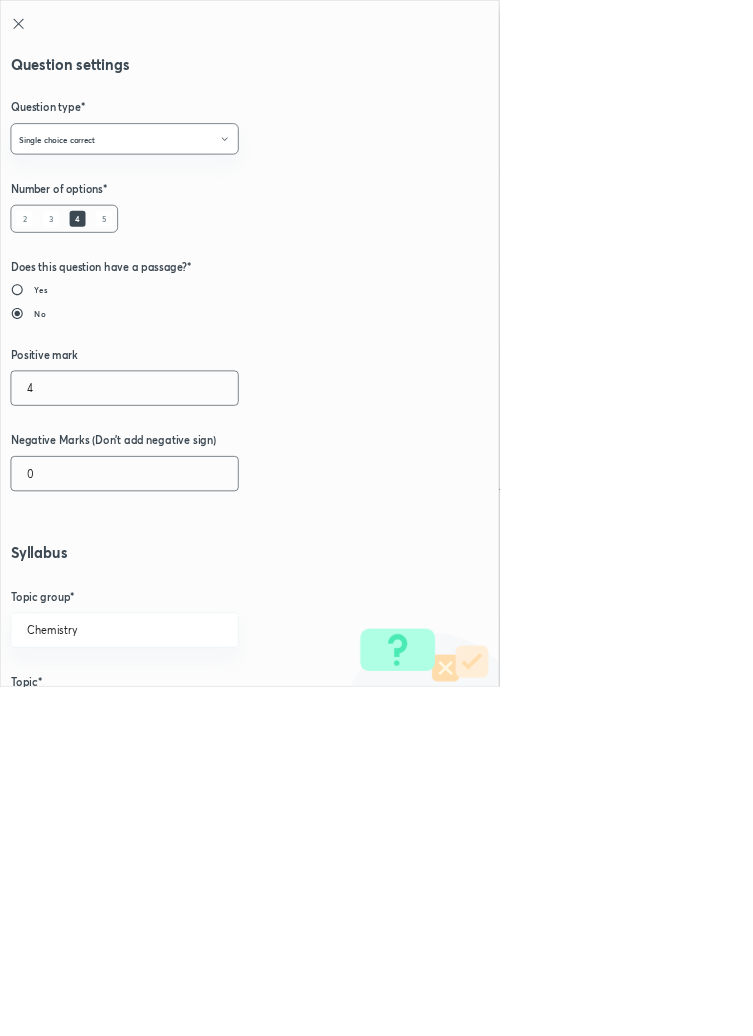 click on "0" at bounding box center [188, 714] 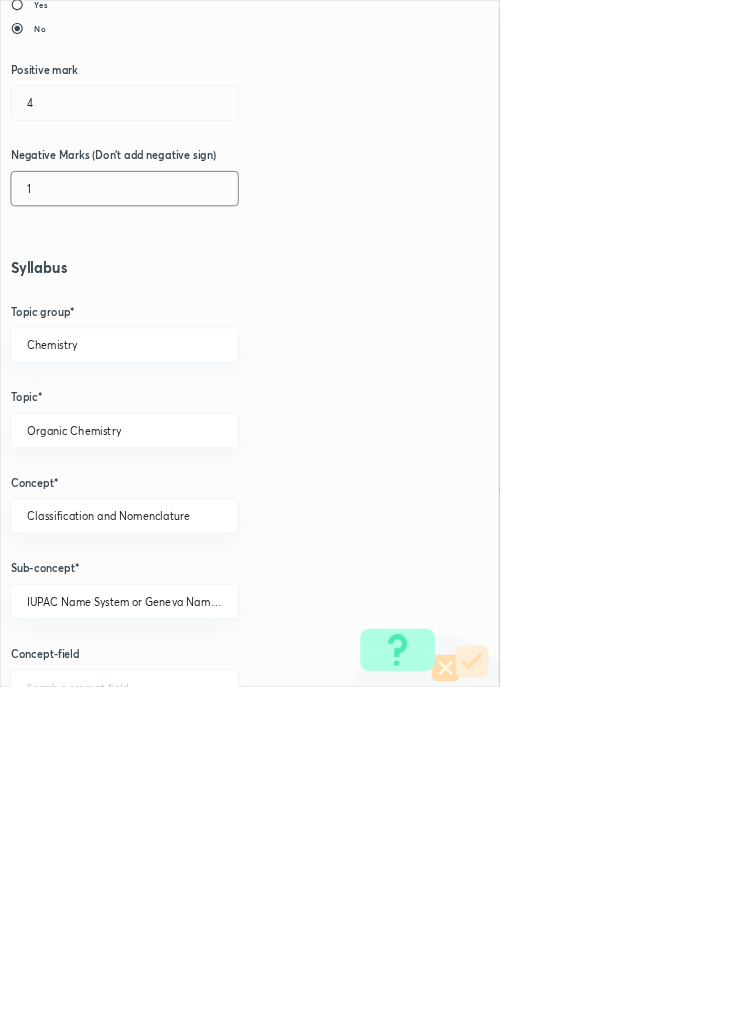 scroll, scrollTop: 1125, scrollLeft: 0, axis: vertical 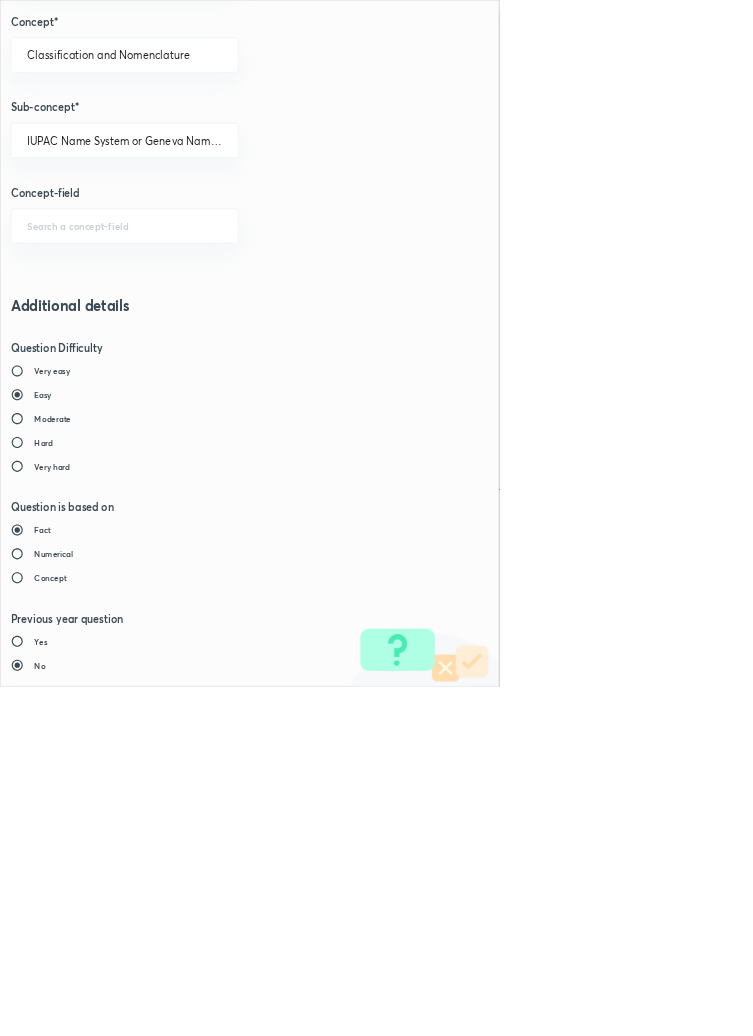 click on "Save" at bounding box center [80, 1476] 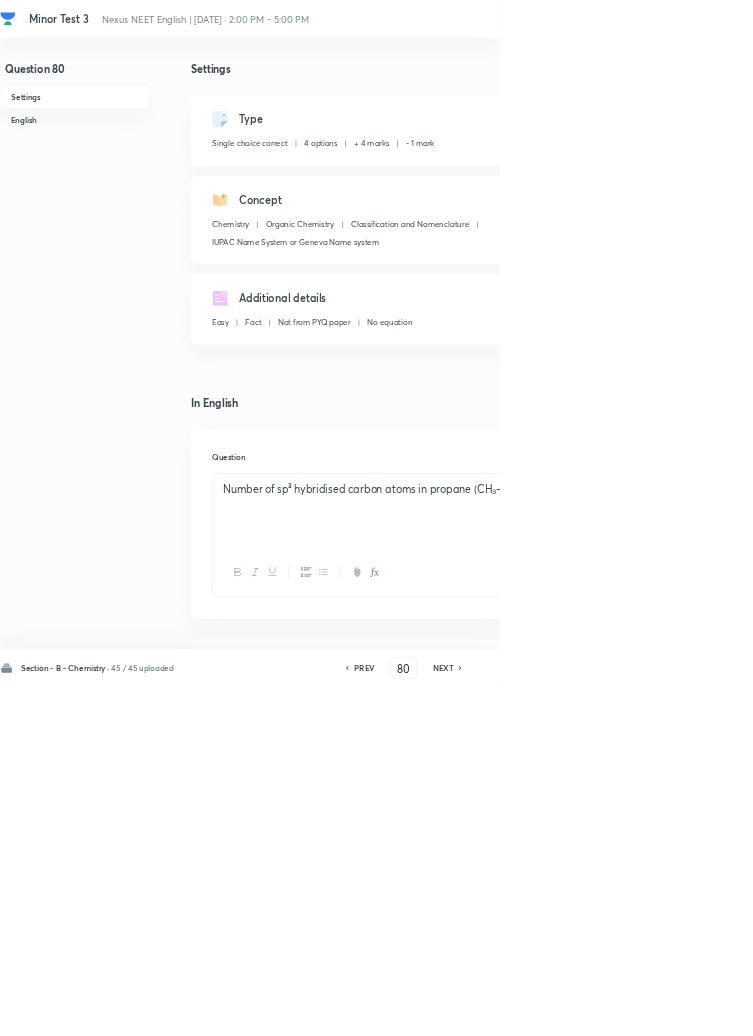 click on "Save" at bounding box center [1096, 1006] 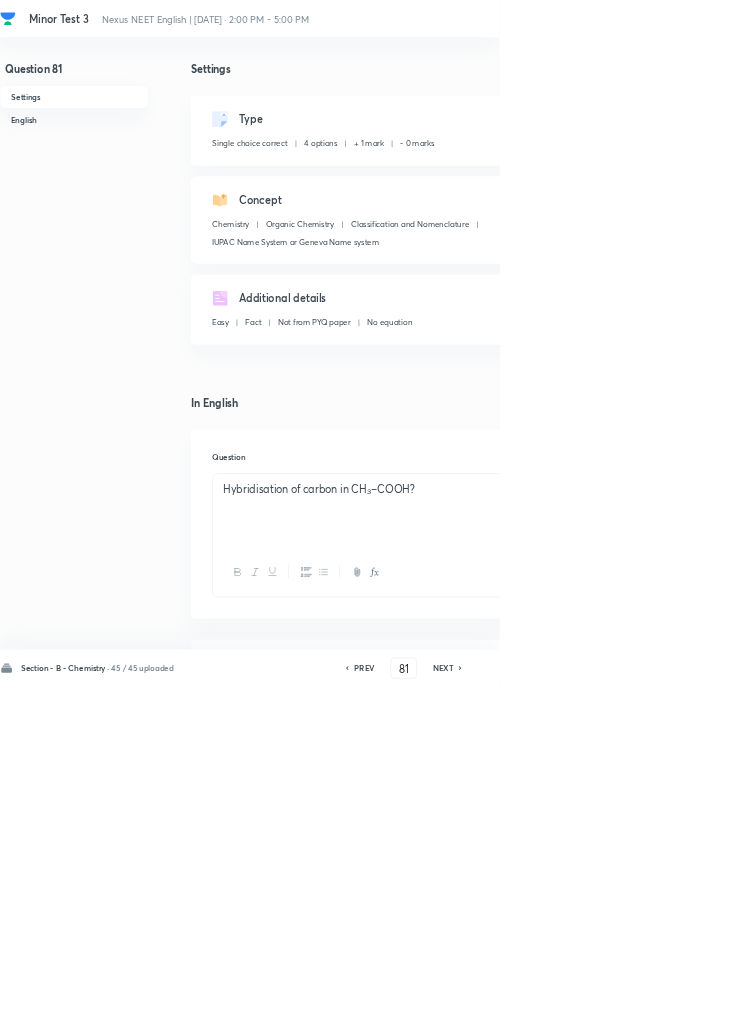 click on "Edit" at bounding box center (920, 182) 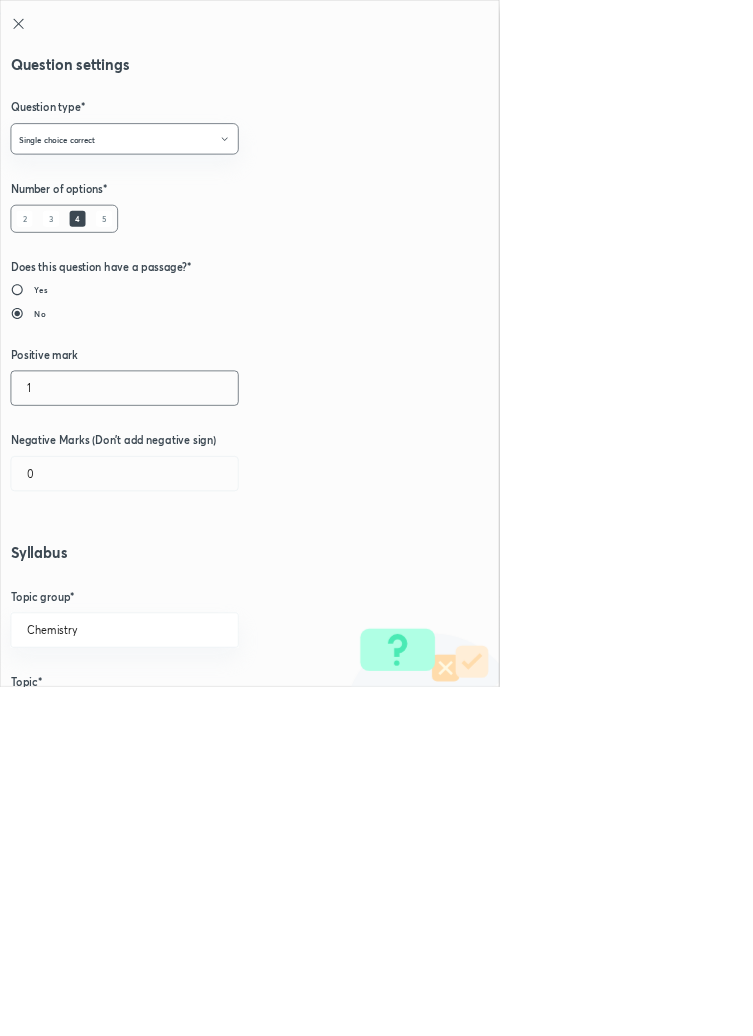click on "1" at bounding box center [188, 585] 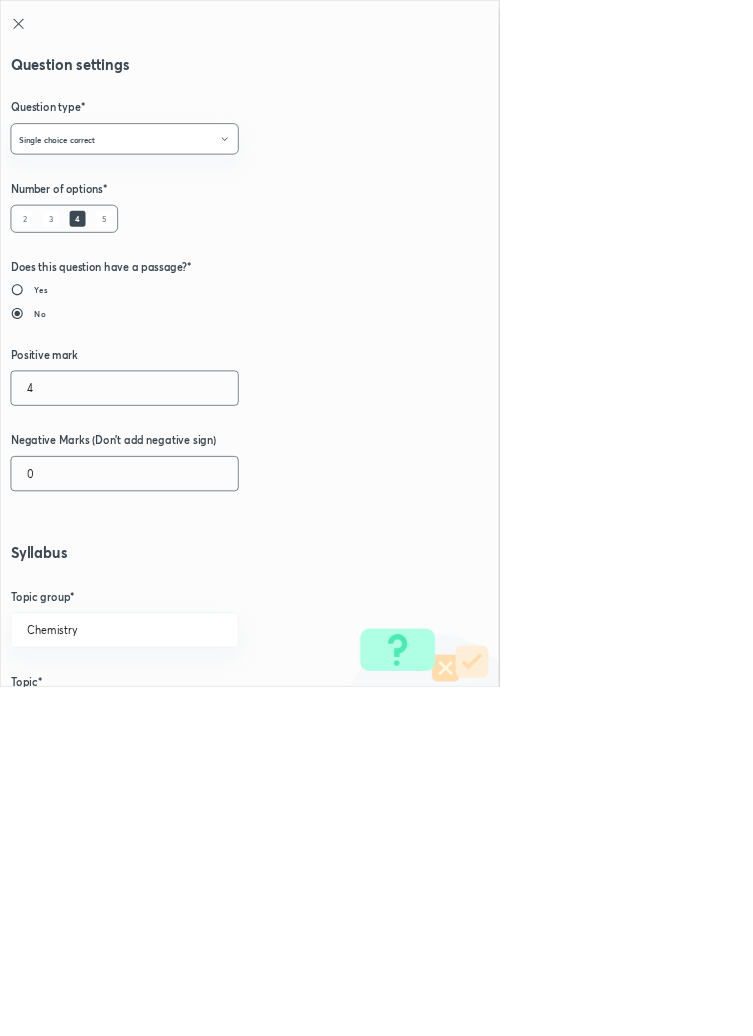 click on "0" at bounding box center [188, 714] 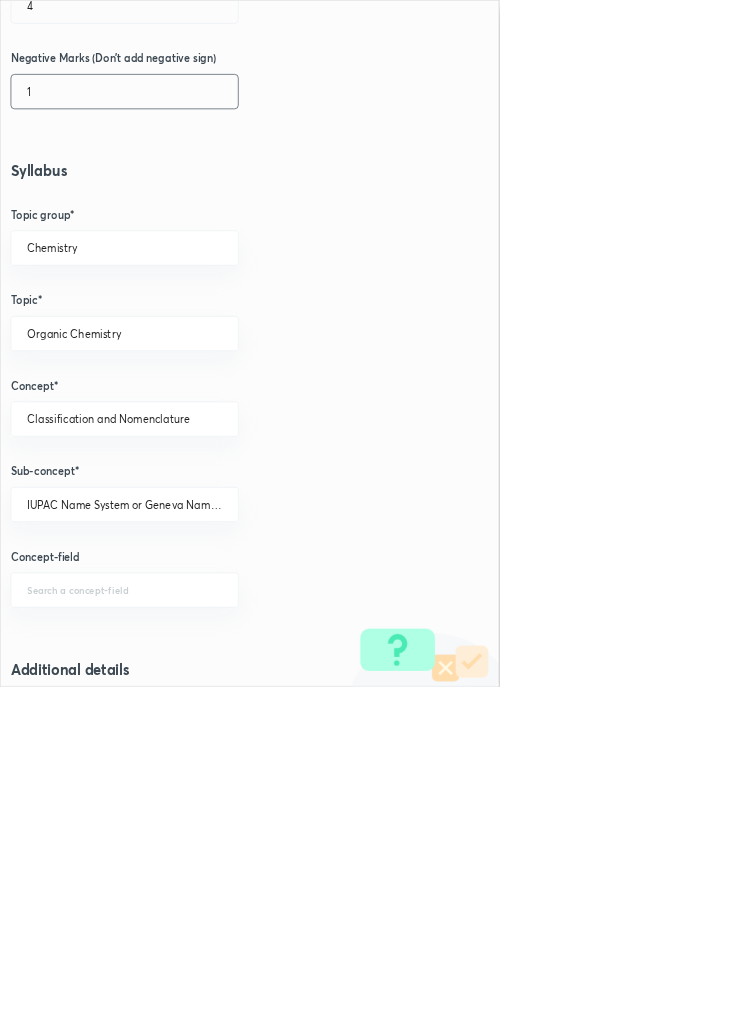 scroll, scrollTop: 1125, scrollLeft: 0, axis: vertical 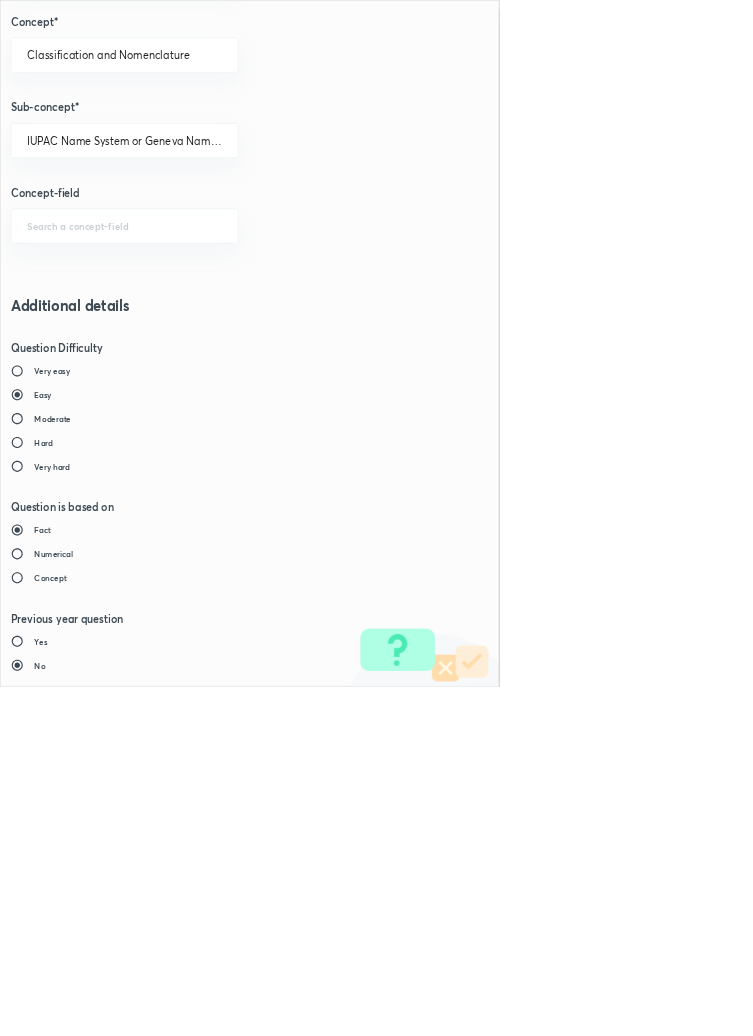 click on "Save" at bounding box center (80, 1476) 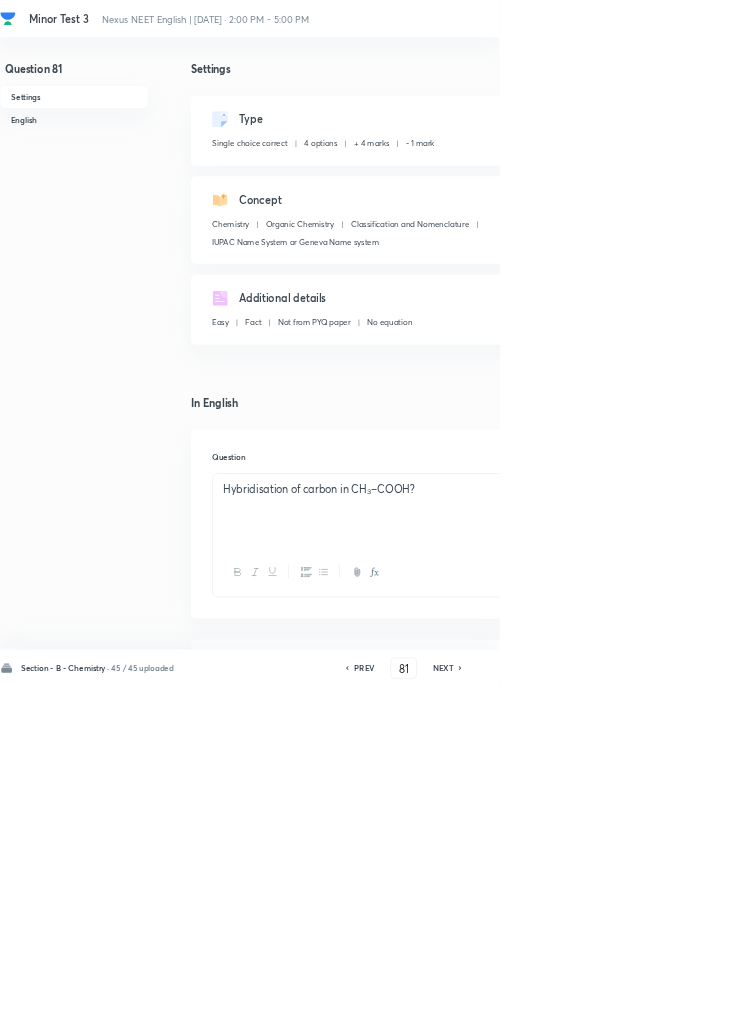click on "Save" at bounding box center [1096, 1006] 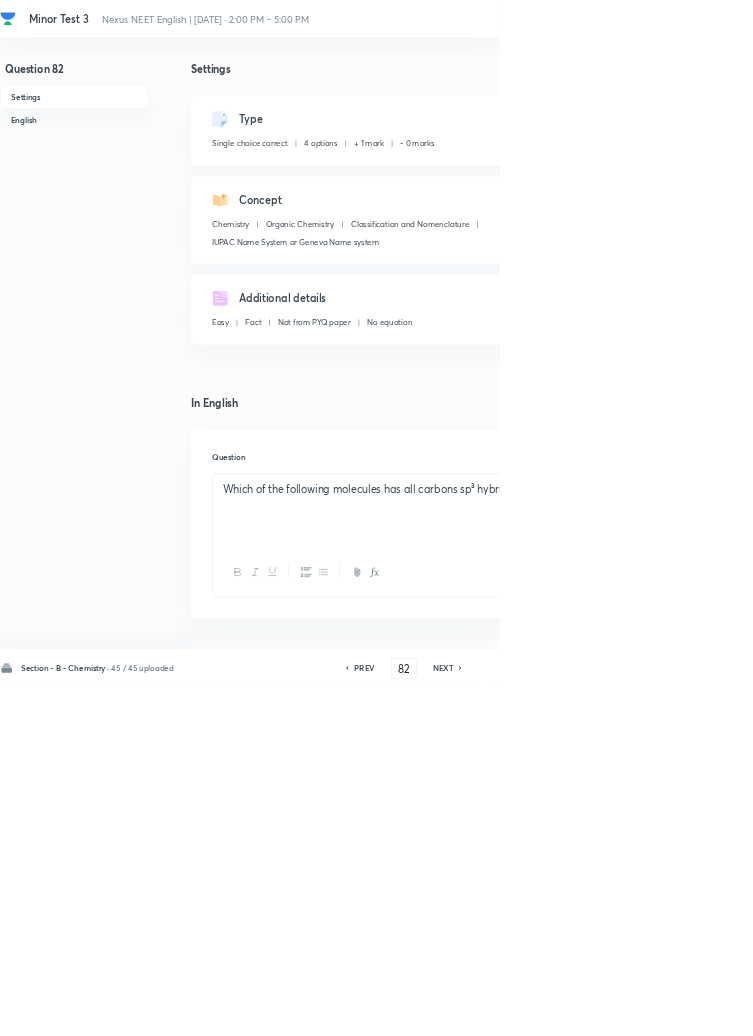 click on "Edit" at bounding box center (920, 182) 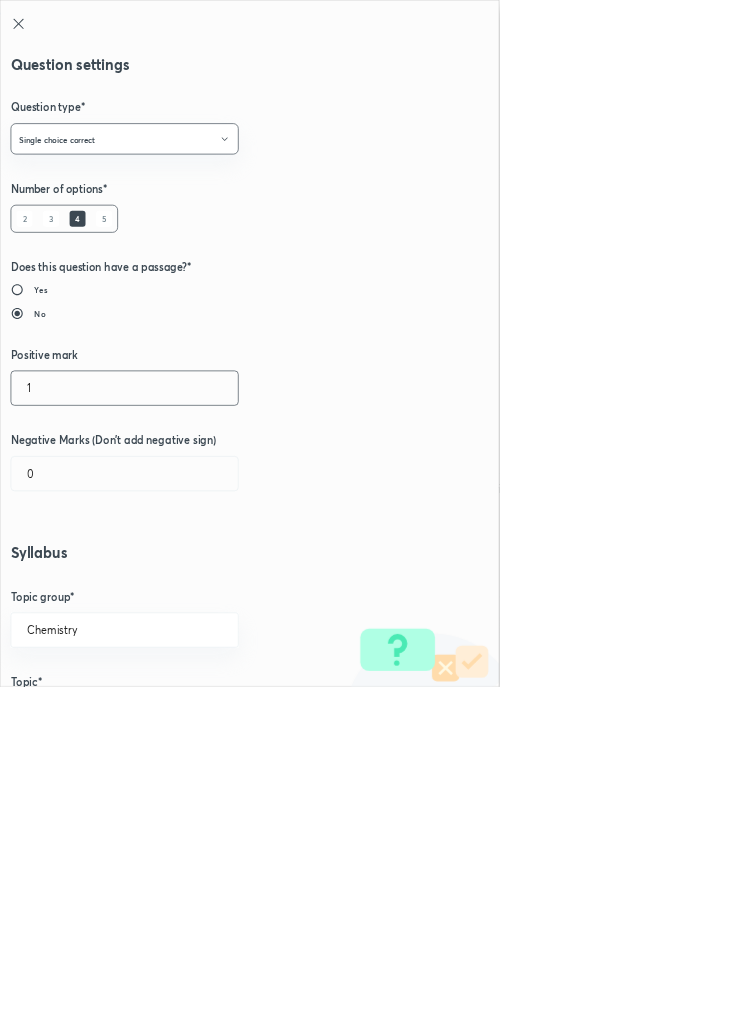 click on "1" at bounding box center (188, 585) 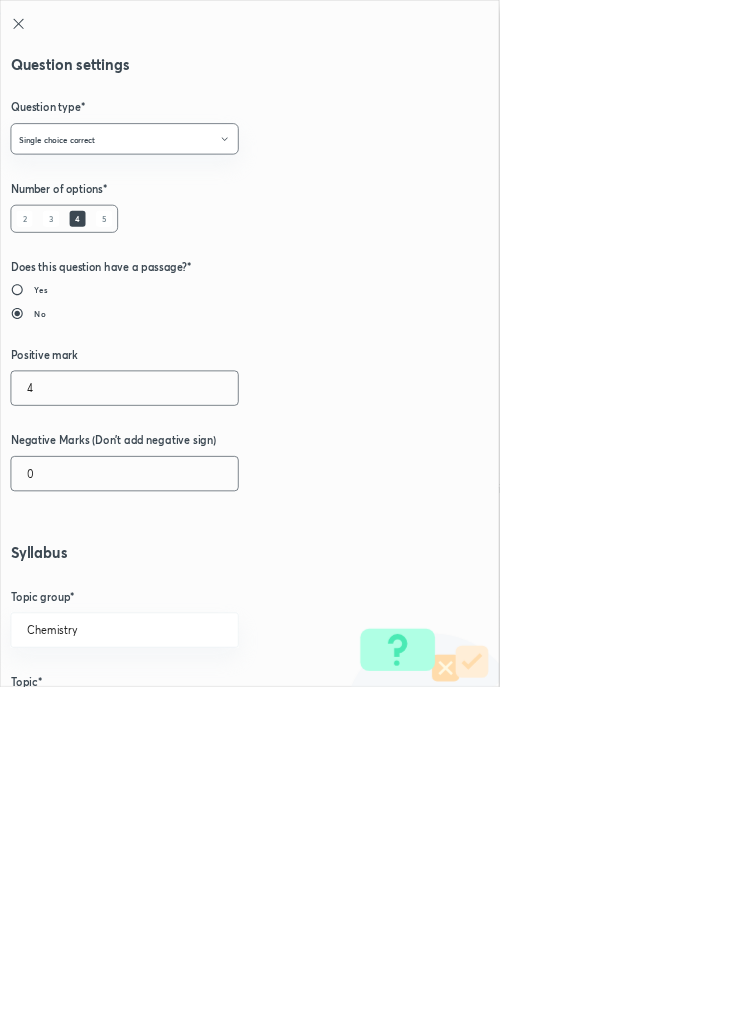 click on "0" at bounding box center (188, 714) 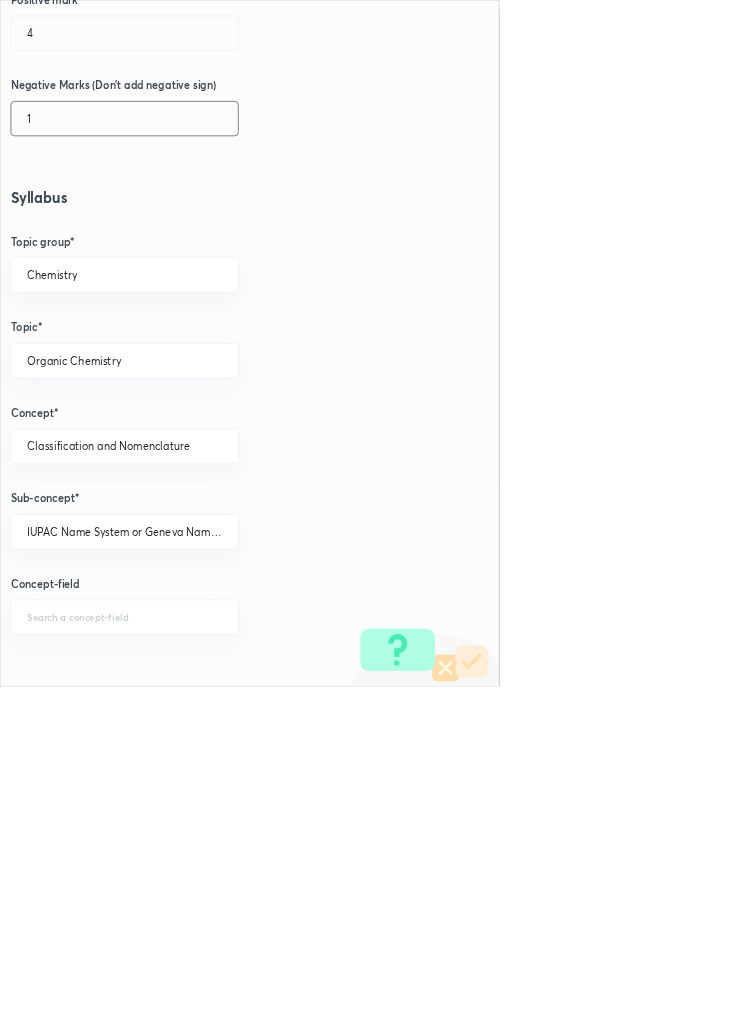 scroll, scrollTop: 1125, scrollLeft: 0, axis: vertical 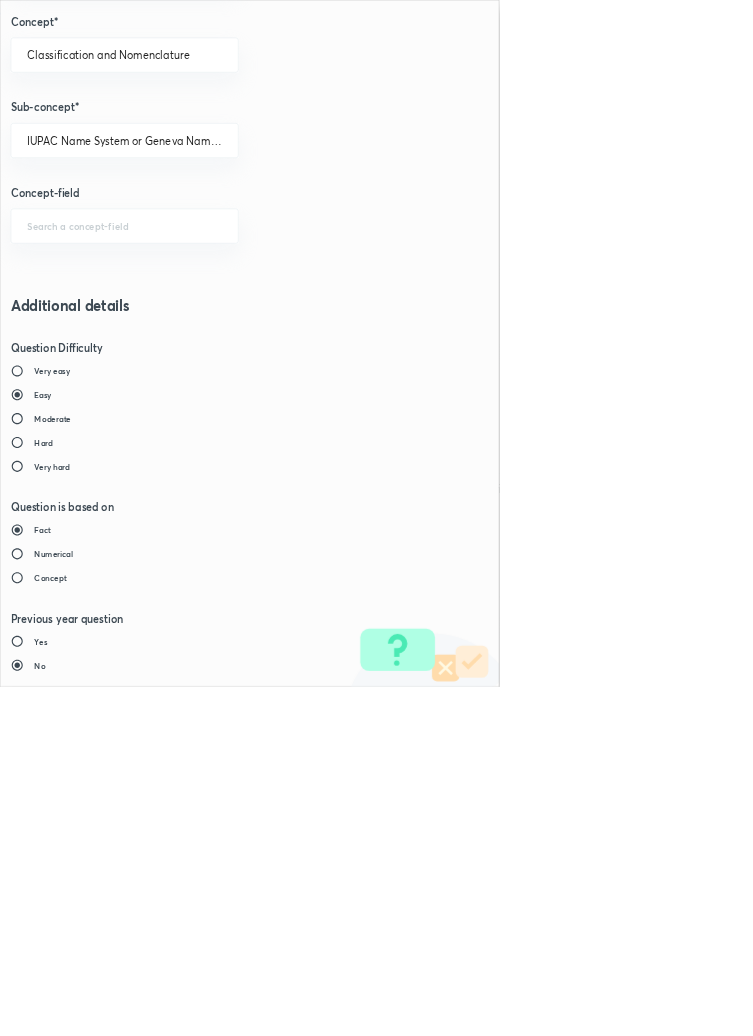 click on "Save" at bounding box center [80, 1476] 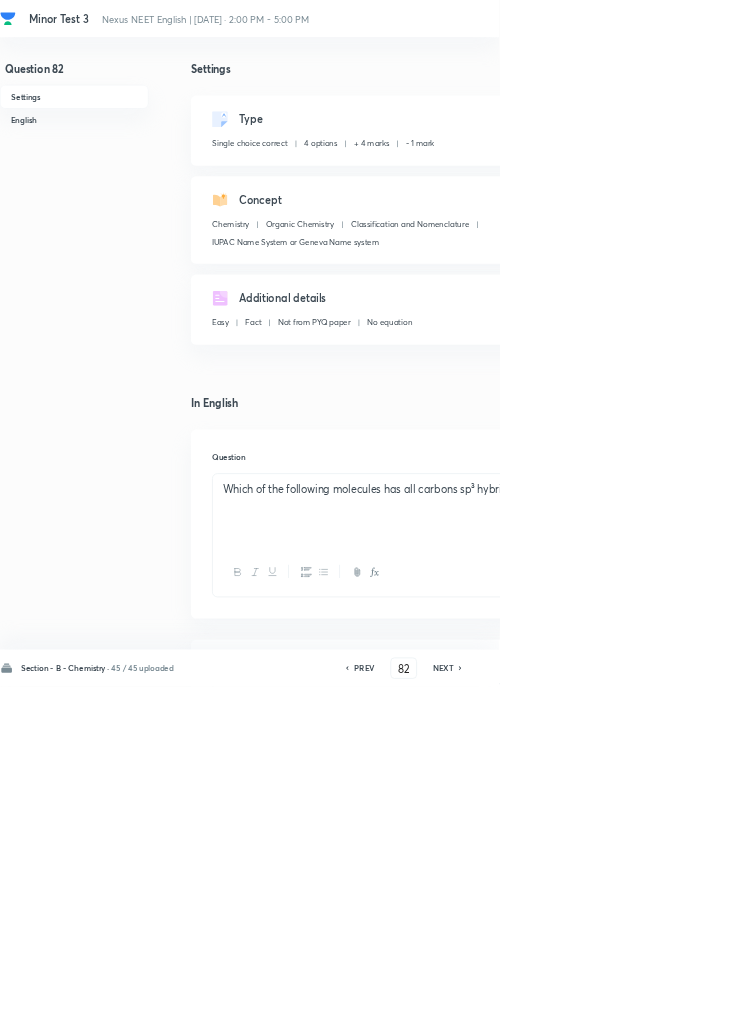 click on "Save" at bounding box center (1096, 1006) 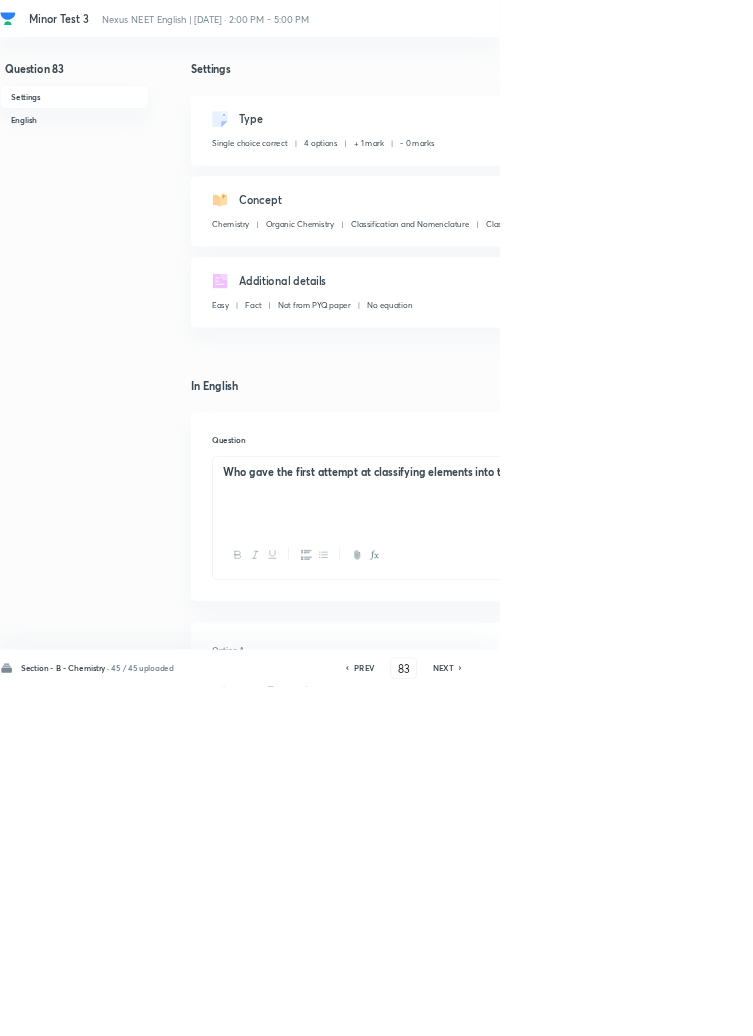 click on "Edit" at bounding box center [920, 182] 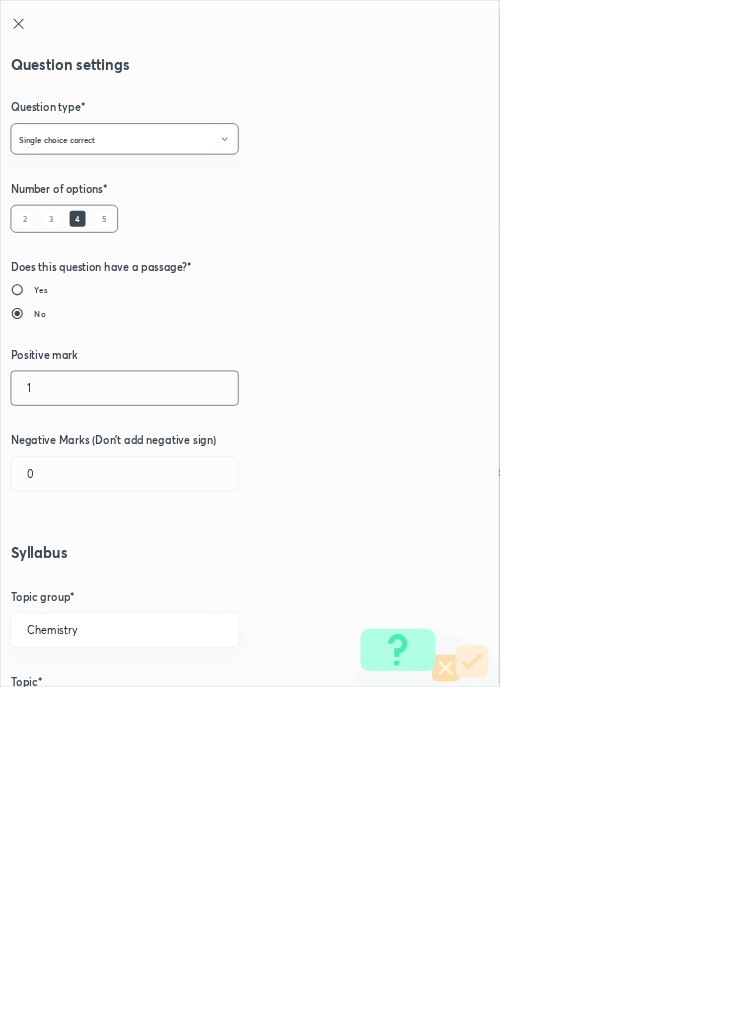 click on "1" at bounding box center [188, 585] 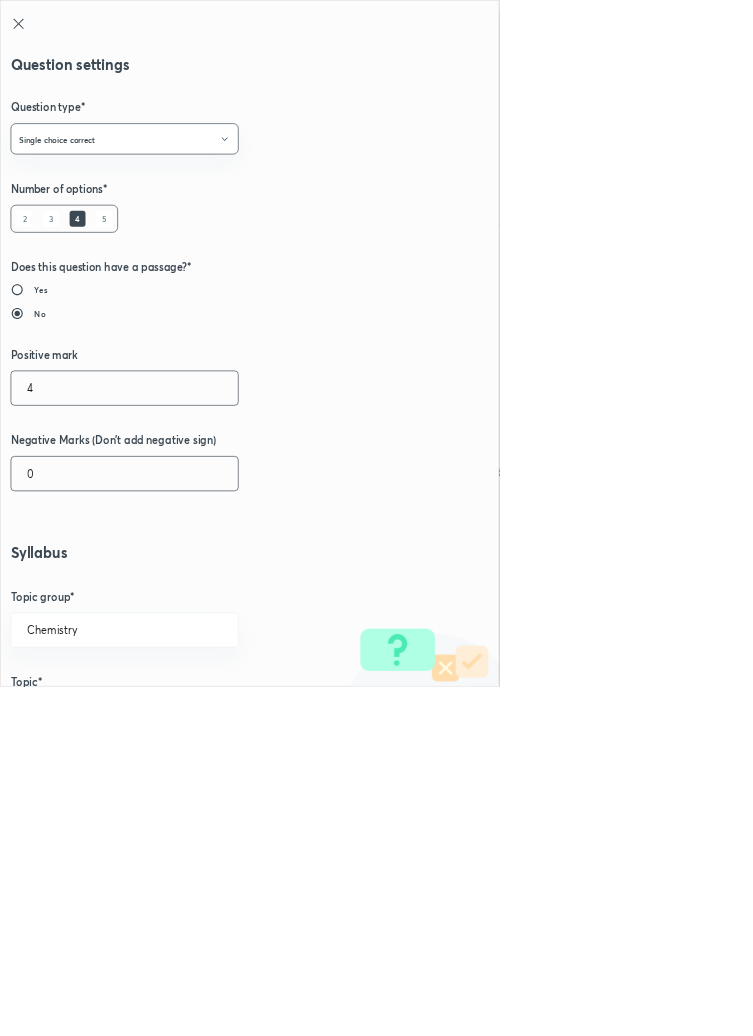click on "0" at bounding box center [188, 714] 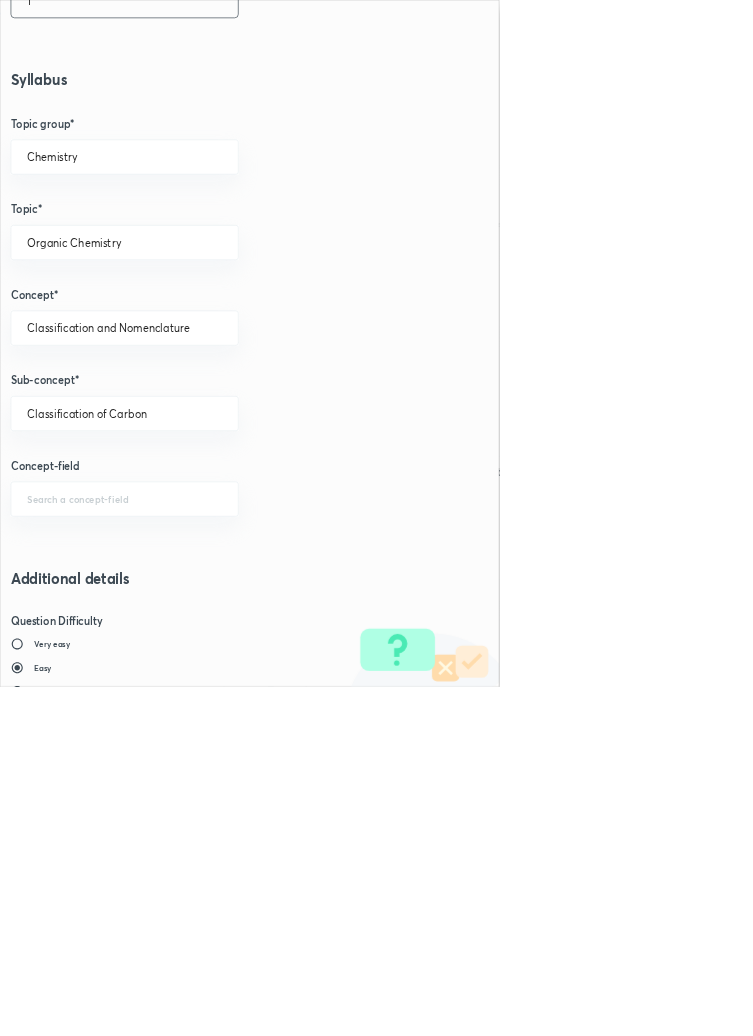 scroll, scrollTop: 1125, scrollLeft: 0, axis: vertical 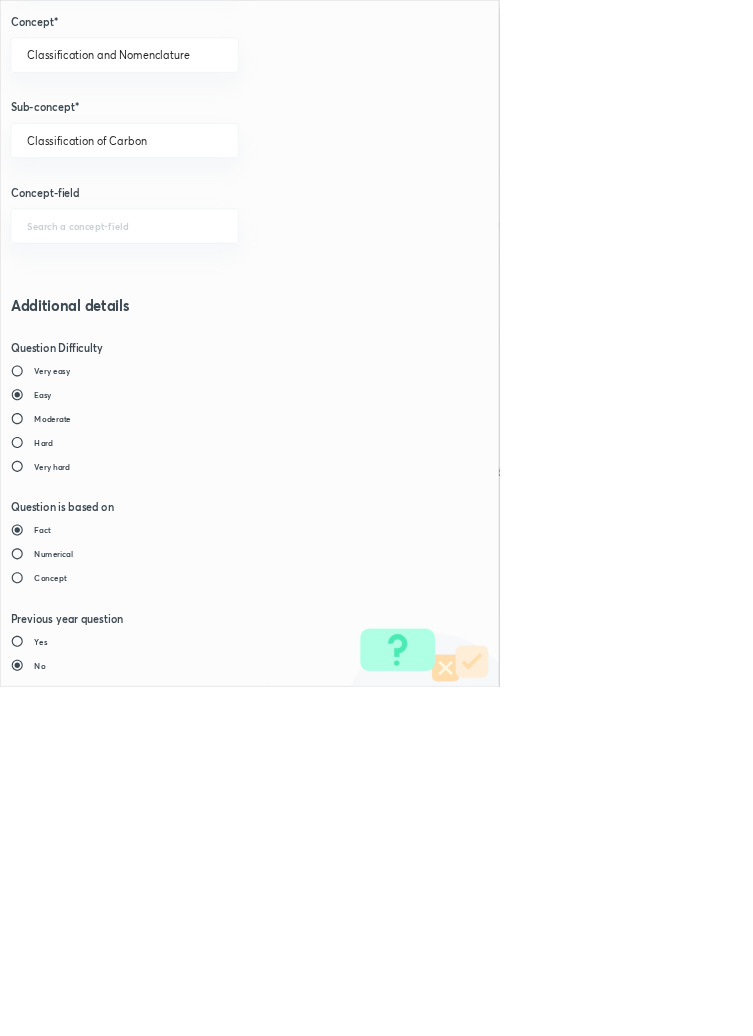 click on "Save" at bounding box center [80, 1476] 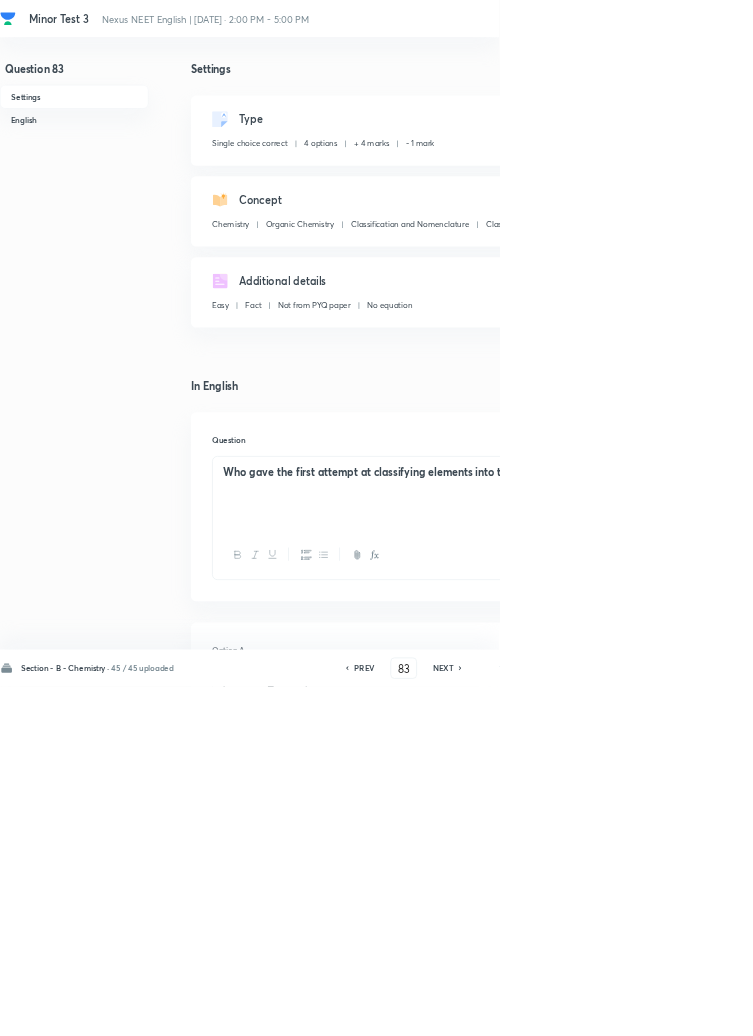click on "Save" at bounding box center [1096, 1006] 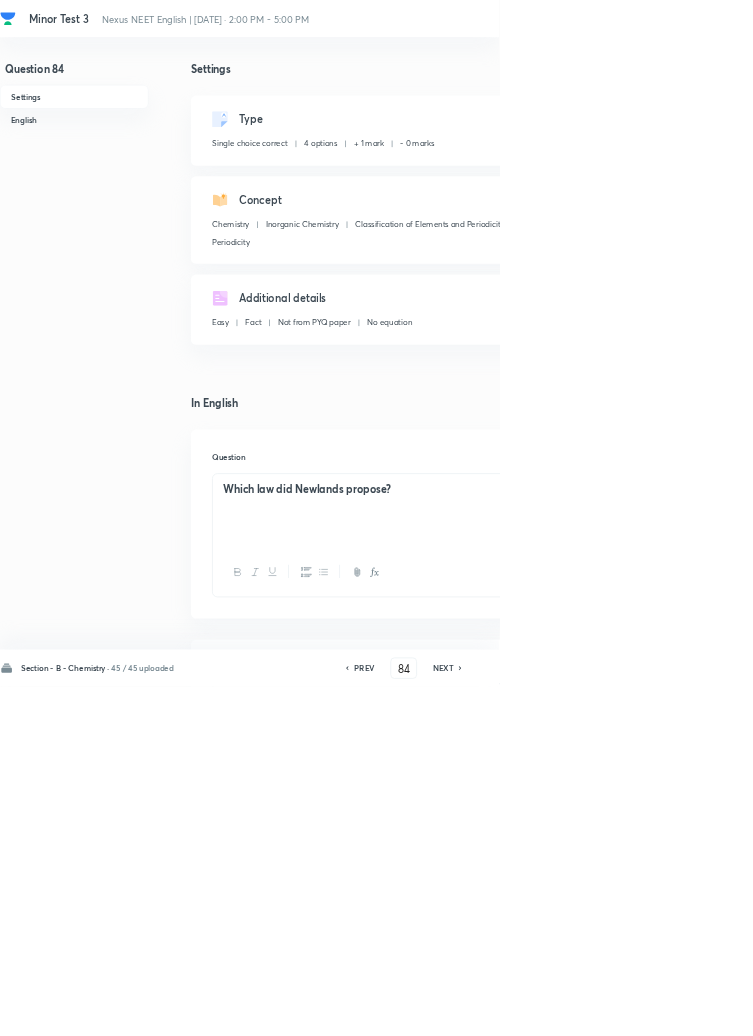 click on "Edit" at bounding box center [920, 182] 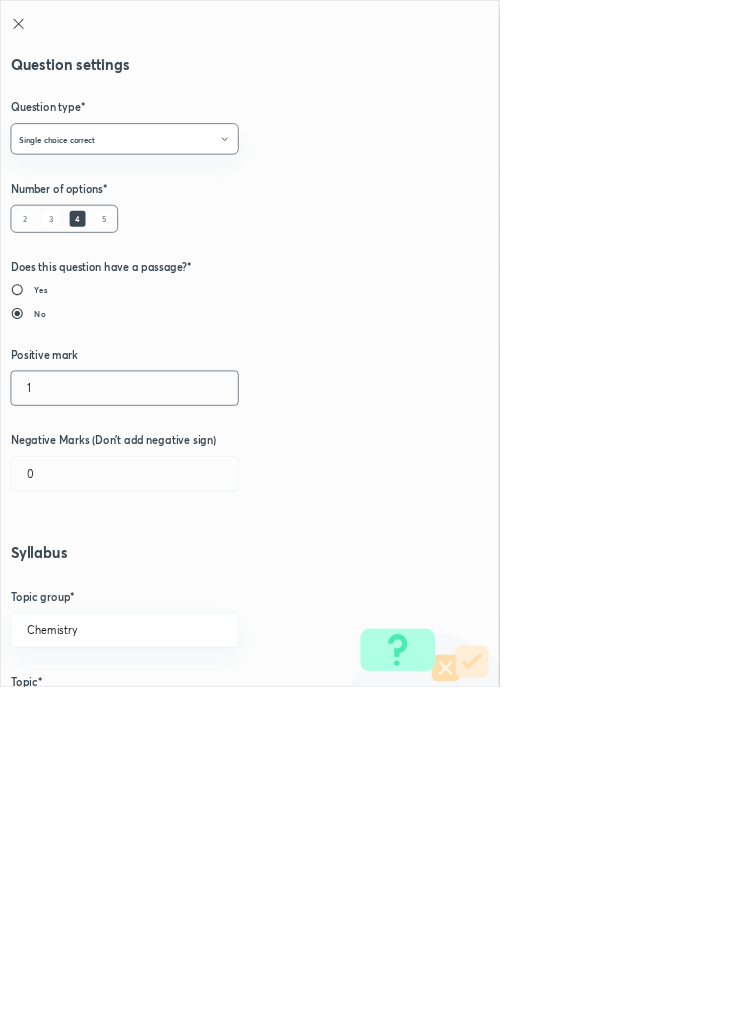 click on "1" at bounding box center (188, 585) 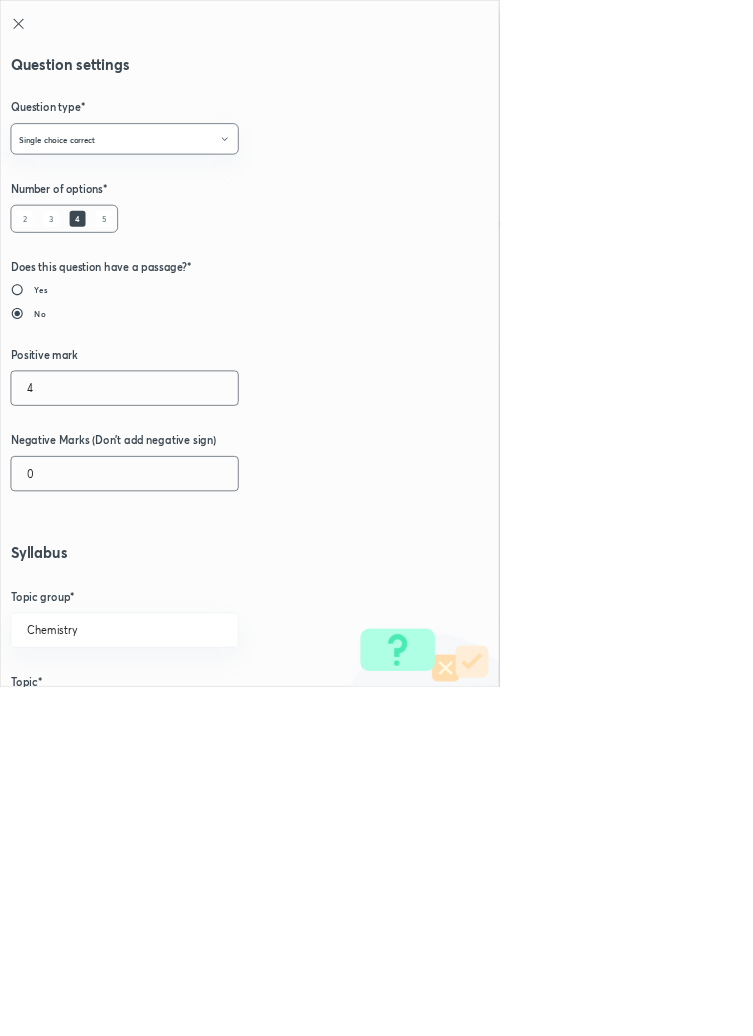 click on "0" at bounding box center (188, 714) 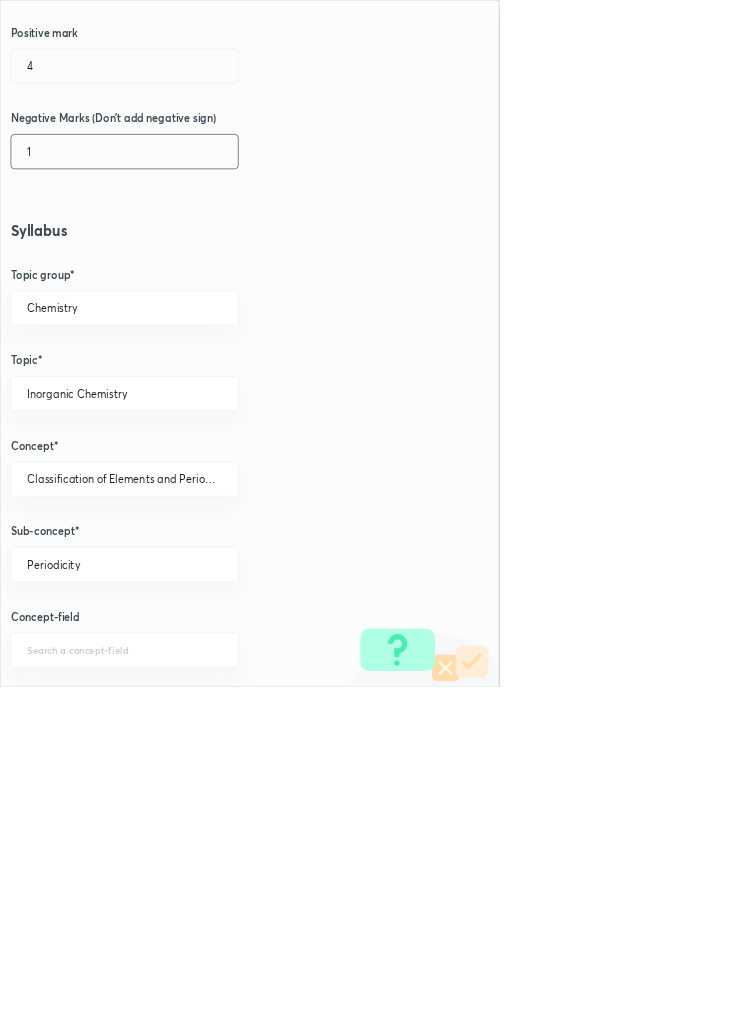 scroll, scrollTop: 1125, scrollLeft: 0, axis: vertical 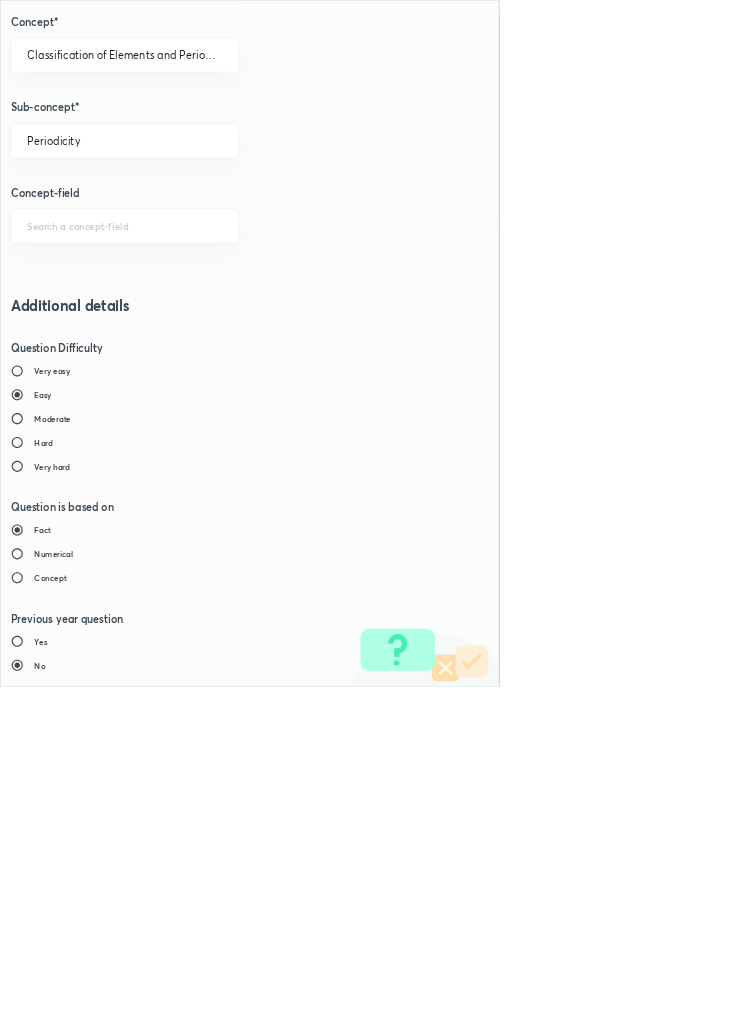 click on "Save" at bounding box center (80, 1476) 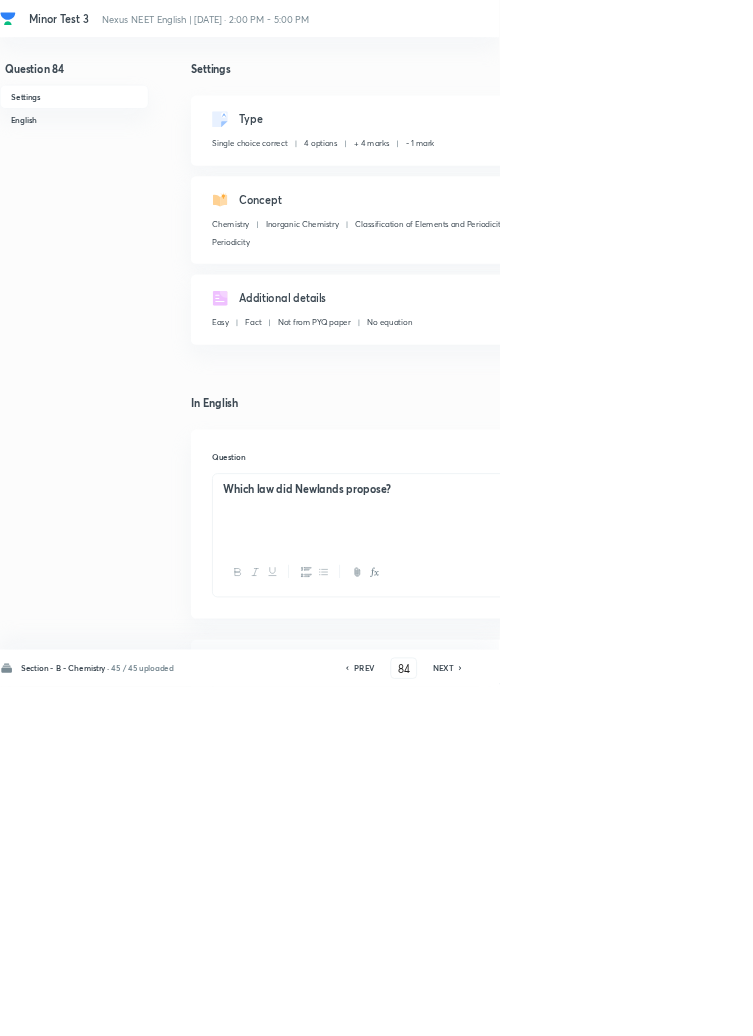 click on "Save" at bounding box center [1096, 1006] 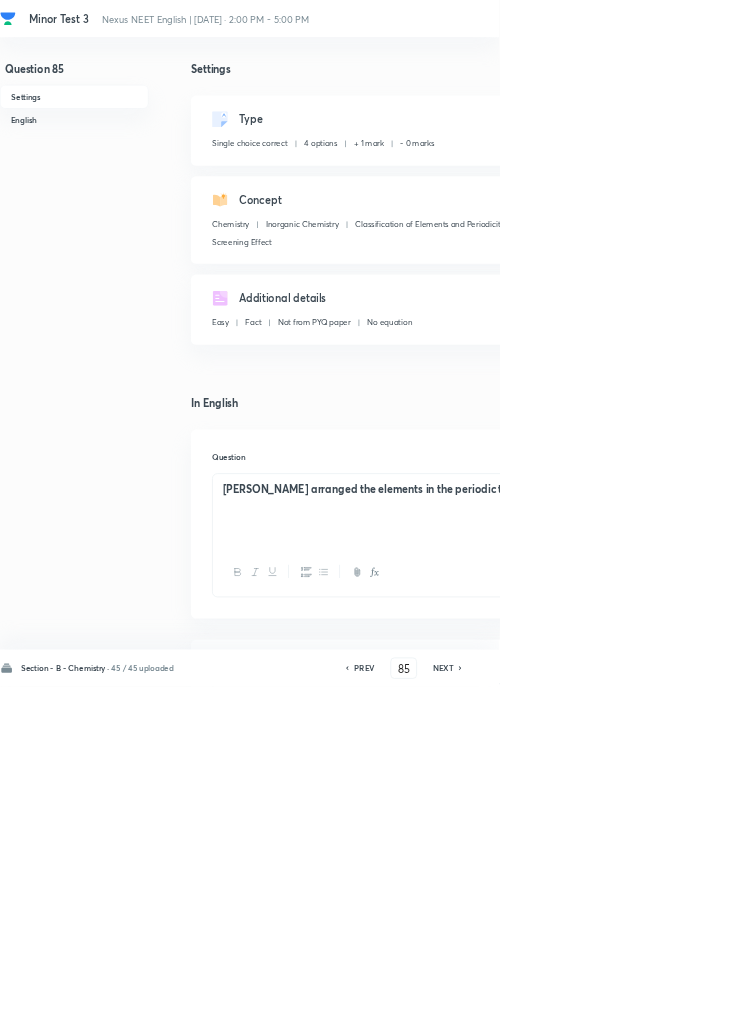 click on "Edit" at bounding box center (920, 182) 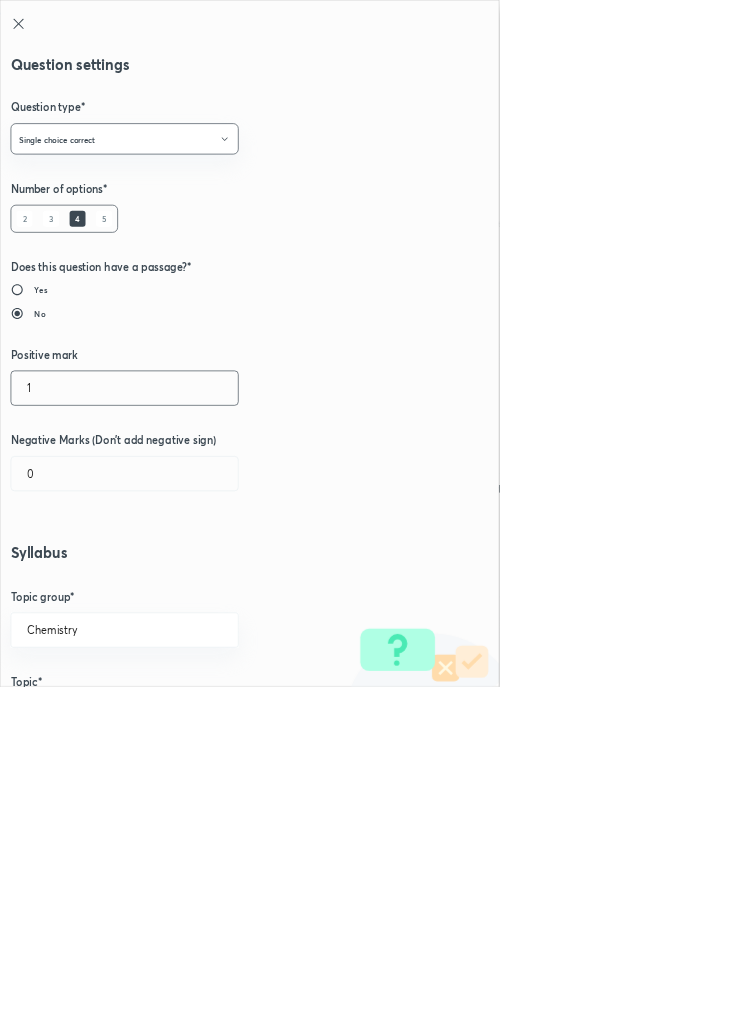 click on "1" at bounding box center [188, 585] 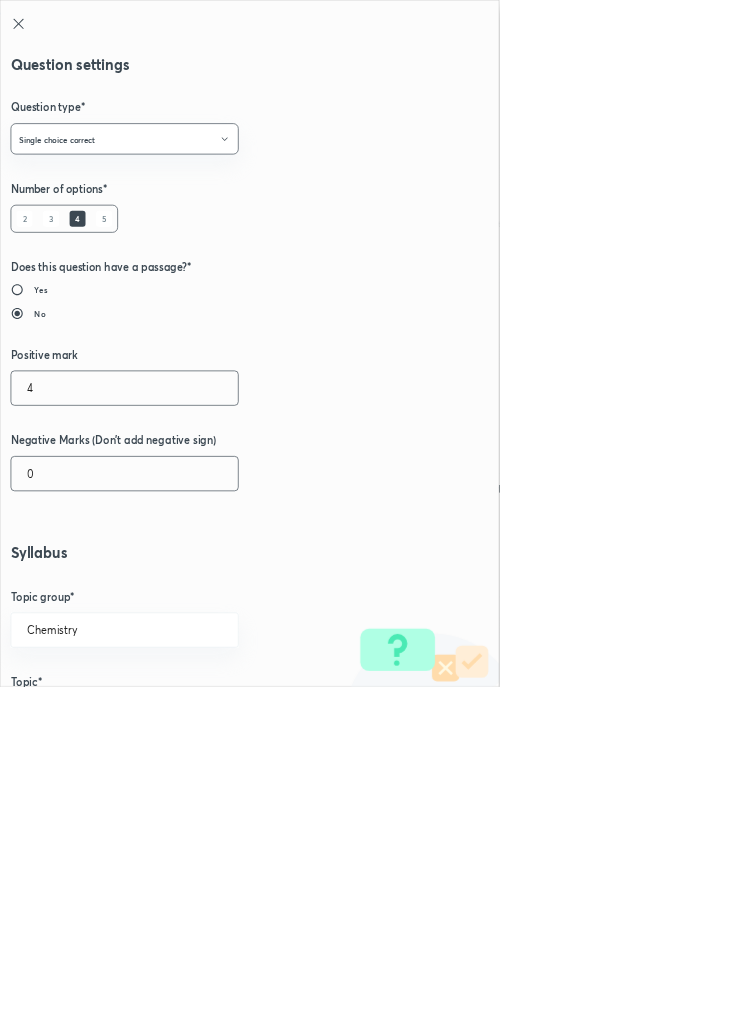 click on "0" at bounding box center (188, 714) 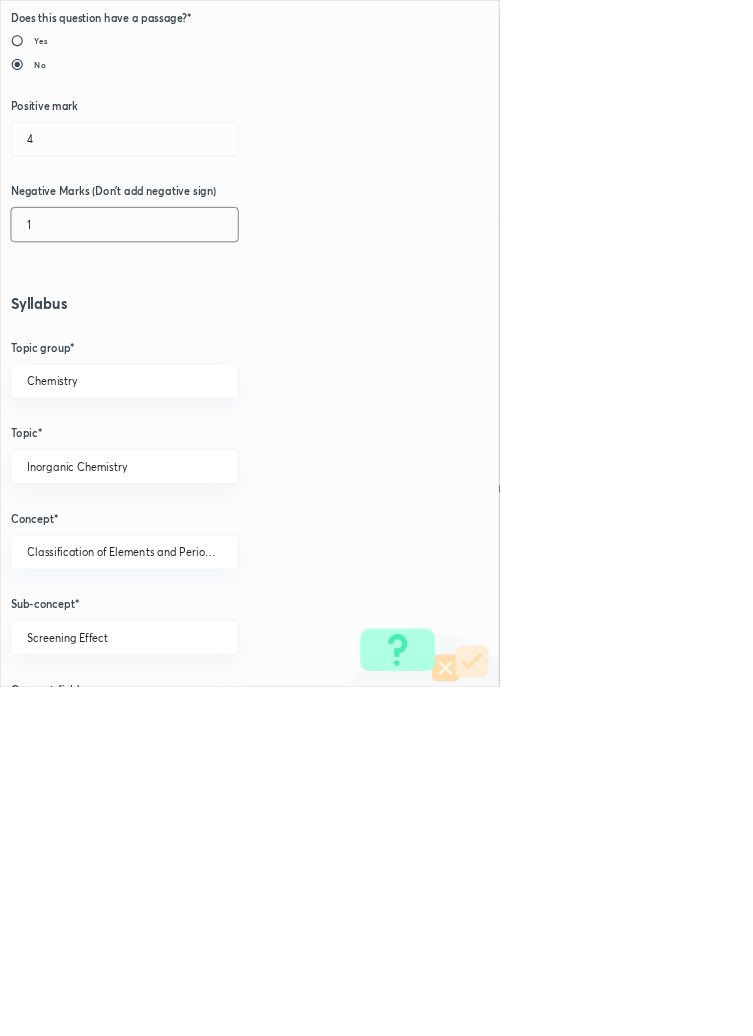 scroll, scrollTop: 1125, scrollLeft: 0, axis: vertical 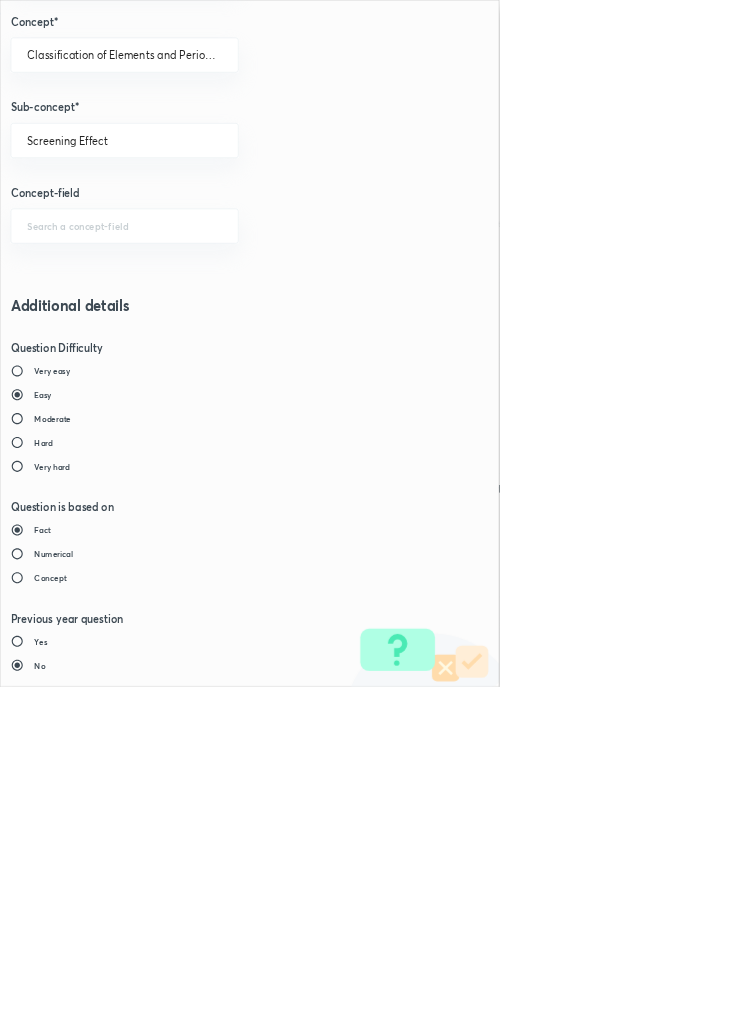 click on "Save" at bounding box center [80, 1476] 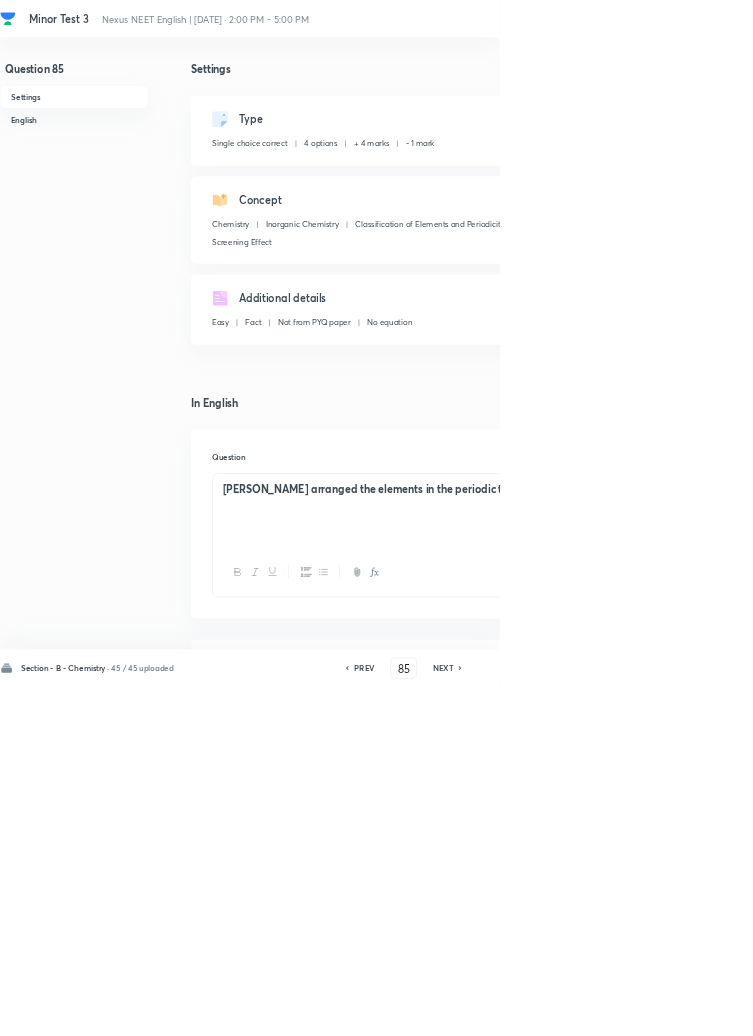 click on "Save" at bounding box center (1096, 1006) 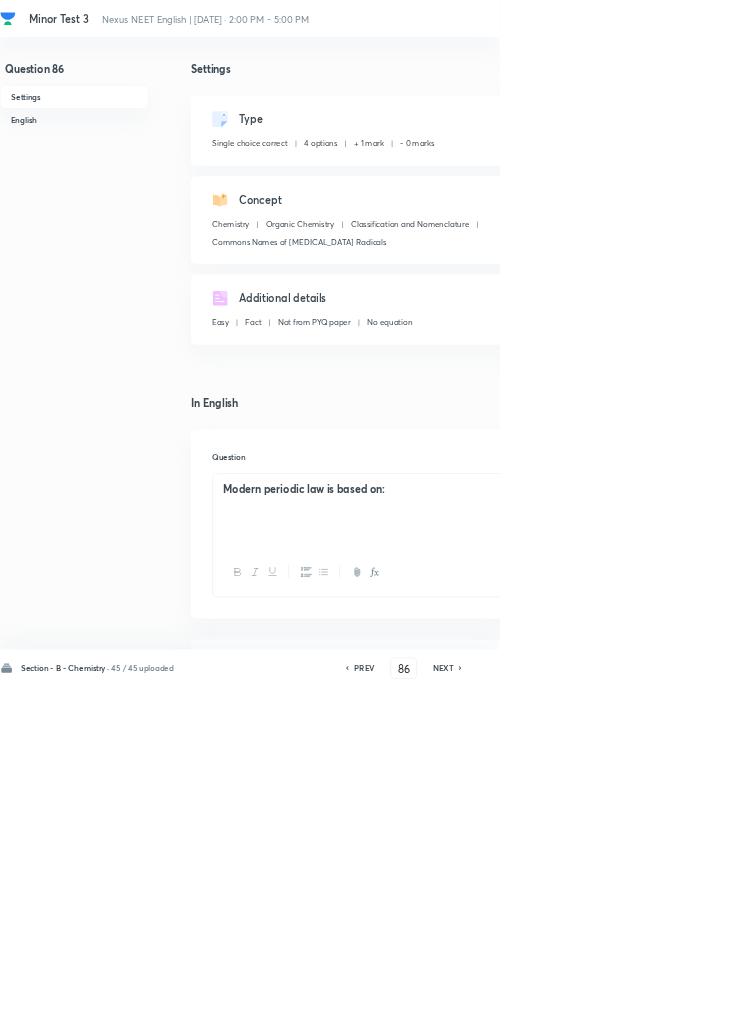 click on "Edit" at bounding box center (920, 182) 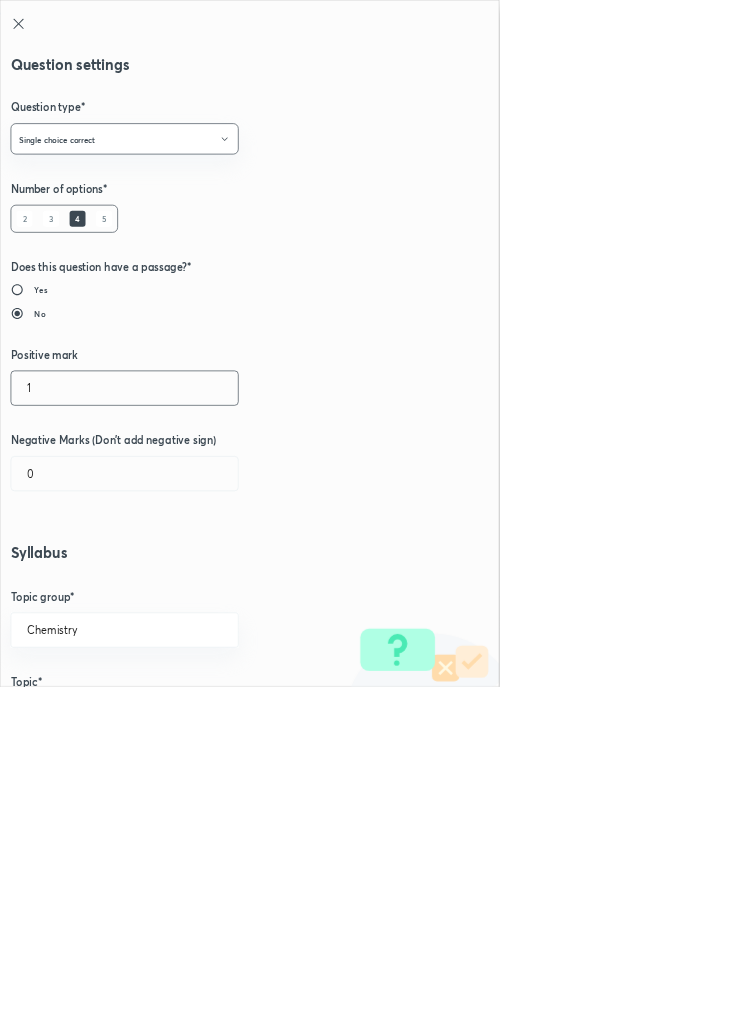 click on "1" at bounding box center [188, 585] 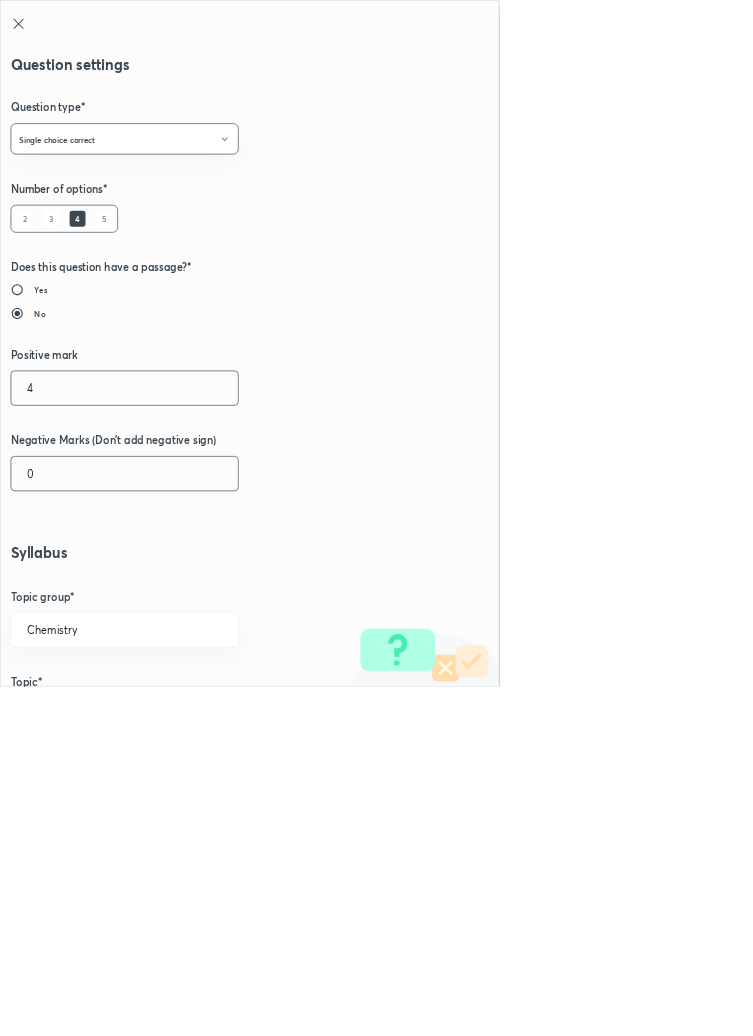 click on "0" at bounding box center (188, 714) 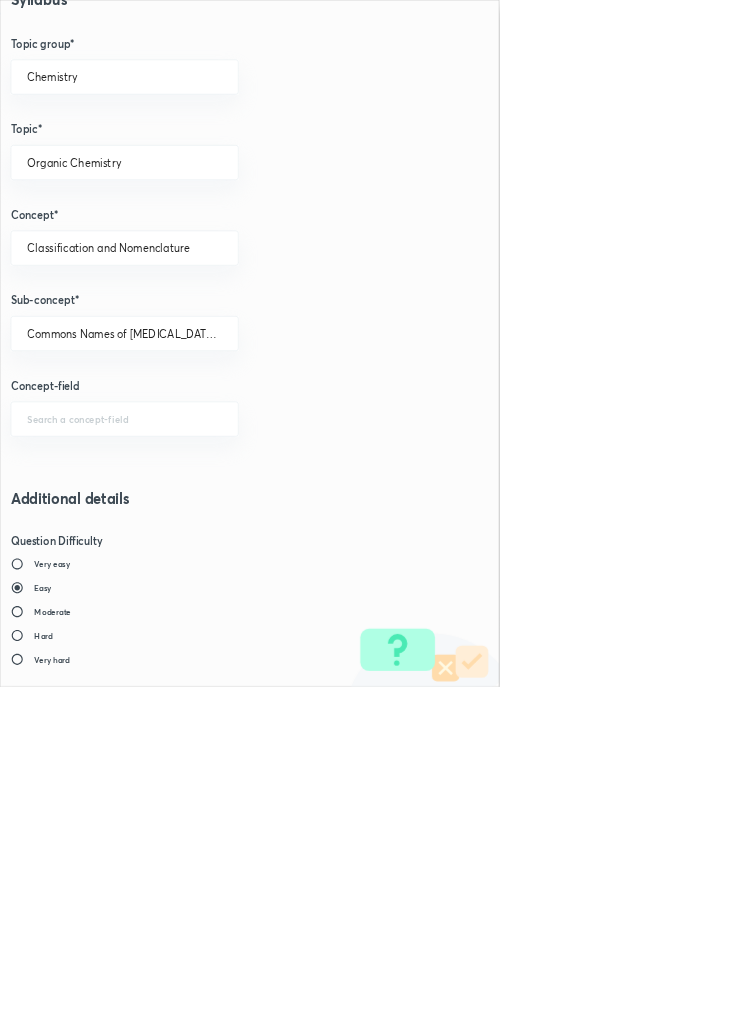 scroll, scrollTop: 1125, scrollLeft: 0, axis: vertical 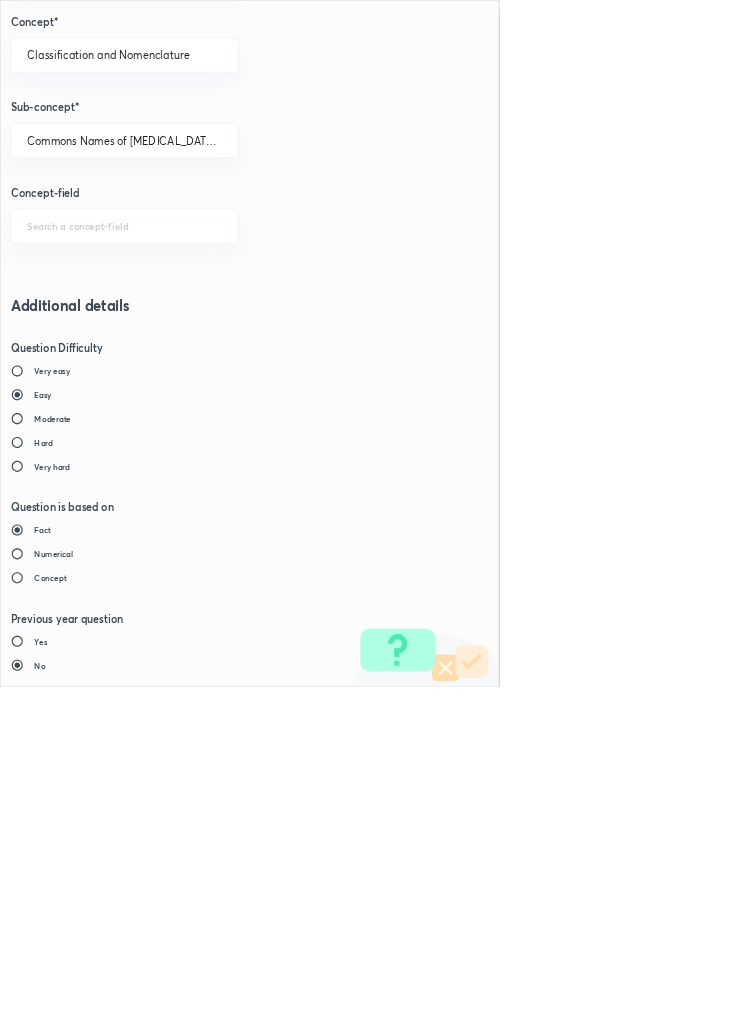 click on "Save" at bounding box center (80, 1476) 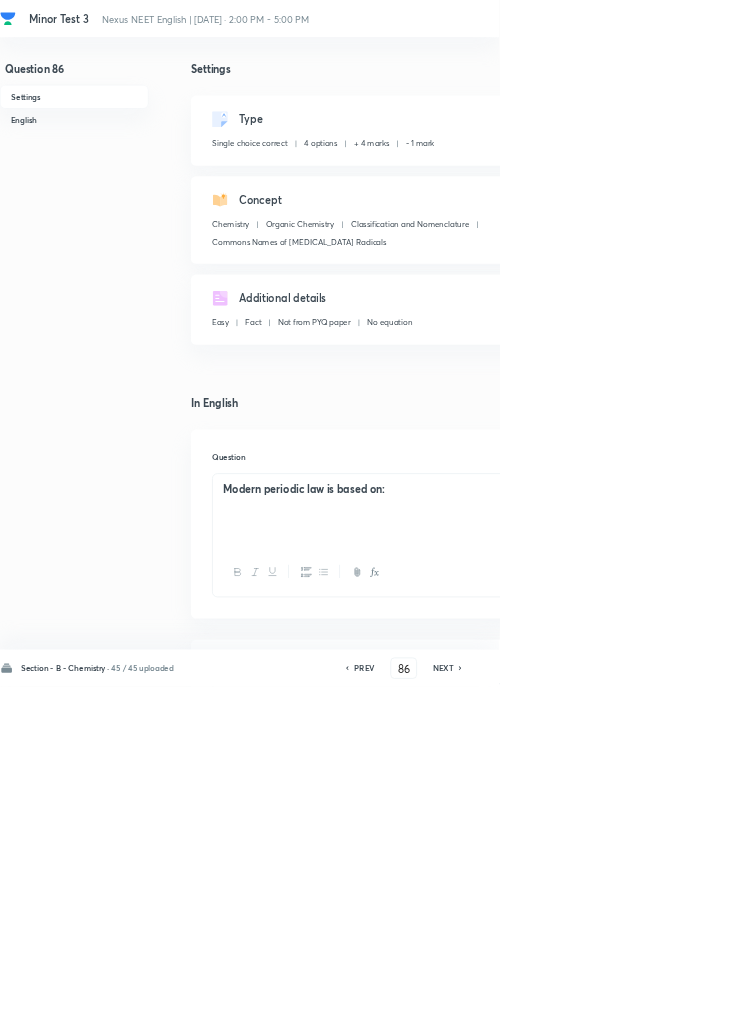click on "Save" at bounding box center [1096, 1006] 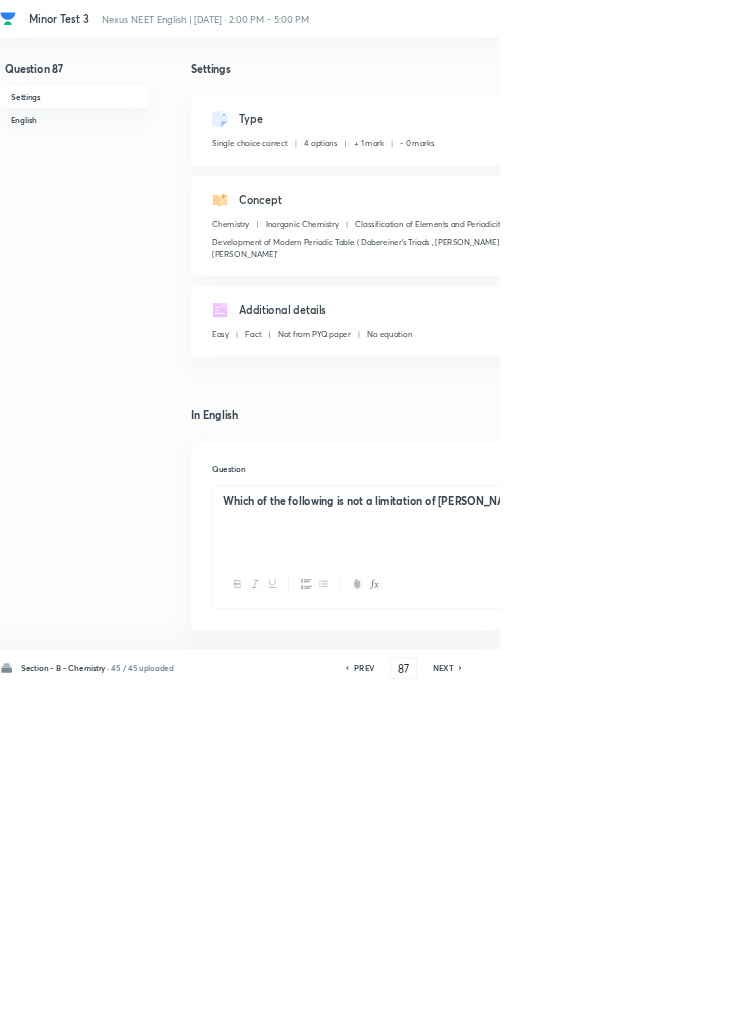 click on "Edit" at bounding box center (920, 182) 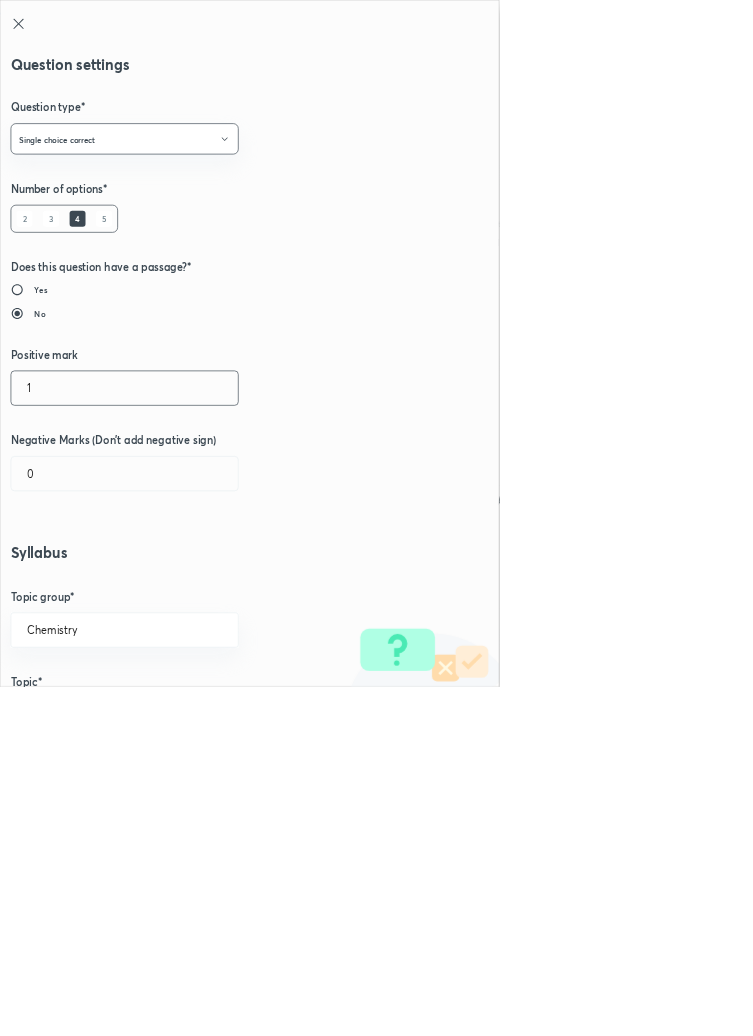 click on "1" at bounding box center [188, 585] 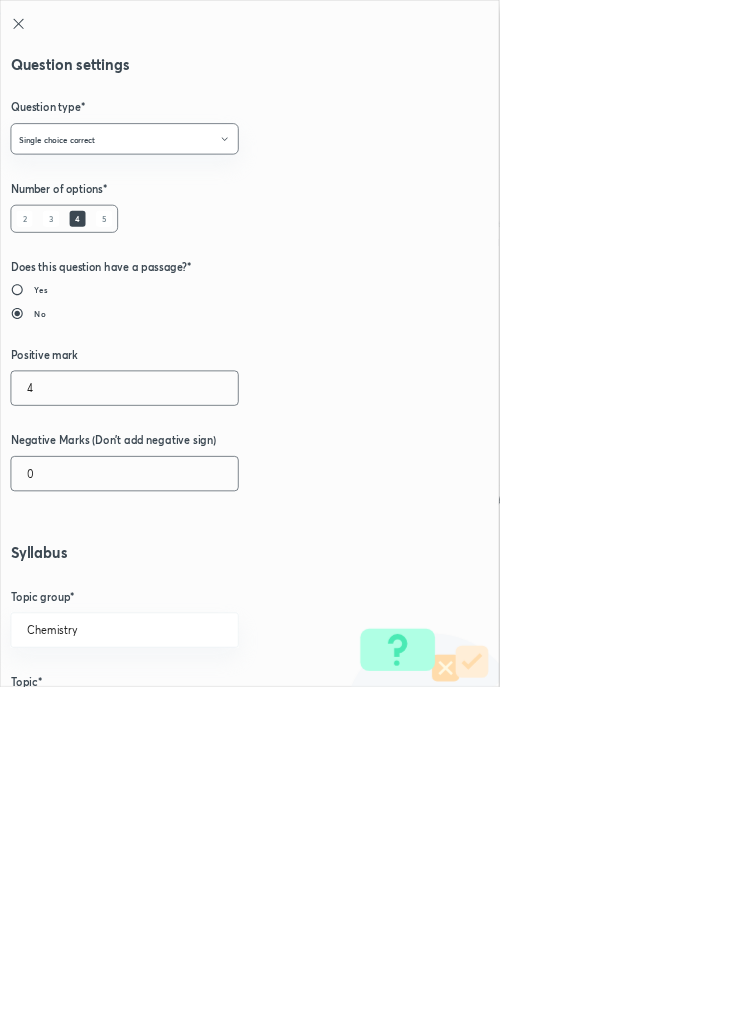 click on "0" at bounding box center [188, 714] 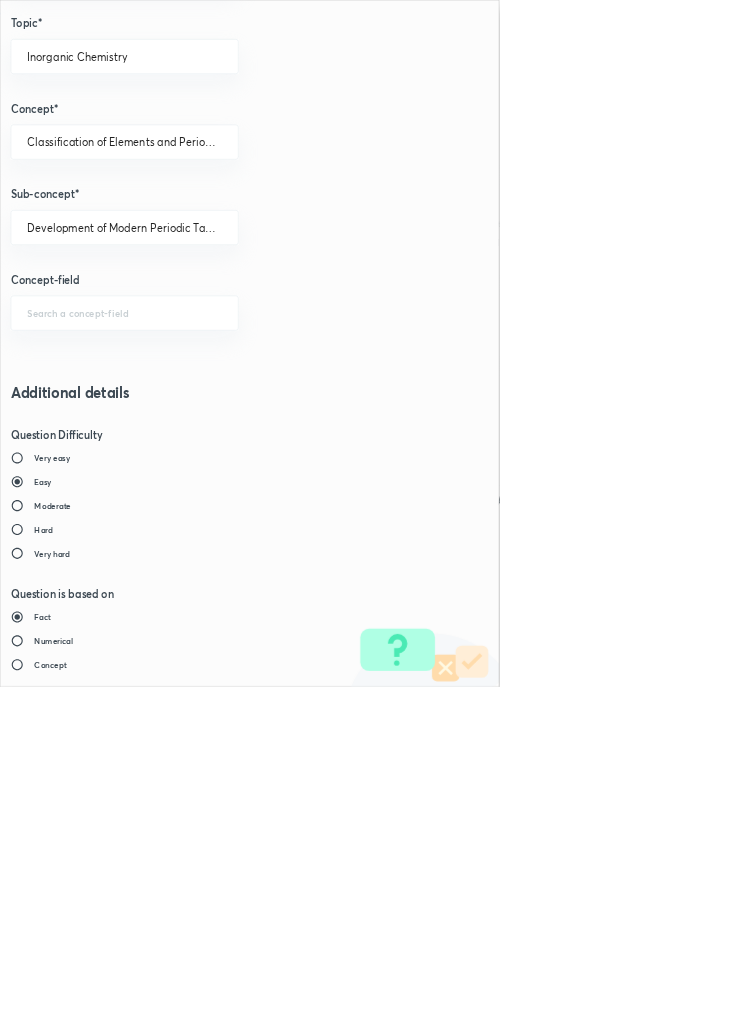 scroll, scrollTop: 1125, scrollLeft: 0, axis: vertical 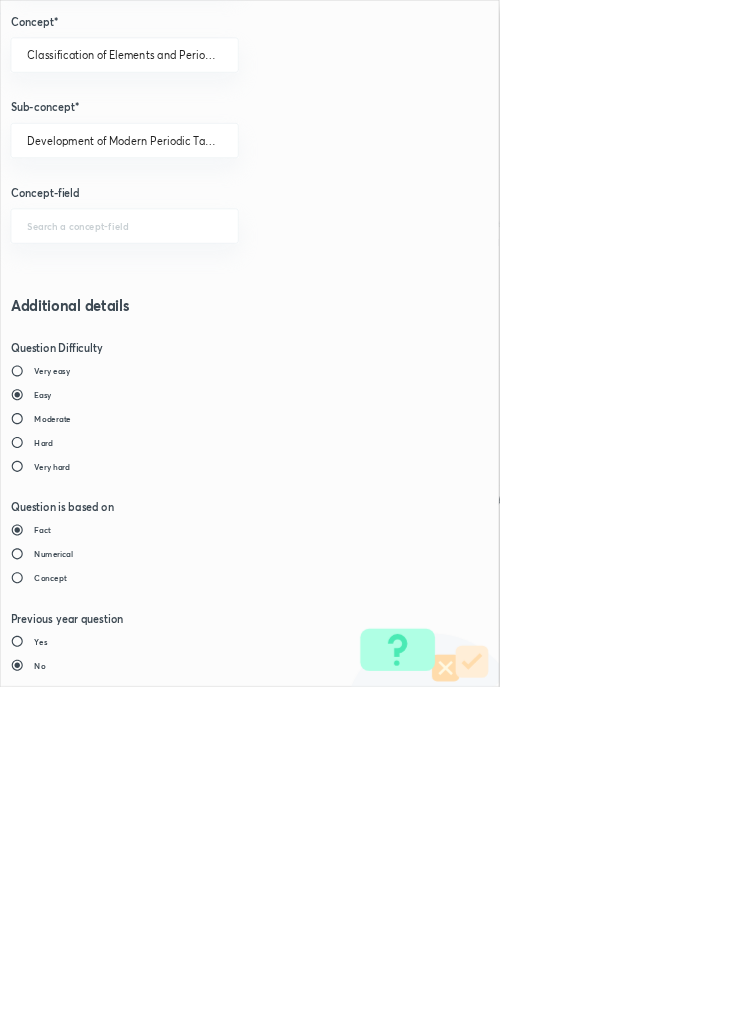 click on "Save" at bounding box center (80, 1476) 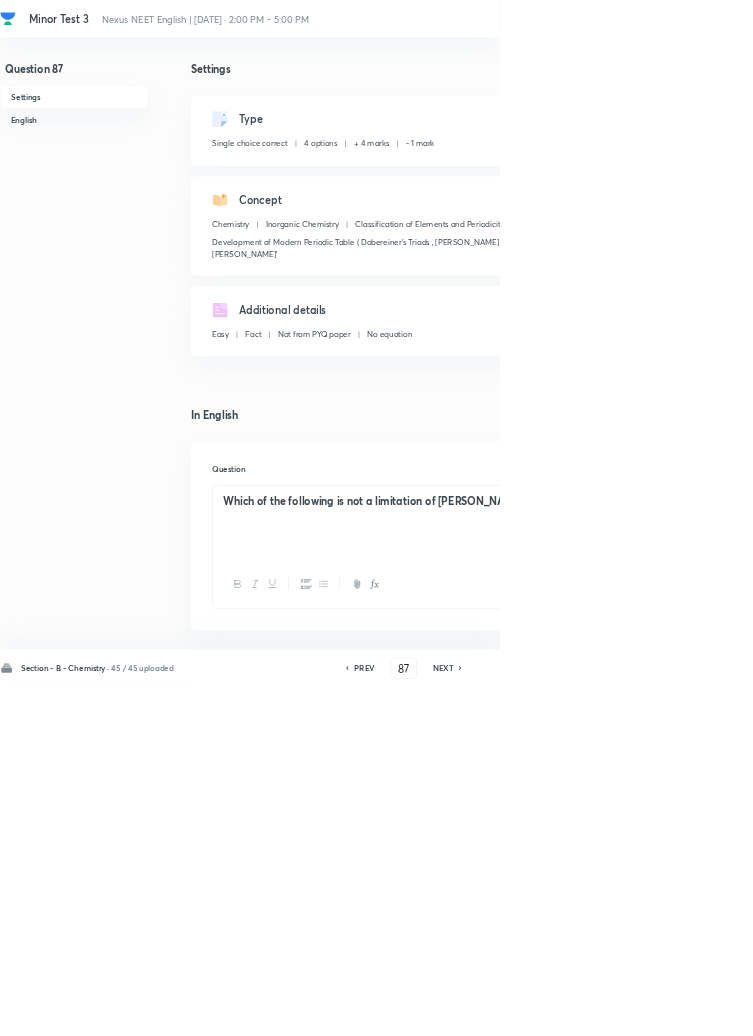 click on "Save" at bounding box center [1096, 1006] 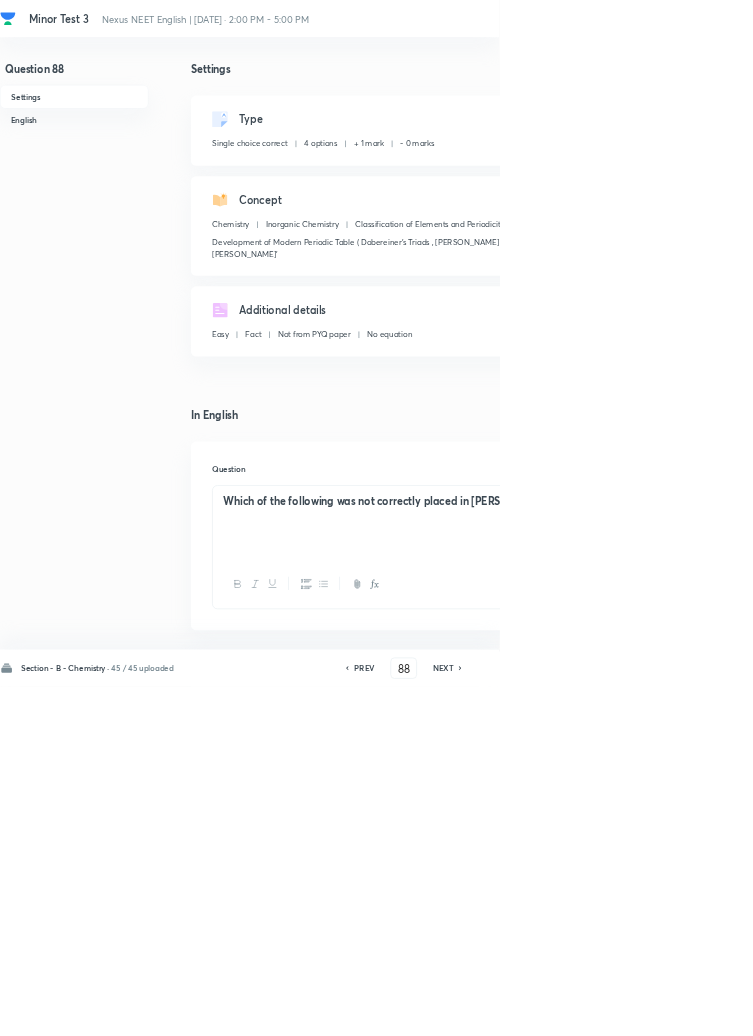 click on "Edit" at bounding box center (920, 182) 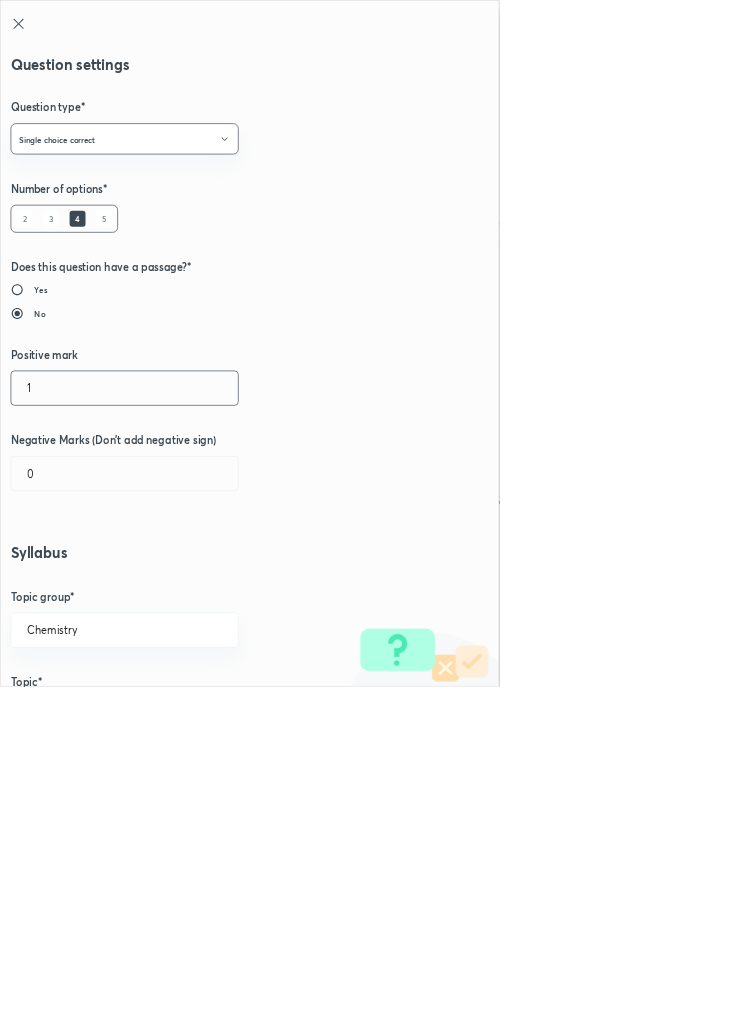 click on "1" at bounding box center [188, 585] 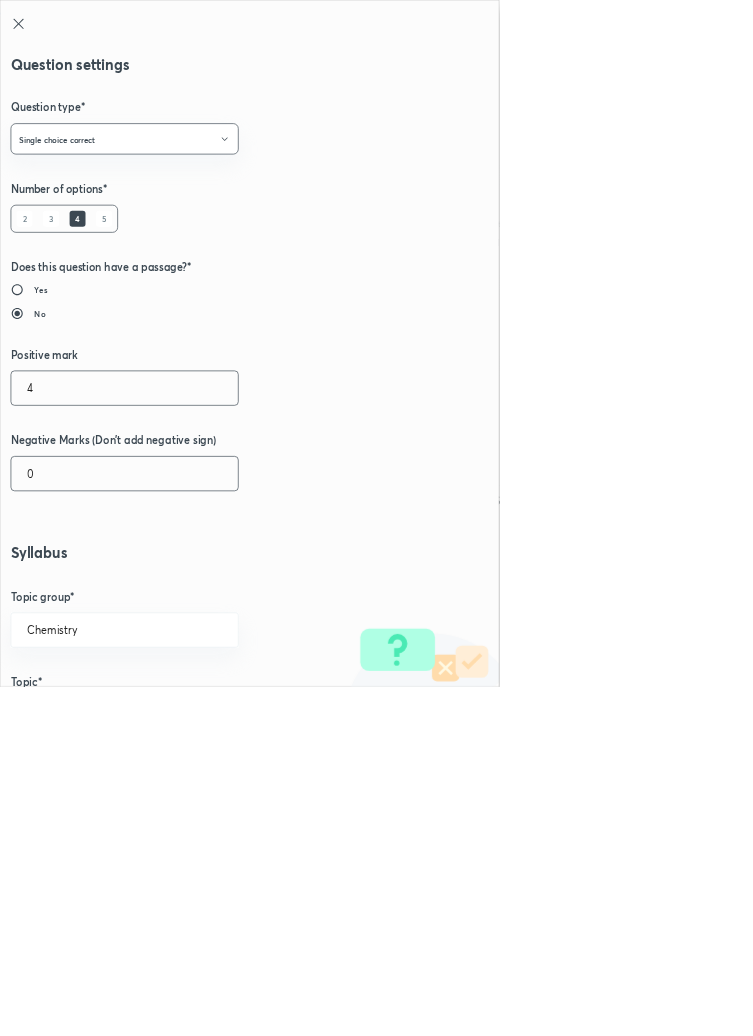 click on "0" at bounding box center [188, 714] 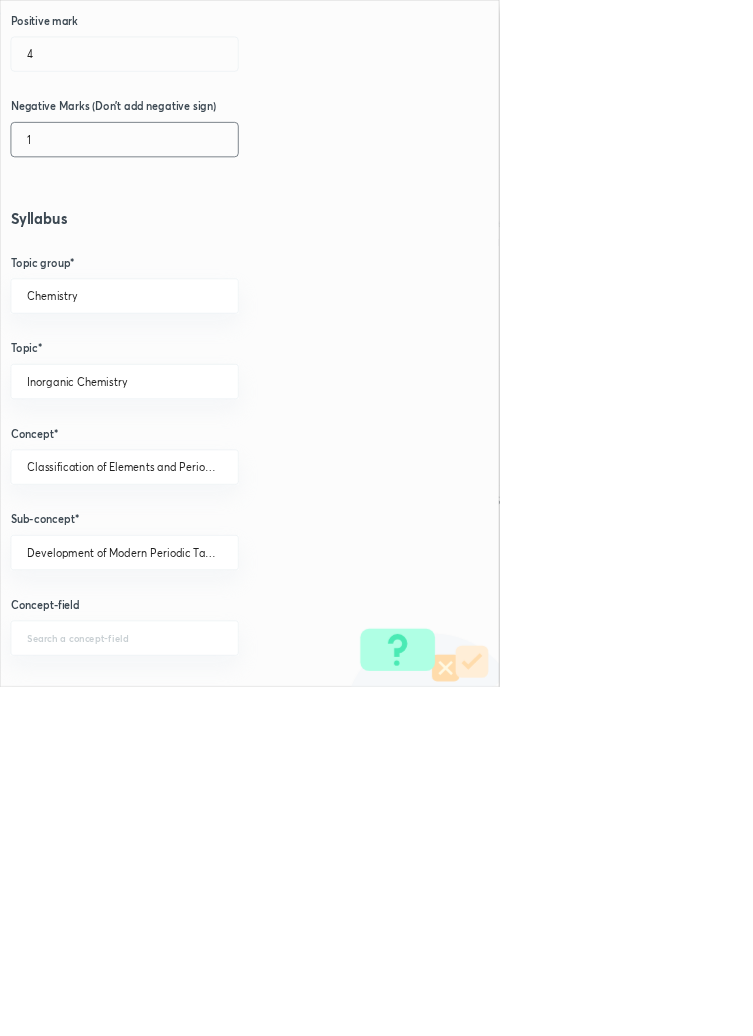 scroll, scrollTop: 1125, scrollLeft: 0, axis: vertical 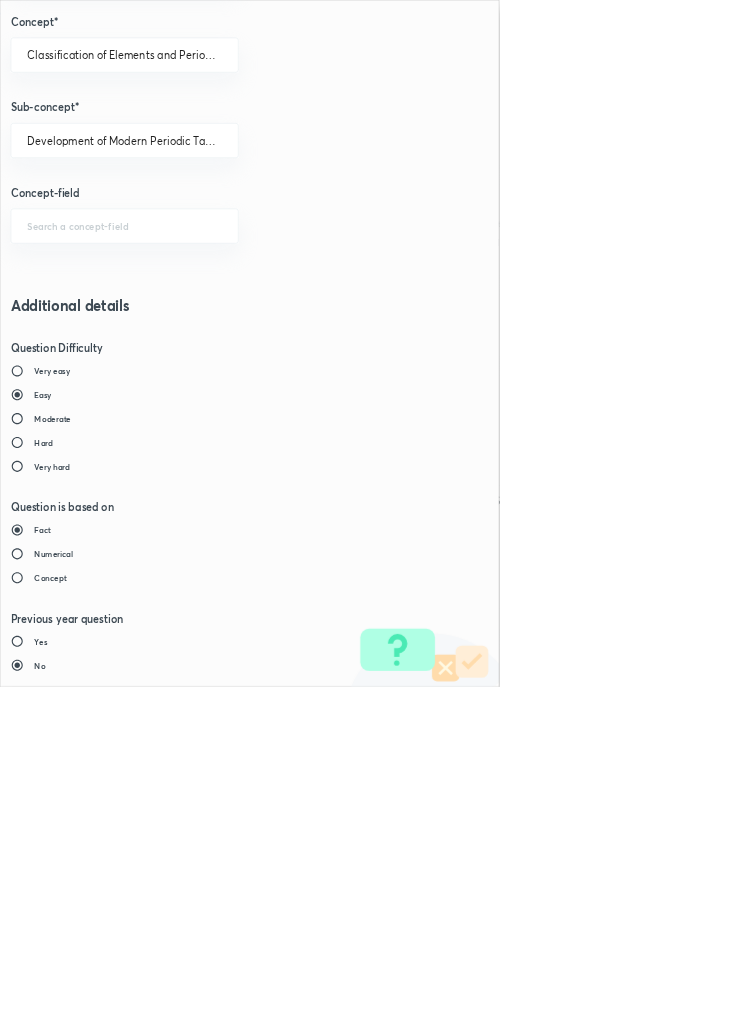 click on "Save" at bounding box center [80, 1476] 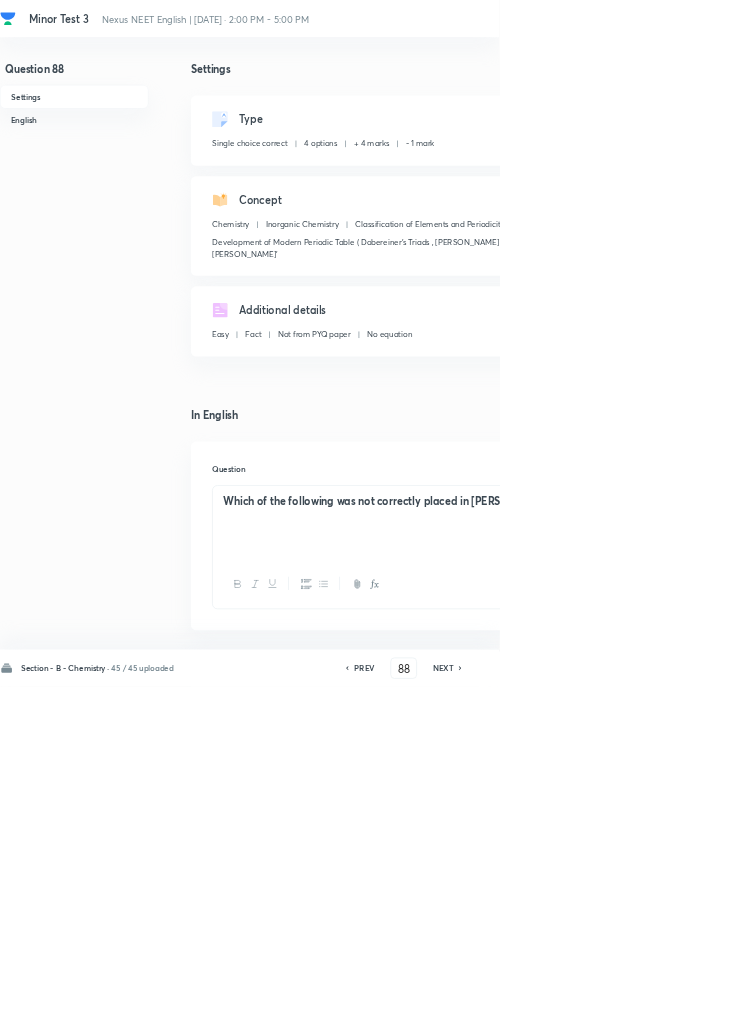 click on "Save" at bounding box center [1096, 1006] 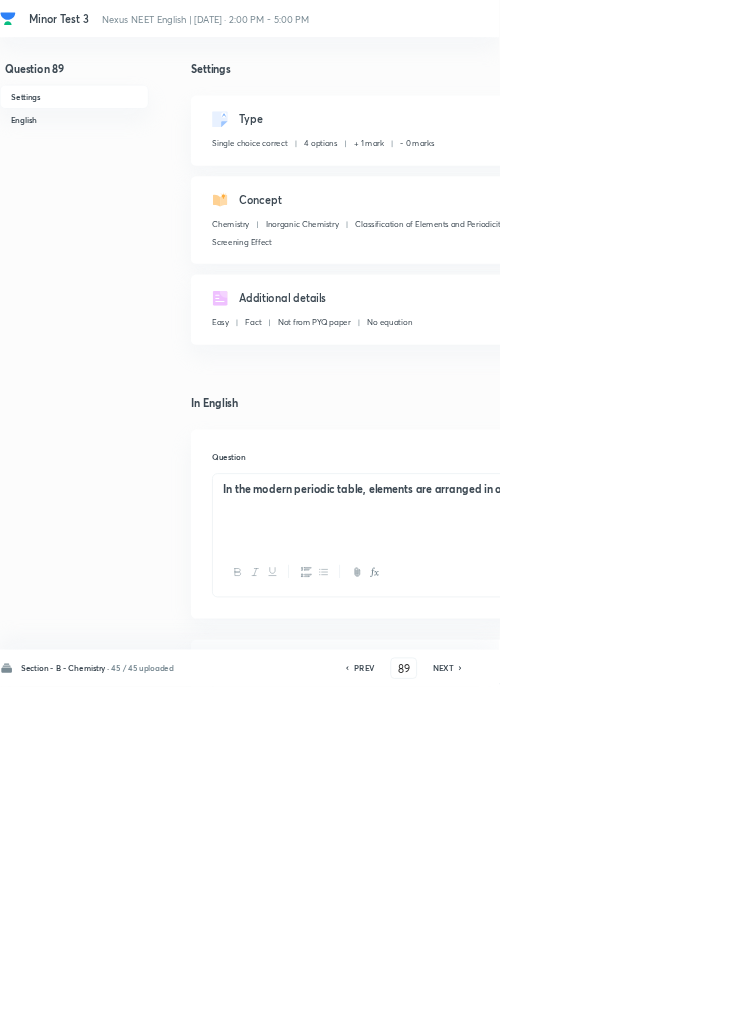 click on "Edit" at bounding box center (920, 182) 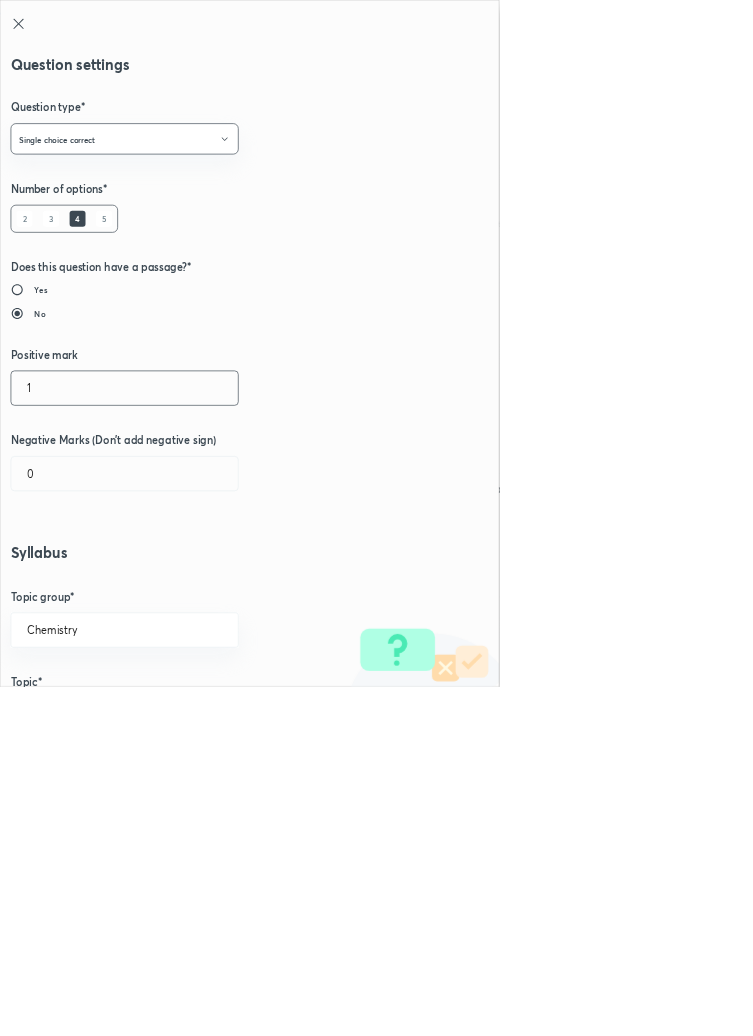 click on "1" at bounding box center (188, 585) 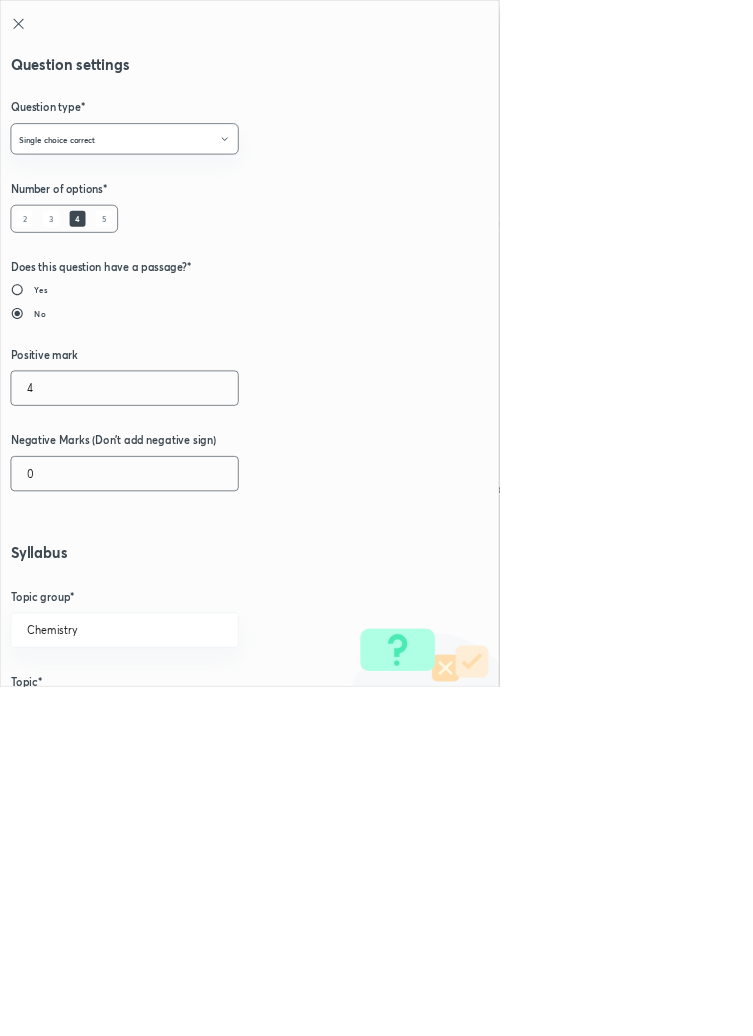 click on "0" at bounding box center [188, 714] 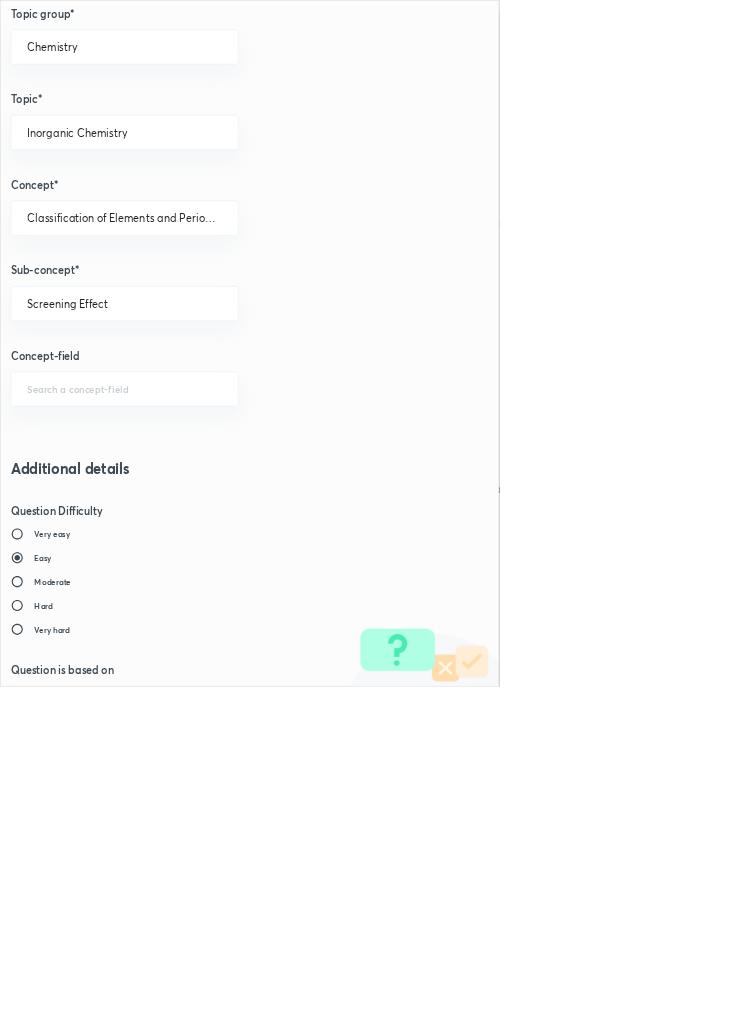 scroll, scrollTop: 1125, scrollLeft: 0, axis: vertical 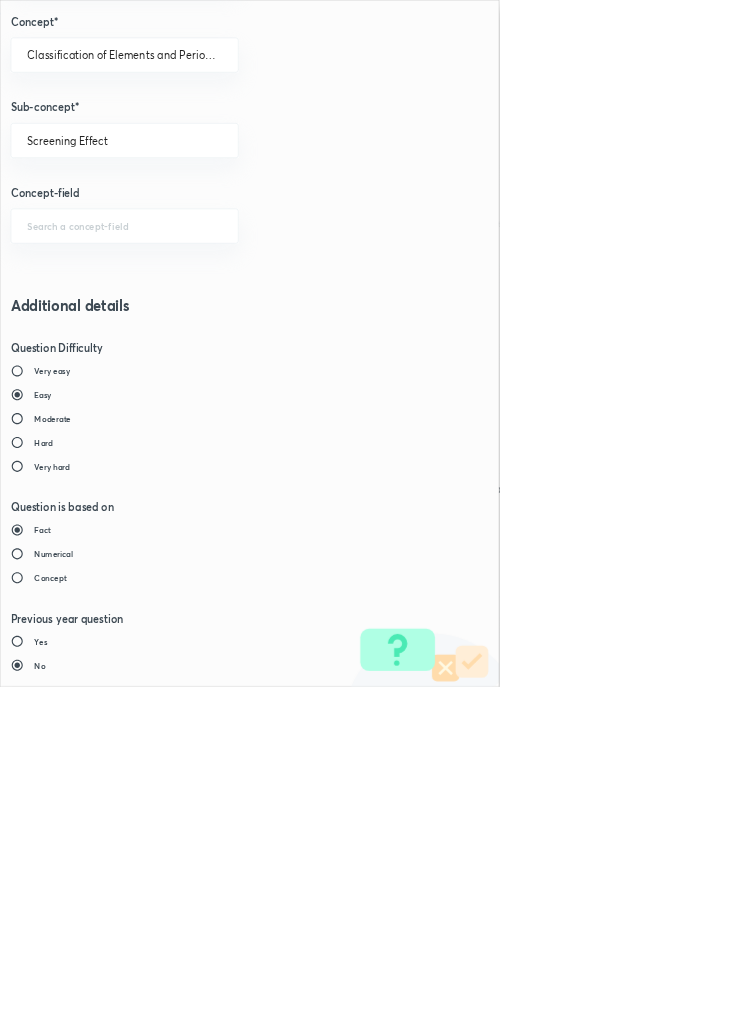 click on "Save" at bounding box center (80, 1476) 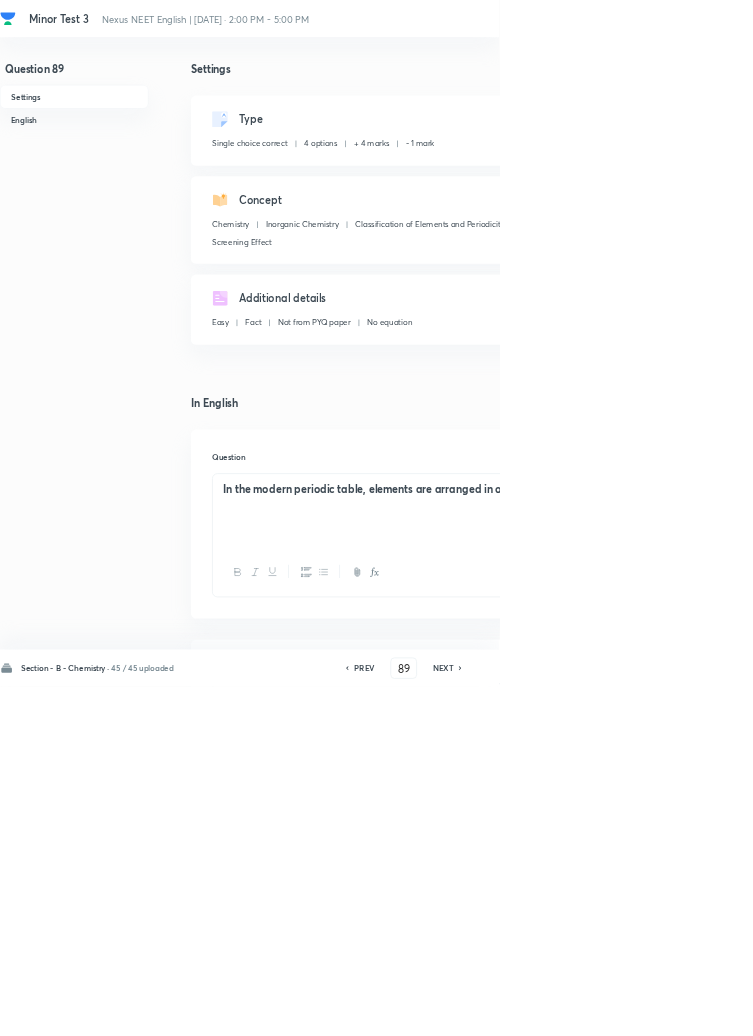 click on "Save" at bounding box center (1096, 1006) 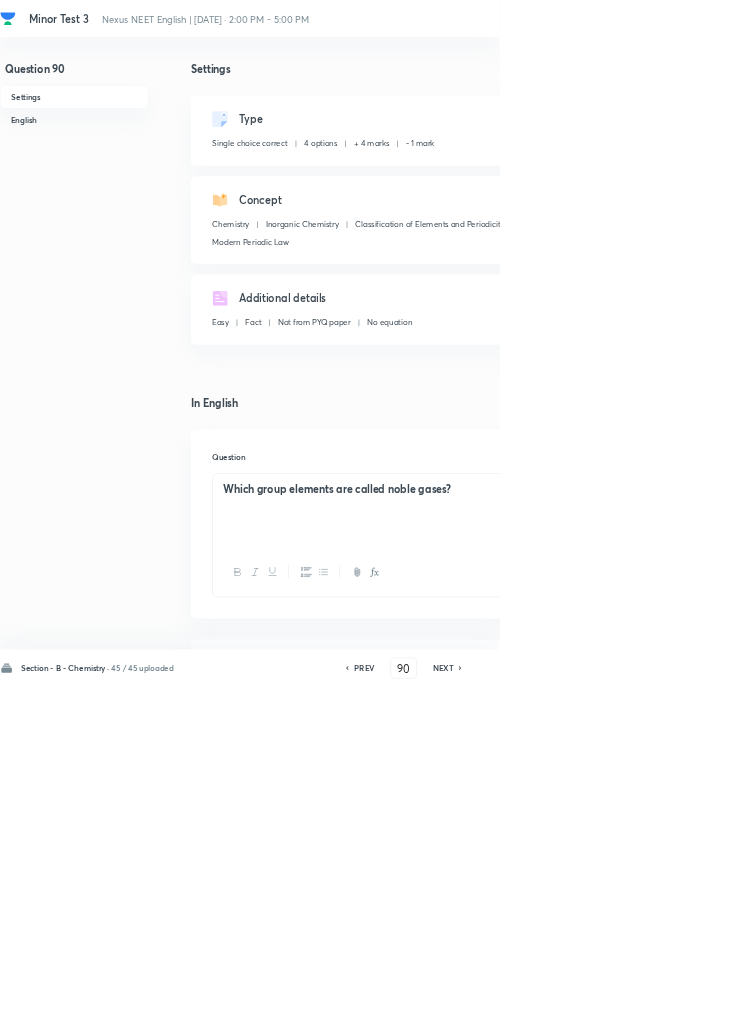click on "Save" at bounding box center (1096, 1006) 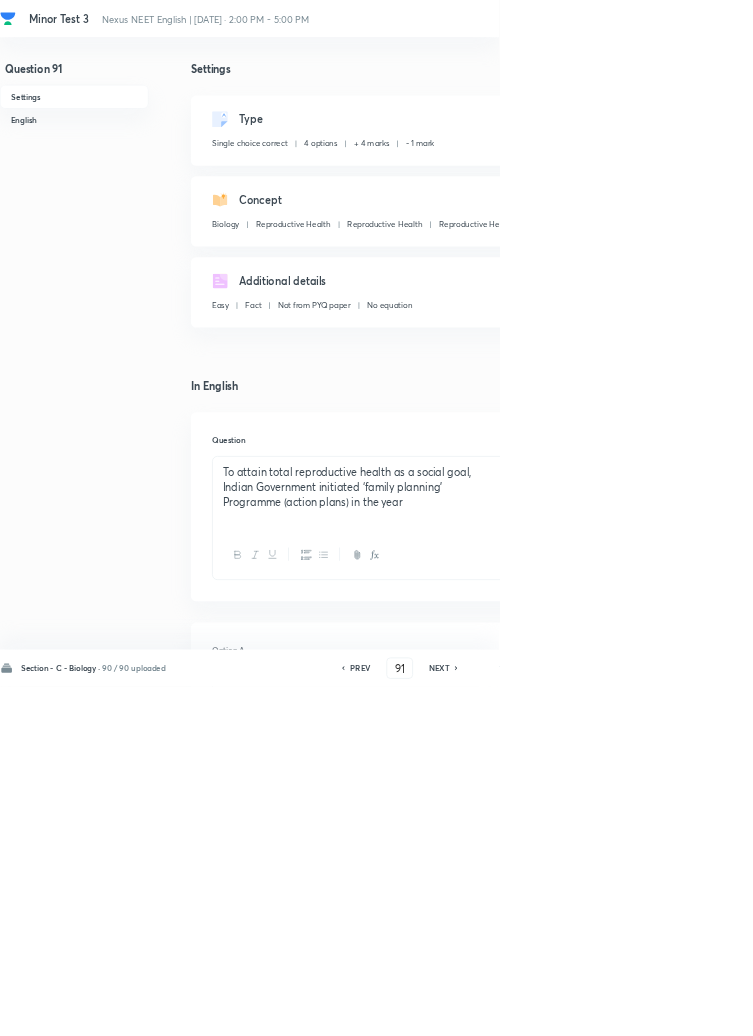 click on "PREV" at bounding box center (543, 1008) 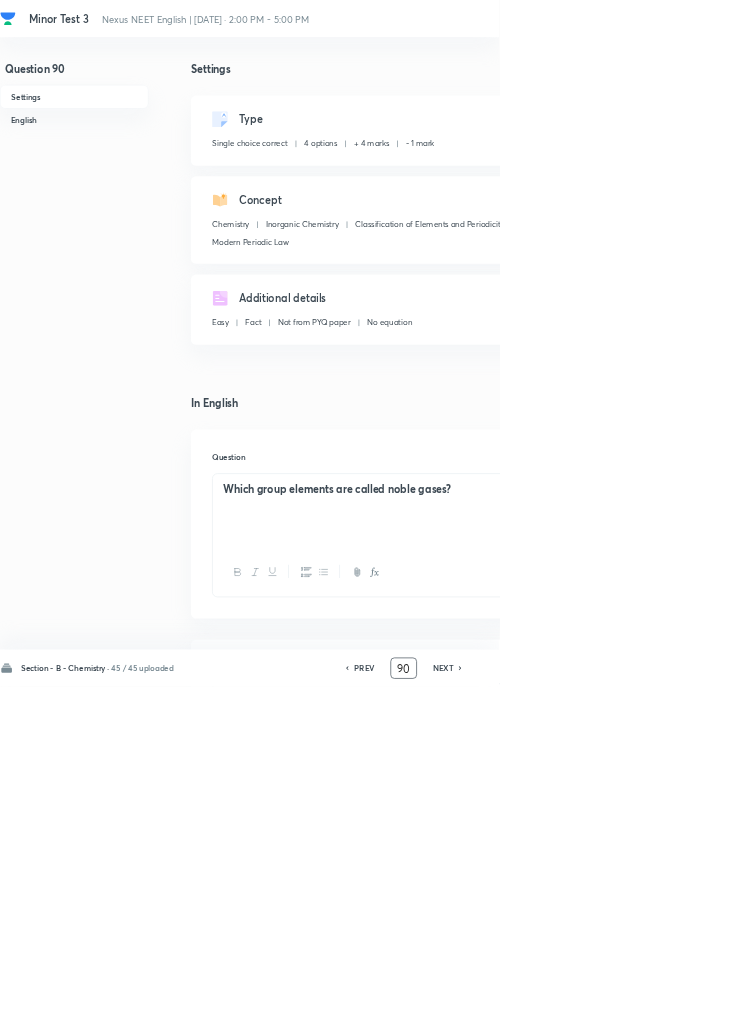 click on "90" at bounding box center [609, 1008] 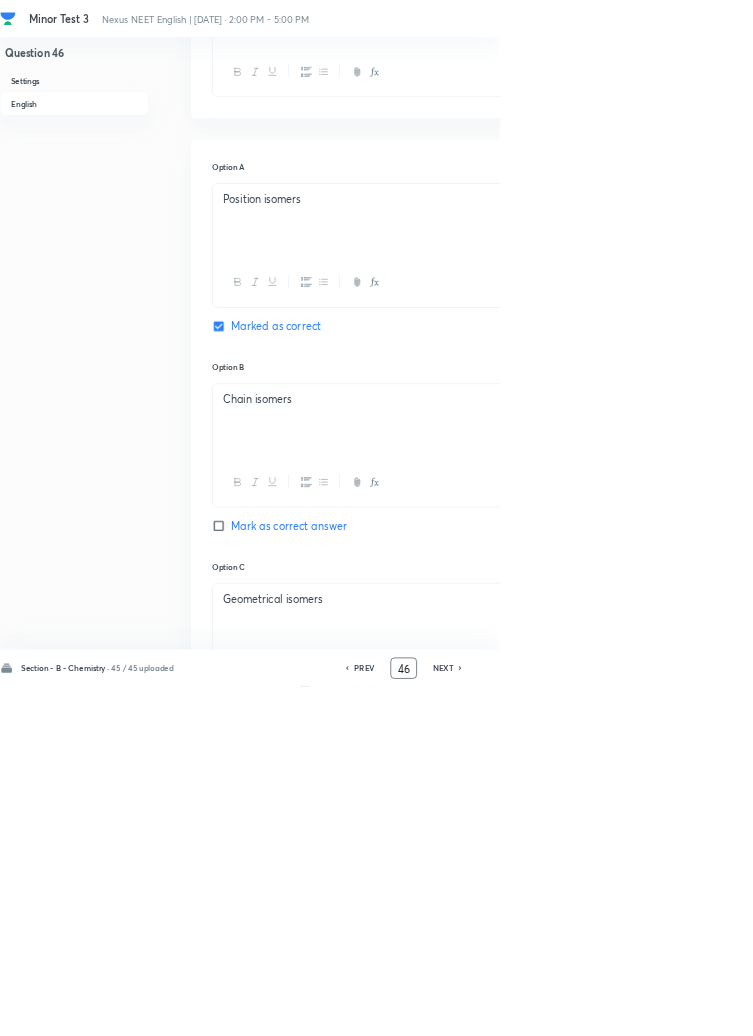 scroll, scrollTop: 0, scrollLeft: 0, axis: both 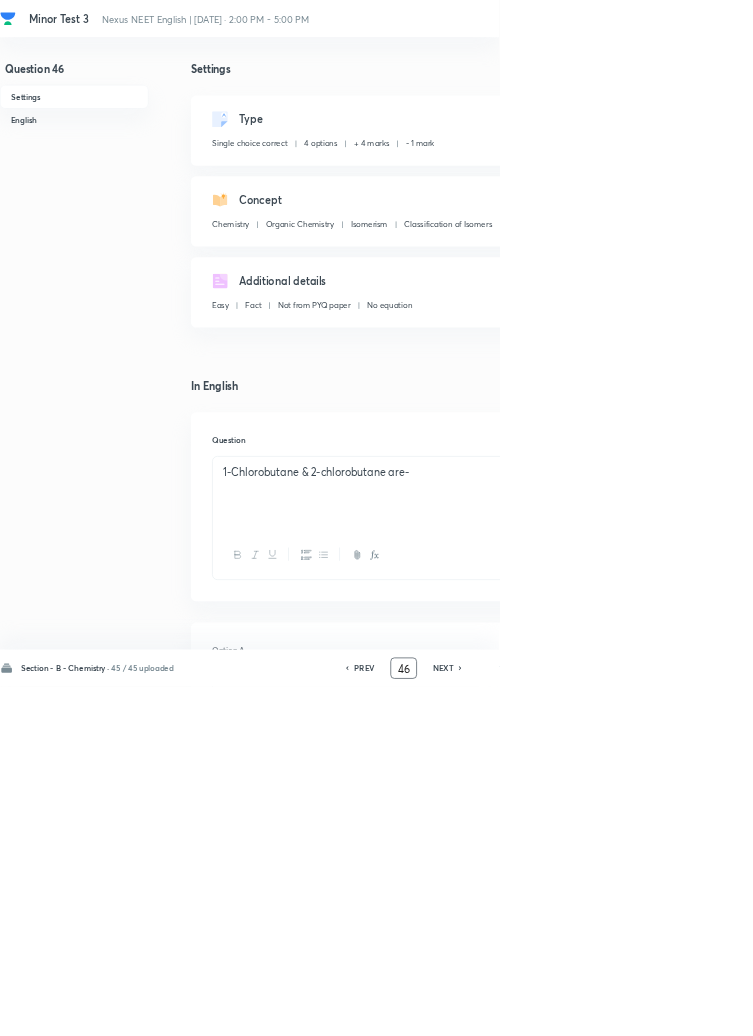 click 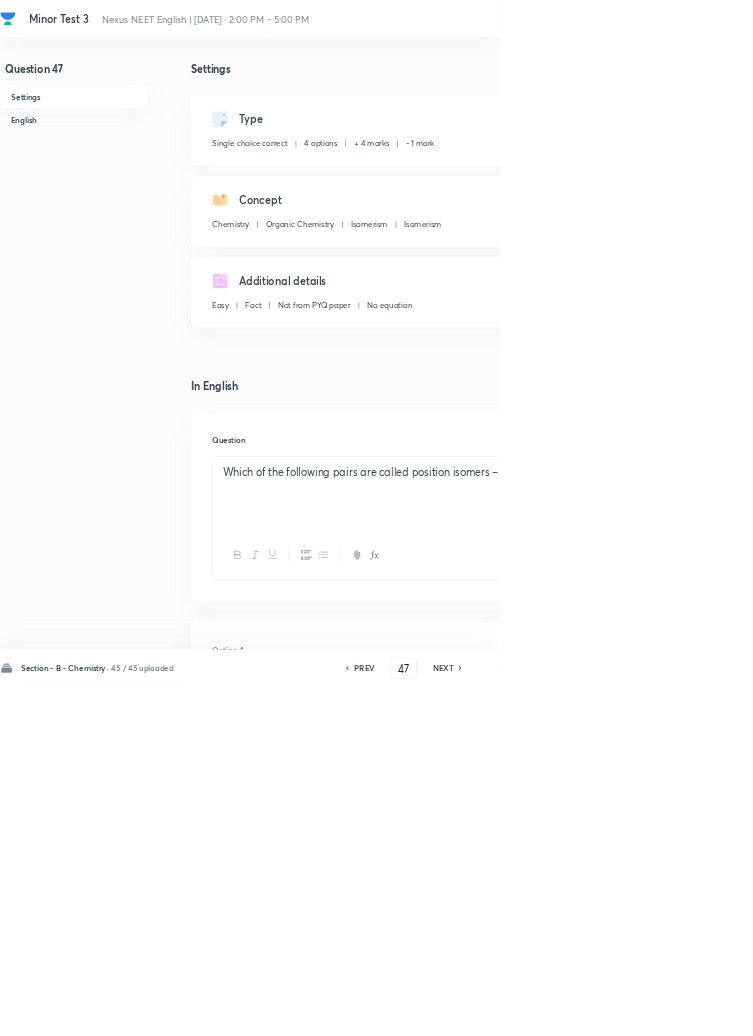 click 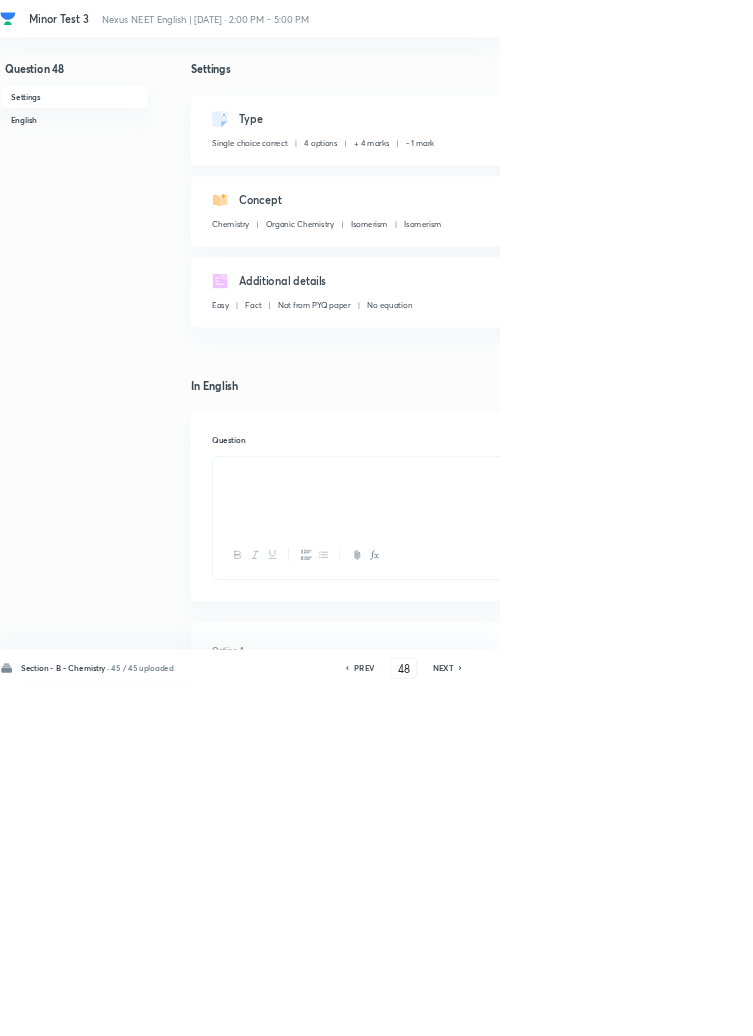 click 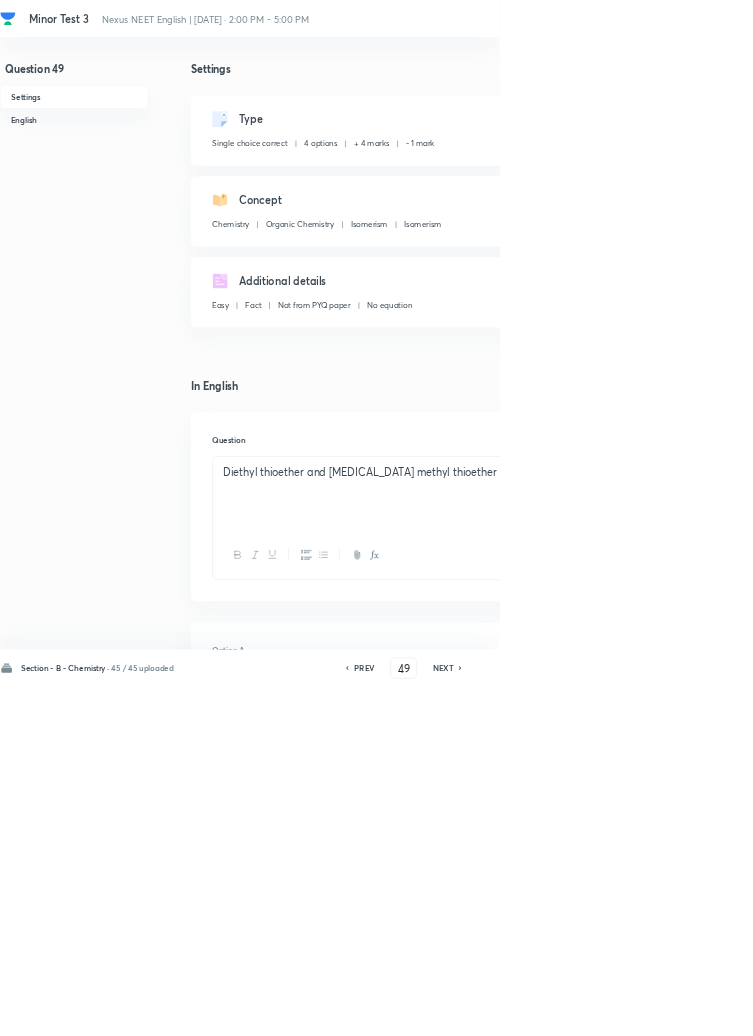 click 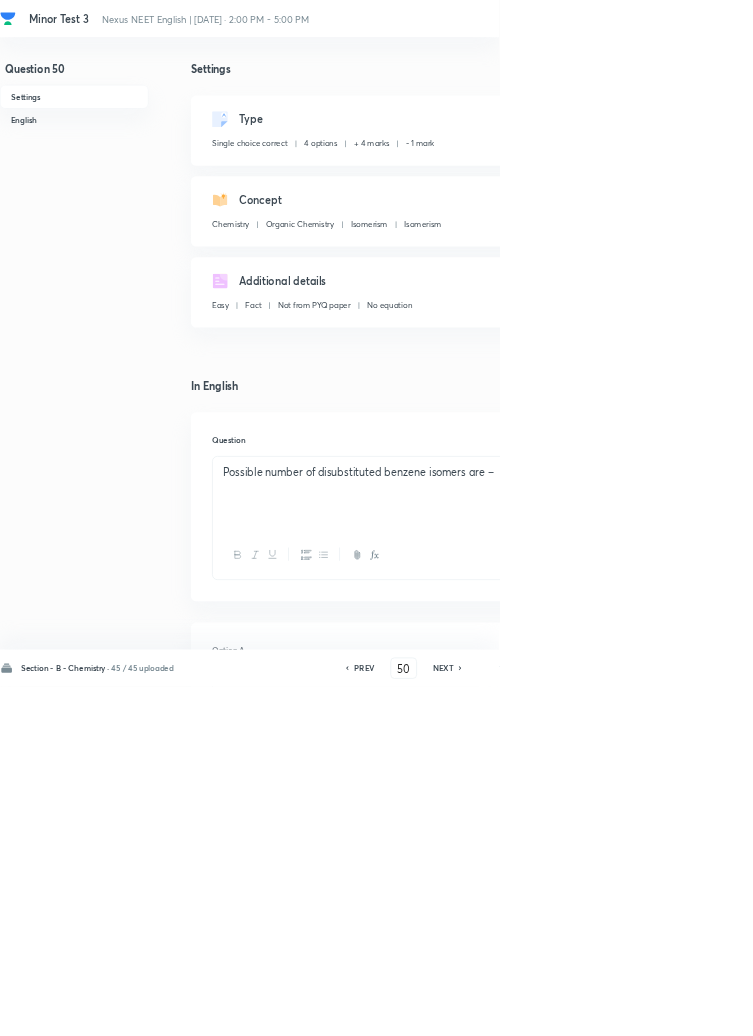 click 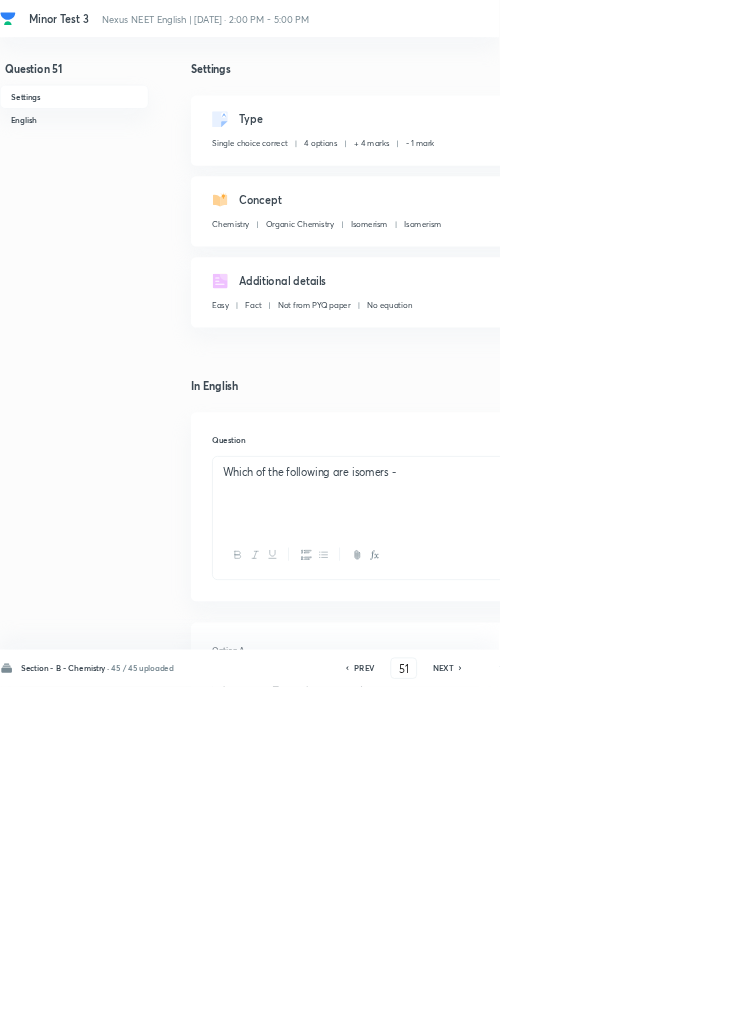 click 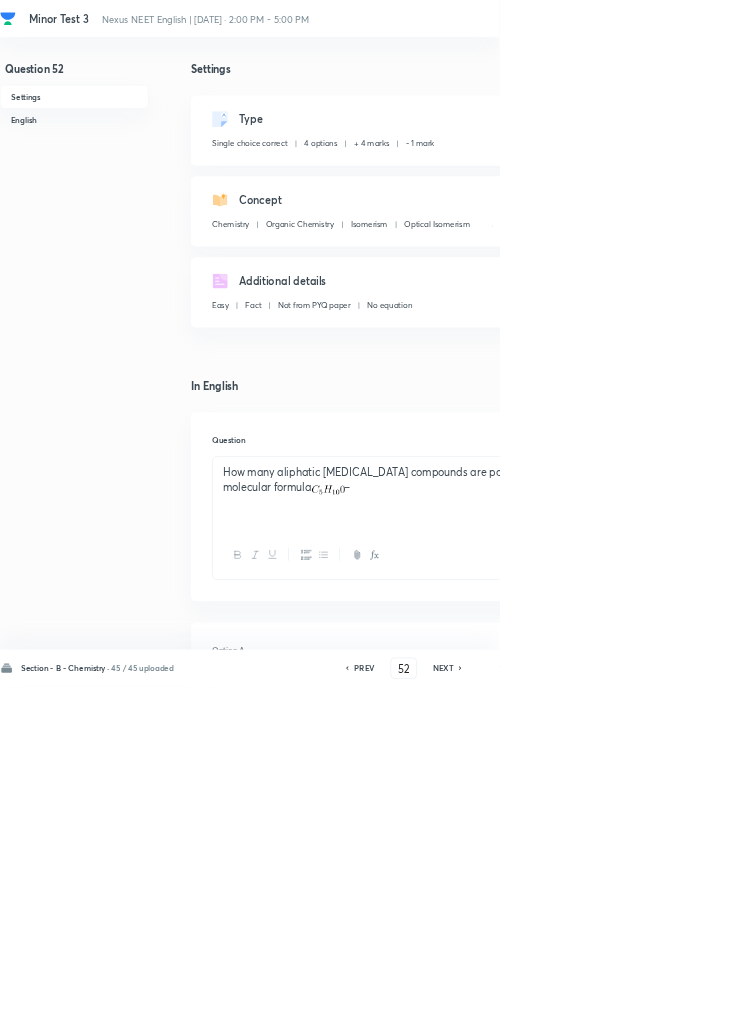 click 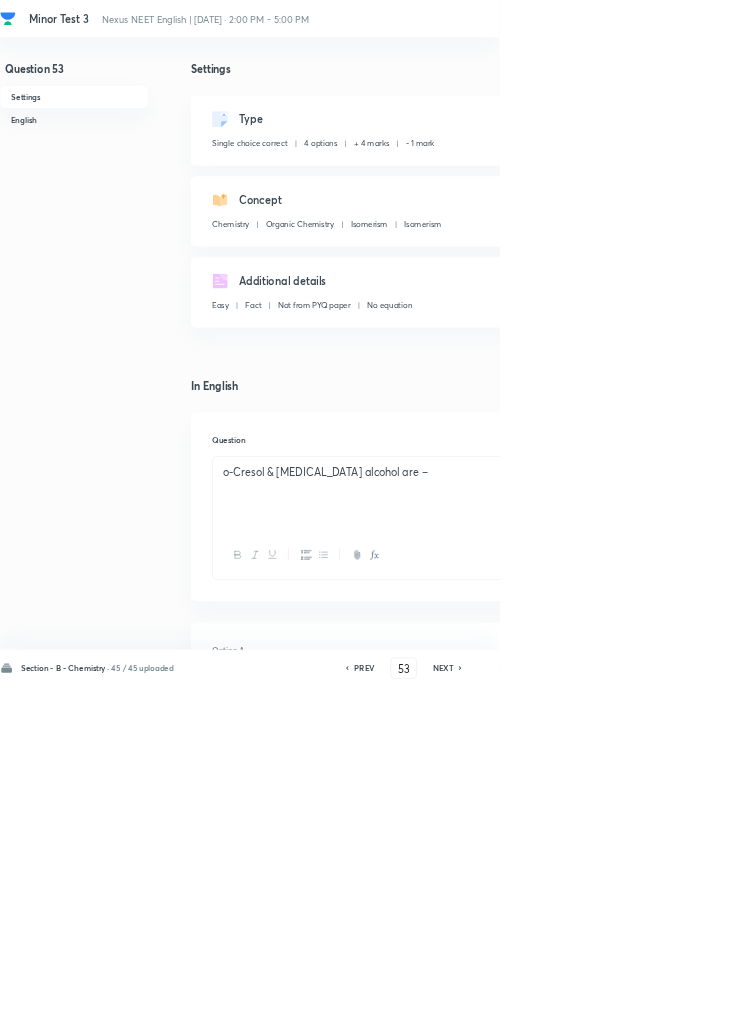 click 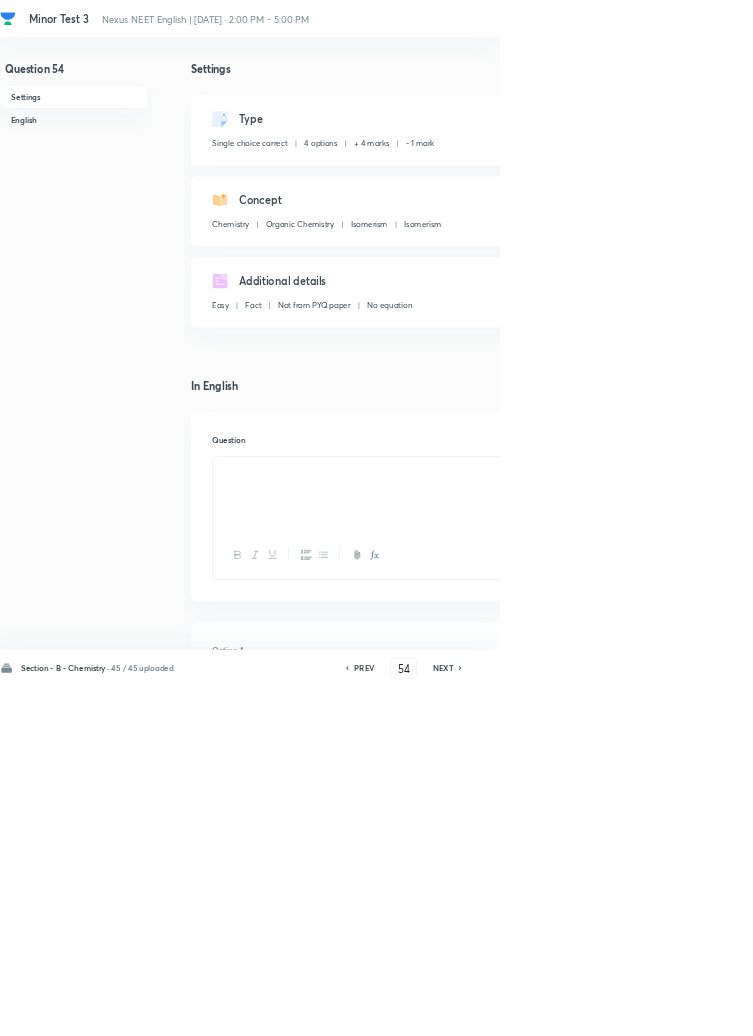 click 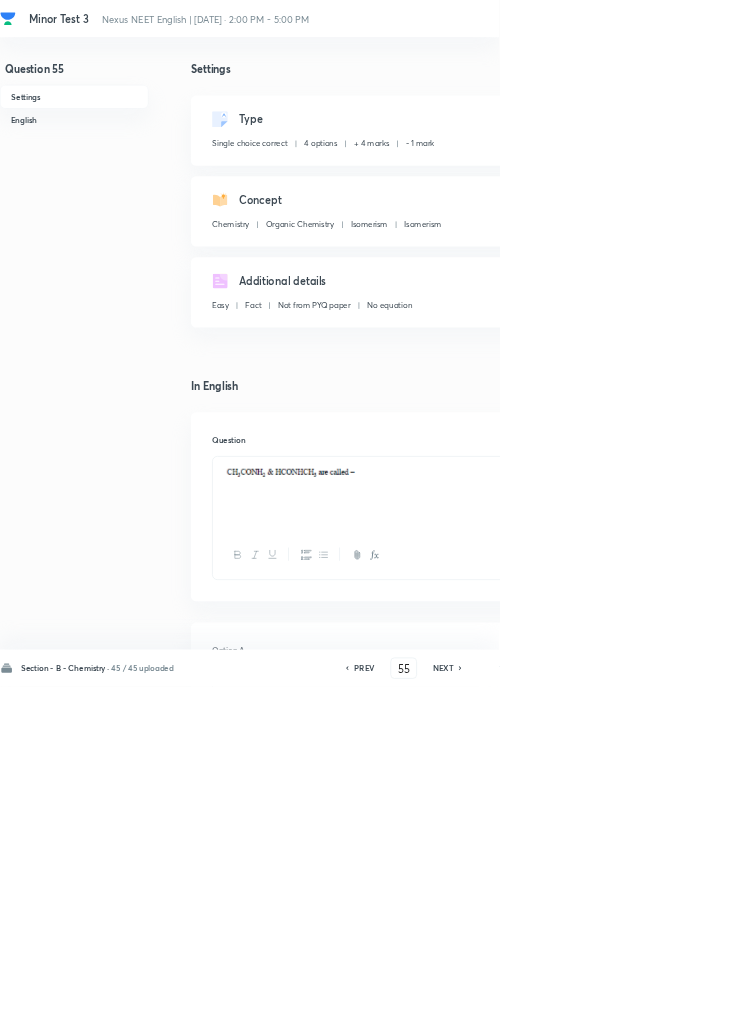 click 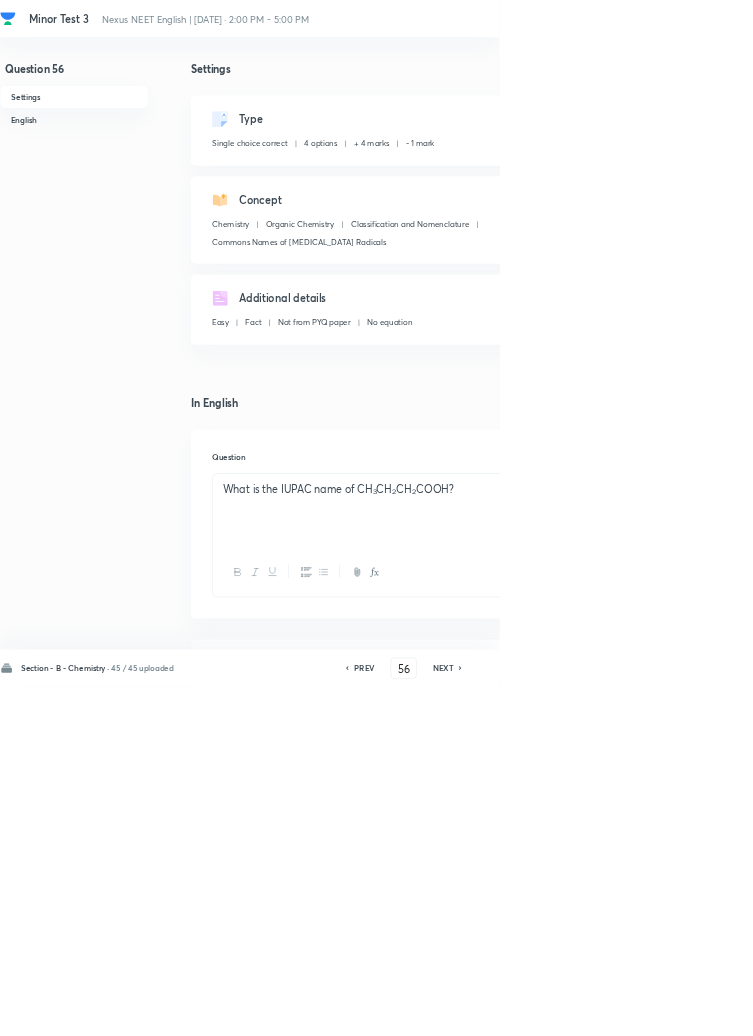 click 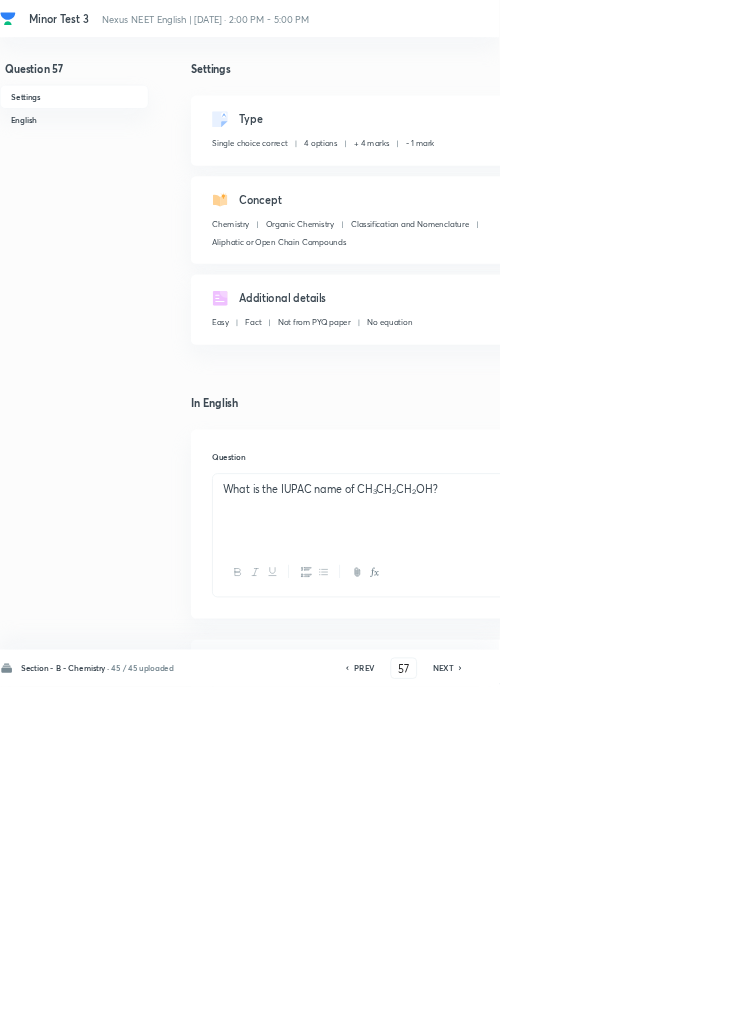 click 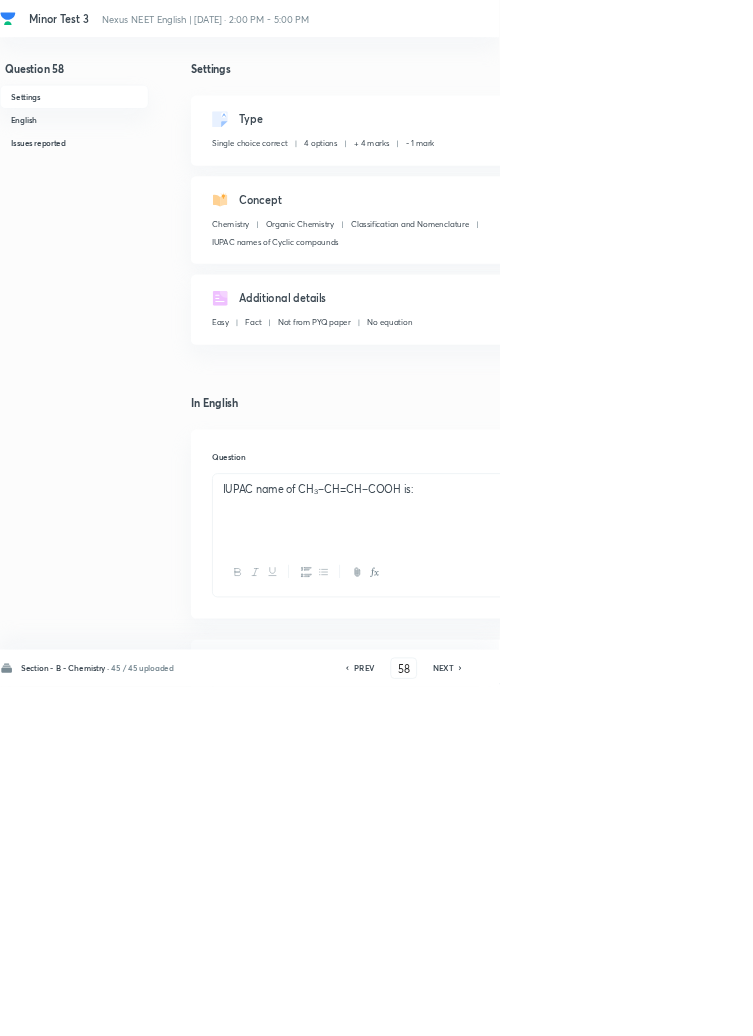click 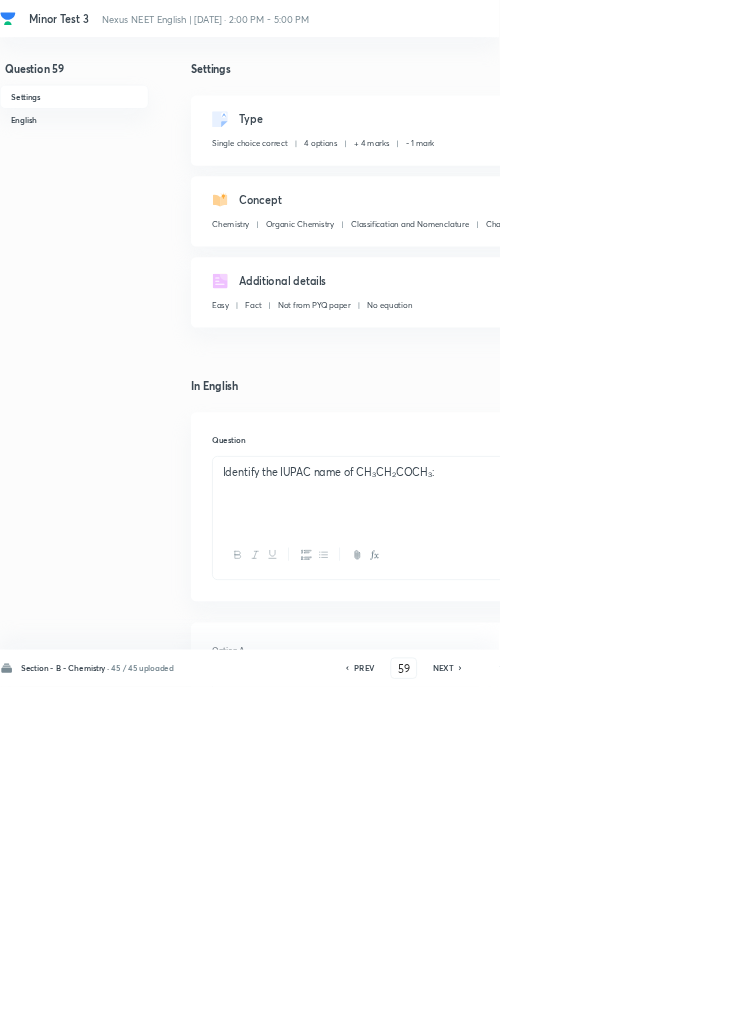 click 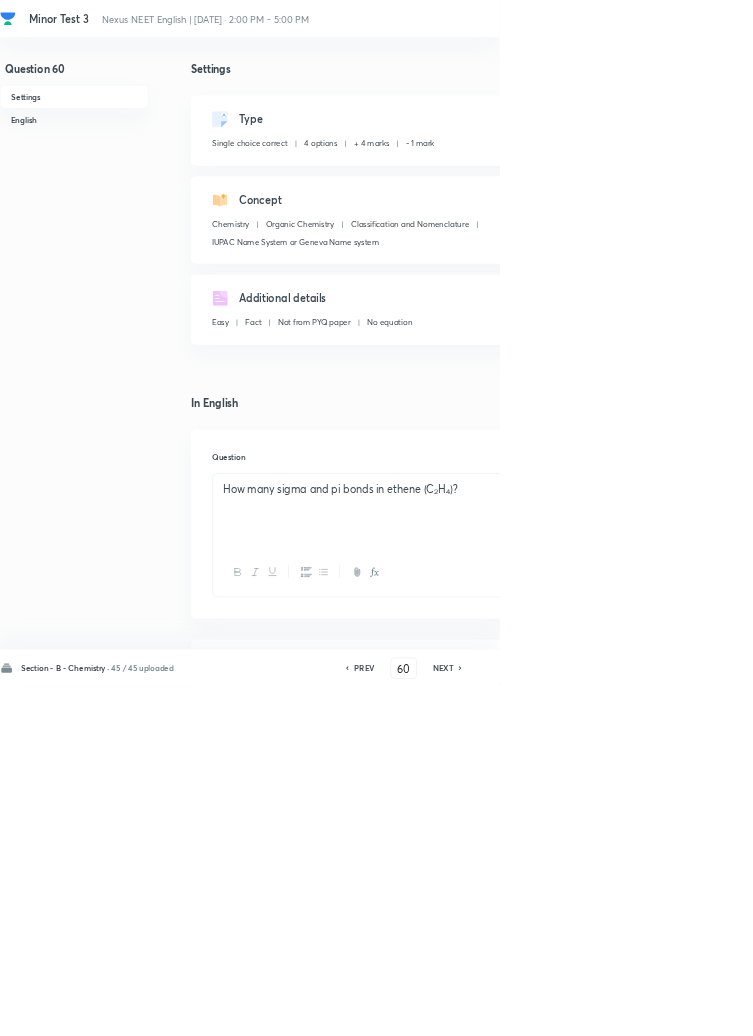 click 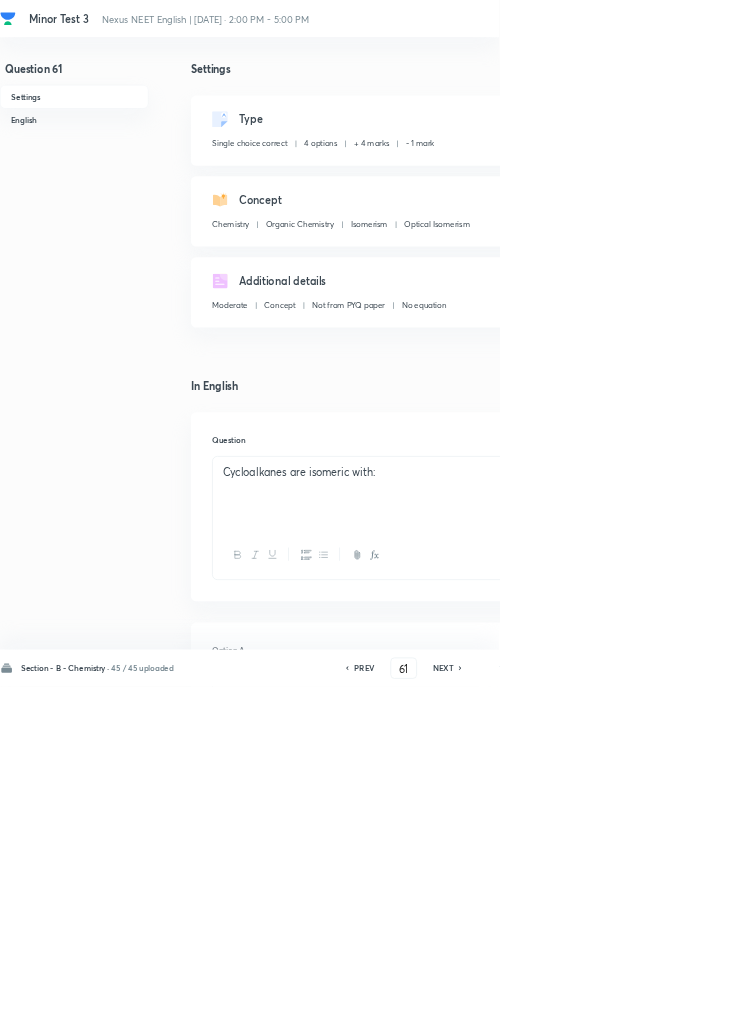click 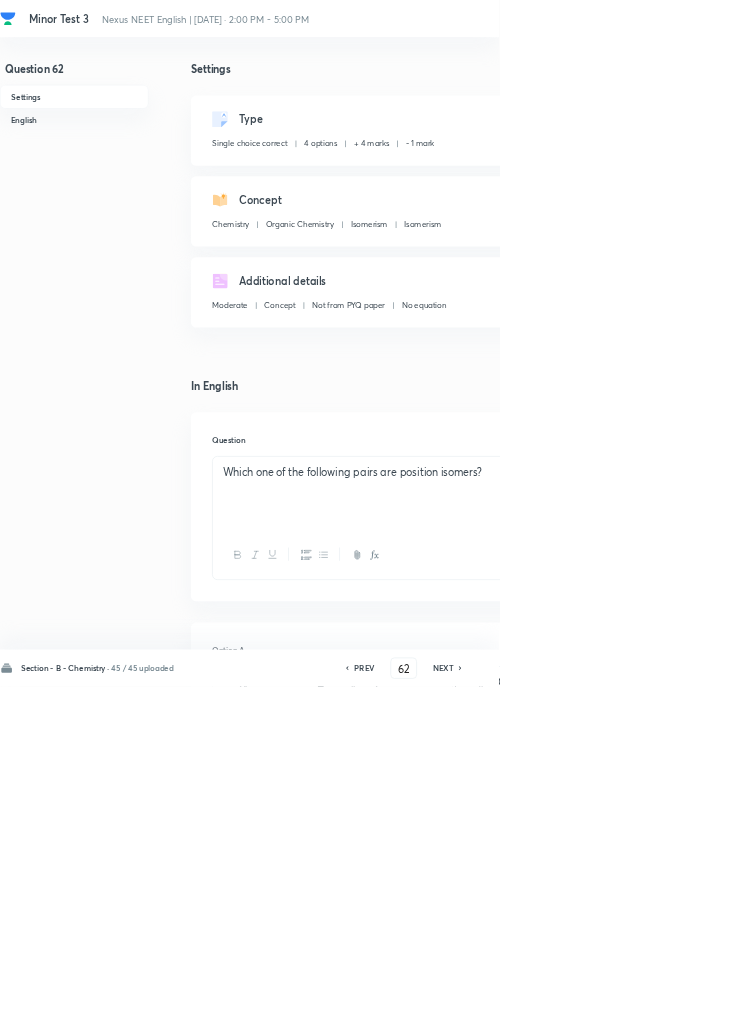 click 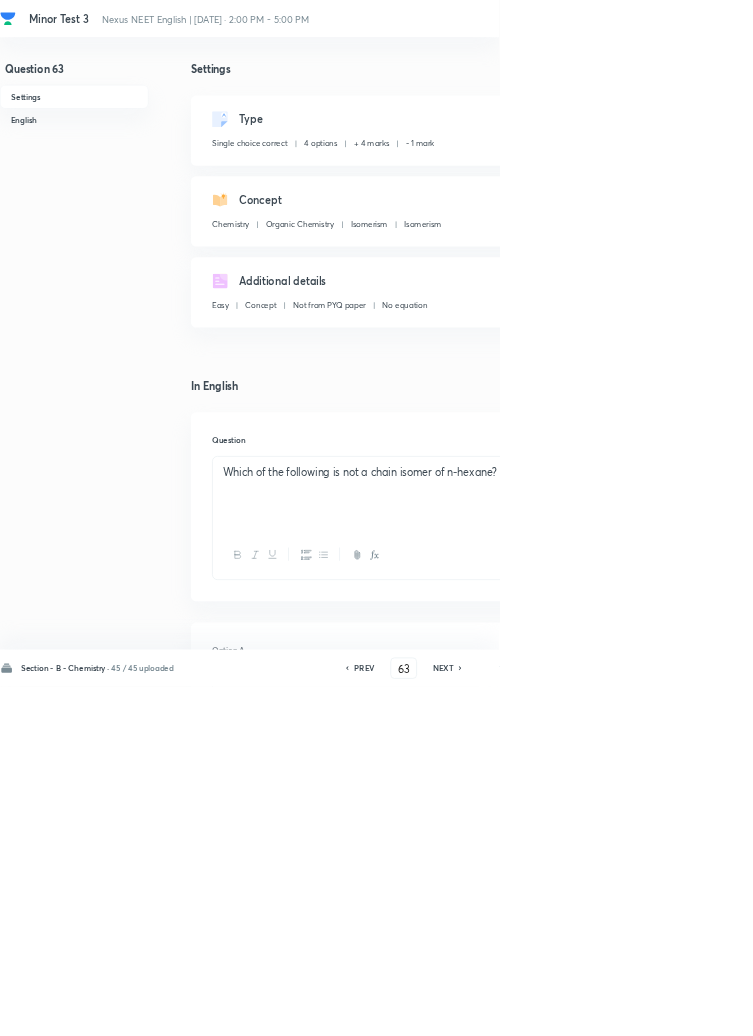 click 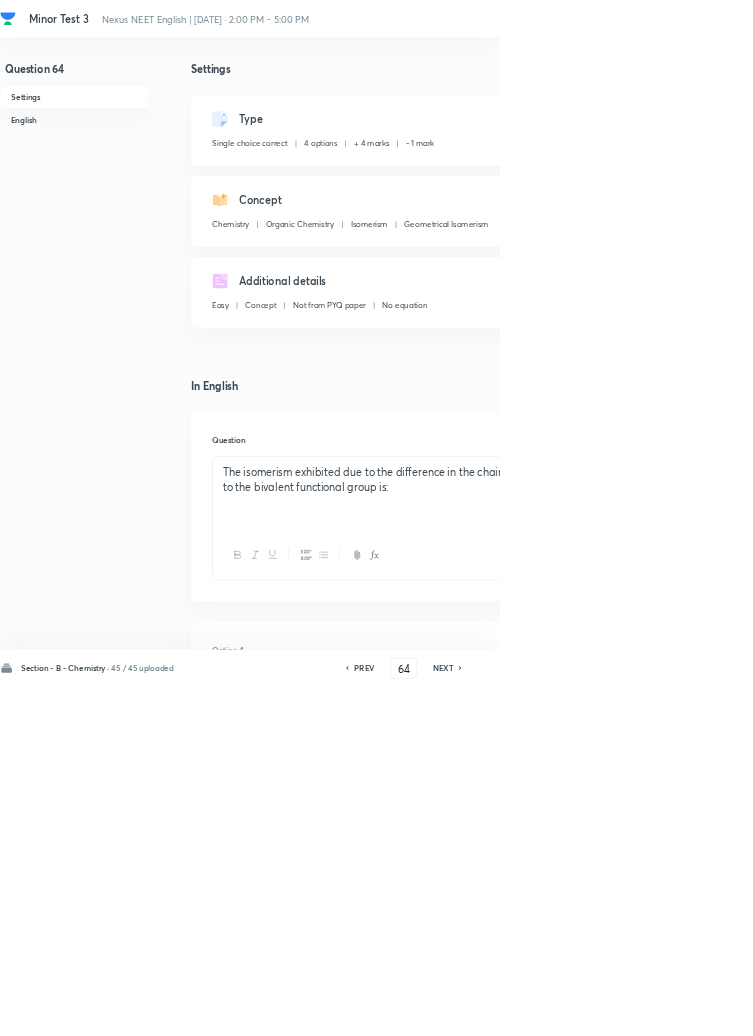 click 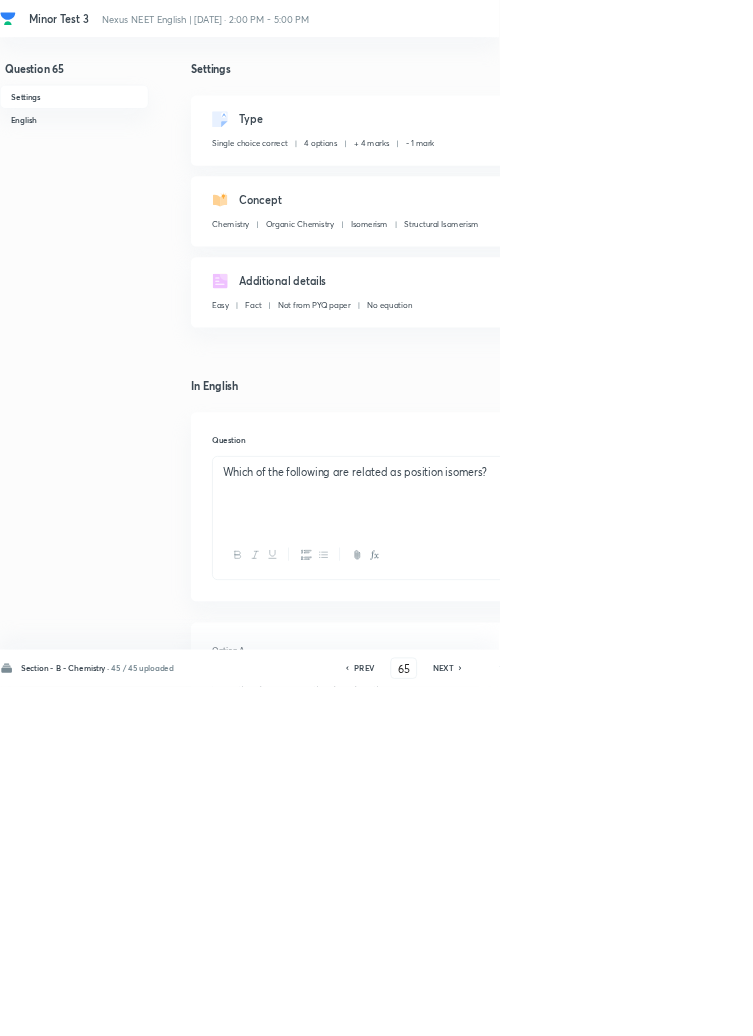 click 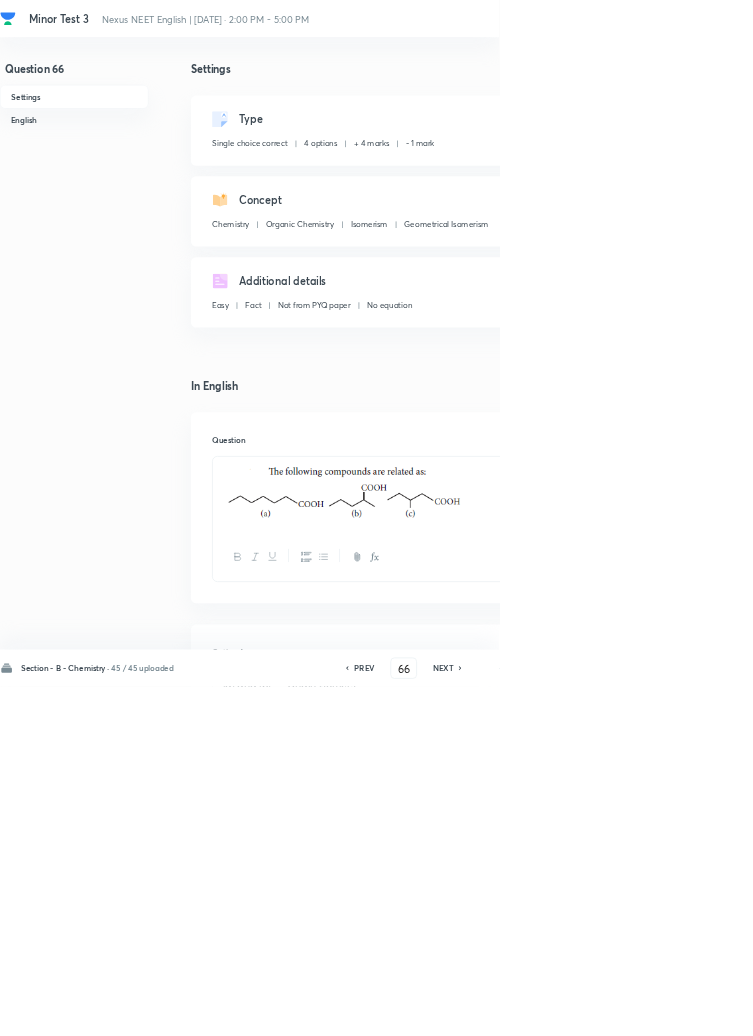 click 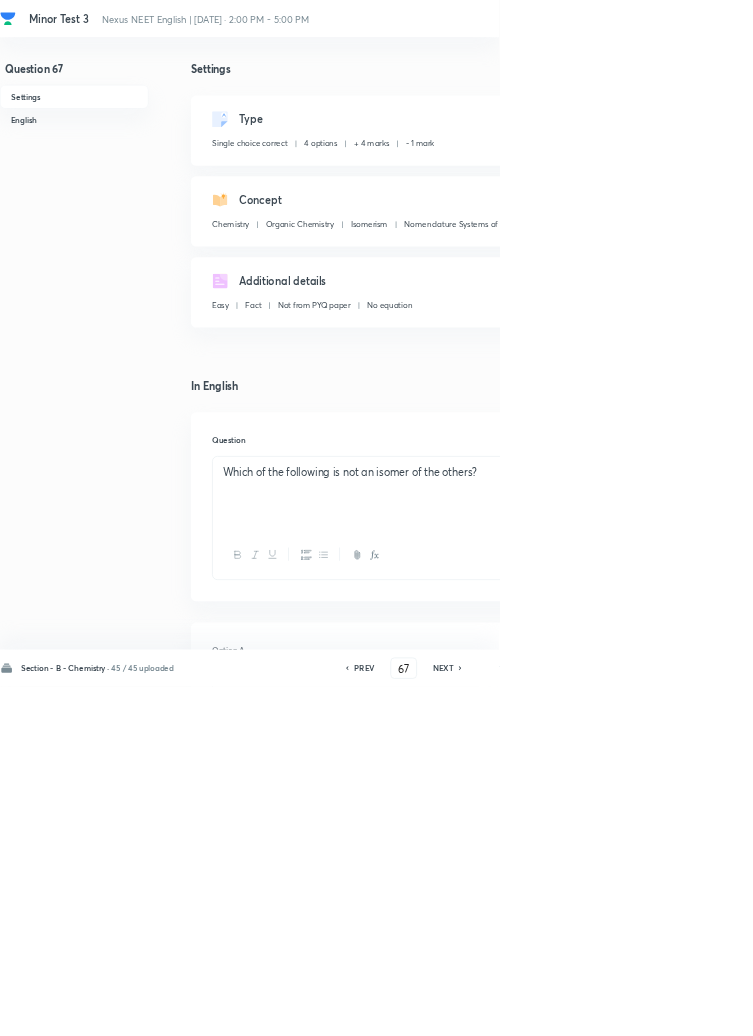click 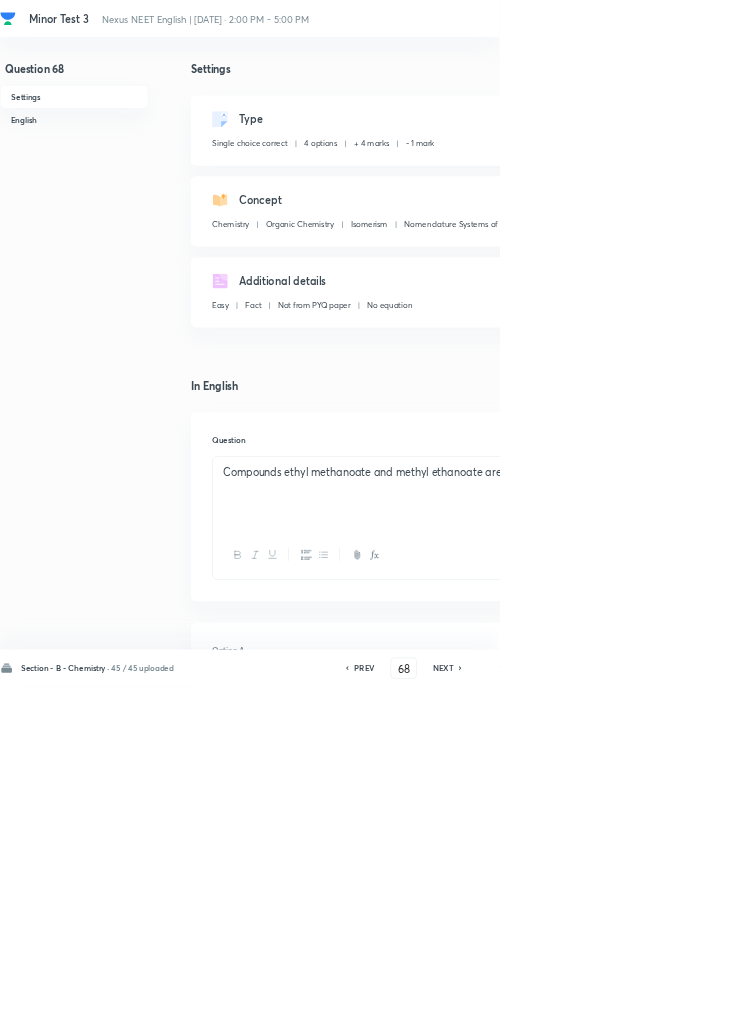 click 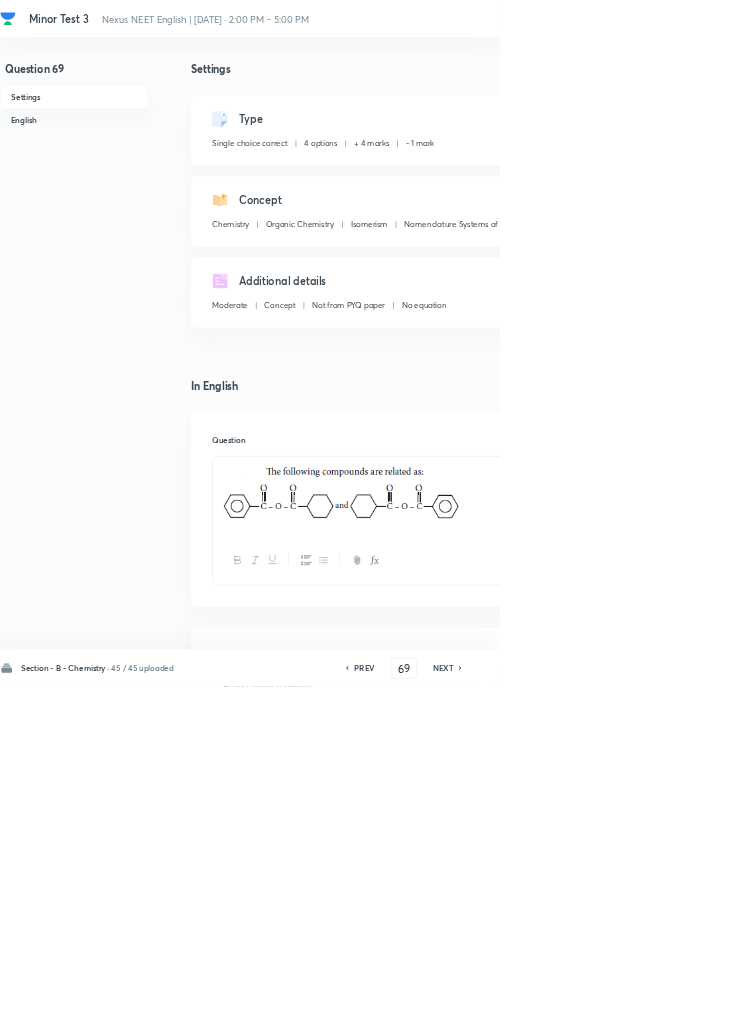 click 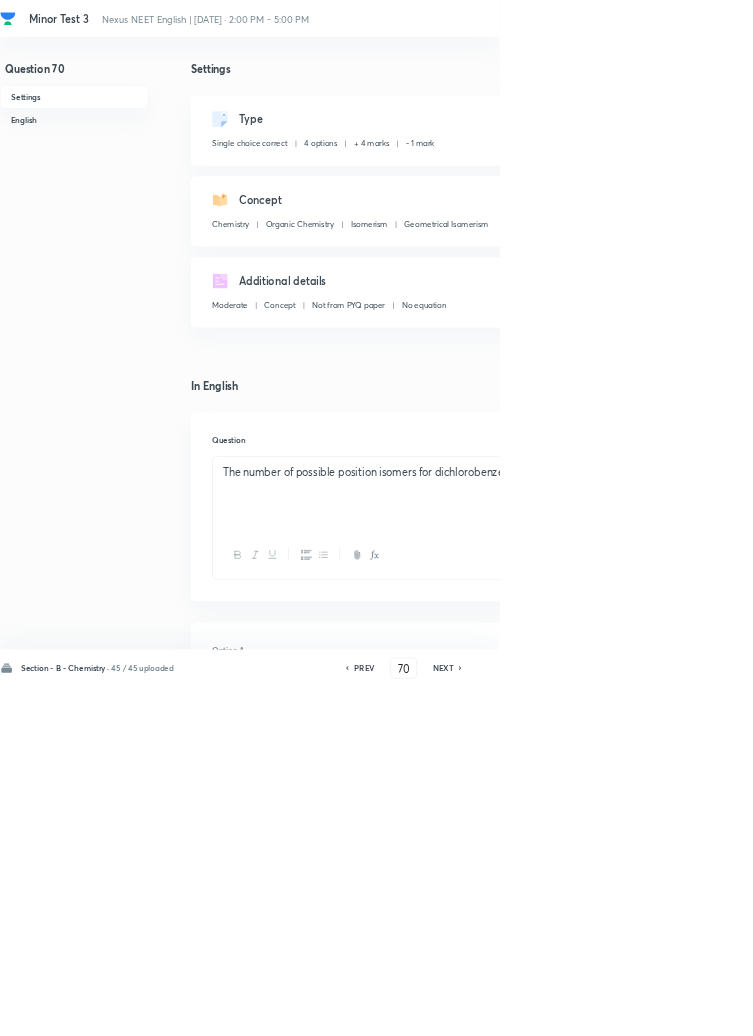 click 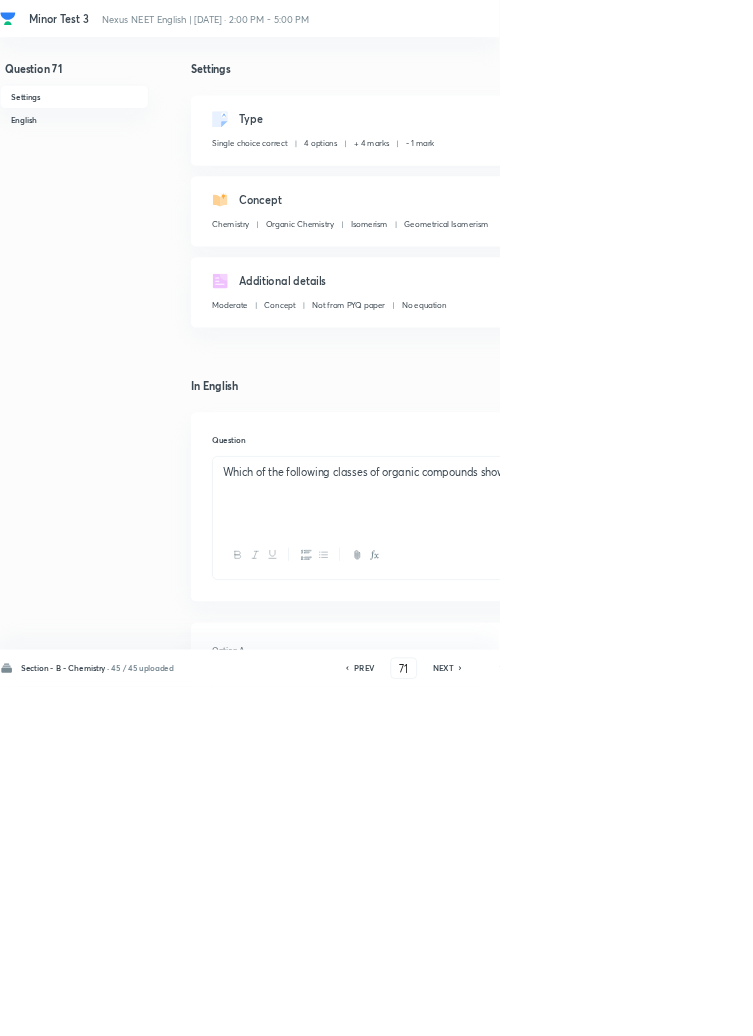 click 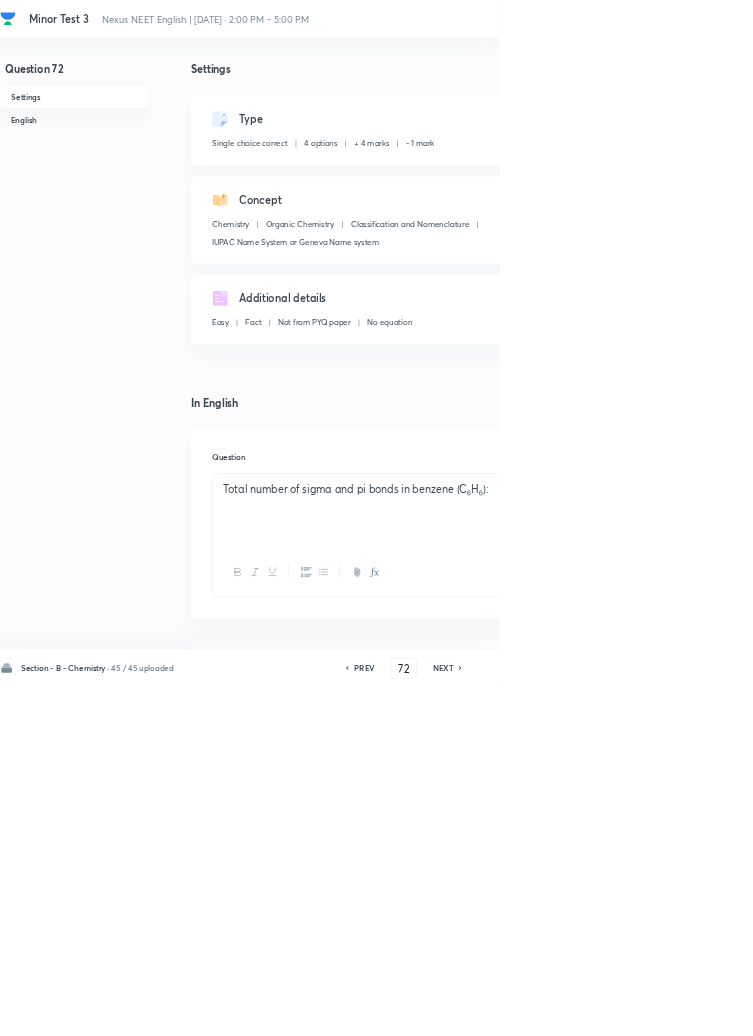 click 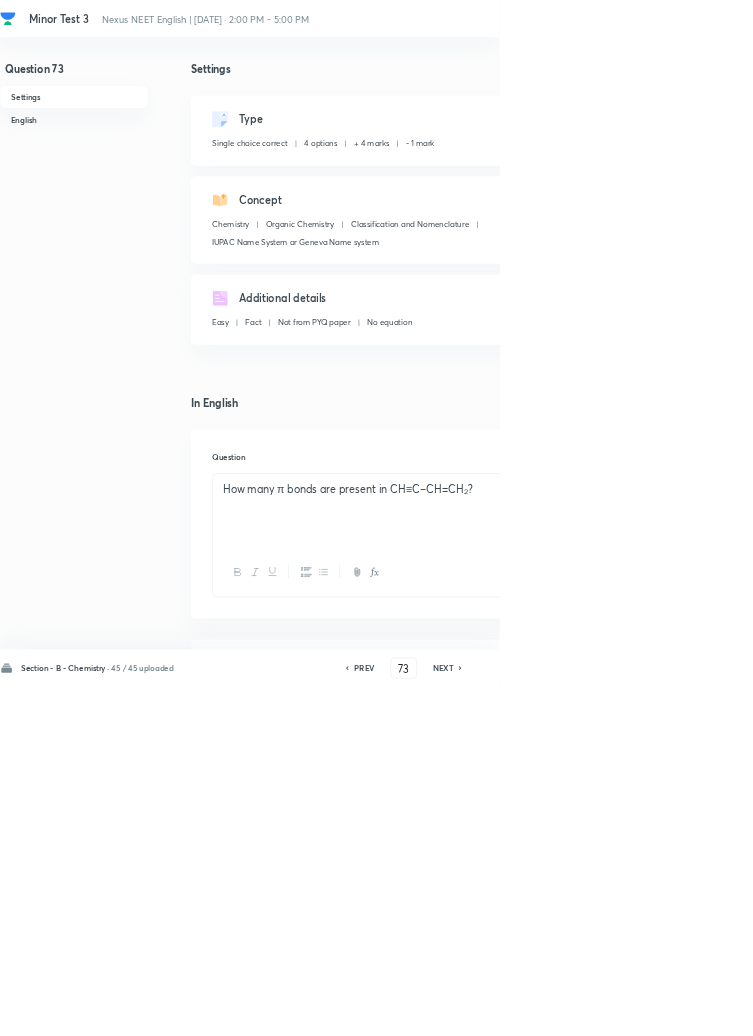 click 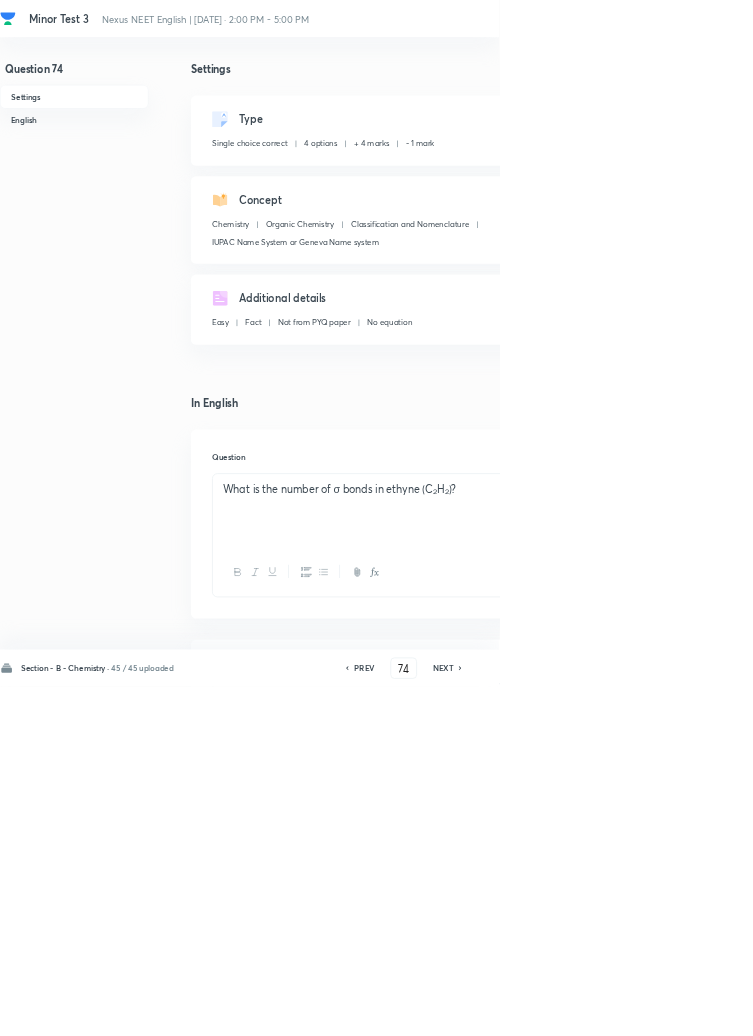 click 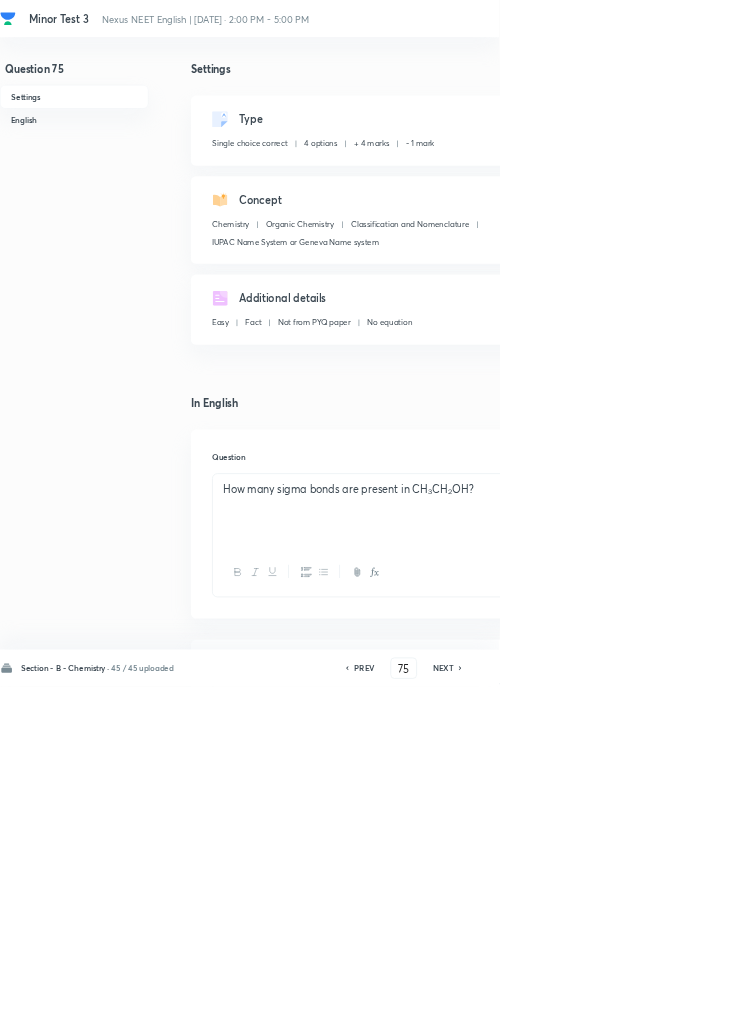 click on "NEXT" at bounding box center [668, 1008] 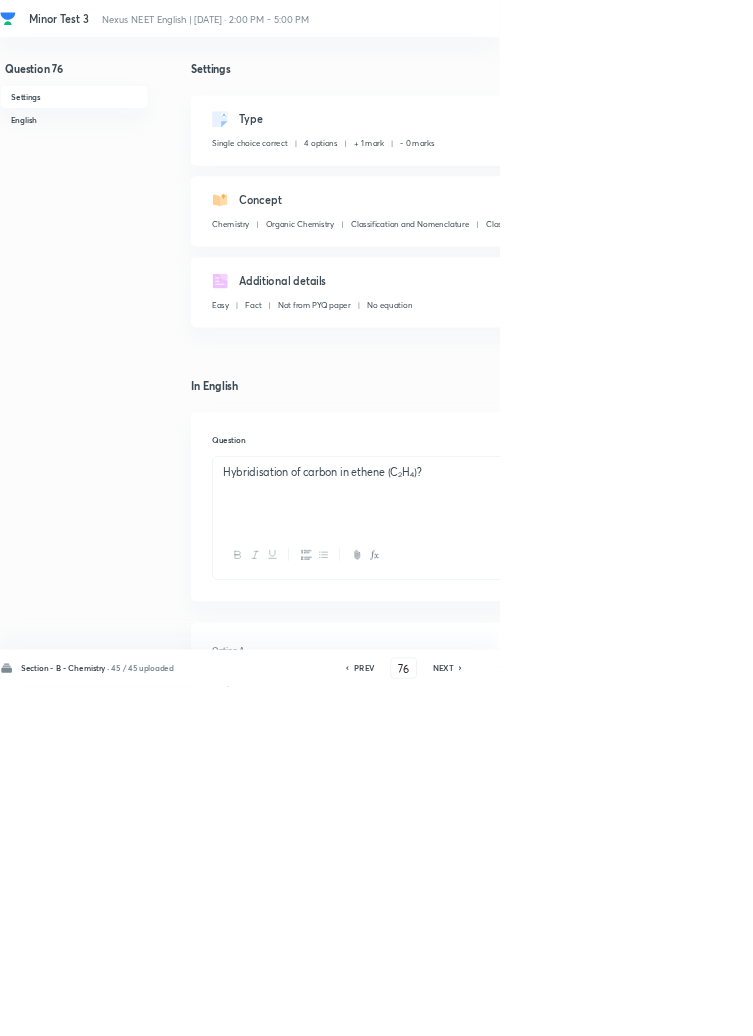 click on "NEXT" at bounding box center (668, 1008) 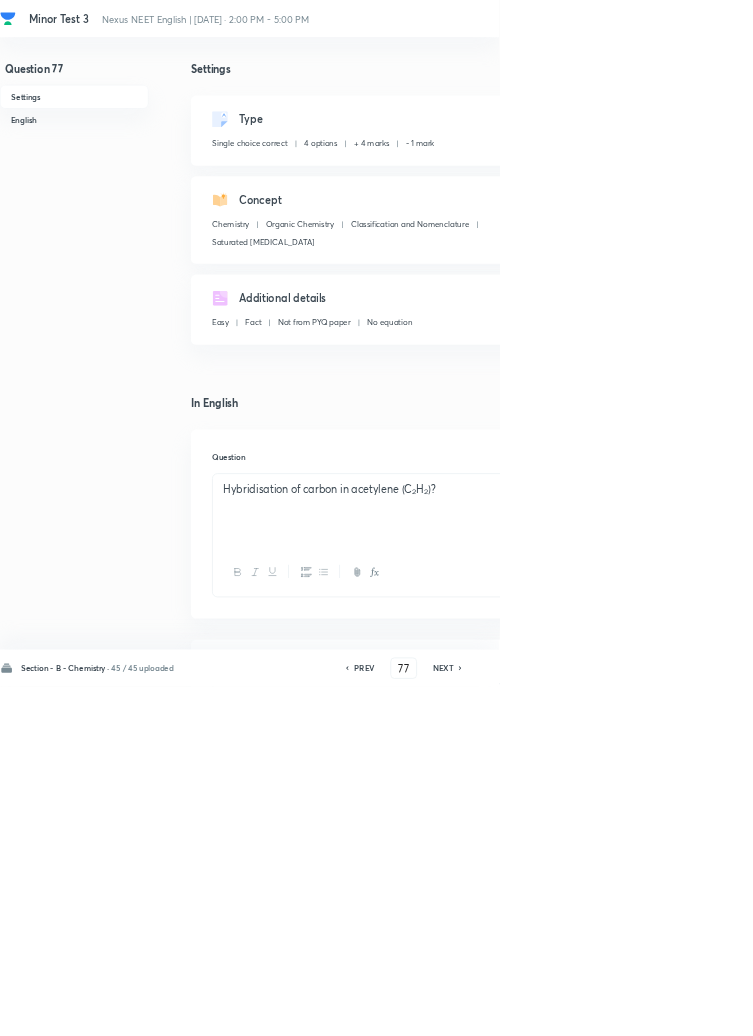 click on "PREV" at bounding box center [549, 1008] 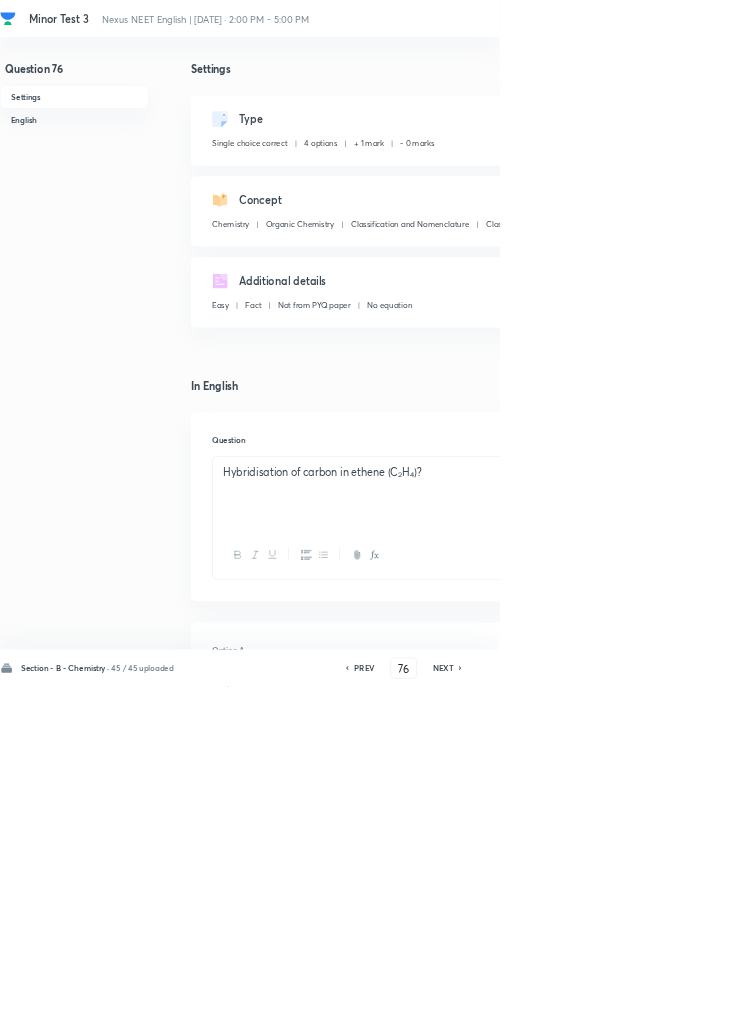 click on "Edit" at bounding box center (920, 182) 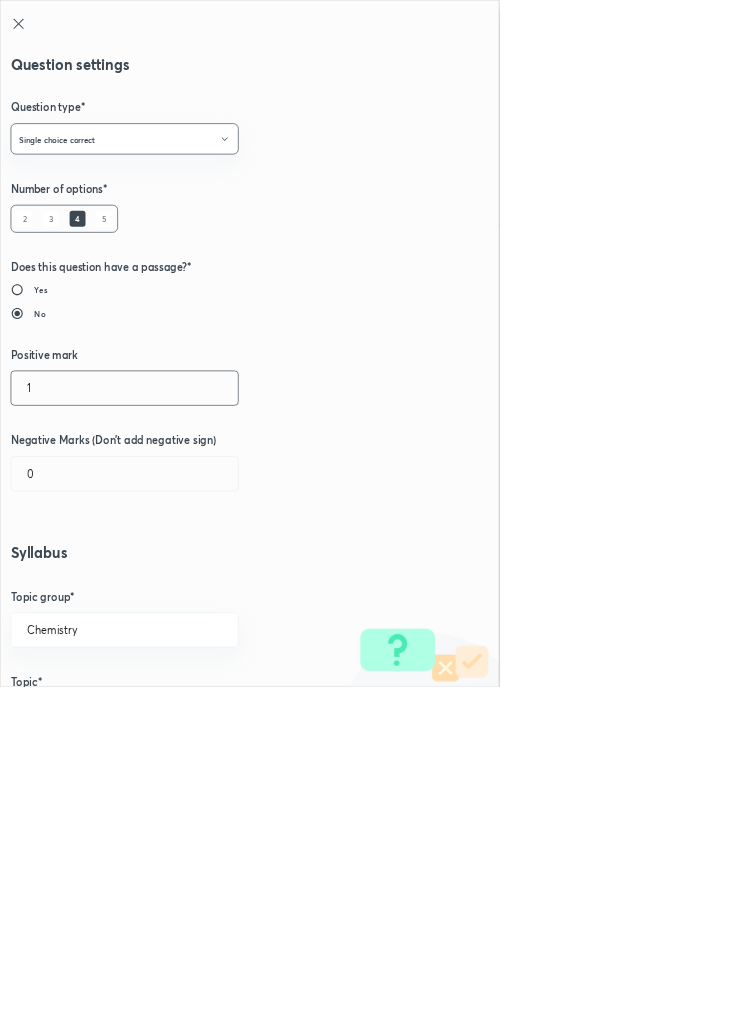 click on "1" at bounding box center (188, 585) 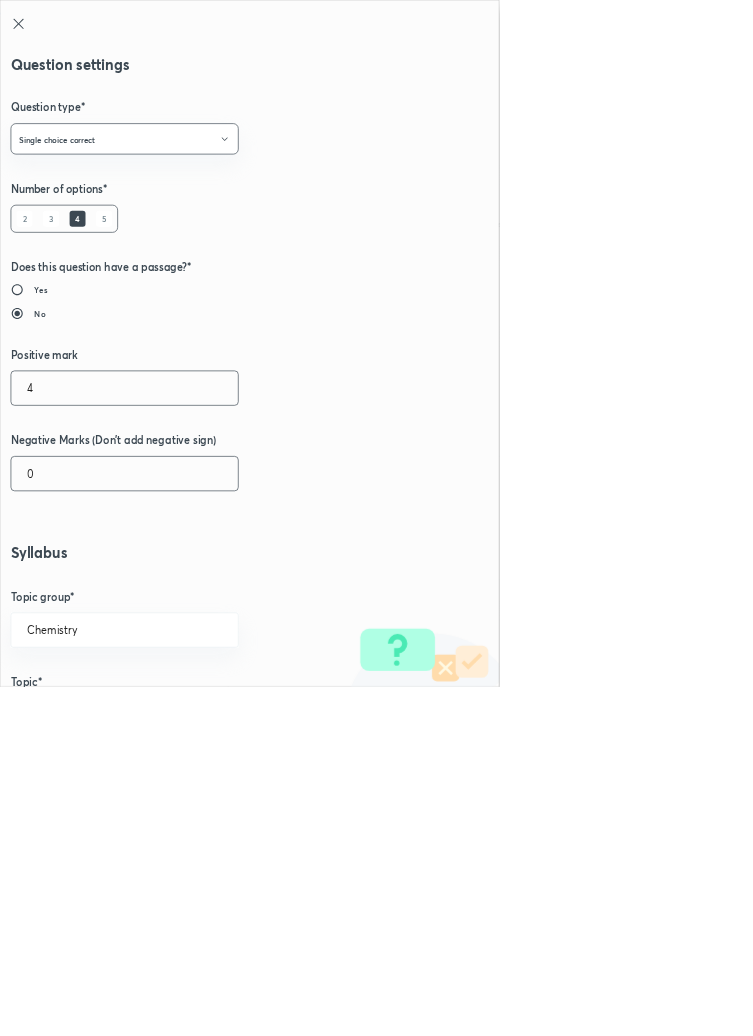click on "0" at bounding box center [188, 714] 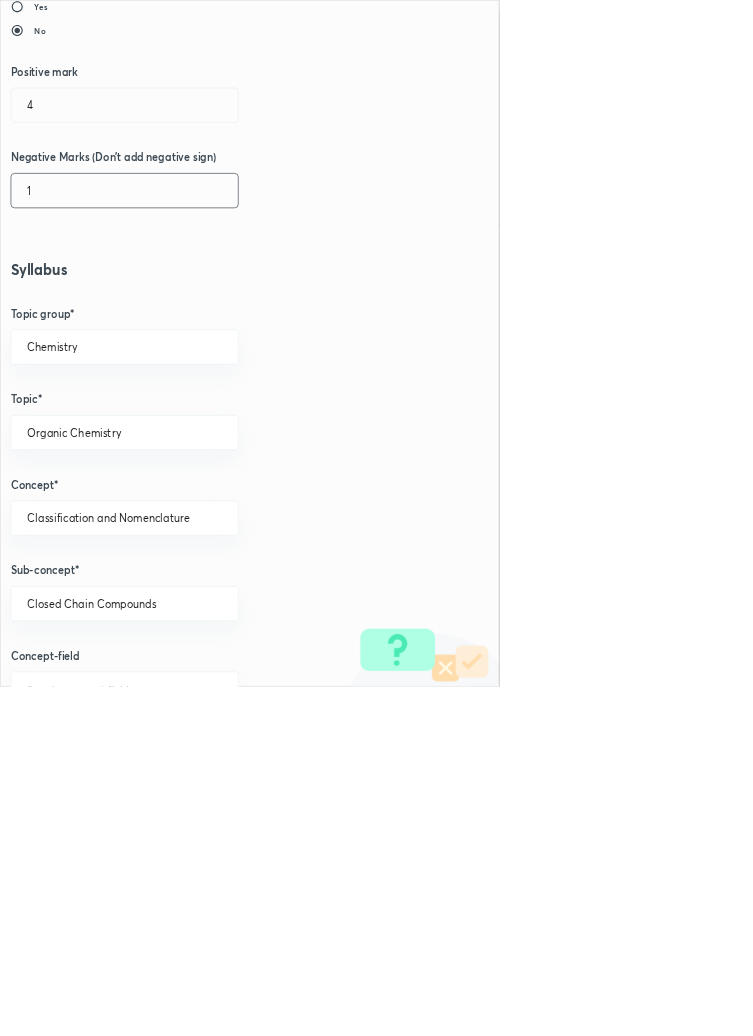 scroll, scrollTop: 1125, scrollLeft: 0, axis: vertical 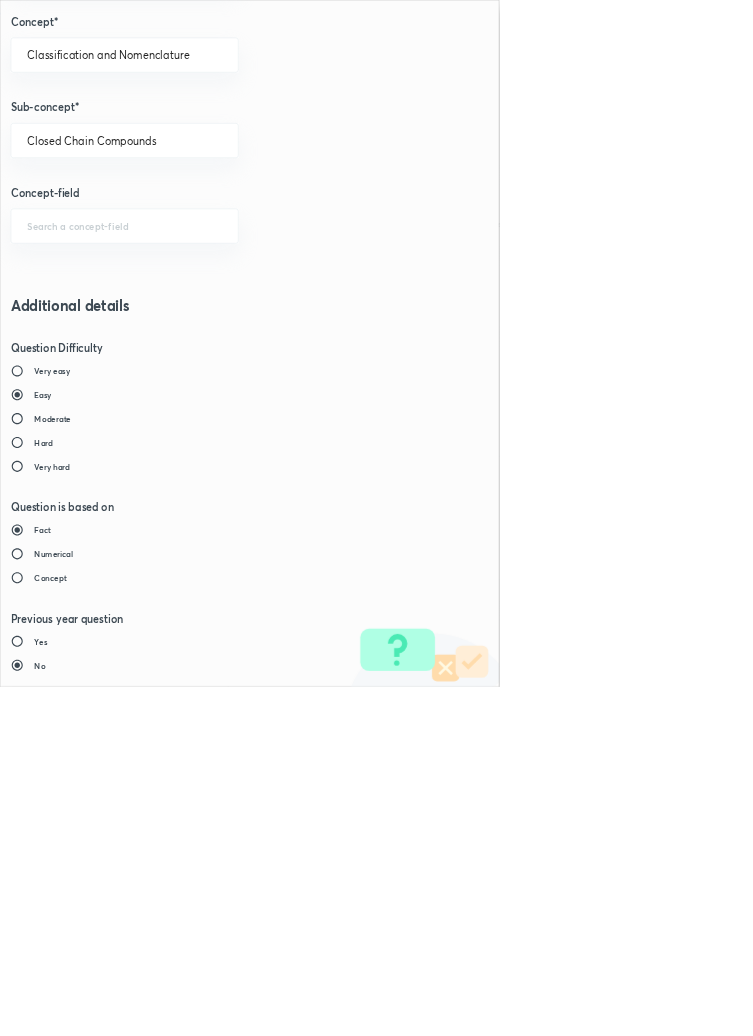 click on "Save" at bounding box center [80, 1476] 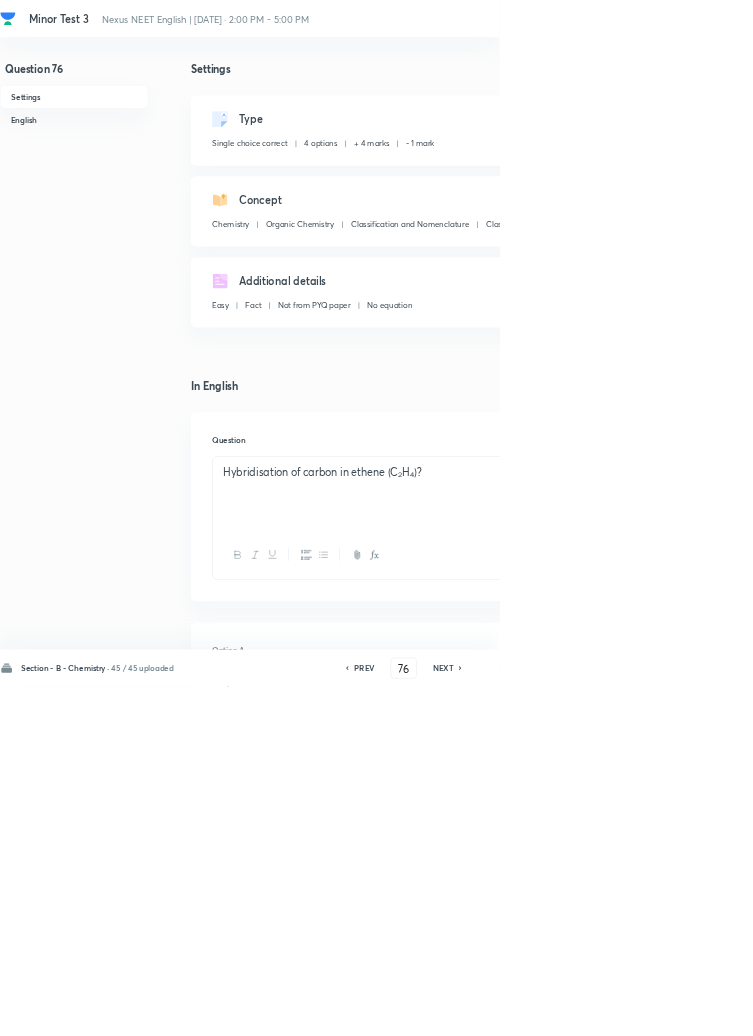 click 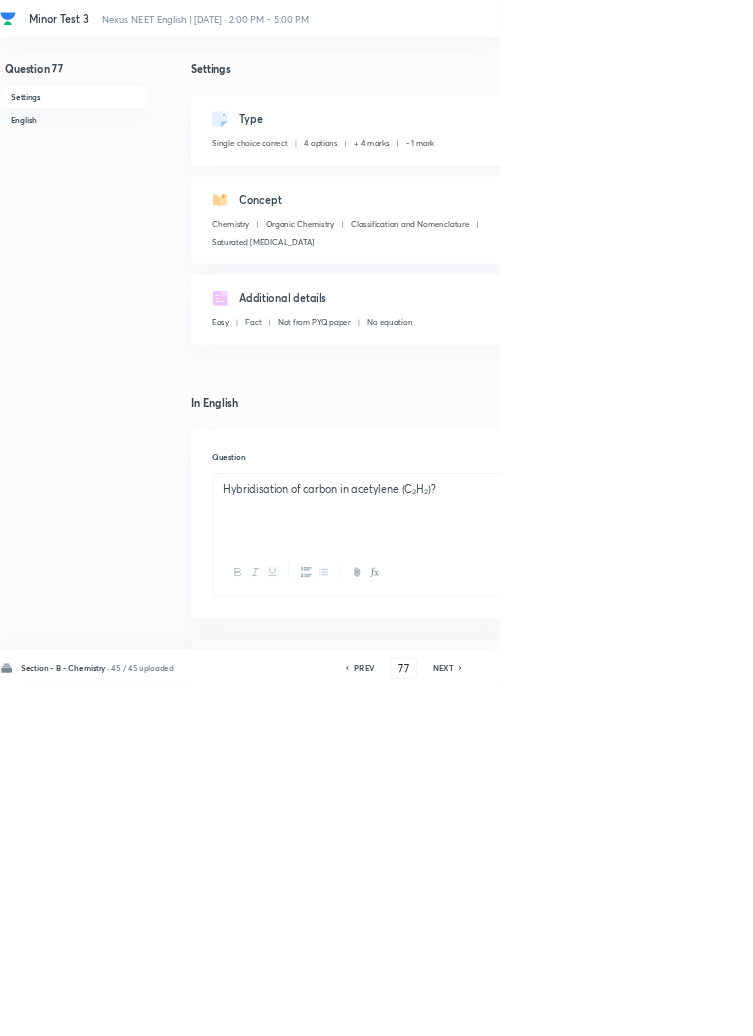 click 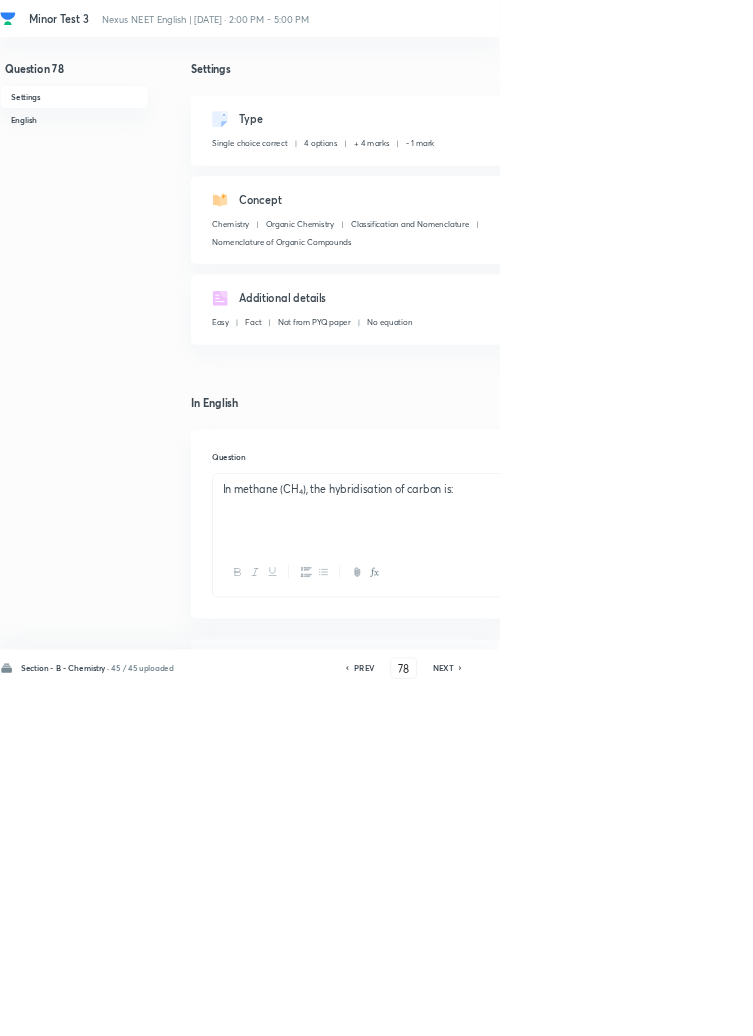 click 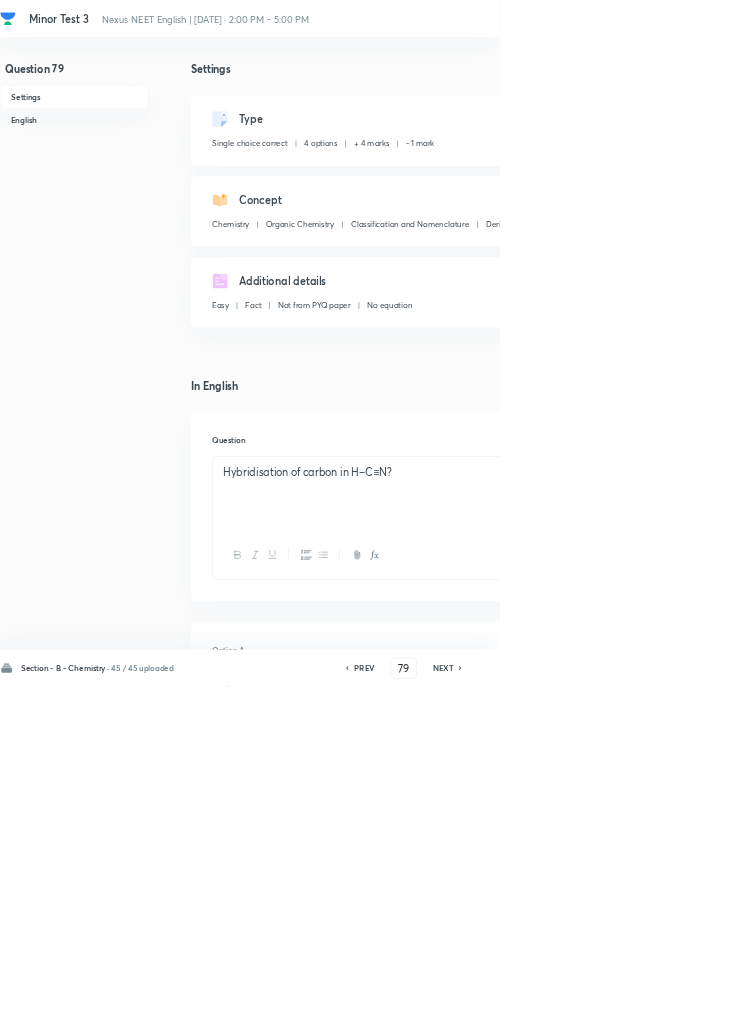 click 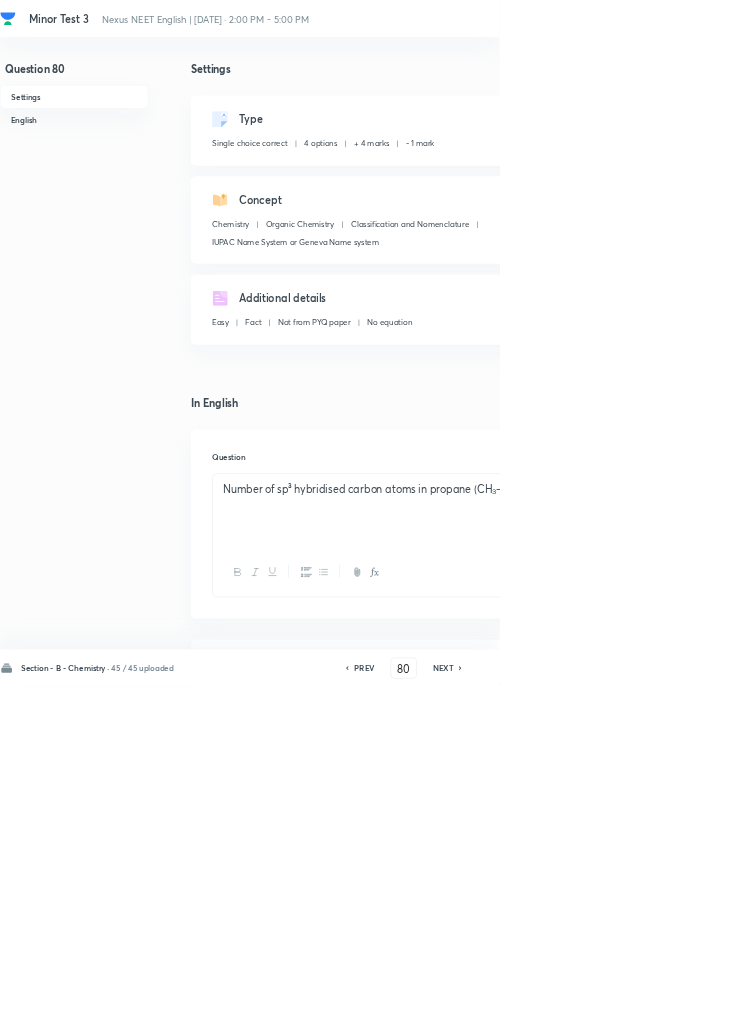 click 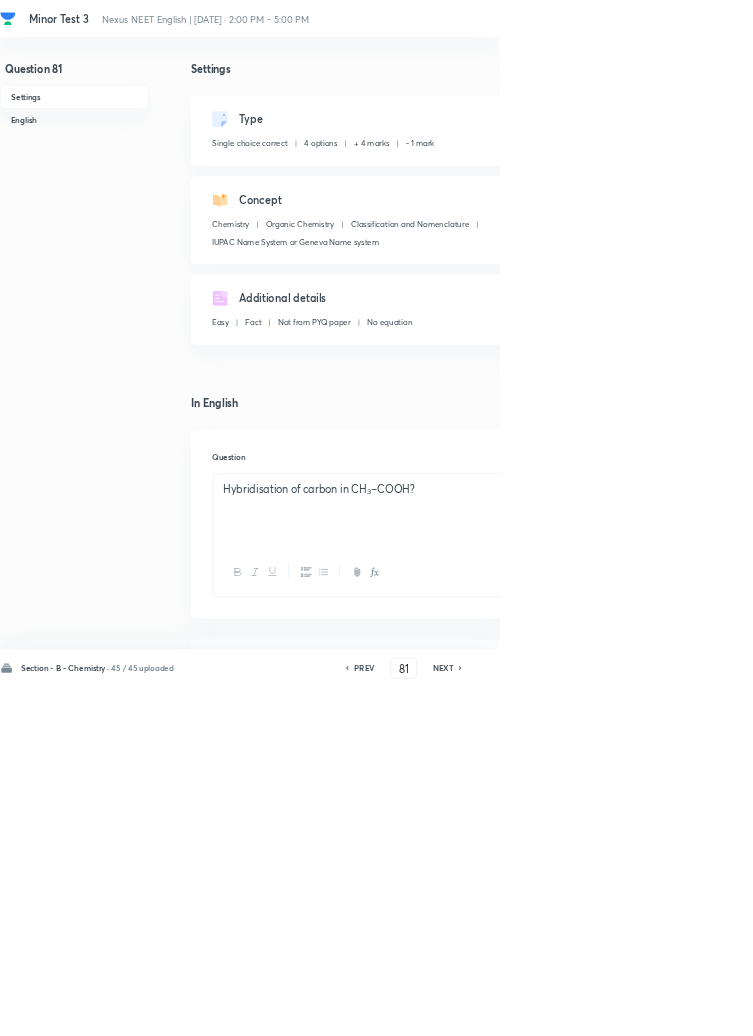 click 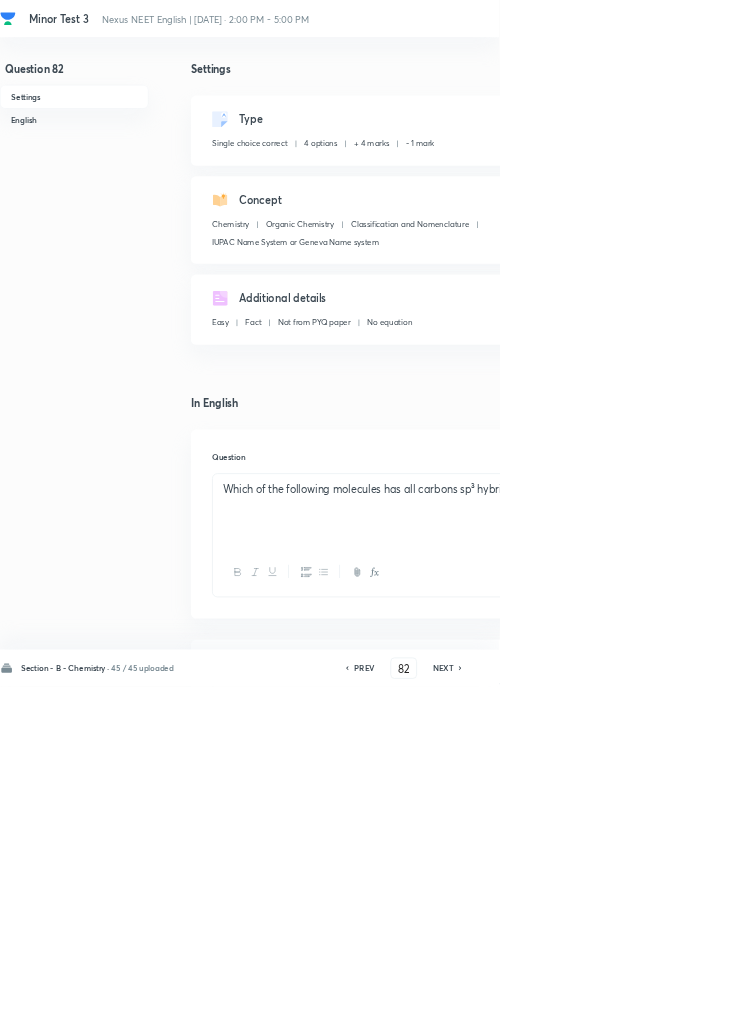 click 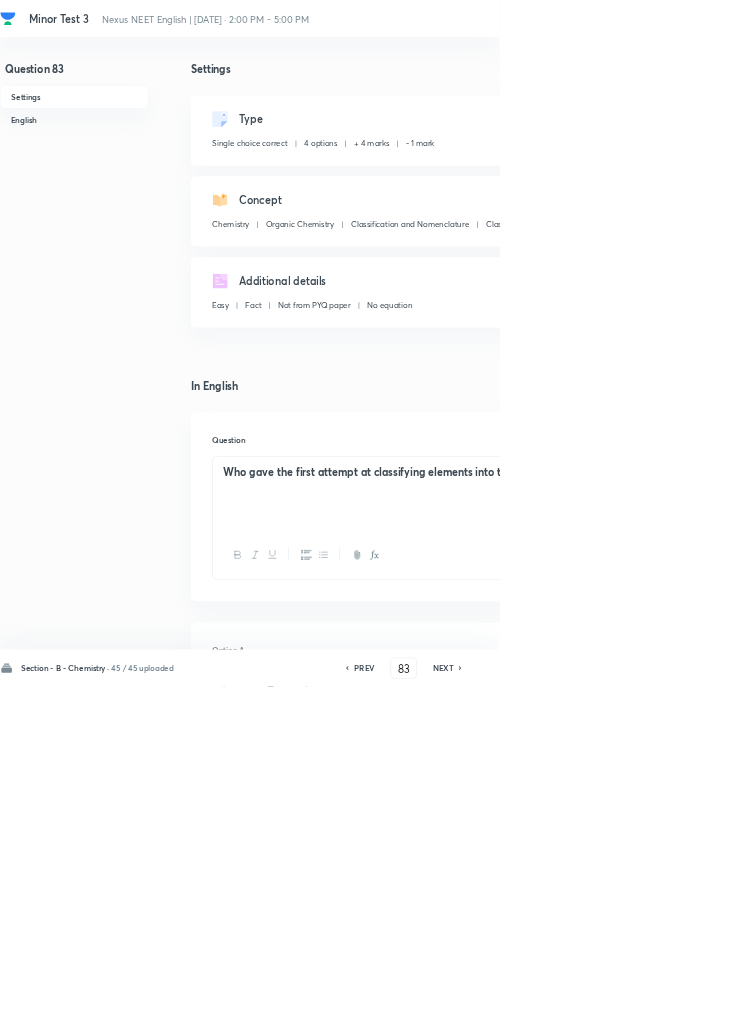 click 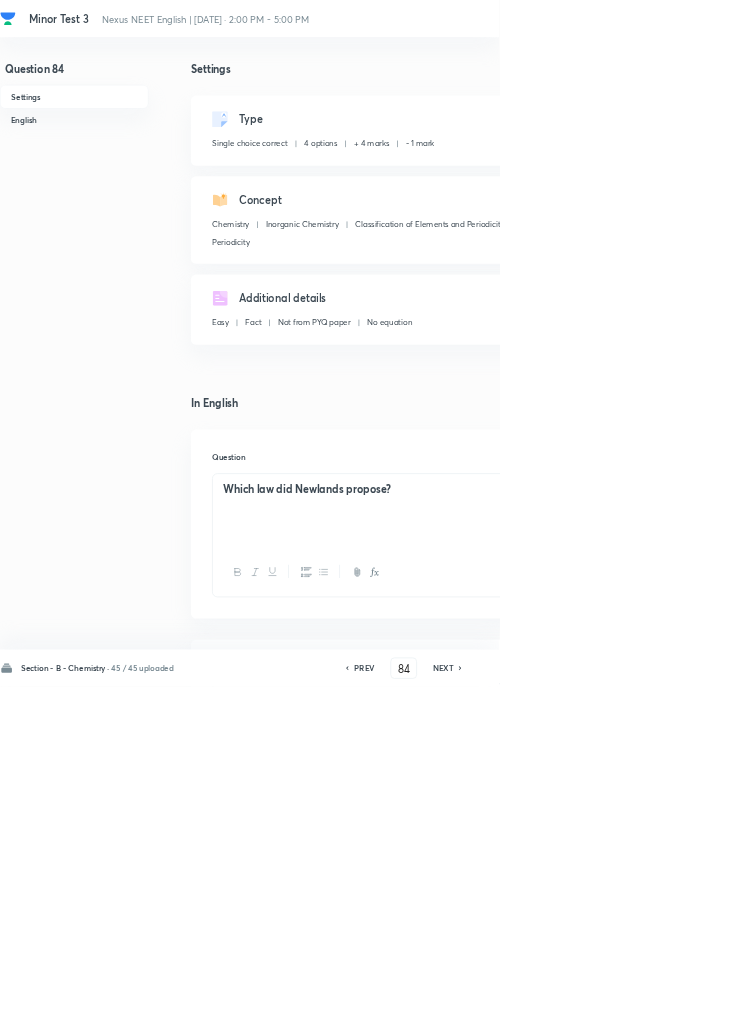 click 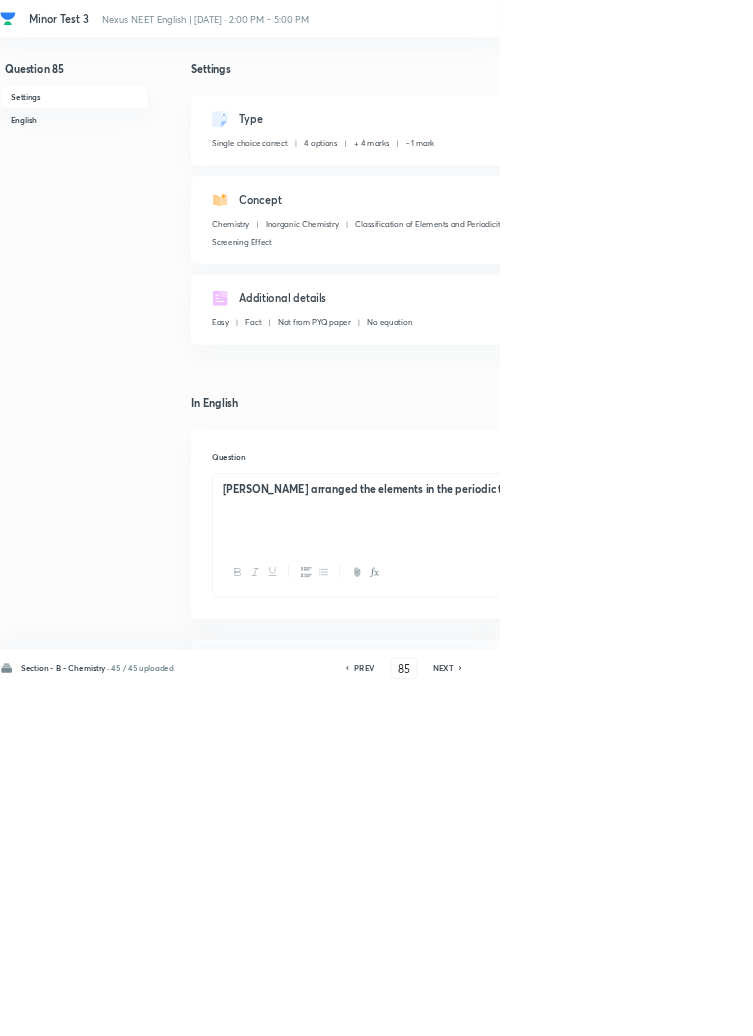 click 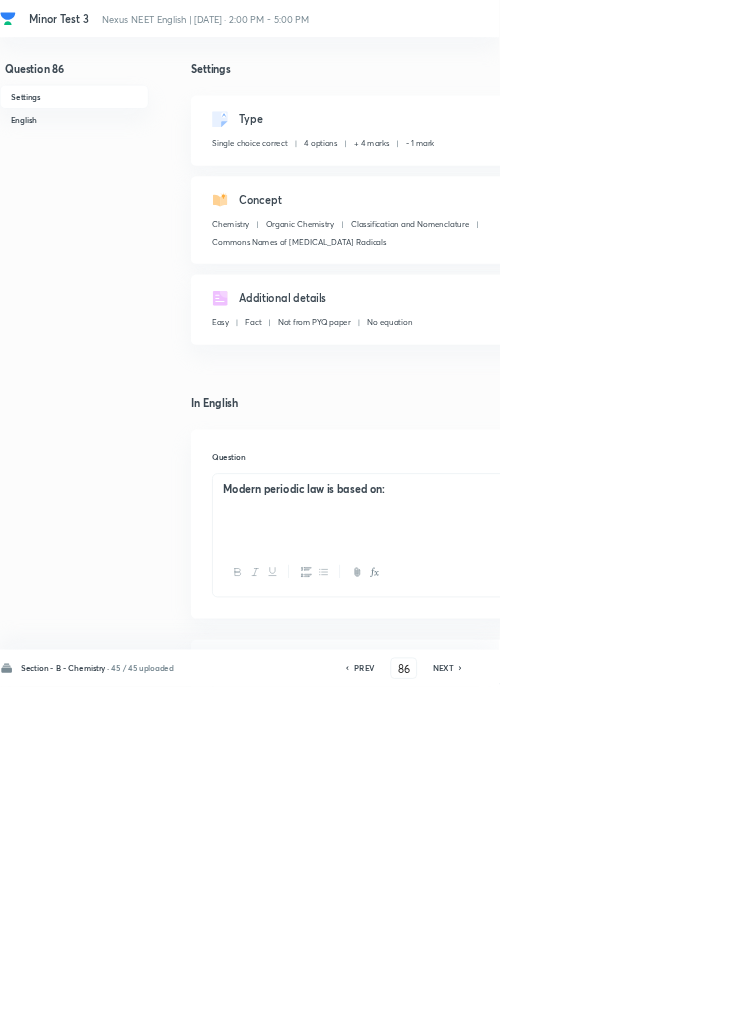 click 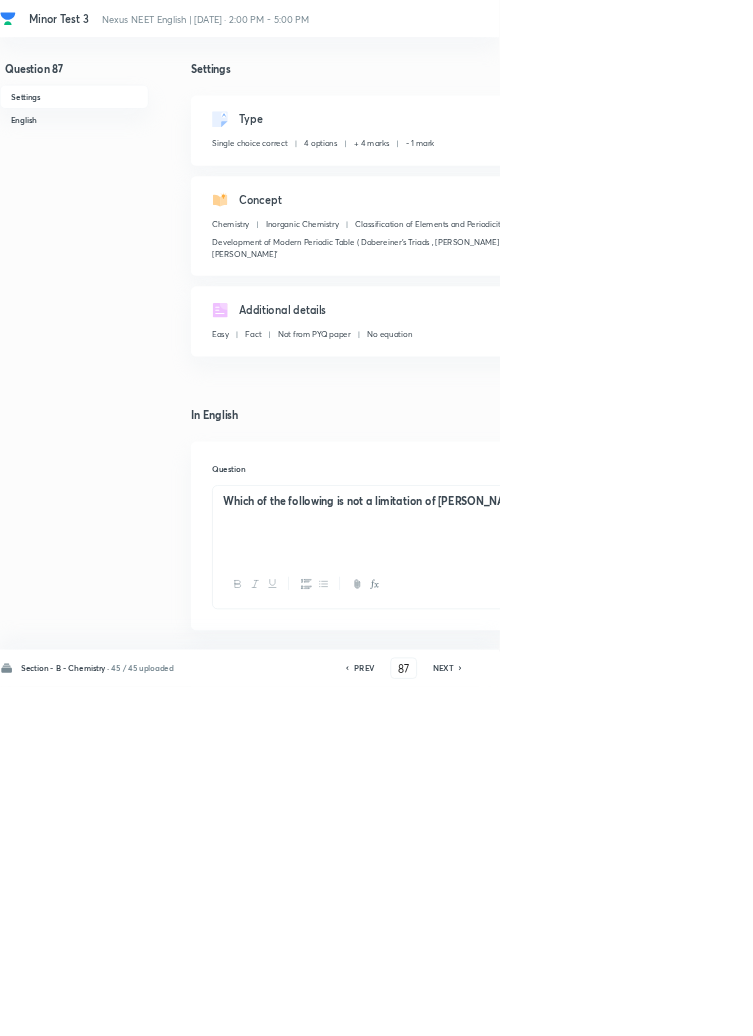 click 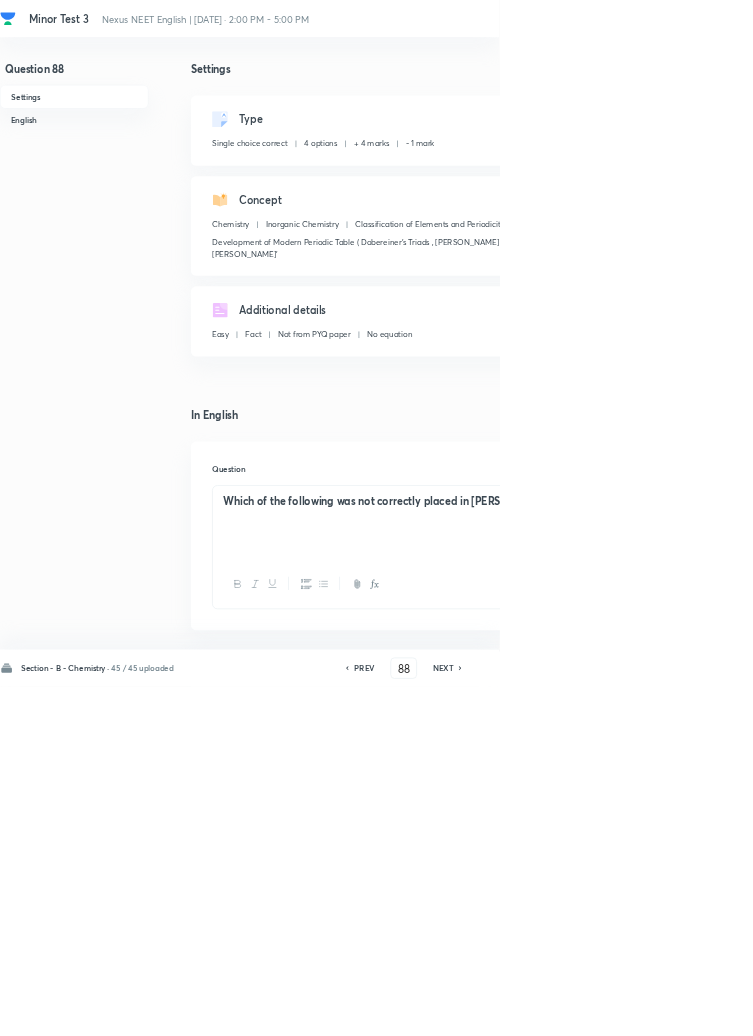 click 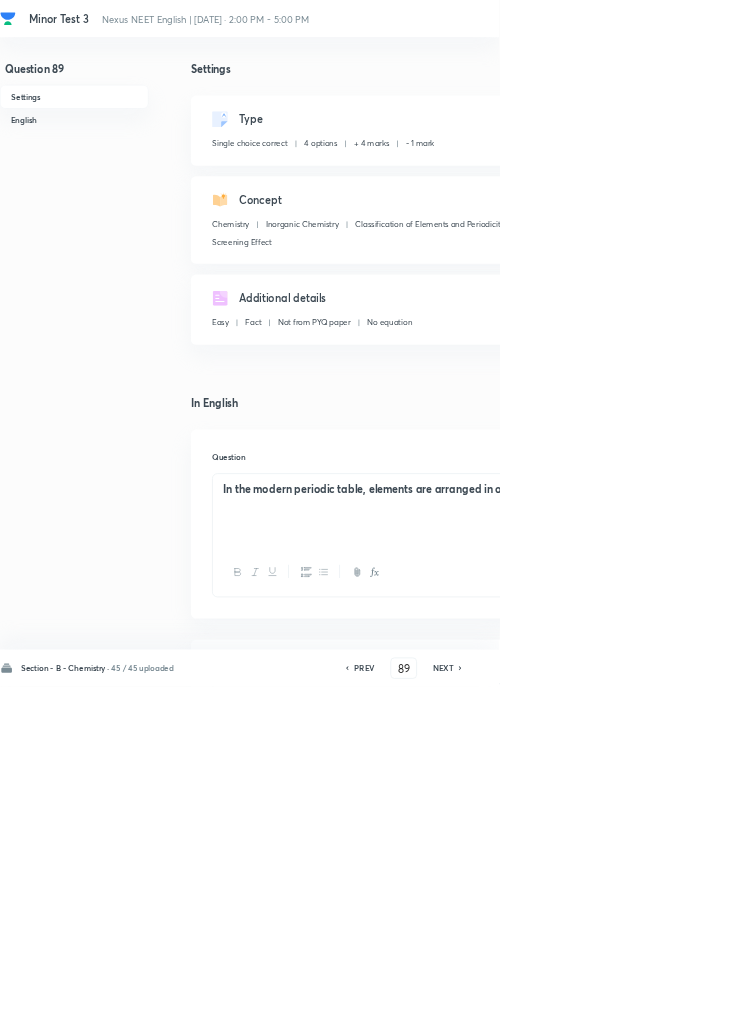 click 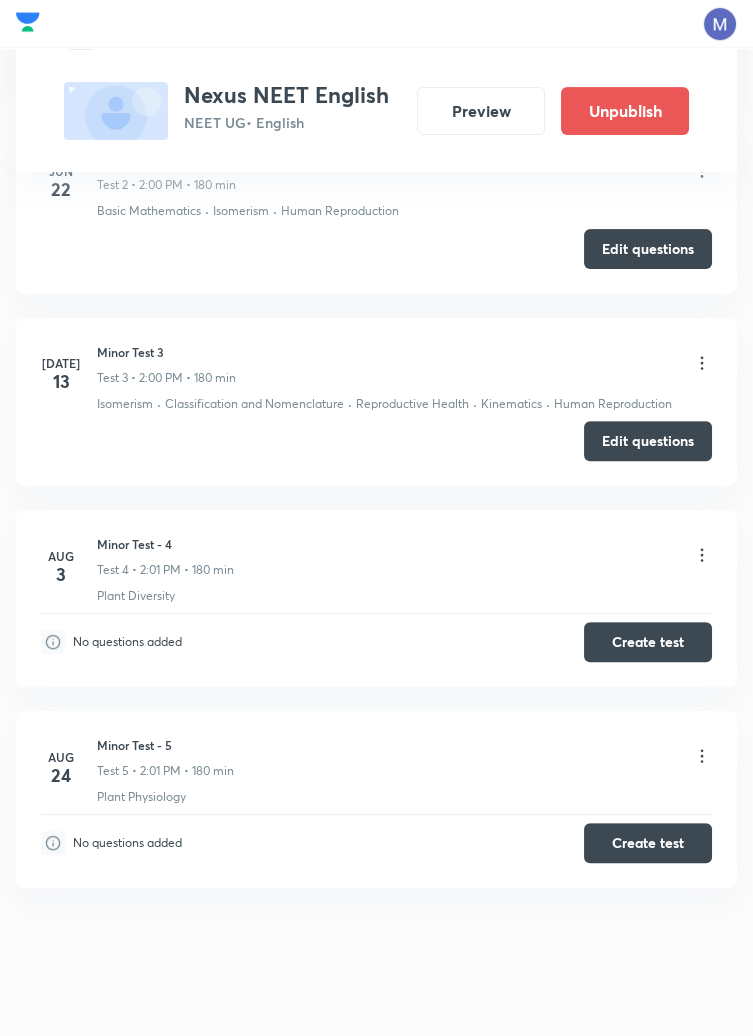 scroll, scrollTop: 1311, scrollLeft: 0, axis: vertical 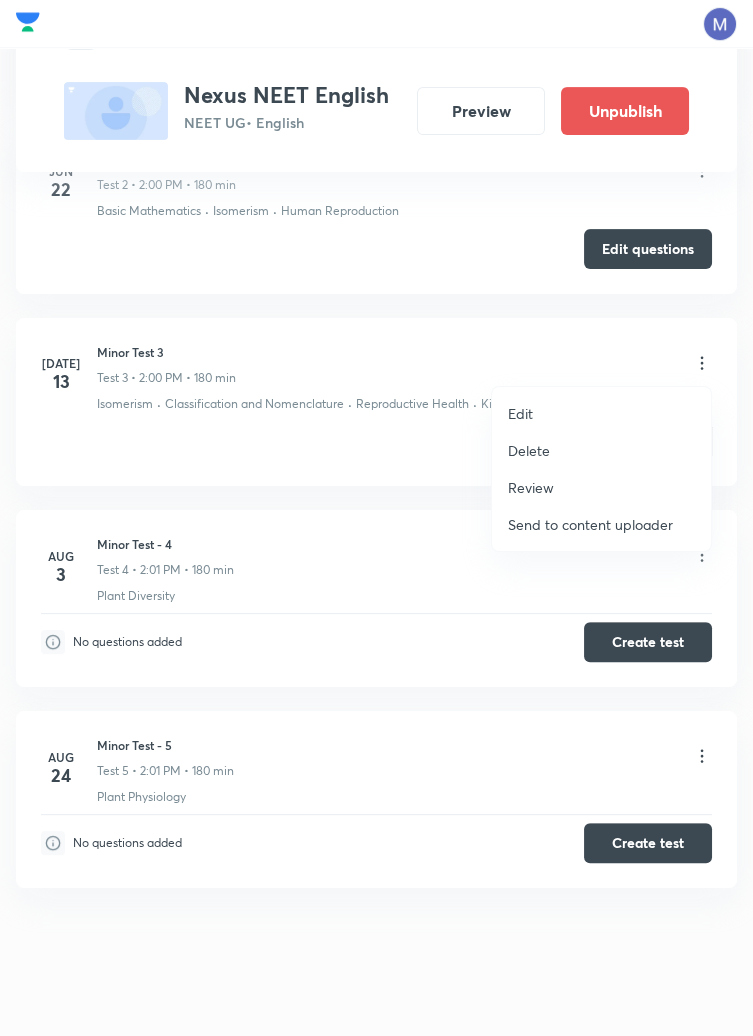 click on "Edit" at bounding box center (601, 413) 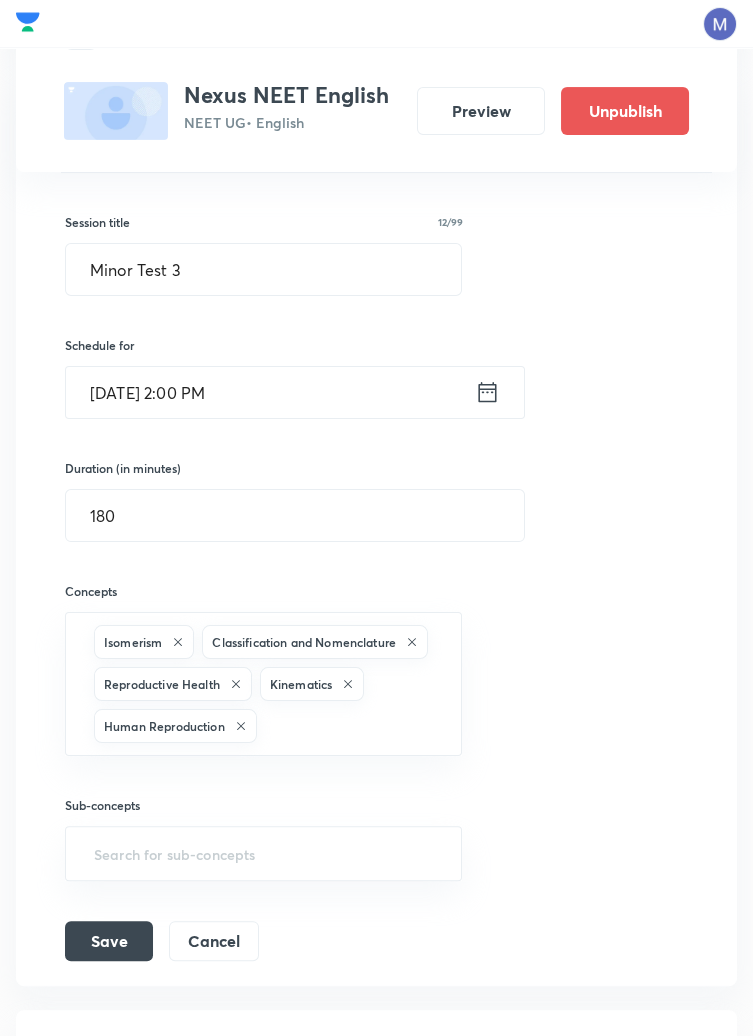 scroll, scrollTop: 813, scrollLeft: 0, axis: vertical 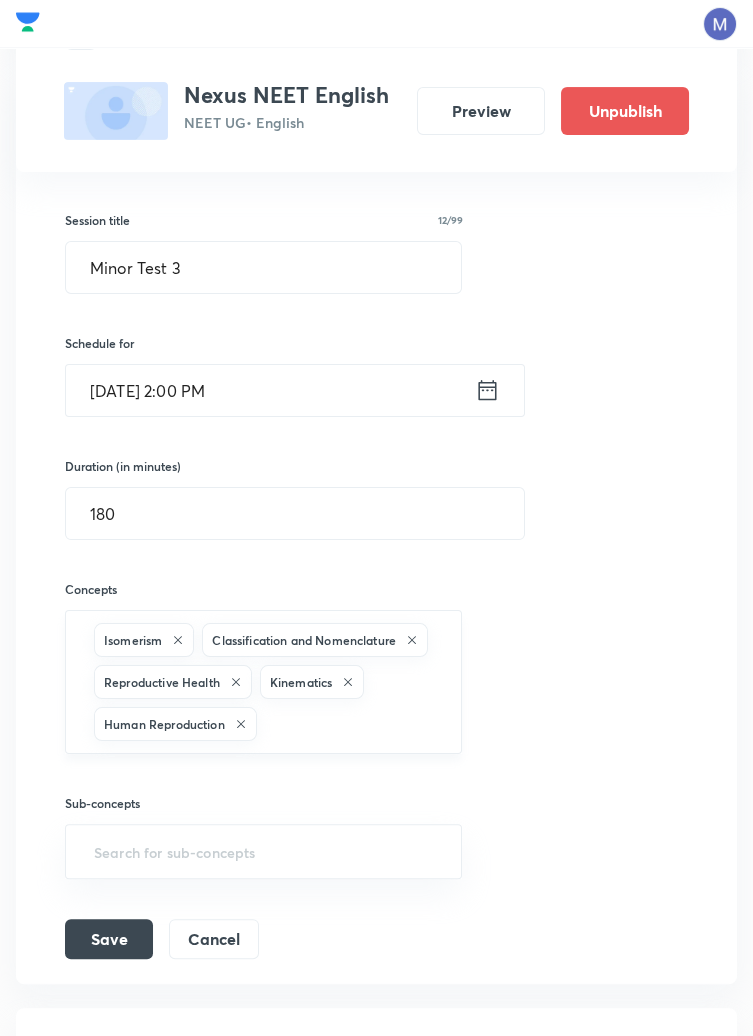 click at bounding box center [349, 723] 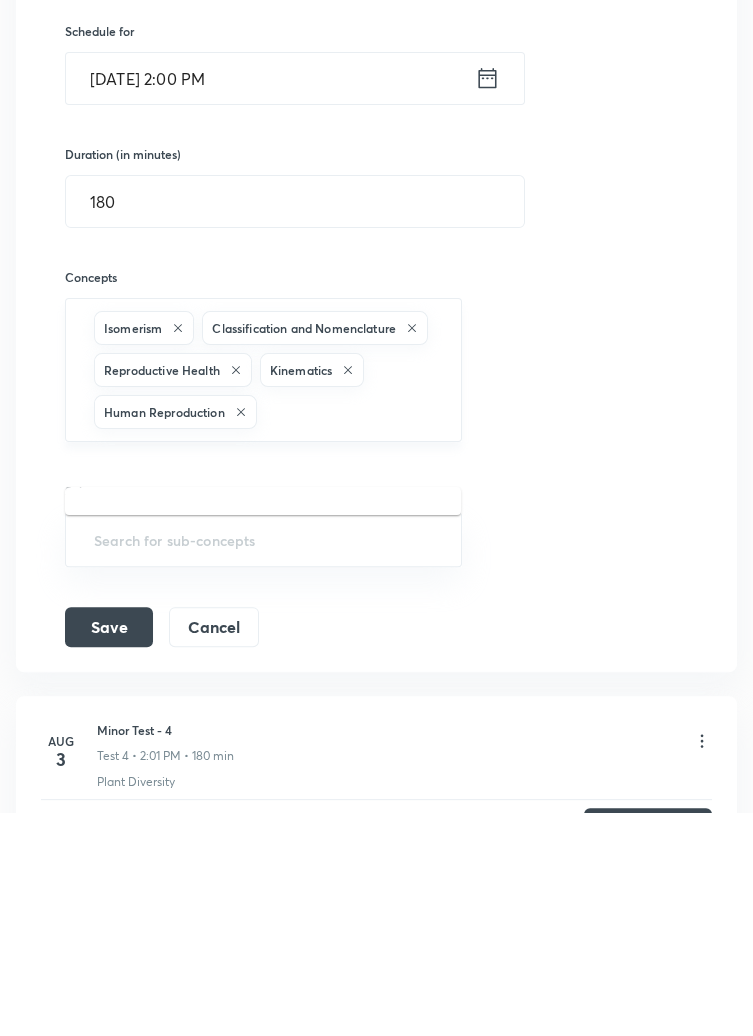 scroll, scrollTop: 901, scrollLeft: 0, axis: vertical 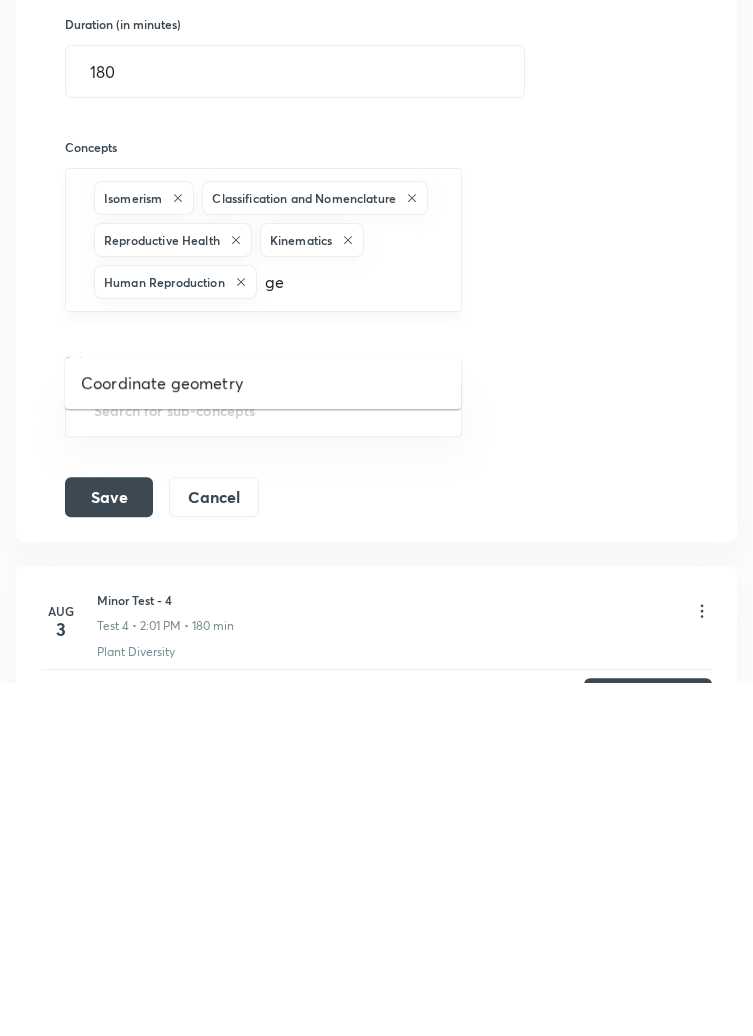type on "g" 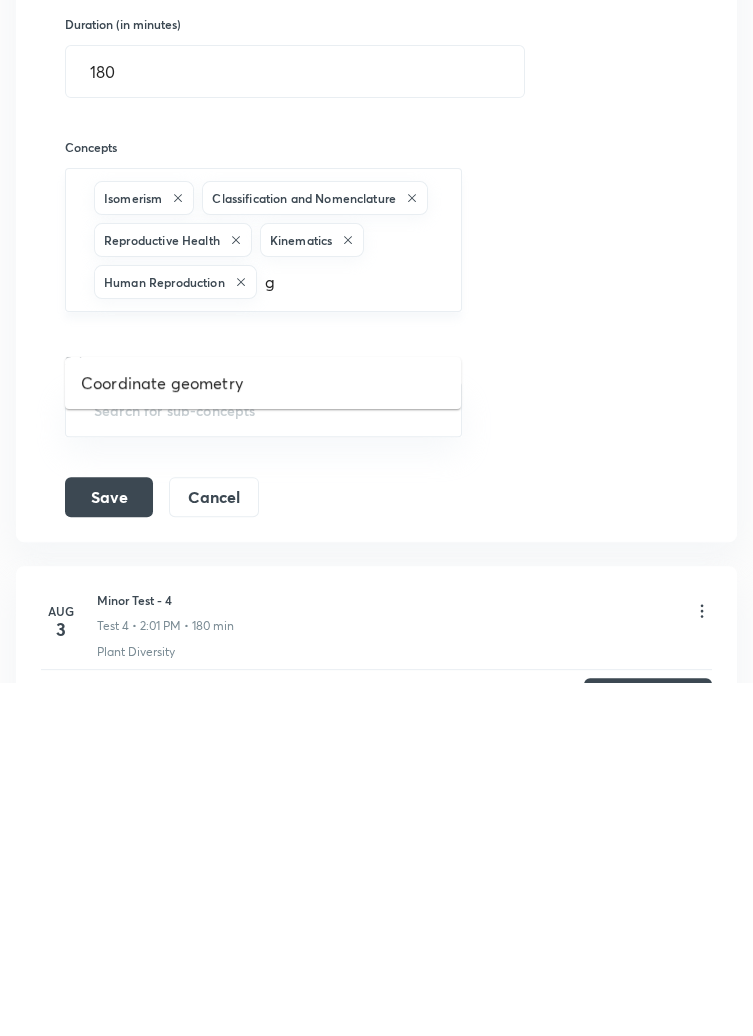 type 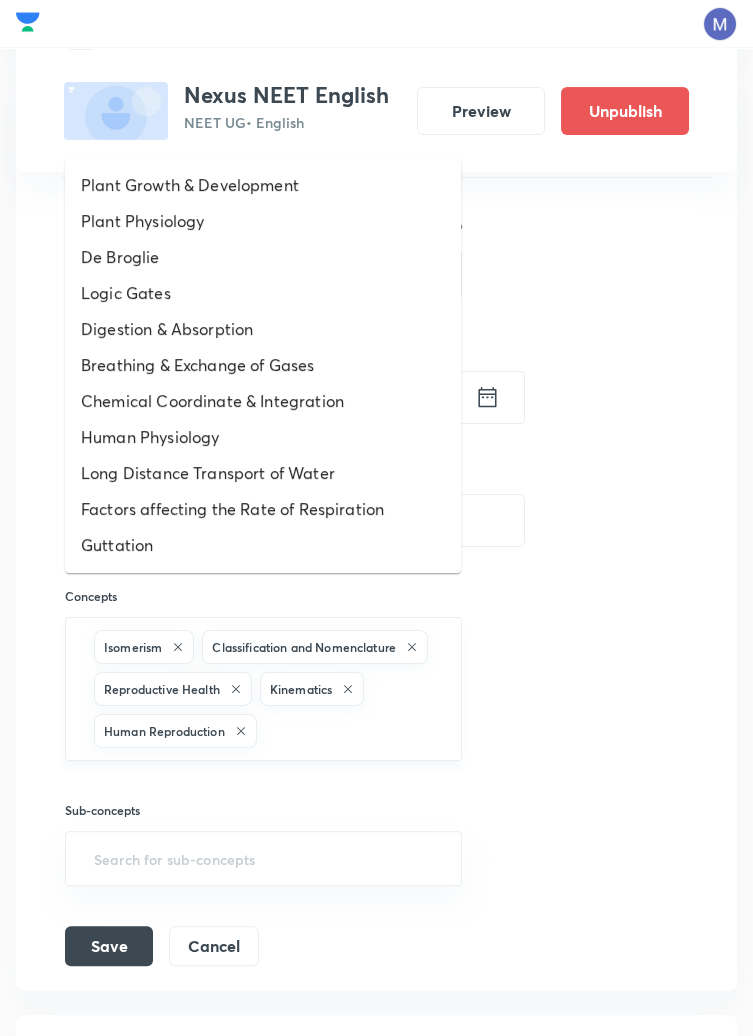 scroll, scrollTop: 806, scrollLeft: 0, axis: vertical 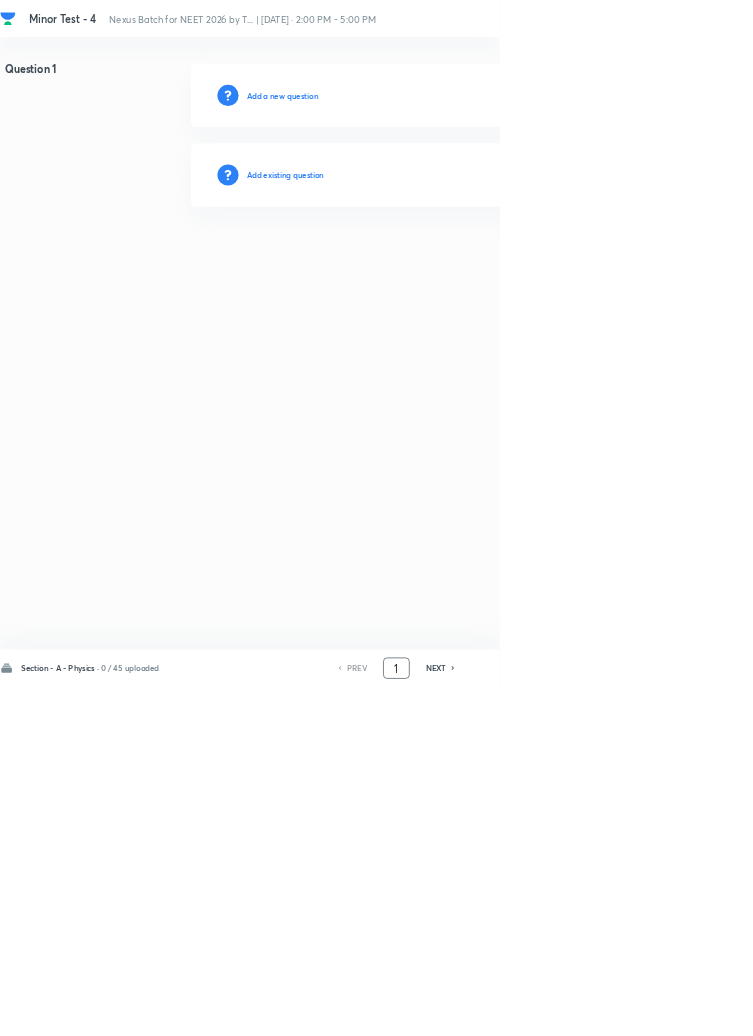click on "1" at bounding box center (598, 1008) 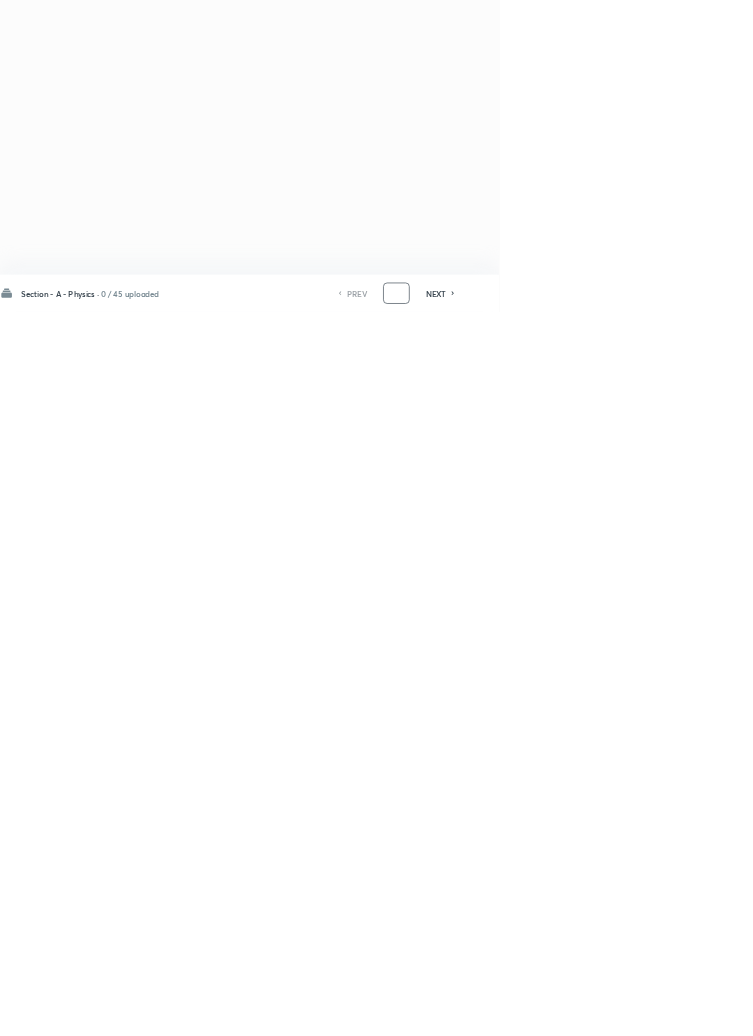scroll, scrollTop: 0, scrollLeft: 0, axis: both 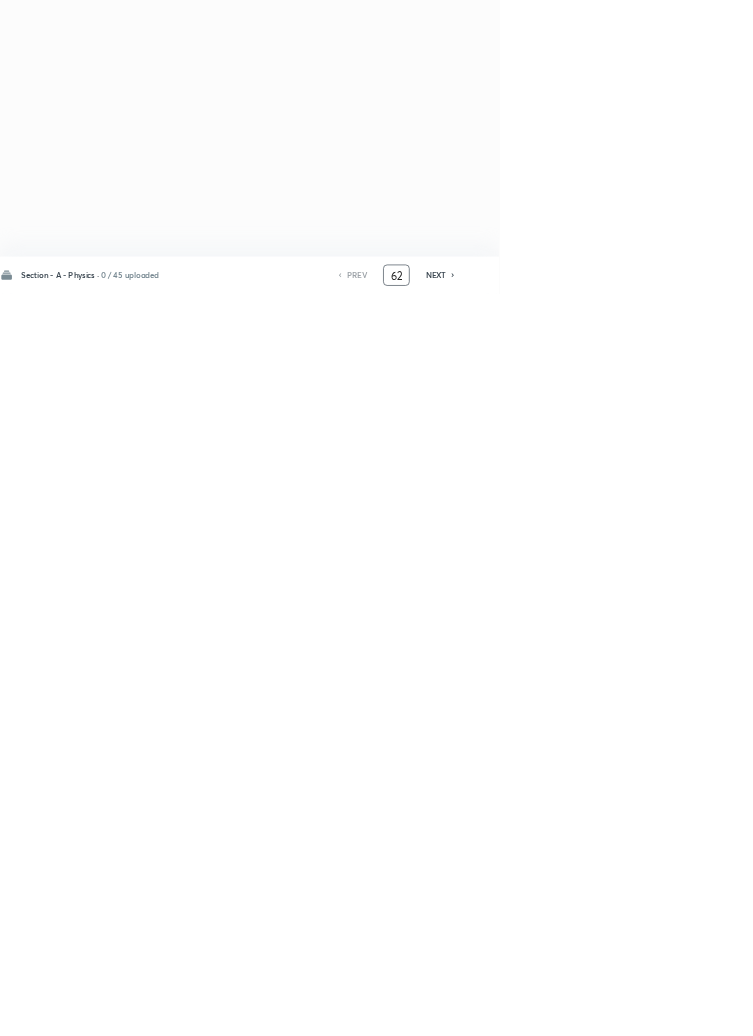 type on "62" 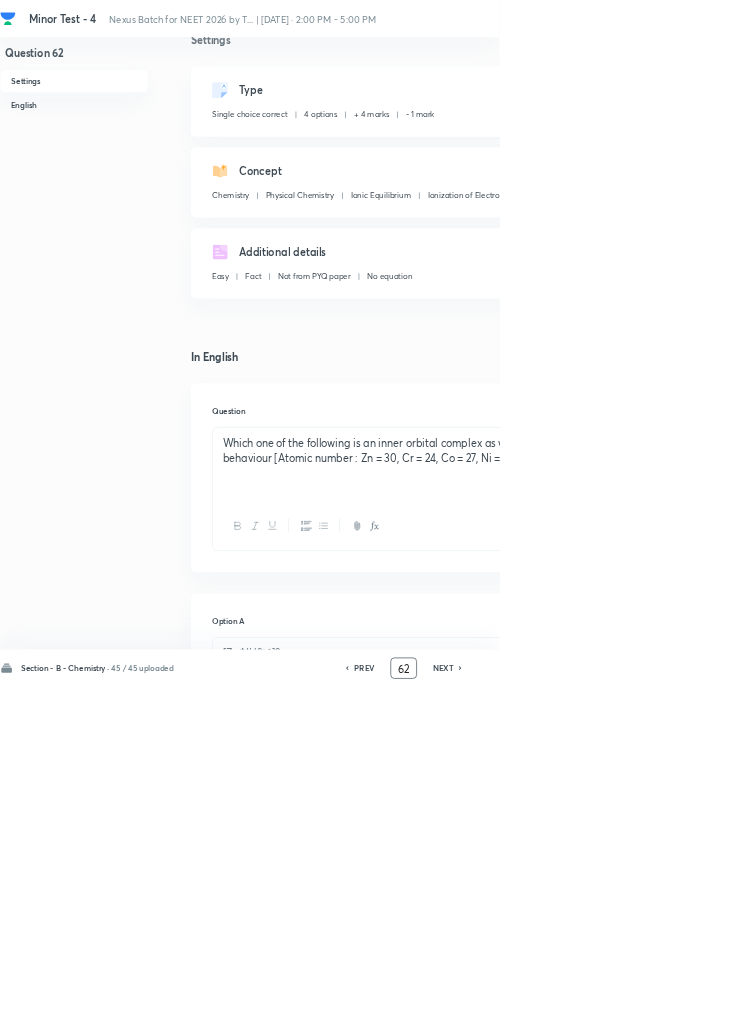 scroll, scrollTop: 0, scrollLeft: 0, axis: both 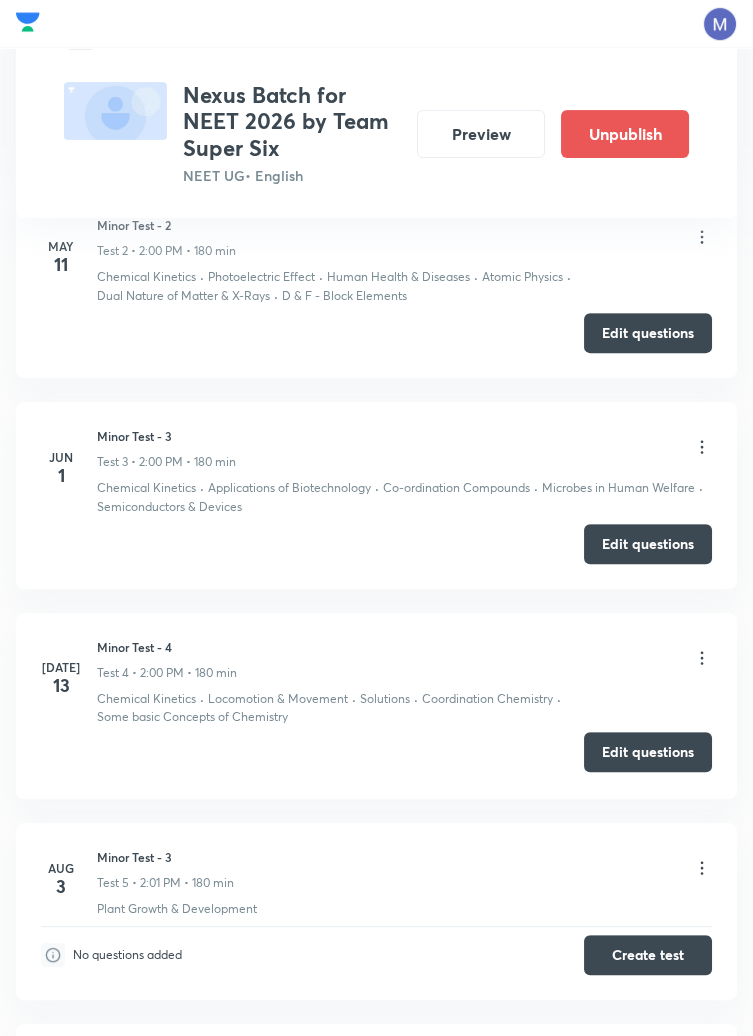 click on "Edit questions" at bounding box center [648, 752] 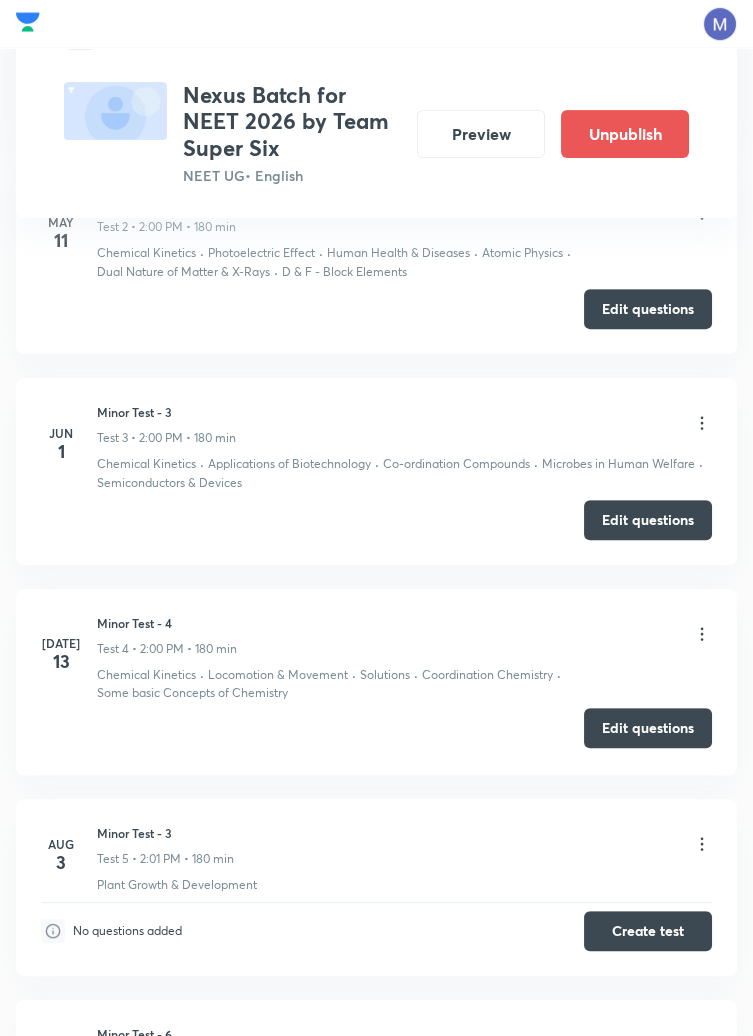 scroll, scrollTop: 0, scrollLeft: 0, axis: both 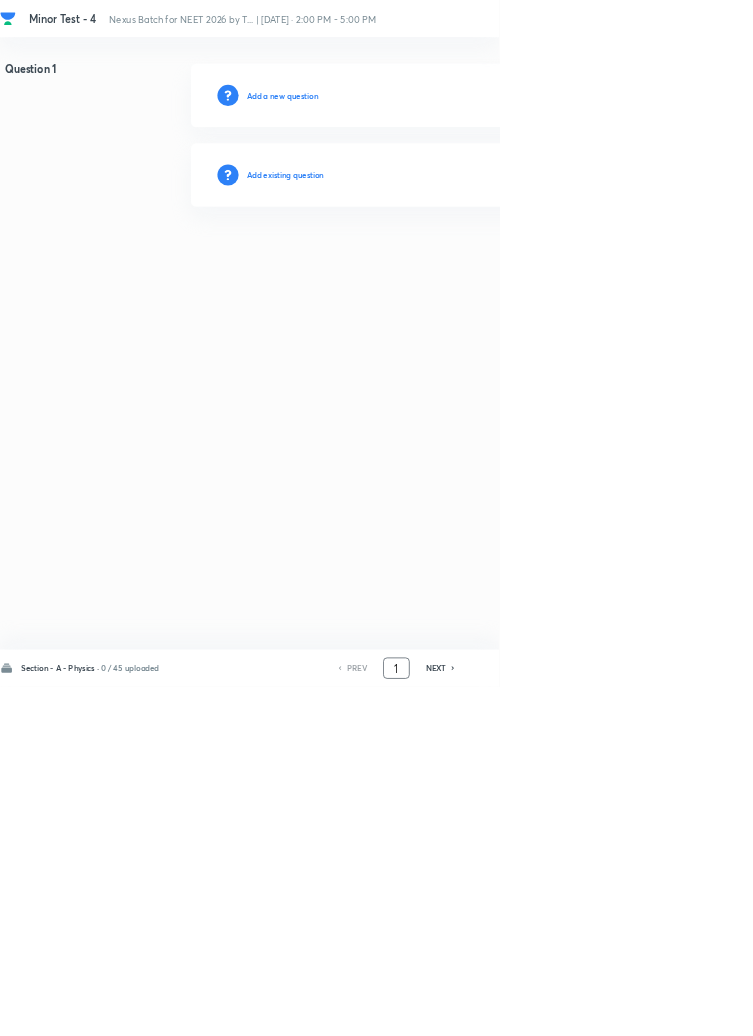 click on "1" at bounding box center (598, 1008) 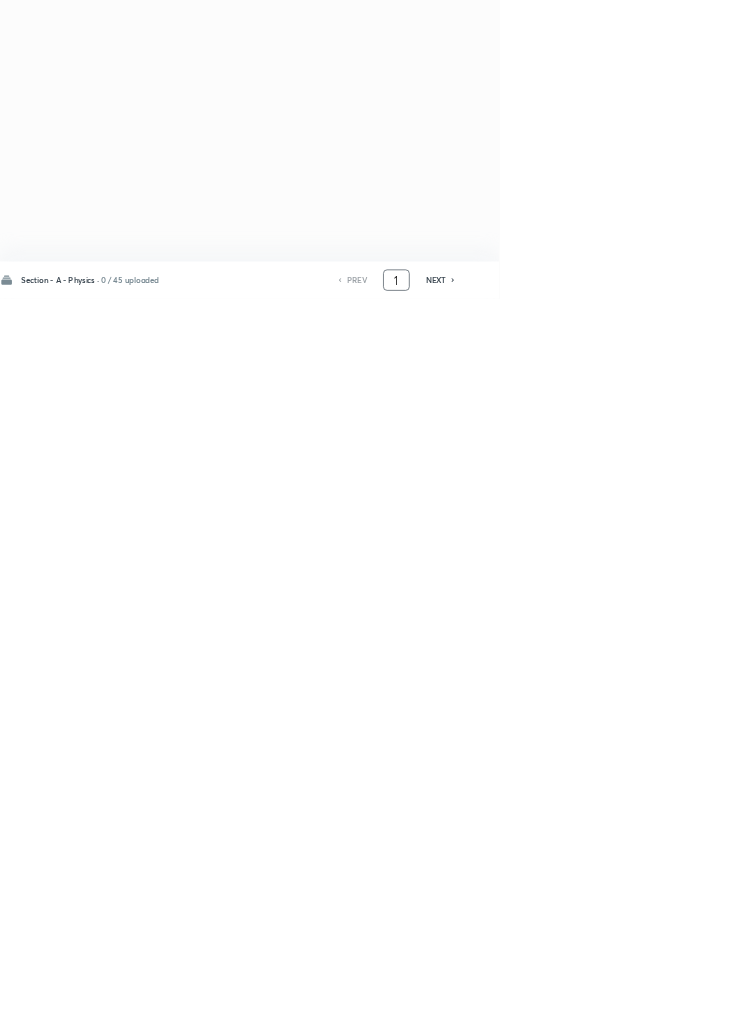 scroll, scrollTop: 0, scrollLeft: 0, axis: both 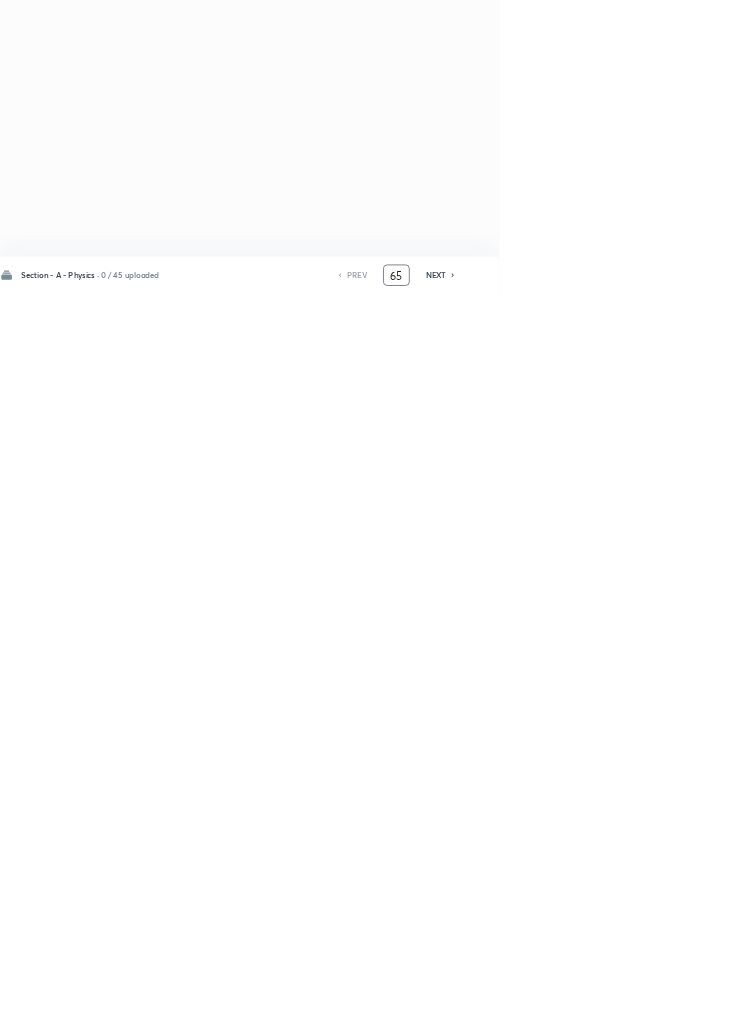 type on "65" 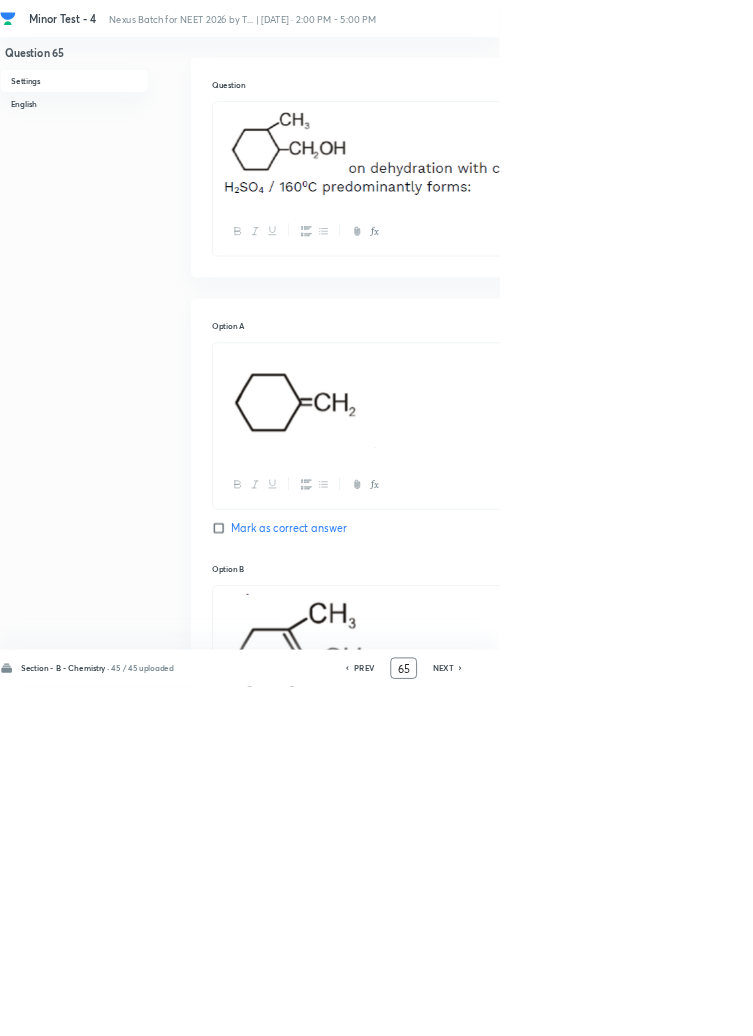scroll, scrollTop: 0, scrollLeft: 0, axis: both 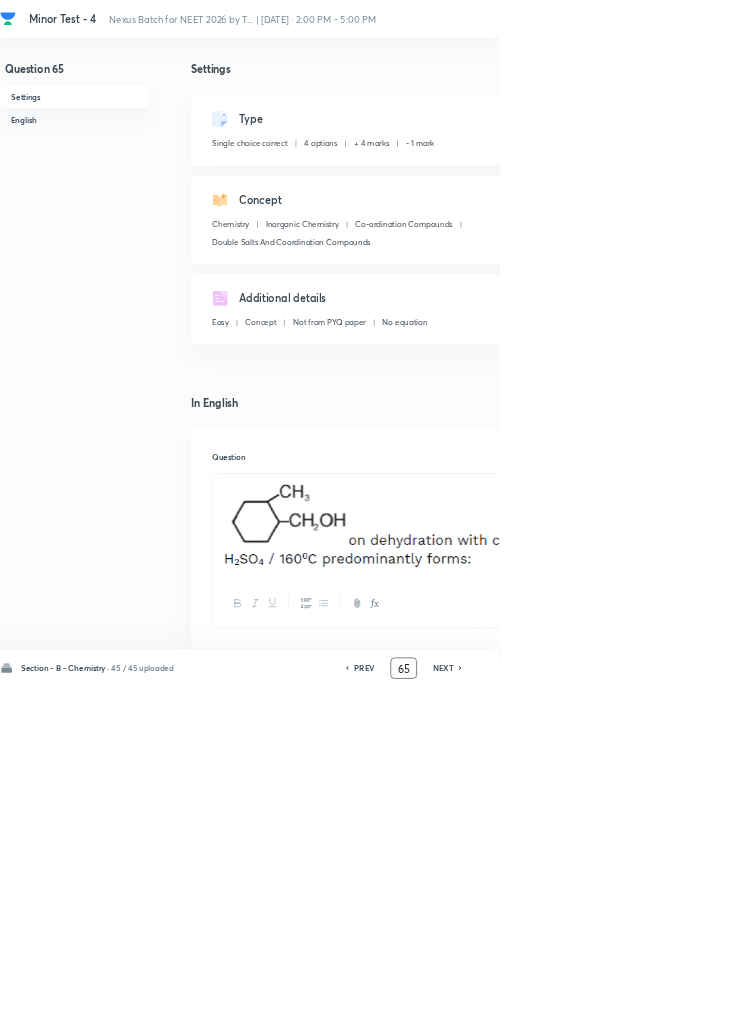 click at bounding box center (640, 794) 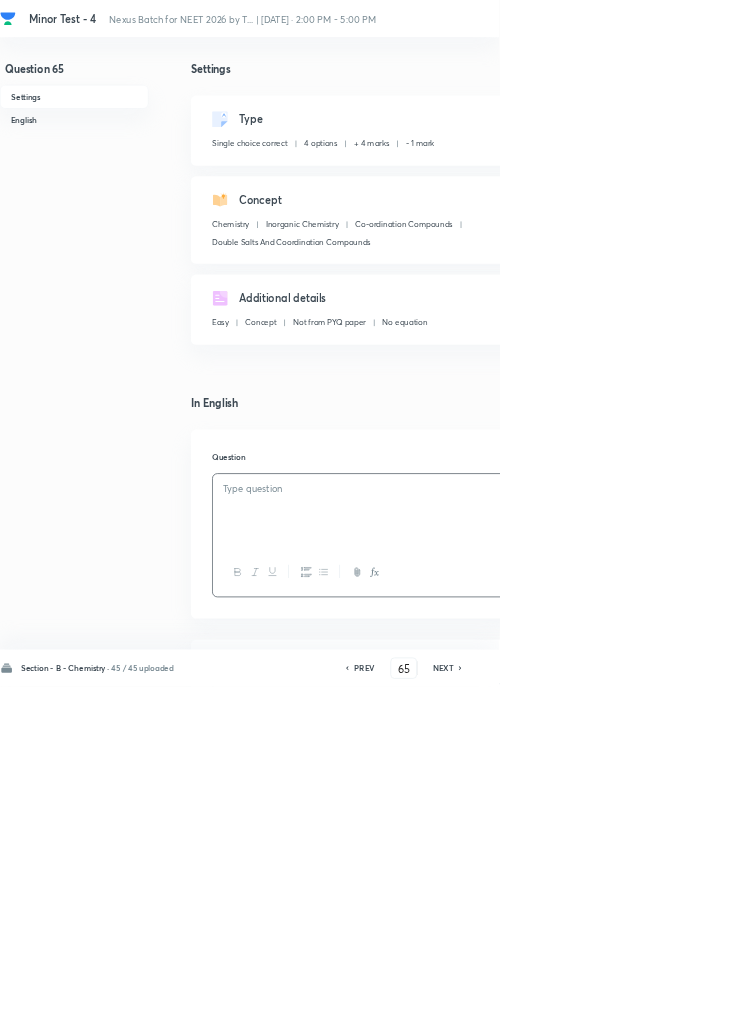 type 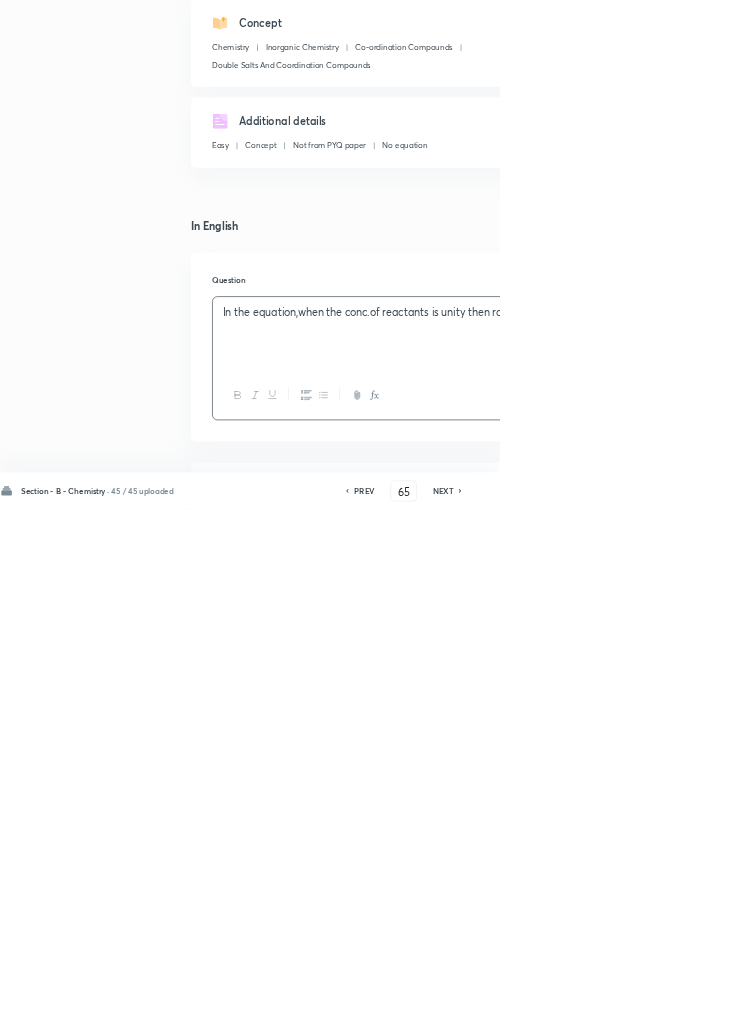 click at bounding box center [640, 1120] 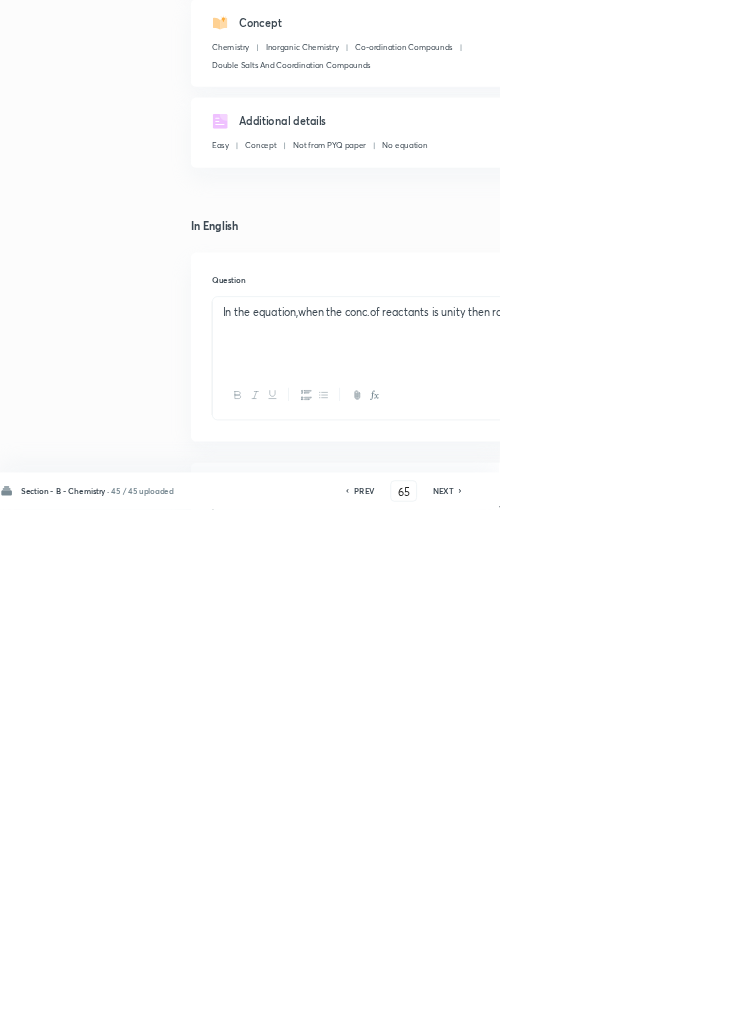 type 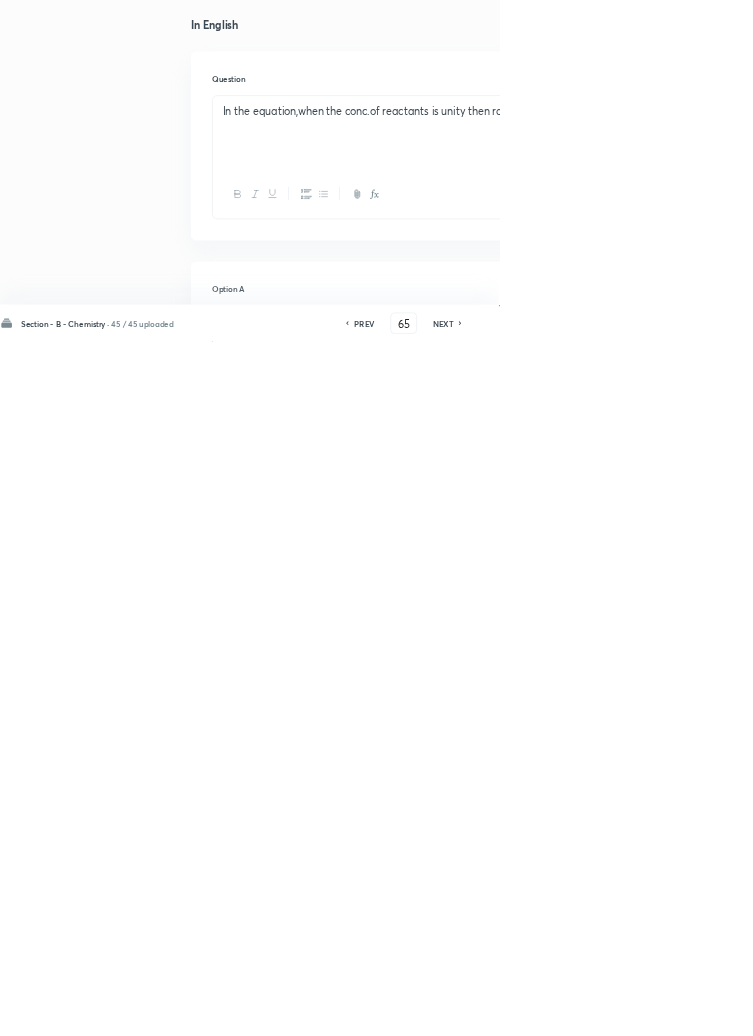 scroll, scrollTop: 73, scrollLeft: 0, axis: vertical 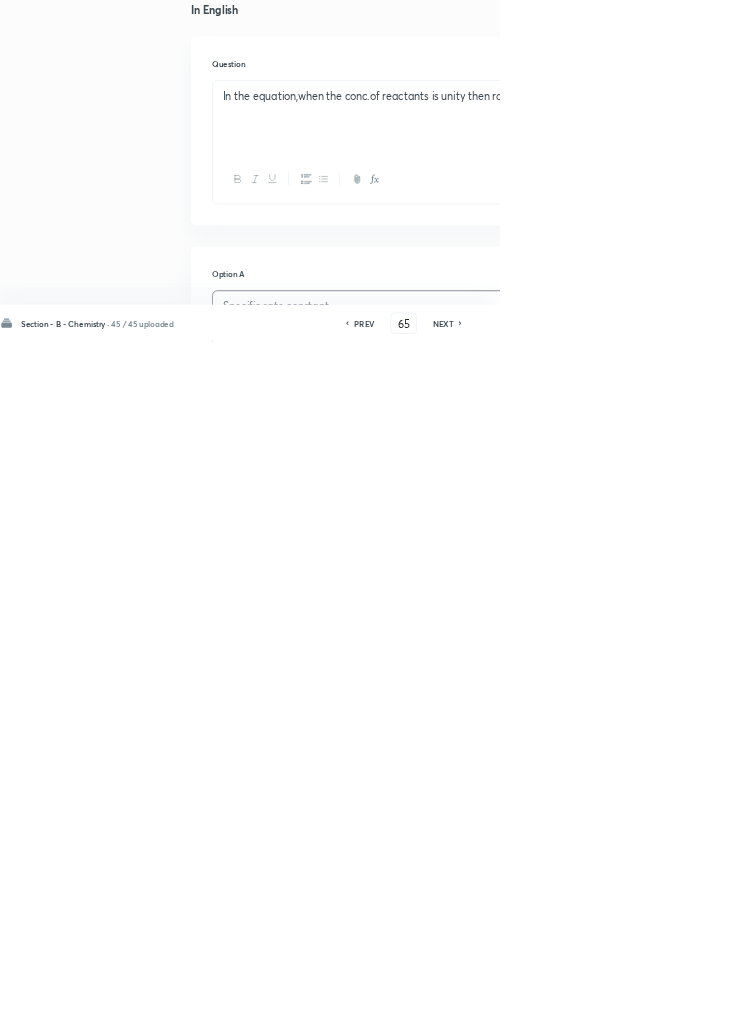 click at bounding box center (640, 1365) 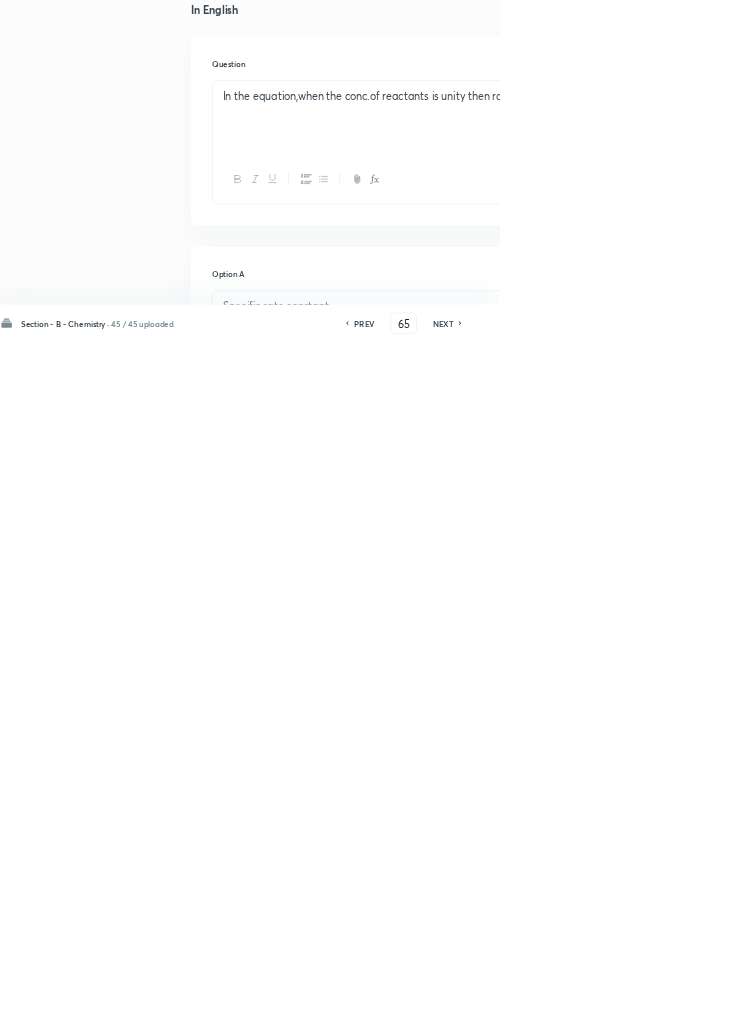 type 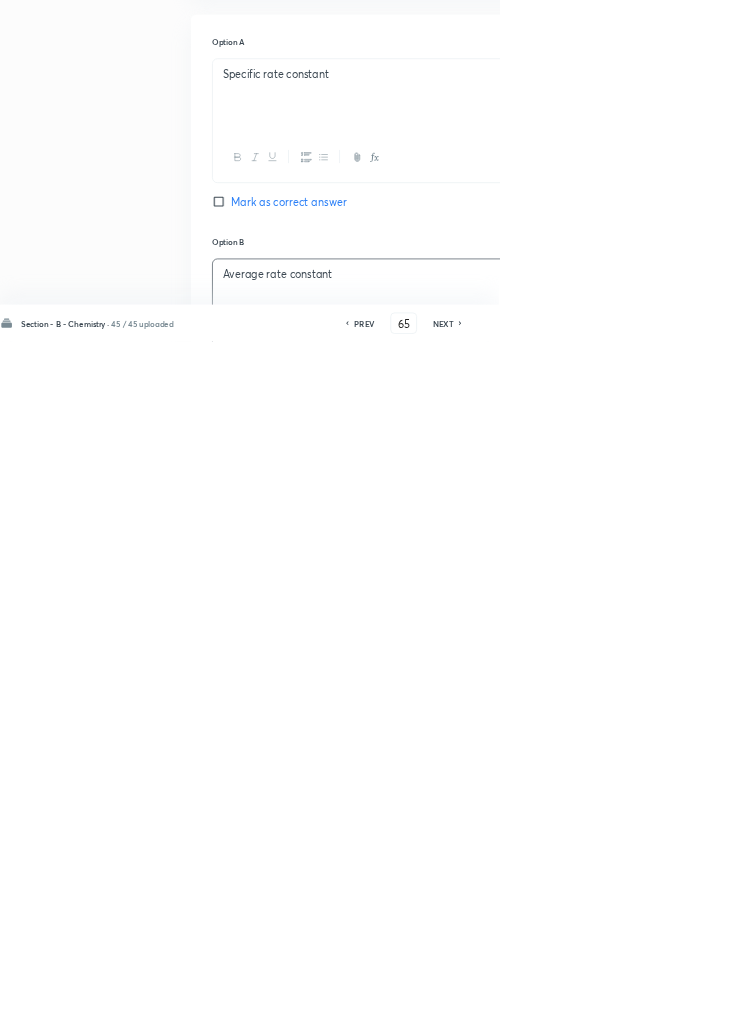 scroll, scrollTop: 460, scrollLeft: 0, axis: vertical 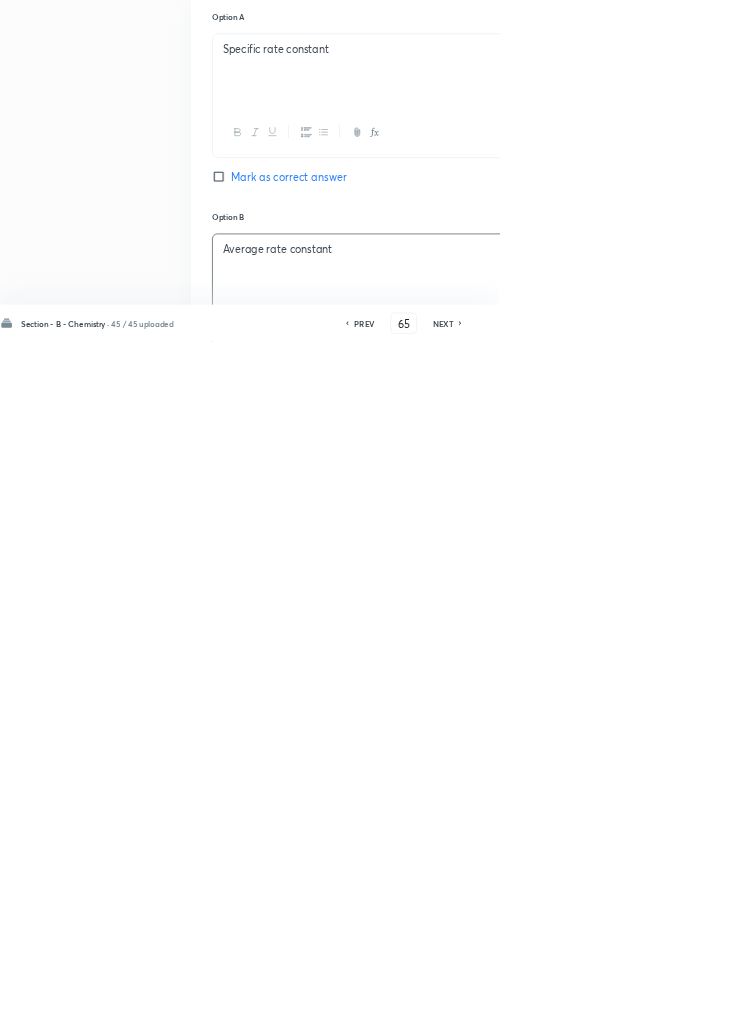 click at bounding box center (640, 1276) 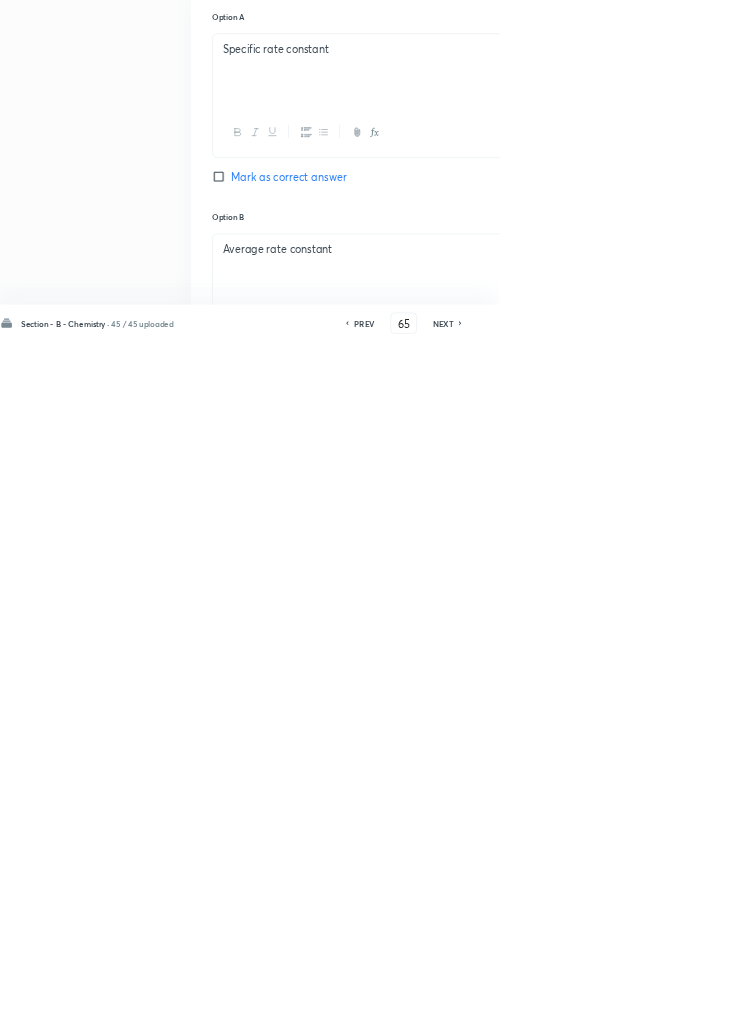 type 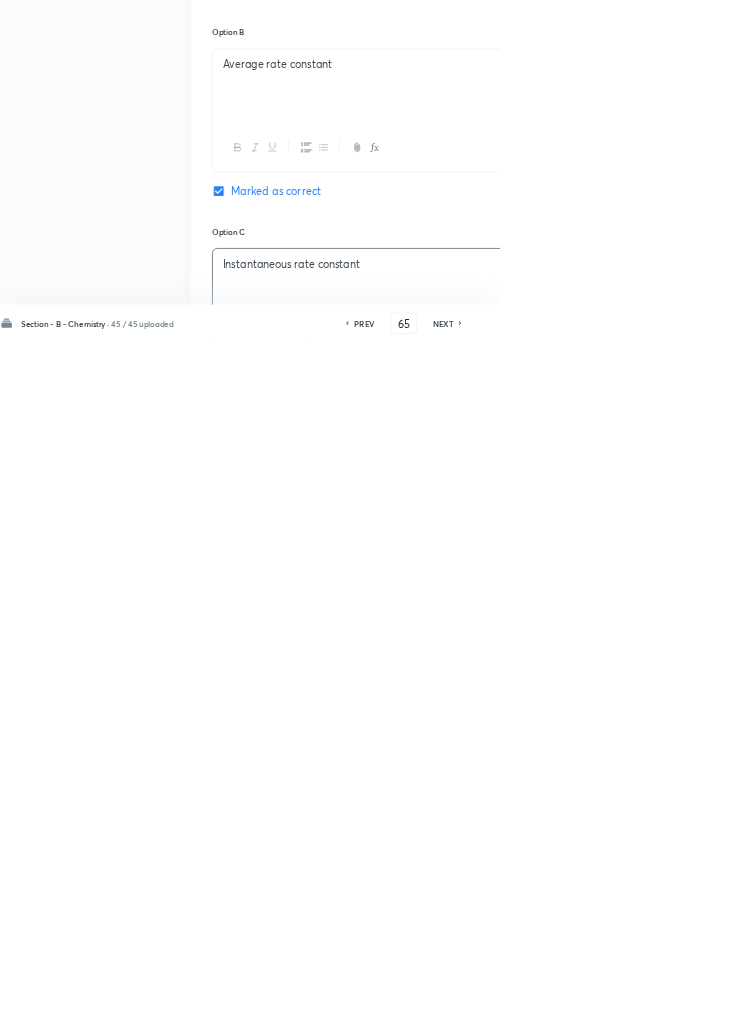 scroll, scrollTop: 741, scrollLeft: 0, axis: vertical 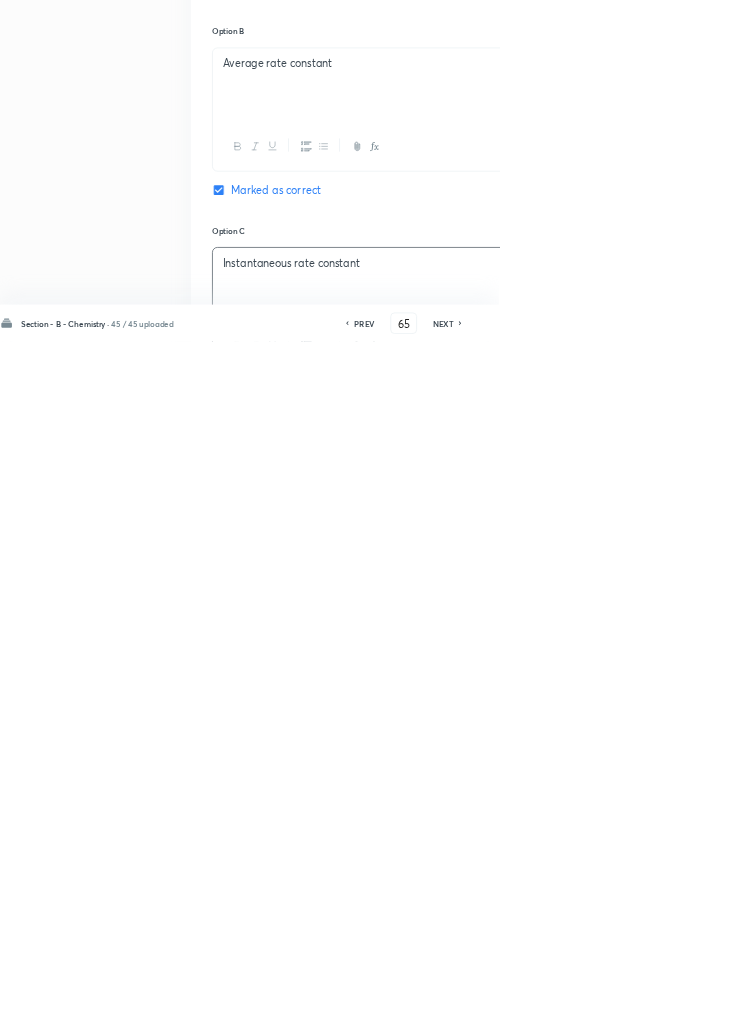 click at bounding box center (640, 1281) 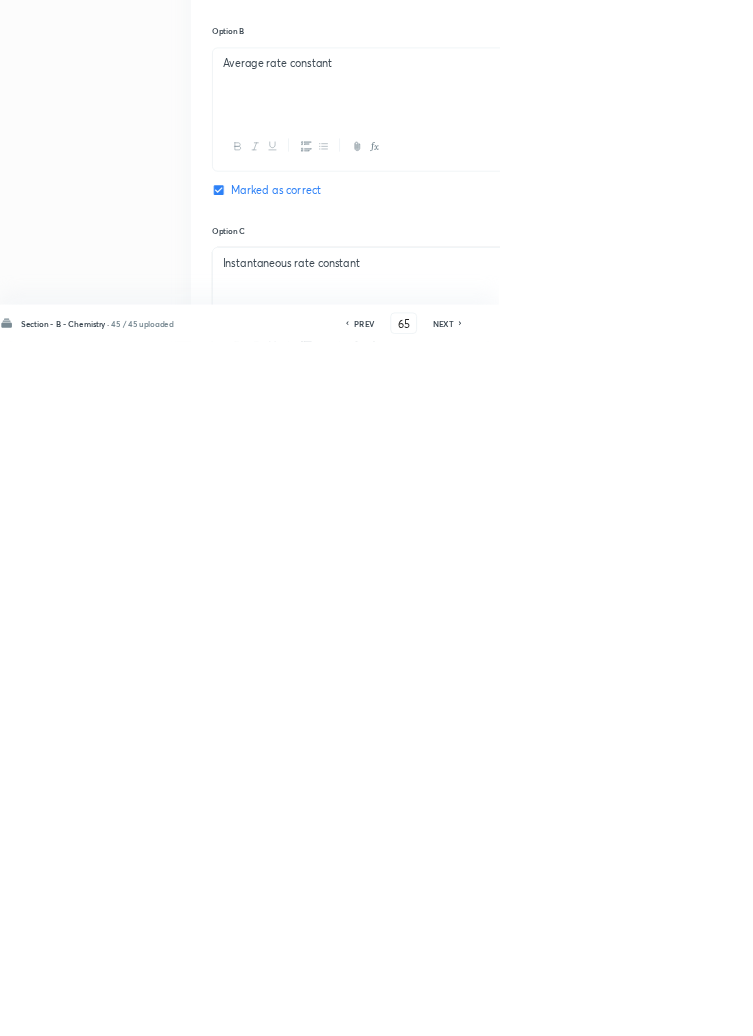 type 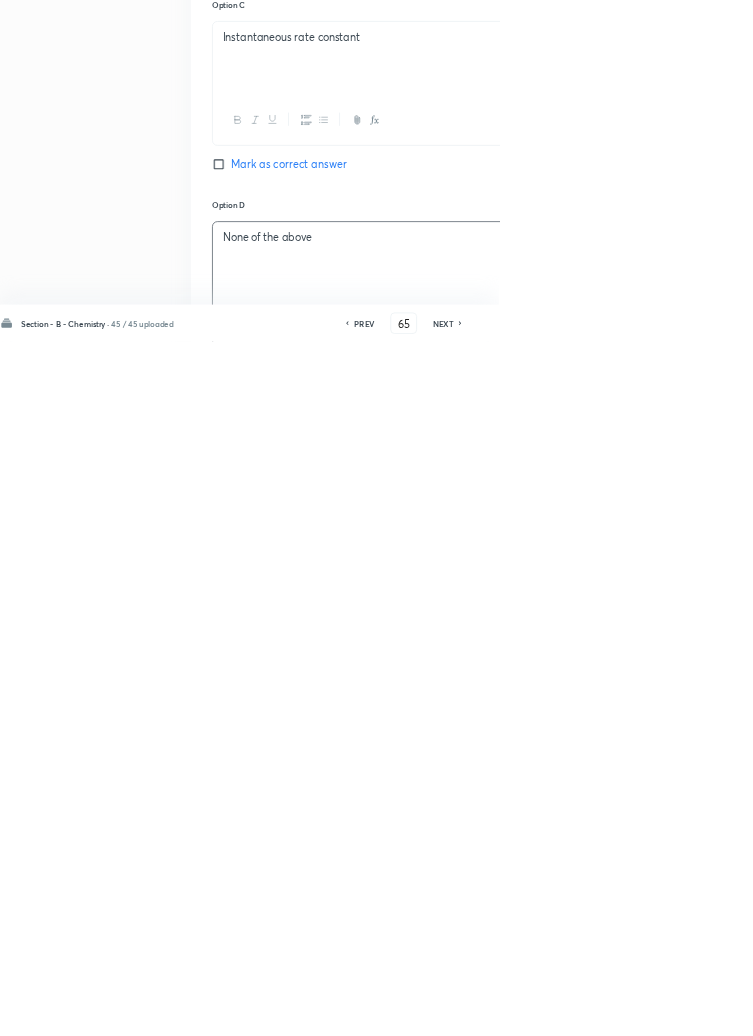 scroll, scrollTop: 1085, scrollLeft: 0, axis: vertical 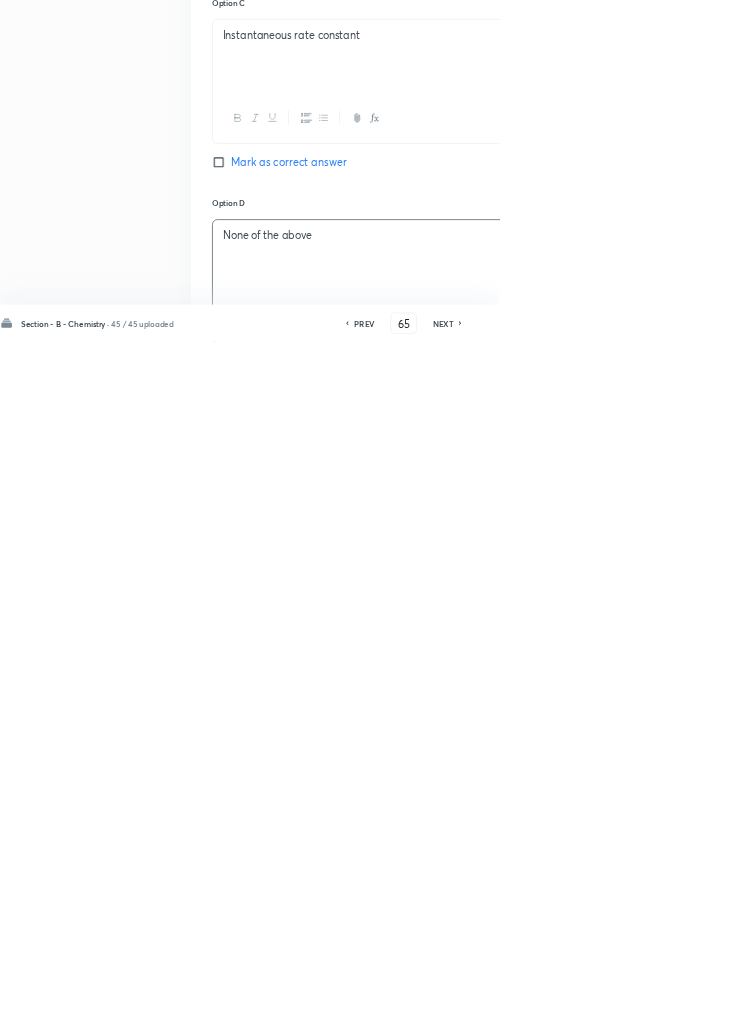 click at bounding box center (625, 1292) 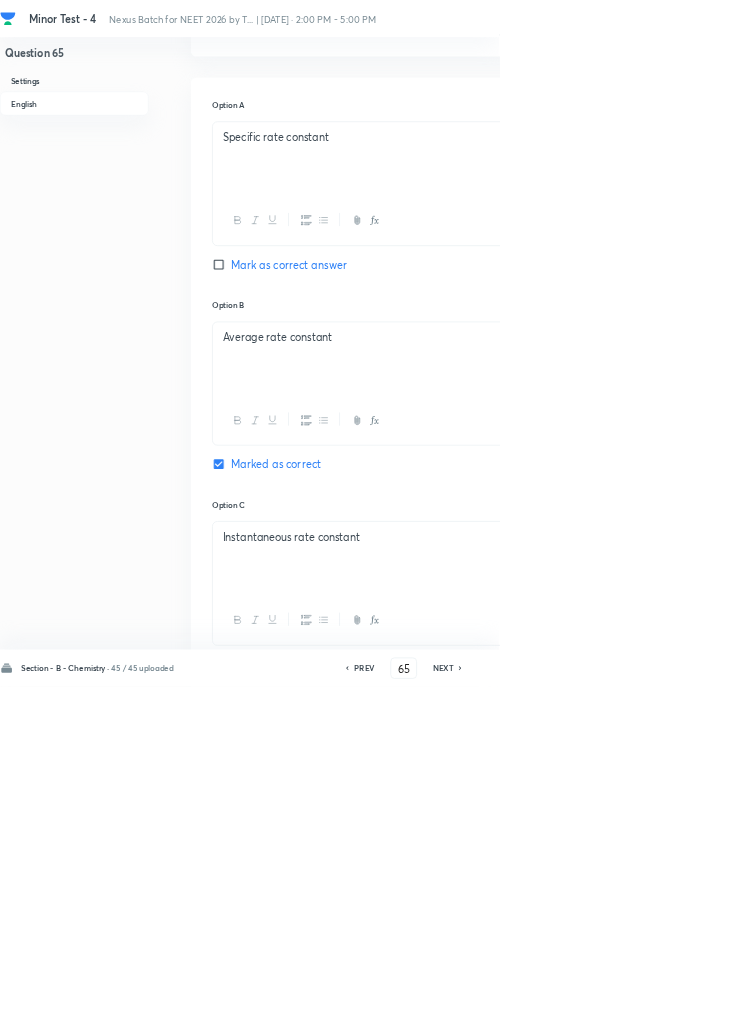scroll, scrollTop: 838, scrollLeft: 0, axis: vertical 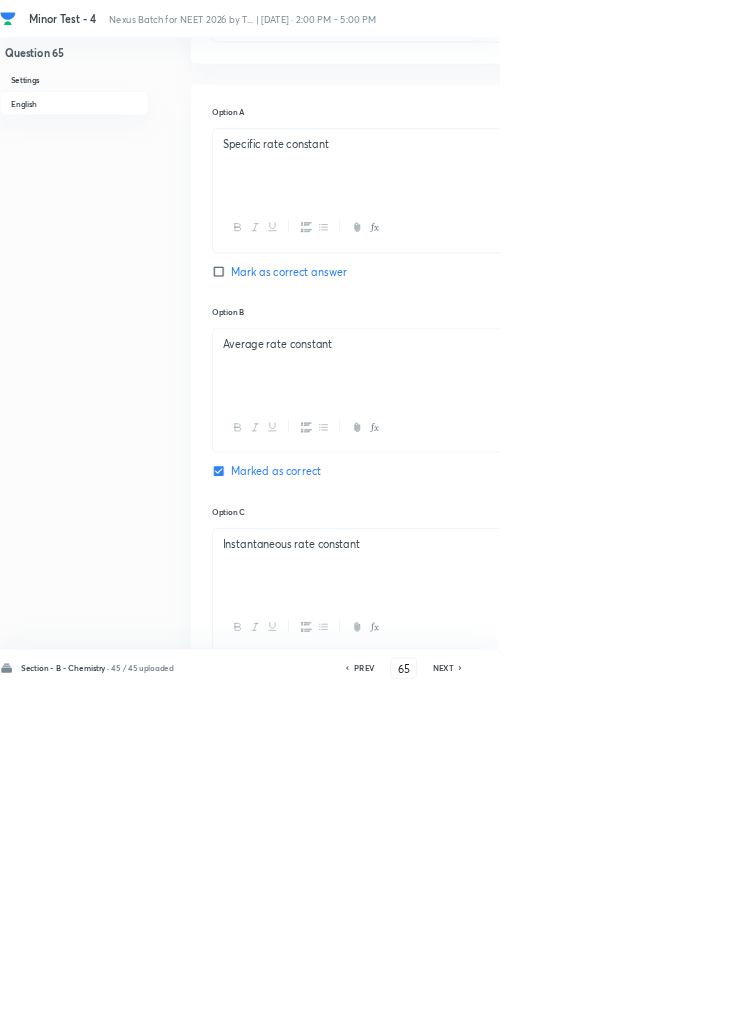 click on "Mark as correct answer" at bounding box center [334, 409] 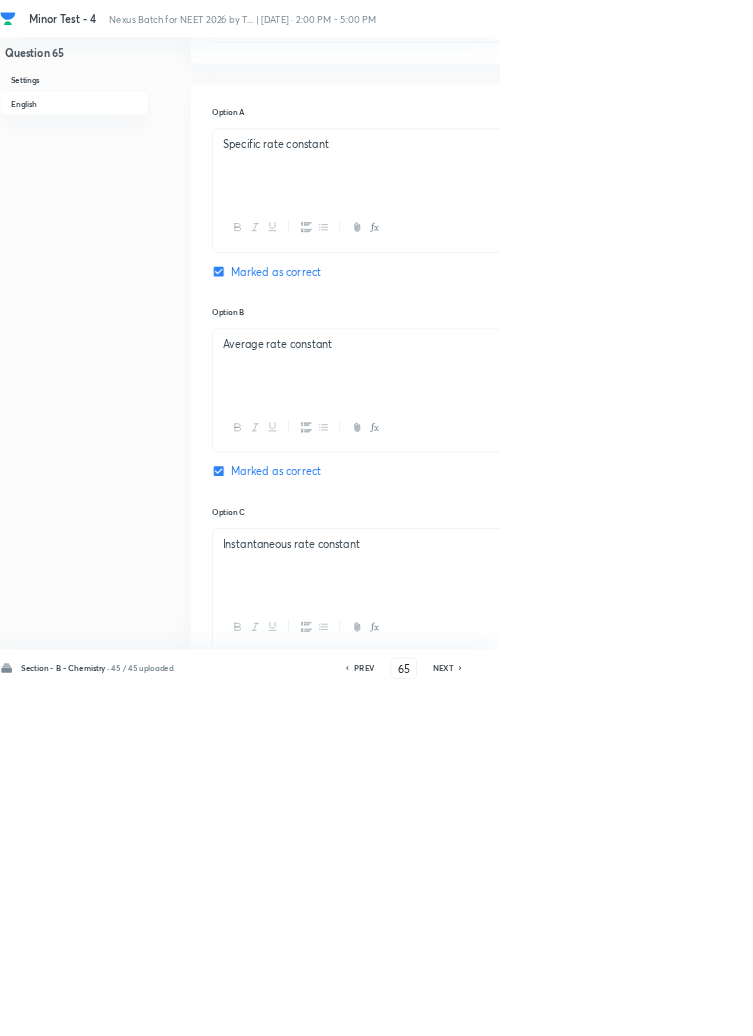 checkbox on "false" 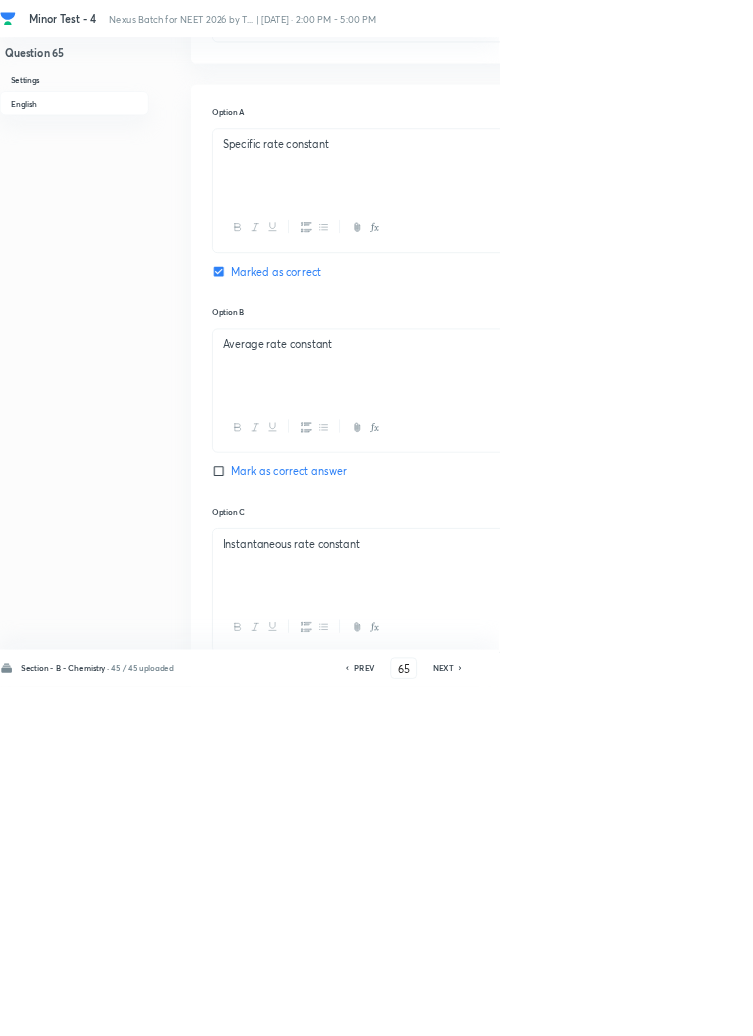 scroll, scrollTop: 981, scrollLeft: 0, axis: vertical 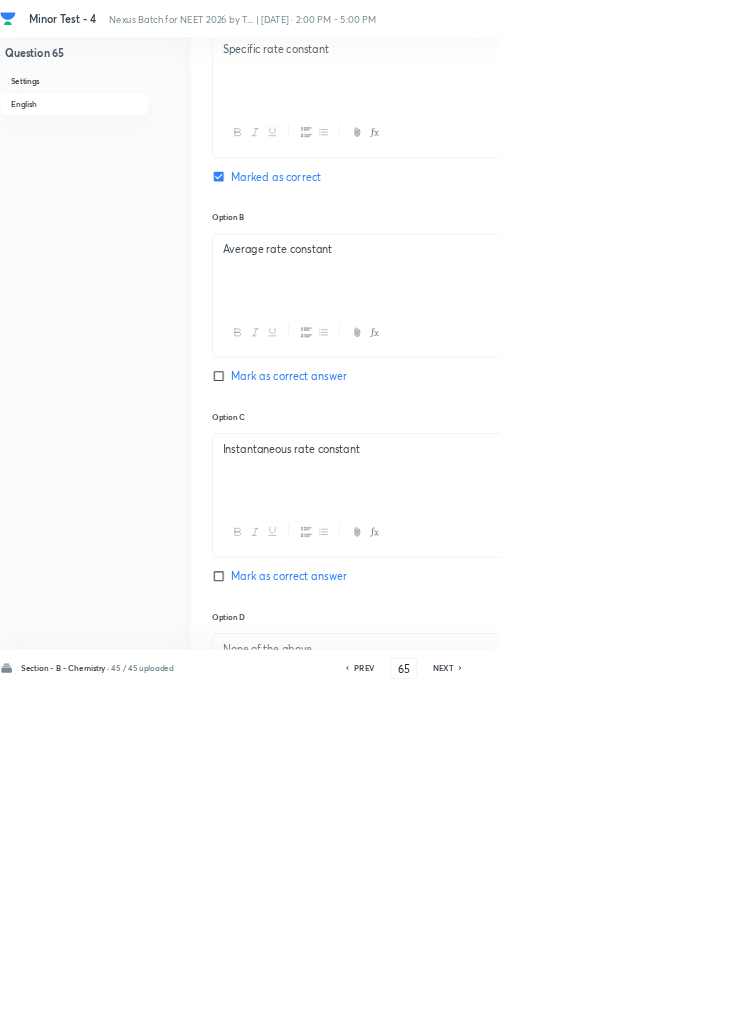 click at bounding box center (640, 1369) 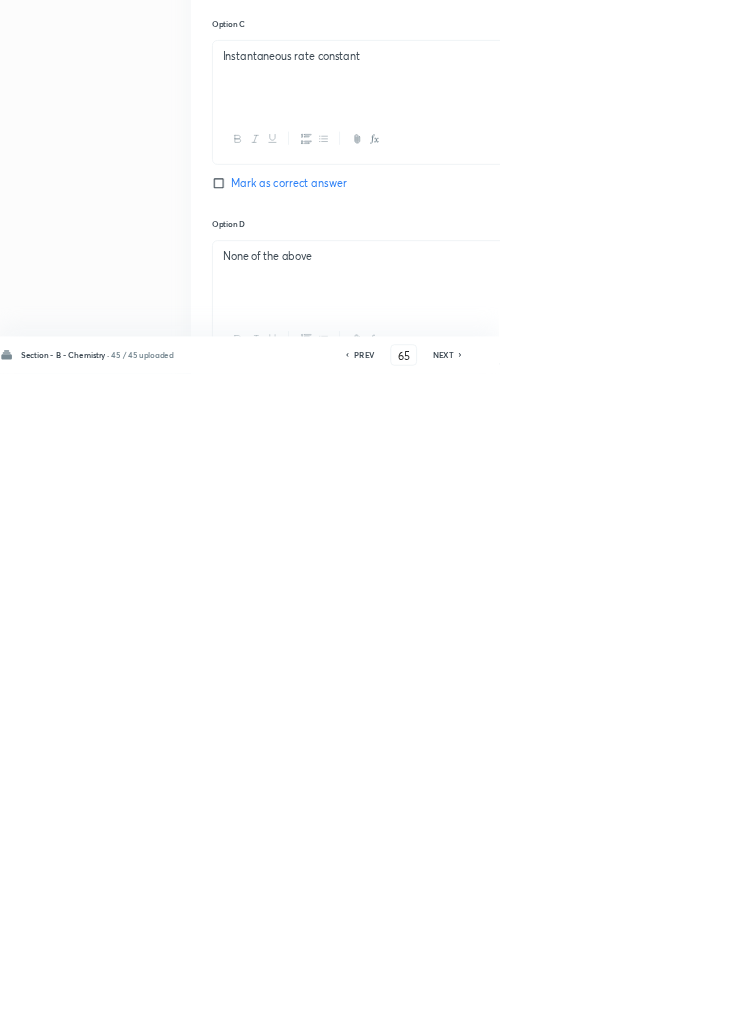 scroll, scrollTop: 1126, scrollLeft: 0, axis: vertical 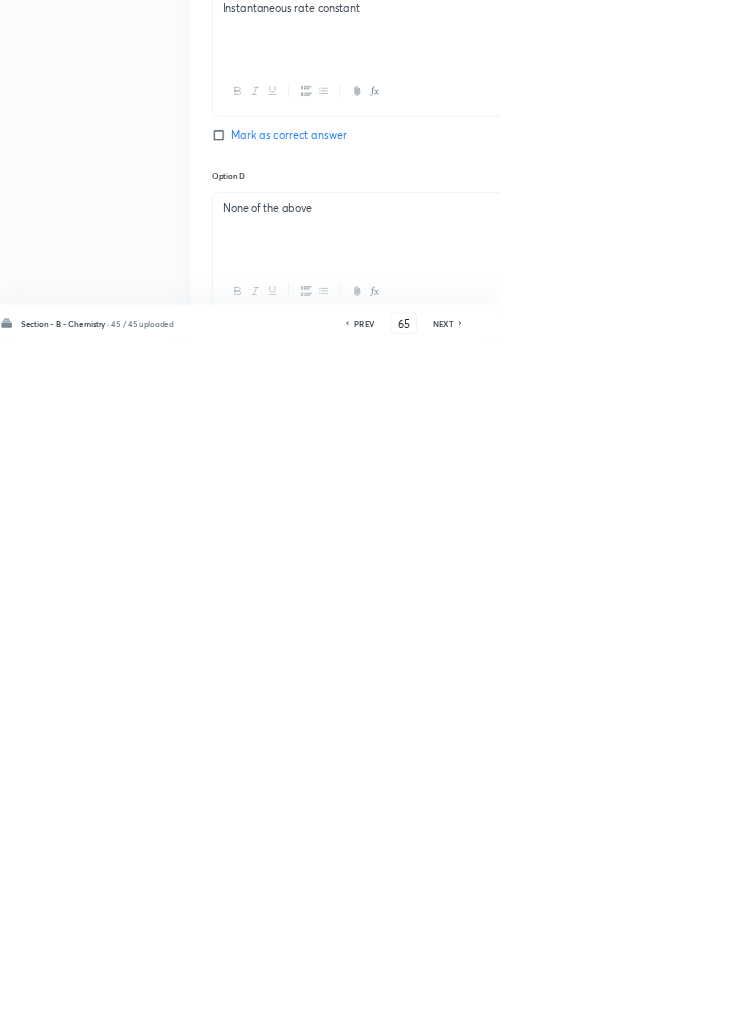 type 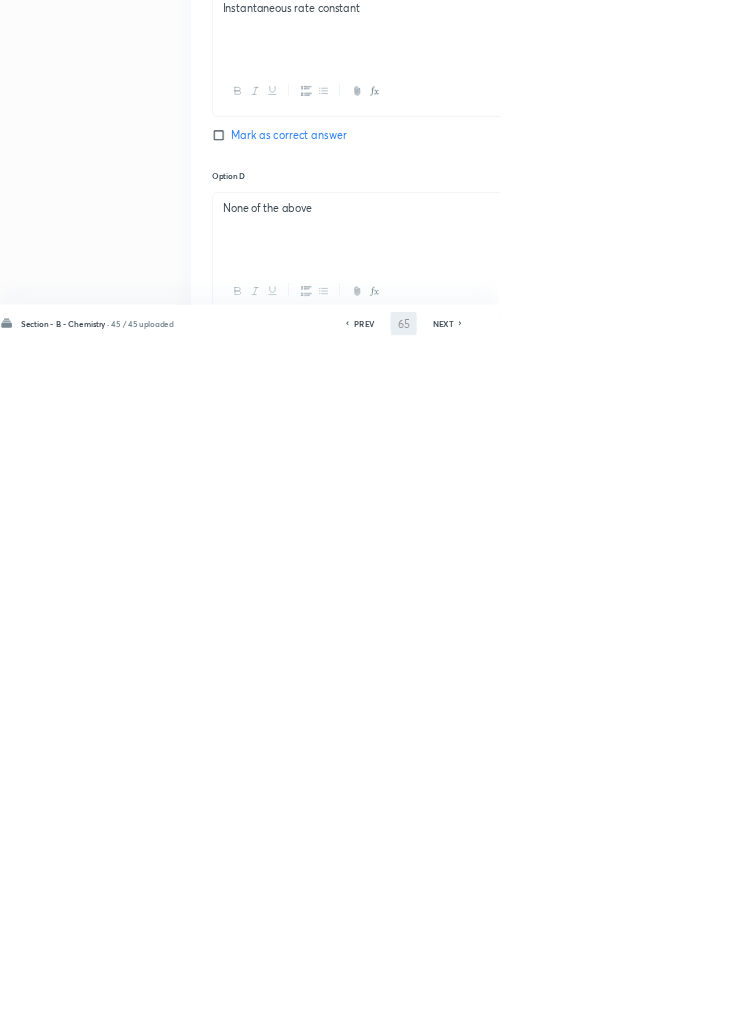 scroll, scrollTop: 1126, scrollLeft: 0, axis: vertical 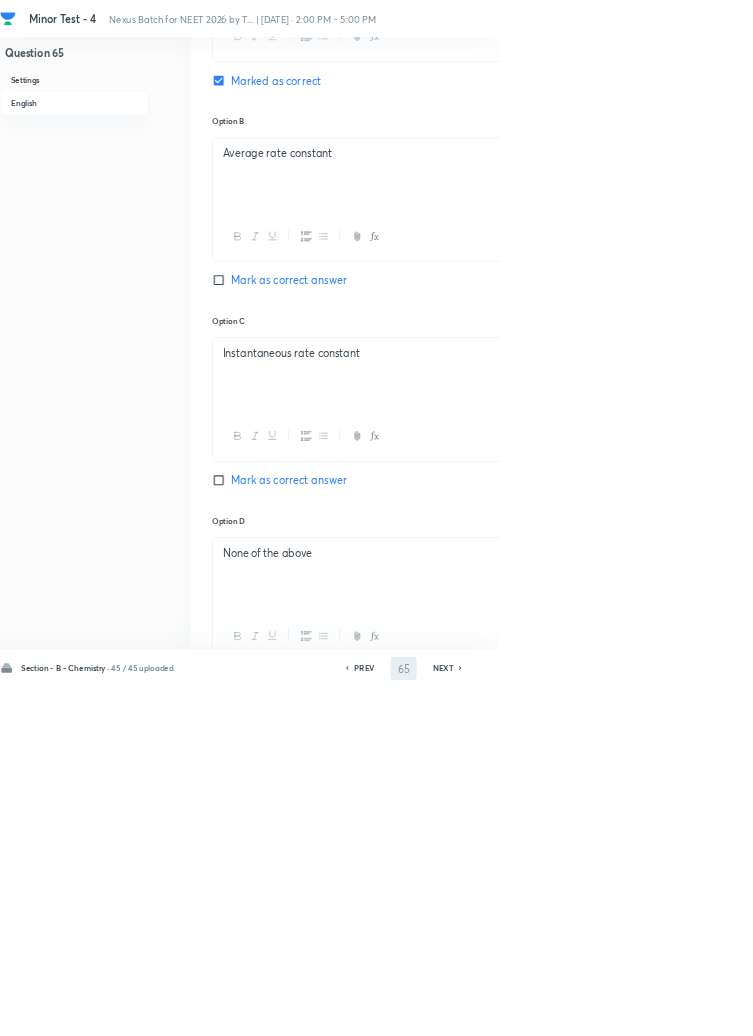 type on "66" 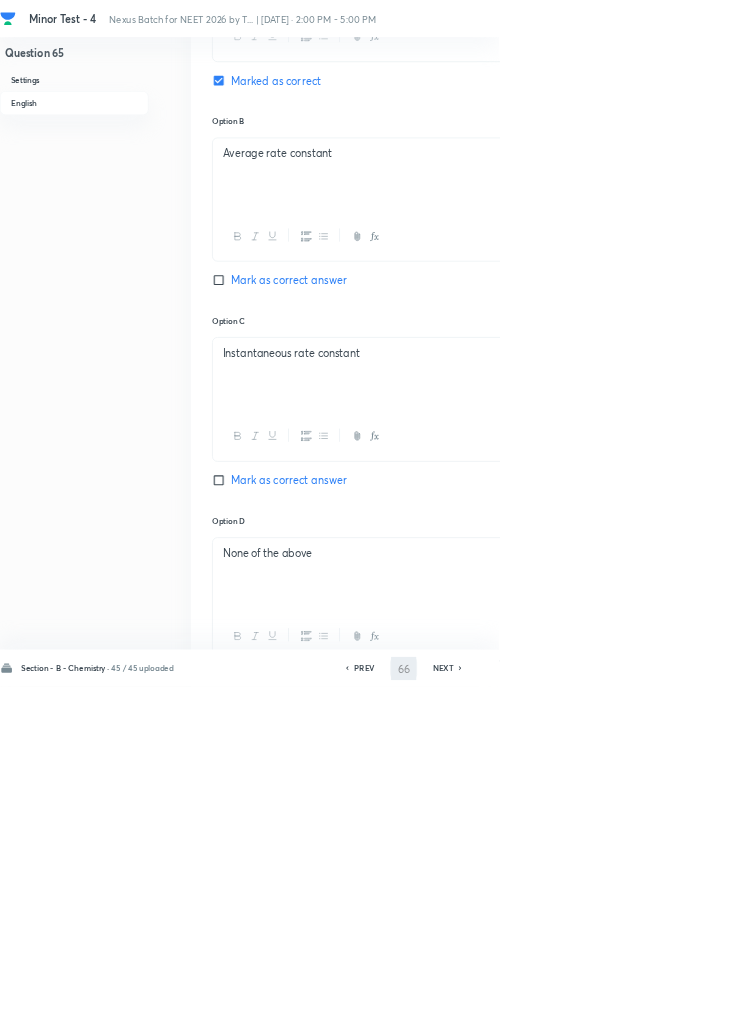 checkbox on "true" 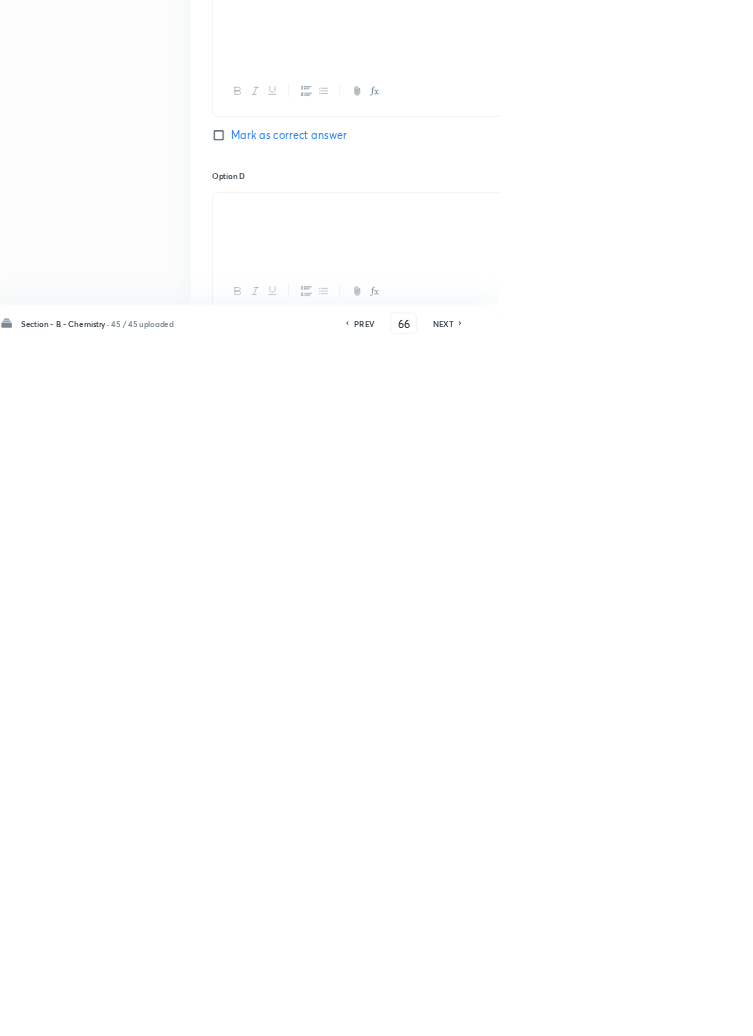 scroll, scrollTop: 1126, scrollLeft: 0, axis: vertical 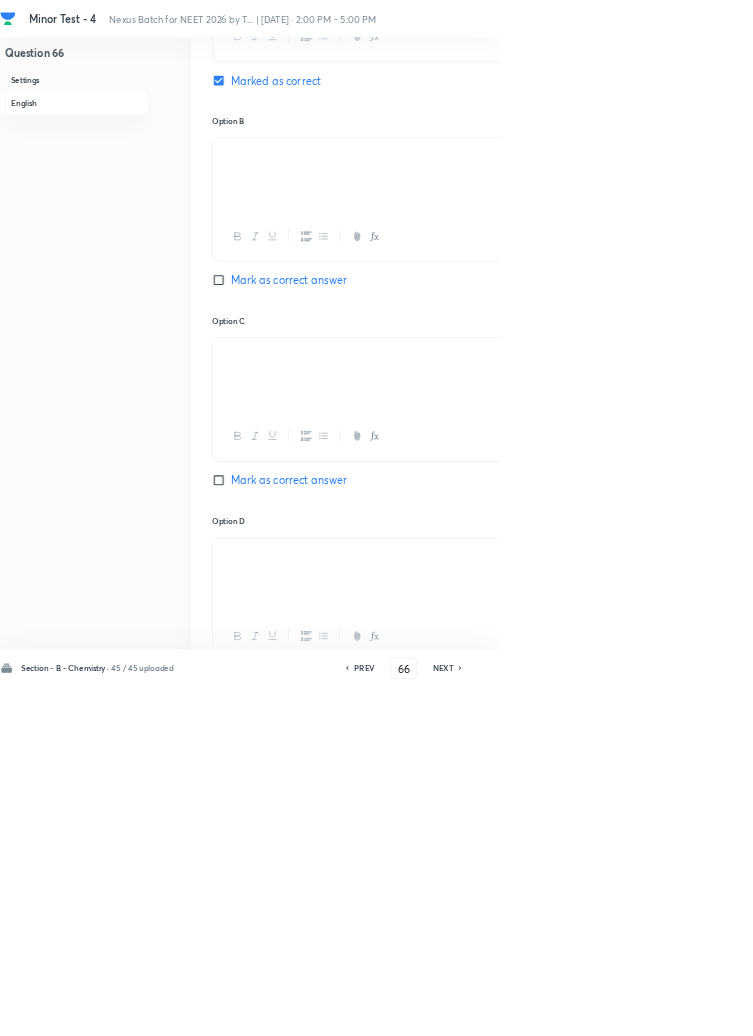 click on "PREV" at bounding box center (549, 1008) 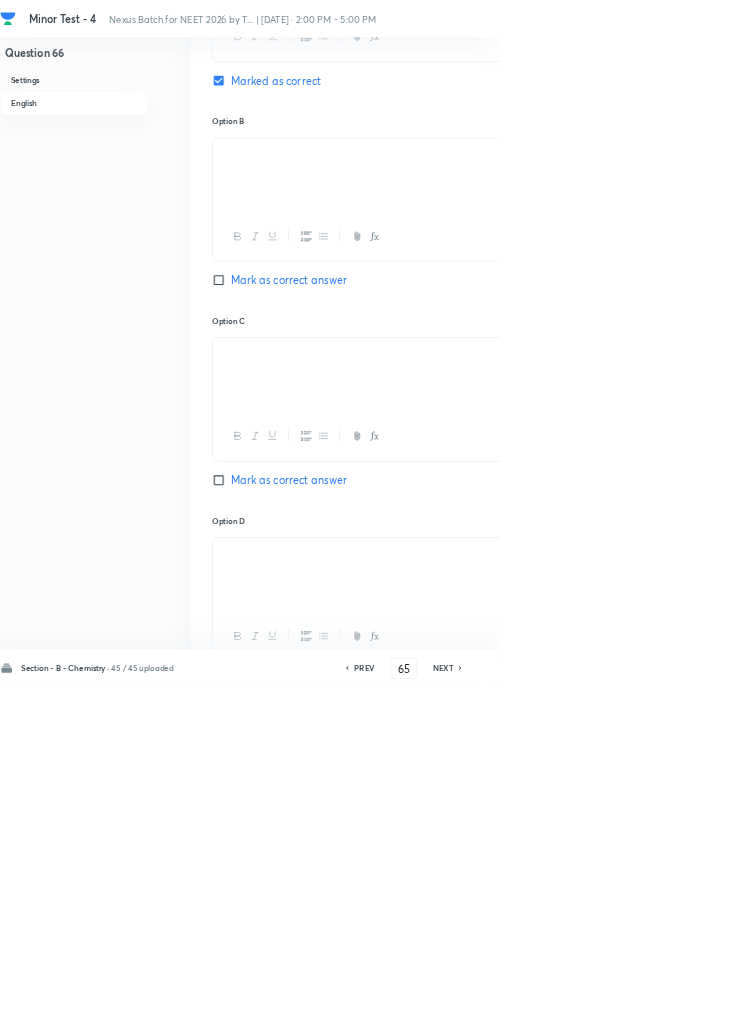 checkbox on "true" 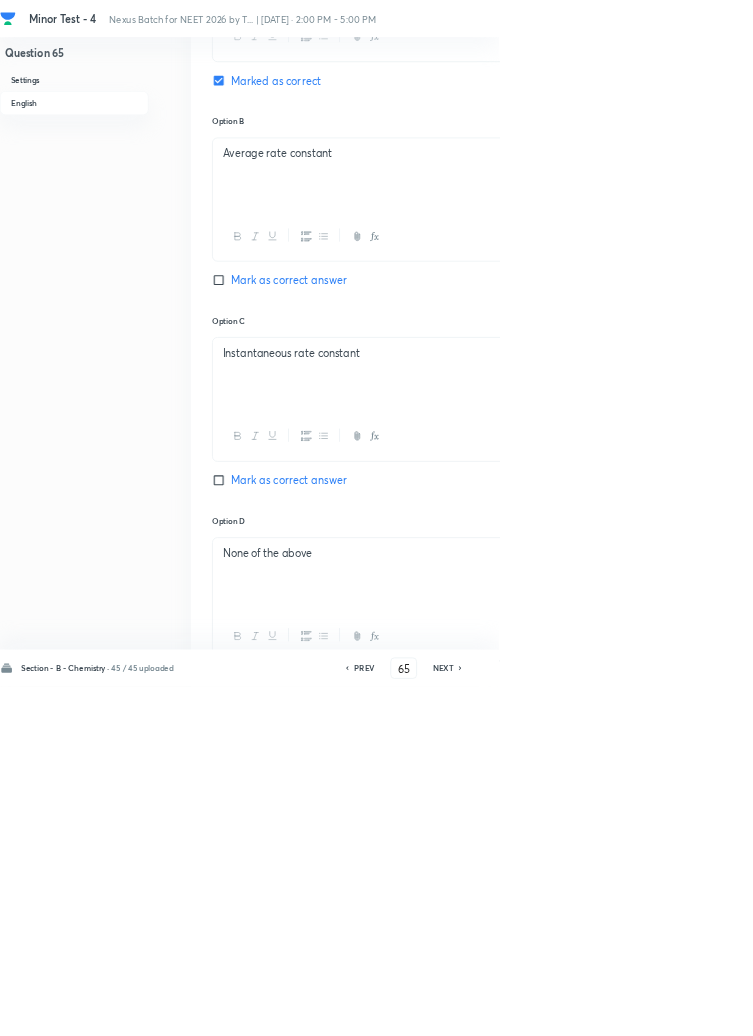 click 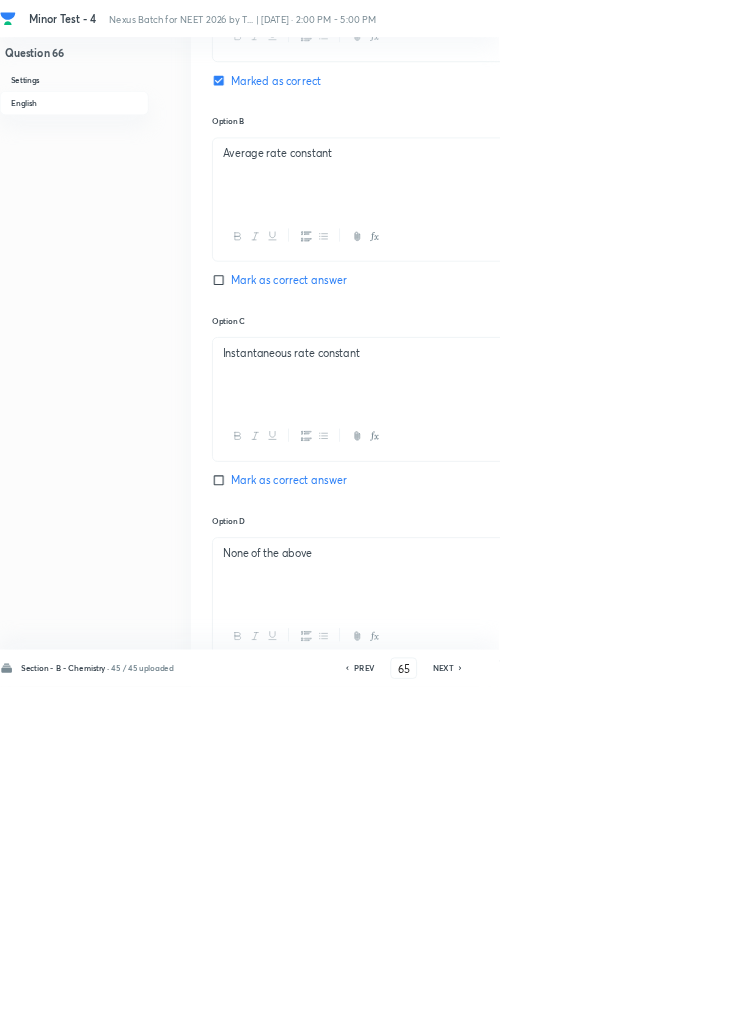 type on "66" 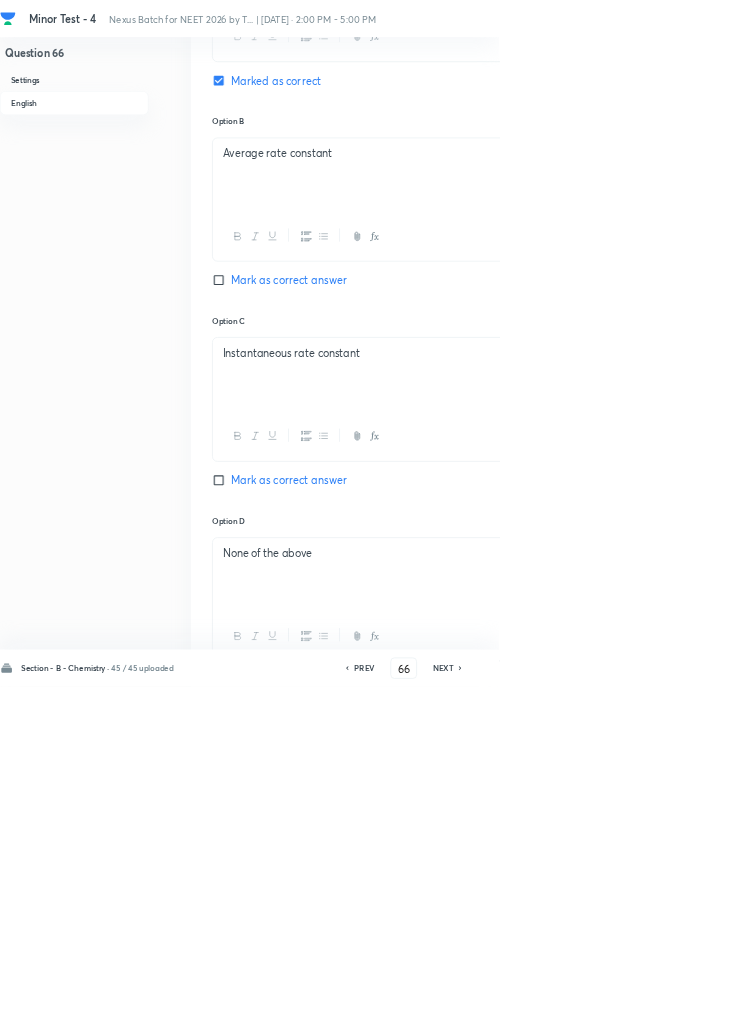 checkbox on "true" 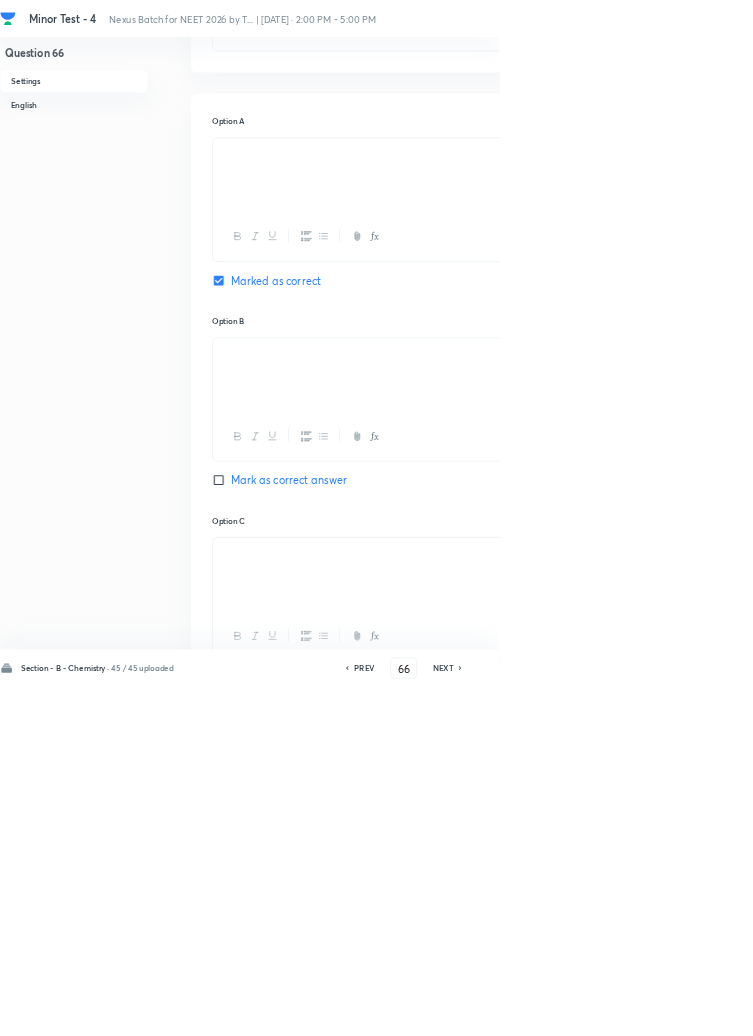 scroll, scrollTop: 0, scrollLeft: 0, axis: both 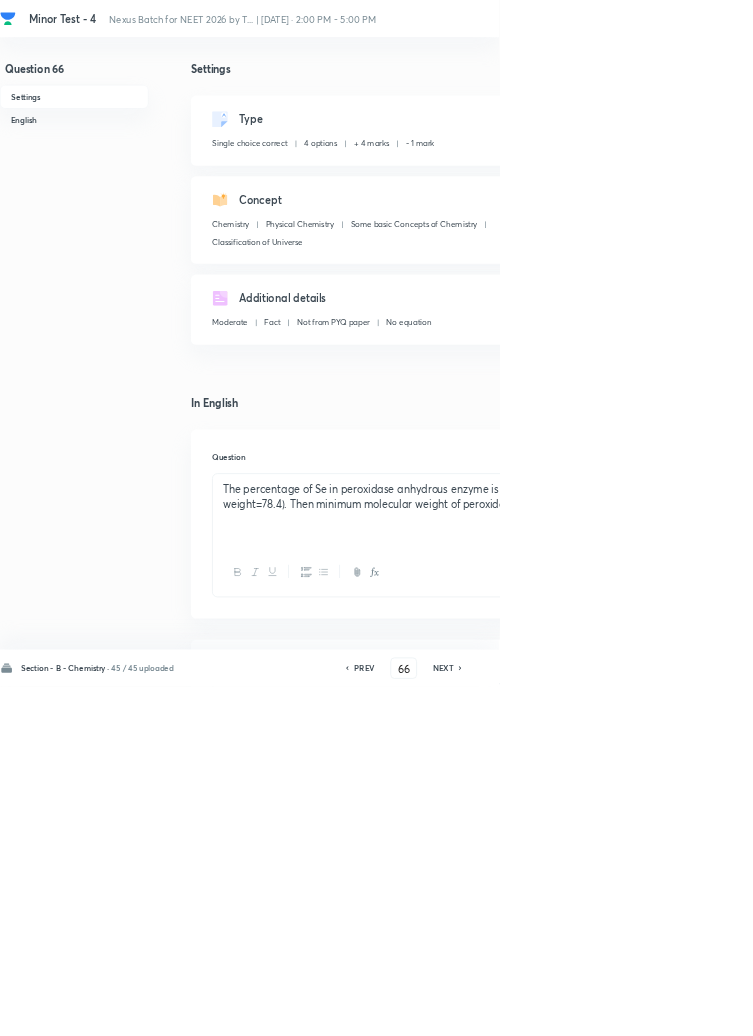 click on "PREV" at bounding box center [549, 1008] 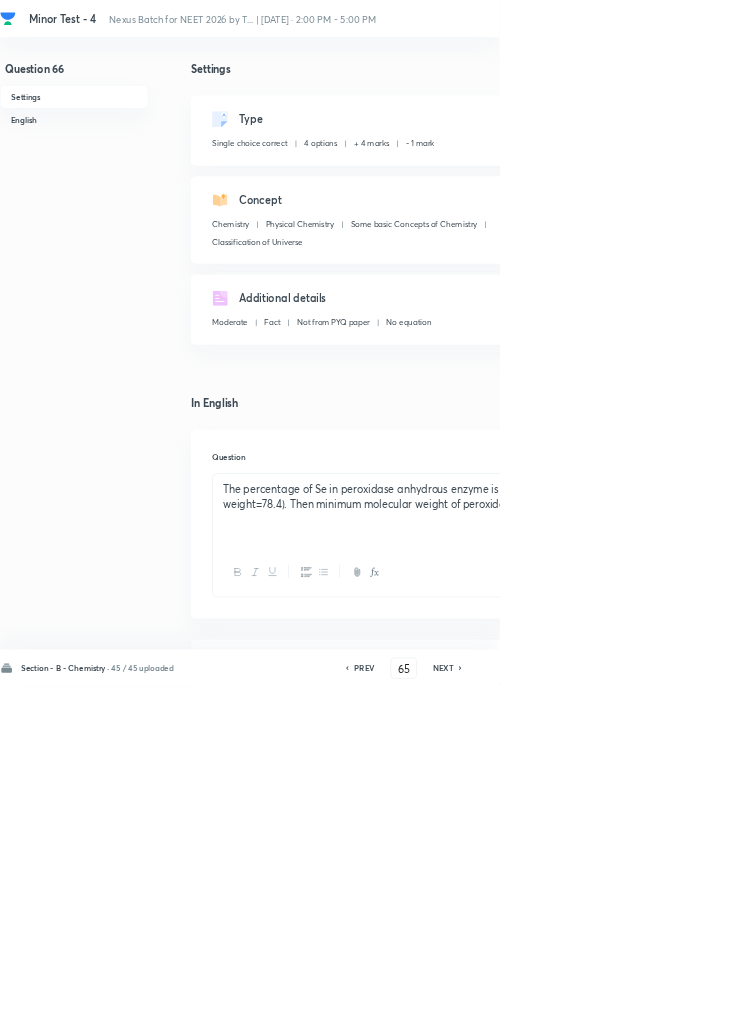 checkbox on "true" 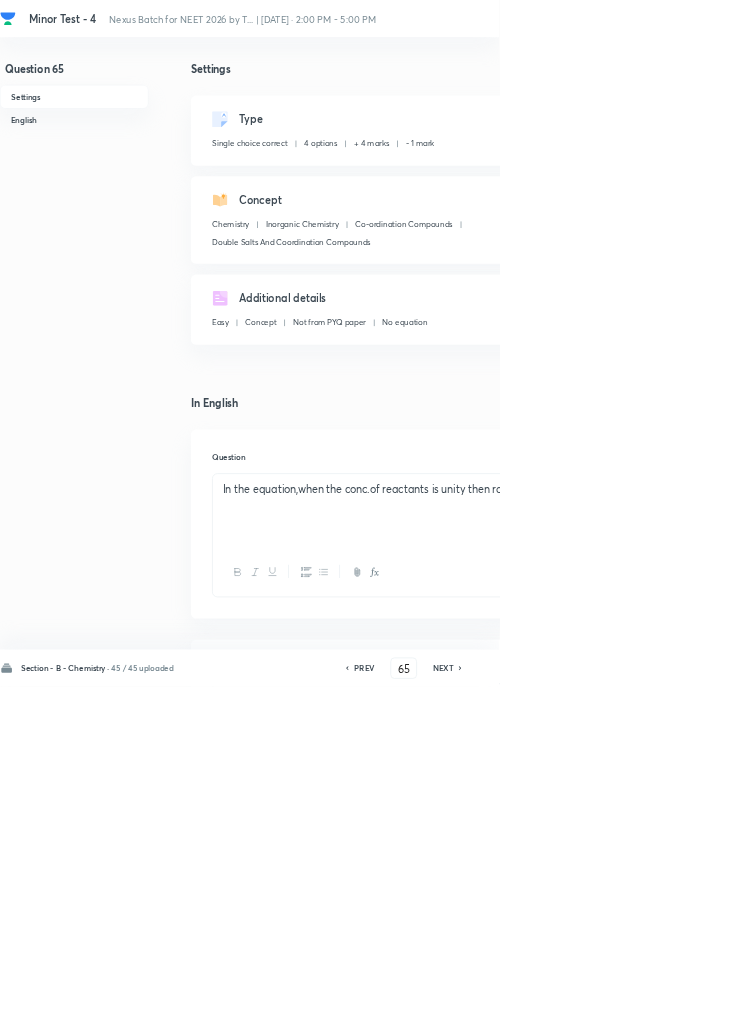 click on "Edit" at bounding box center [923, 304] 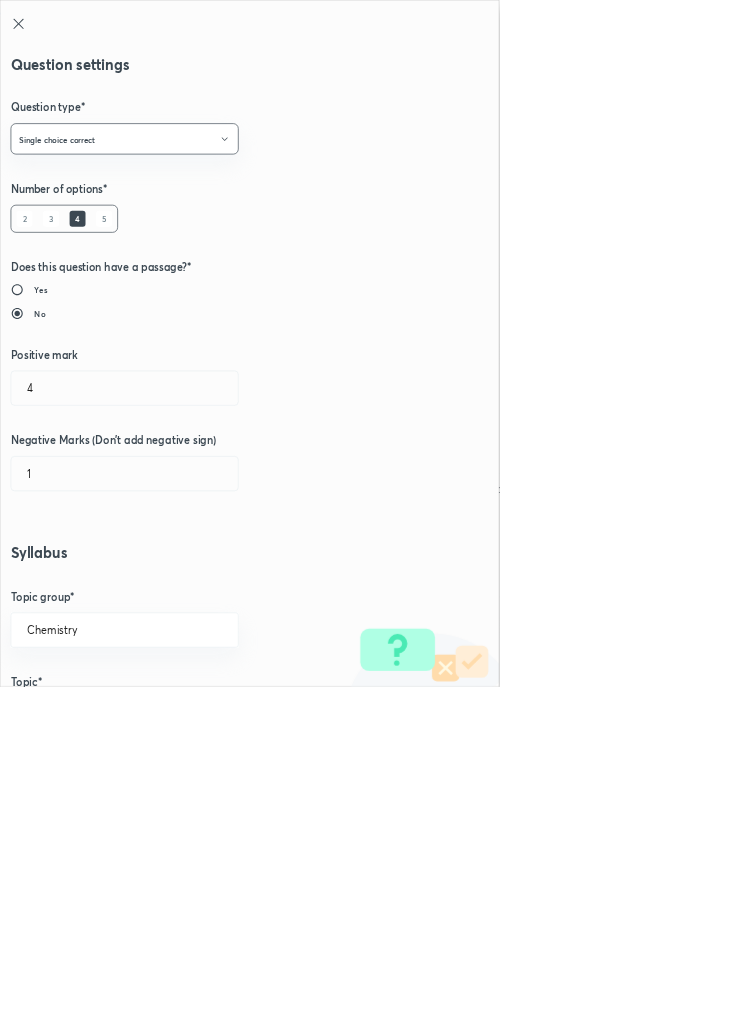 click on "Co-ordination Compounds" at bounding box center [188, 1208] 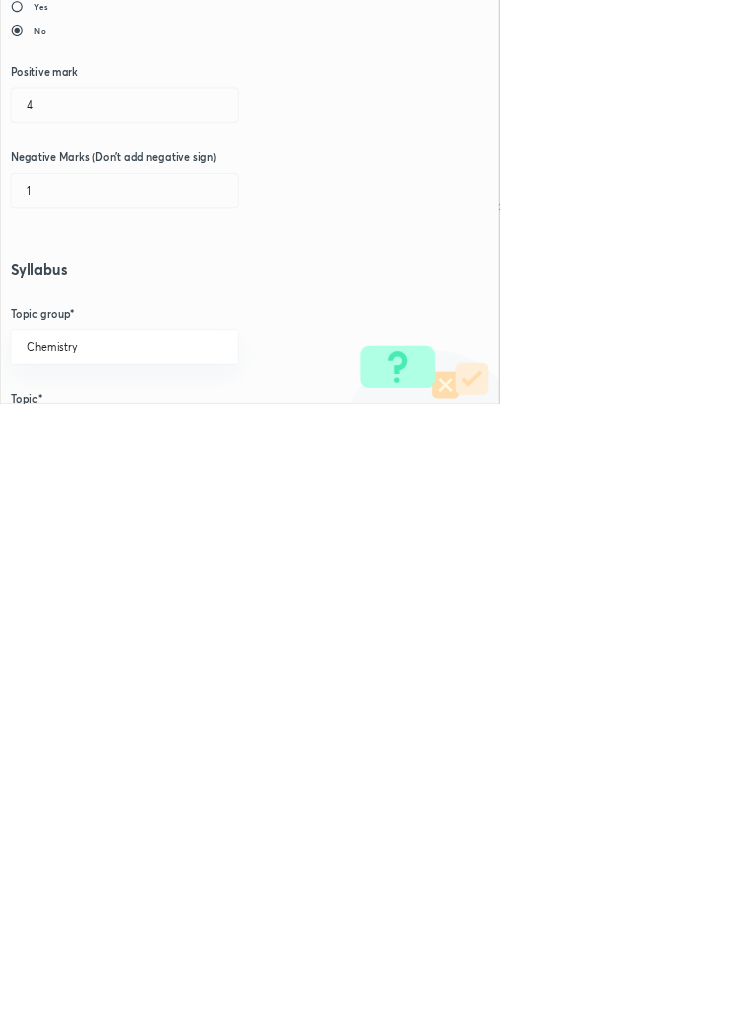 scroll, scrollTop: 0, scrollLeft: 0, axis: both 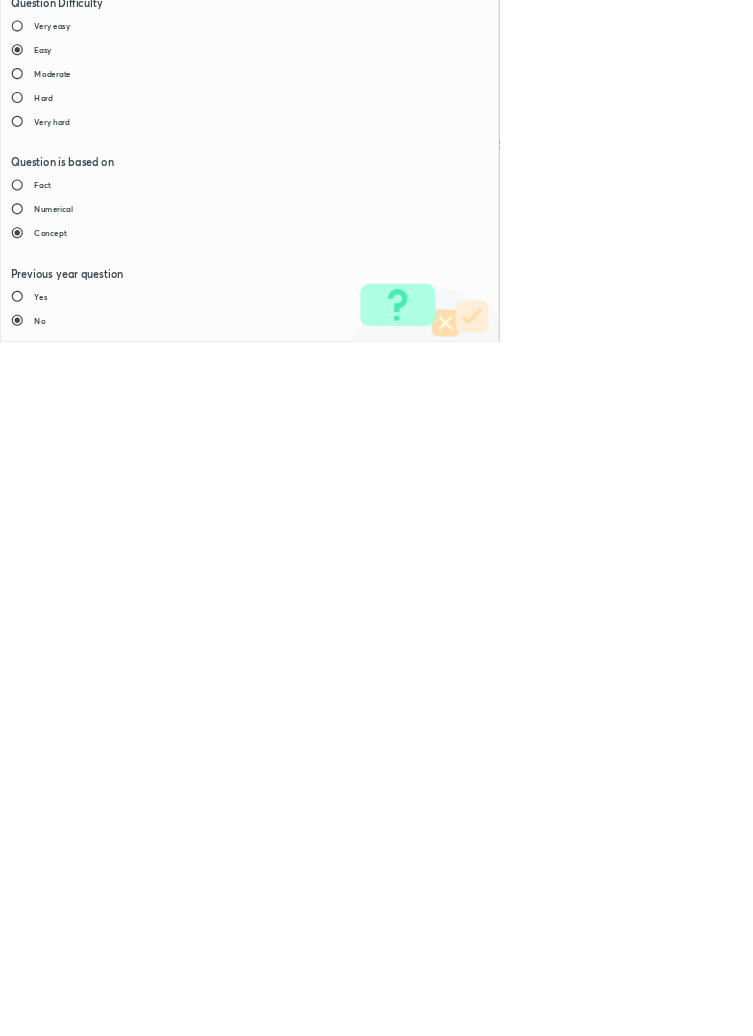 click on "Save" at bounding box center [80, 1476] 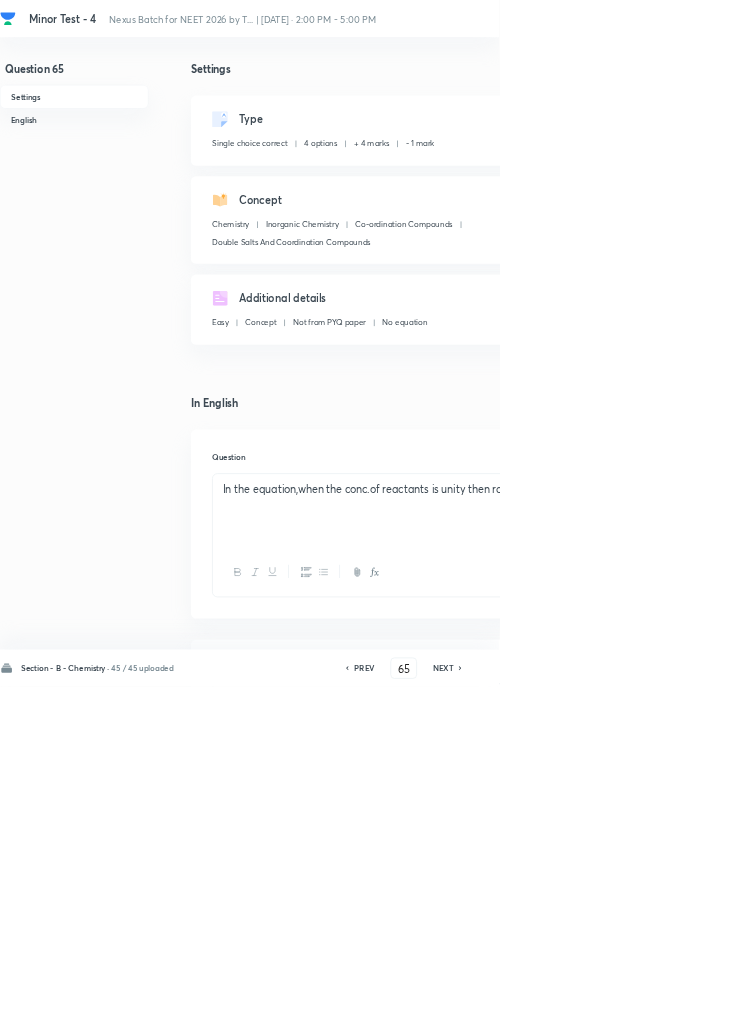 click on "Save" at bounding box center [1096, 1006] 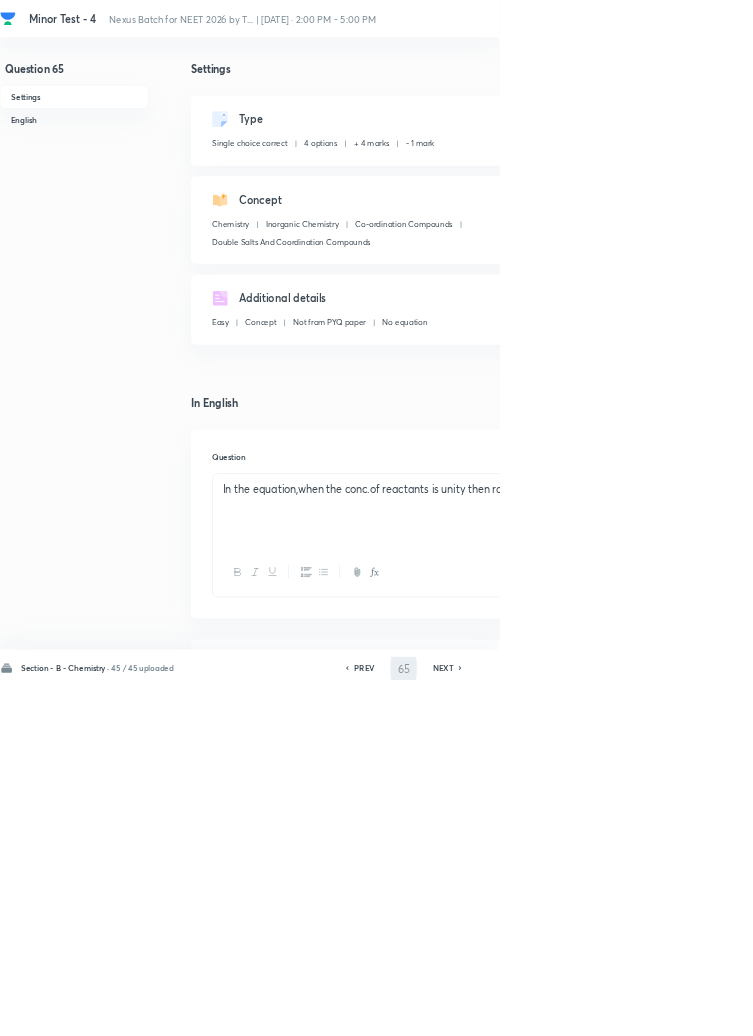 type on "66" 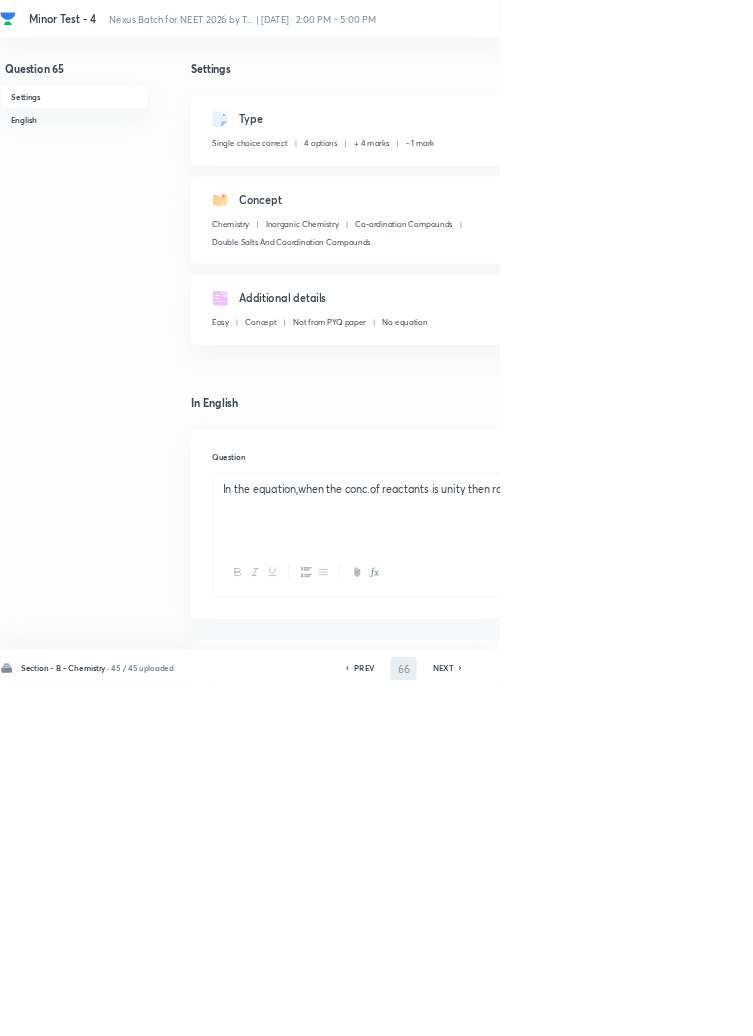 checkbox on "true" 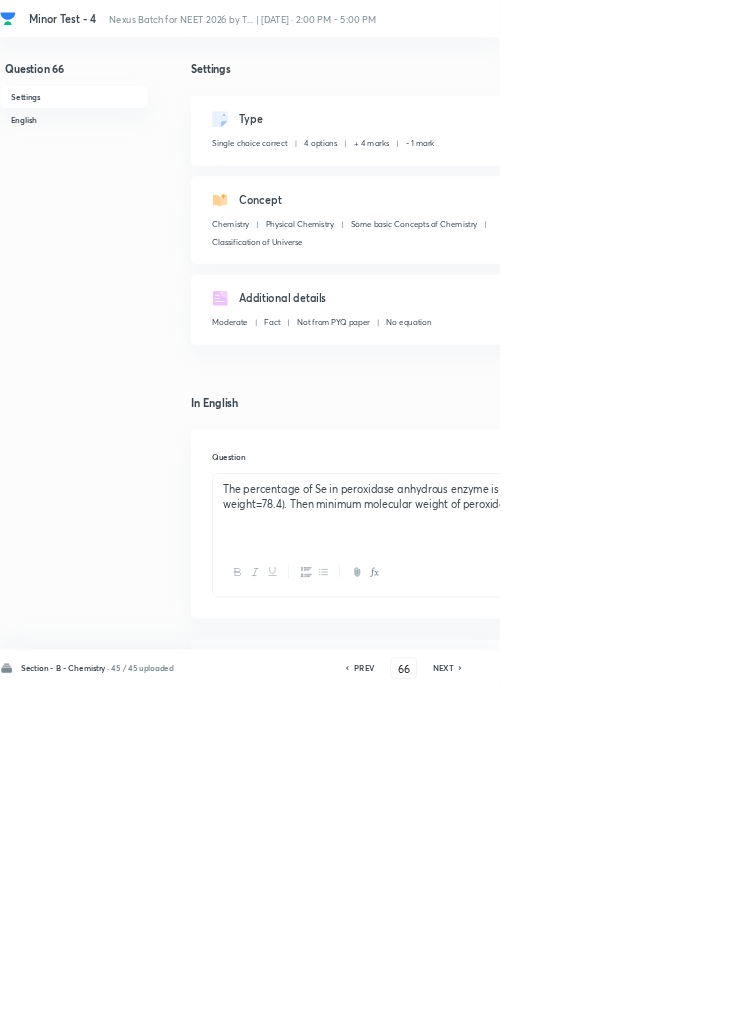 click on "PREV" at bounding box center (549, 1008) 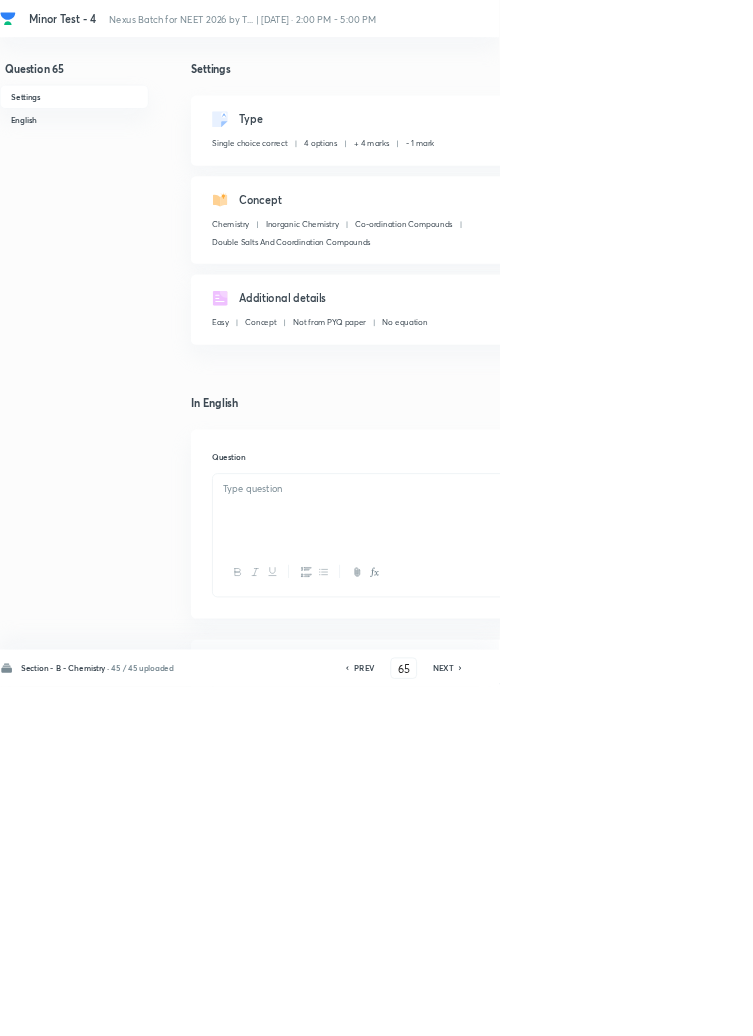 checkbox on "true" 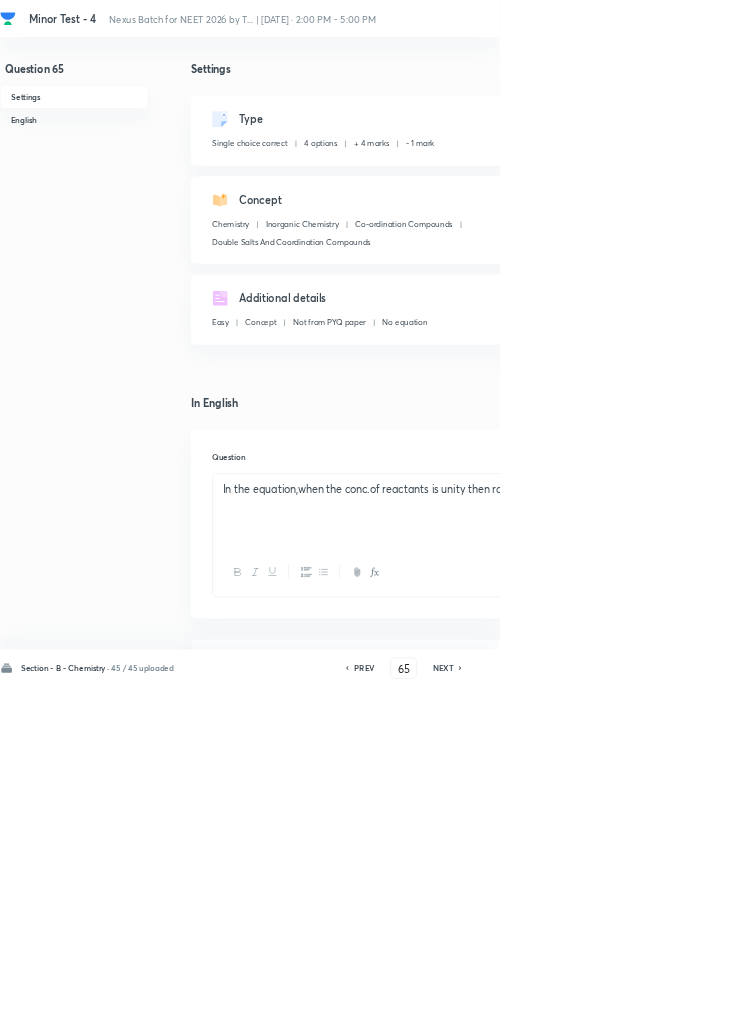 click on "Edit" at bounding box center [923, 304] 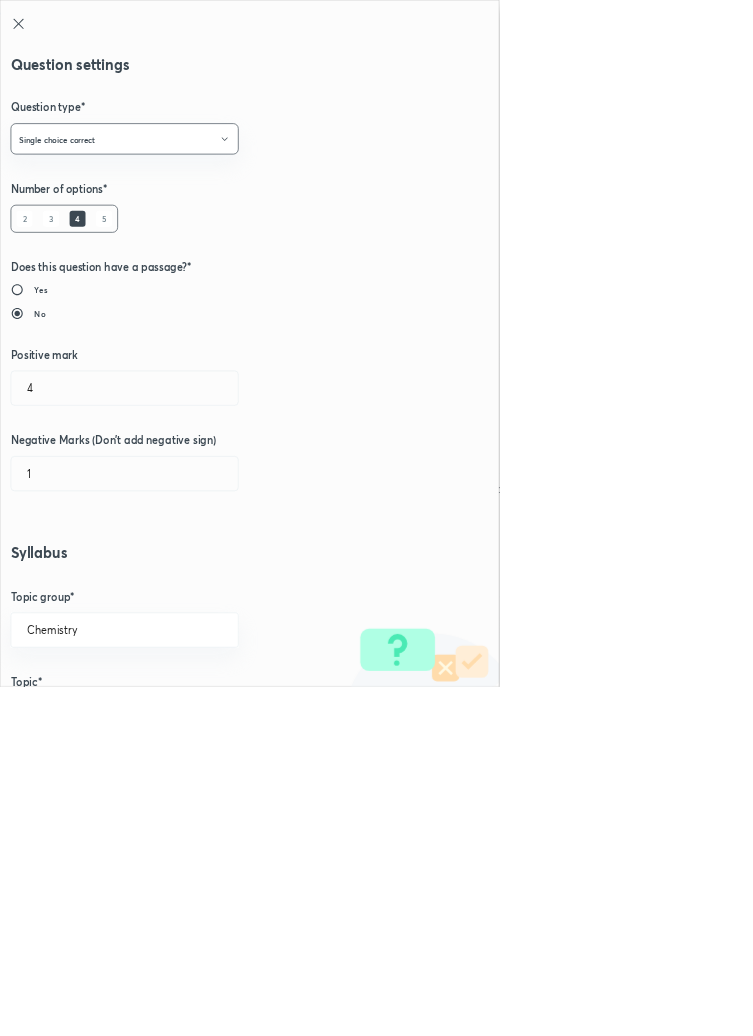 click on "Co-ordination Compounds" at bounding box center (188, 1208) 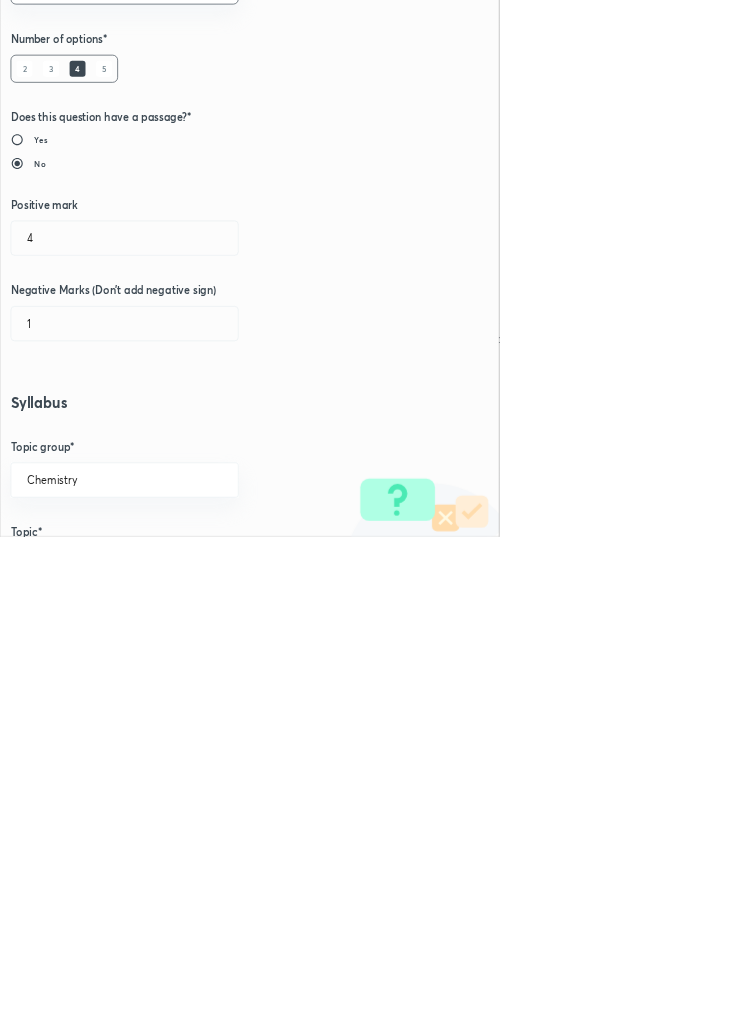 scroll, scrollTop: 0, scrollLeft: 0, axis: both 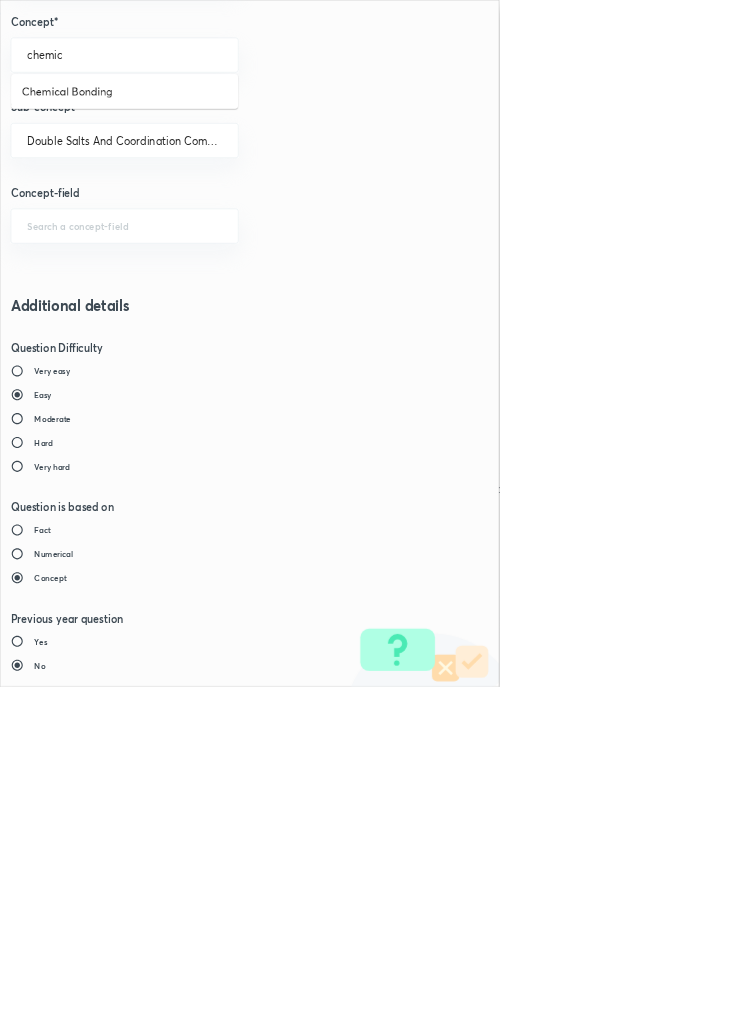 click on "Save" at bounding box center (80, 1476) 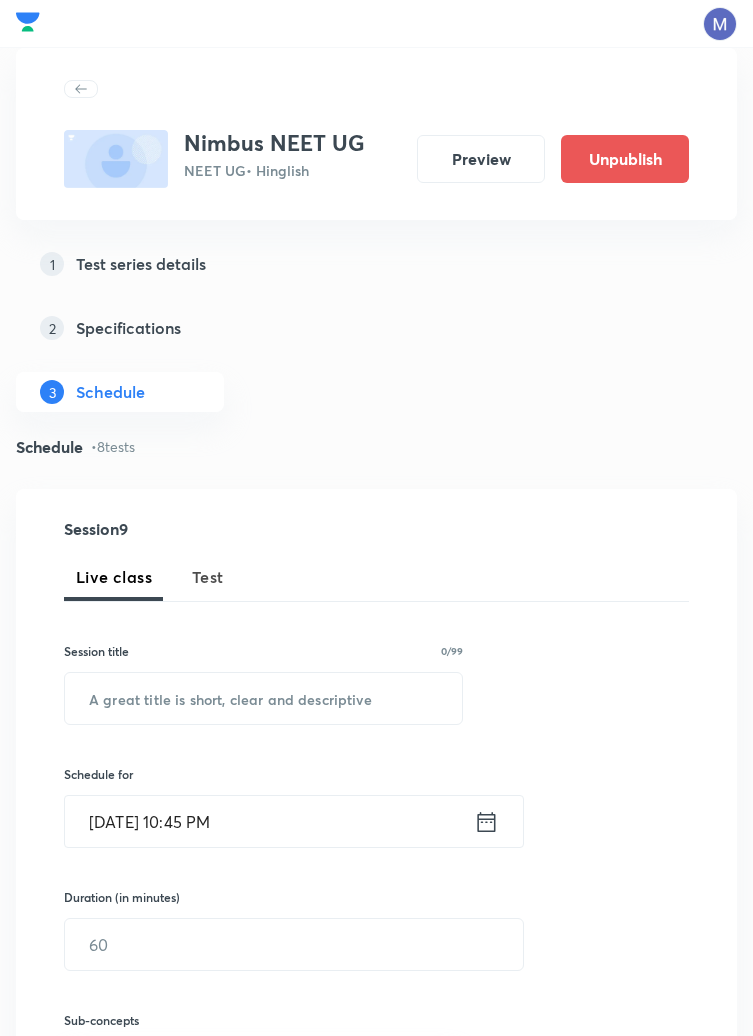 scroll, scrollTop: 1102, scrollLeft: 0, axis: vertical 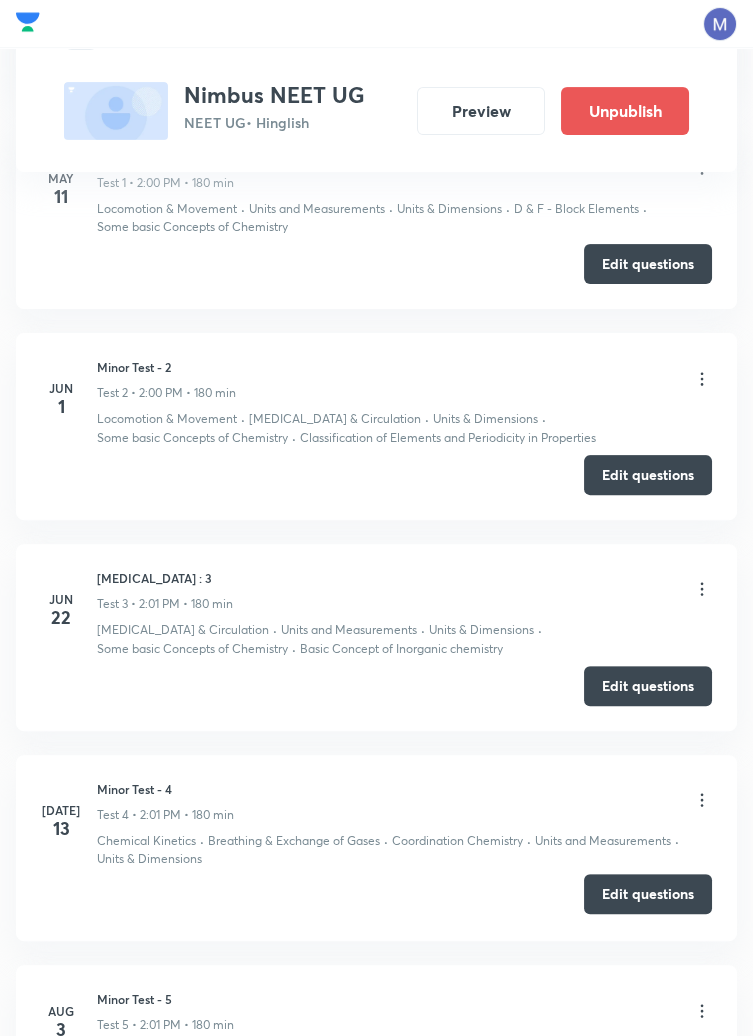 click on "Edit questions" at bounding box center [648, 894] 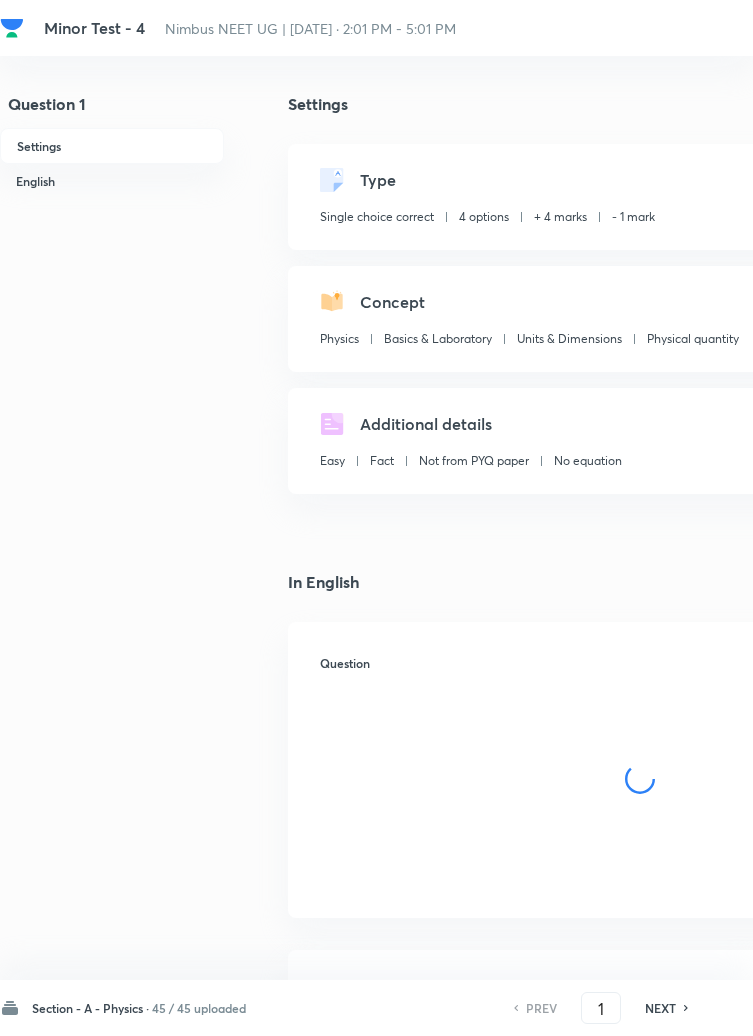 scroll, scrollTop: 0, scrollLeft: 0, axis: both 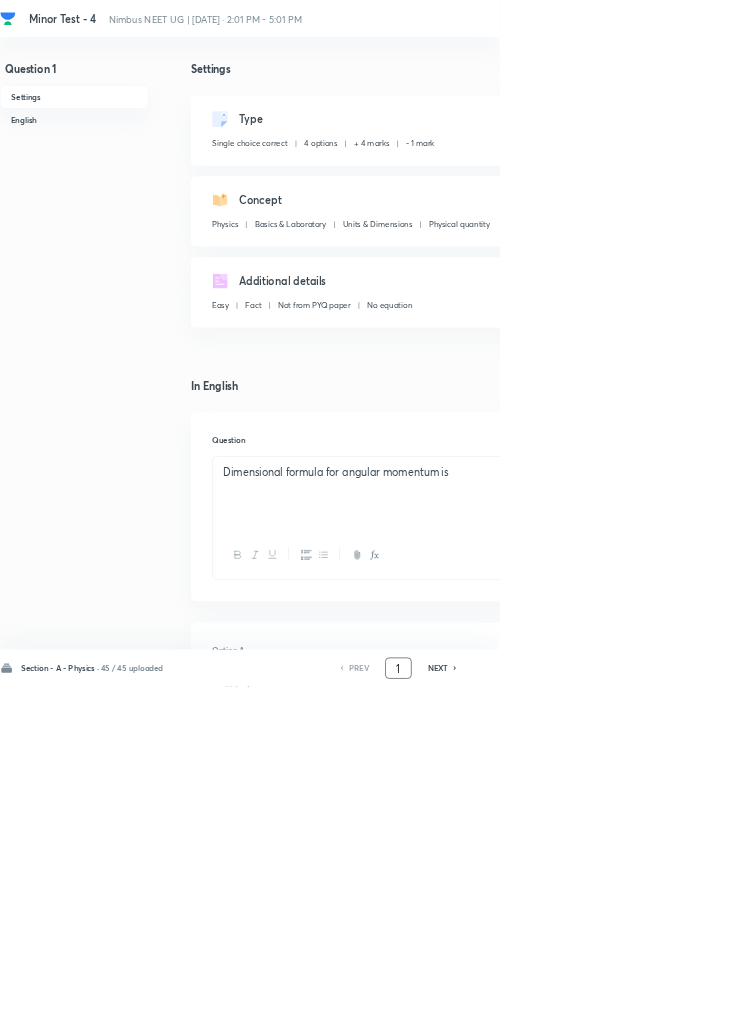 click on "1" at bounding box center (601, 1008) 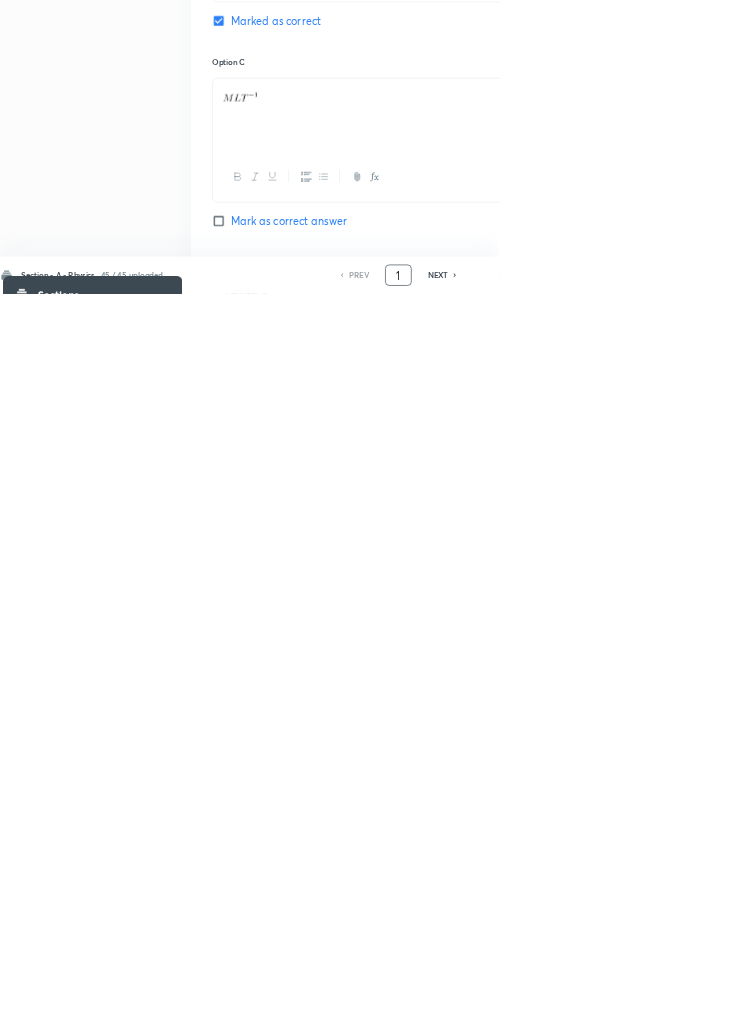 scroll, scrollTop: 950, scrollLeft: 0, axis: vertical 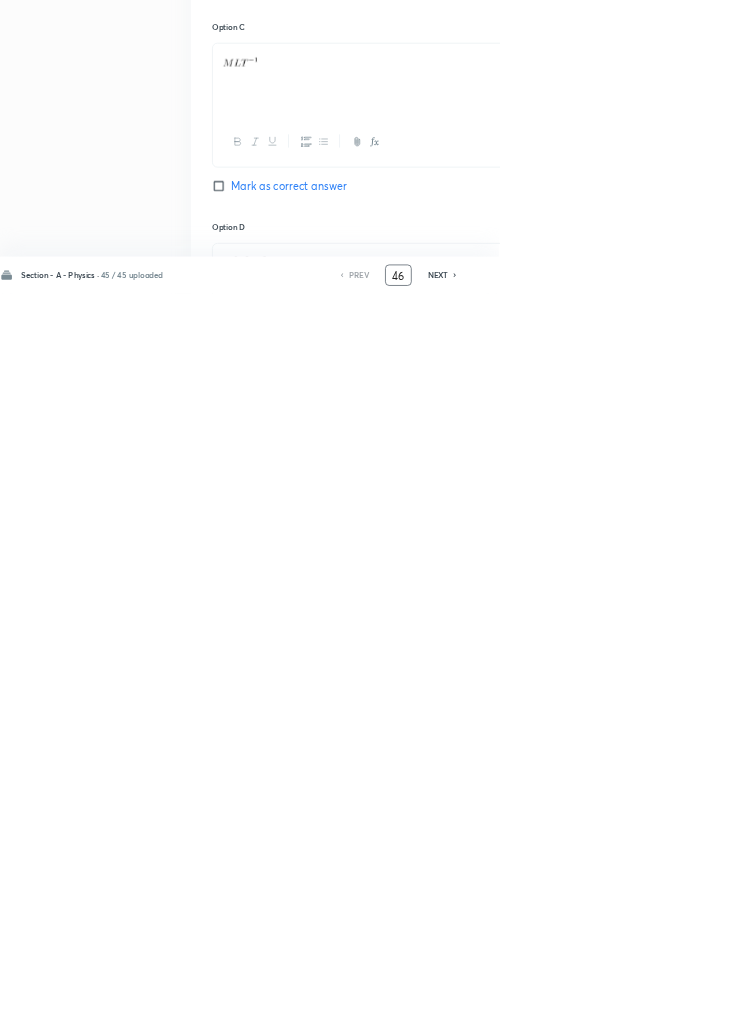 type on "46" 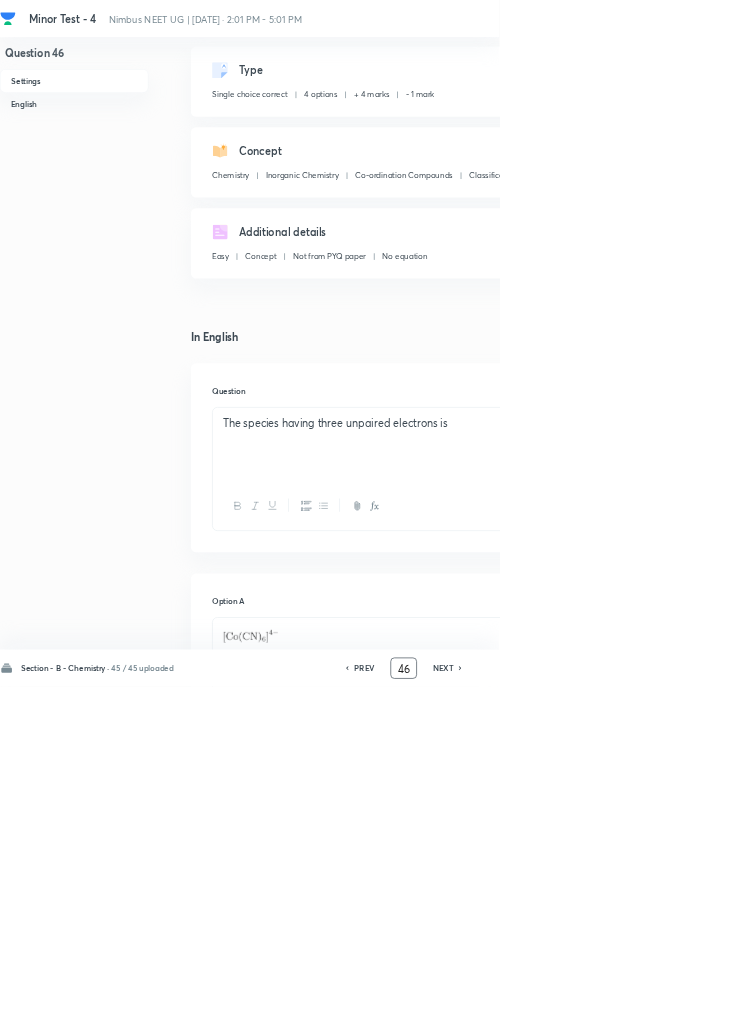 scroll, scrollTop: 0, scrollLeft: 0, axis: both 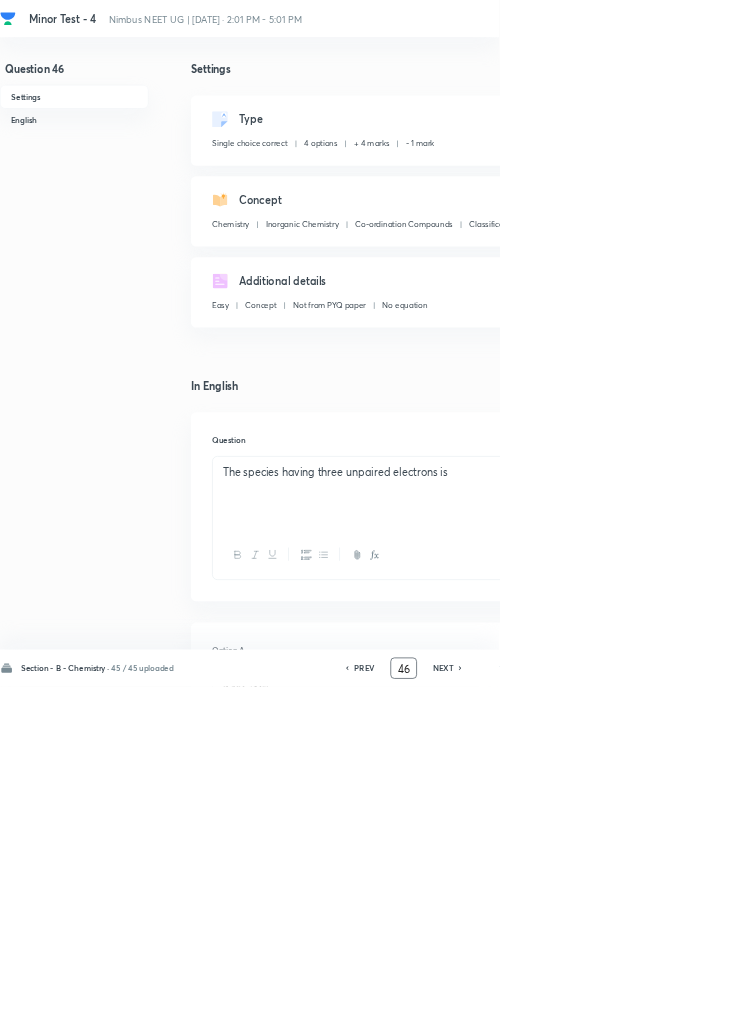 click 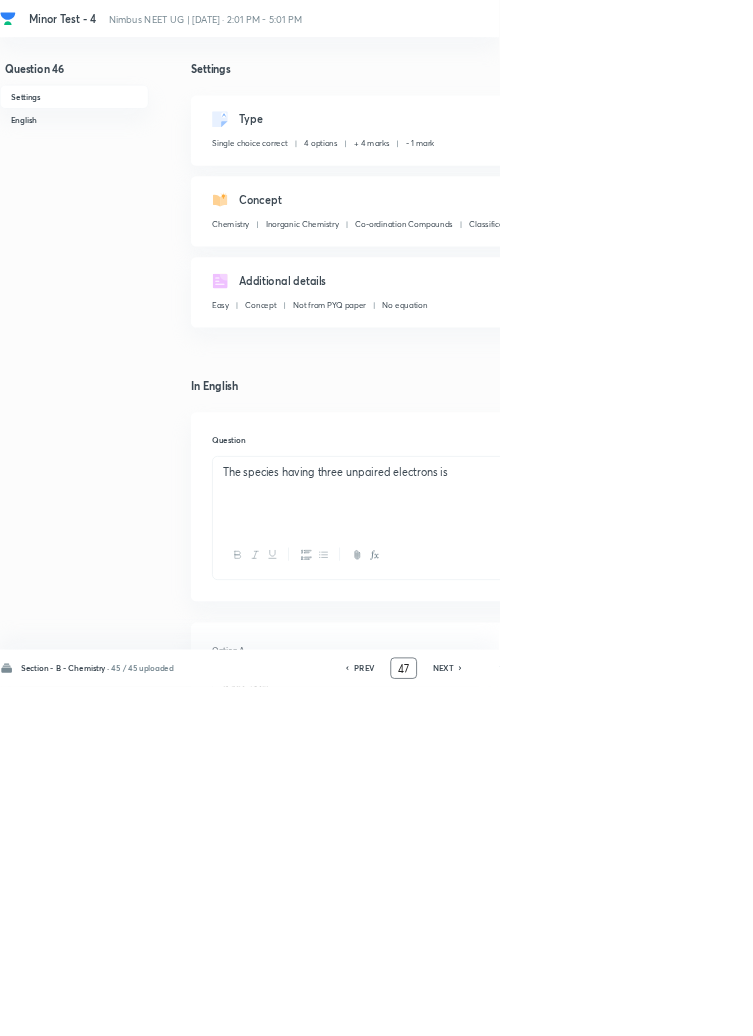 checkbox on "false" 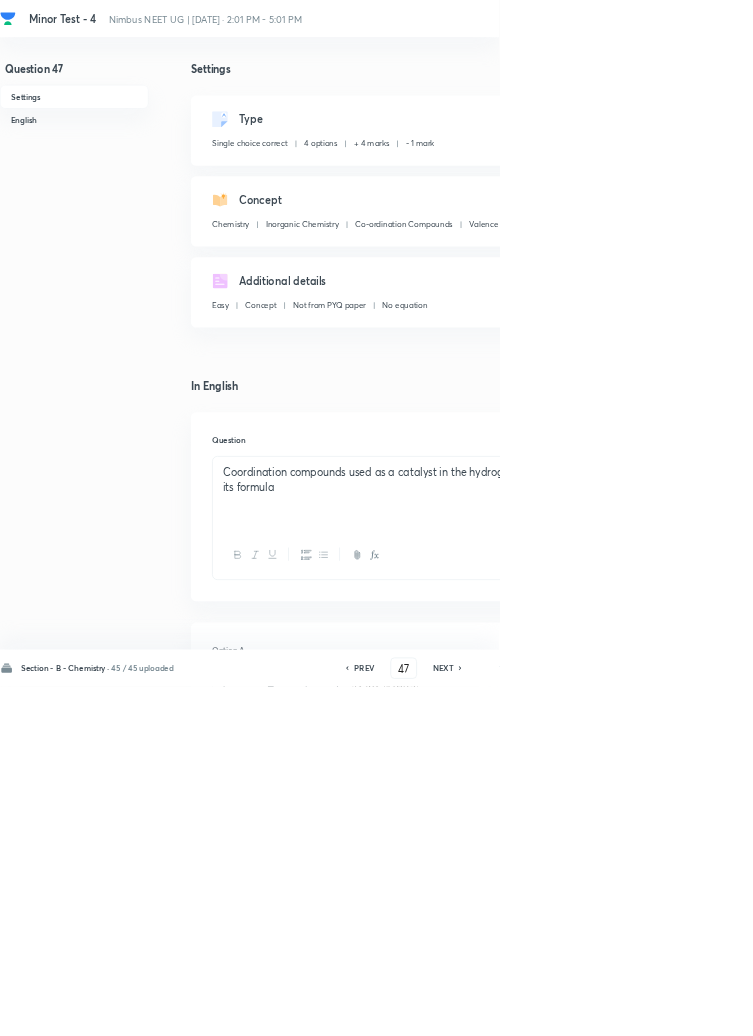 checkbox on "true" 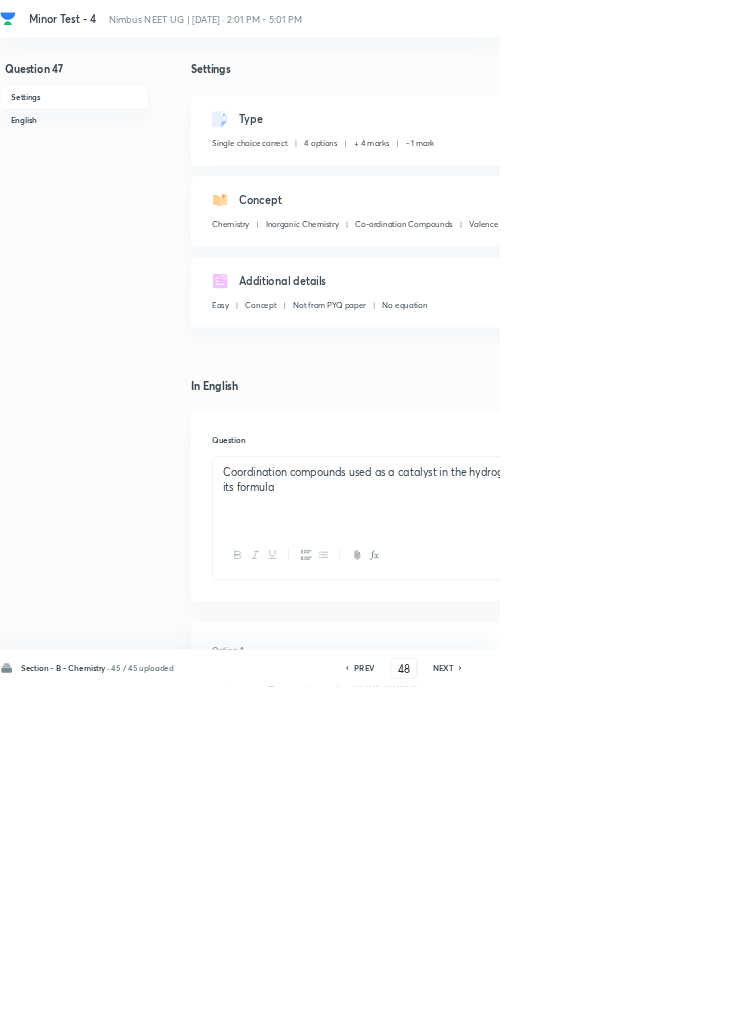 checkbox on "false" 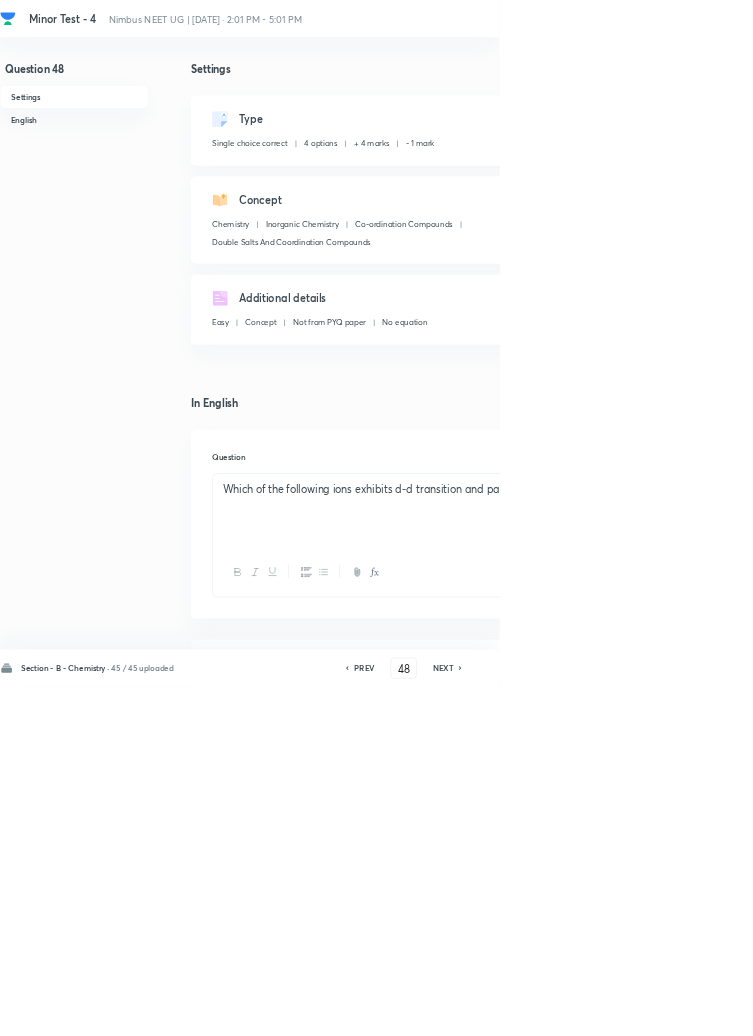 click 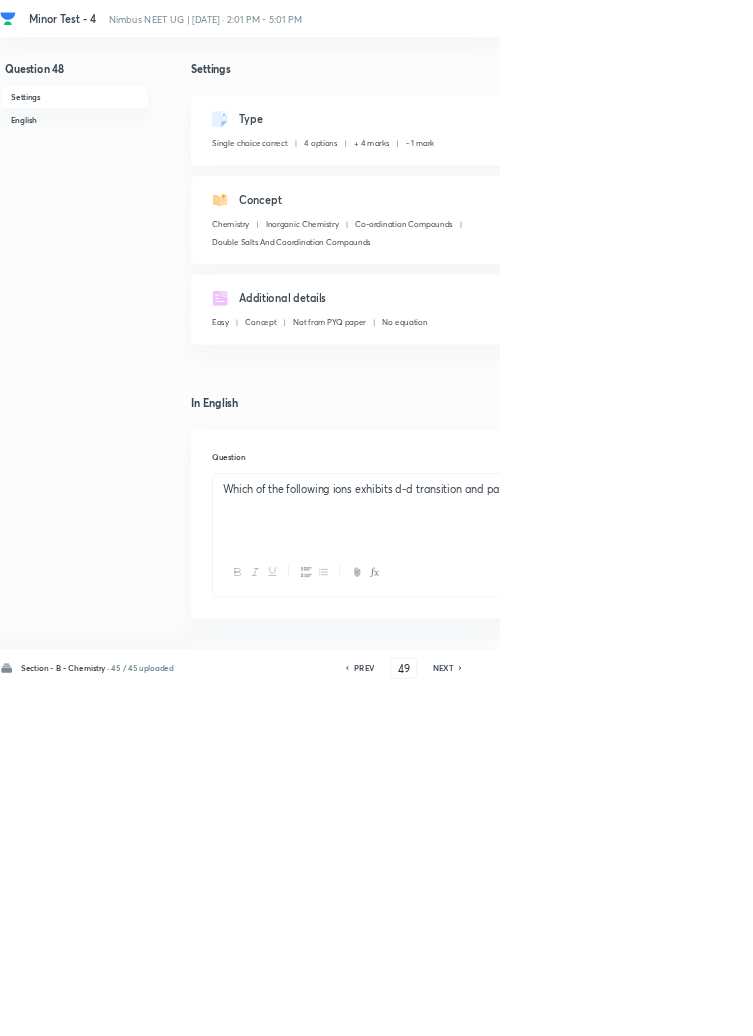 checkbox on "false" 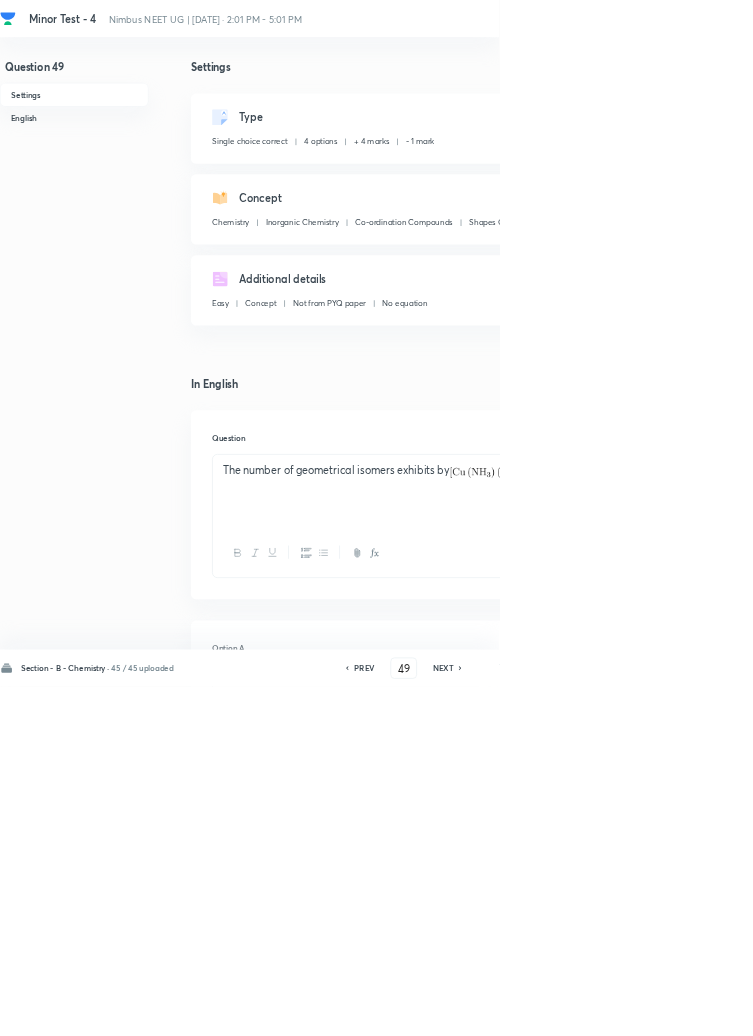scroll, scrollTop: 5, scrollLeft: 0, axis: vertical 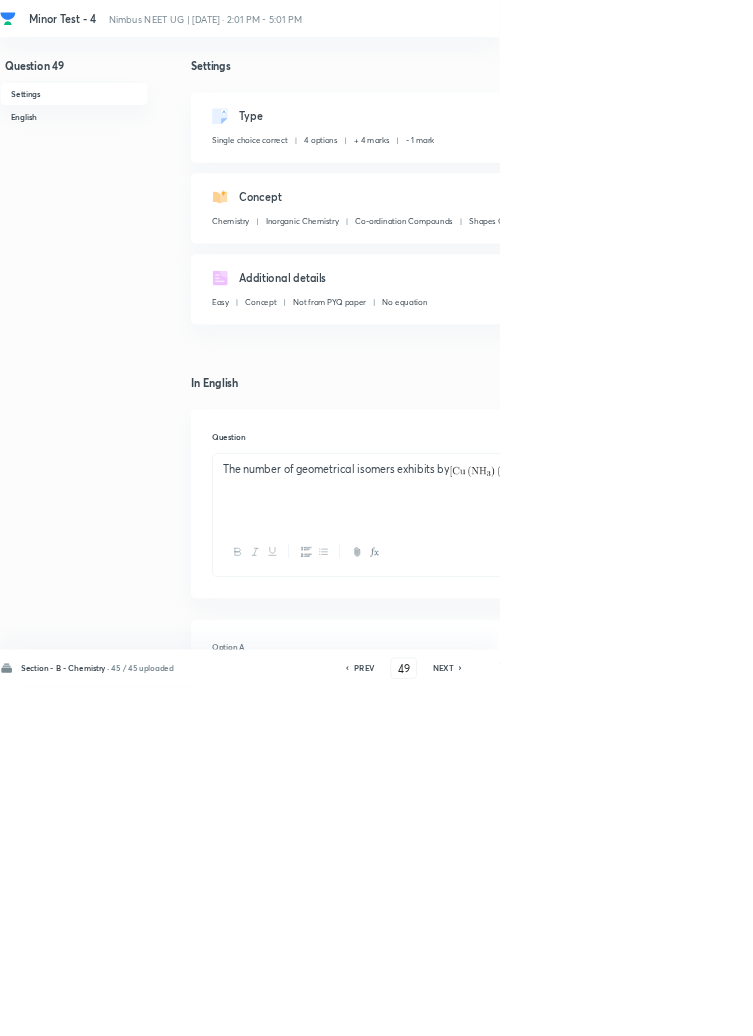click 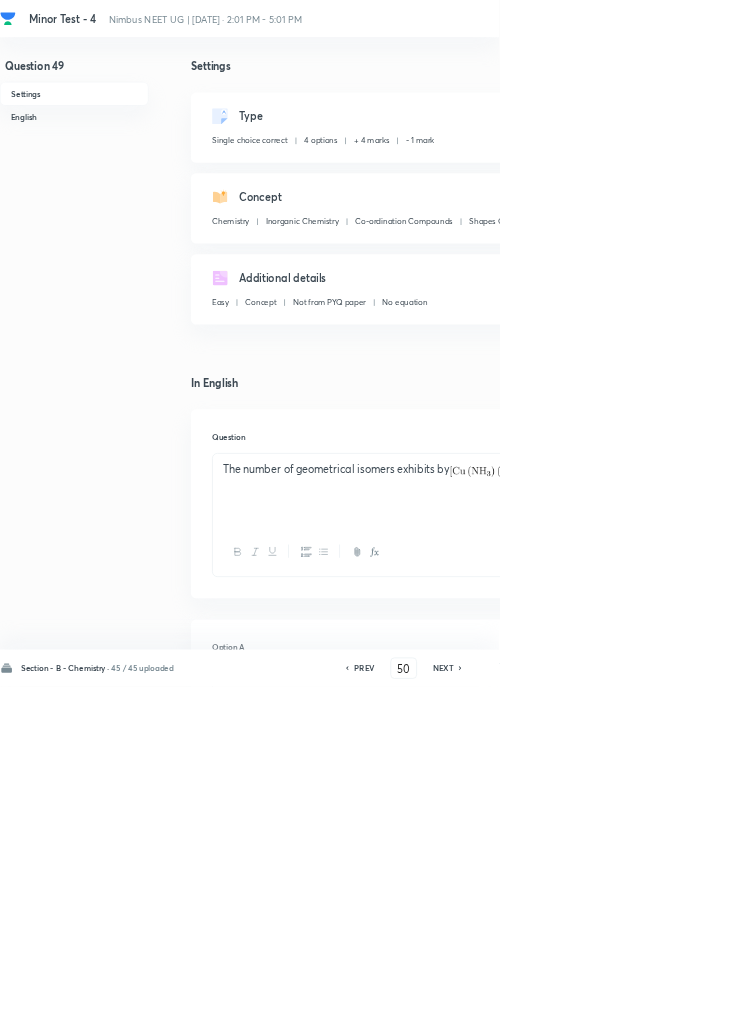checkbox on "false" 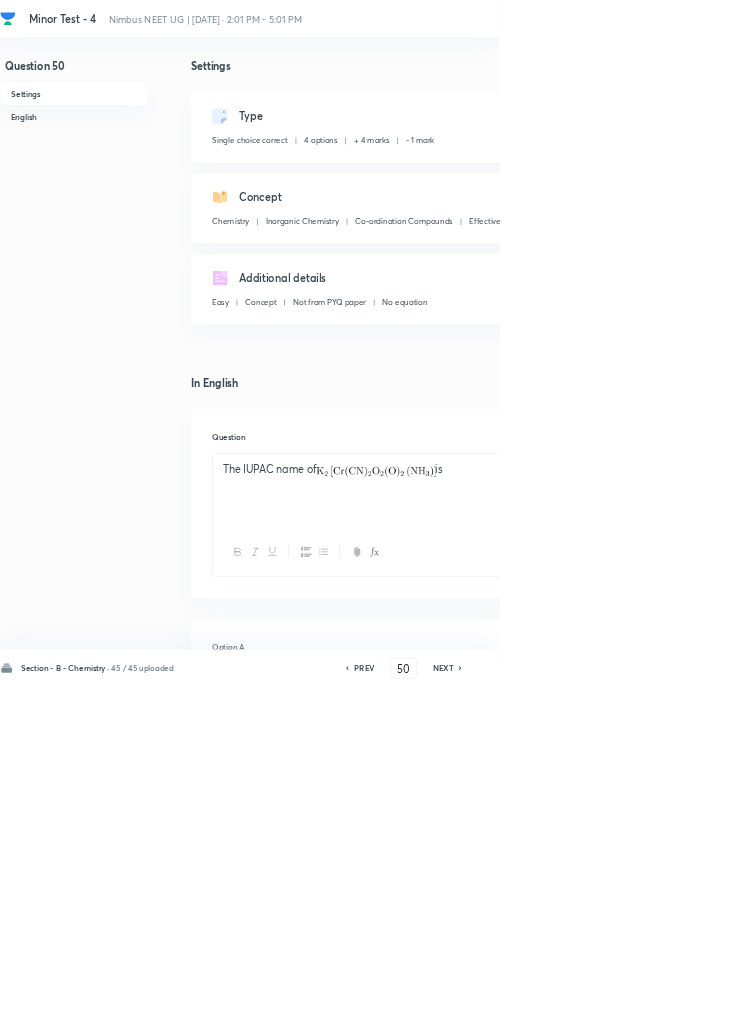 click 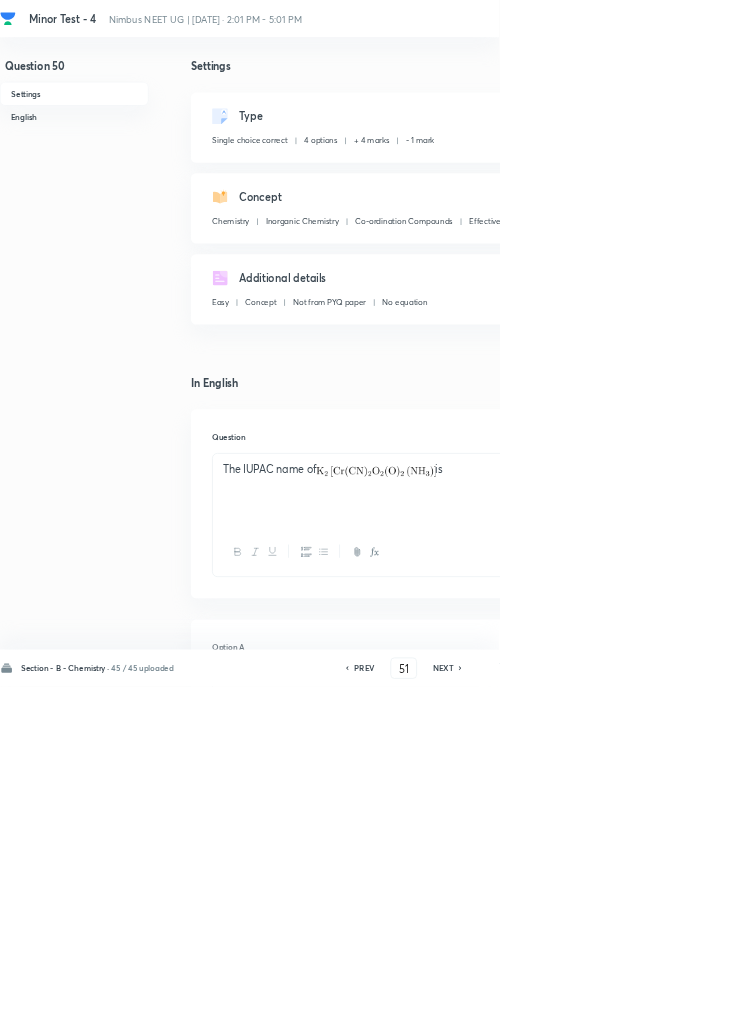 checkbox on "false" 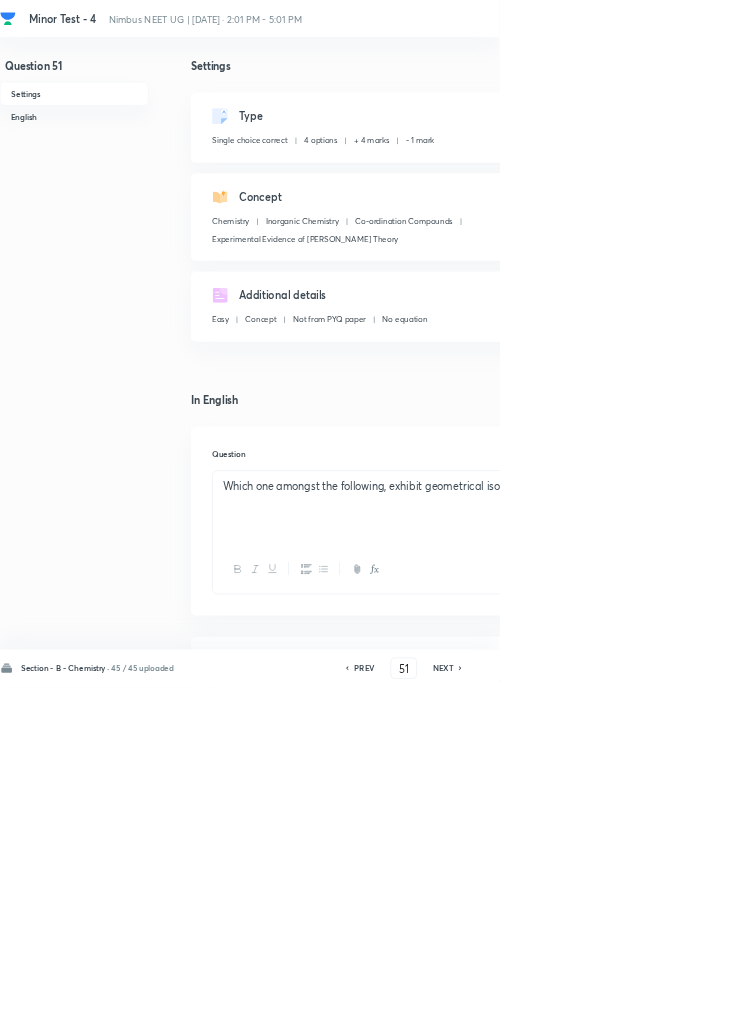 click 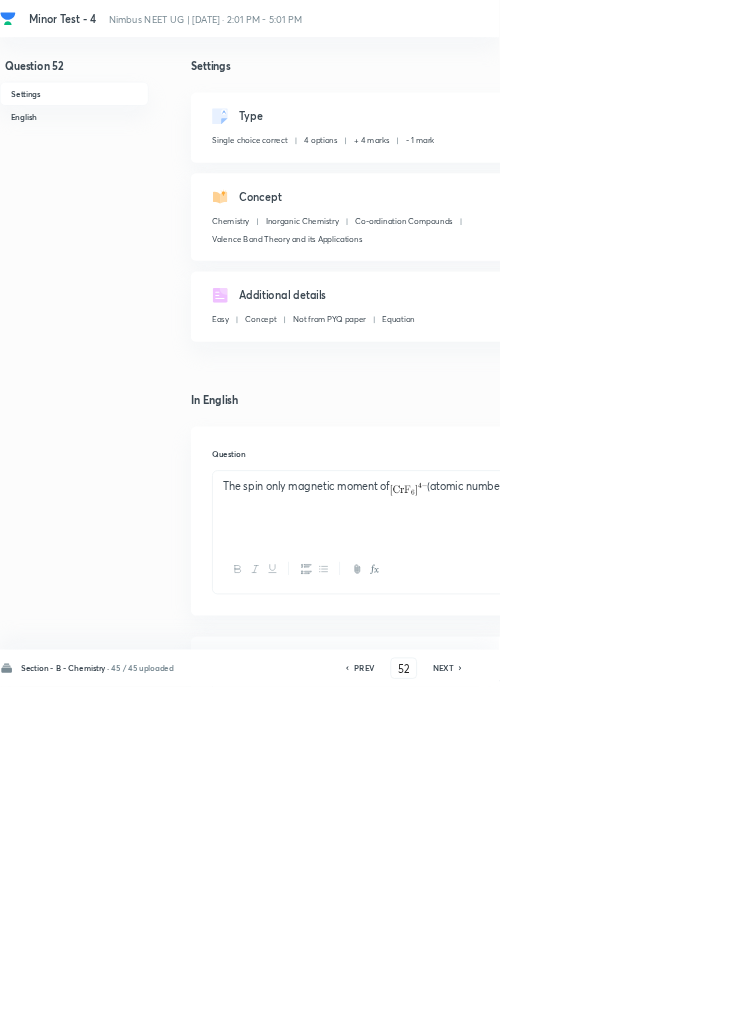 checkbox on "true" 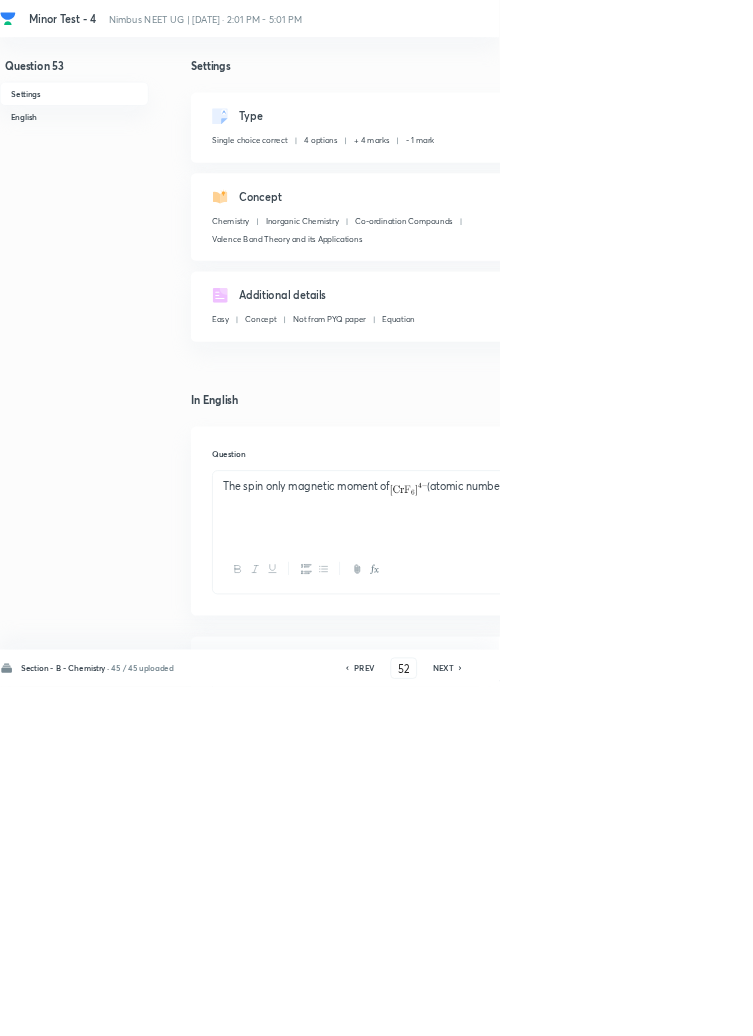type on "53" 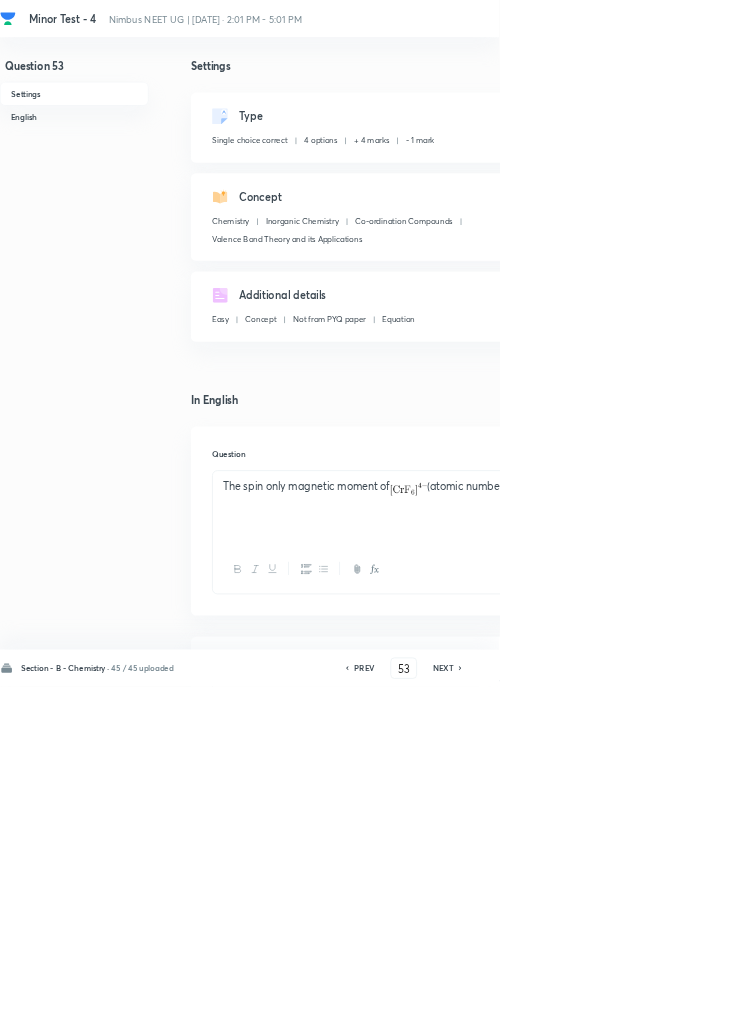 checkbox on "false" 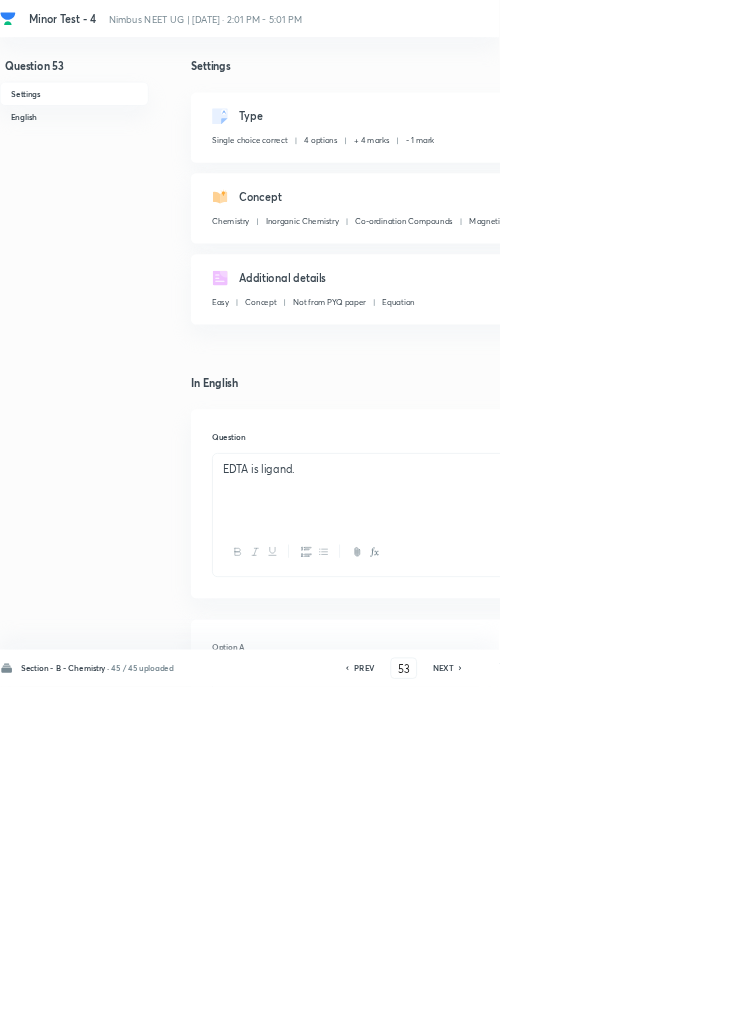 click 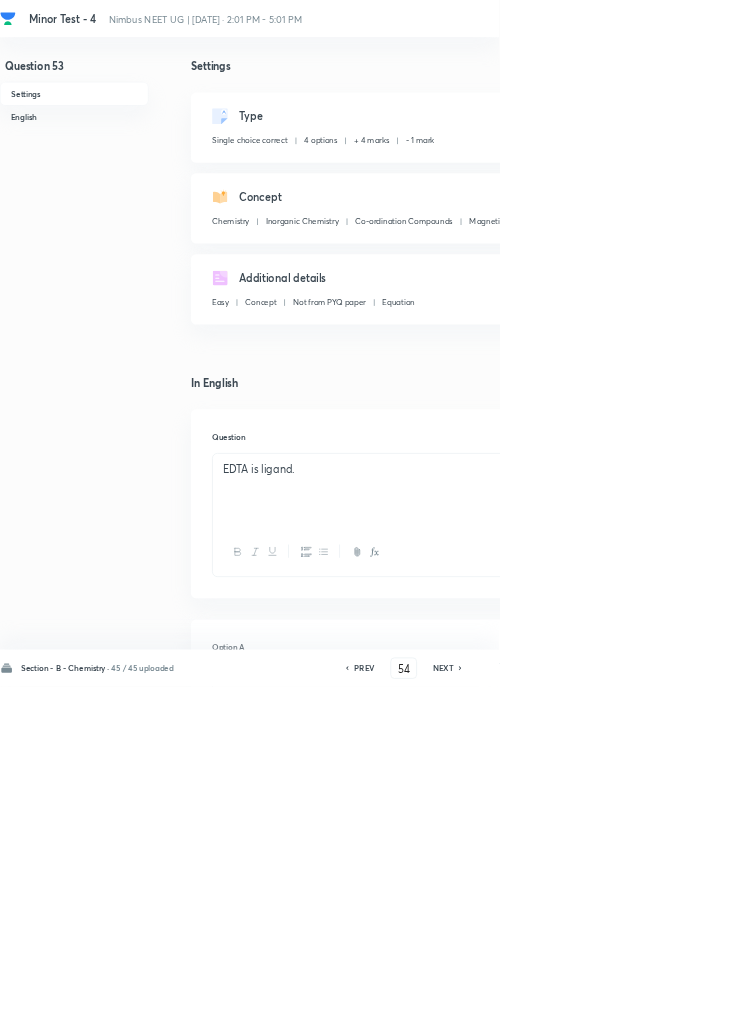 checkbox on "false" 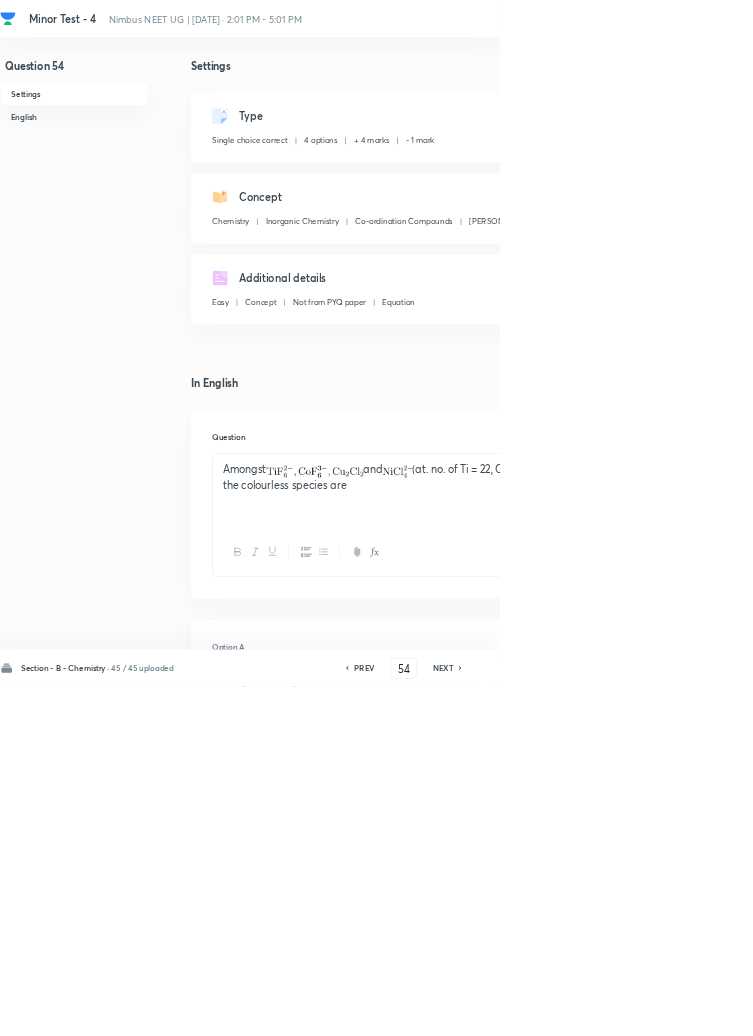 click 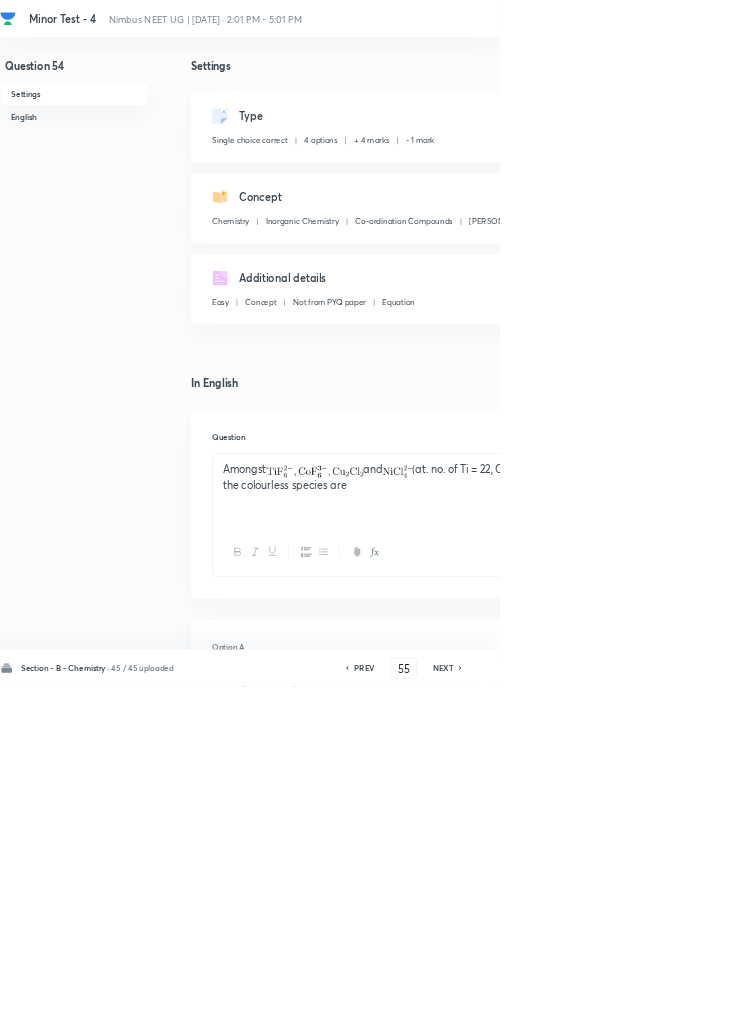 checkbox on "false" 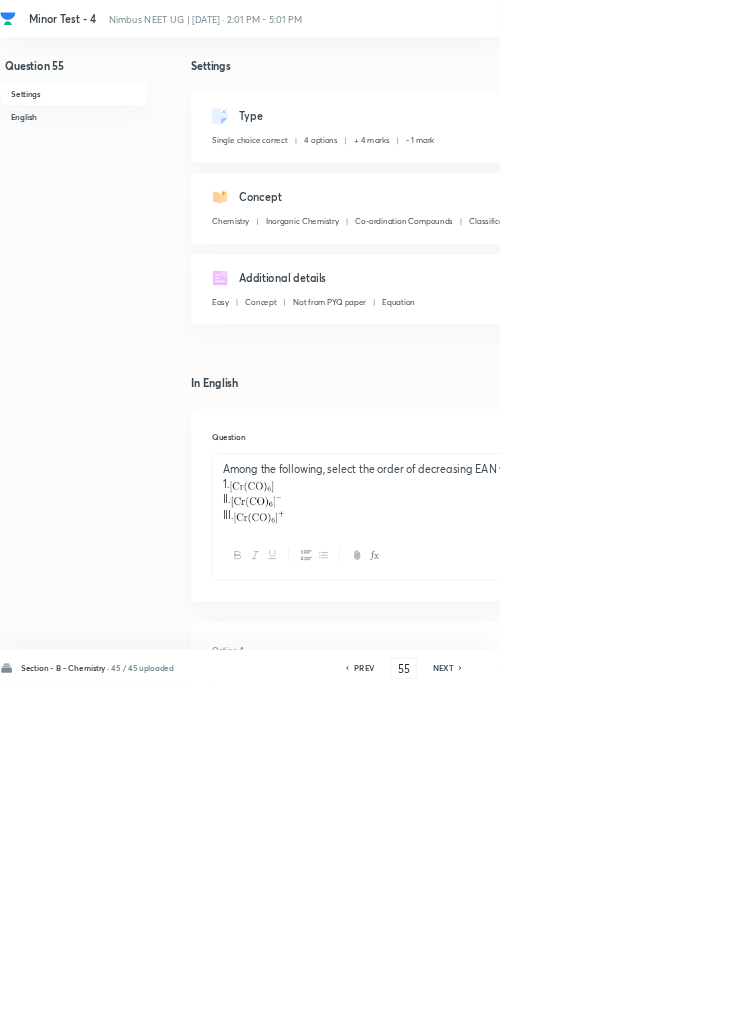 click 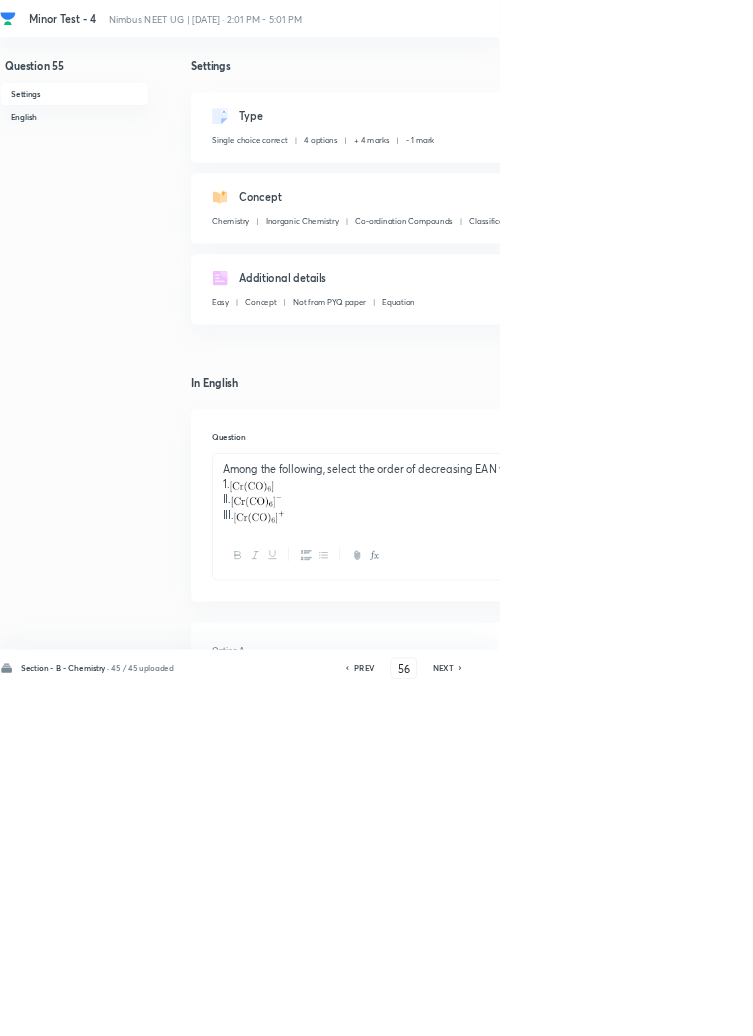 checkbox on "false" 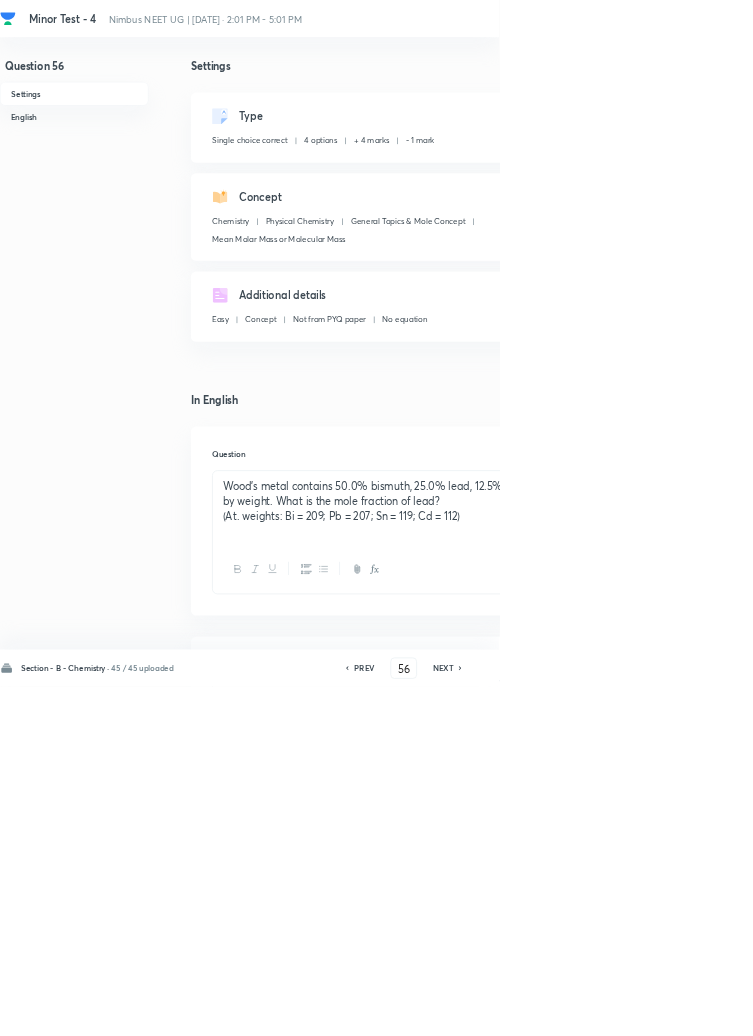click 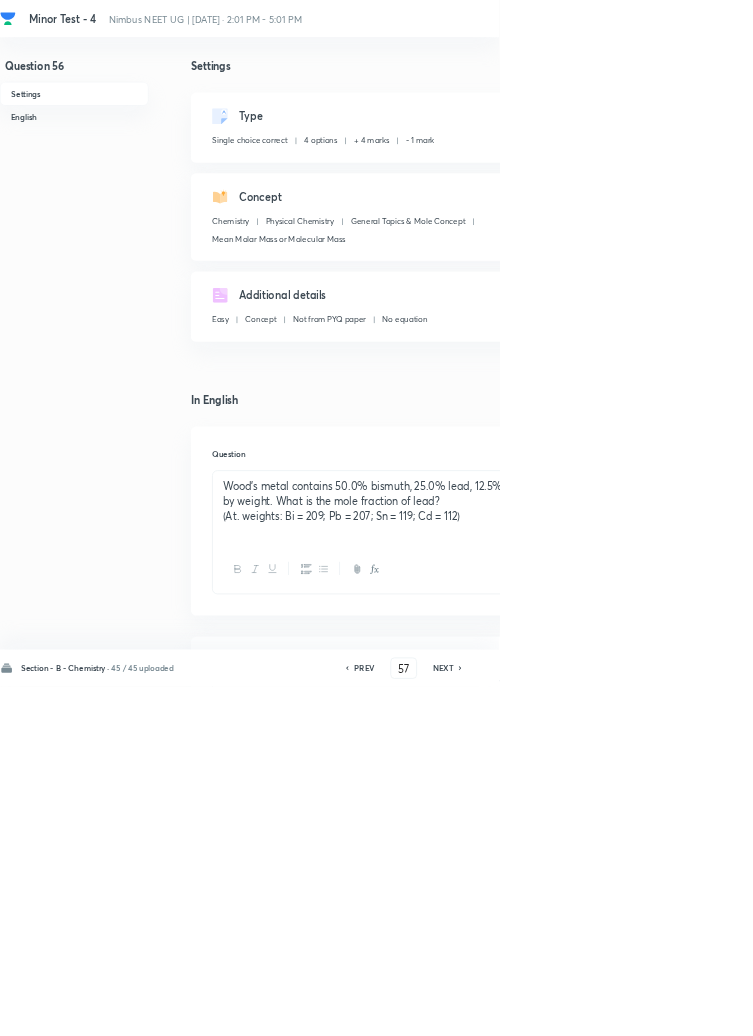 checkbox on "true" 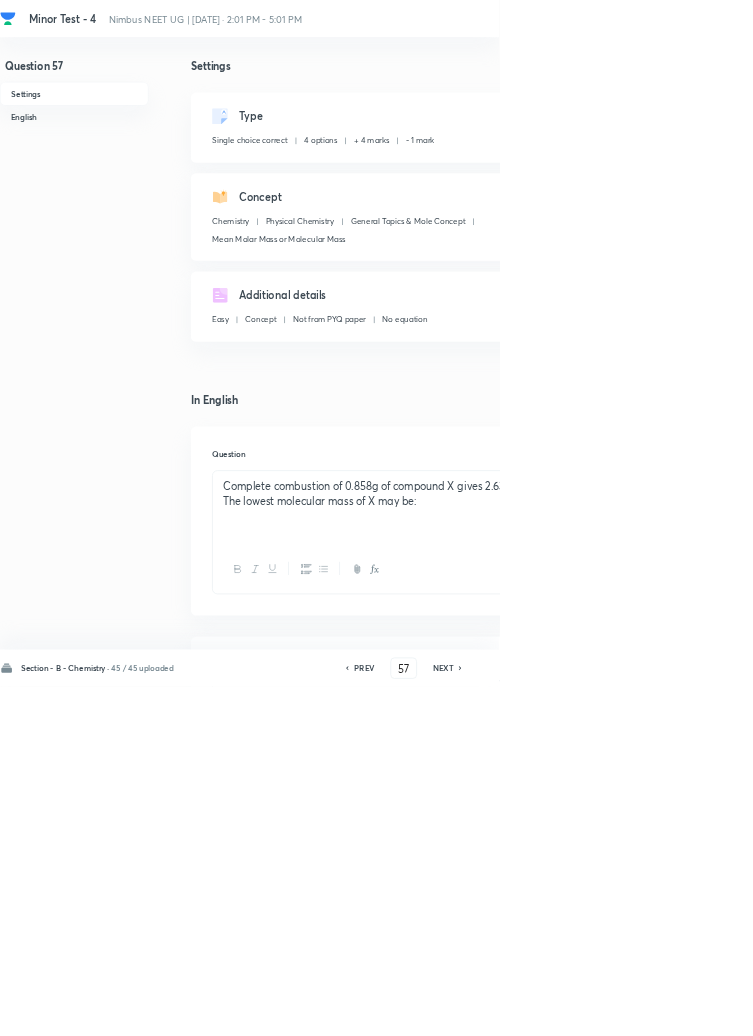 click 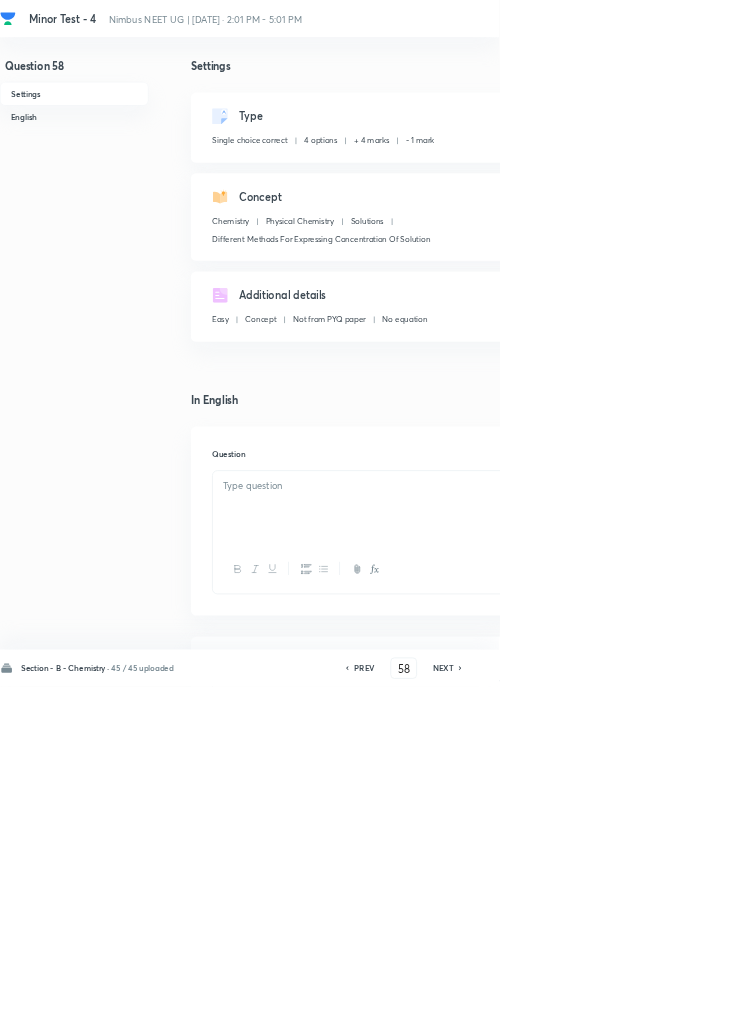checkbox on "false" 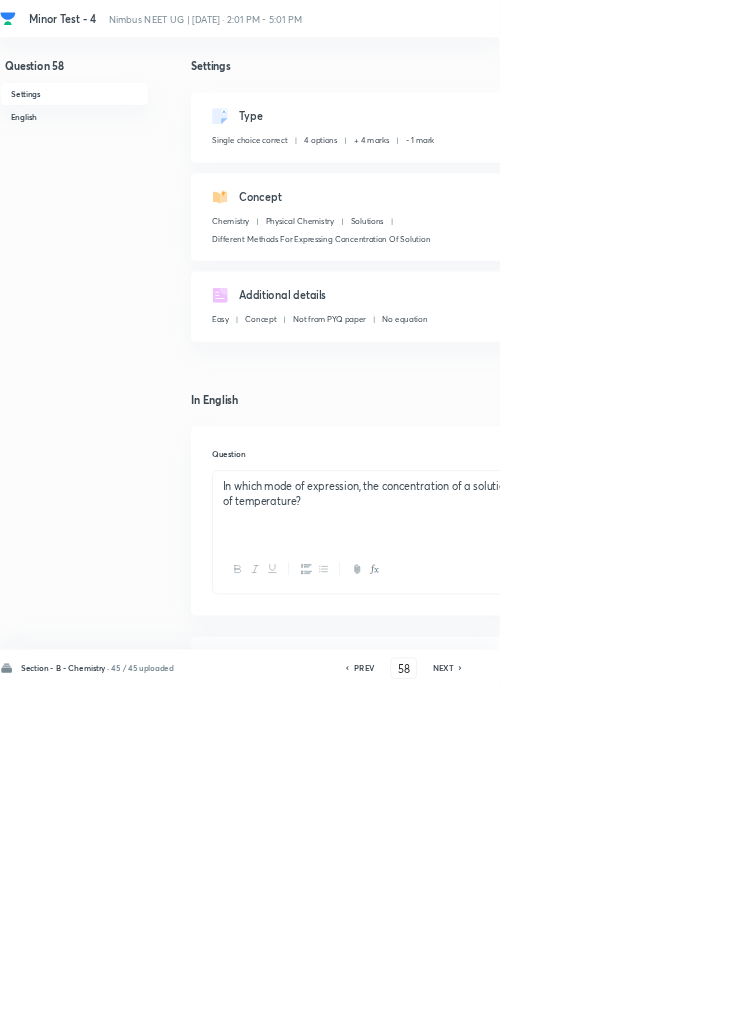 click on "Section - B - Chemistry ·
45 / 45 uploaded
PREV 58 ​ NEXT Remove Save" at bounding box center [568, 1008] 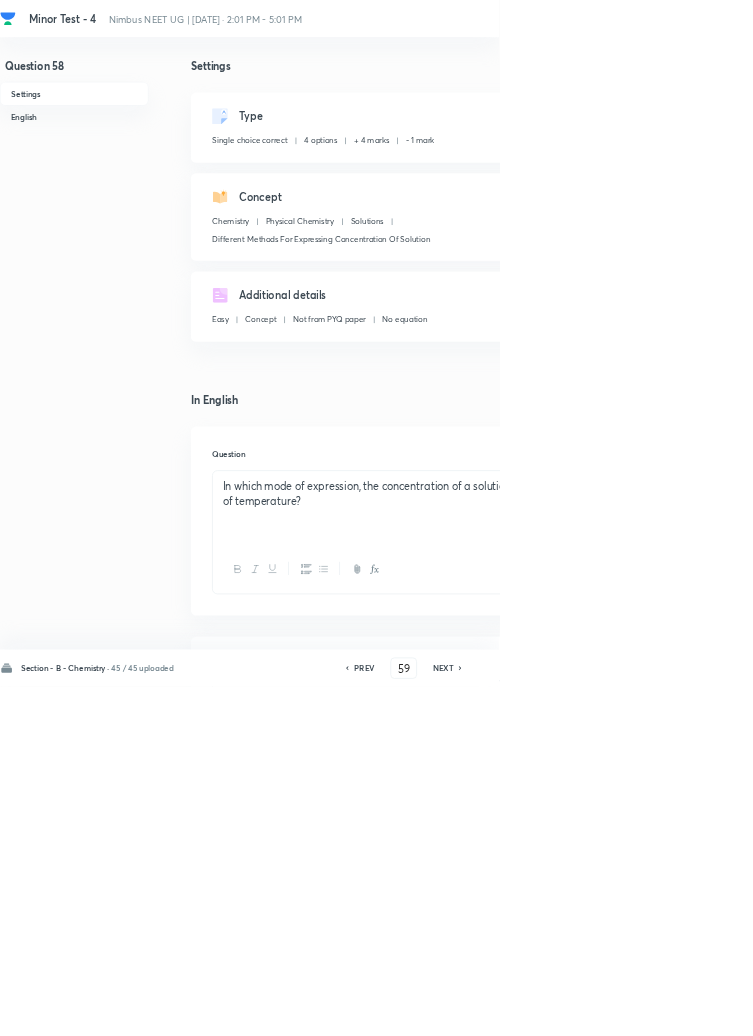 checkbox on "false" 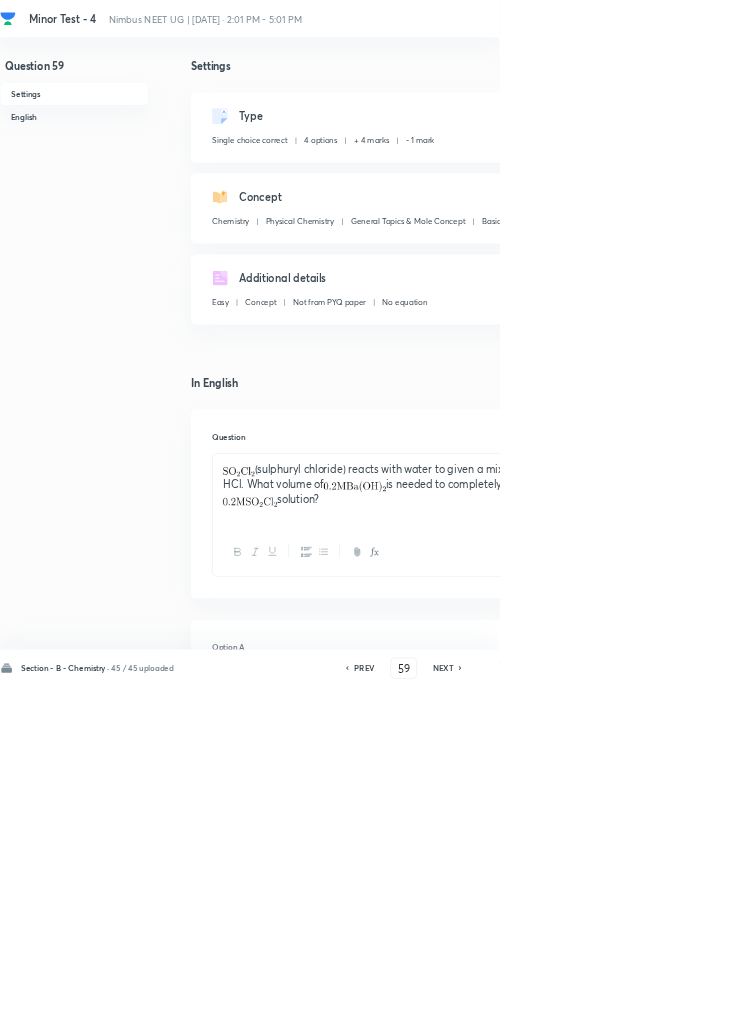 click 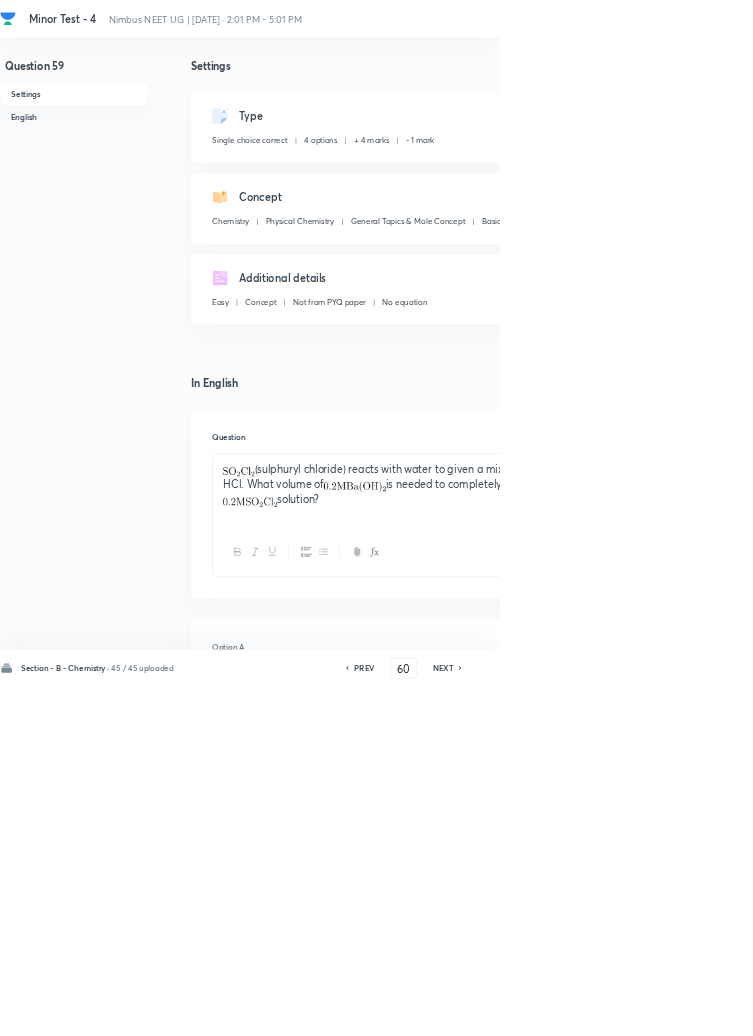 checkbox on "true" 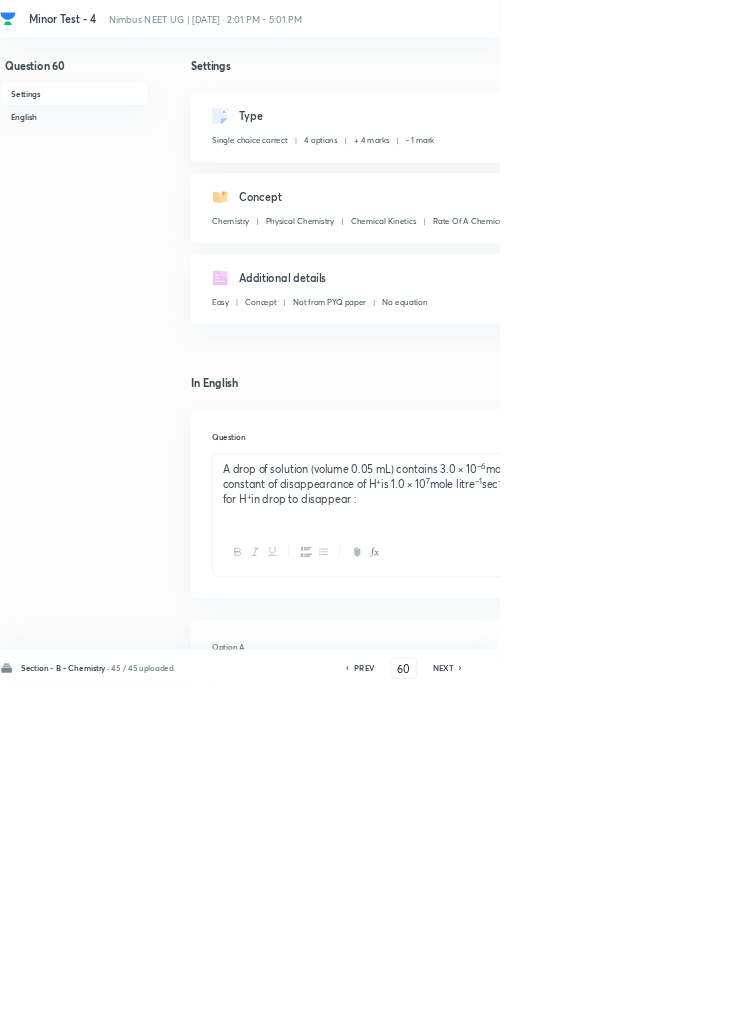 click 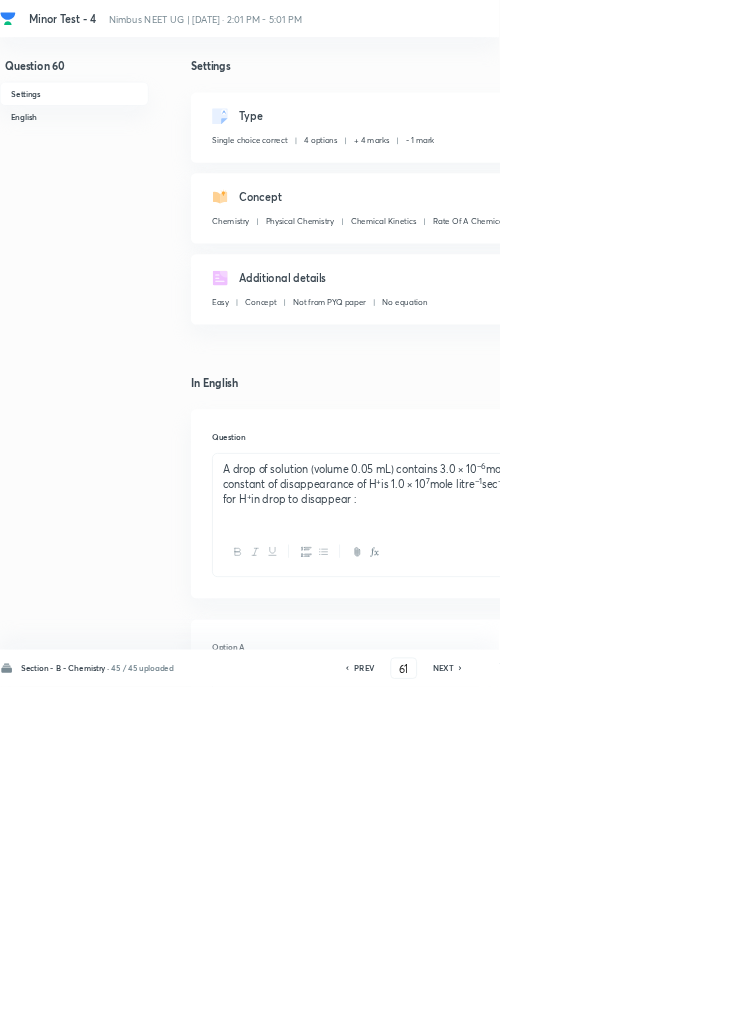 checkbox on "false" 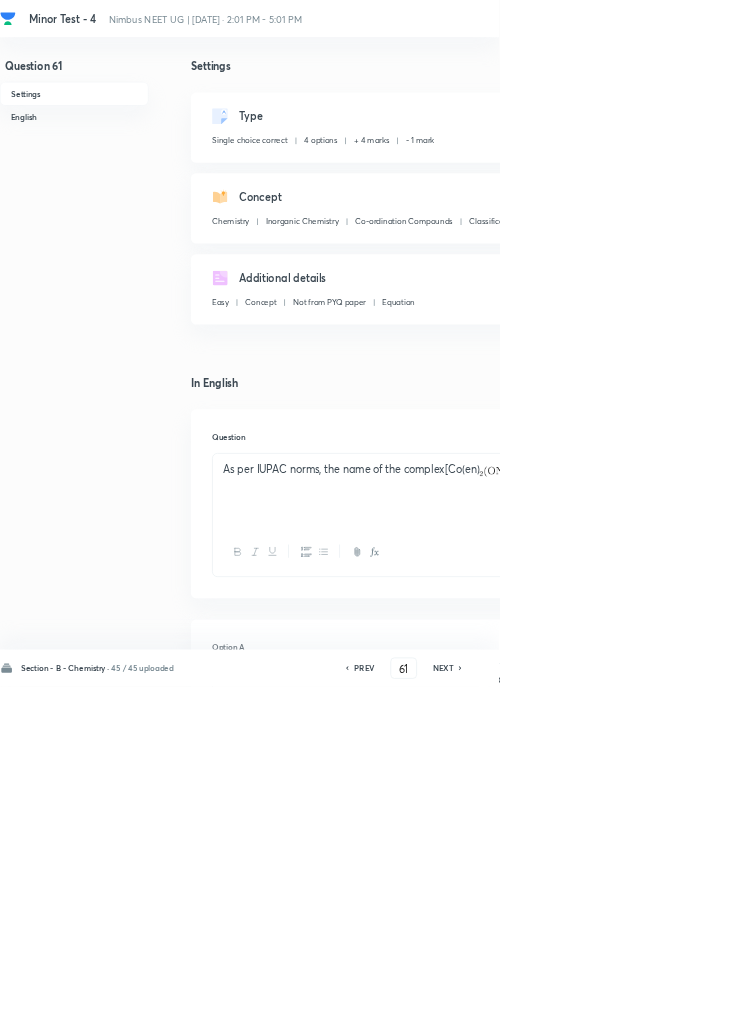 click 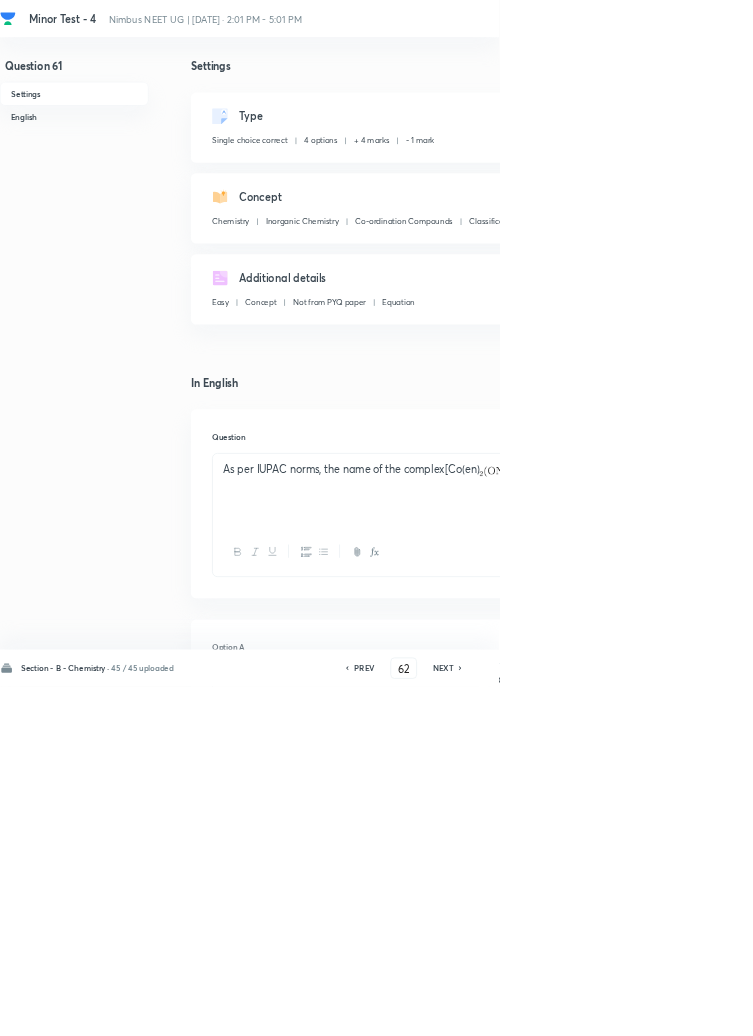 checkbox on "false" 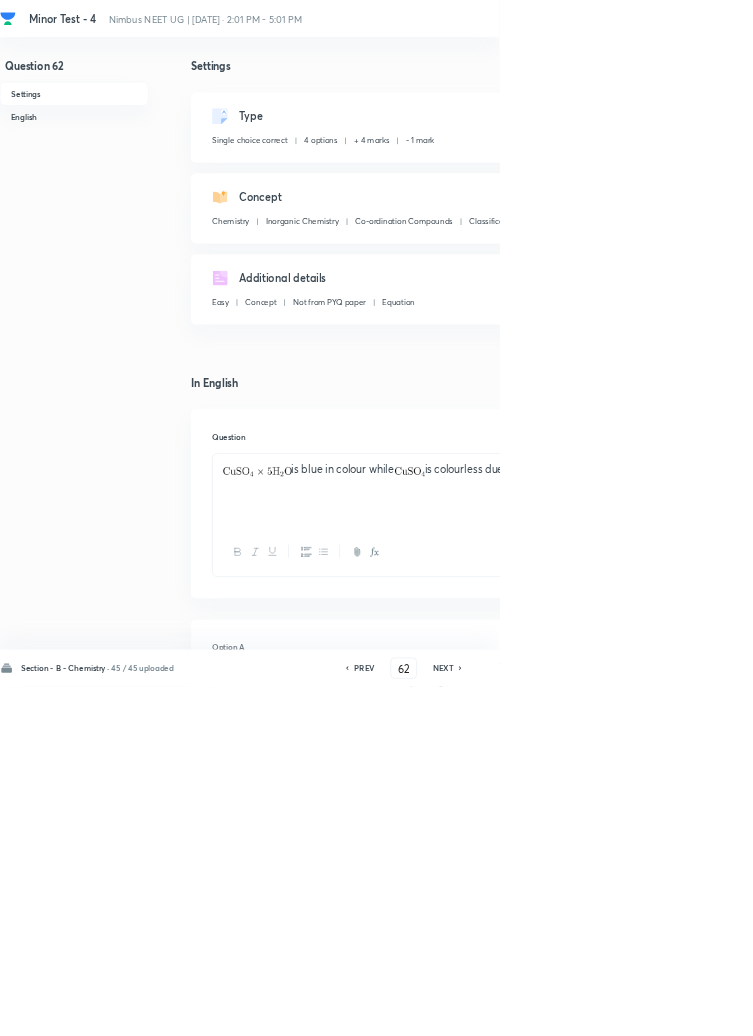 click 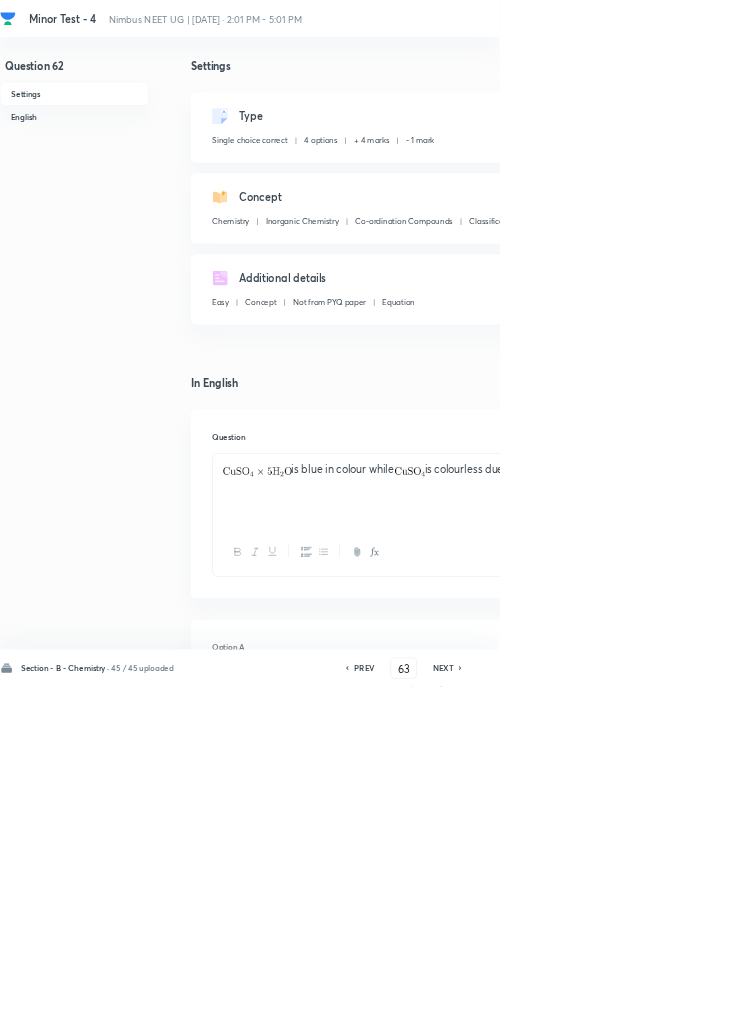 checkbox on "false" 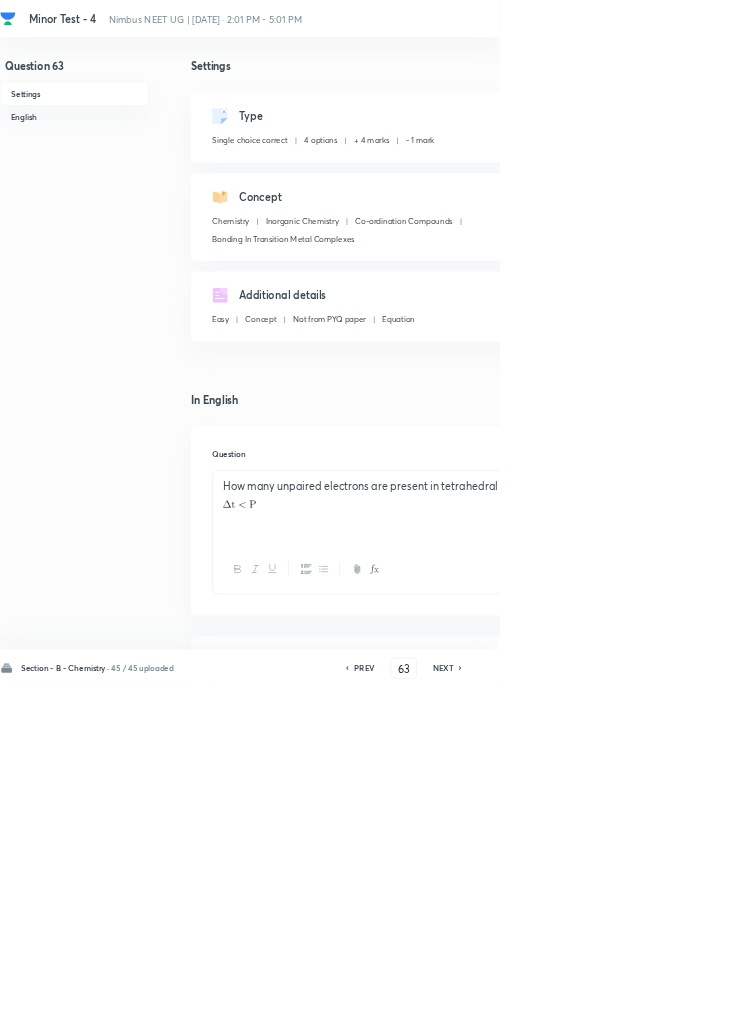 click 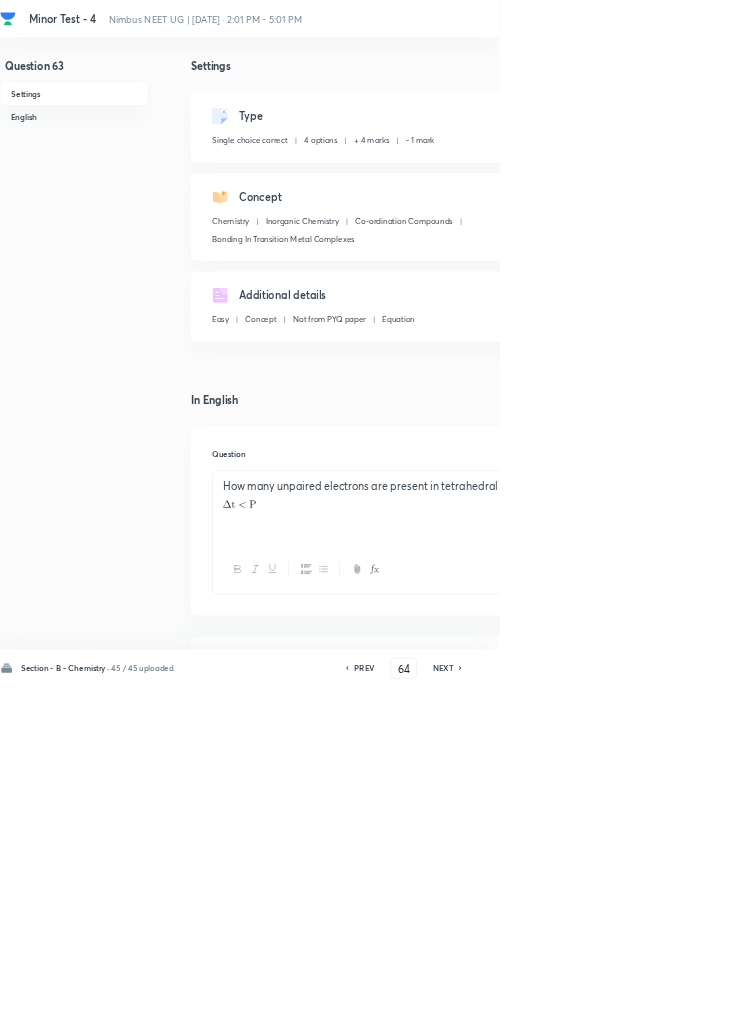 checkbox on "false" 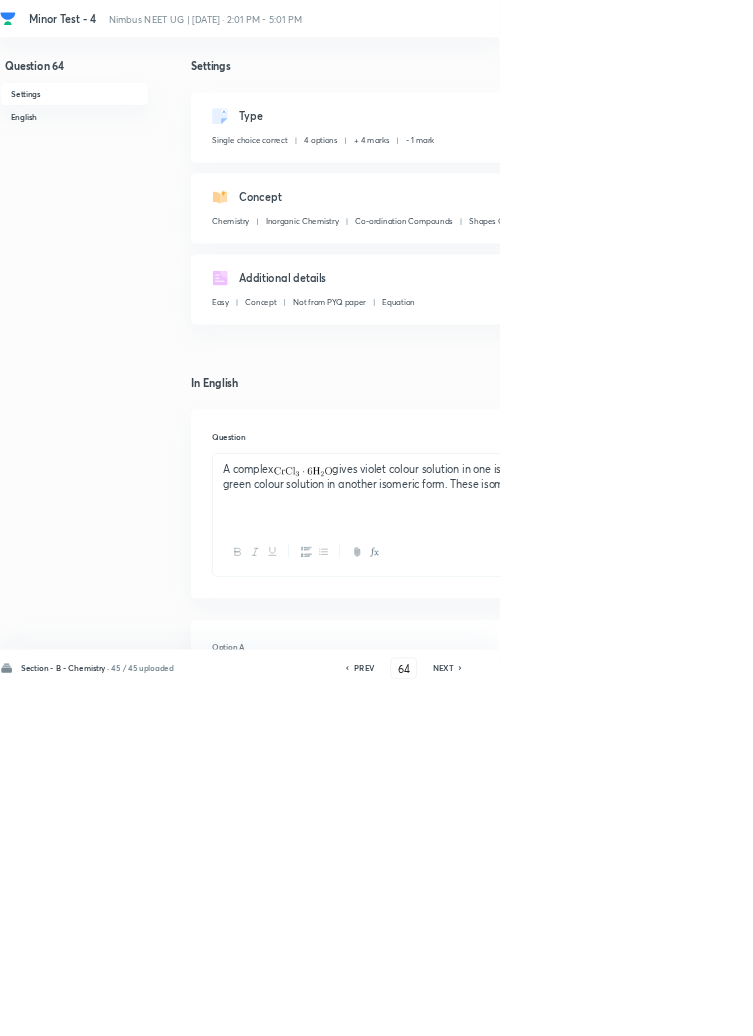 click 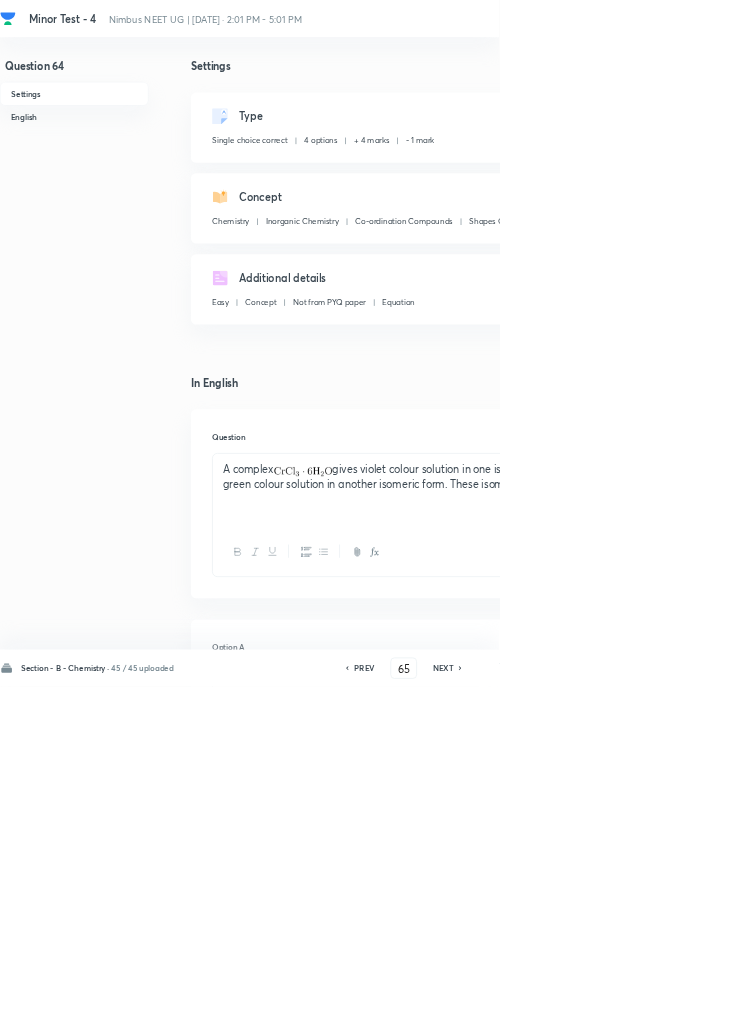checkbox on "false" 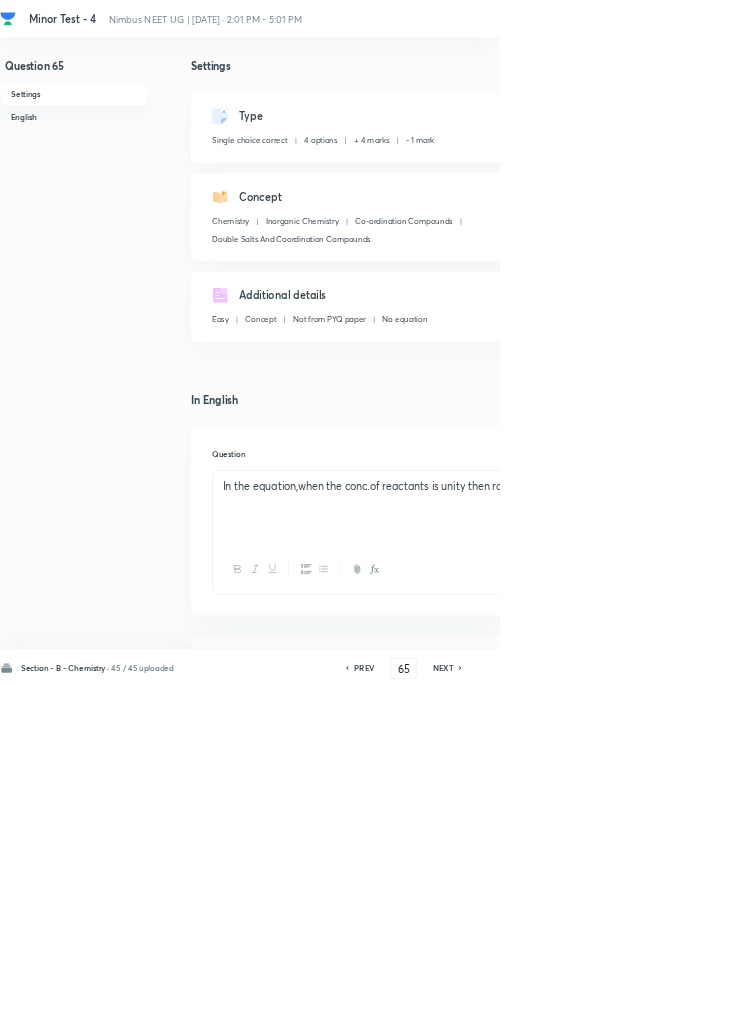 click 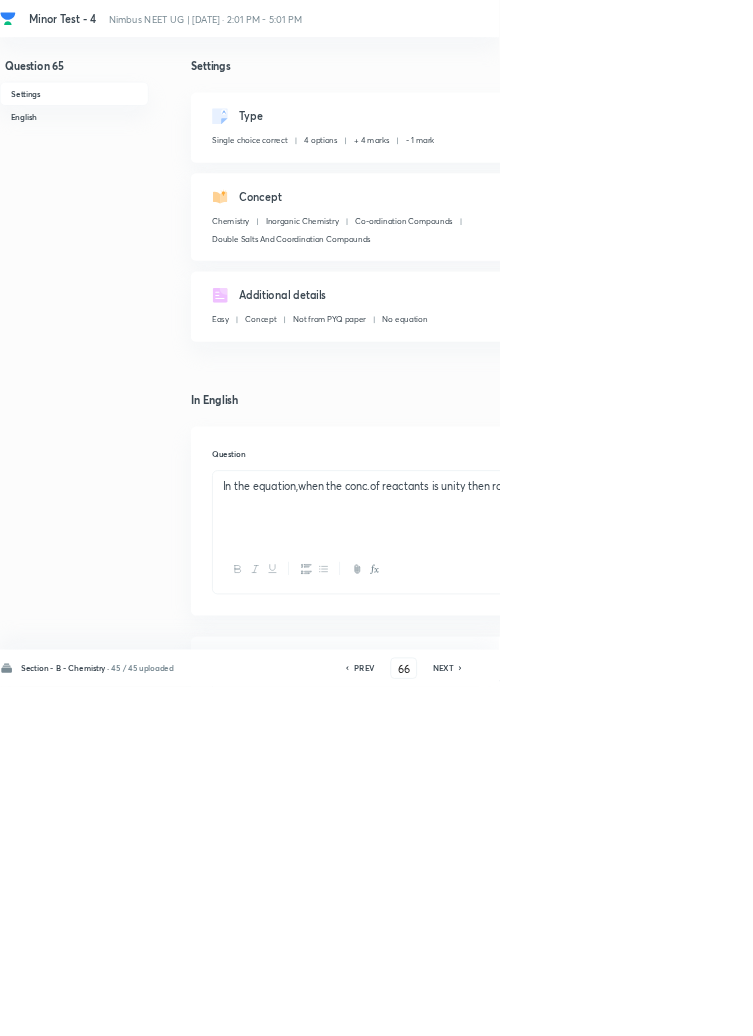 checkbox on "true" 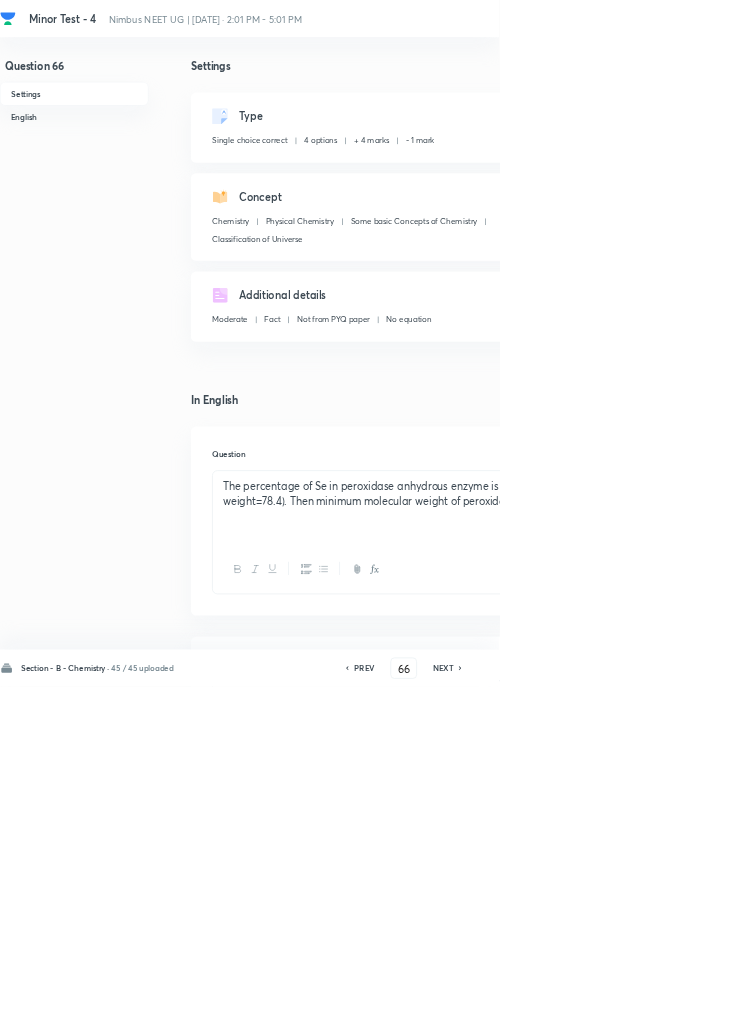 click 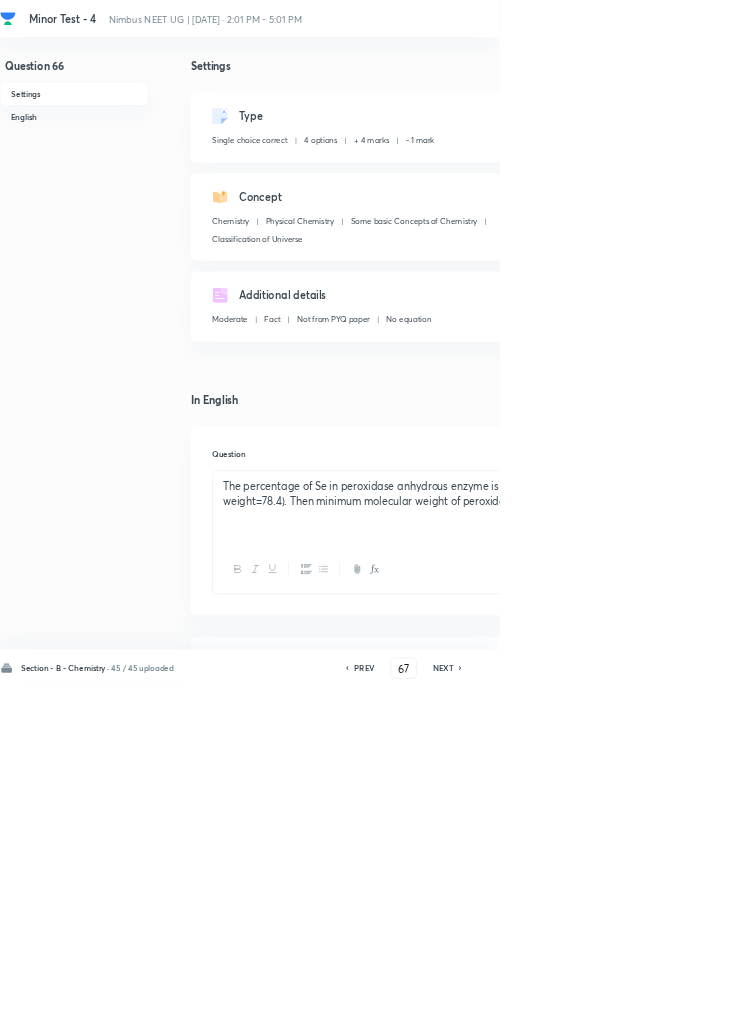 checkbox on "false" 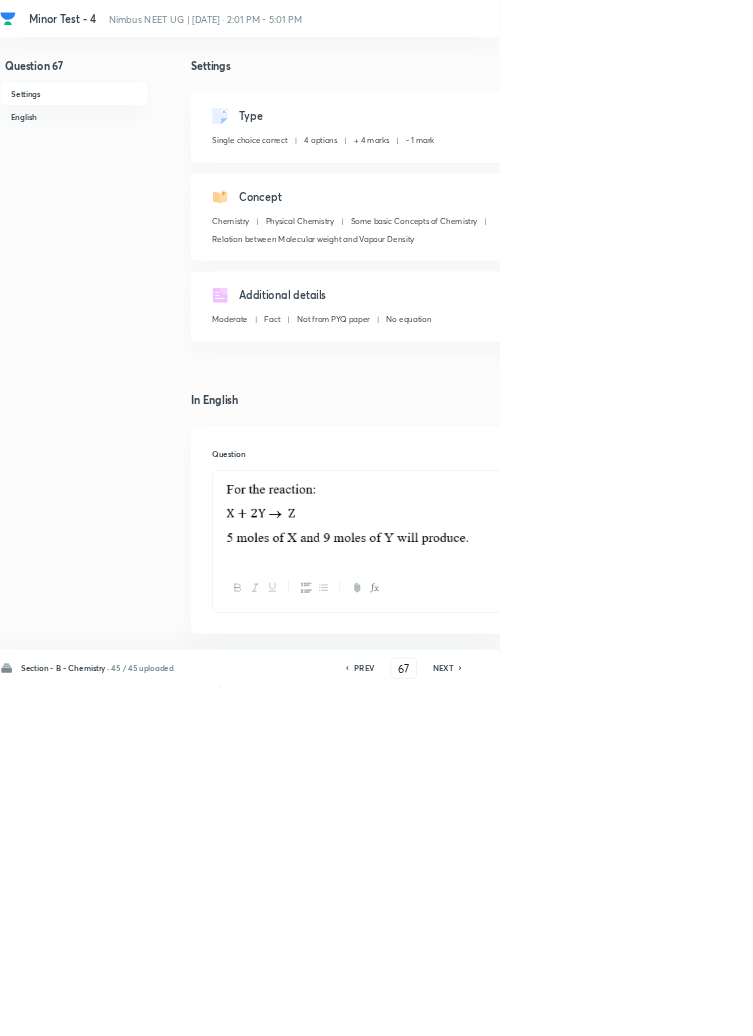 click 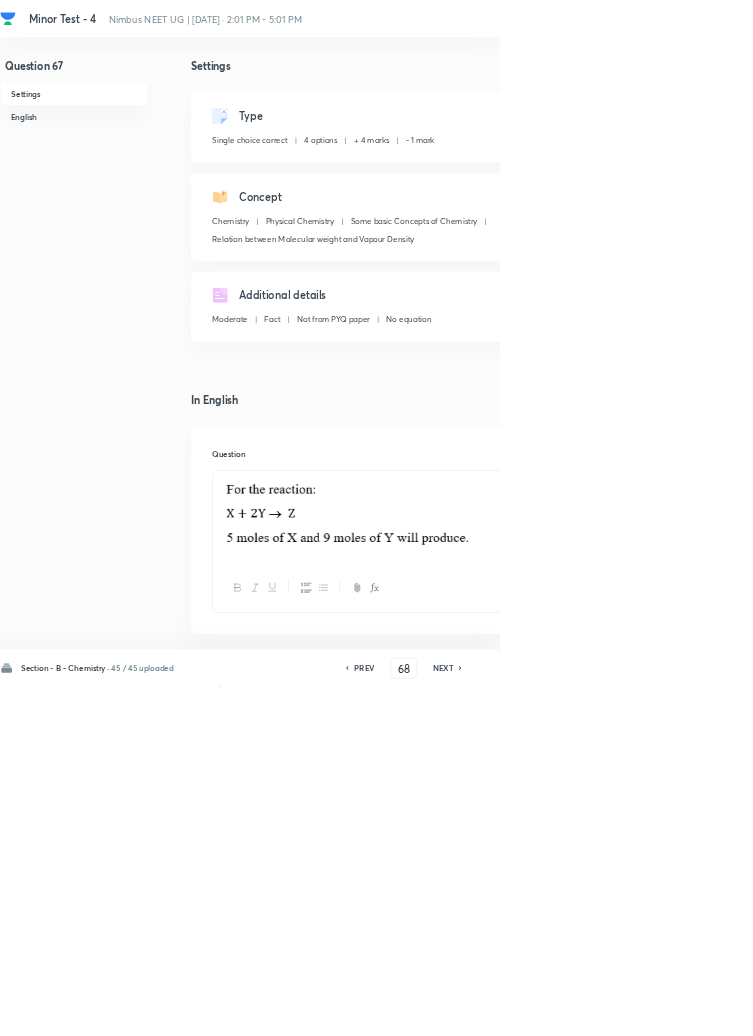 checkbox on "false" 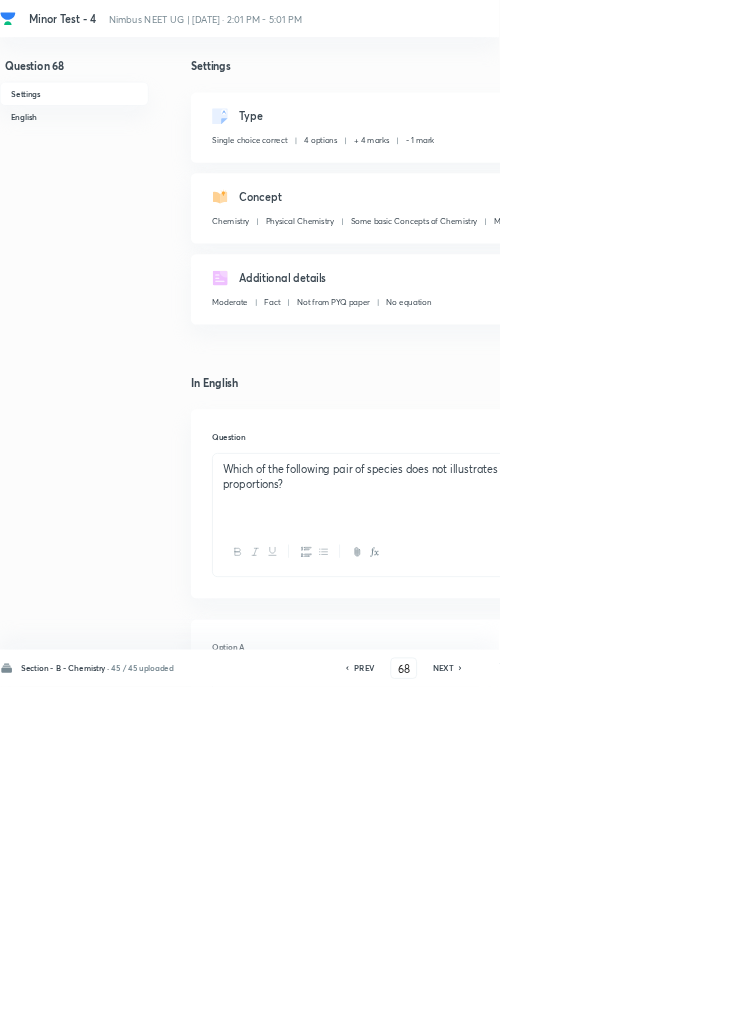 click 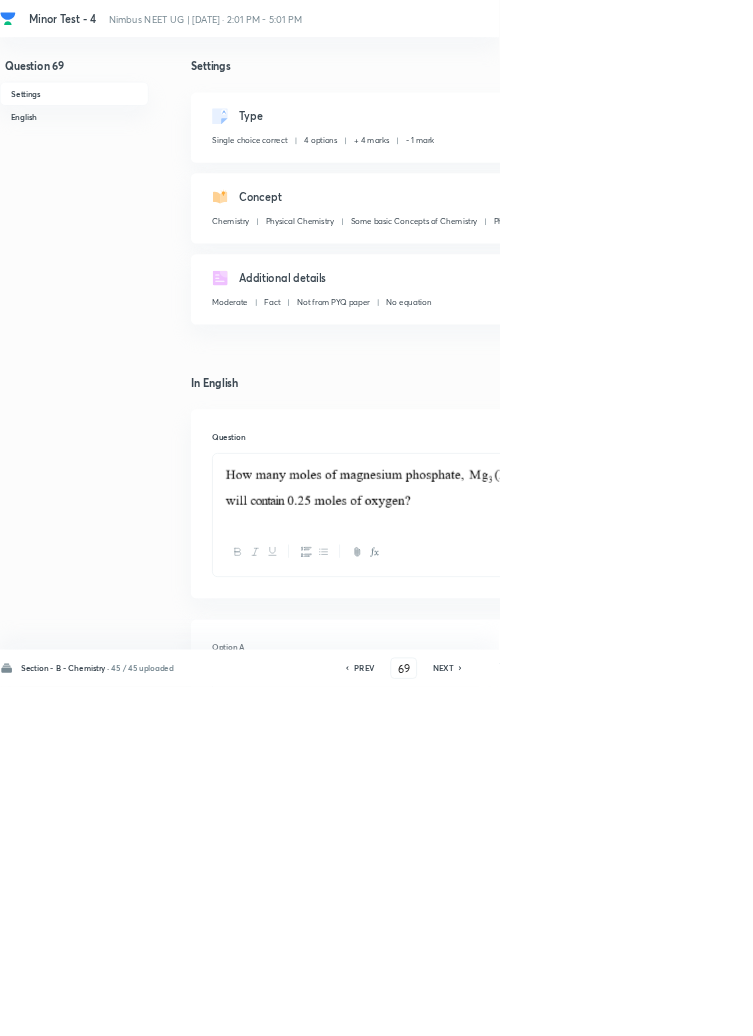checkbox on "true" 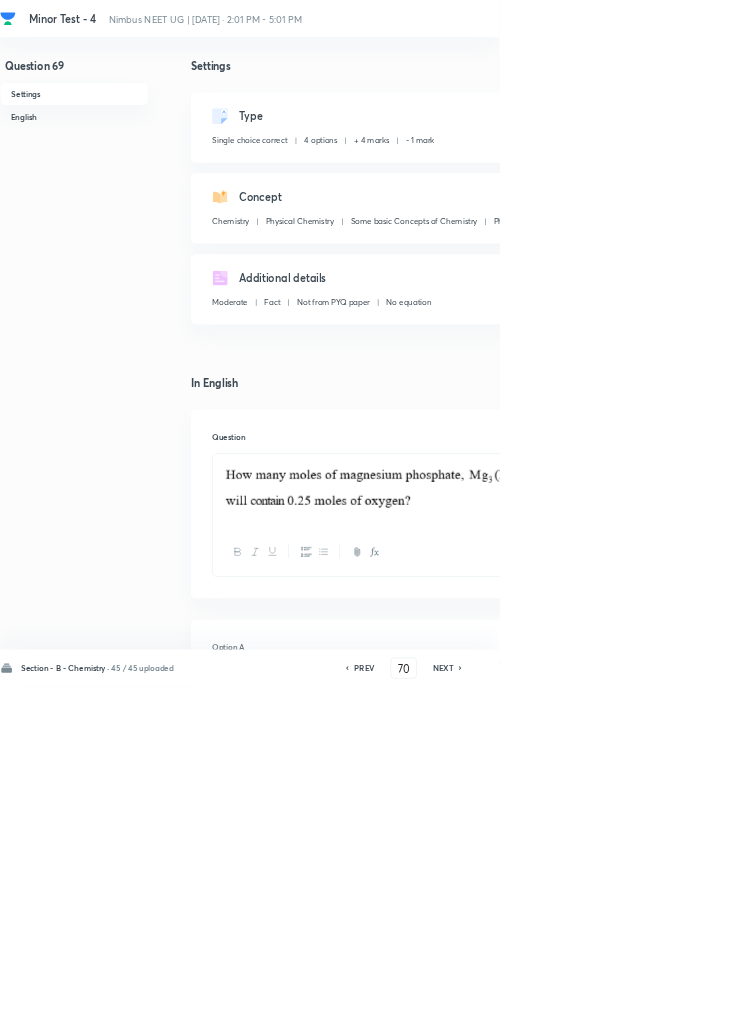checkbox on "true" 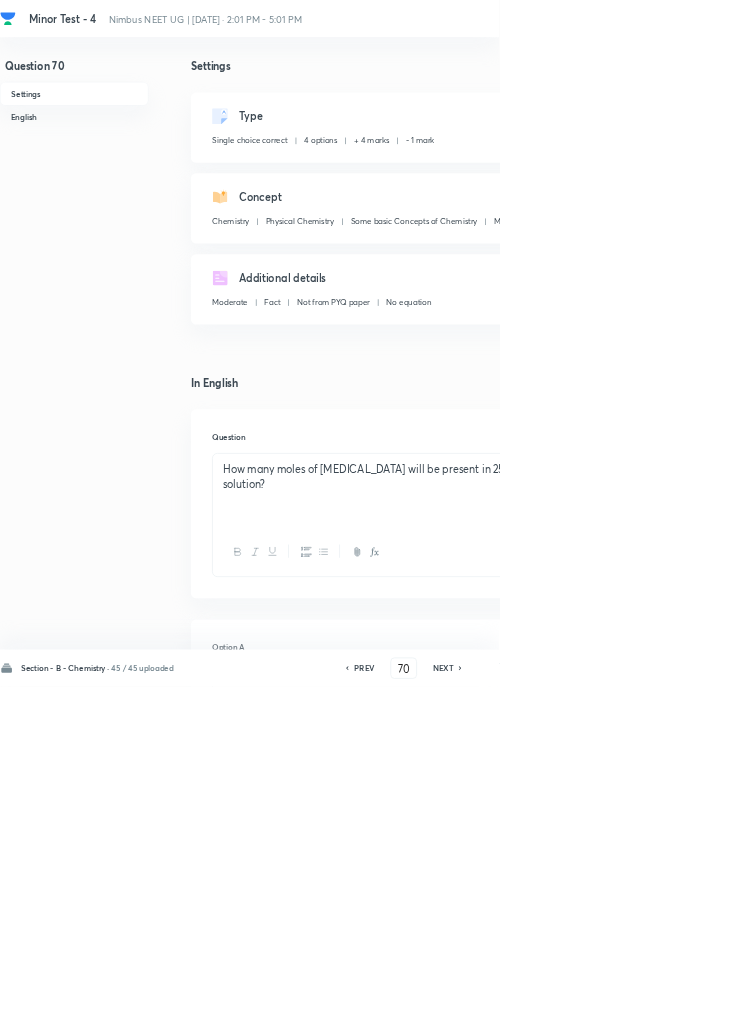 click 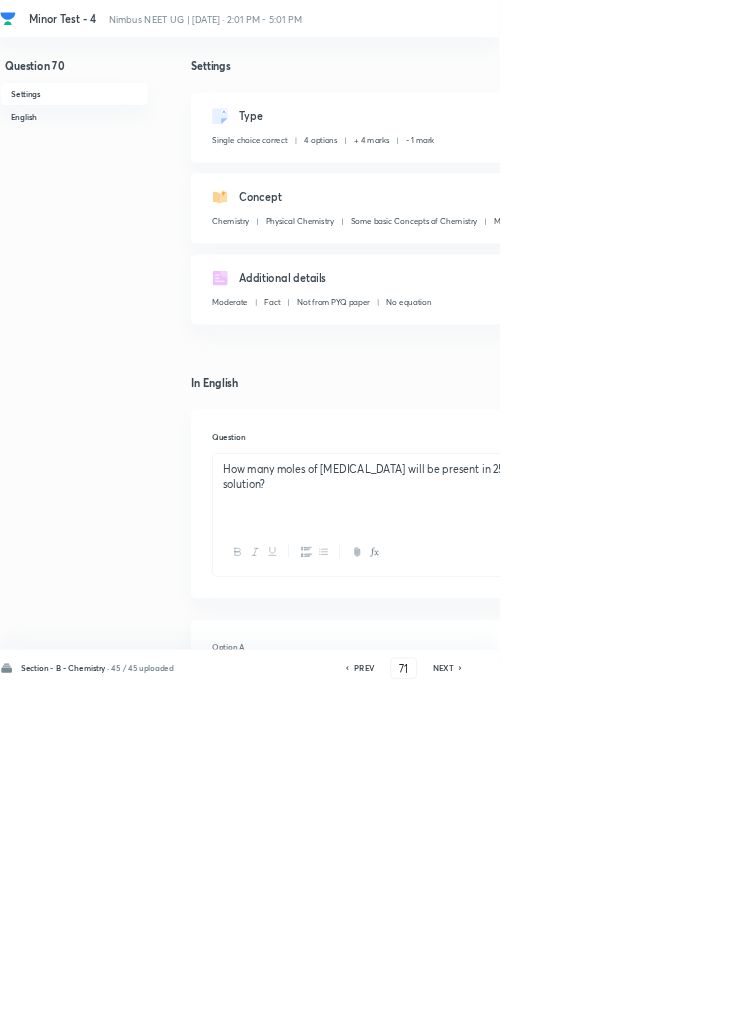 checkbox on "true" 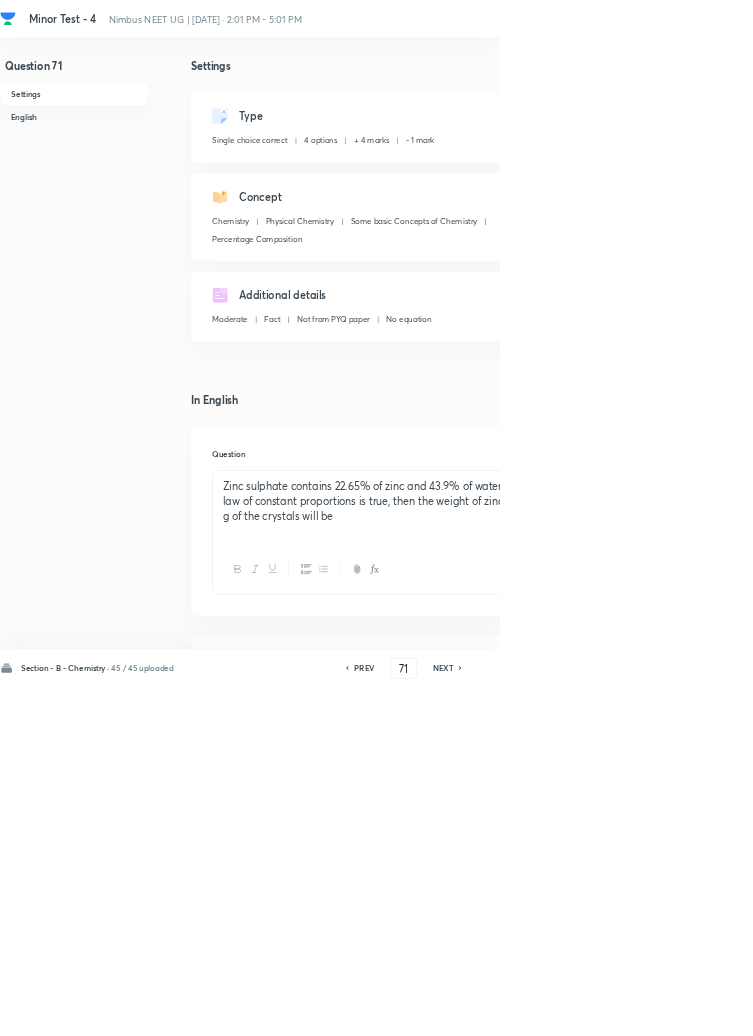 click 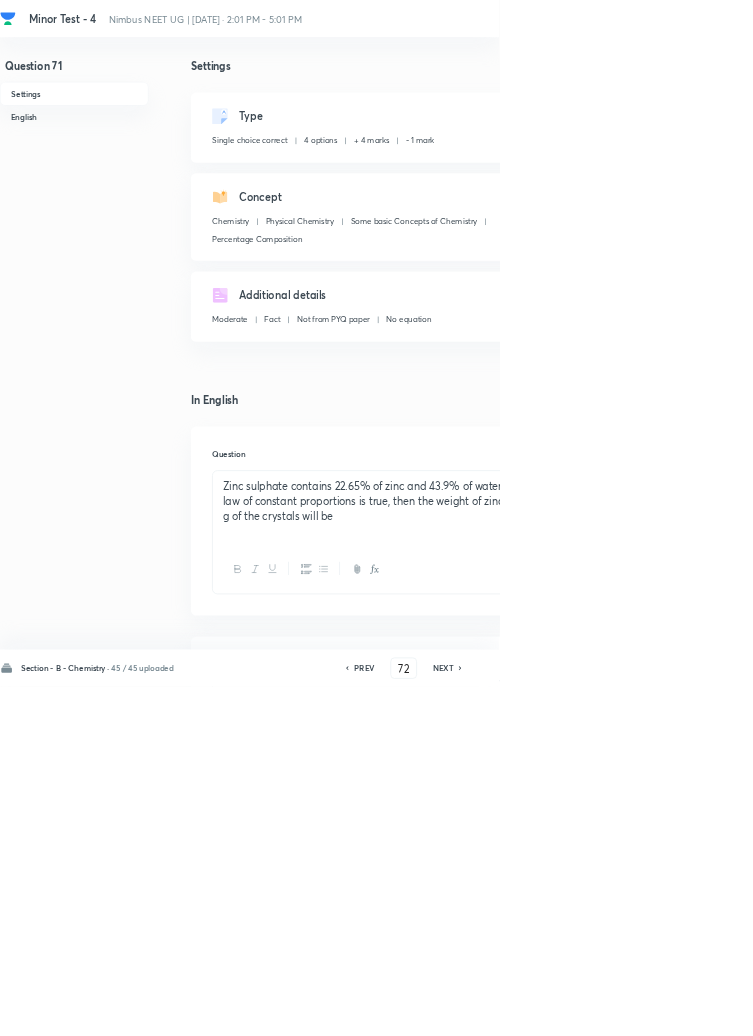 checkbox on "true" 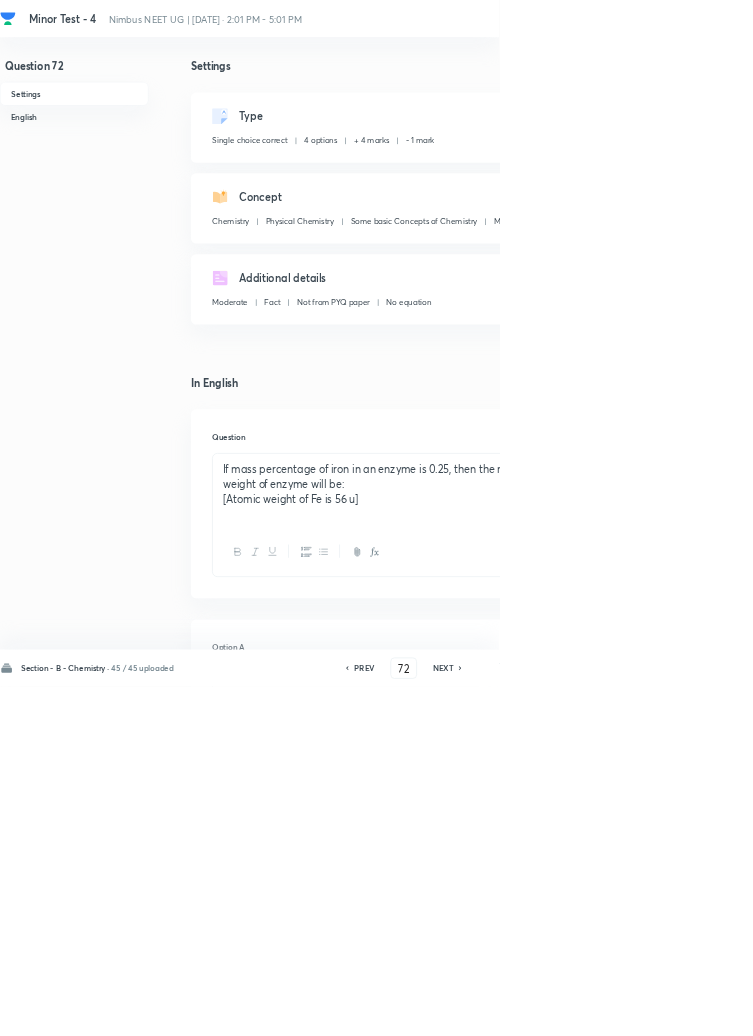 click 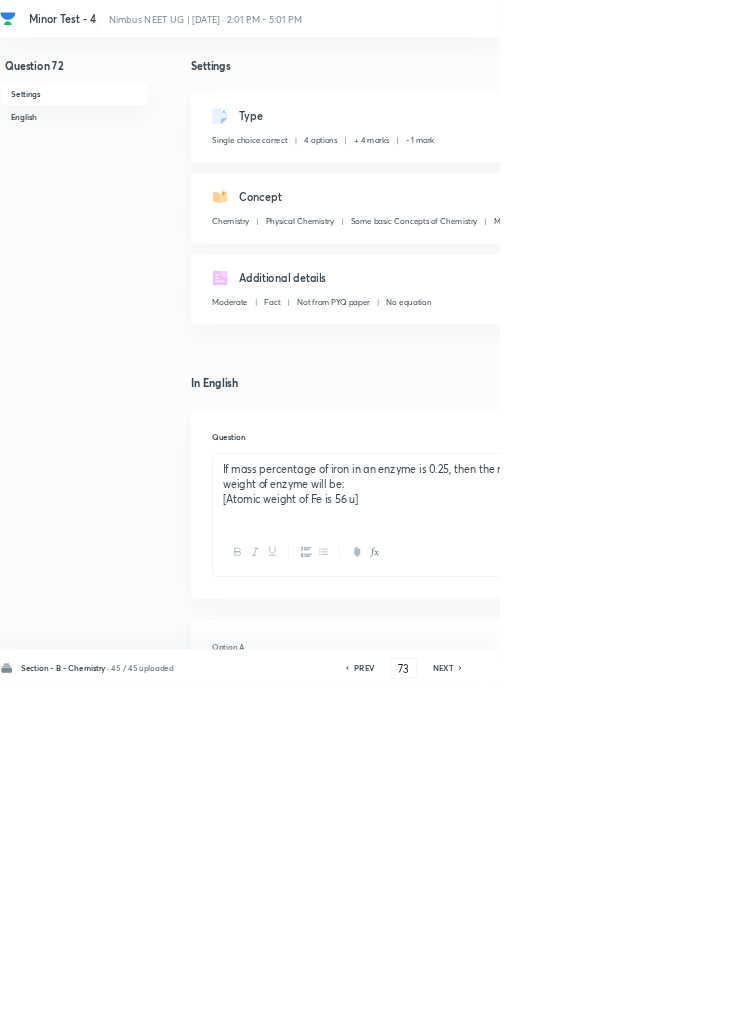 checkbox on "false" 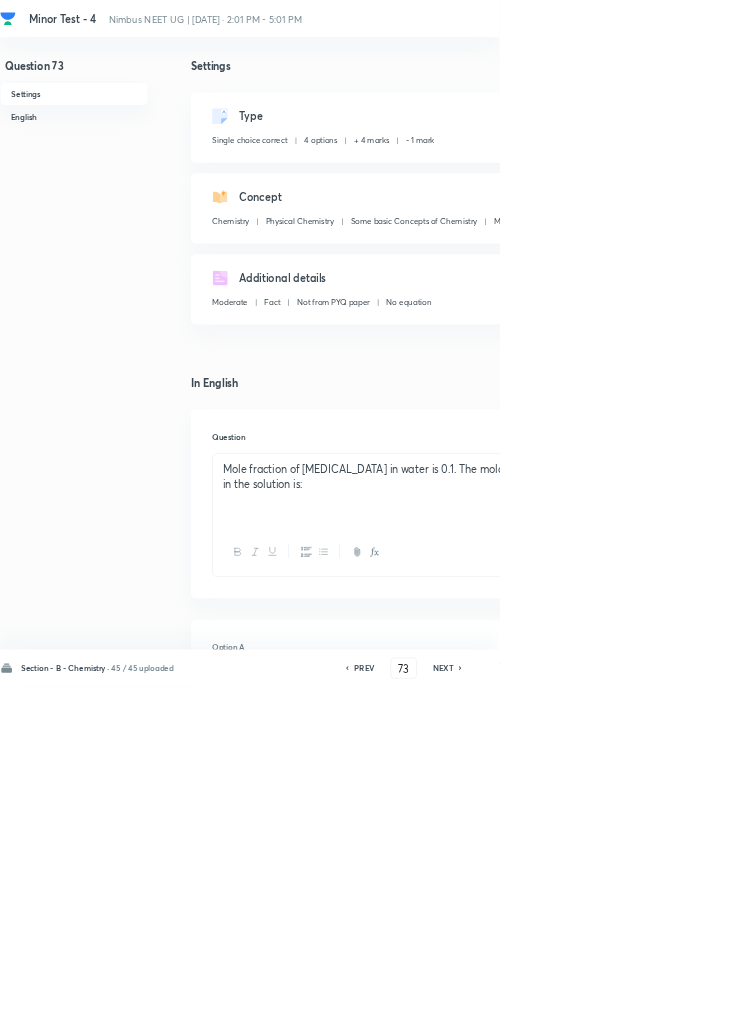 click 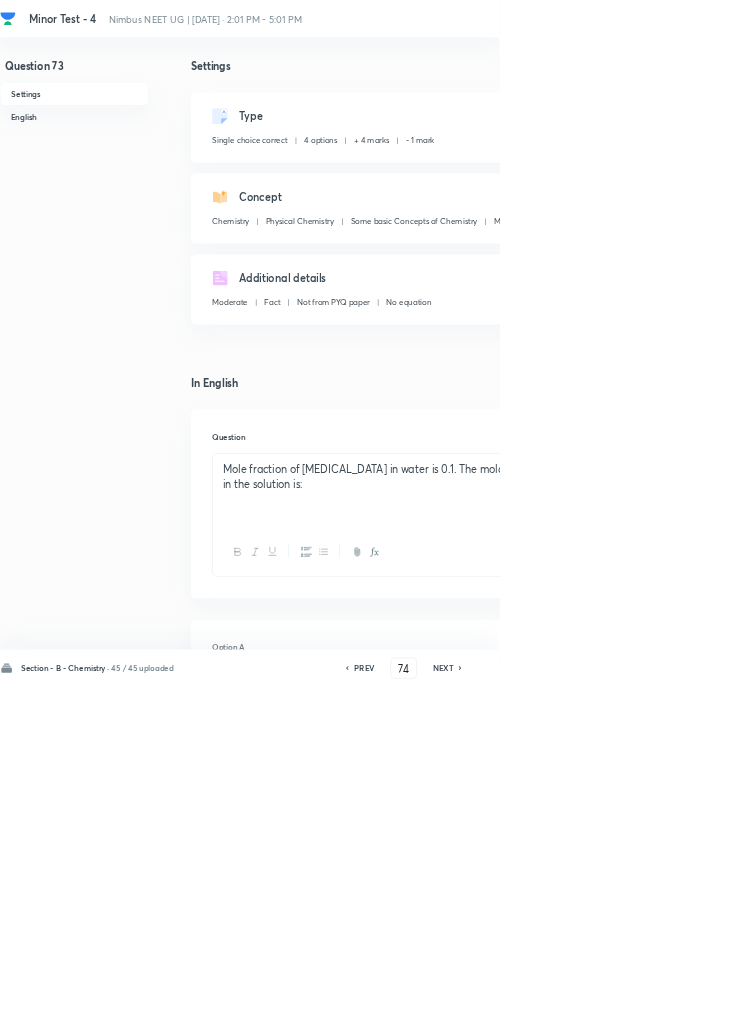 checkbox on "false" 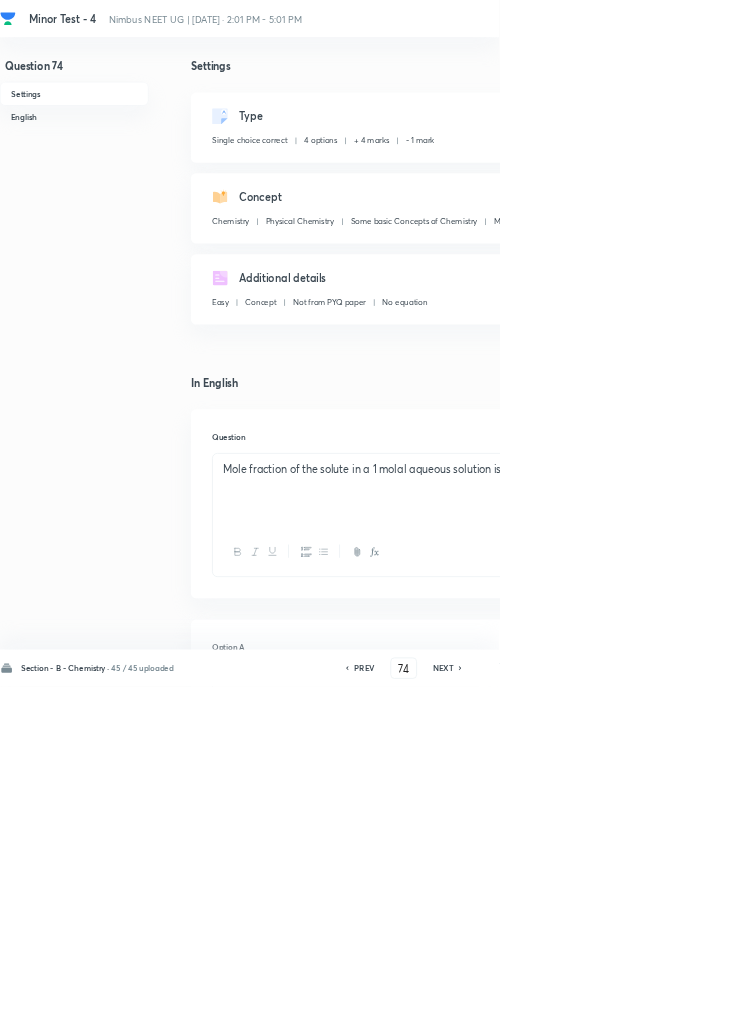 checkbox on "true" 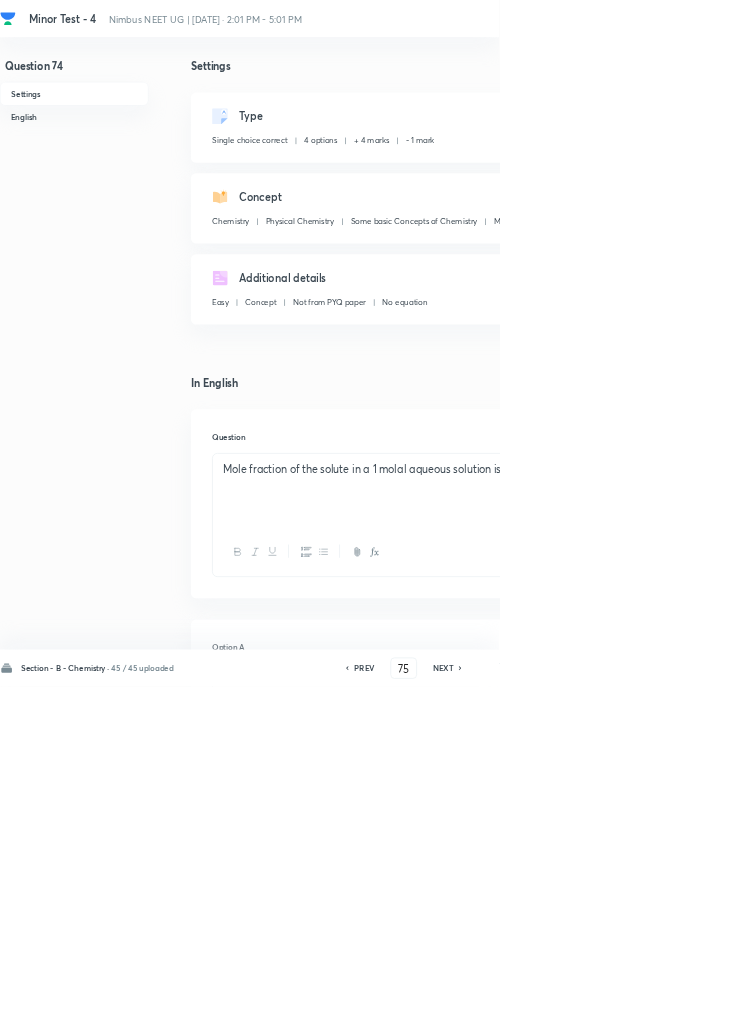 checkbox on "false" 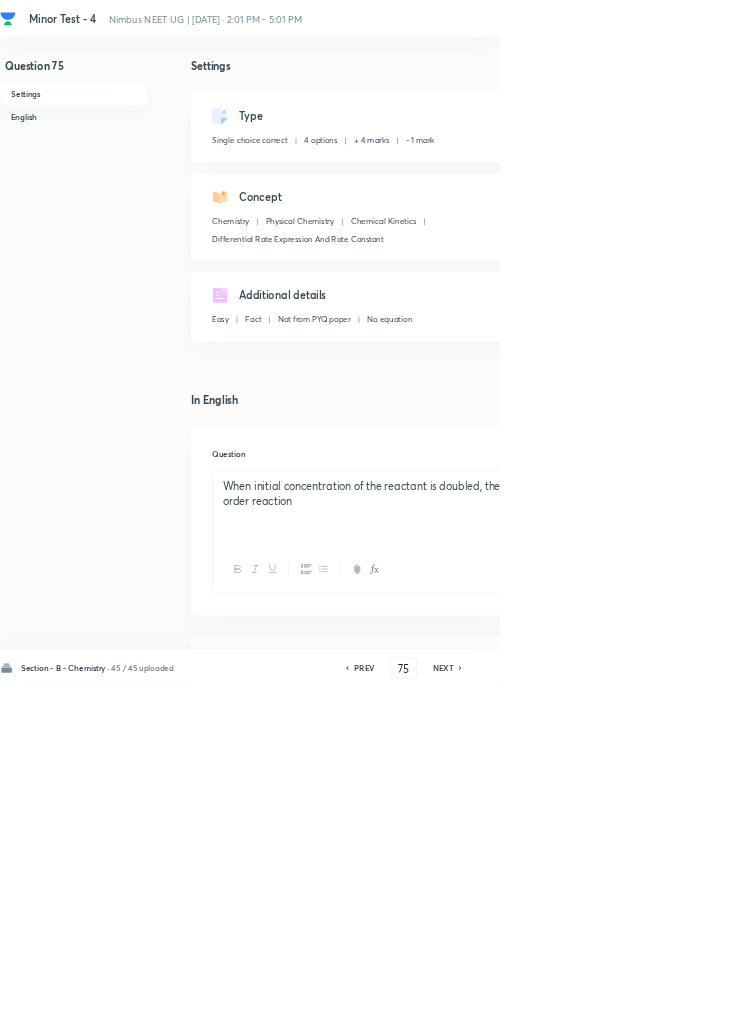 click 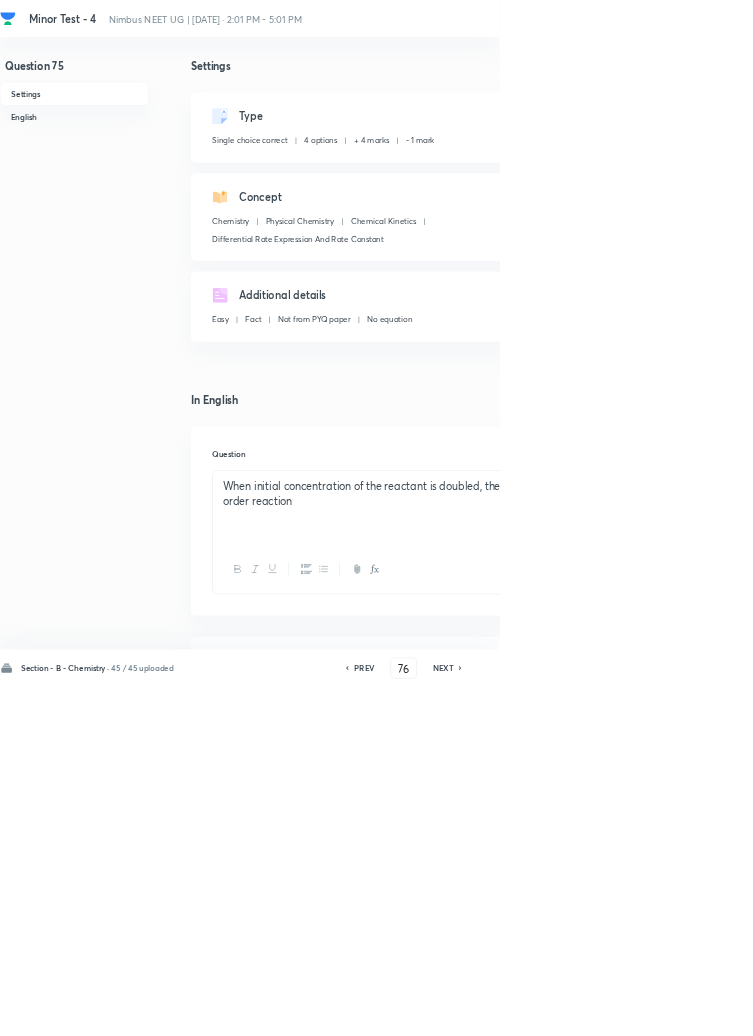 checkbox on "false" 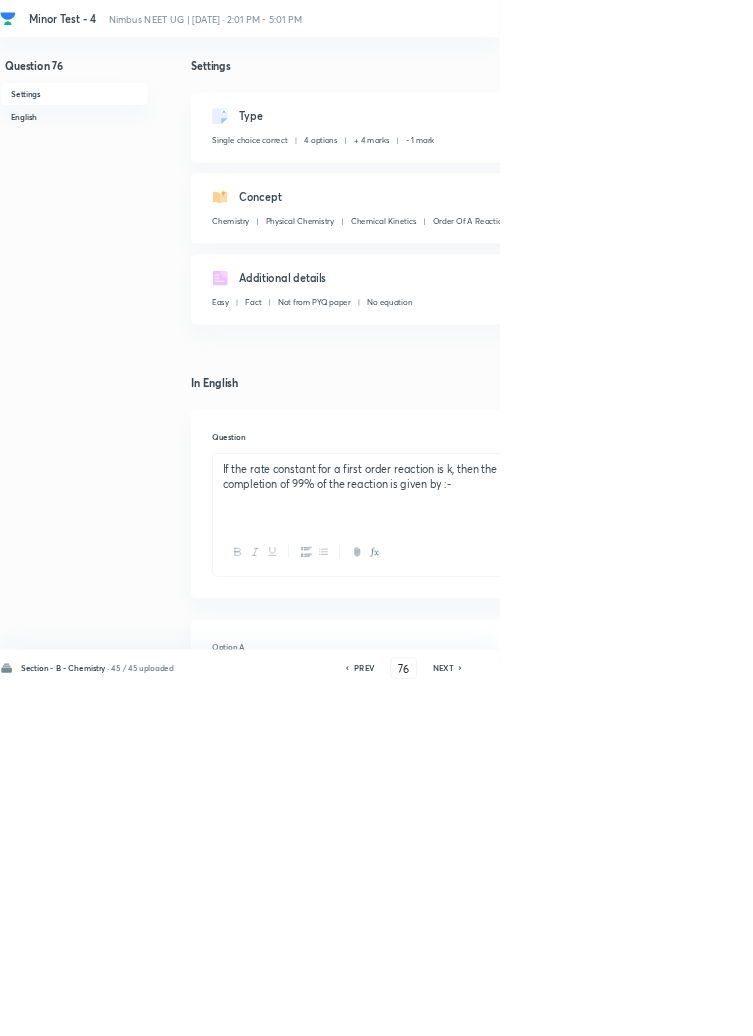 click 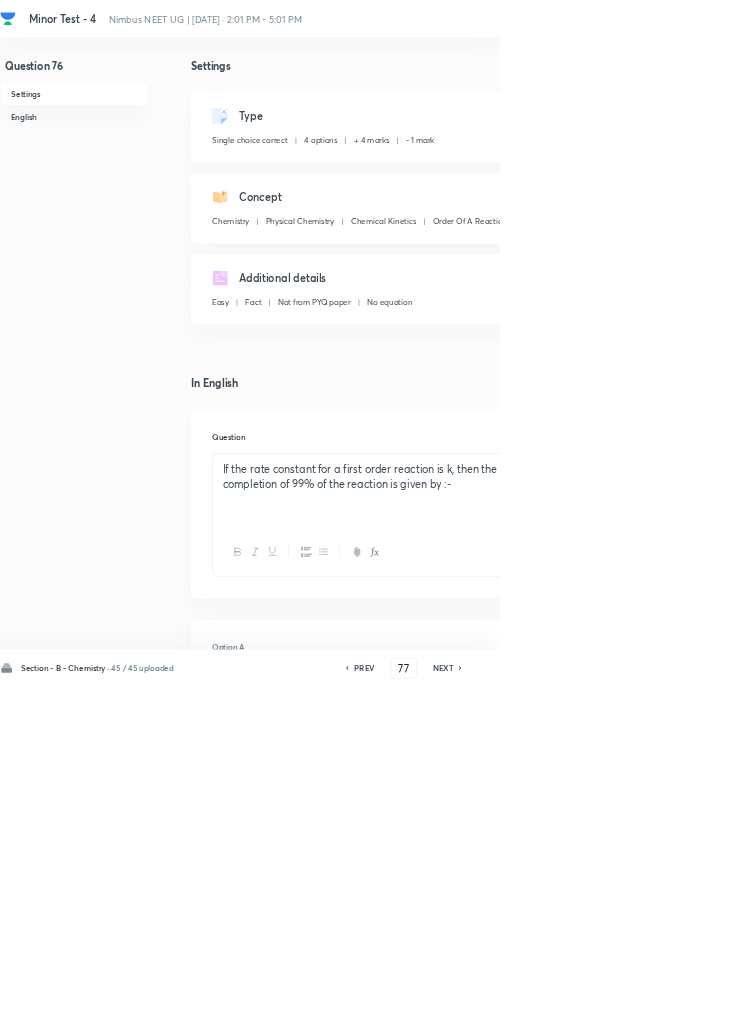 checkbox on "true" 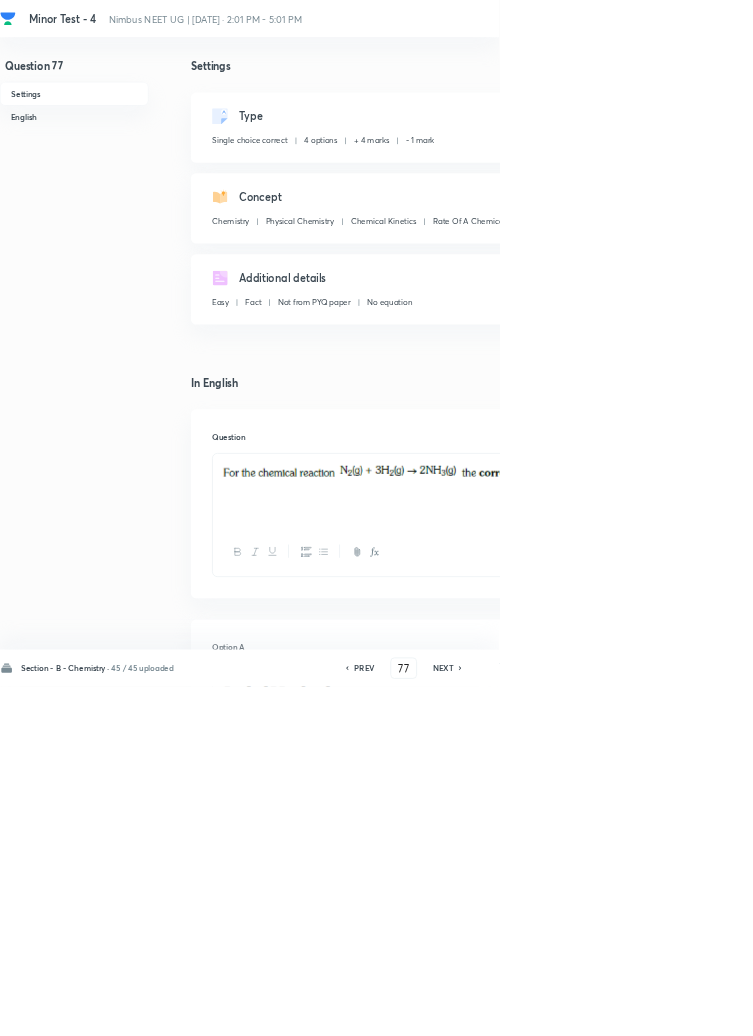 click 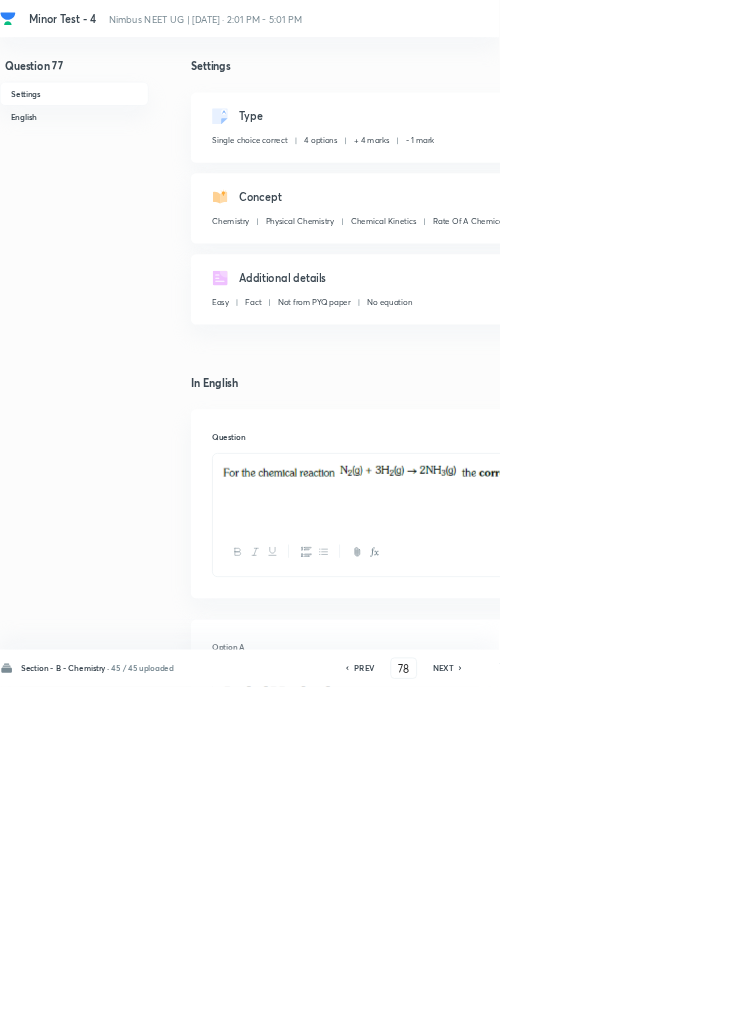 checkbox on "false" 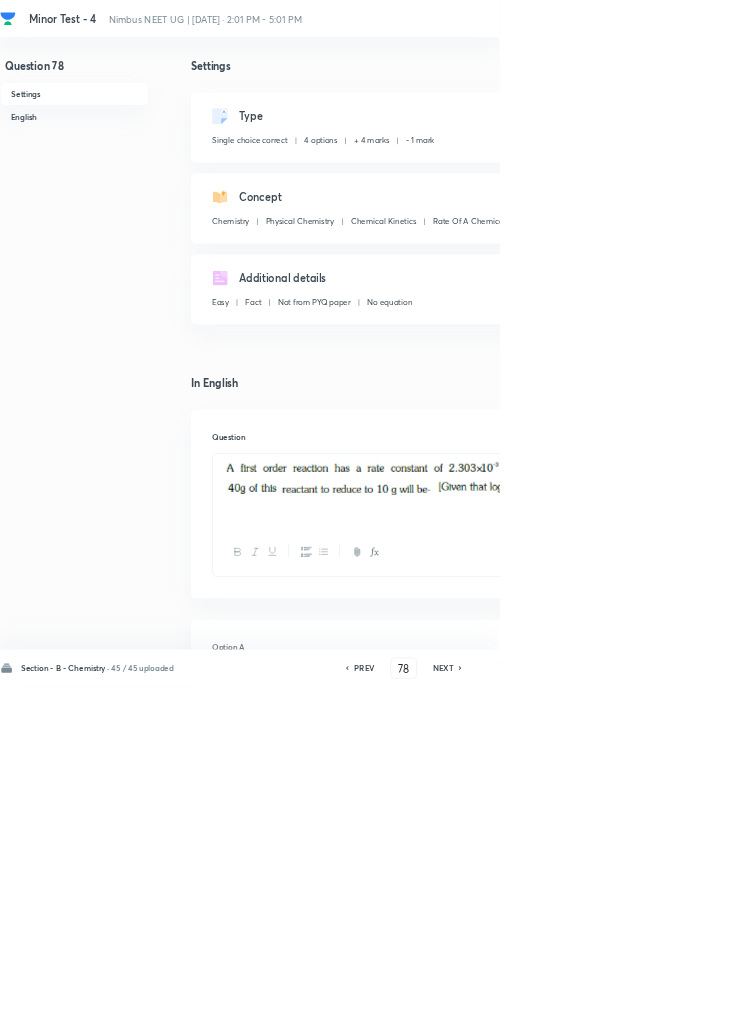 checkbox on "true" 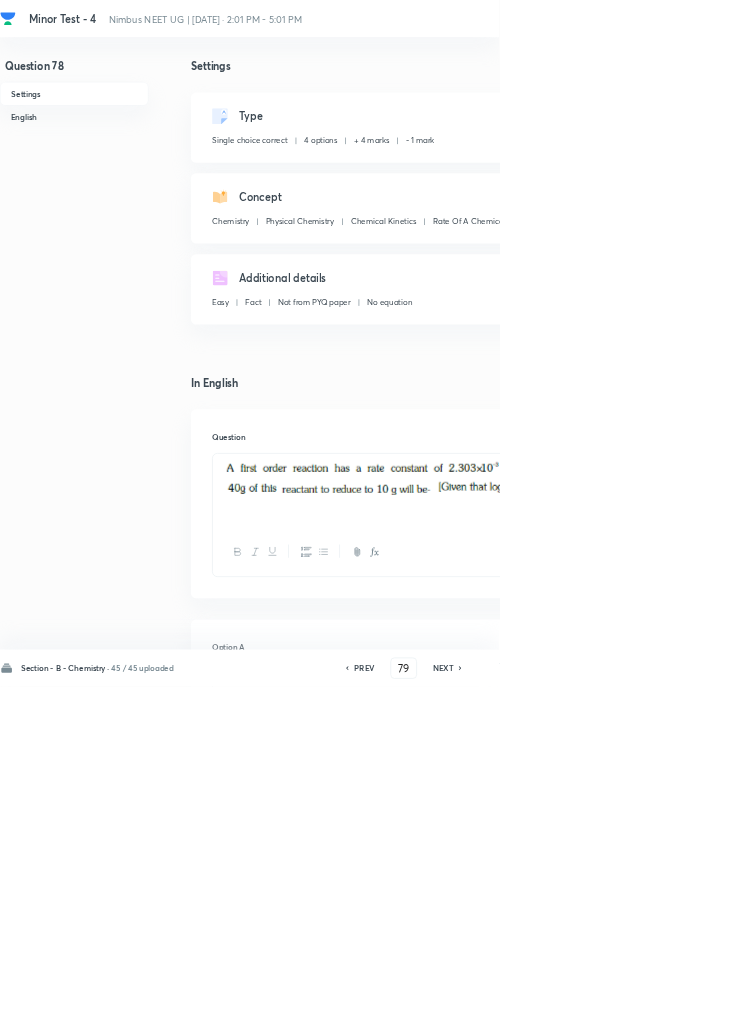checkbox on "false" 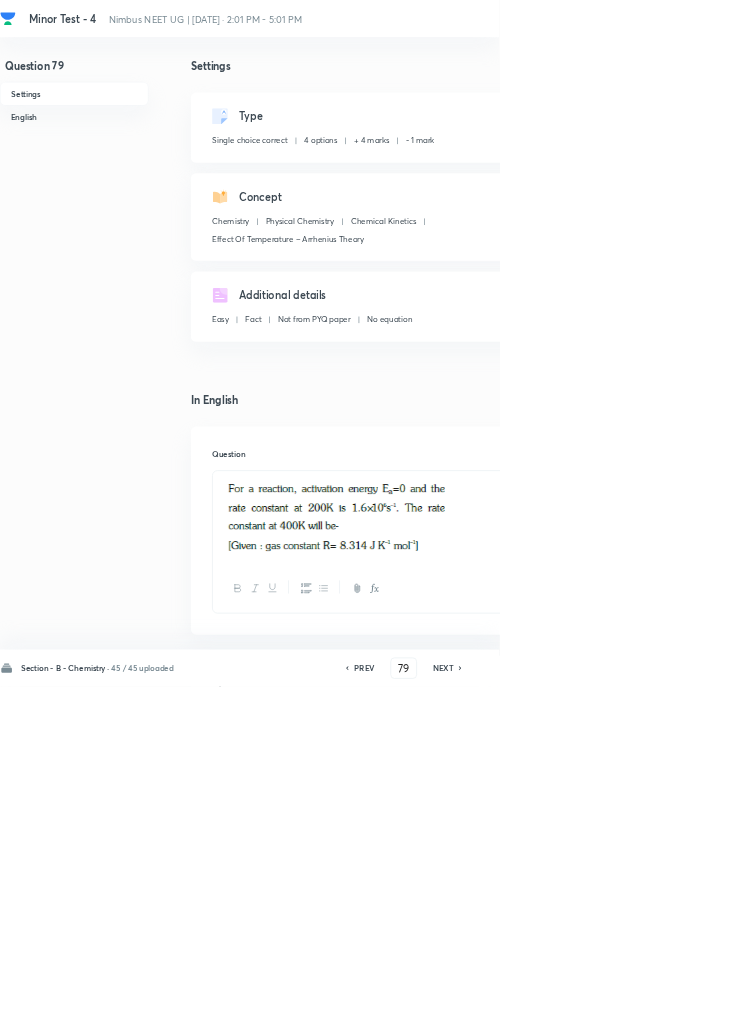 click 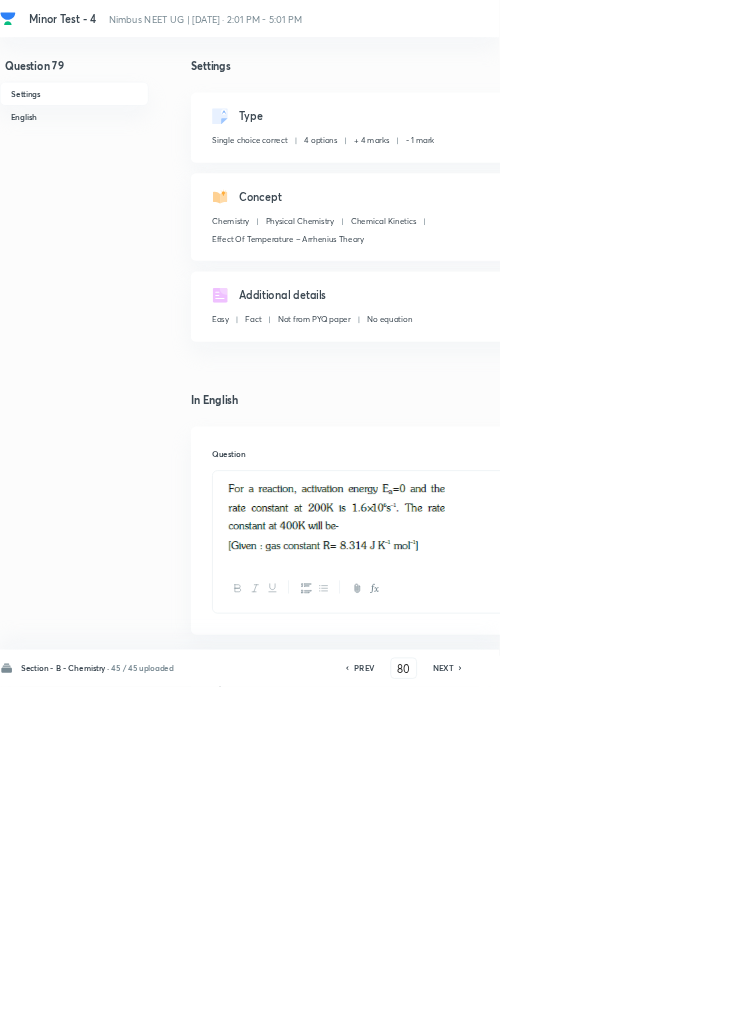 checkbox on "false" 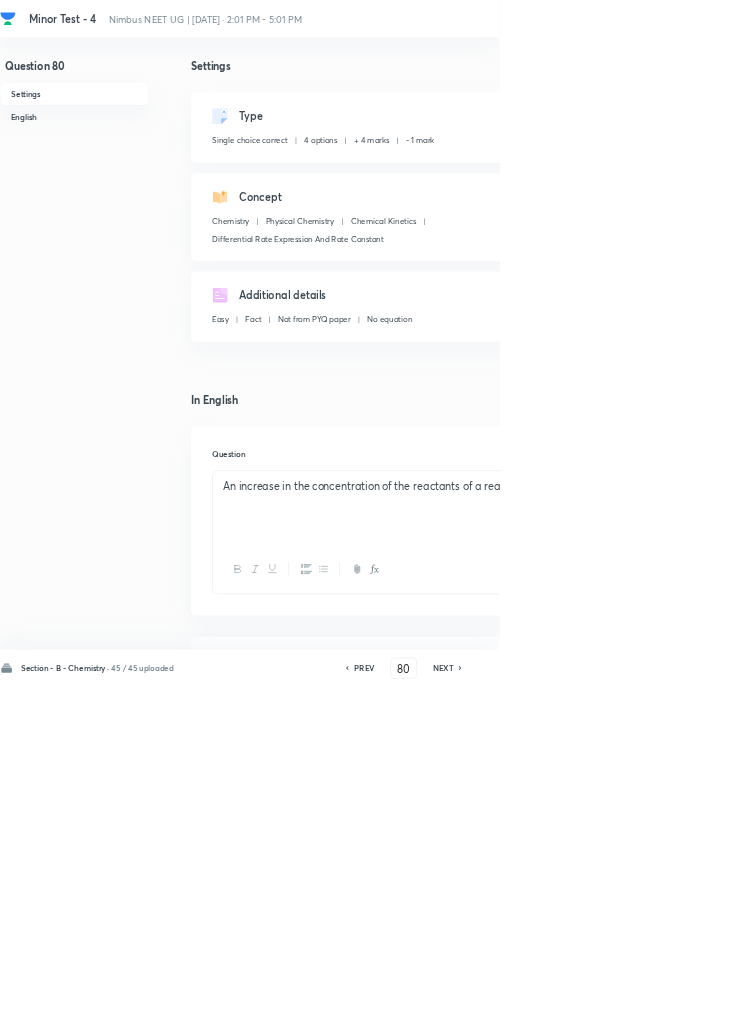 click 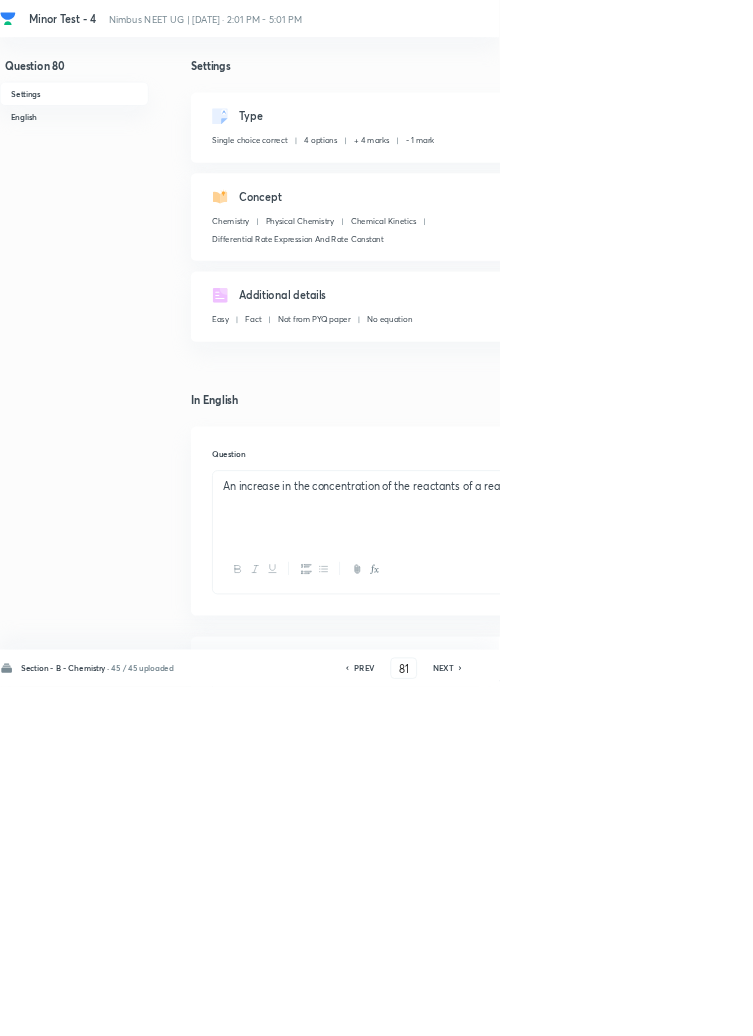 checkbox on "false" 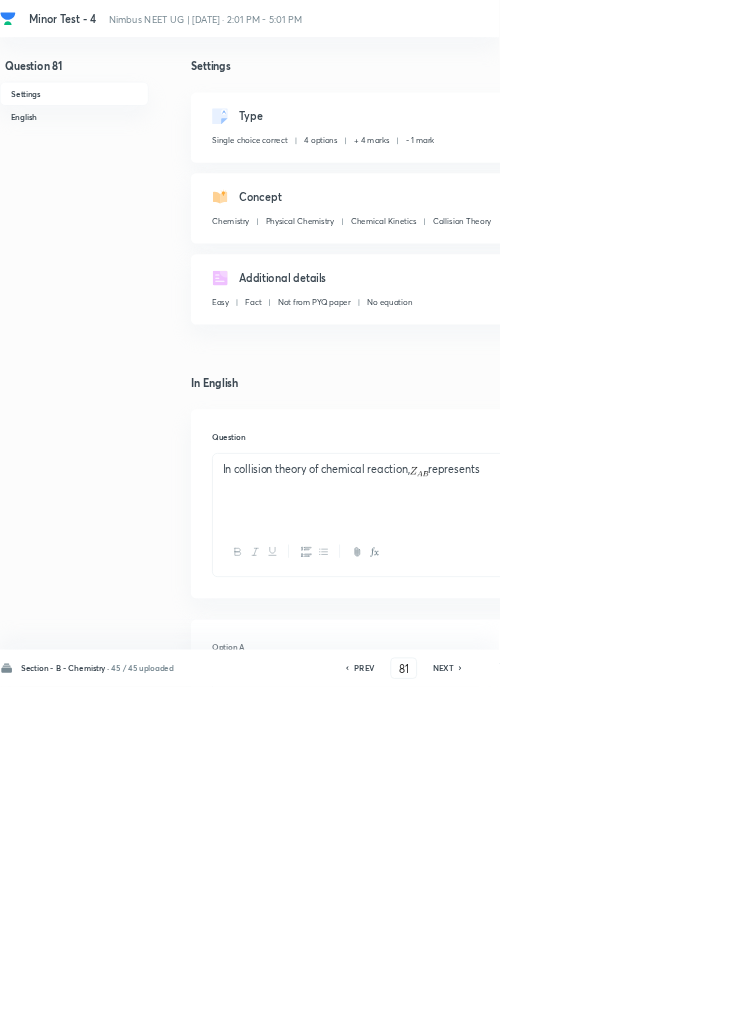click 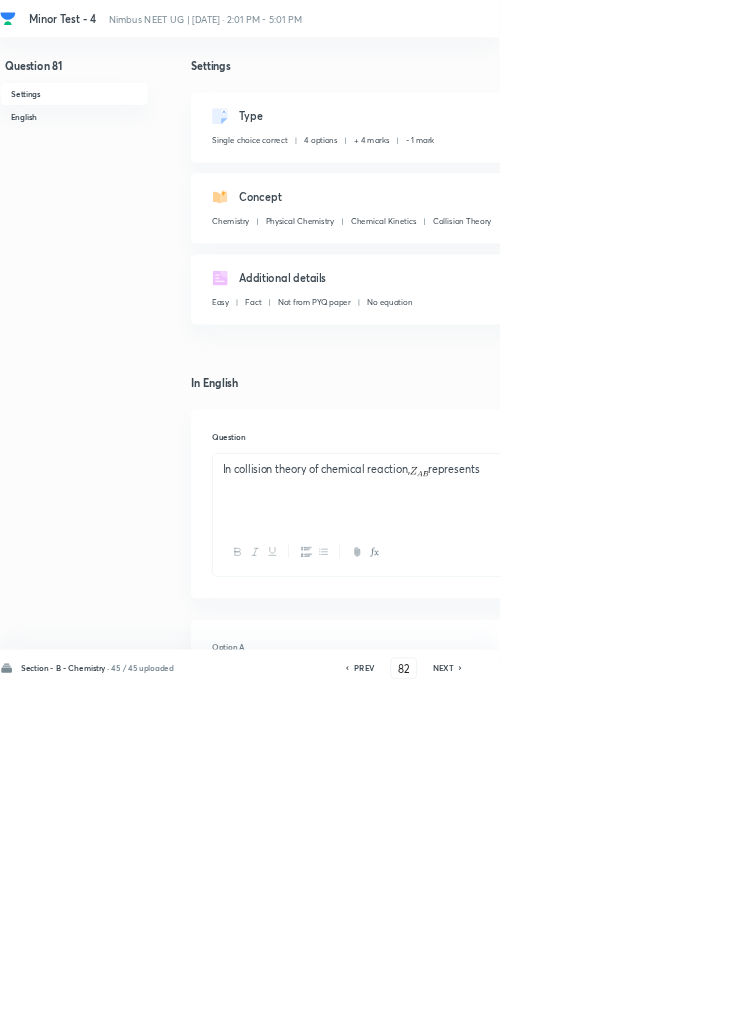 checkbox on "true" 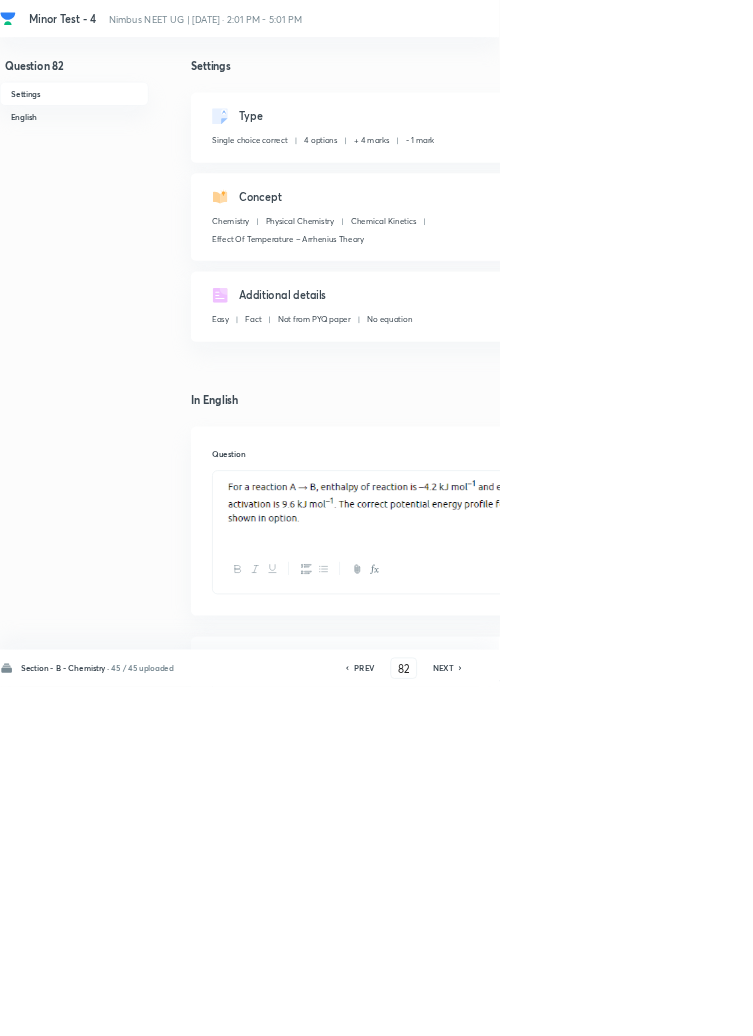 click 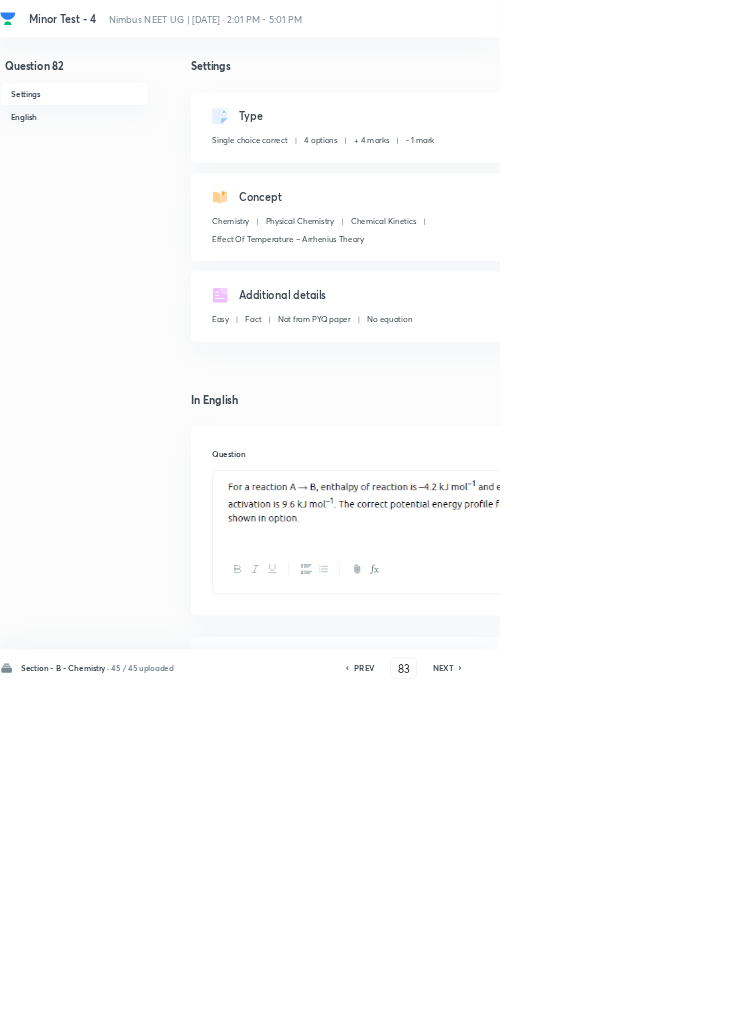 checkbox on "false" 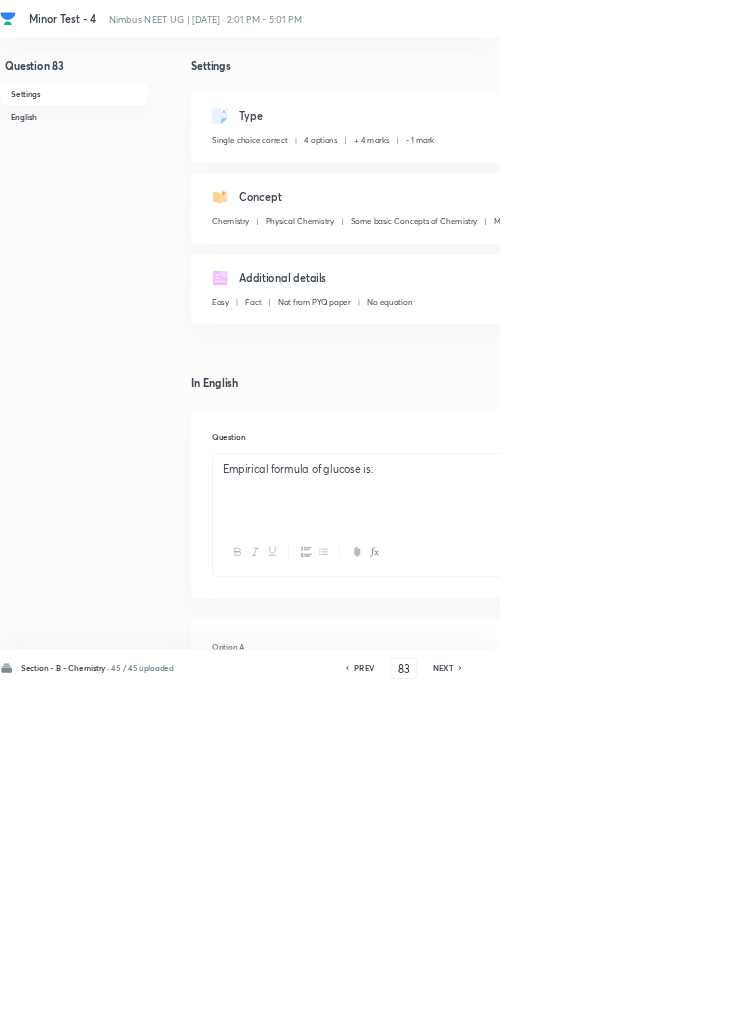 click 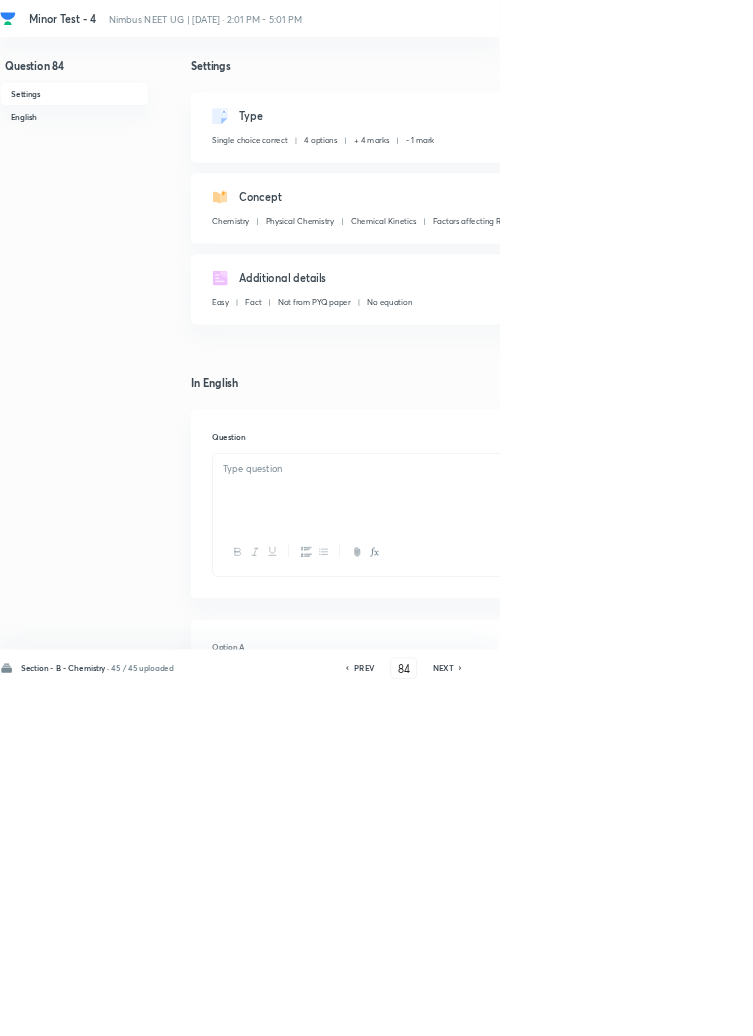 checkbox on "false" 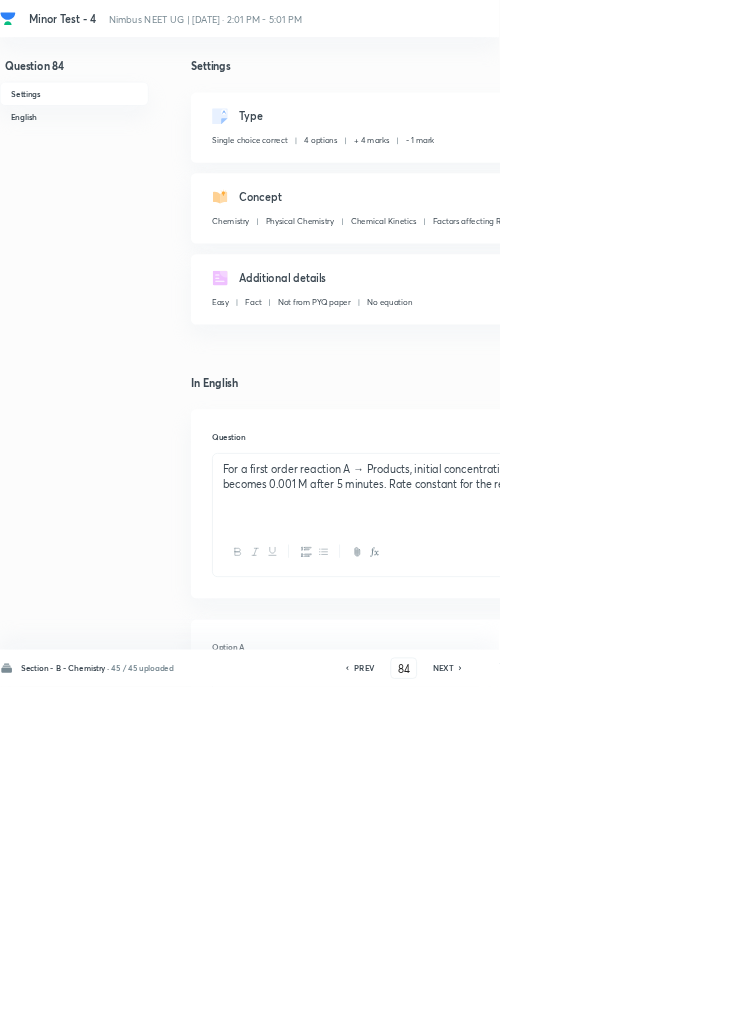 click 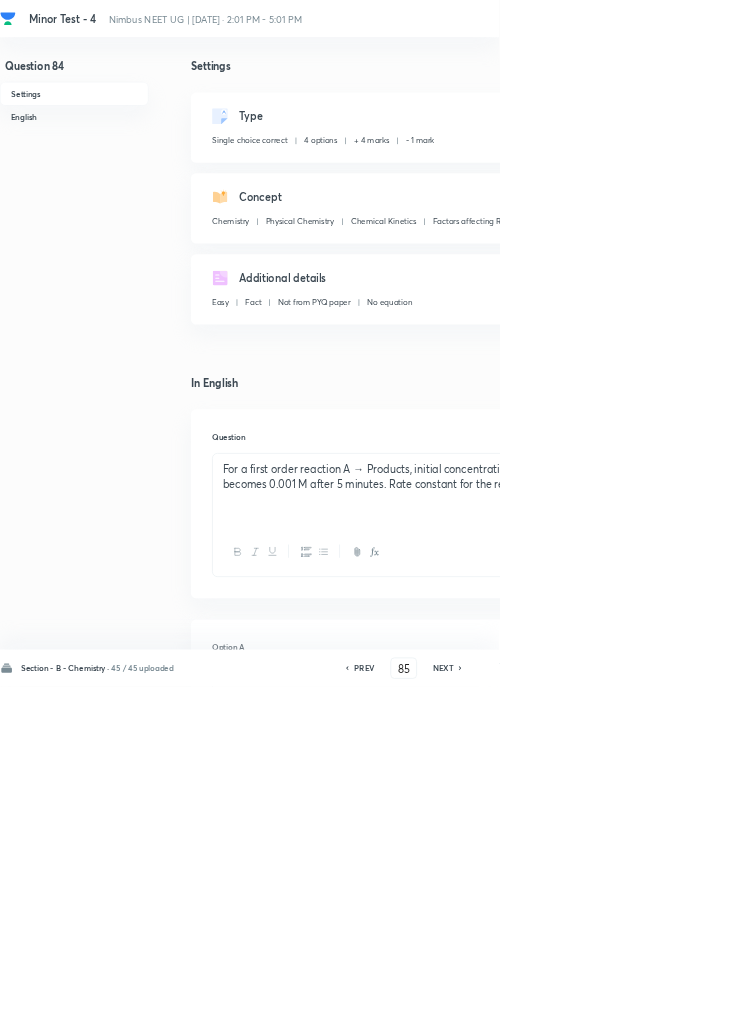 checkbox on "true" 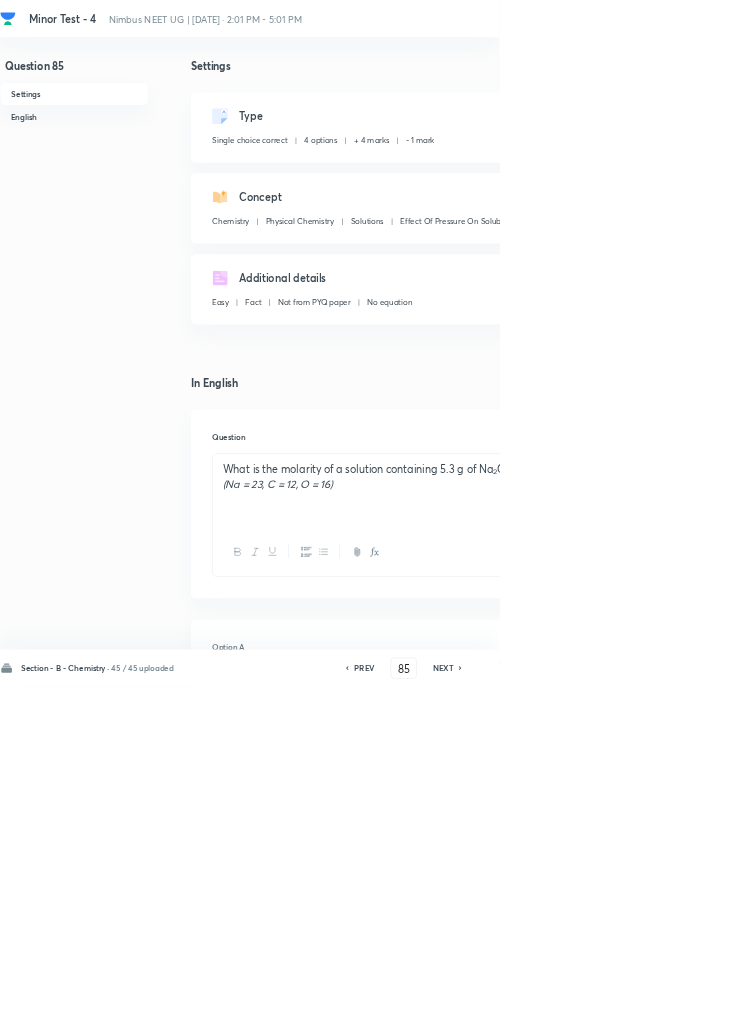 click 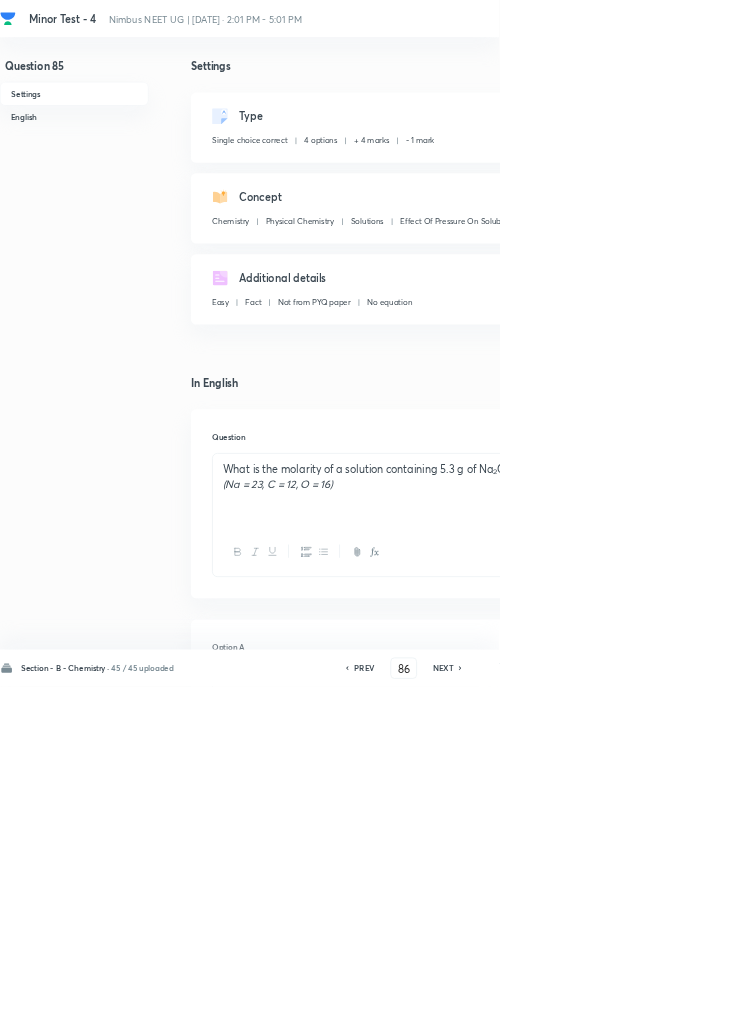 checkbox on "true" 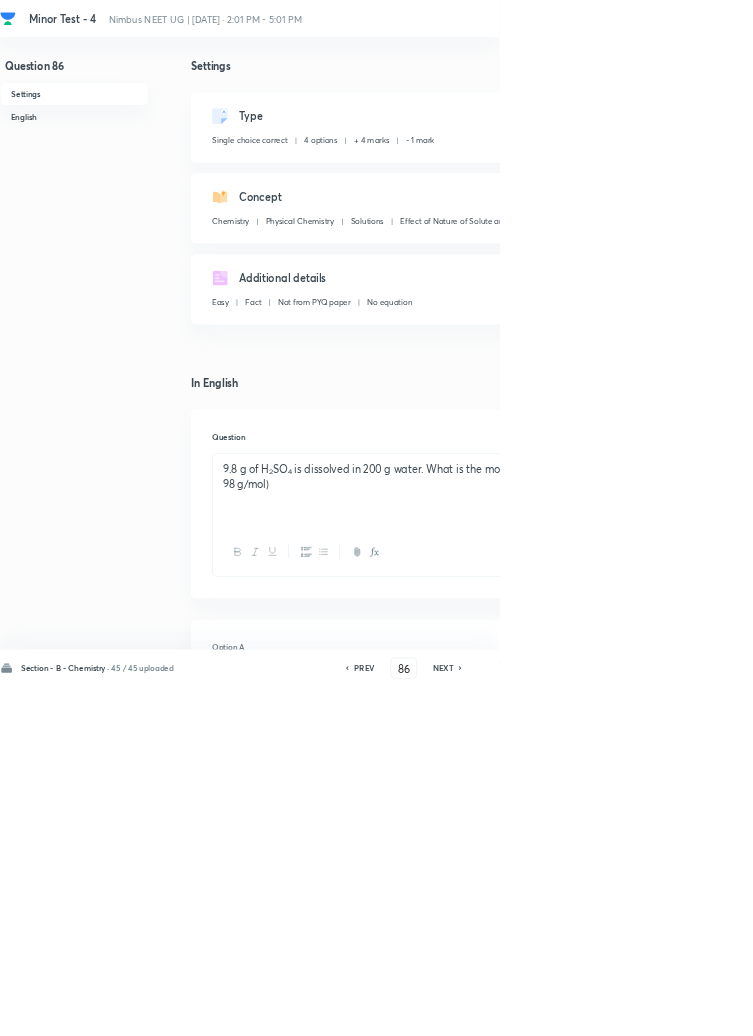 click 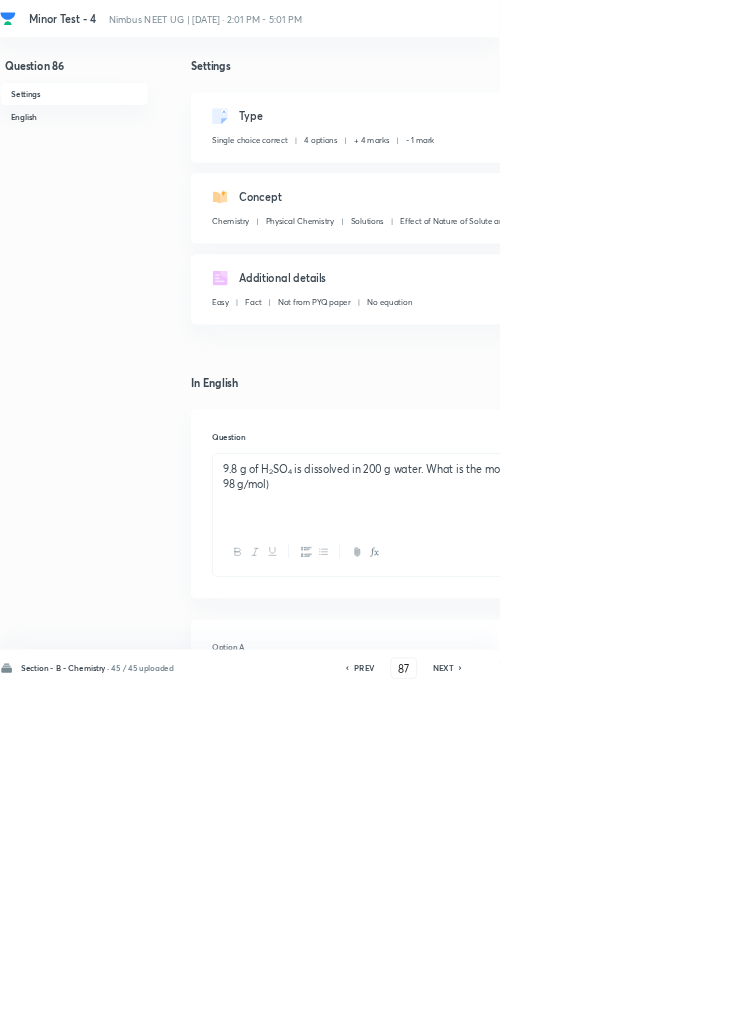 checkbox on "false" 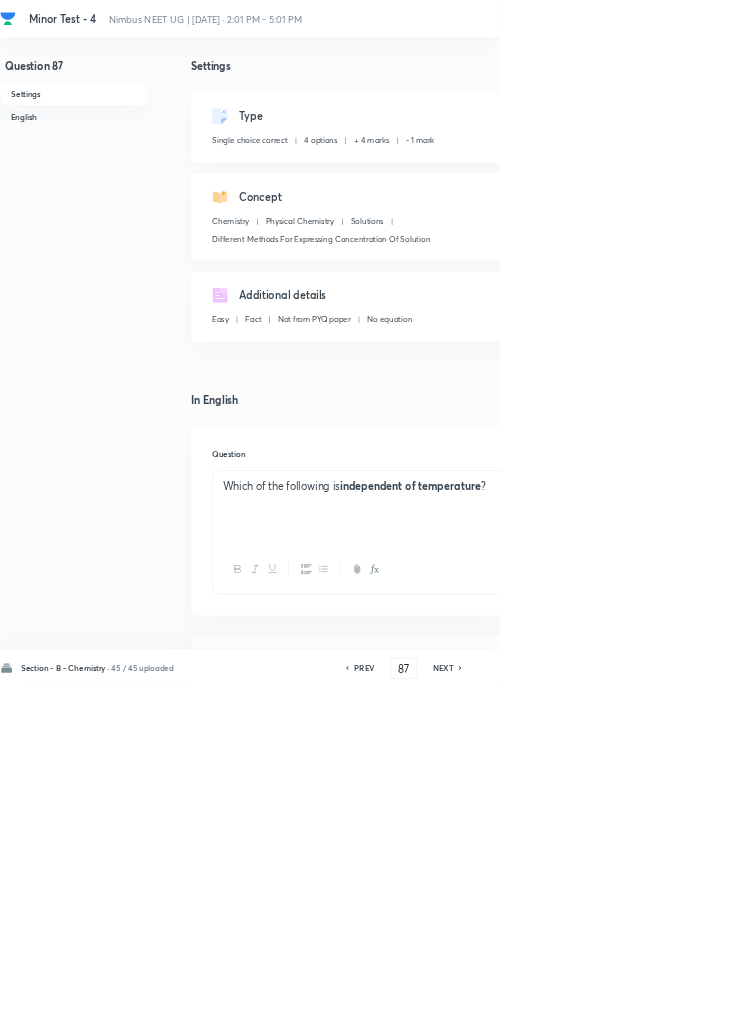 click 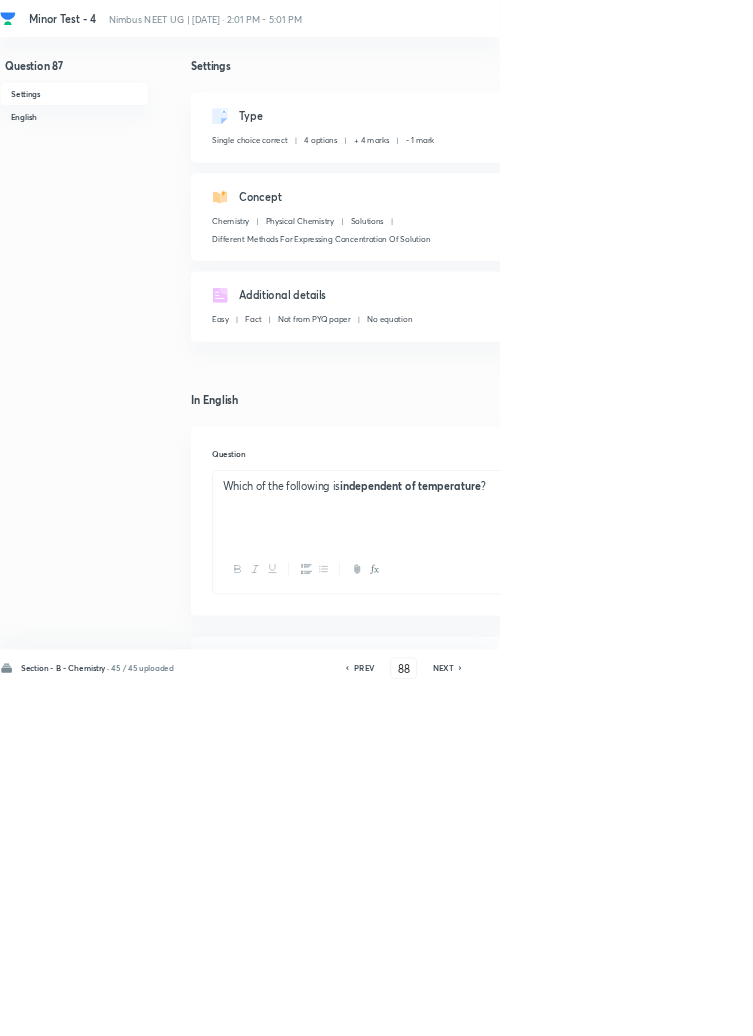checkbox on "false" 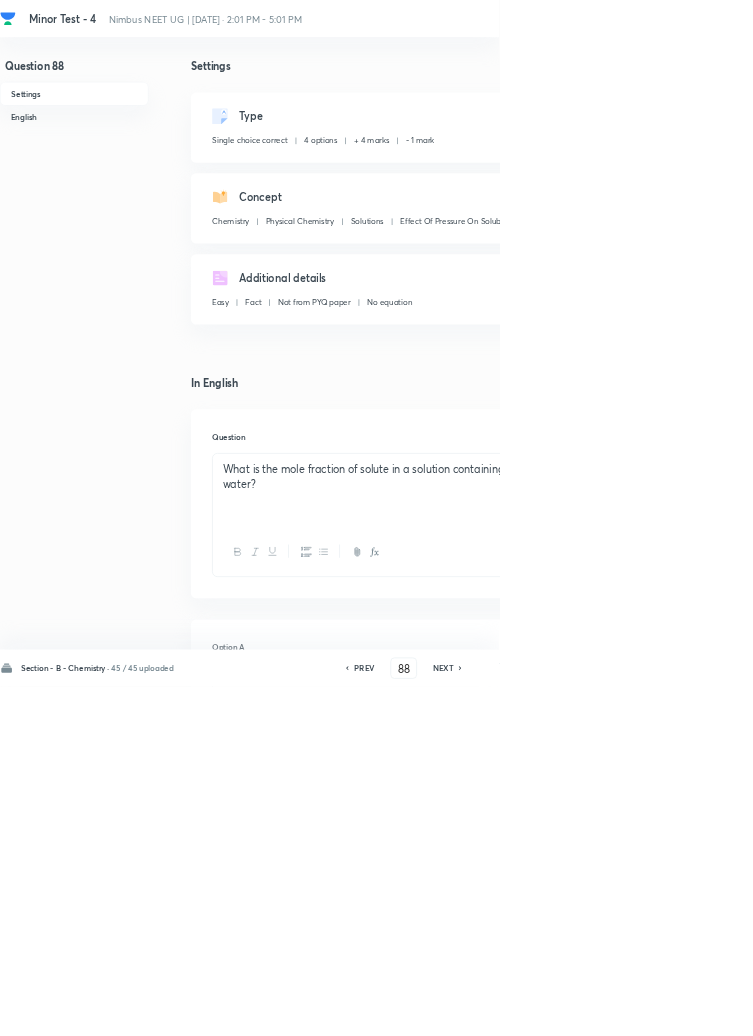click 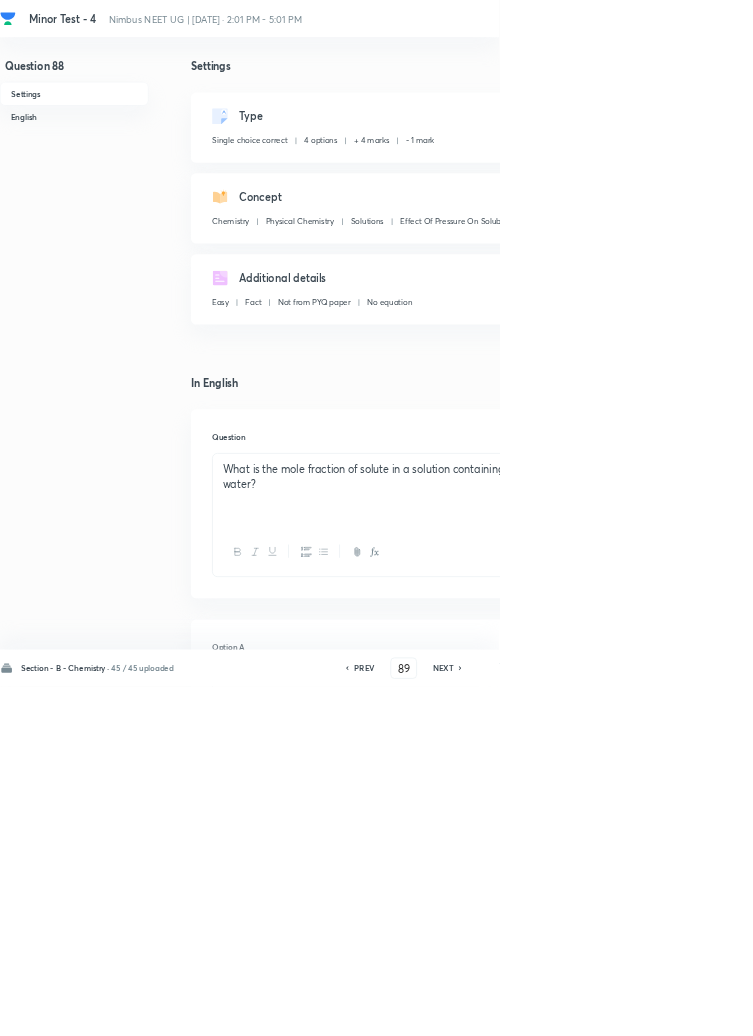 checkbox on "true" 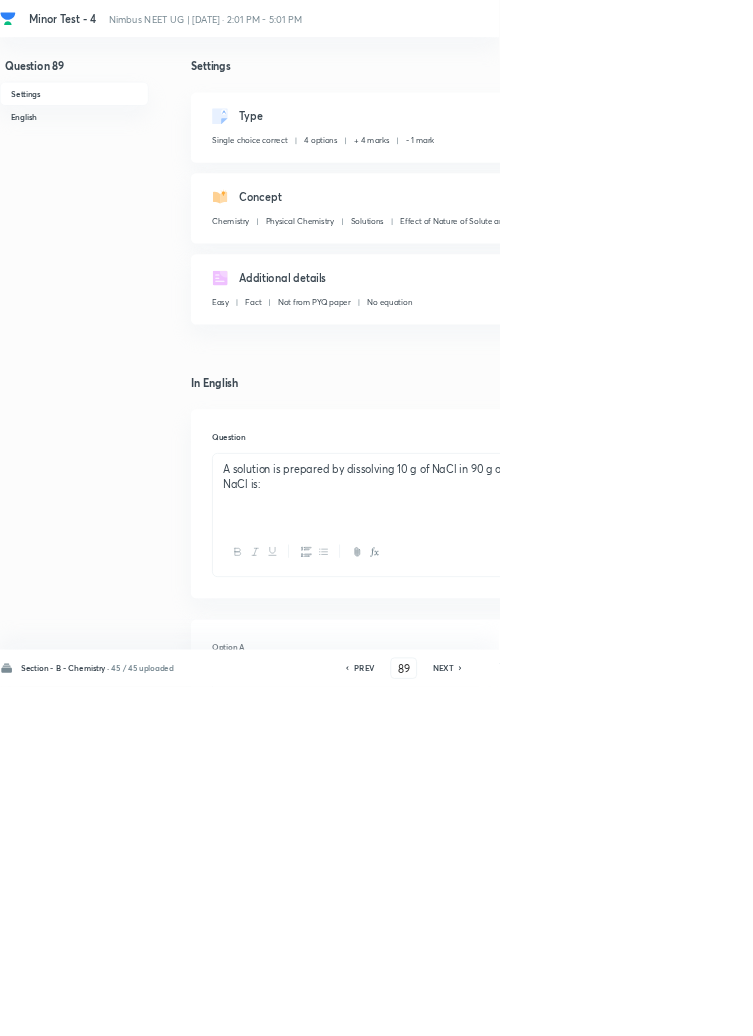 click 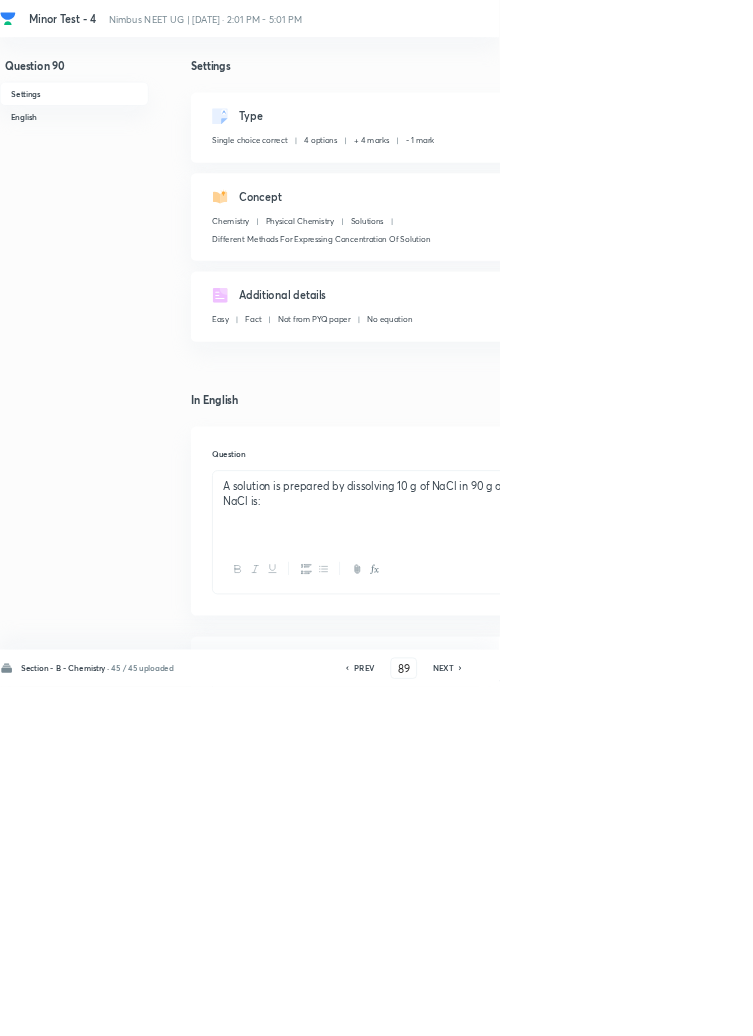 type on "90" 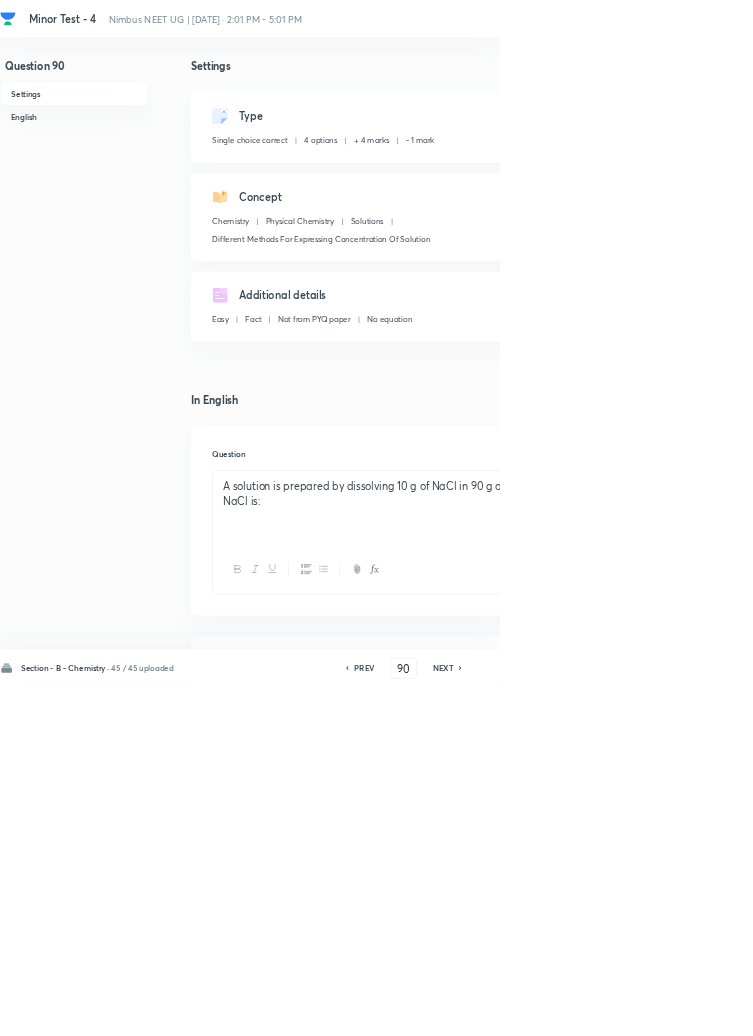 checkbox on "false" 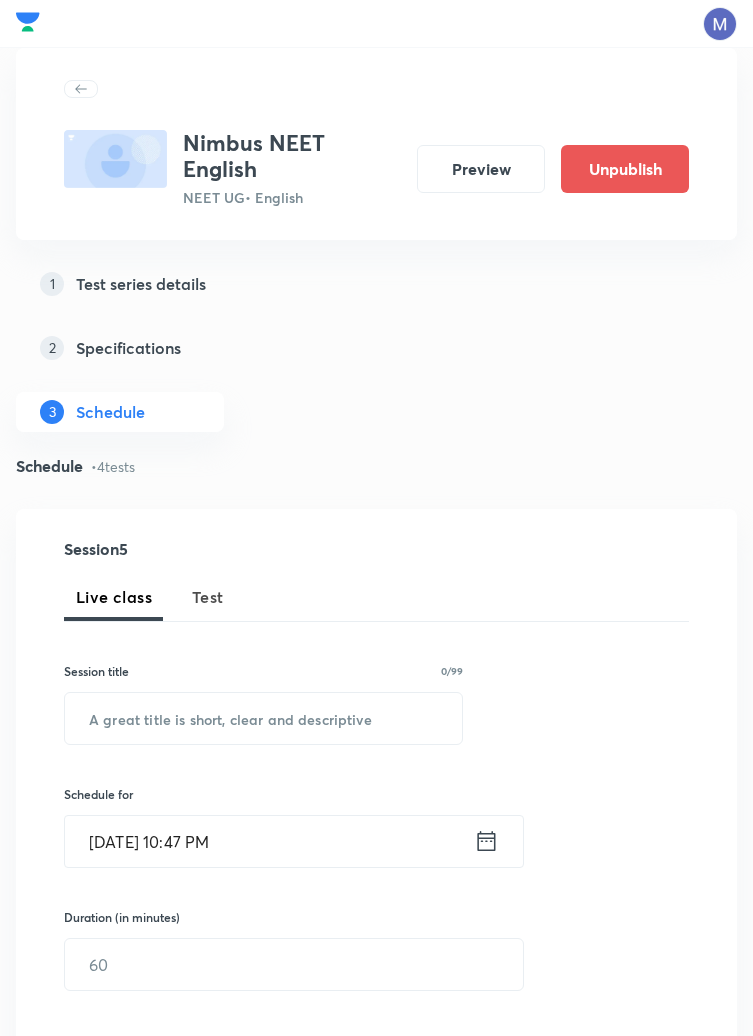 scroll, scrollTop: 718, scrollLeft: 0, axis: vertical 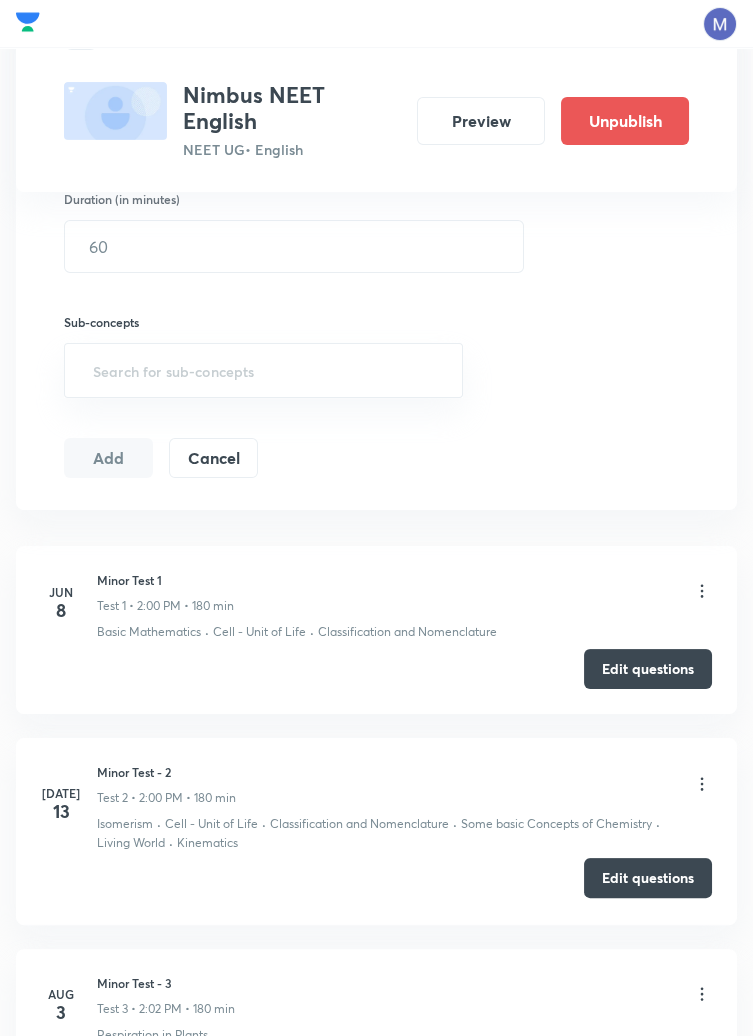 click on "Edit questions" at bounding box center [648, 878] 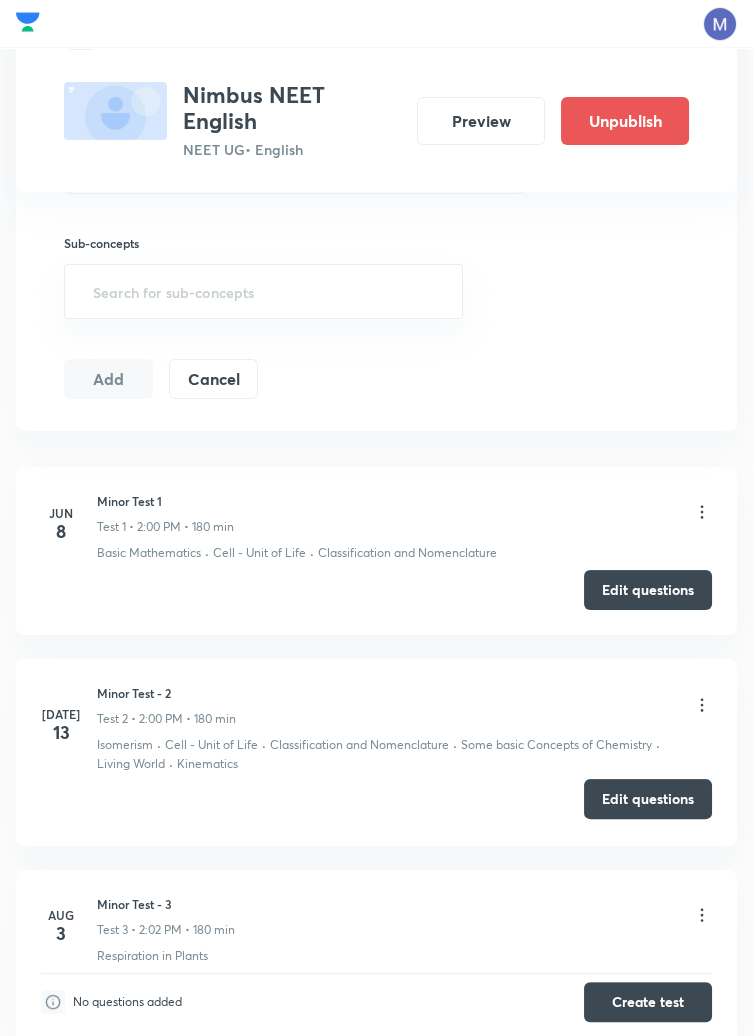 scroll, scrollTop: 814, scrollLeft: 0, axis: vertical 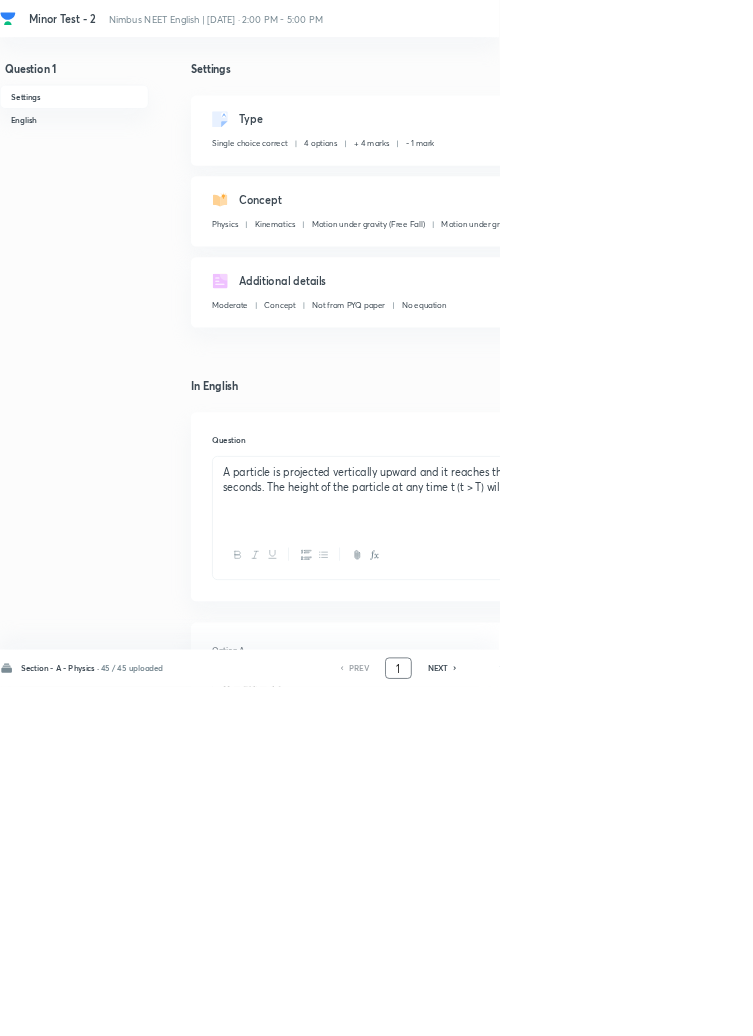click on "1" at bounding box center (601, 1008) 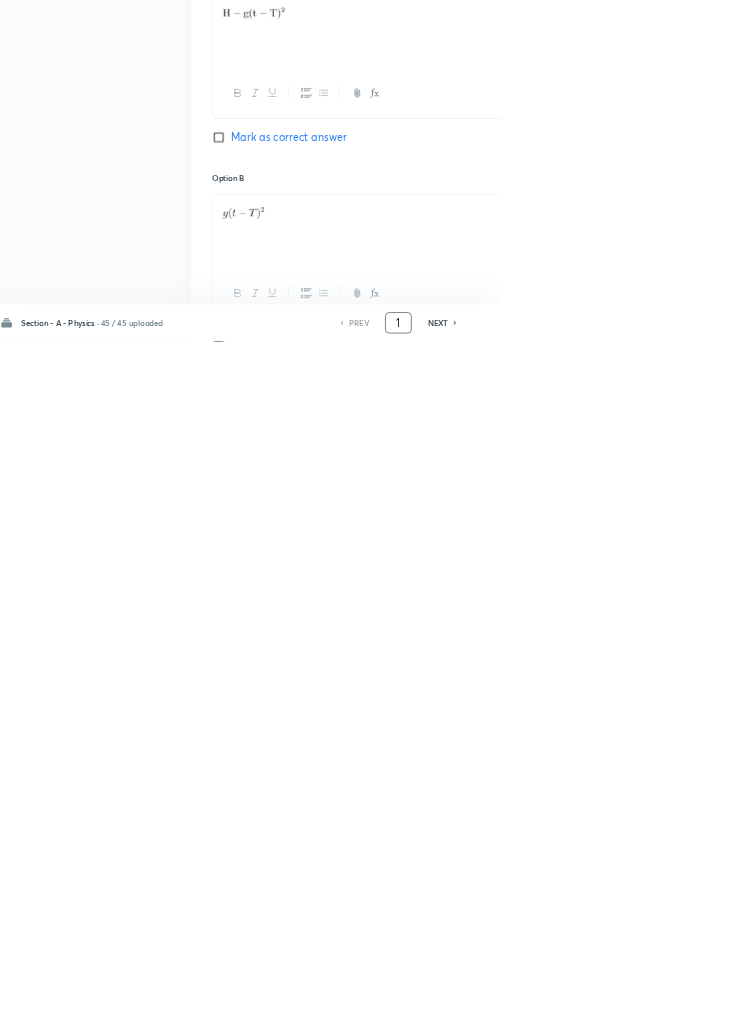 scroll, scrollTop: 950, scrollLeft: 0, axis: vertical 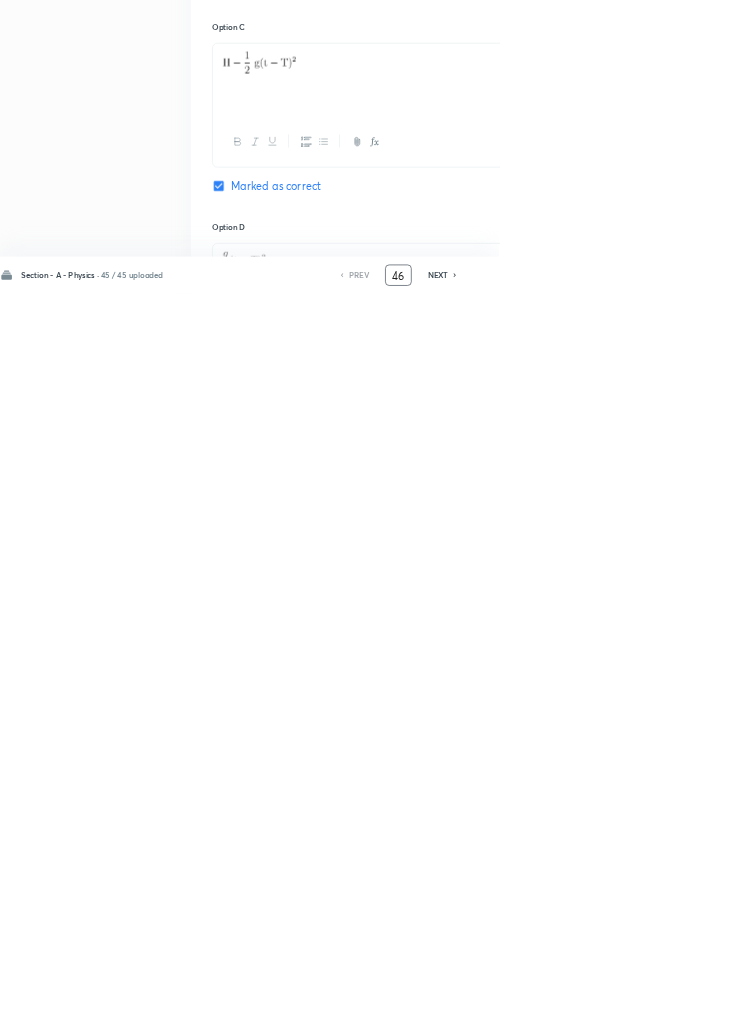type on "46" 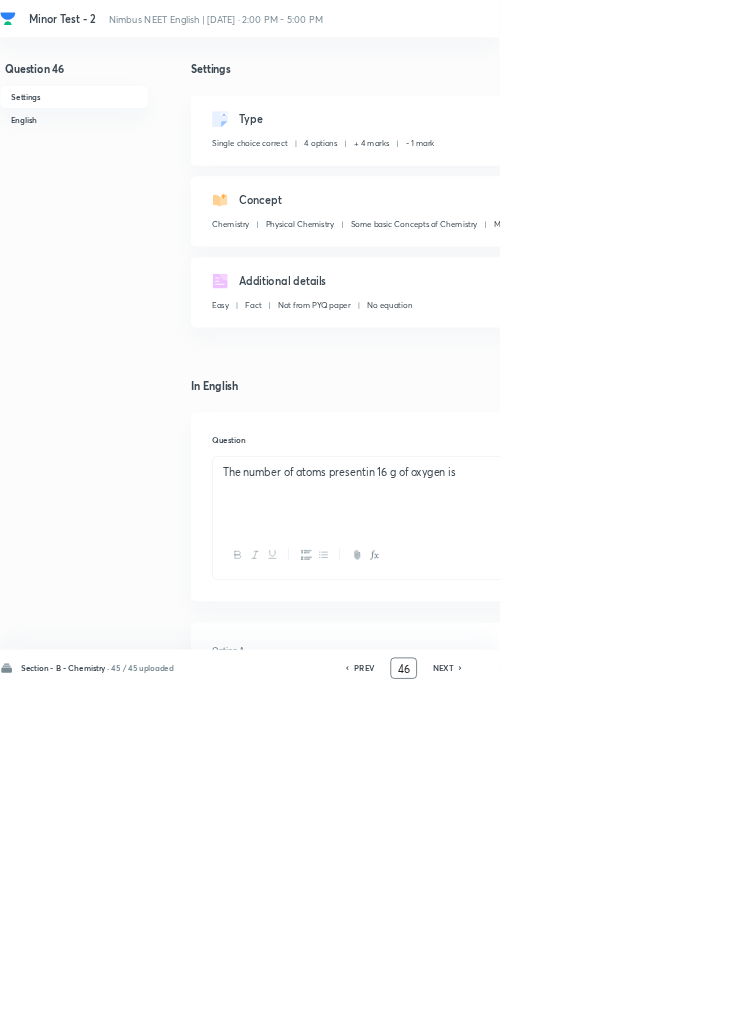 scroll, scrollTop: 15, scrollLeft: 0, axis: vertical 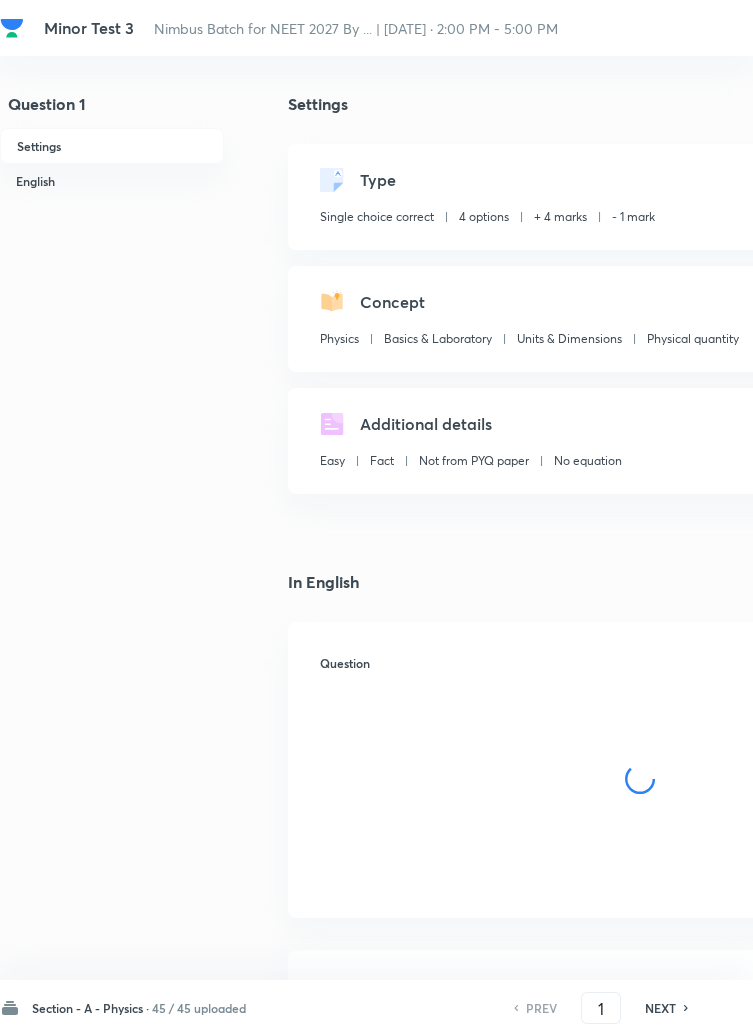 checkbox on "true" 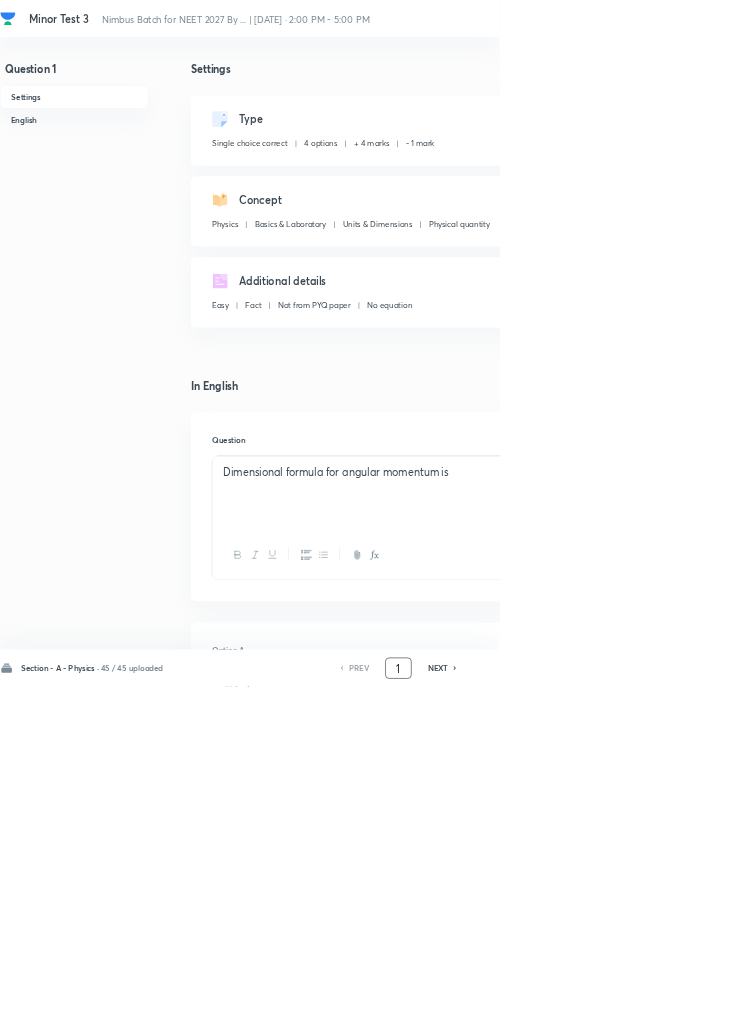 click on "1" at bounding box center [601, 1008] 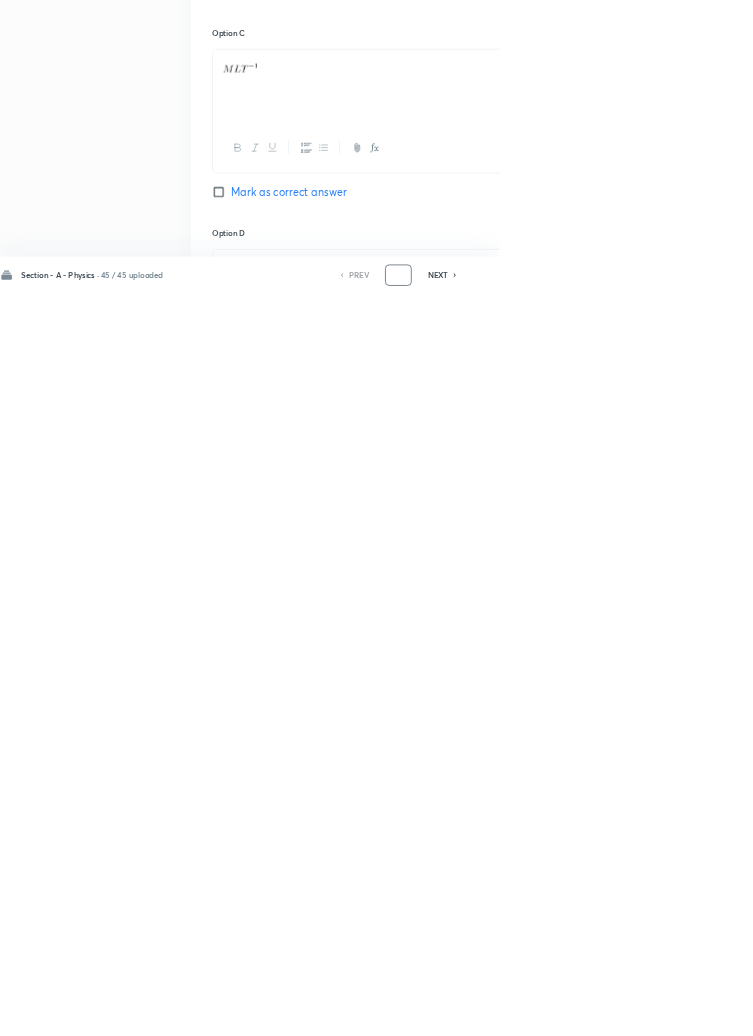 scroll, scrollTop: 950, scrollLeft: 0, axis: vertical 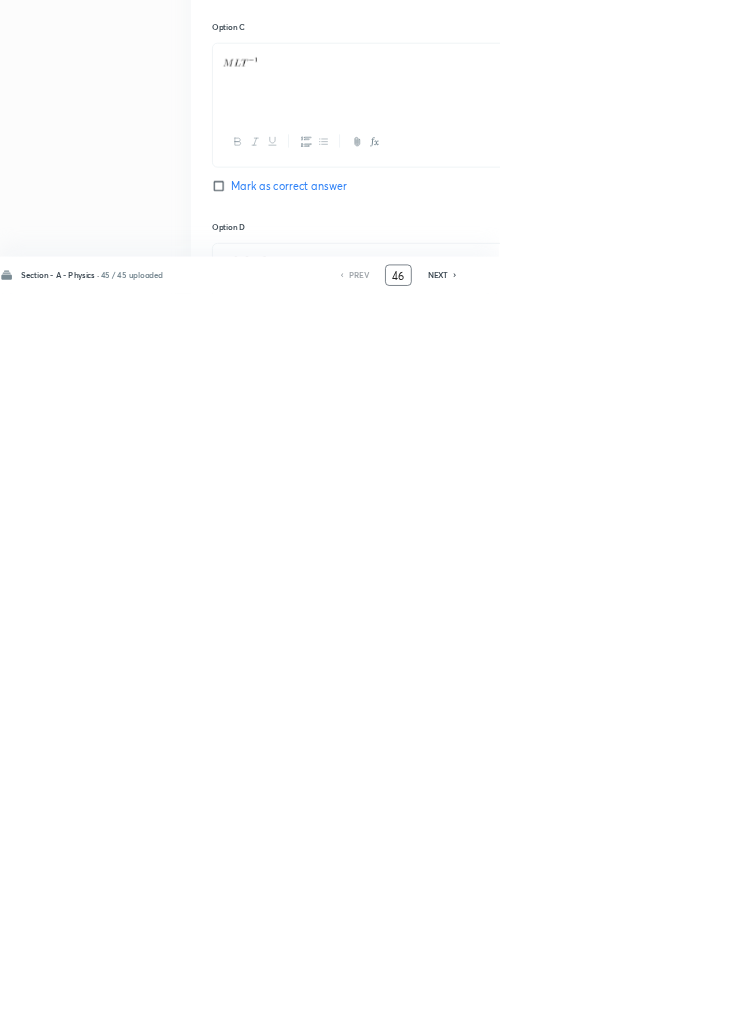 type on "46" 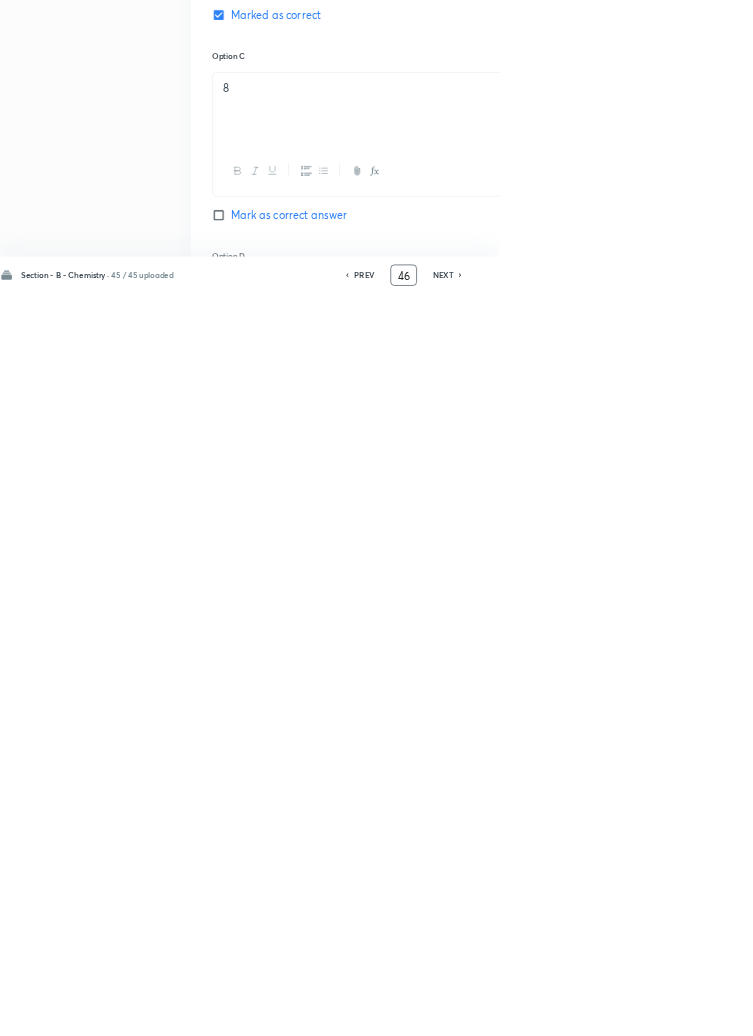 scroll, scrollTop: 950, scrollLeft: 0, axis: vertical 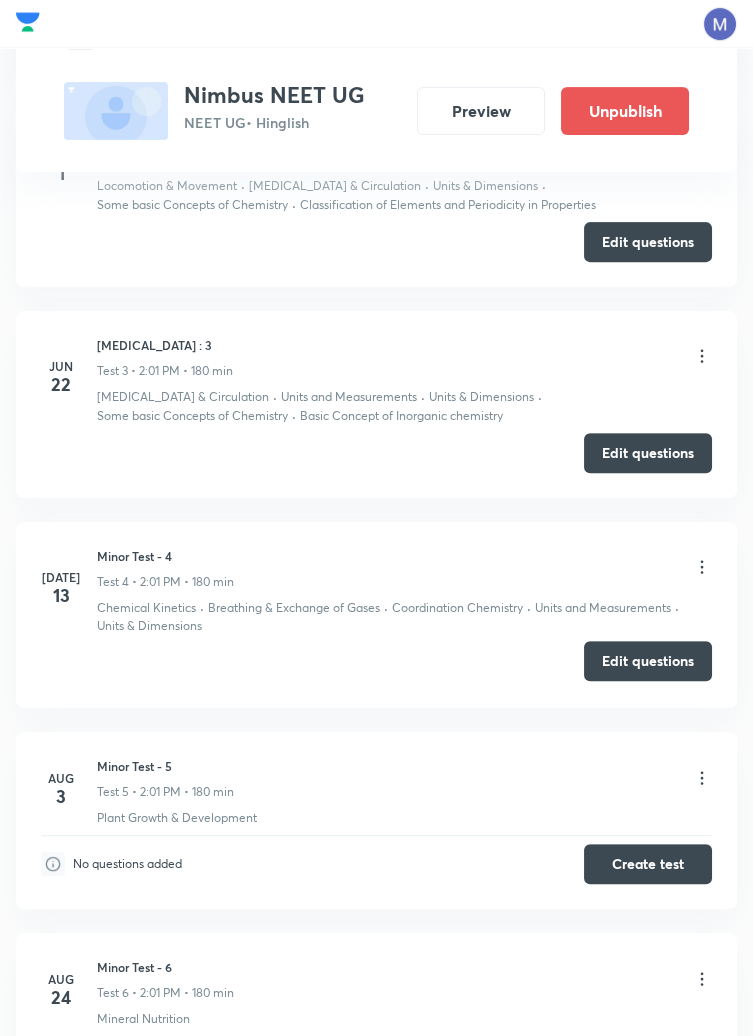 click on "Edit questions" at bounding box center [648, 661] 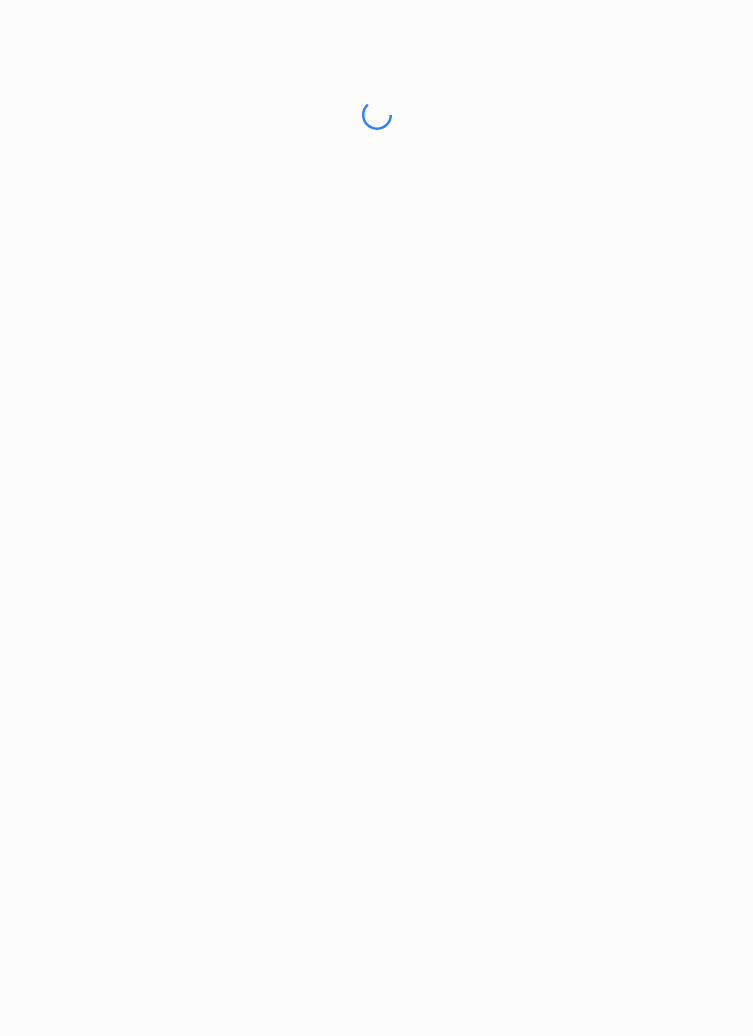scroll, scrollTop: 0, scrollLeft: 0, axis: both 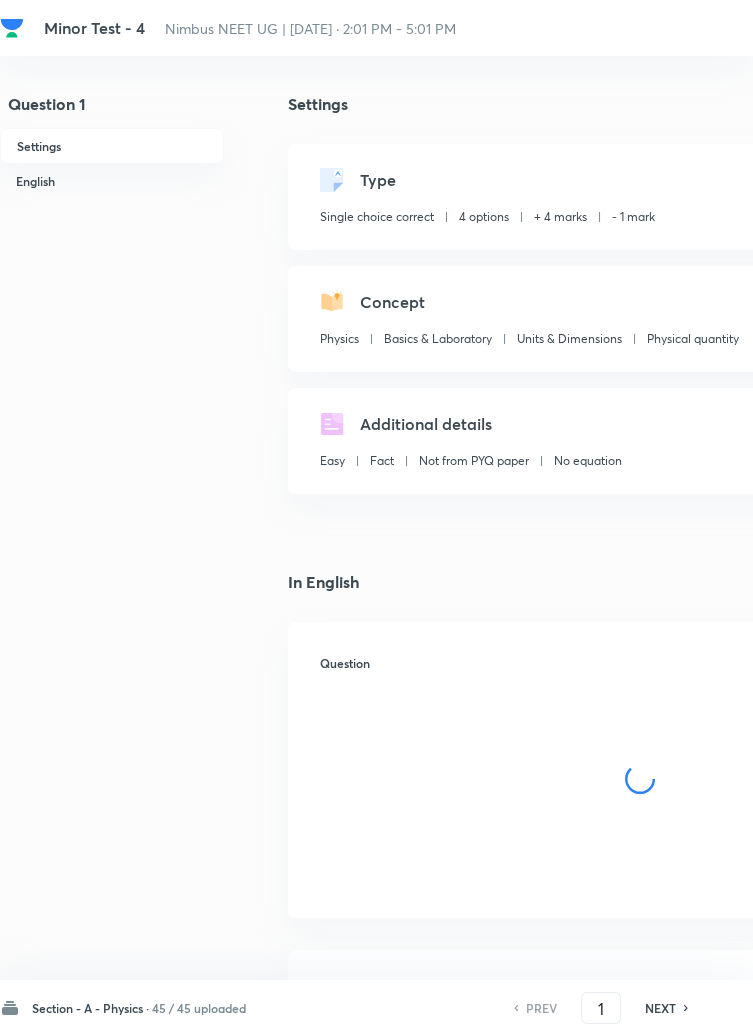 checkbox on "true" 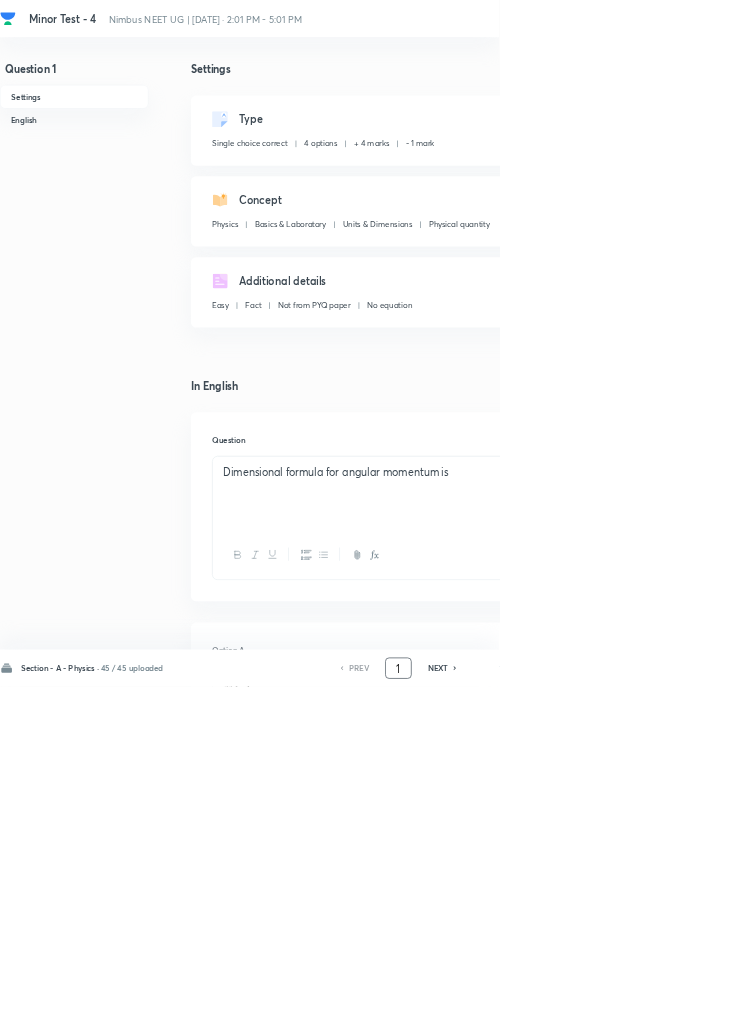 click on "1" at bounding box center [601, 1008] 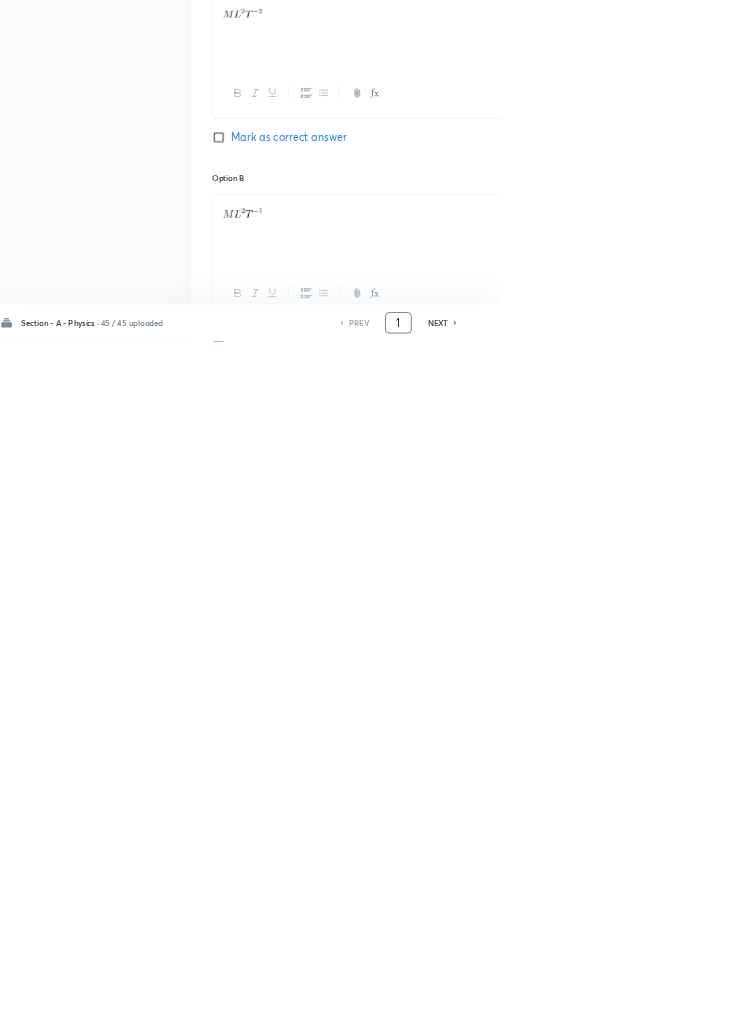 scroll, scrollTop: 950, scrollLeft: 0, axis: vertical 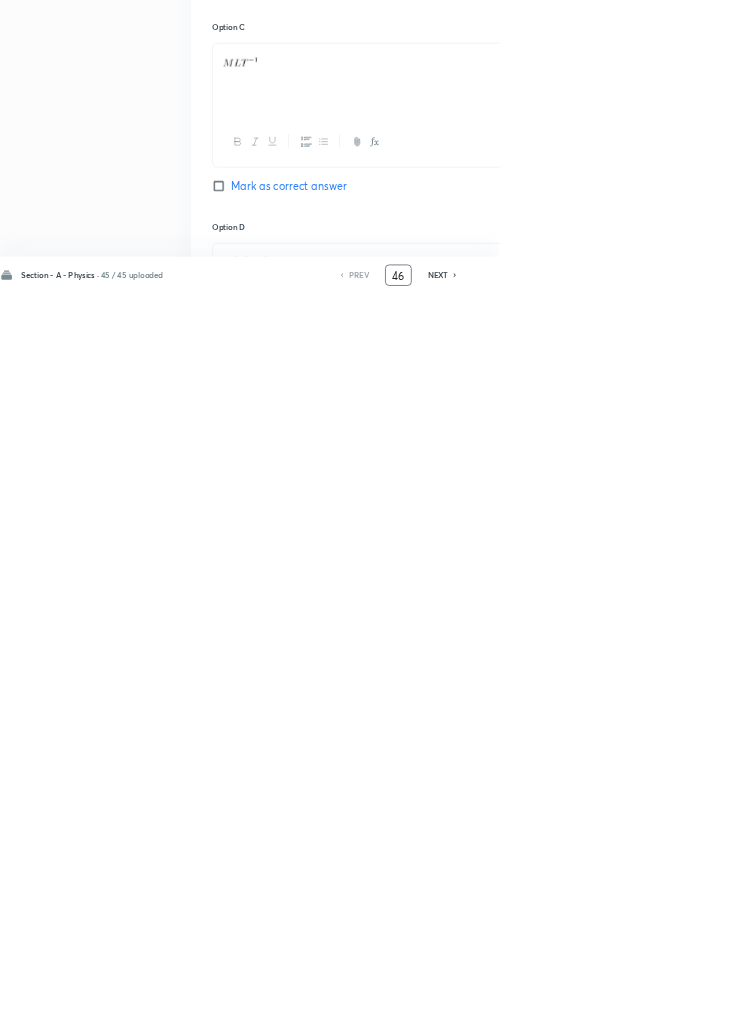 type on "46" 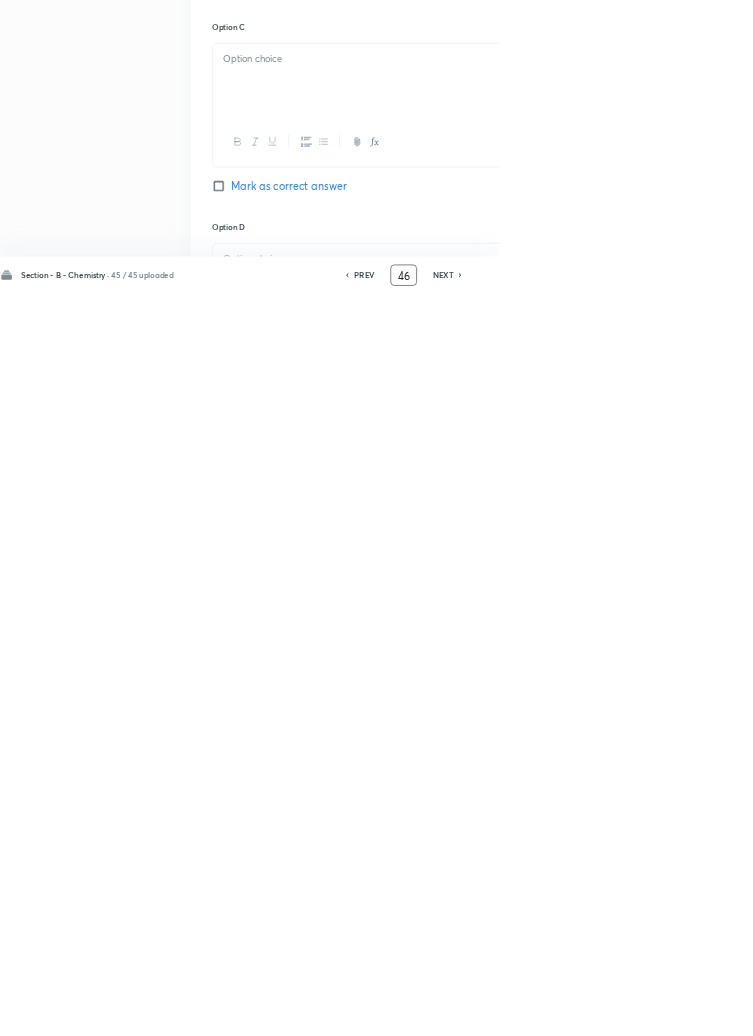 checkbox on "true" 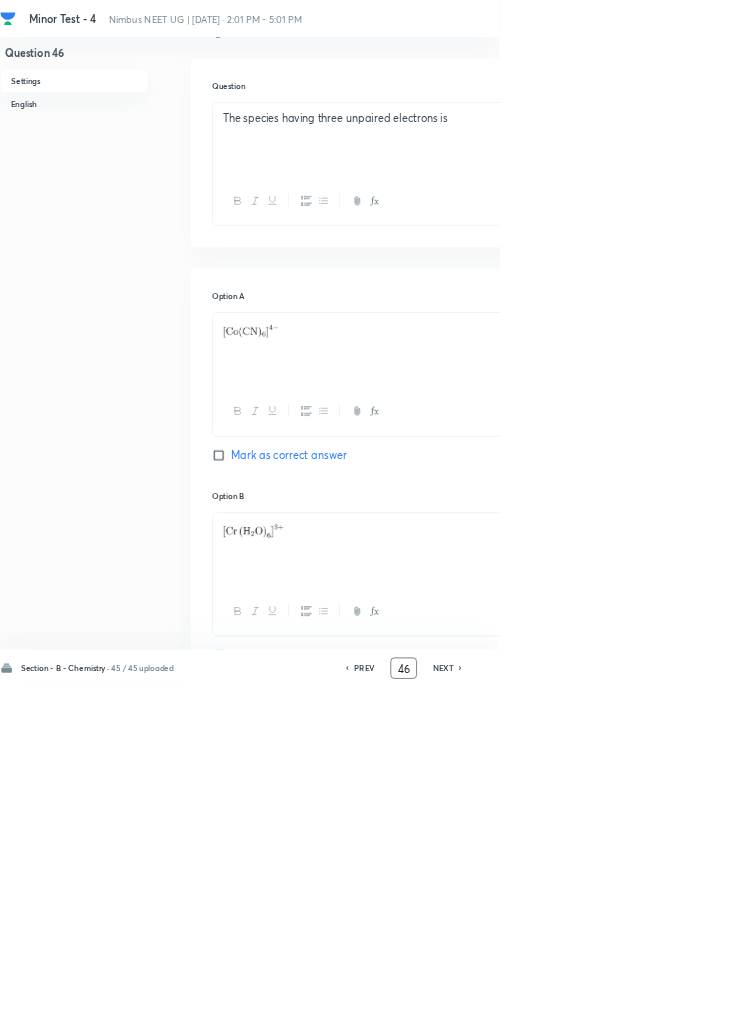 scroll, scrollTop: 0, scrollLeft: 0, axis: both 